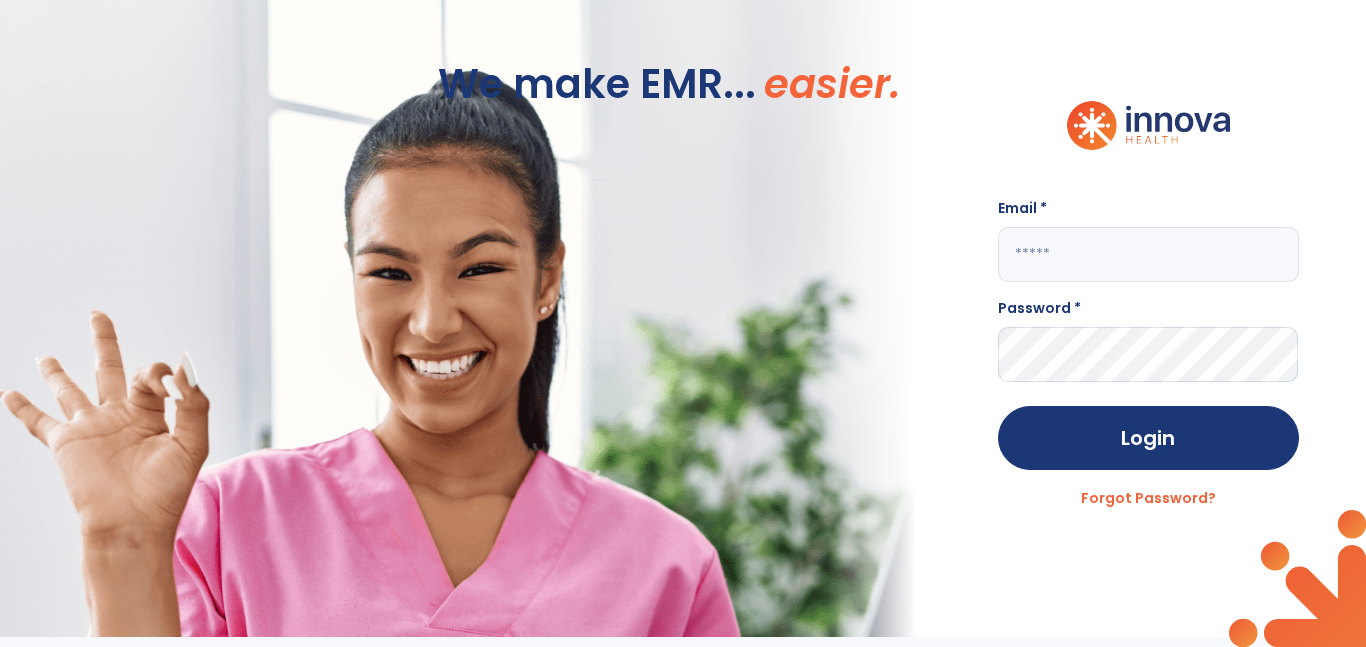 scroll, scrollTop: 0, scrollLeft: 0, axis: both 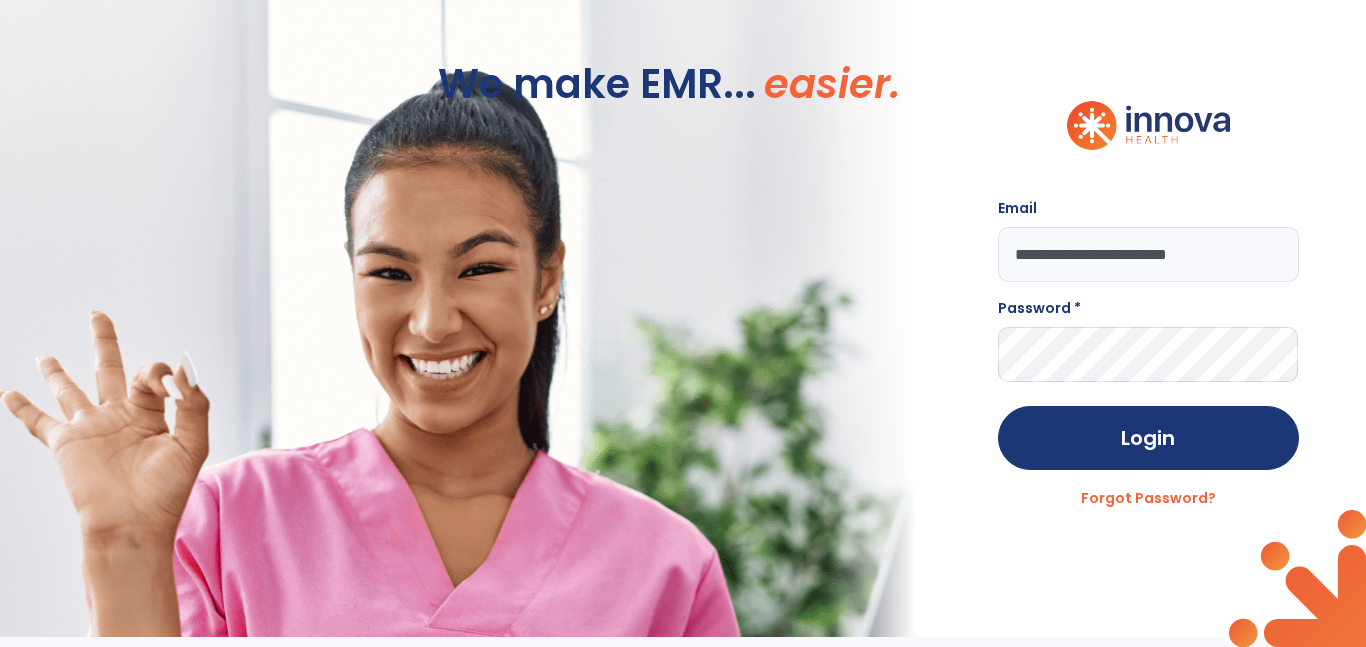 type on "**********" 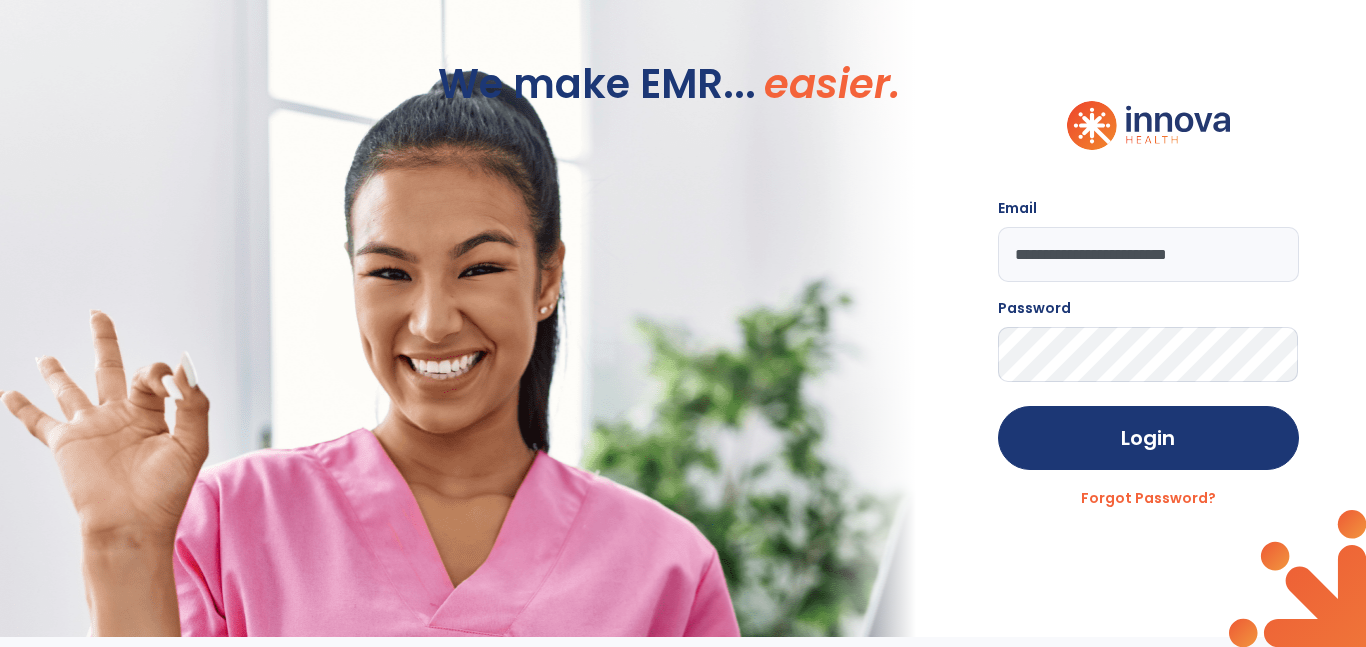 click on "Login" 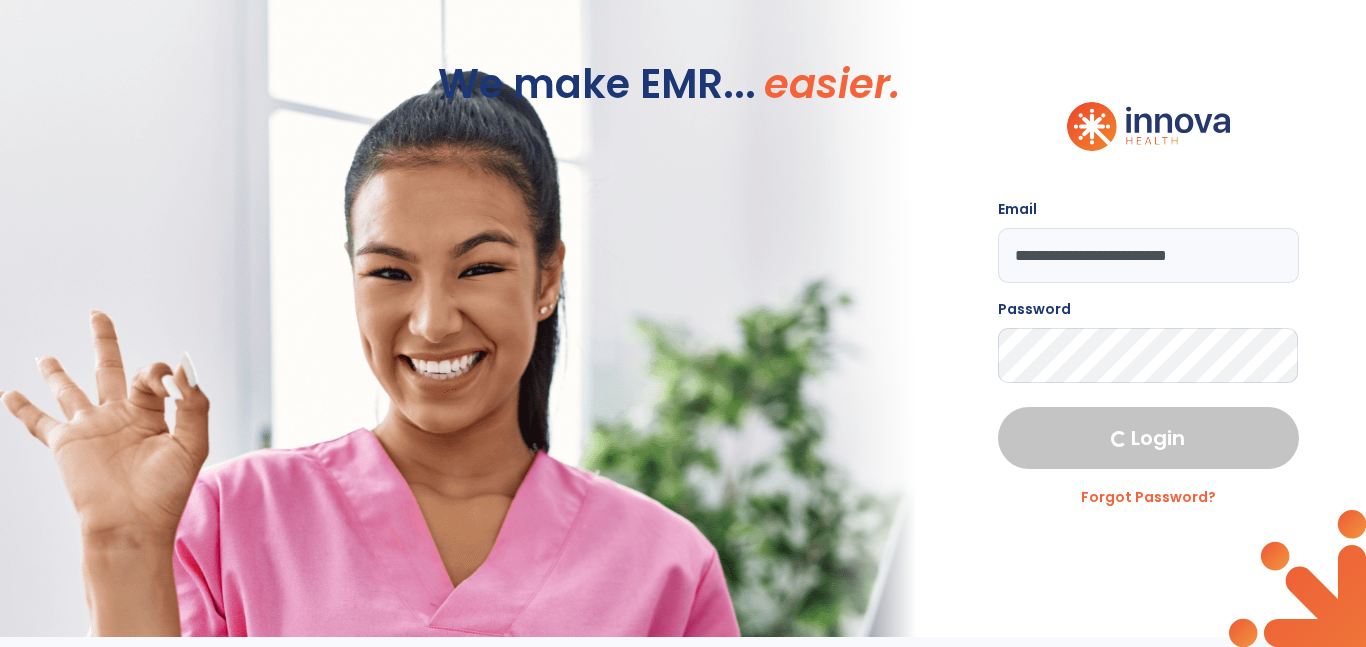 select on "****" 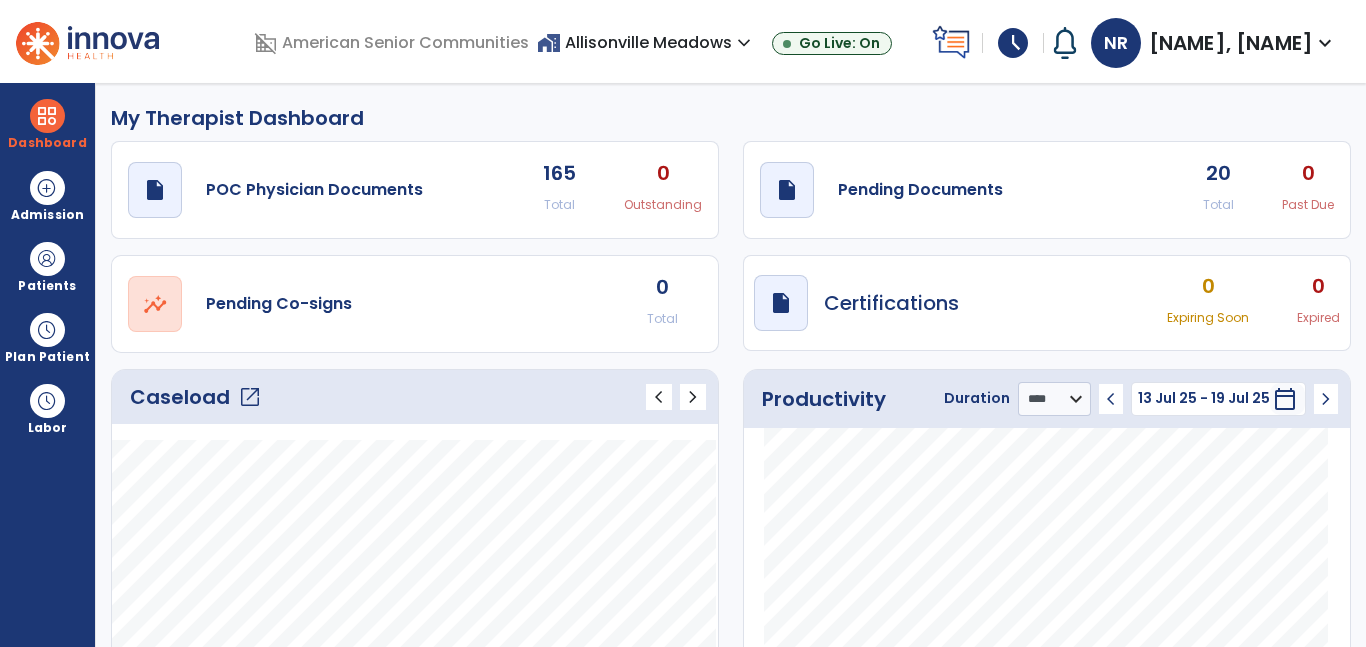 click on "open_in_new" 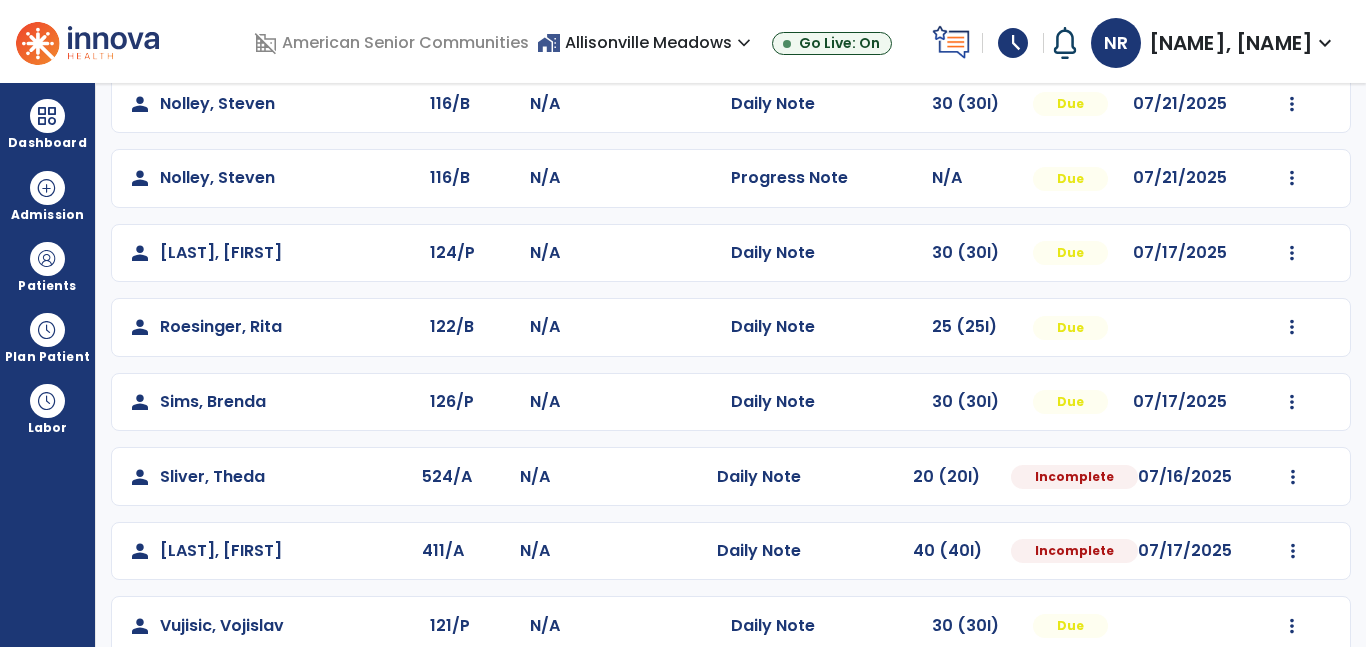 scroll, scrollTop: 1185, scrollLeft: 0, axis: vertical 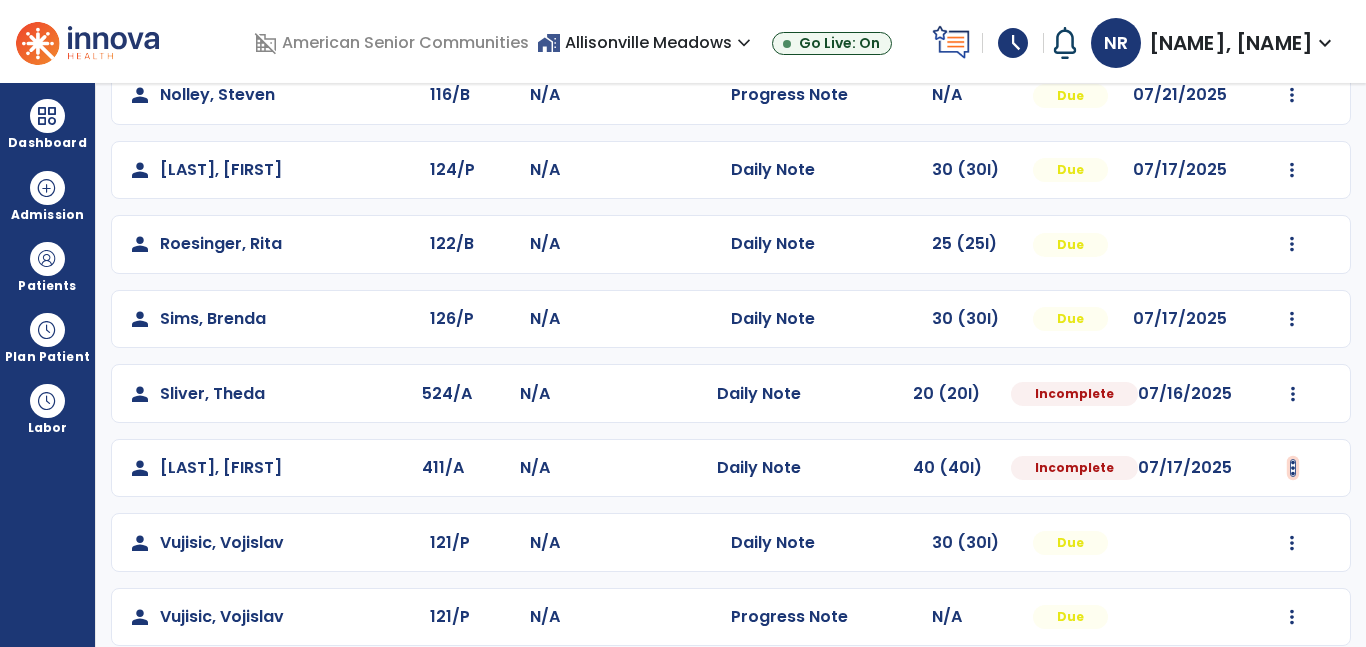 click at bounding box center [1292, -823] 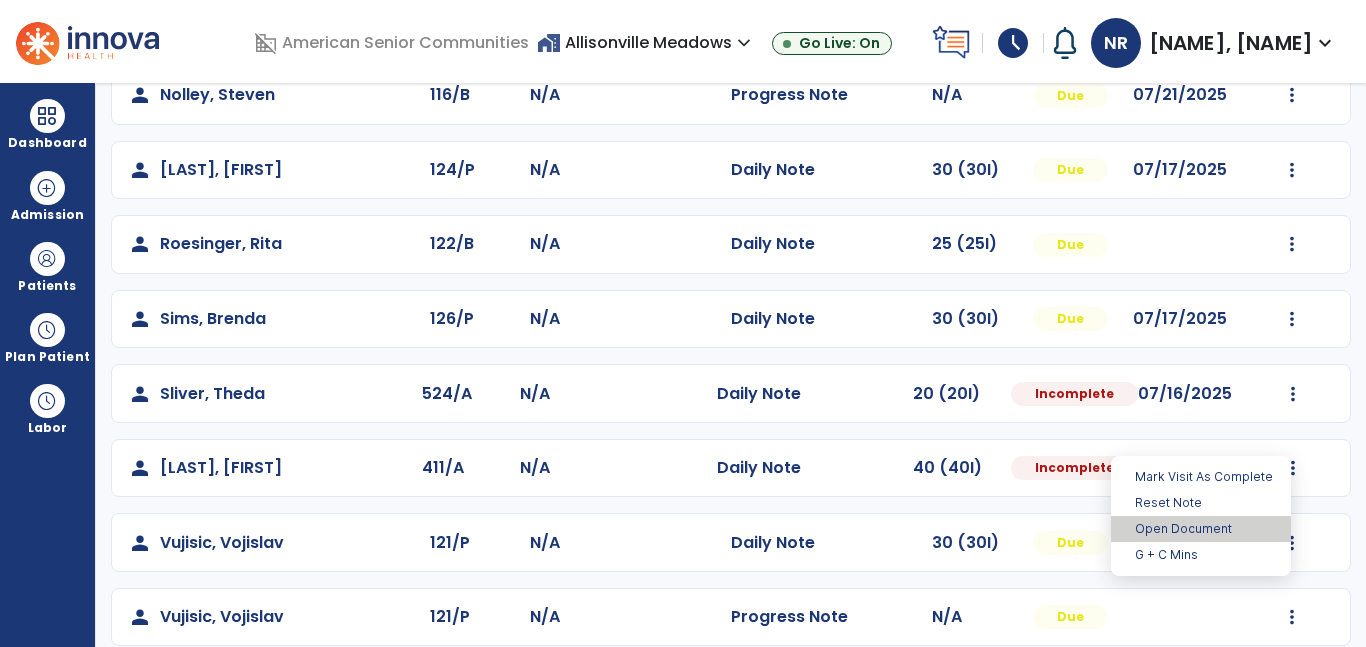 click on "Open Document" at bounding box center [1201, 529] 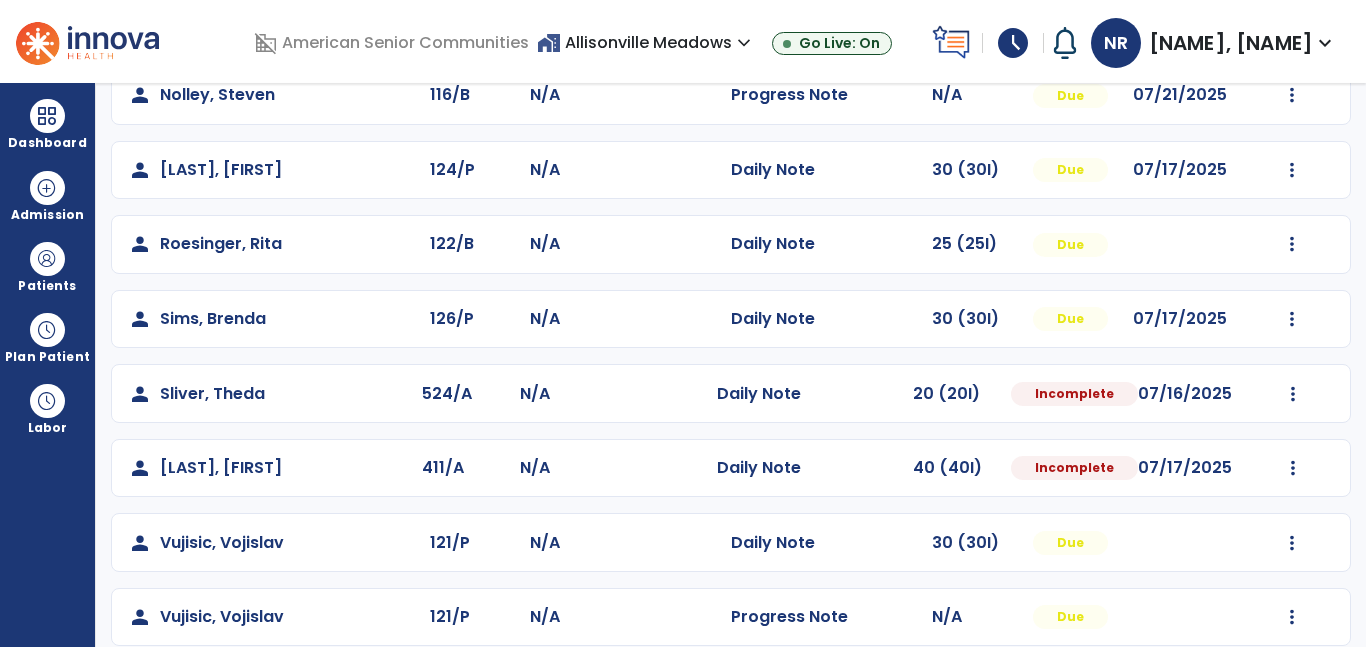 select on "*" 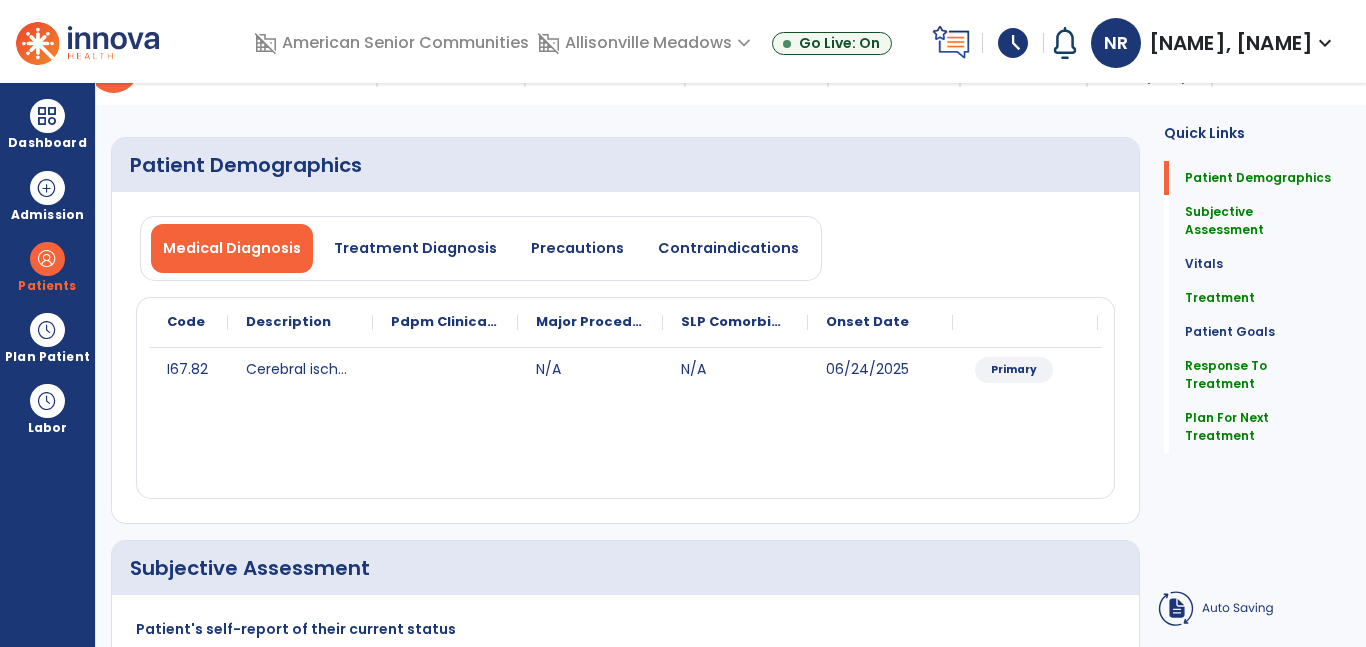 scroll, scrollTop: 0, scrollLeft: 0, axis: both 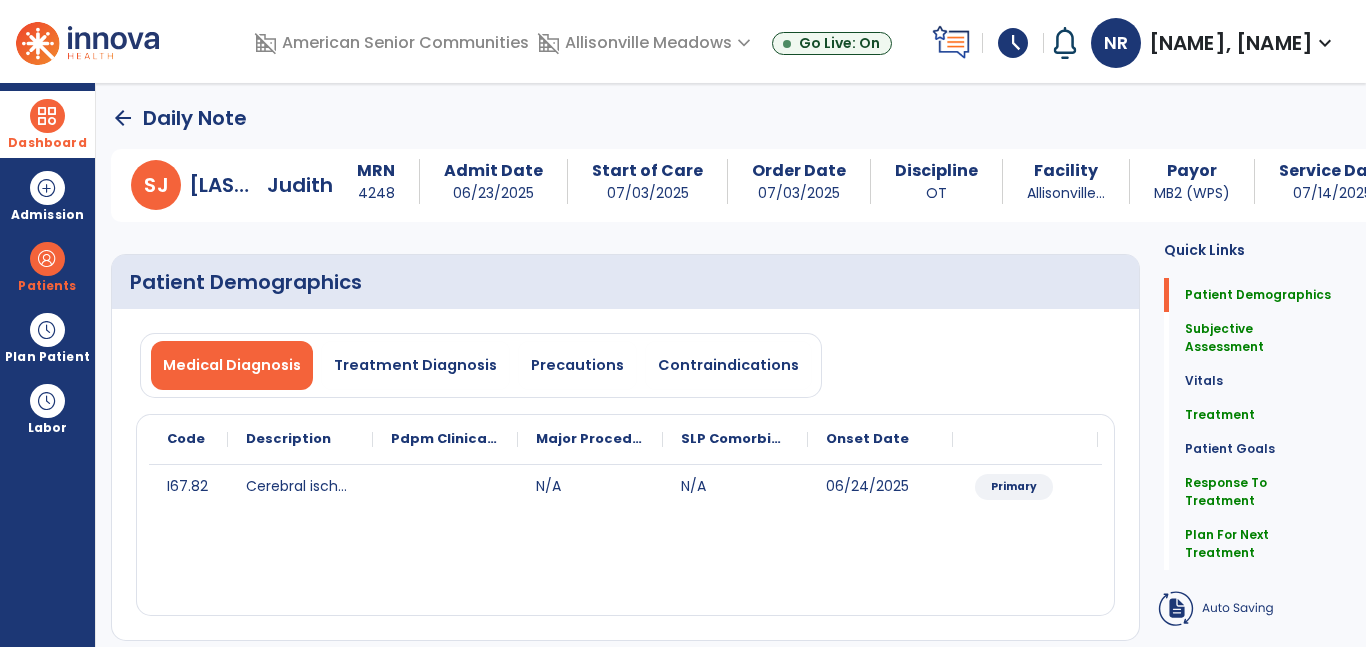 click at bounding box center [47, 116] 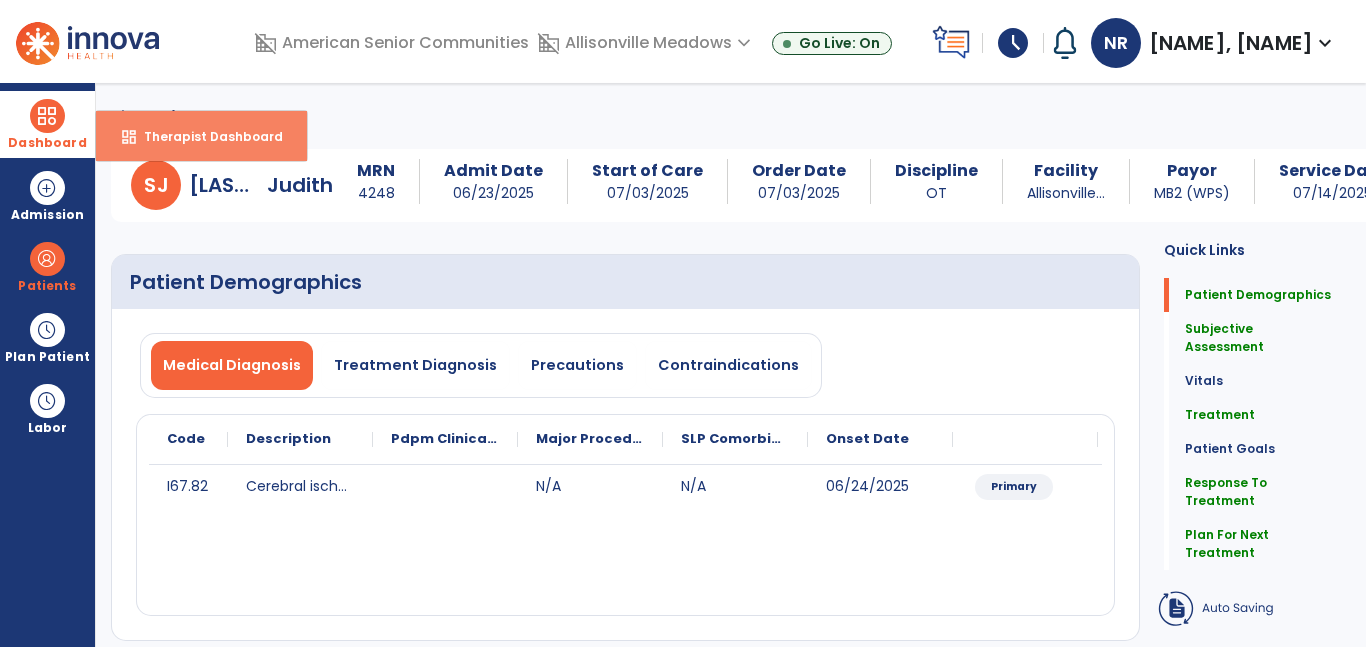 click on "Therapist Dashboard" at bounding box center (205, 136) 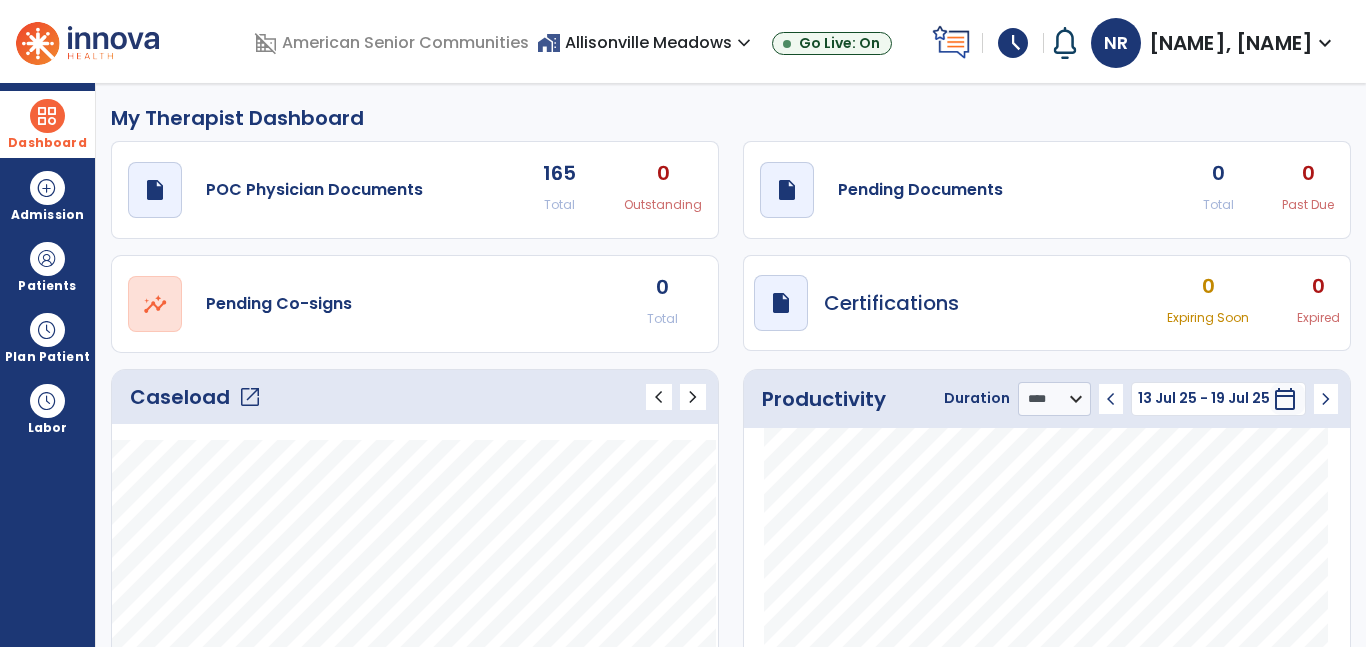 click on "open_in_new" 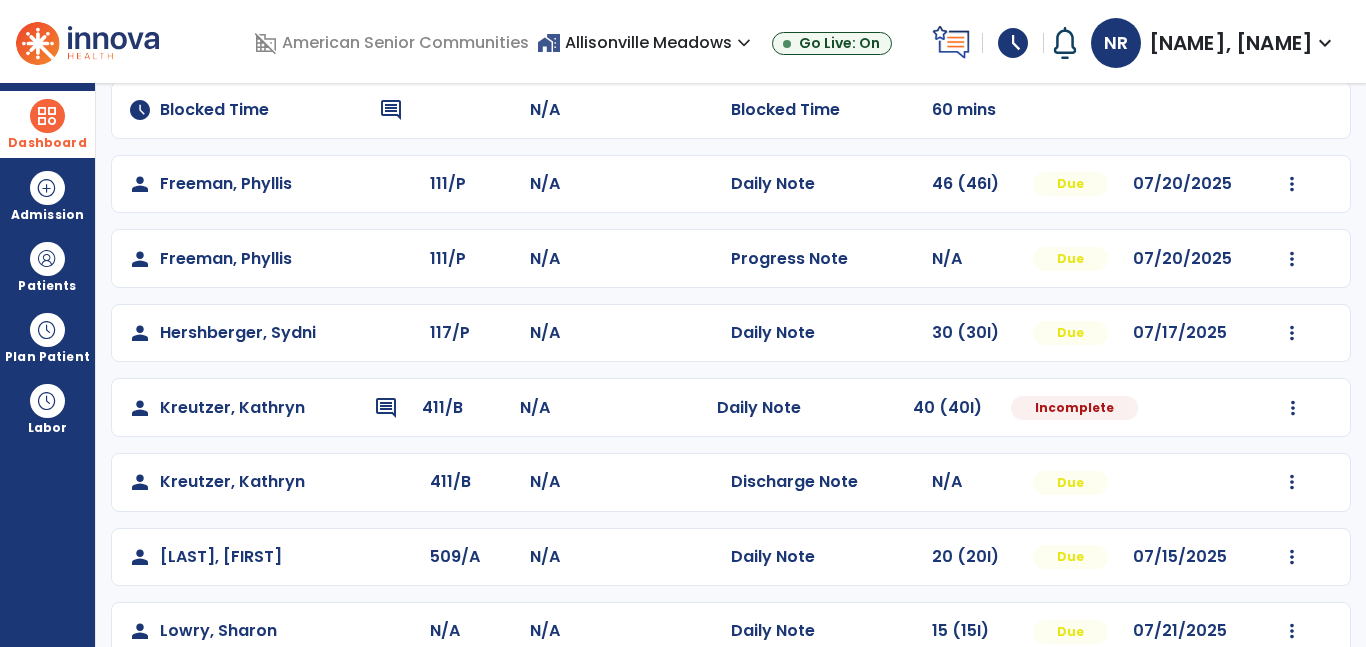 scroll, scrollTop: 177, scrollLeft: 0, axis: vertical 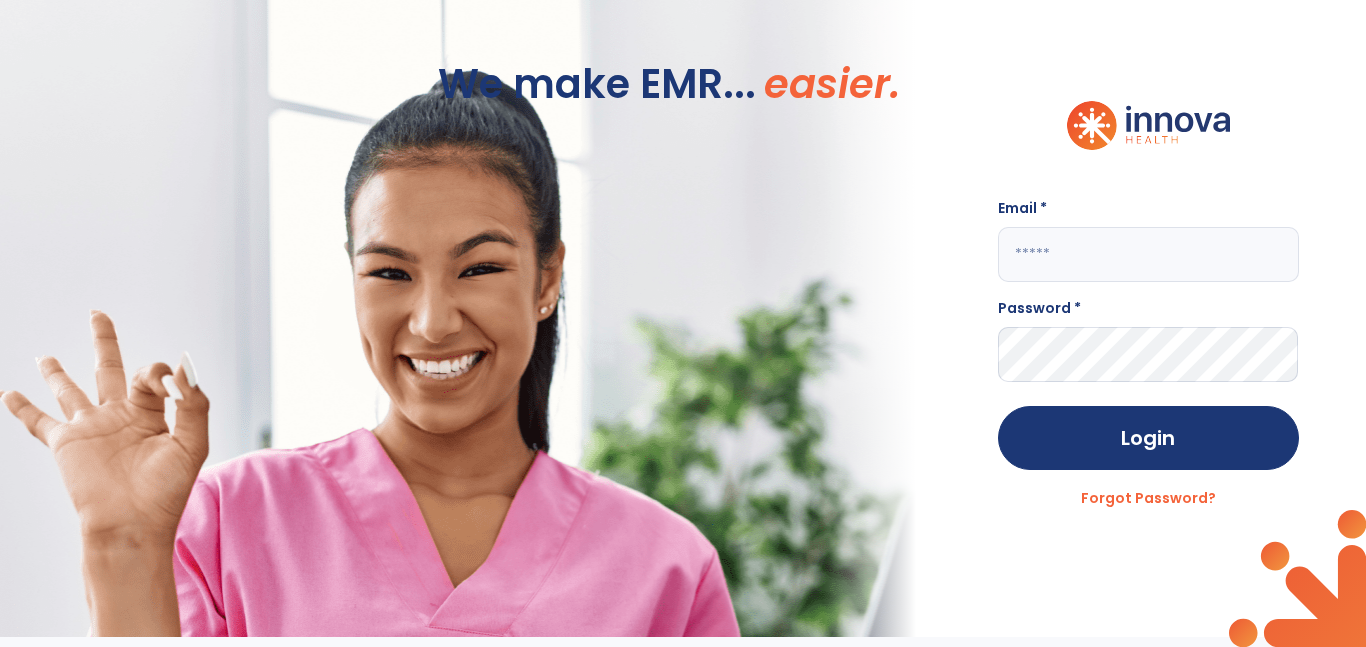 click 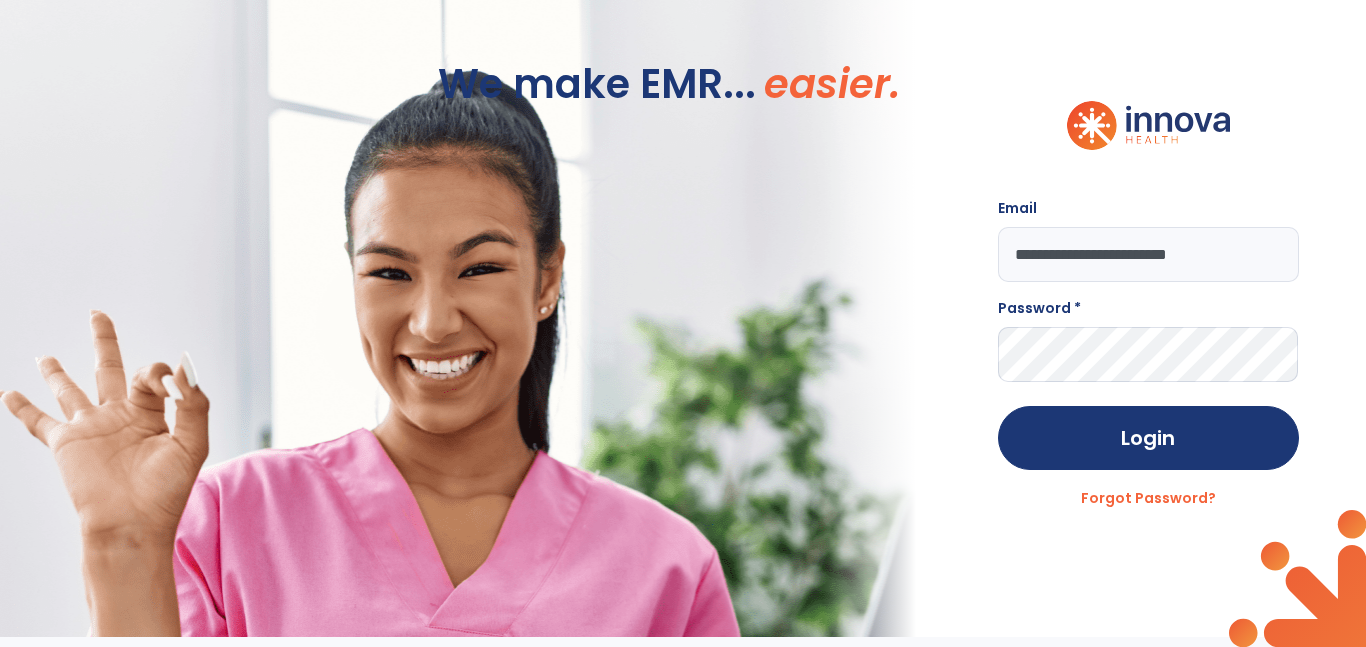type on "**********" 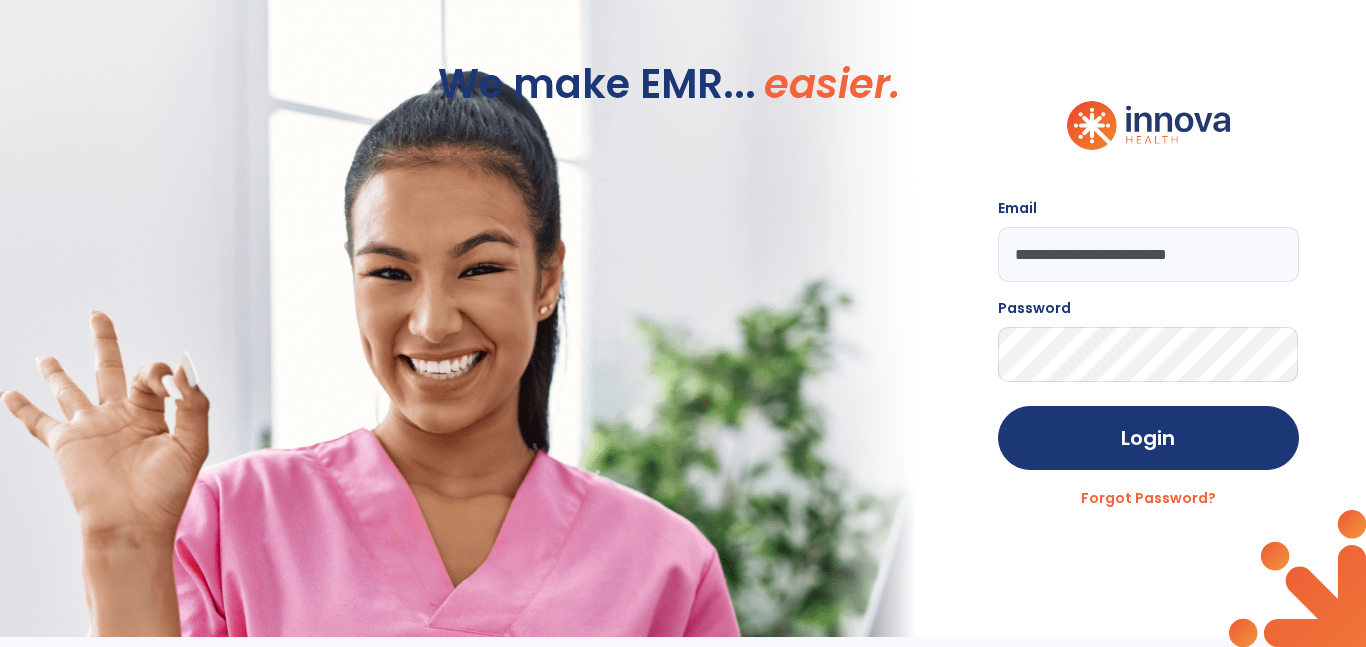 click on "Login" 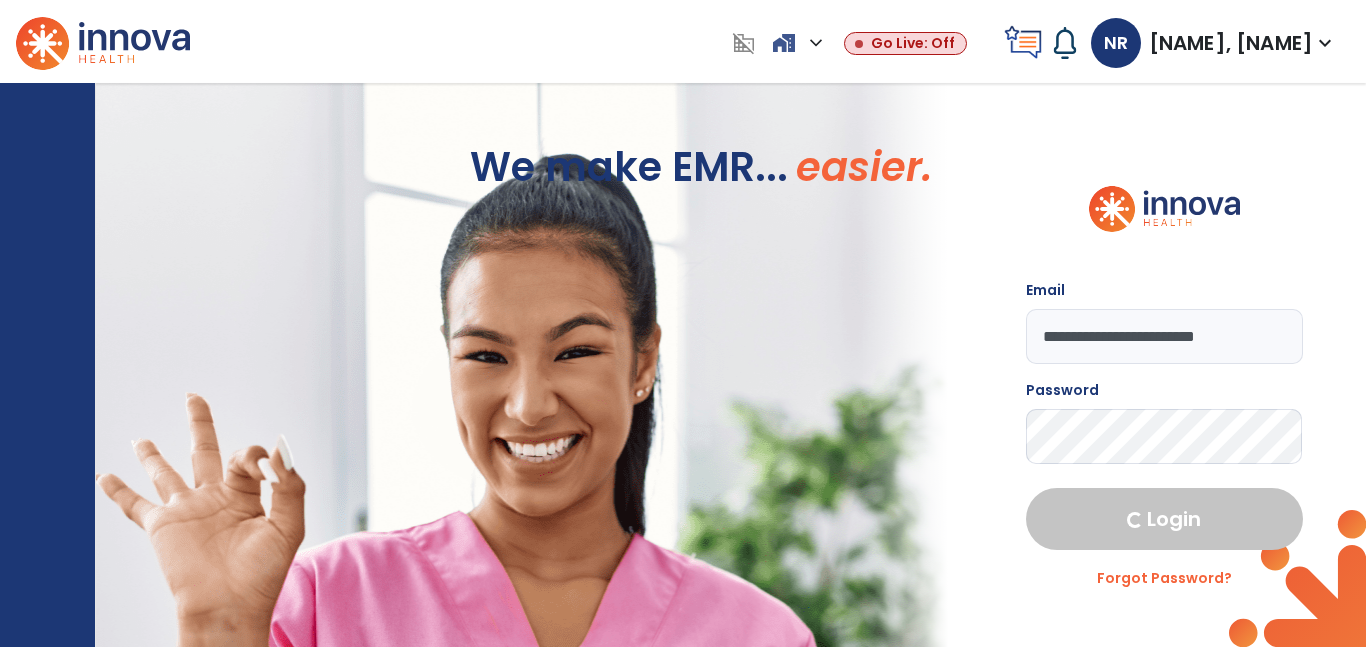 select on "****" 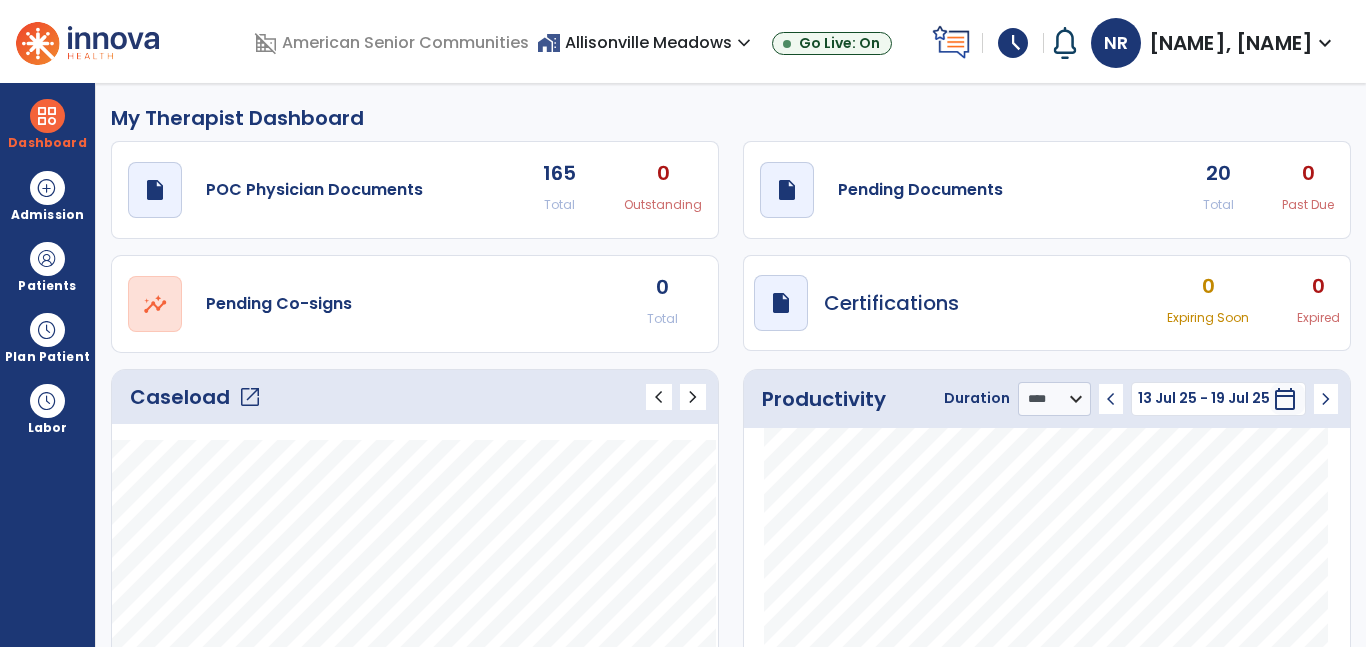 click on "open_in_new" 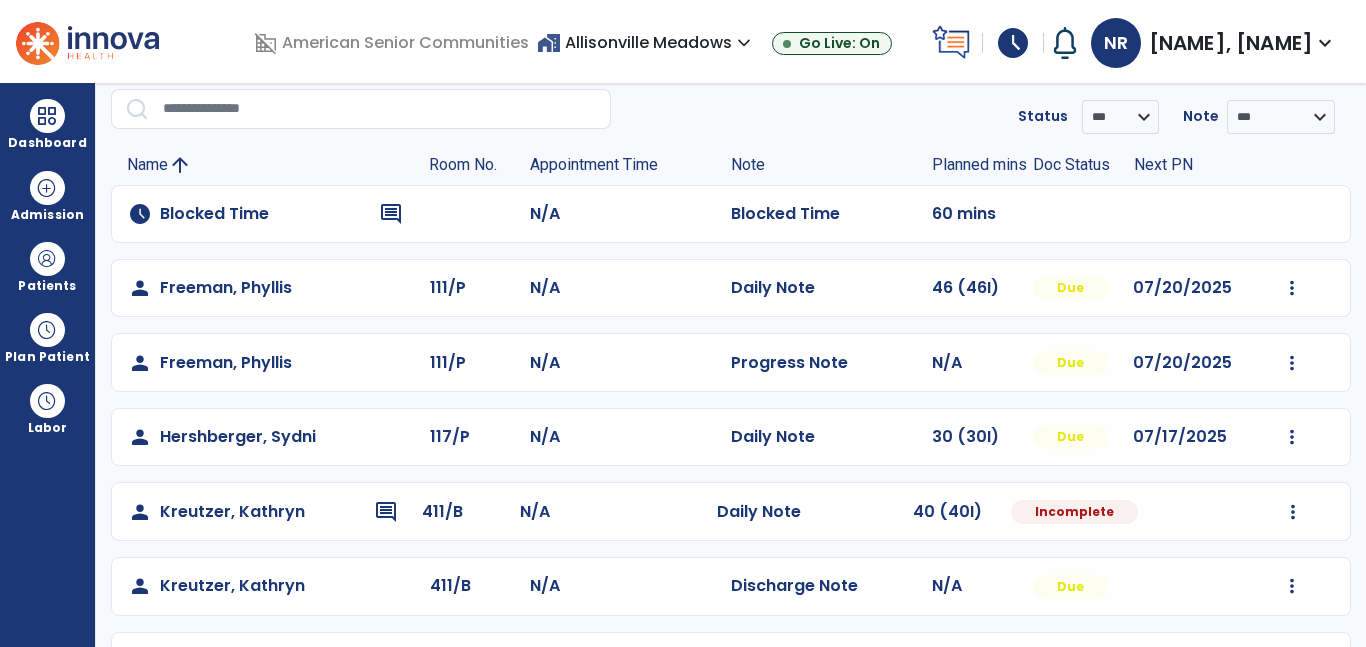 scroll, scrollTop: 70, scrollLeft: 0, axis: vertical 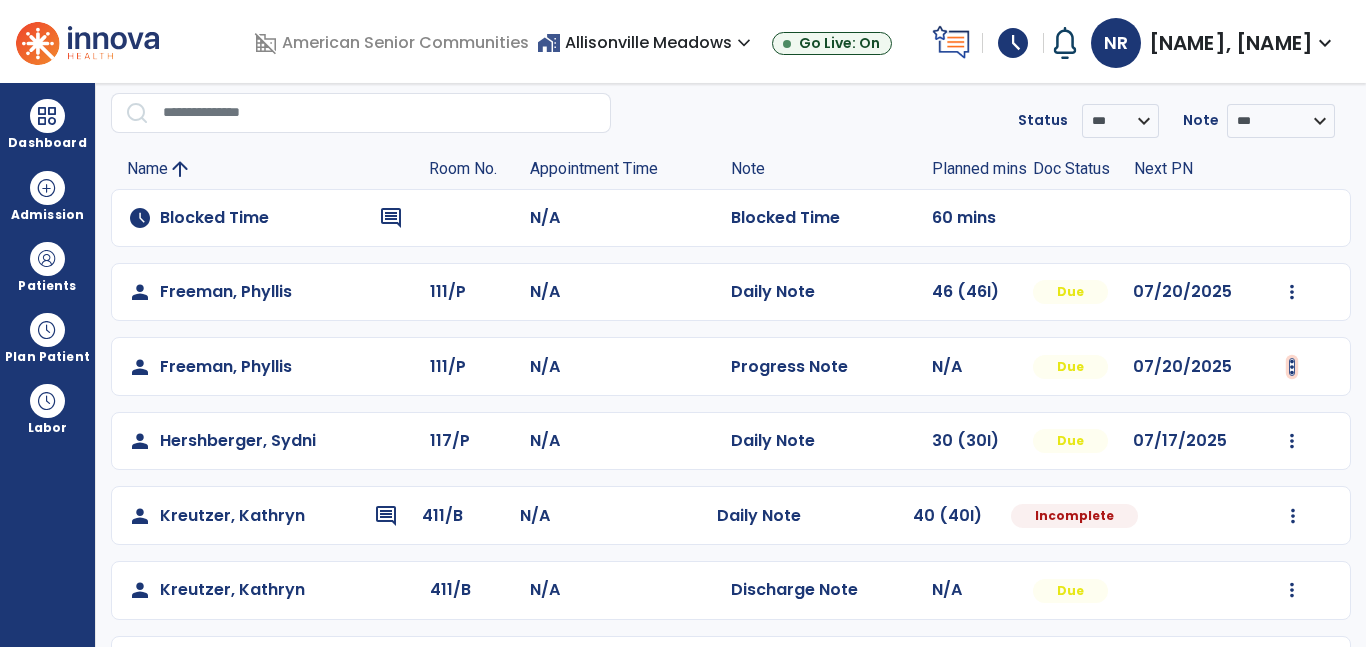 click at bounding box center (1292, 292) 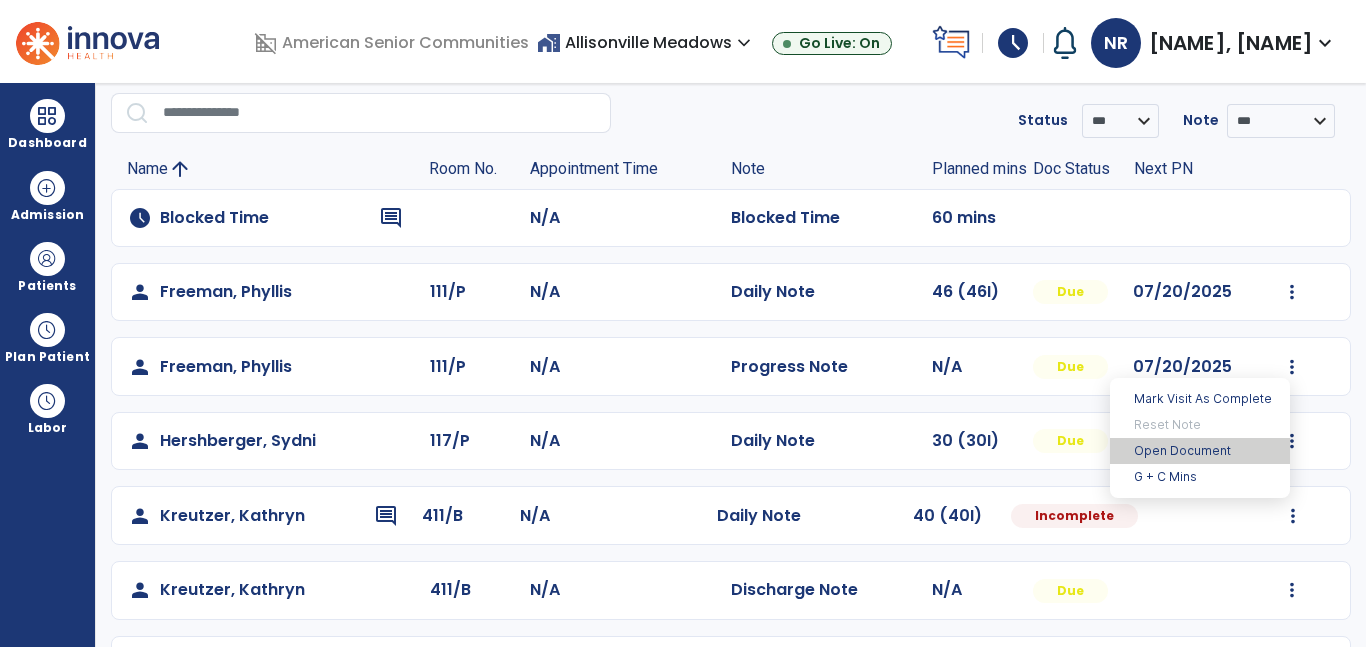click on "Open Document" at bounding box center (1200, 451) 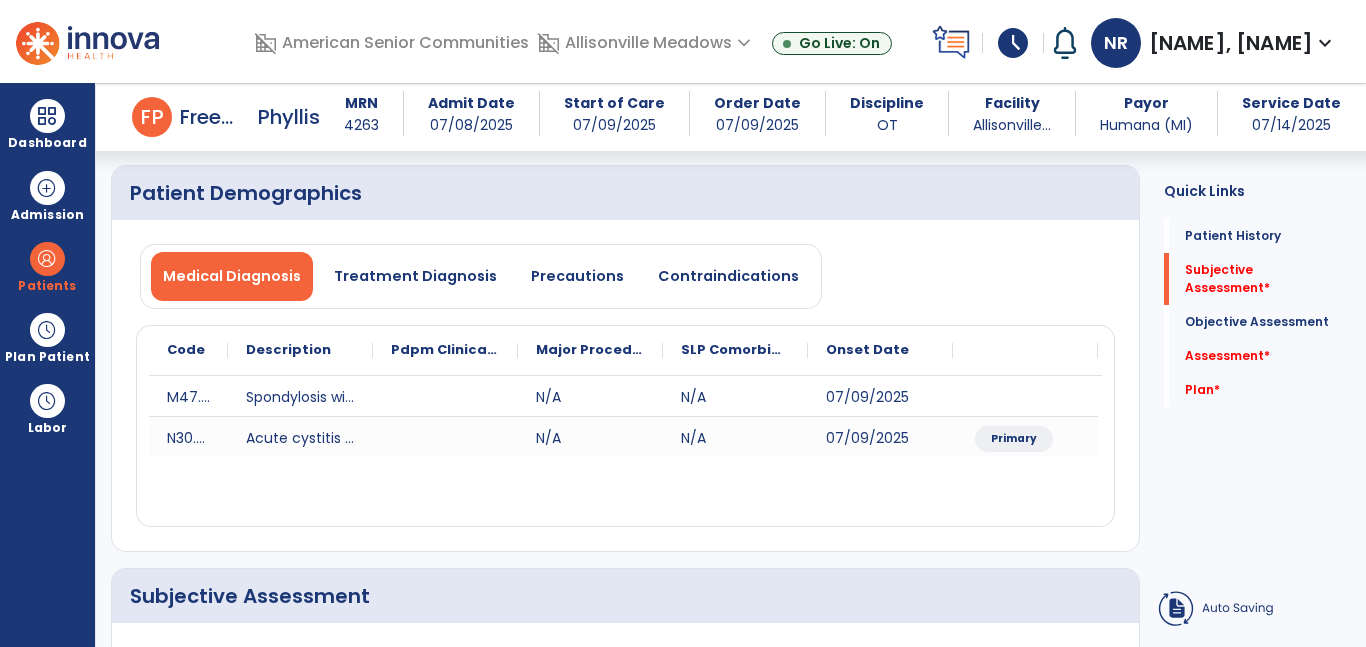 scroll, scrollTop: 437, scrollLeft: 0, axis: vertical 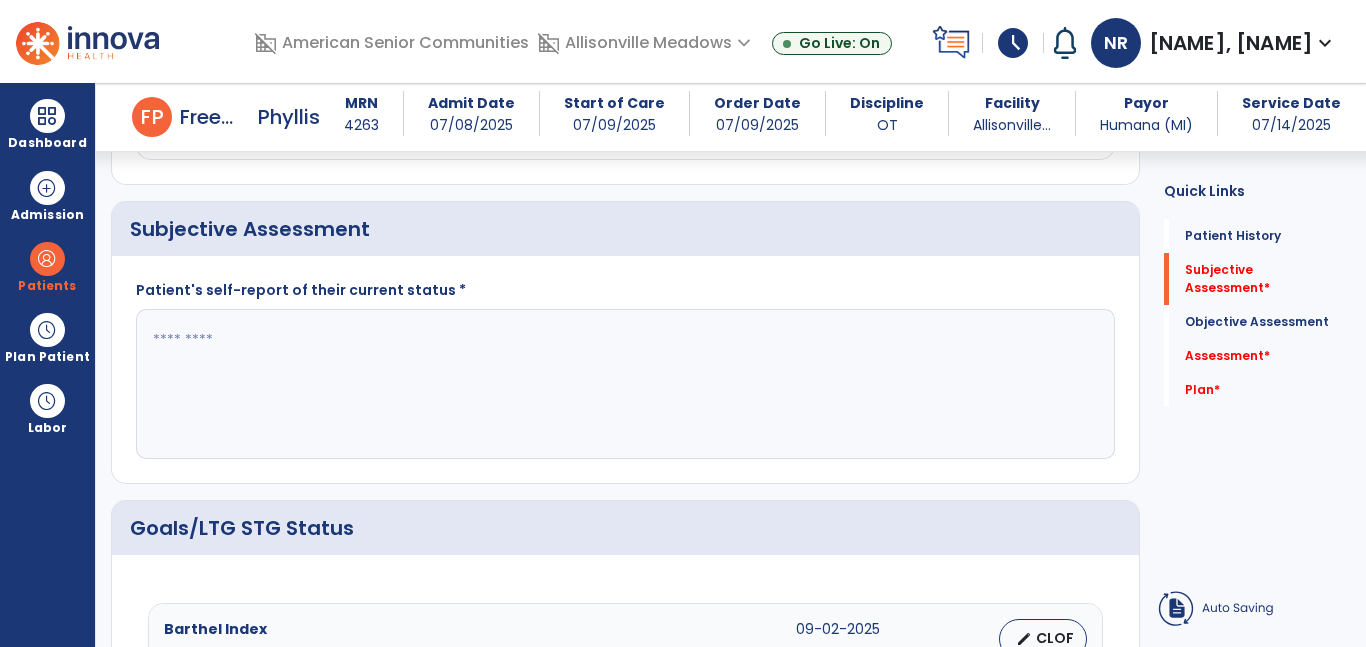 click 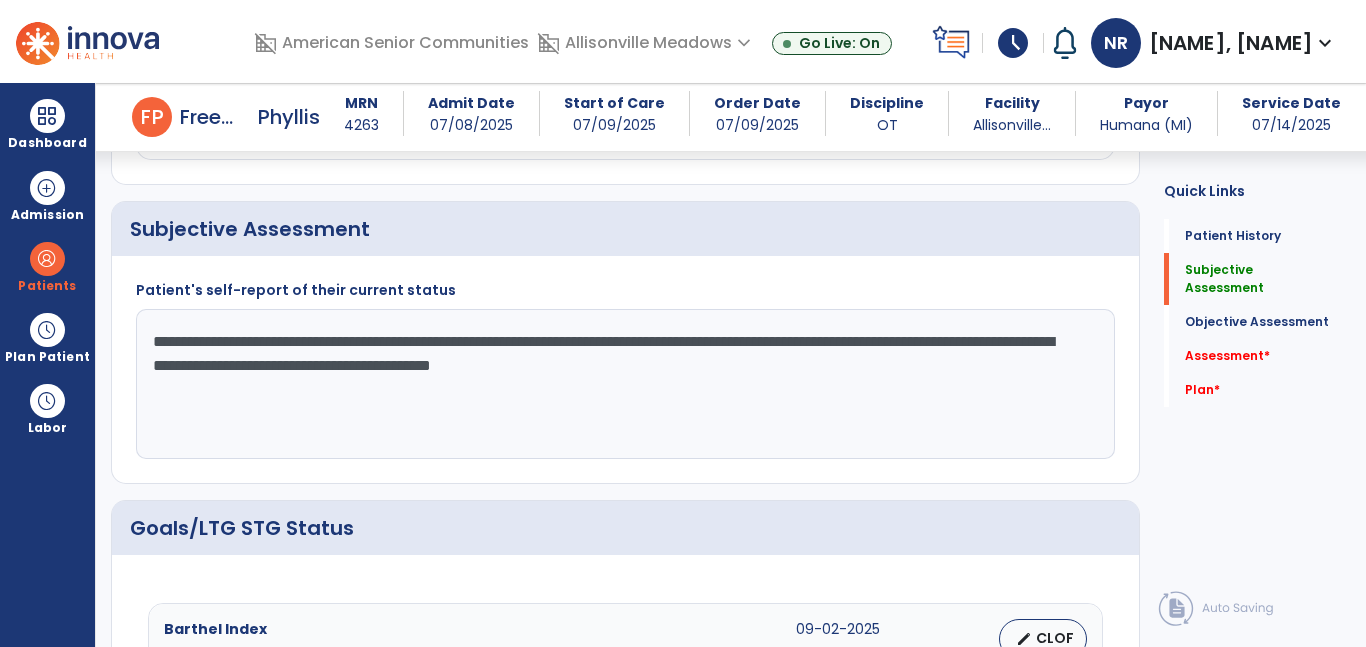 drag, startPoint x: 148, startPoint y: 338, endPoint x: 787, endPoint y: 374, distance: 640.0133 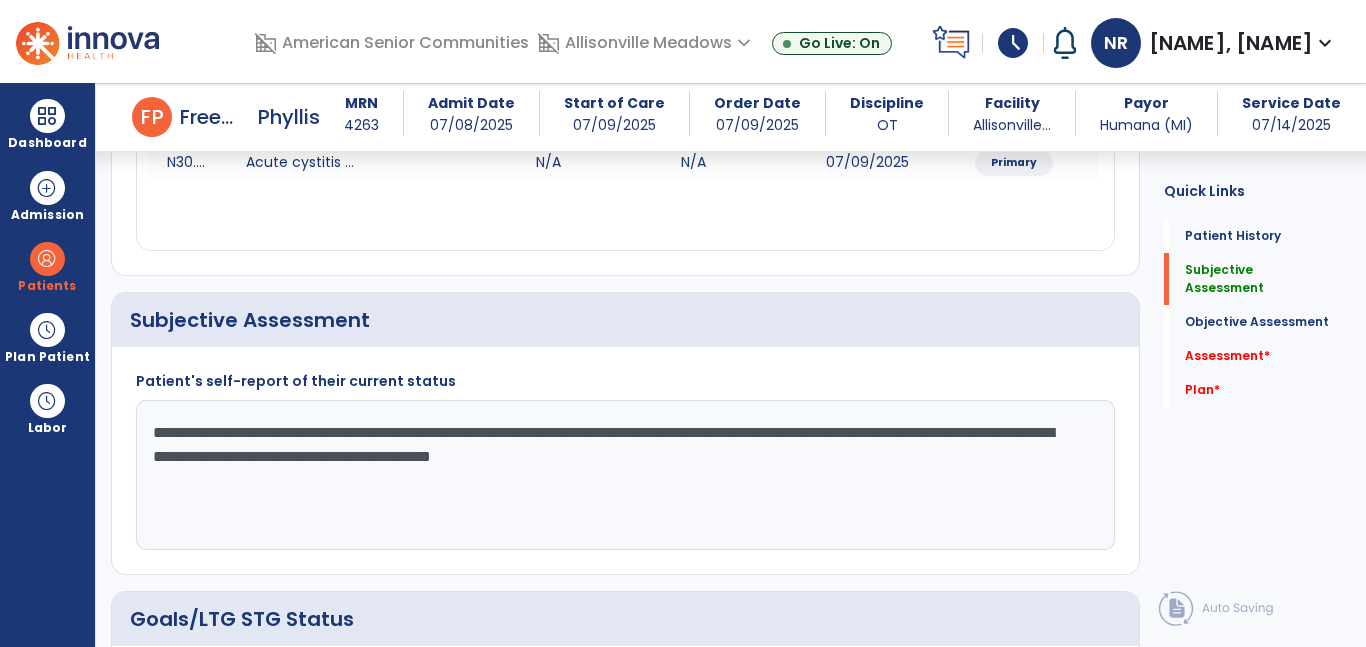 scroll, scrollTop: 352, scrollLeft: 0, axis: vertical 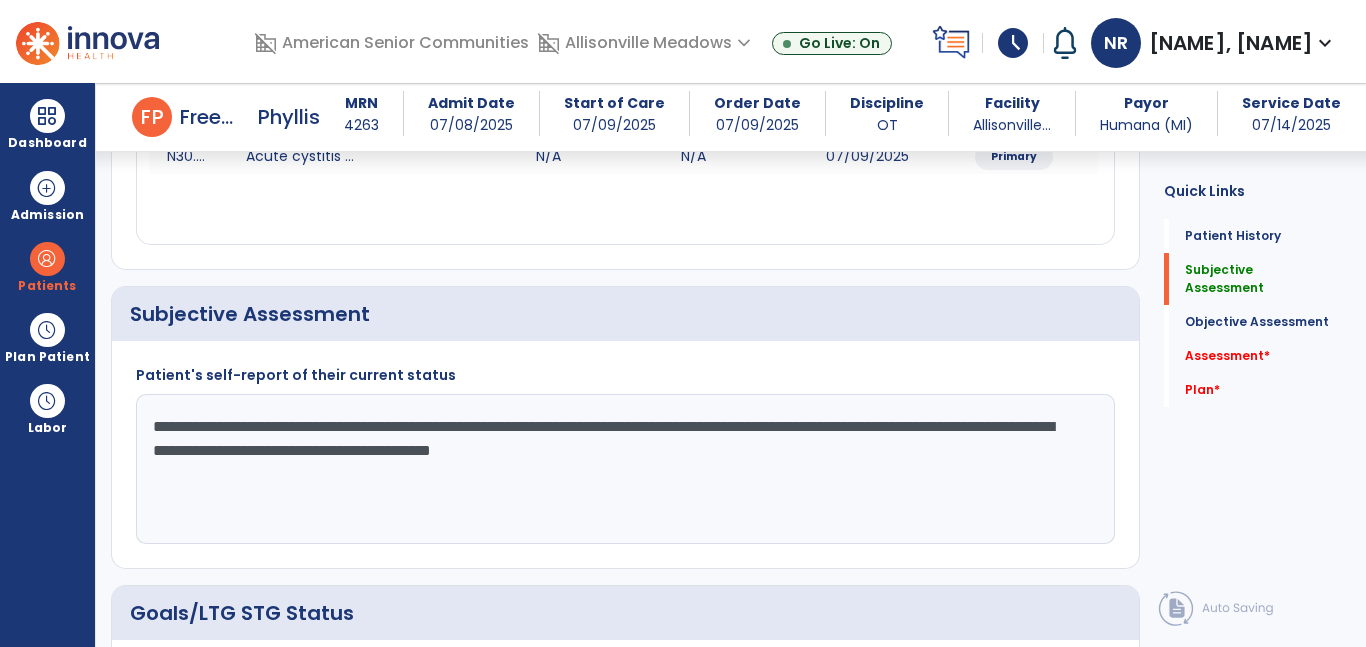 click on "**********" 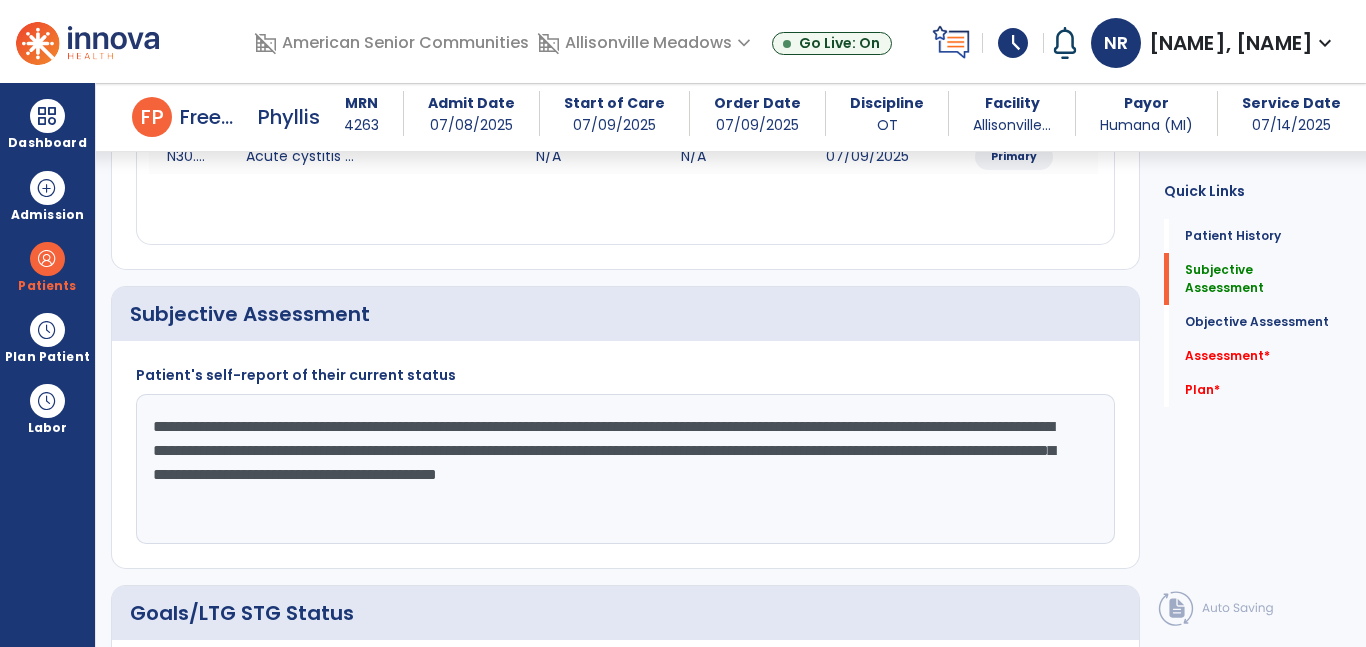 drag, startPoint x: 149, startPoint y: 415, endPoint x: 1104, endPoint y: 508, distance: 959.5176 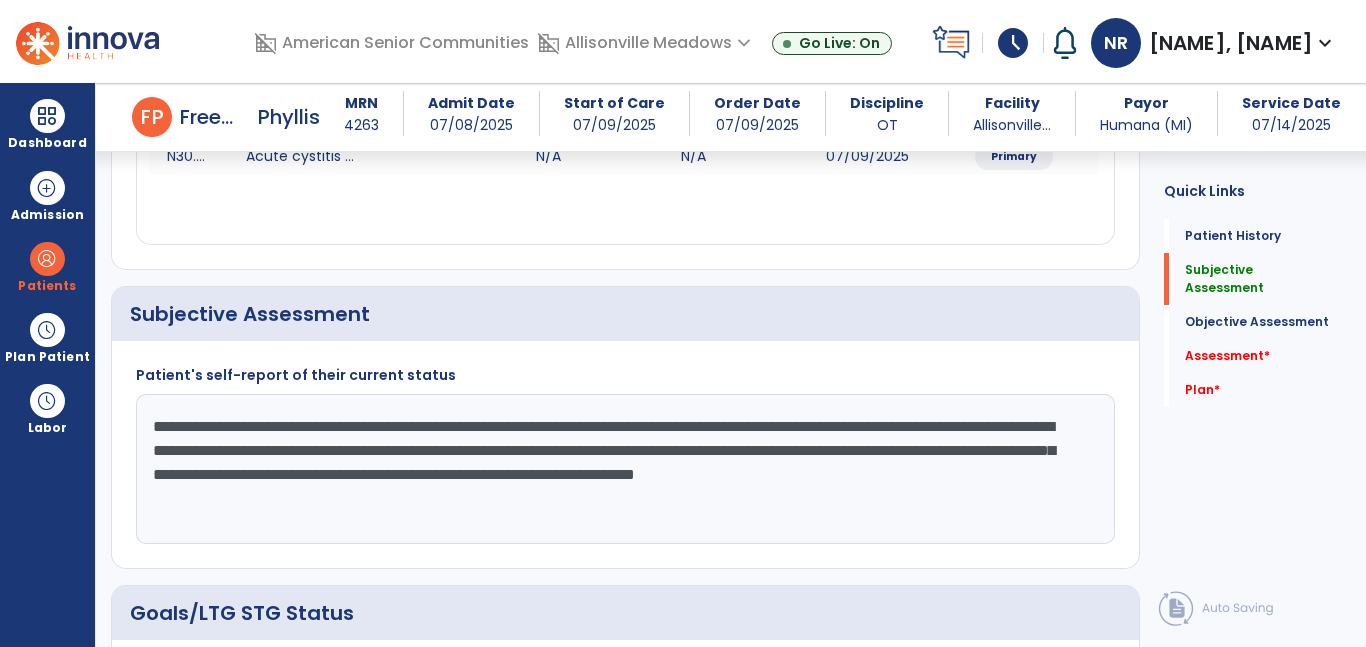 click on "**********" 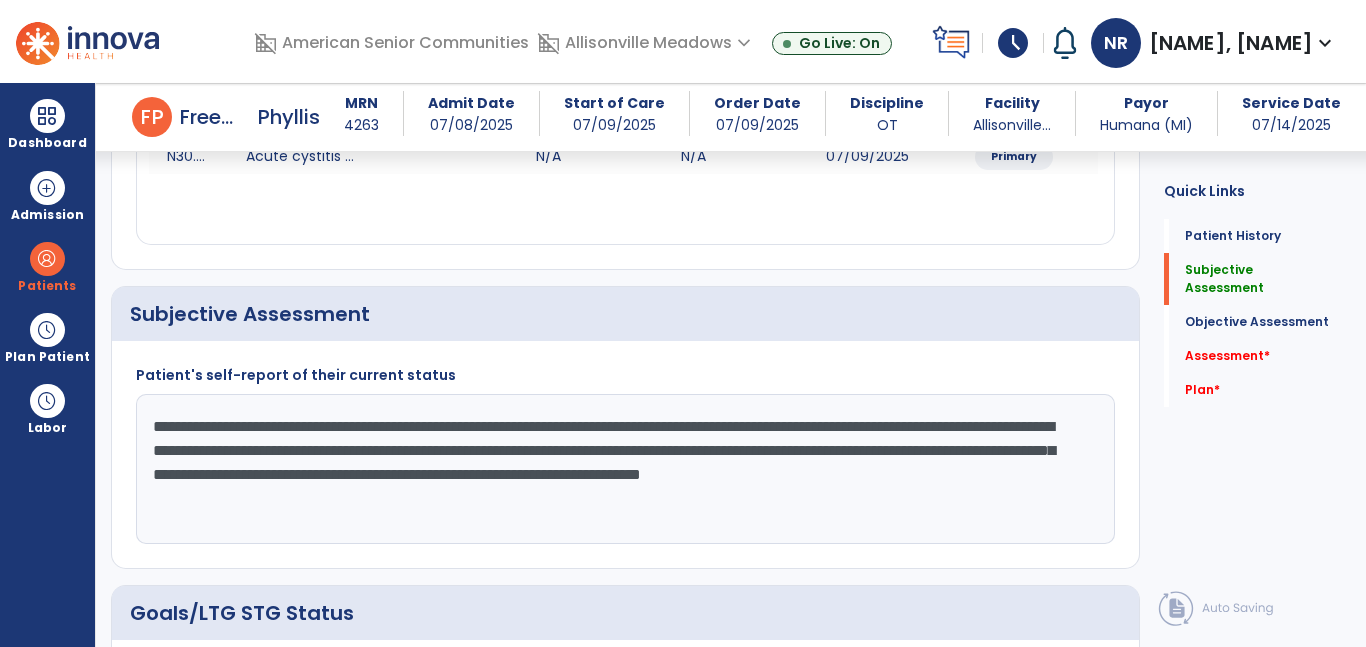 click on "**********" 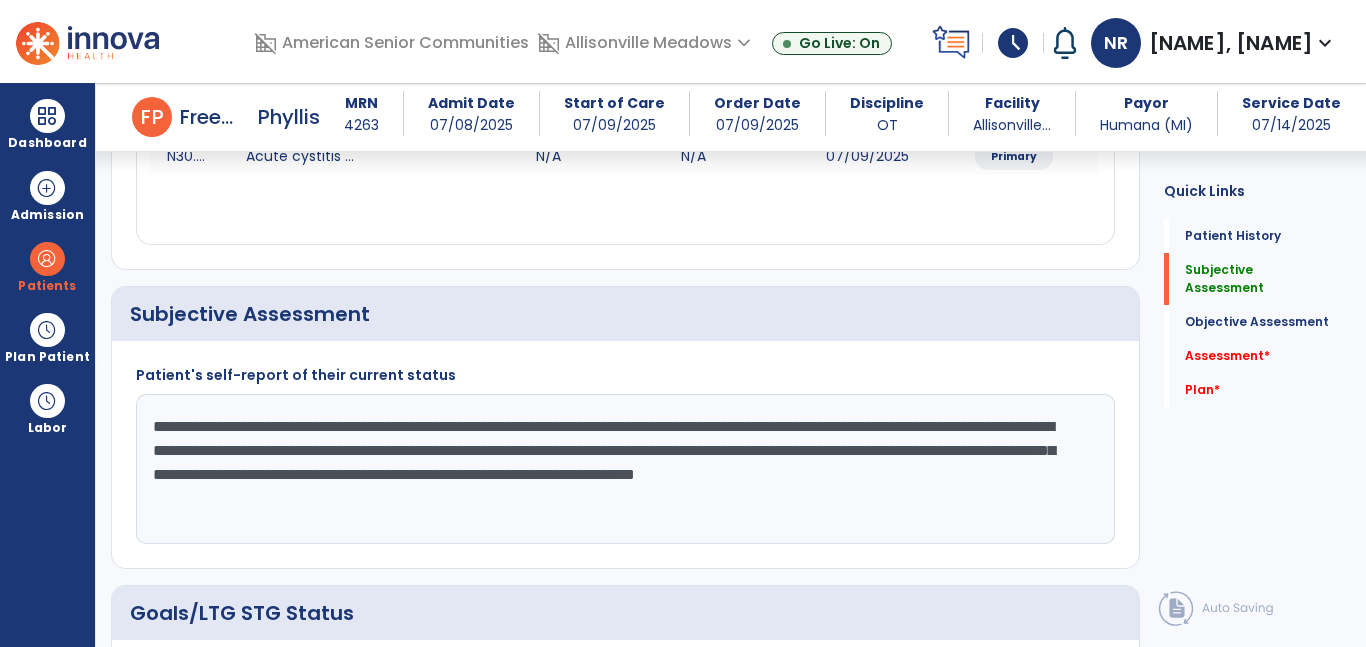 click on "**********" 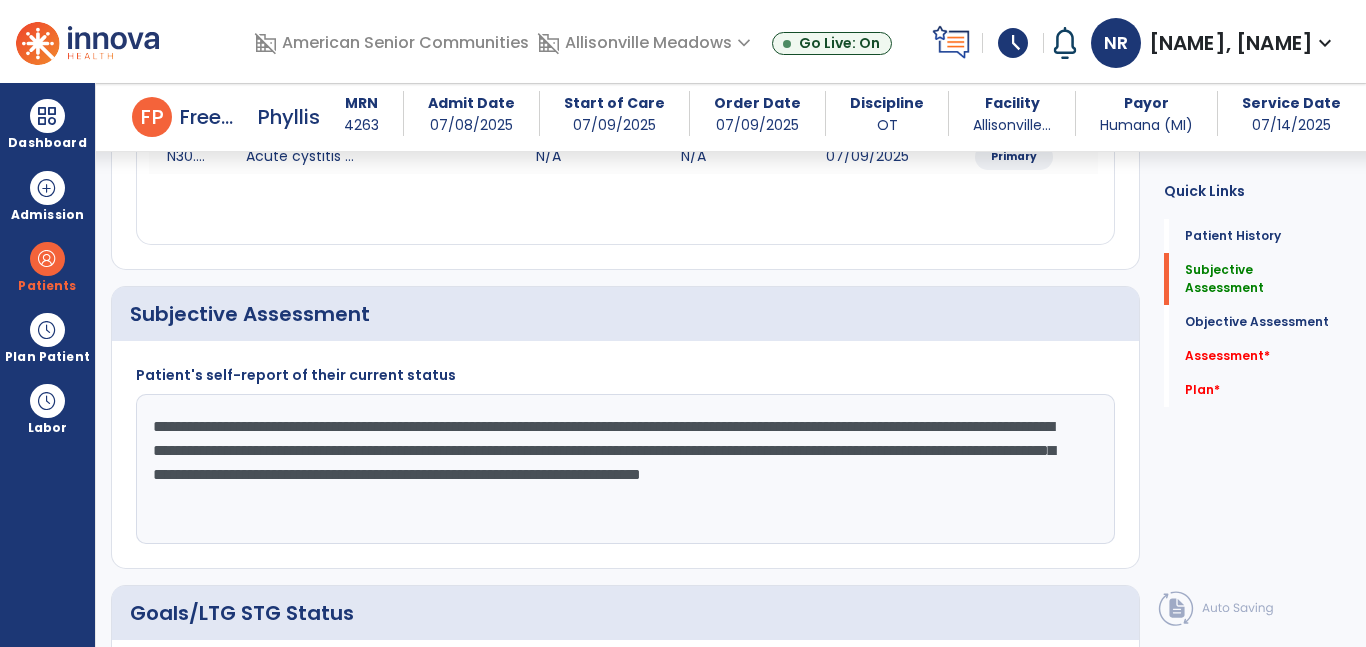 drag, startPoint x: 488, startPoint y: 508, endPoint x: 132, endPoint y: 410, distance: 369.24246 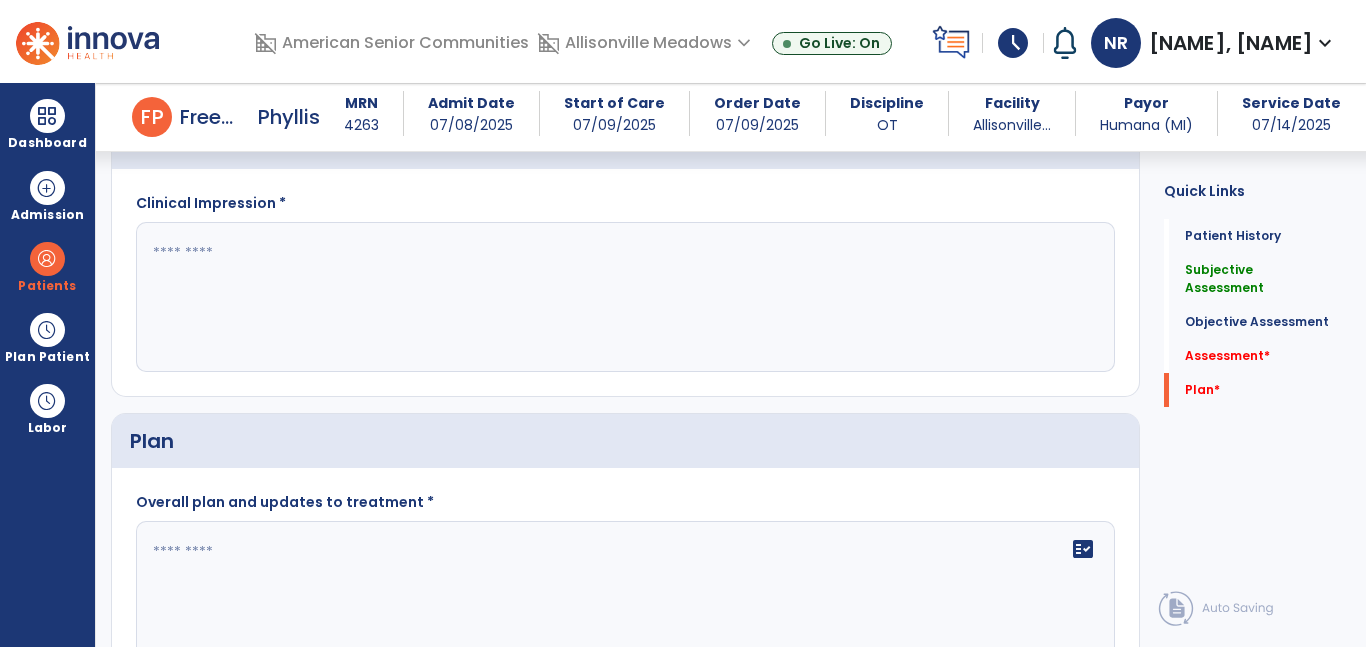 scroll, scrollTop: 1666, scrollLeft: 0, axis: vertical 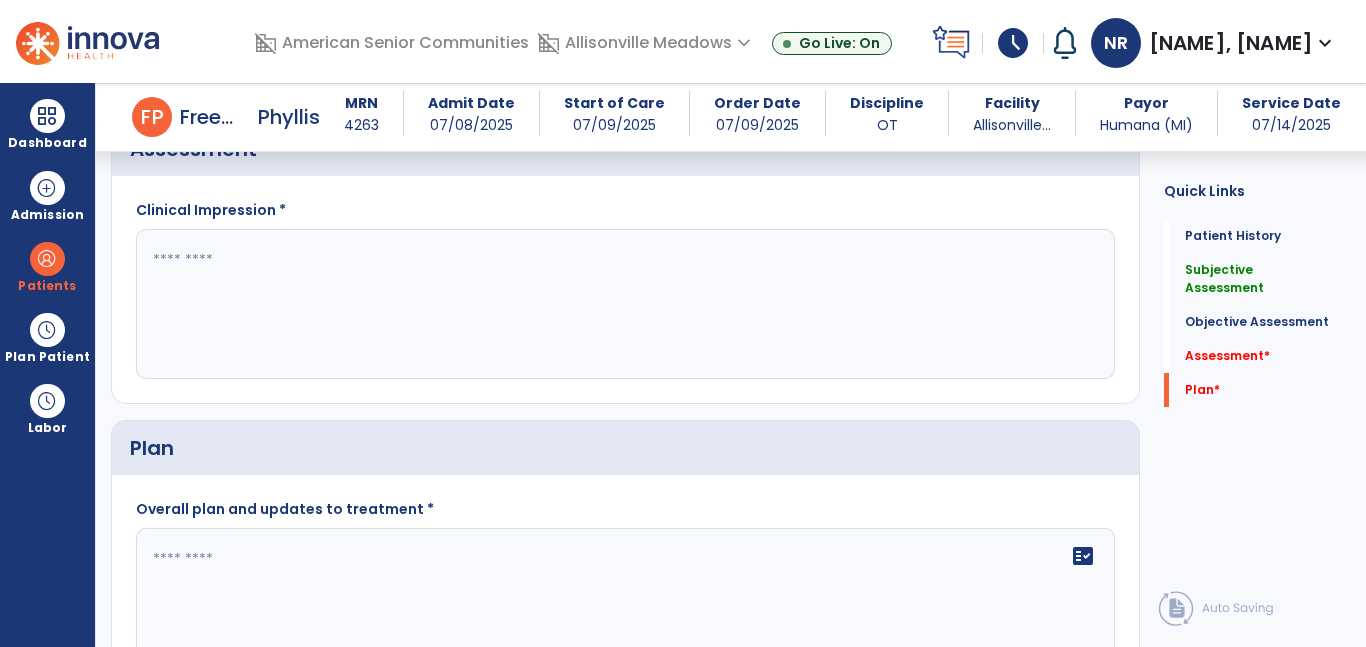 type on "**********" 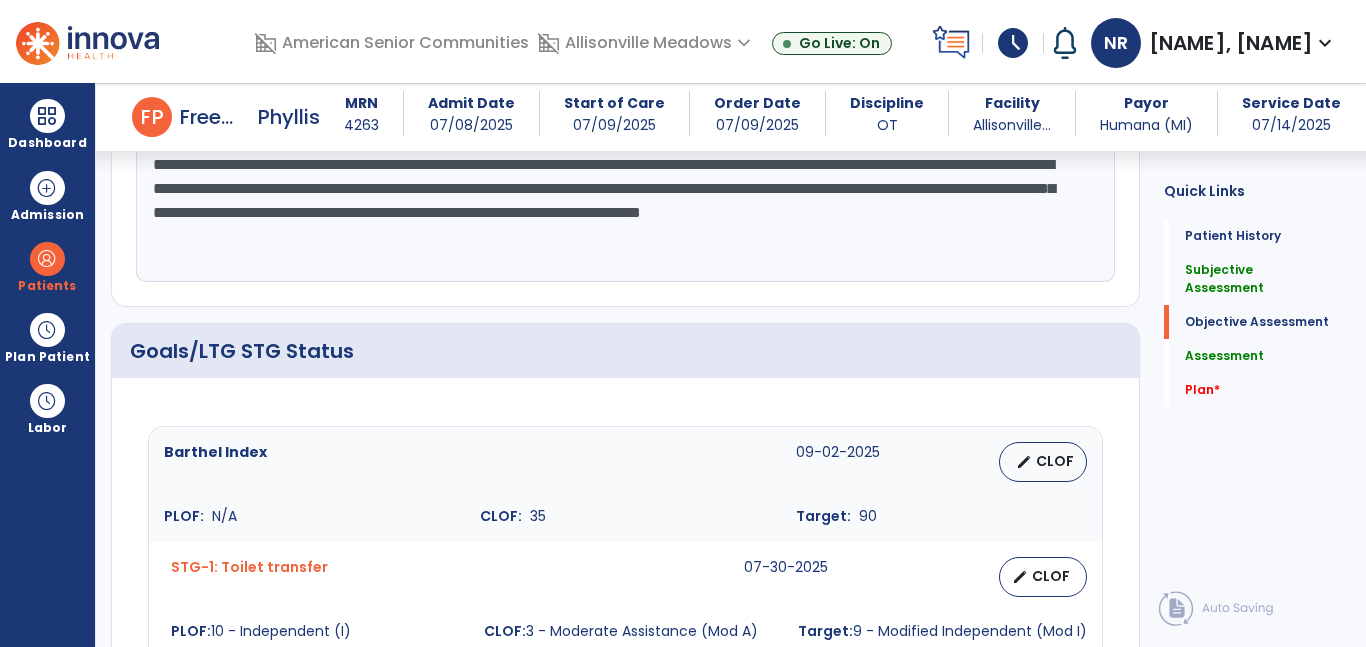type on "**********" 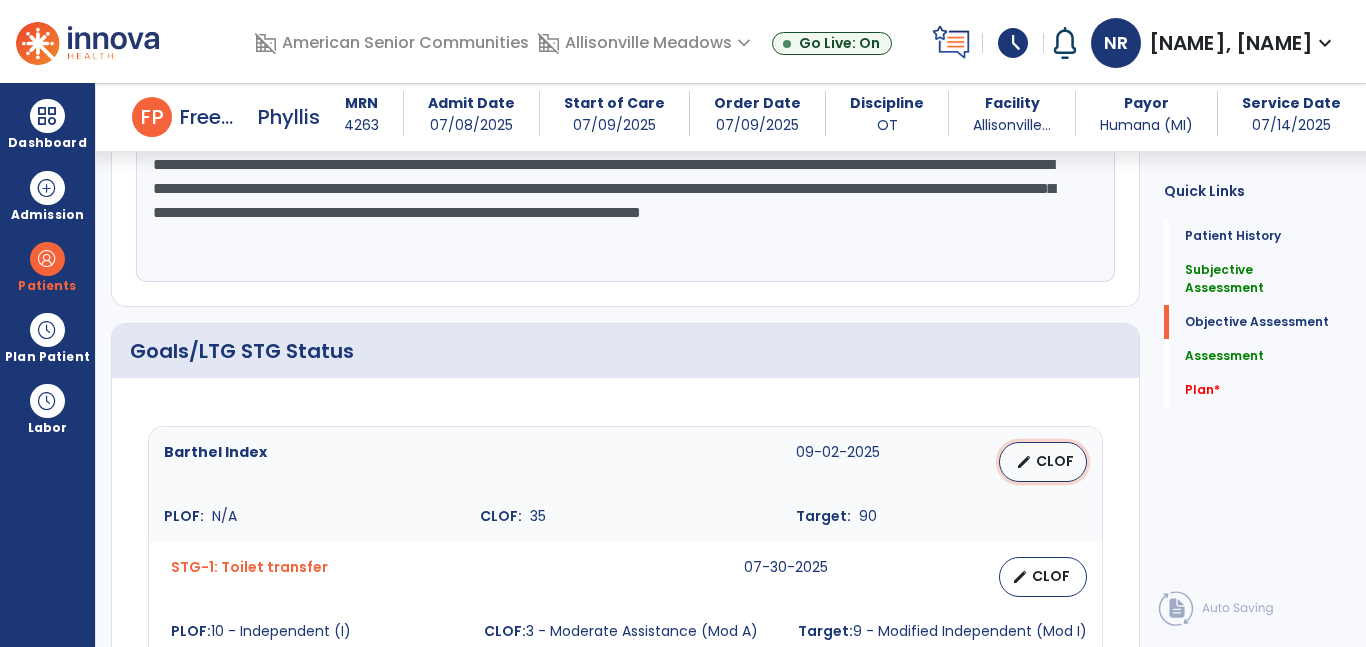 click on "CLOF" at bounding box center (1055, 461) 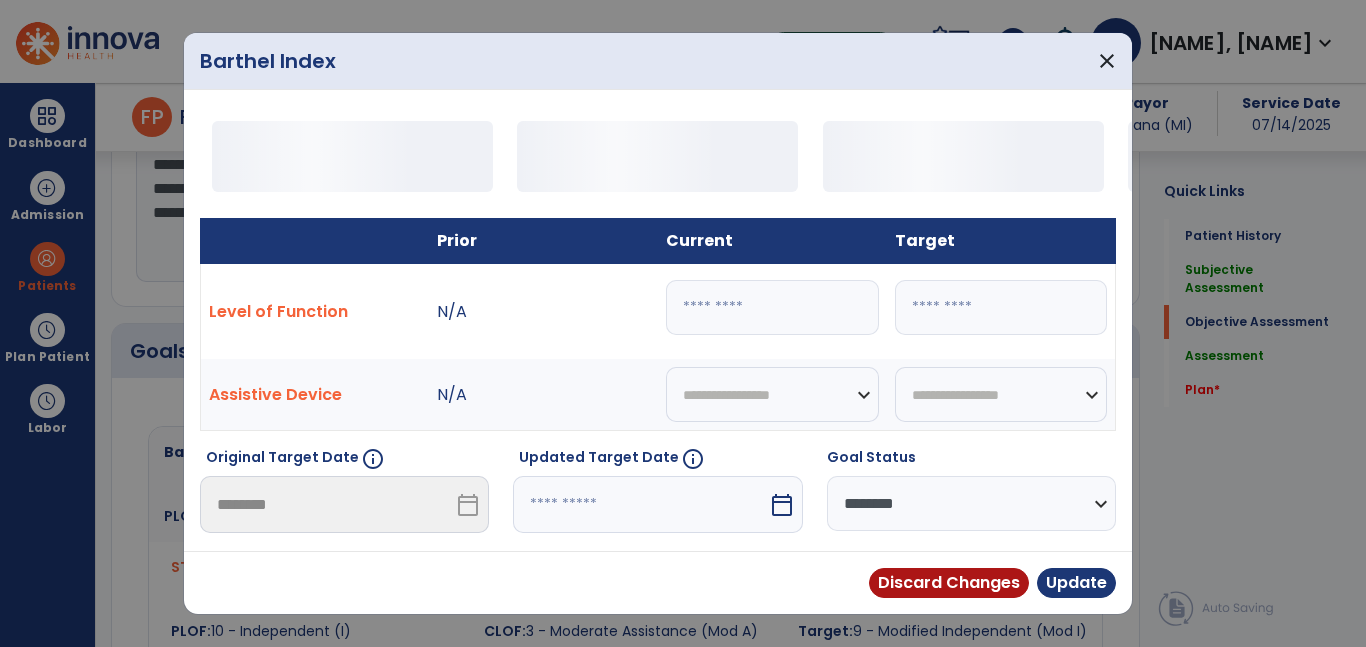 click on "**********" at bounding box center (658, 661) 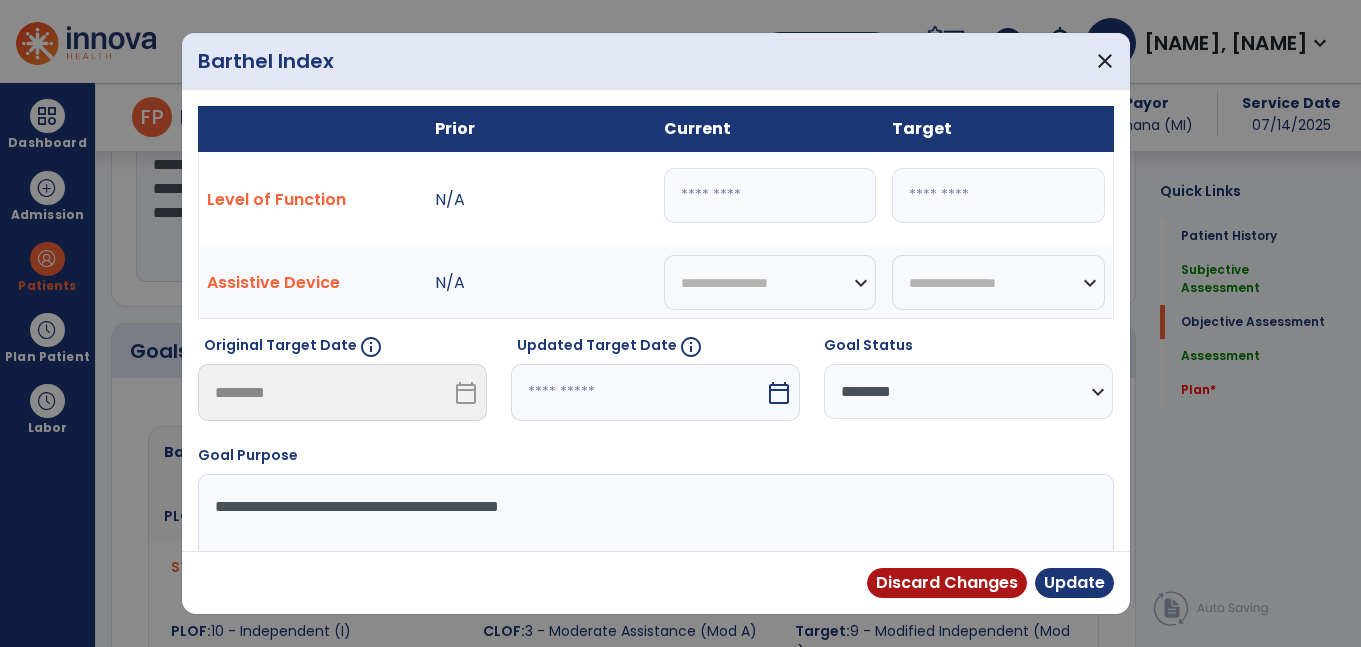 scroll, scrollTop: 614, scrollLeft: 0, axis: vertical 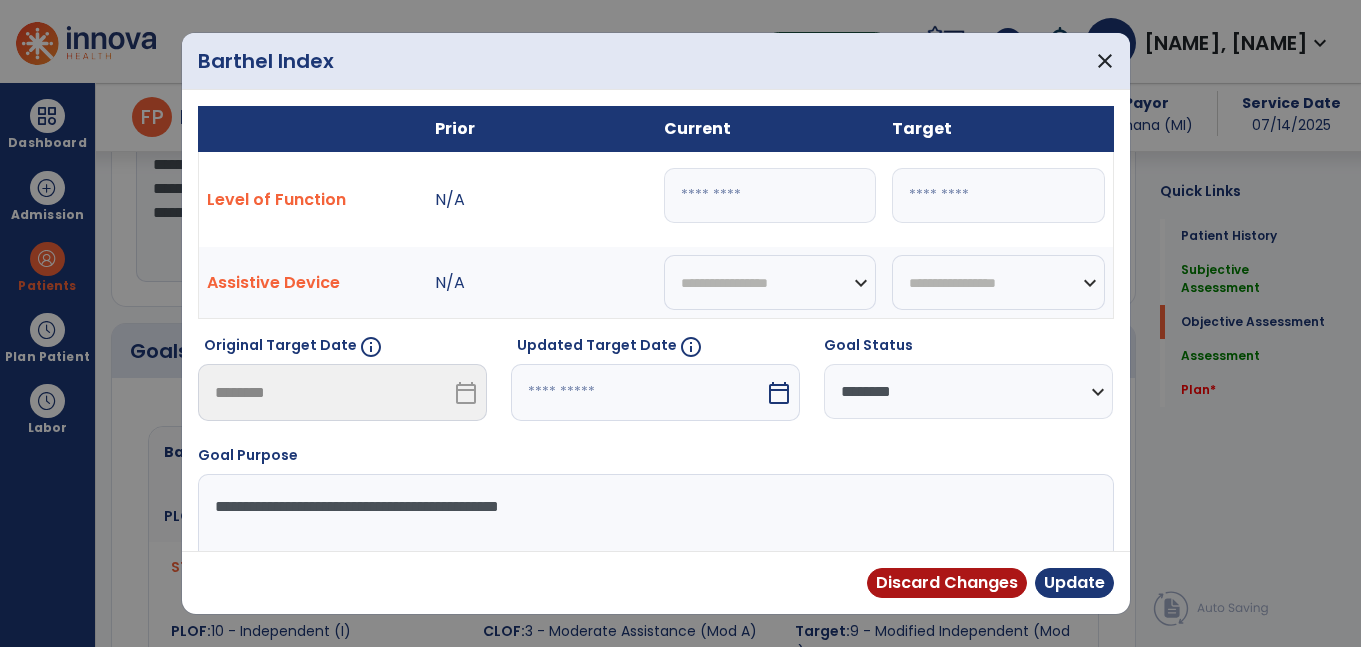 click on "**" at bounding box center (770, 195) 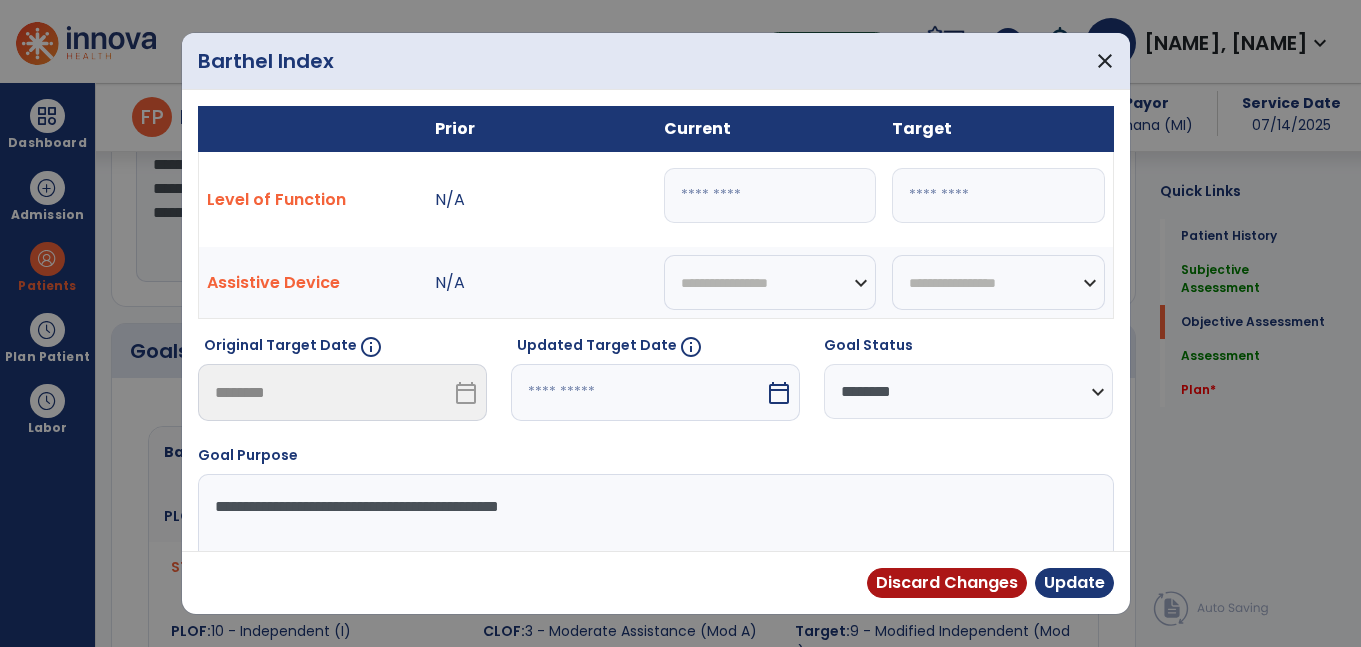 type on "**" 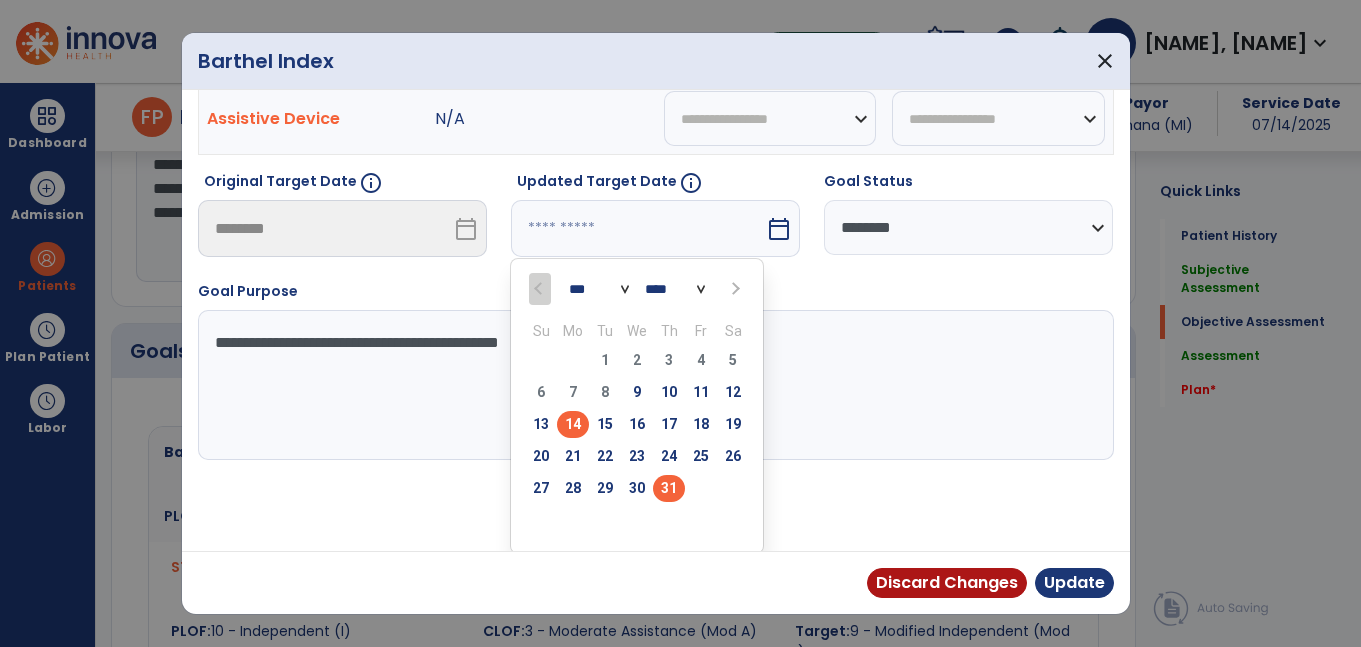 click on "31" at bounding box center (669, 488) 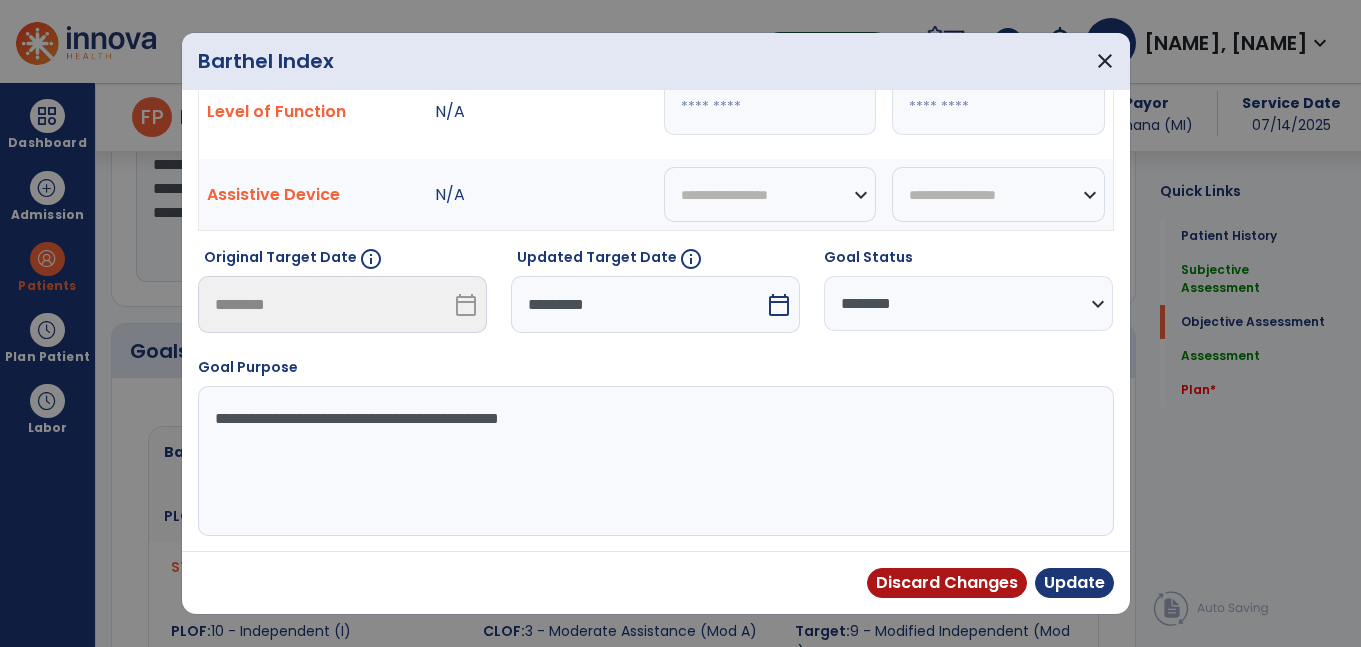 scroll, scrollTop: 0, scrollLeft: 0, axis: both 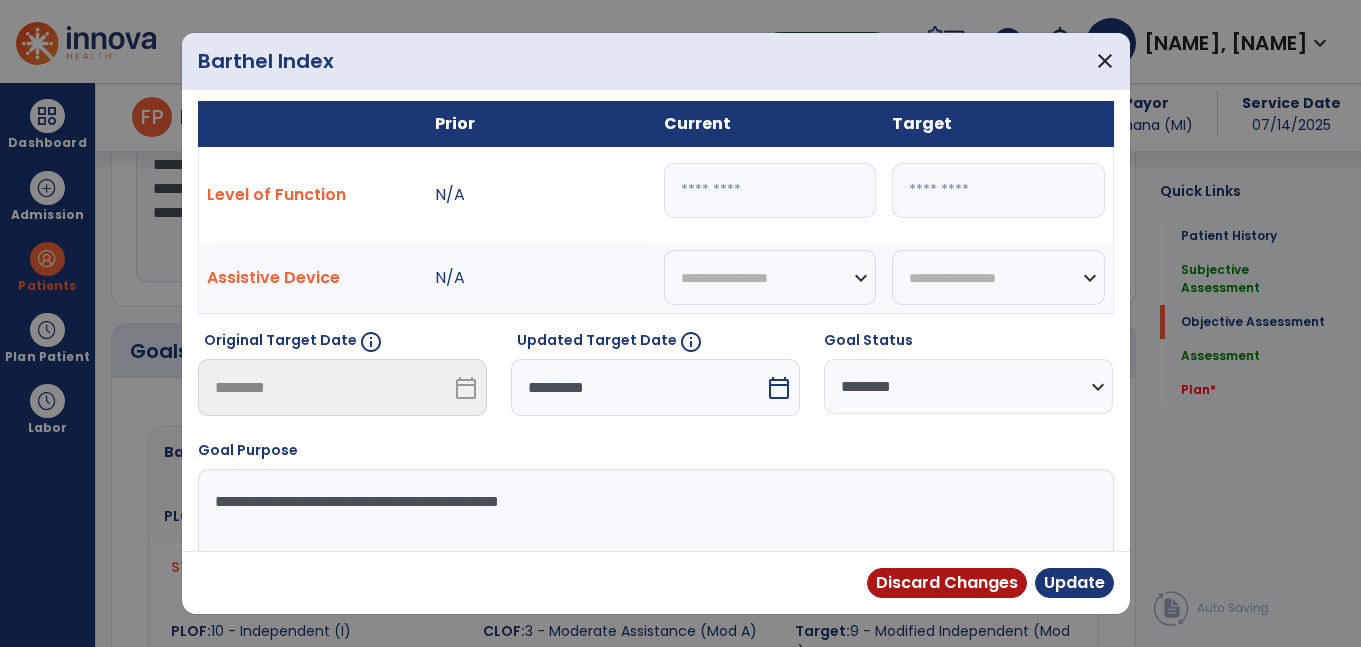 click on "calendar_today" at bounding box center (779, 388) 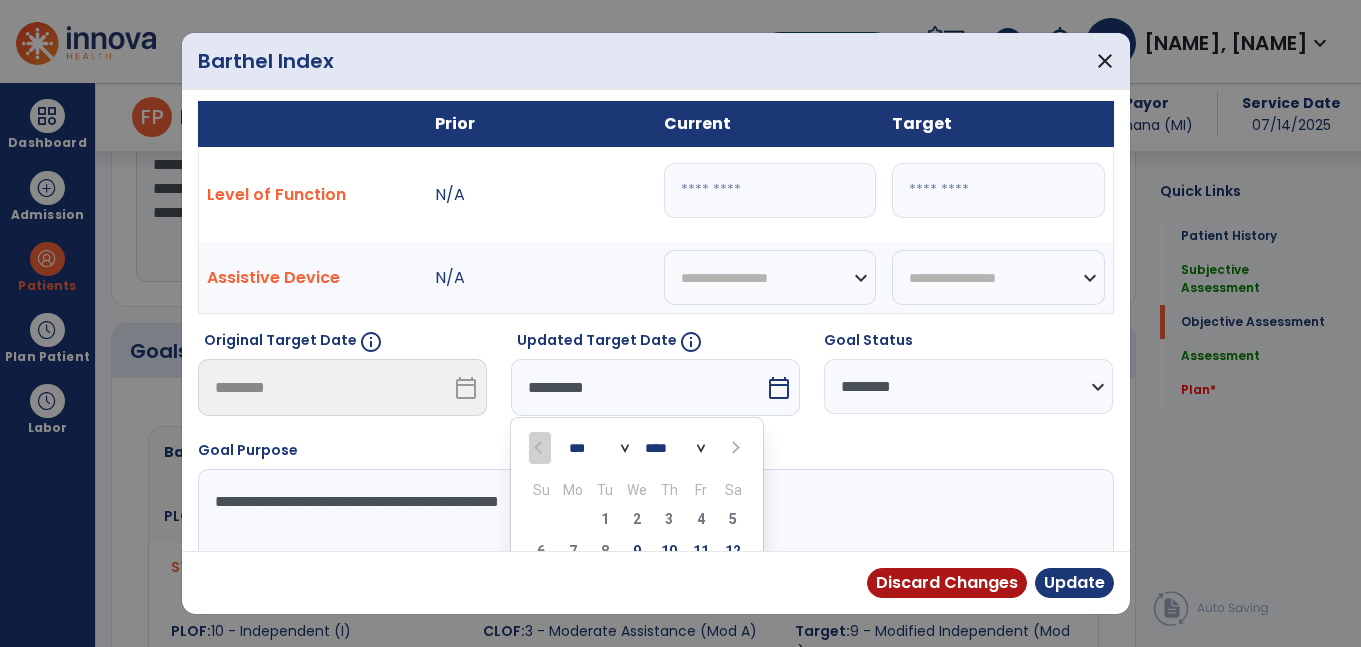 scroll, scrollTop: 168, scrollLeft: 0, axis: vertical 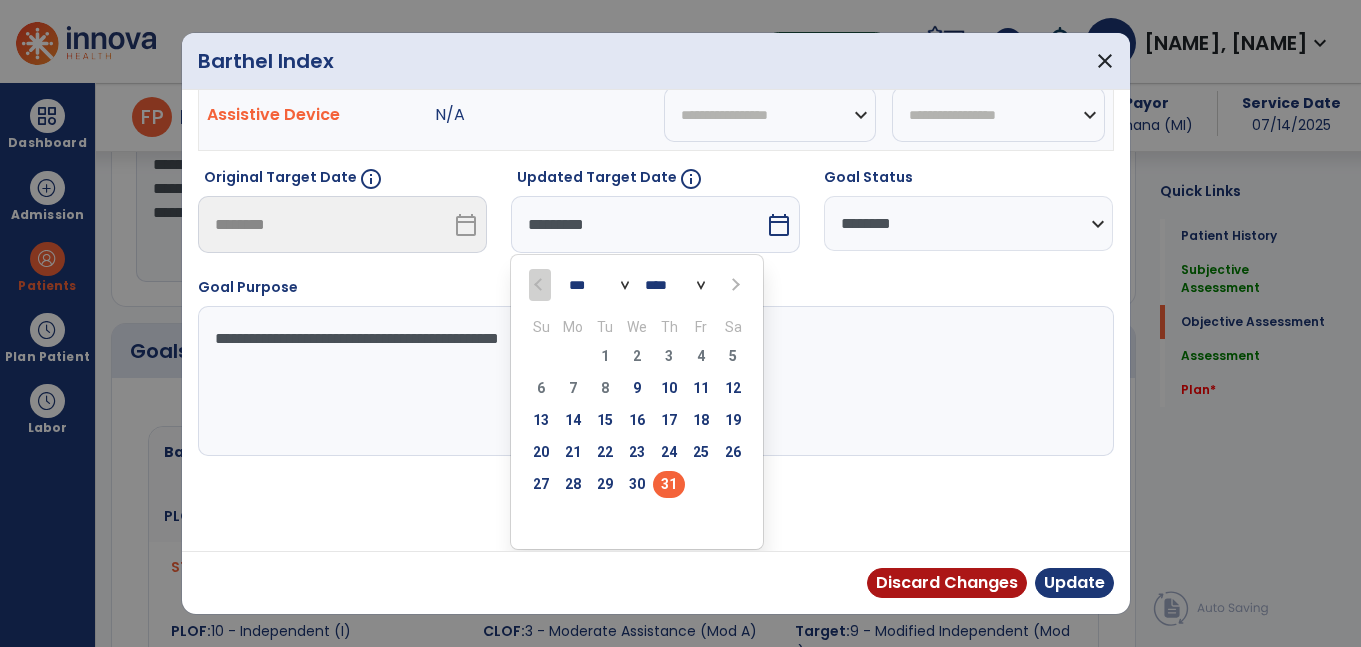 click on "**********" at bounding box center [653, 381] 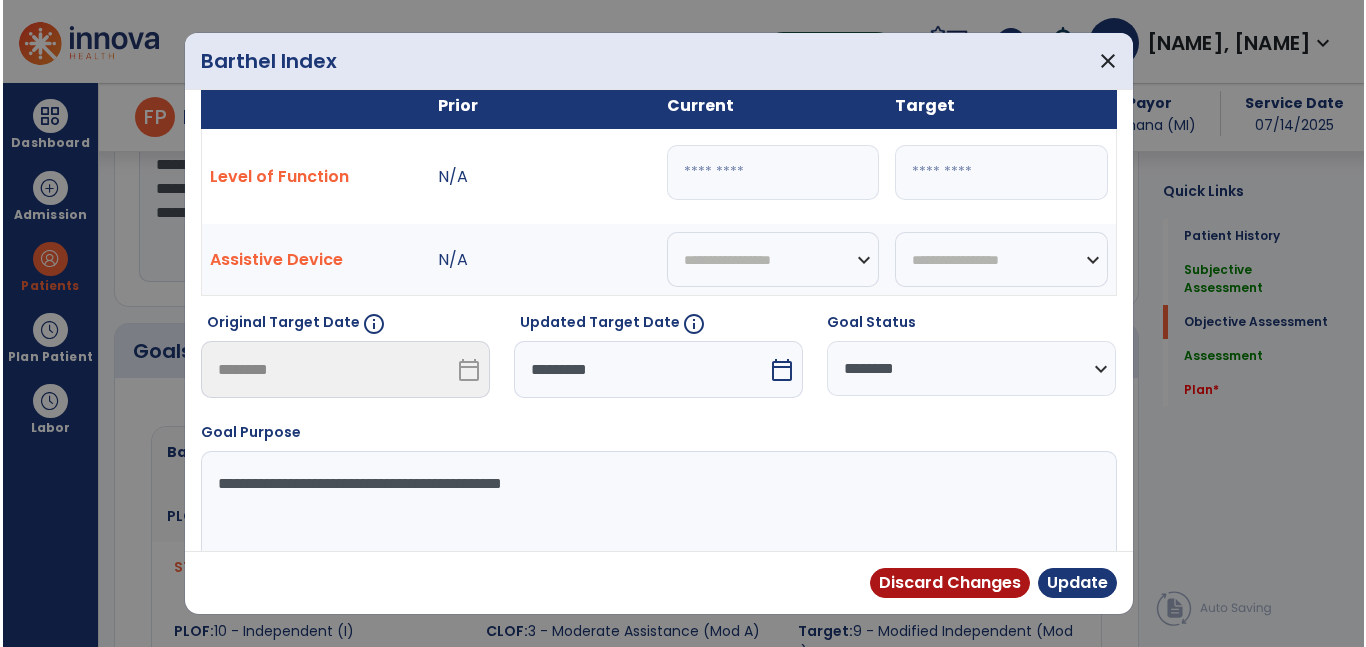 scroll, scrollTop: 17, scrollLeft: 0, axis: vertical 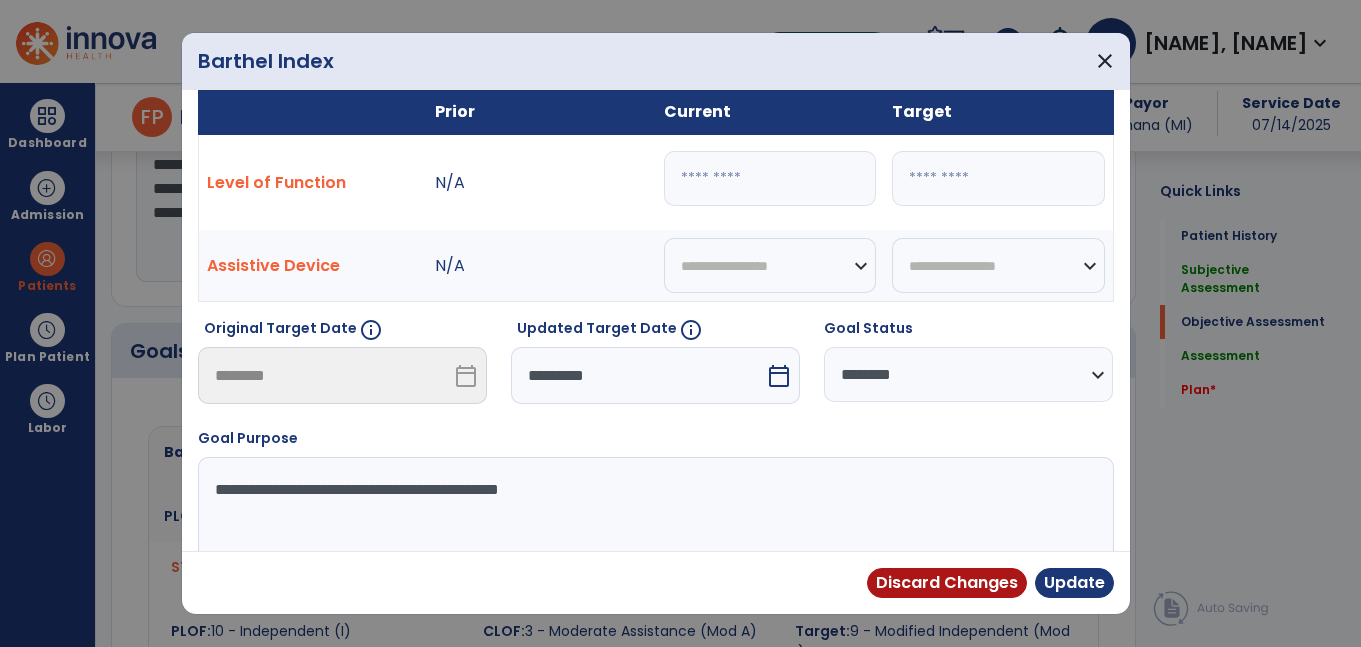click on "**" at bounding box center (770, 178) 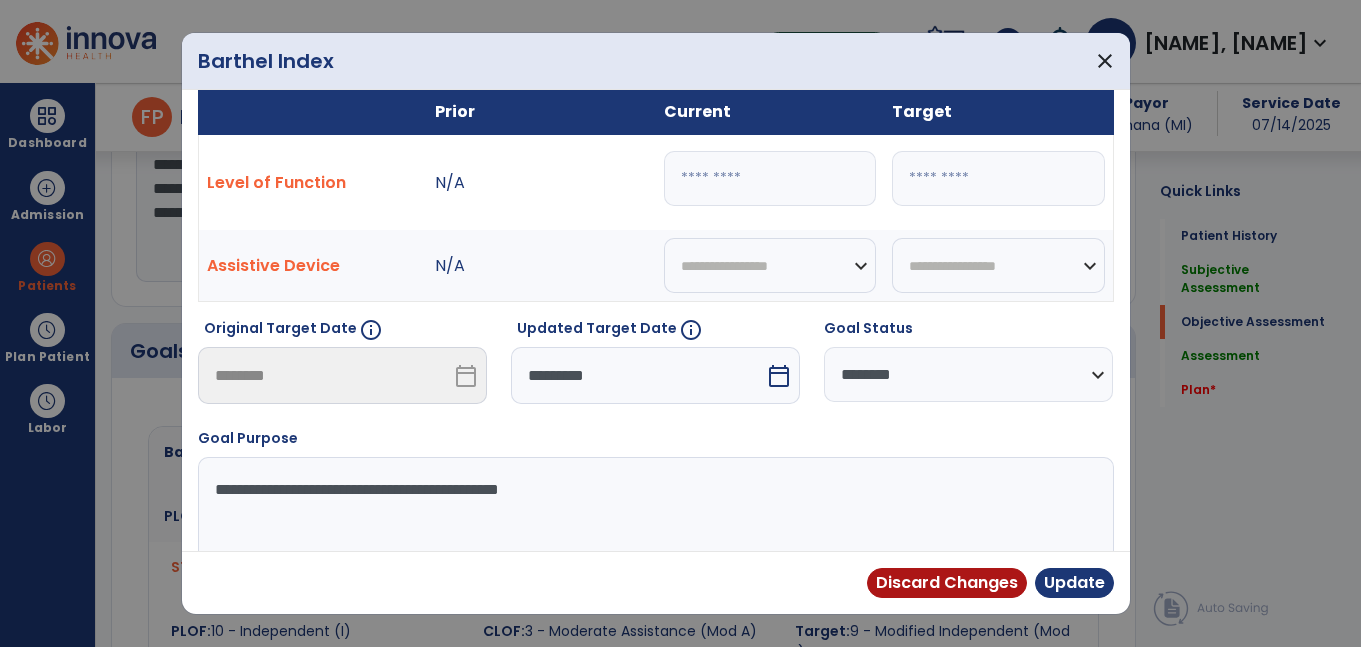 type on "**" 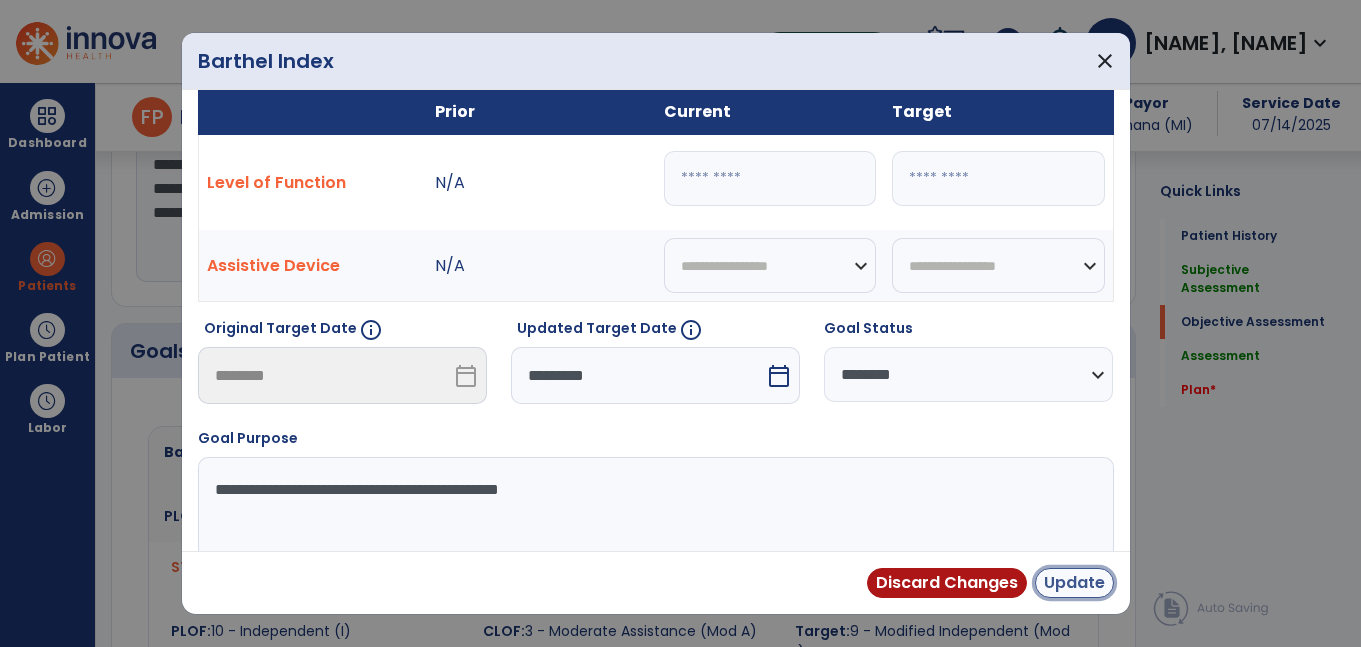 click on "Update" at bounding box center [1074, 583] 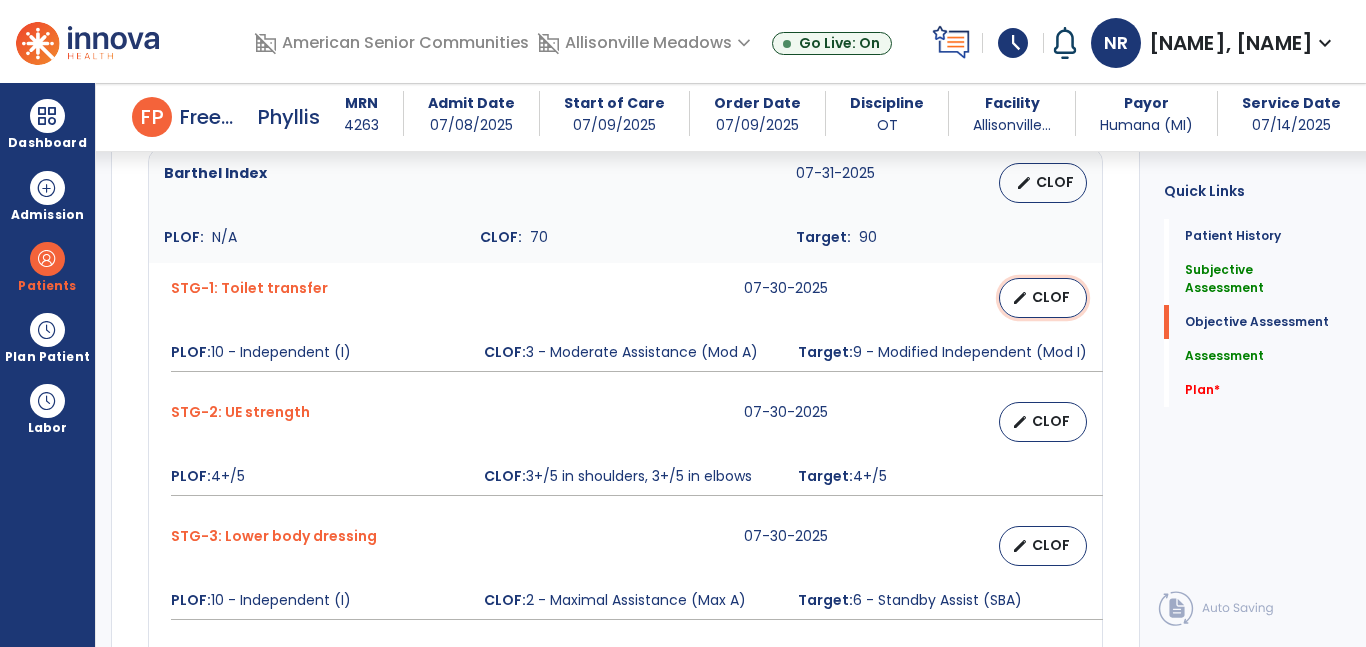 click on "CLOF" at bounding box center (1051, 297) 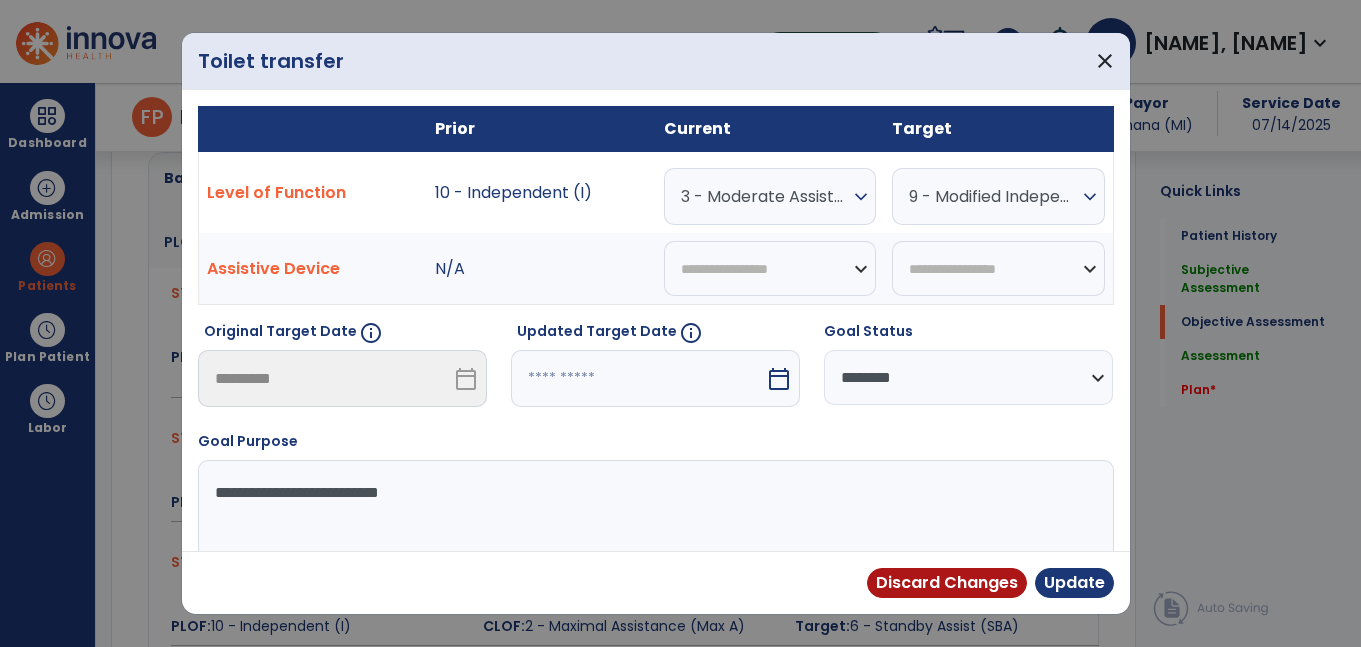 scroll, scrollTop: 893, scrollLeft: 0, axis: vertical 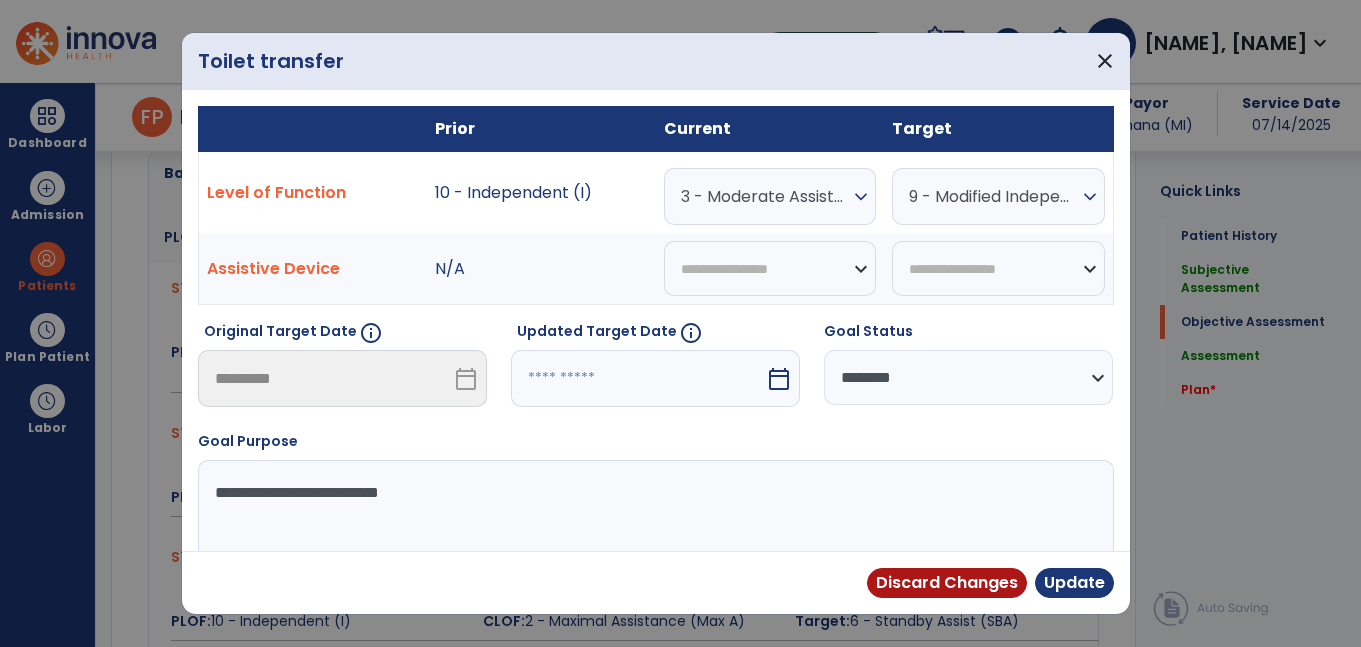 click on "3 - Moderate Assistance (Mod A)" at bounding box center (765, 196) 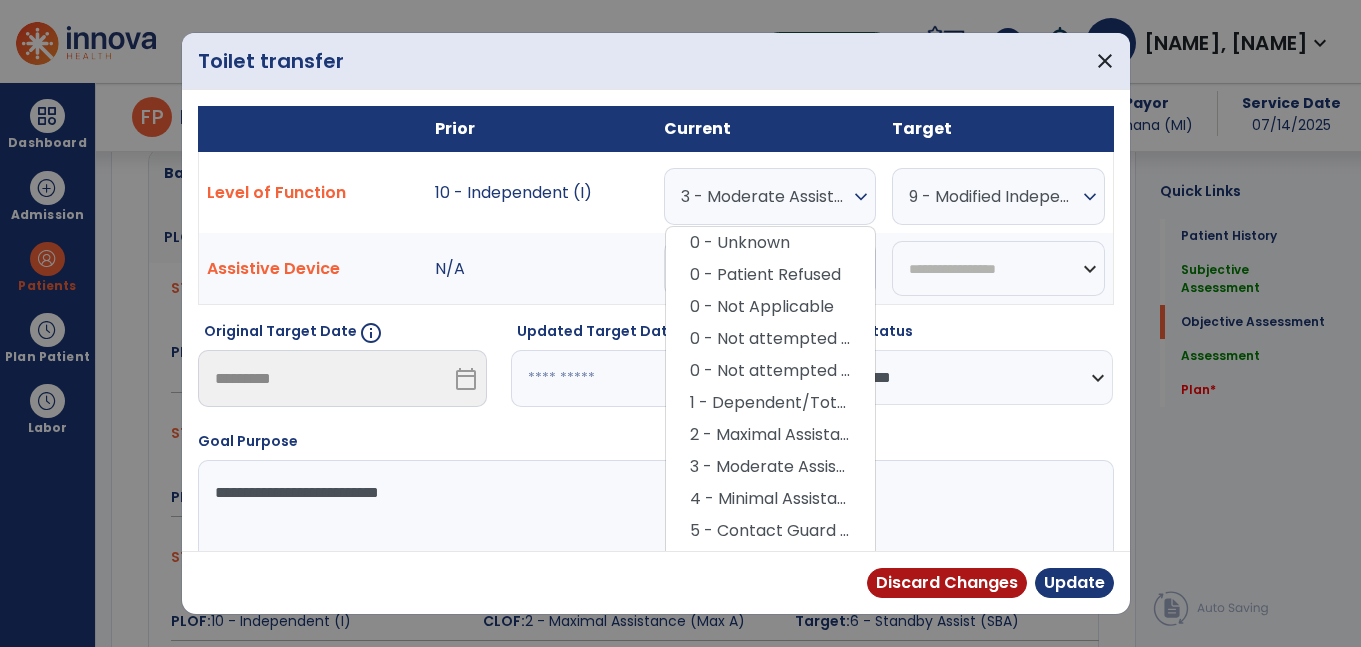 scroll, scrollTop: 157, scrollLeft: 0, axis: vertical 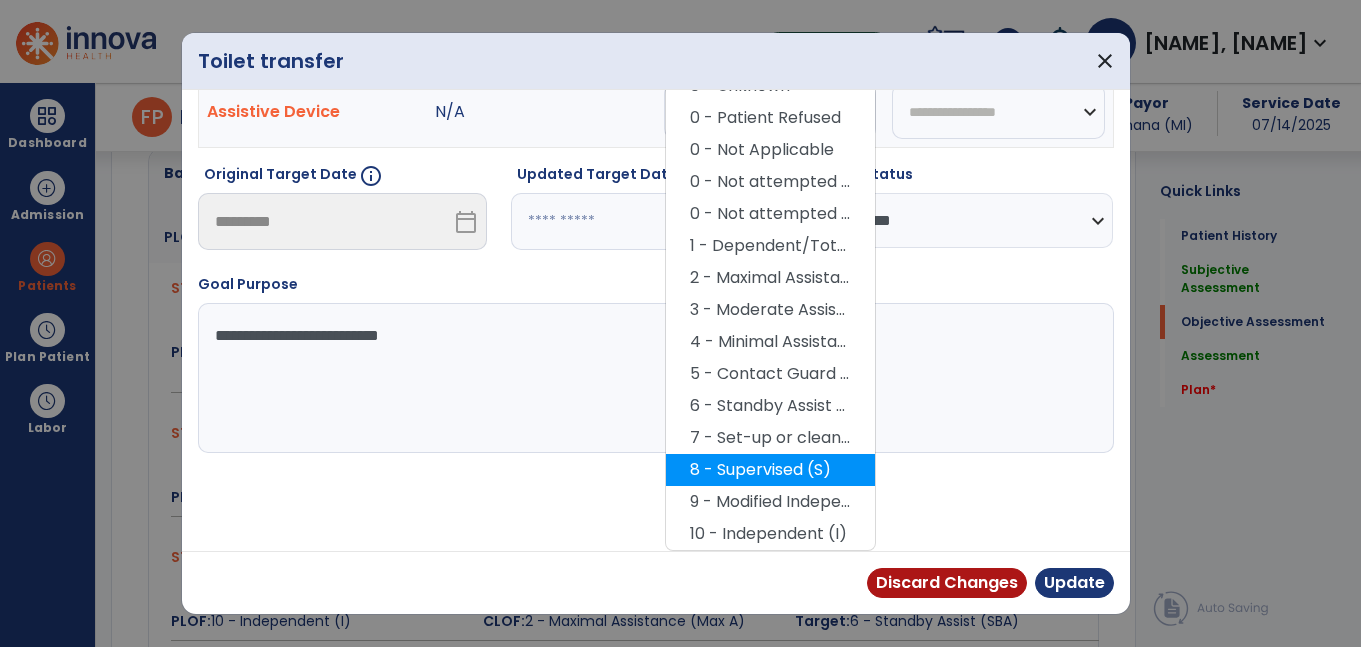 click on "8 - Supervised (S)" at bounding box center (770, 470) 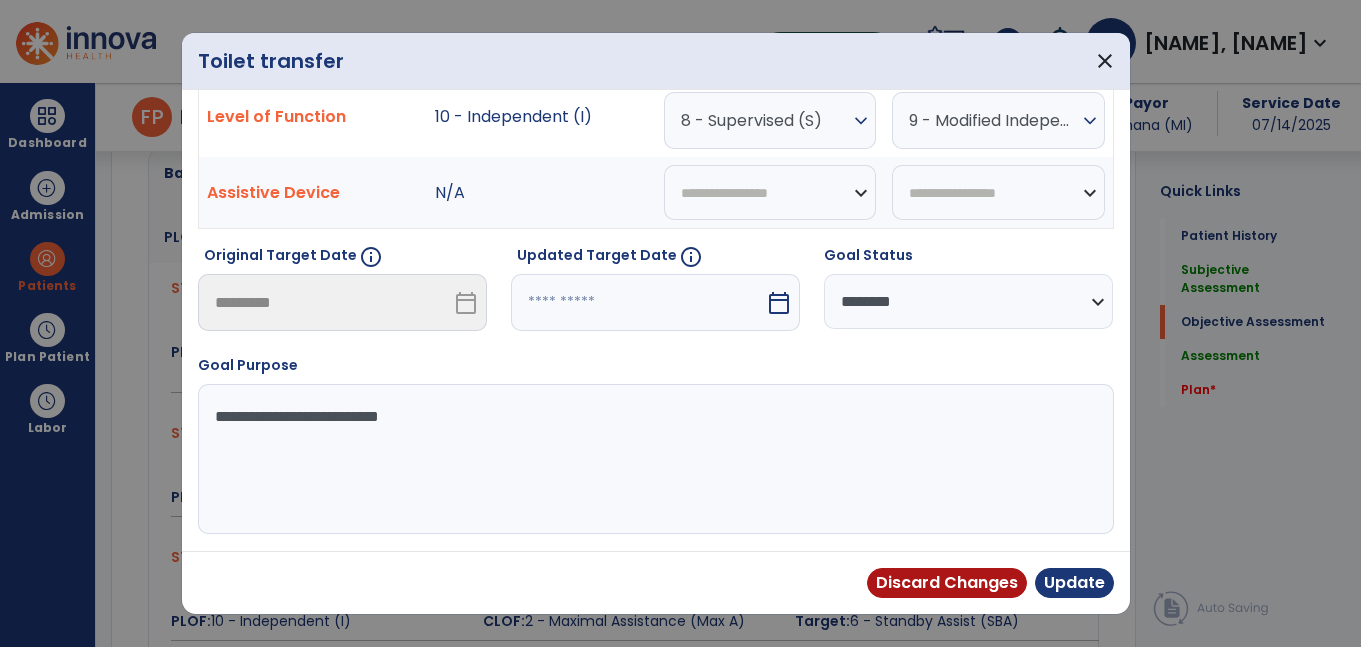 scroll, scrollTop: 76, scrollLeft: 0, axis: vertical 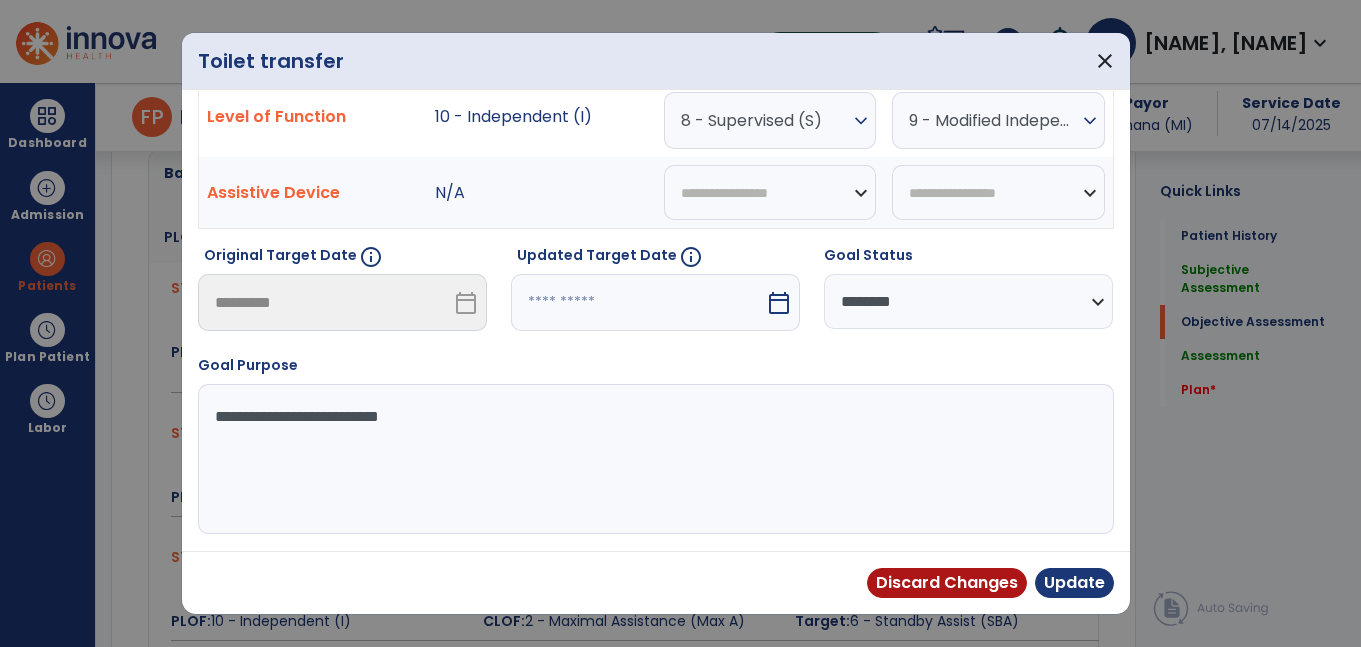 click on "calendar_today" at bounding box center [781, 302] 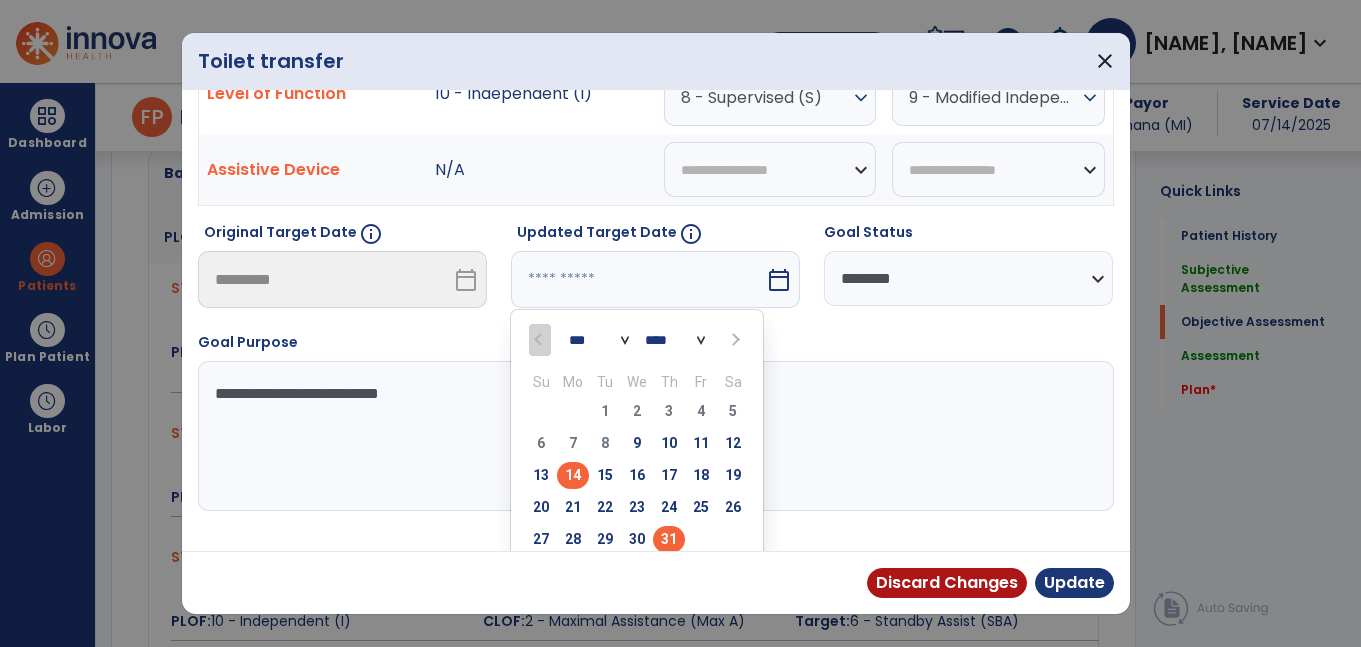 click on "31" at bounding box center (669, 539) 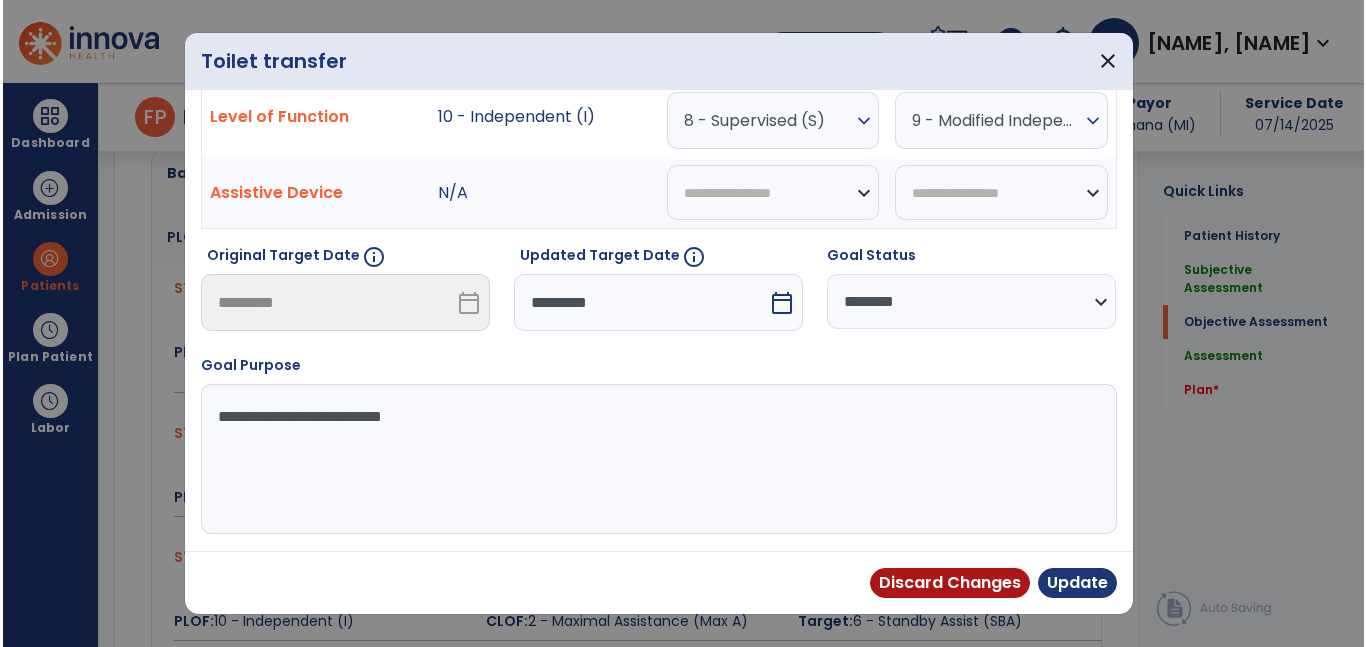 scroll, scrollTop: 76, scrollLeft: 0, axis: vertical 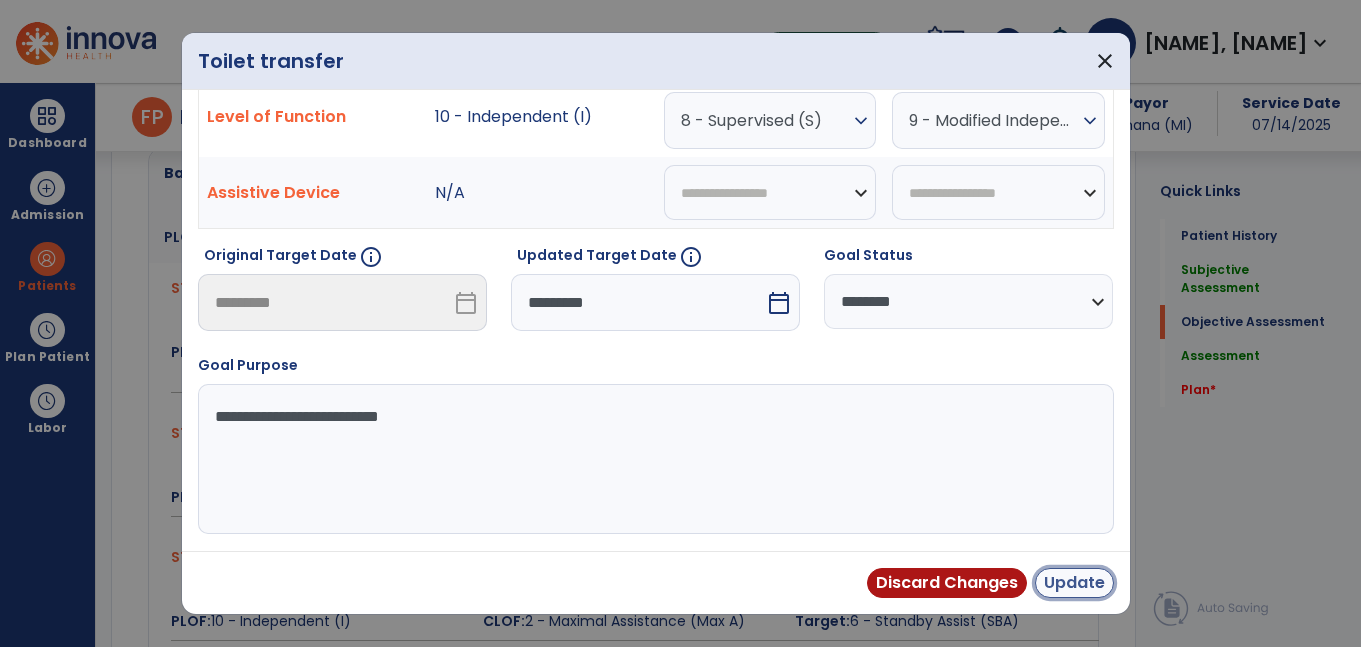 click on "Update" at bounding box center [1074, 583] 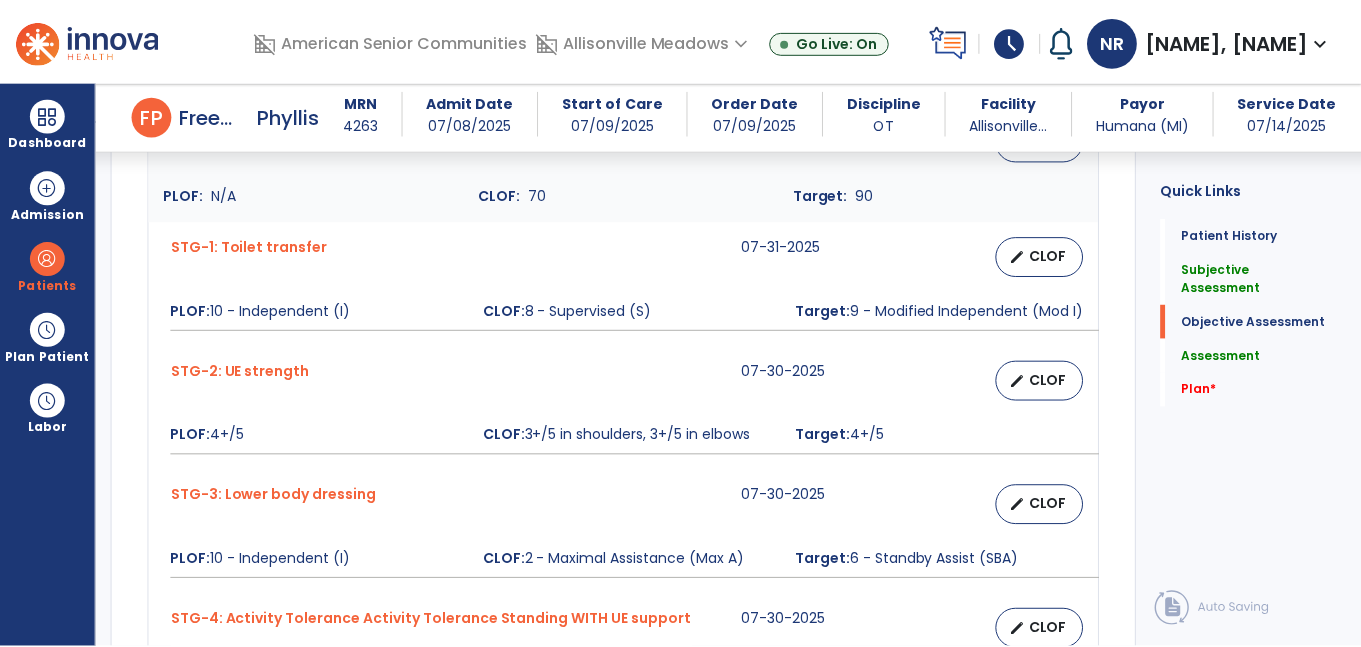 scroll, scrollTop: 938, scrollLeft: 0, axis: vertical 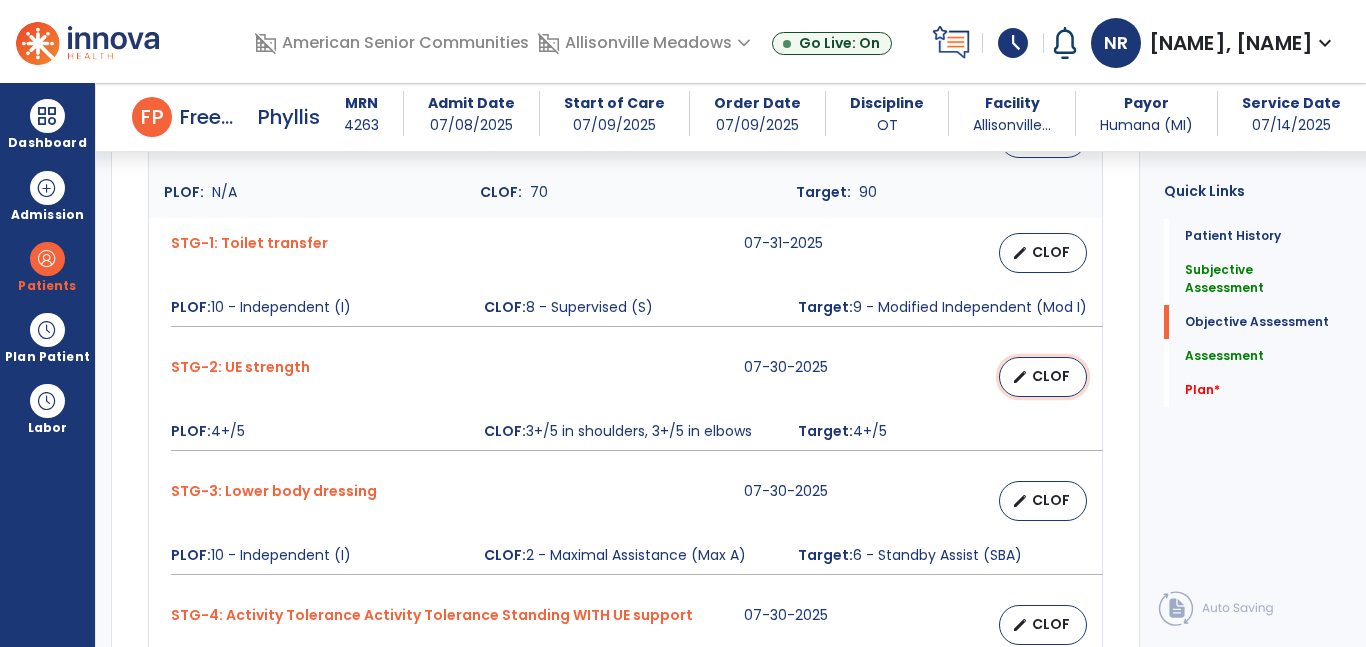 click on "CLOF" at bounding box center [1051, 376] 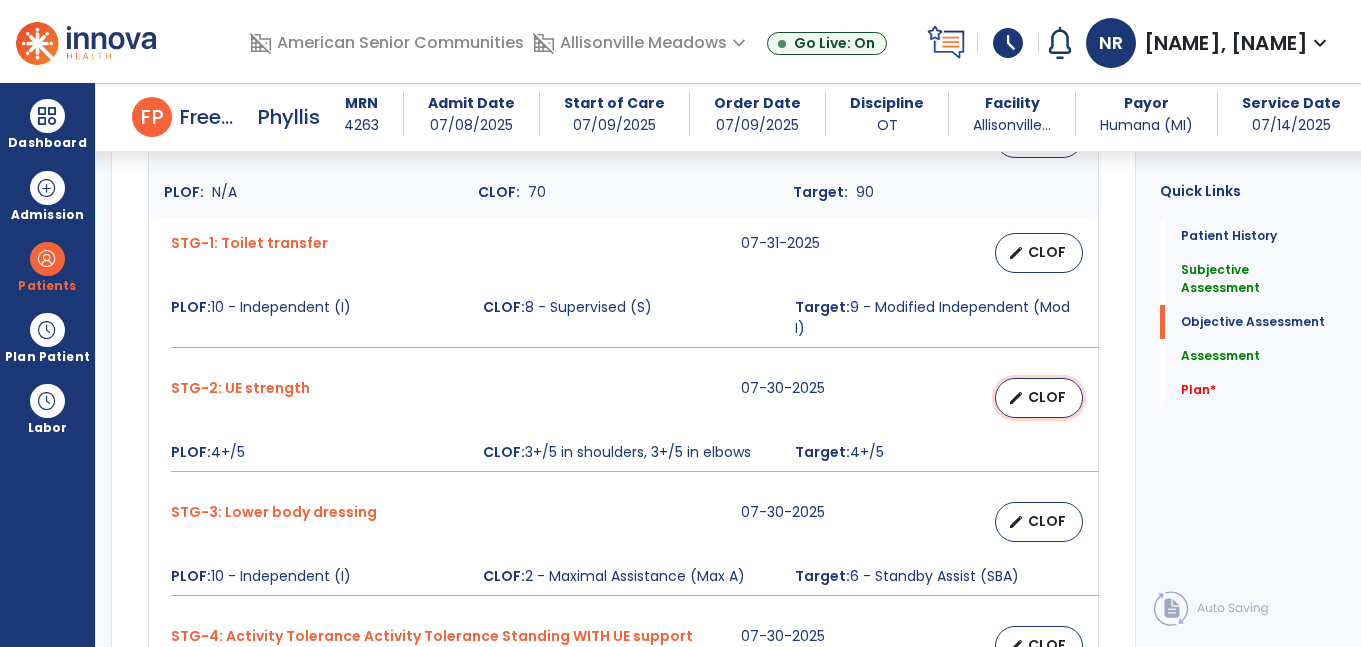 select on "********" 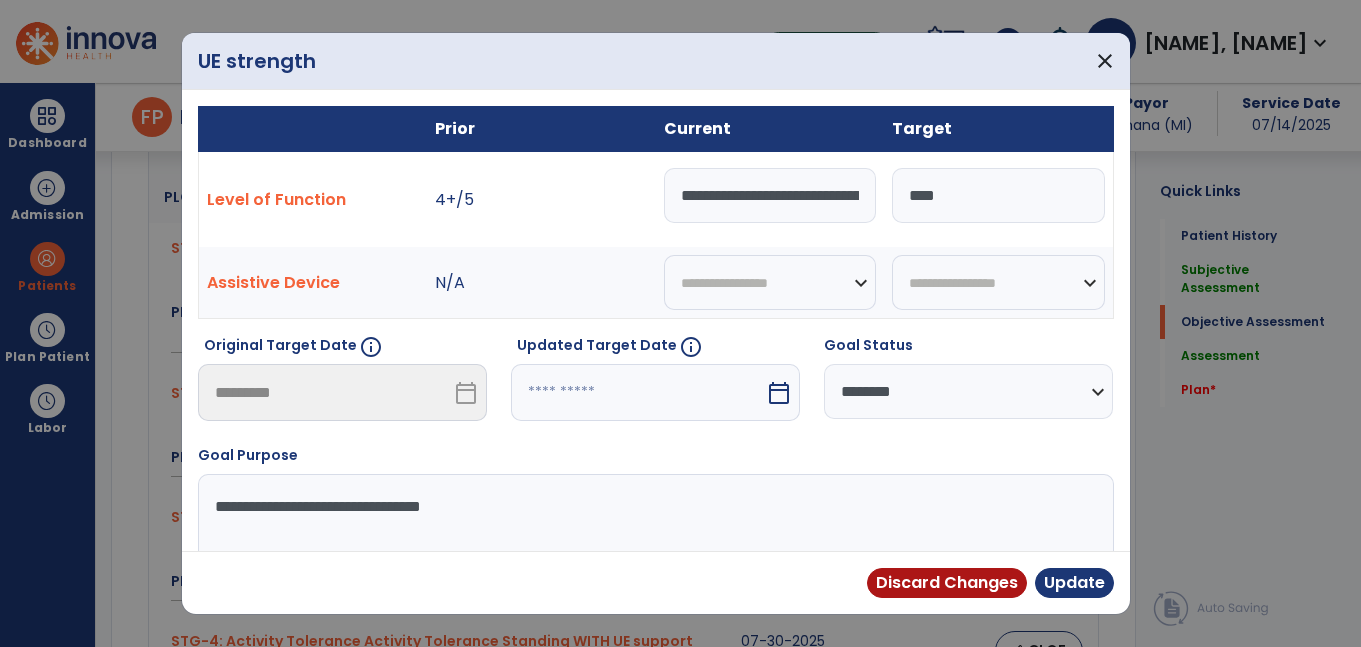 scroll, scrollTop: 938, scrollLeft: 0, axis: vertical 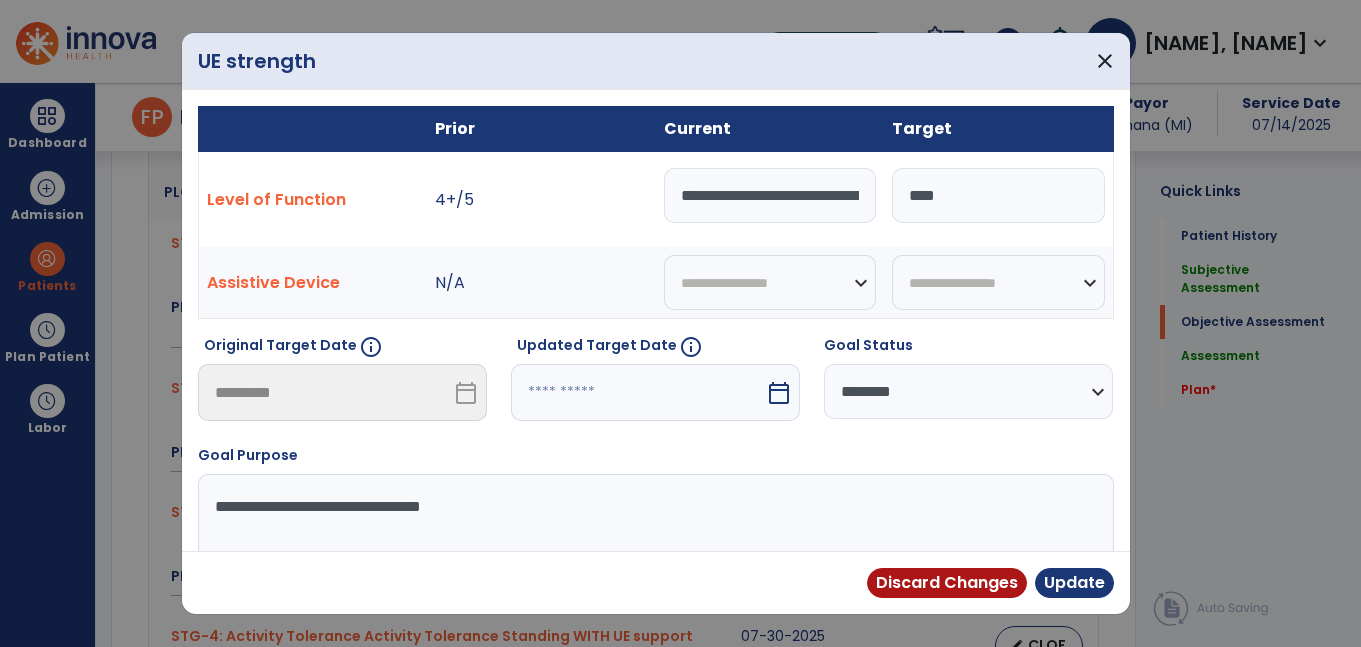 click on "calendar_today" at bounding box center (781, 392) 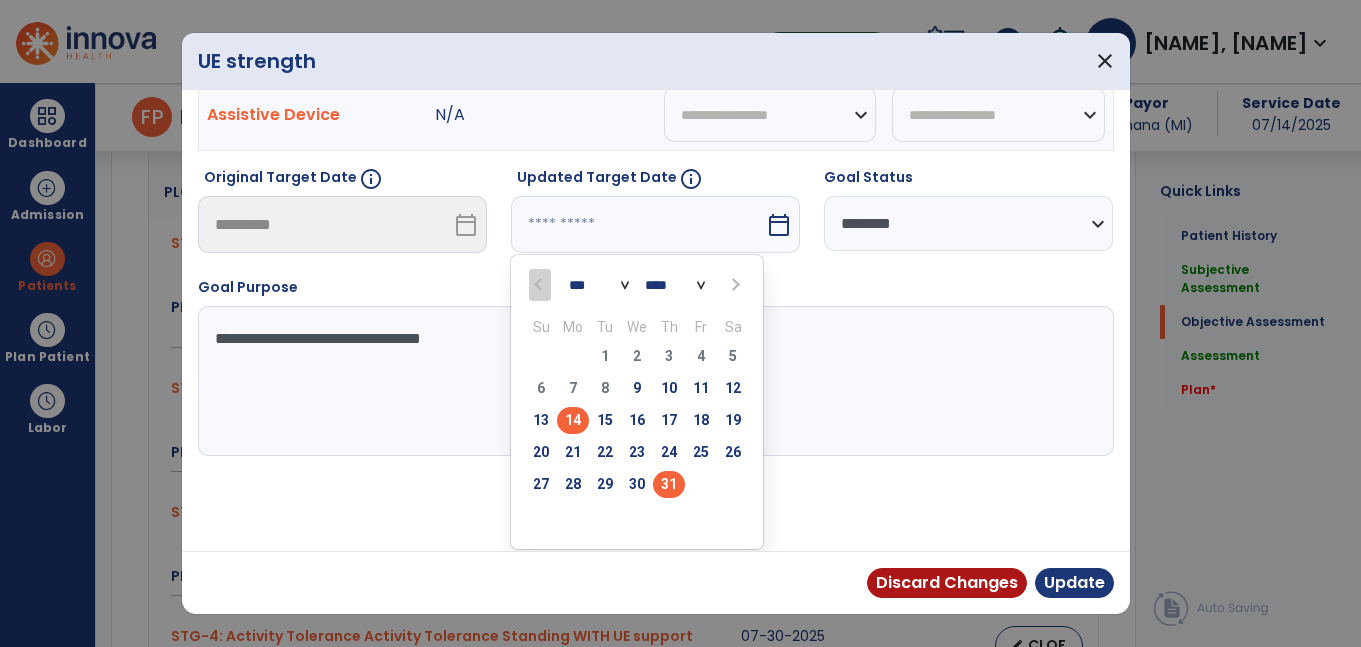 click on "31" at bounding box center (669, 484) 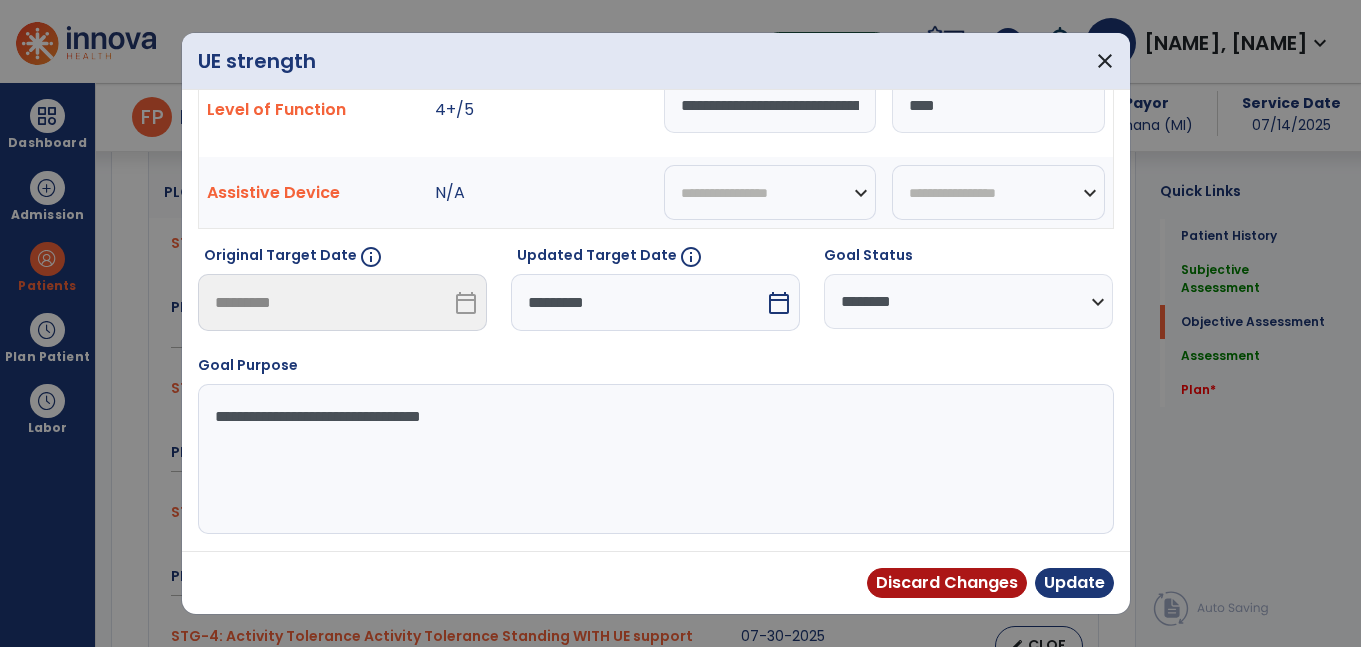 scroll, scrollTop: 90, scrollLeft: 0, axis: vertical 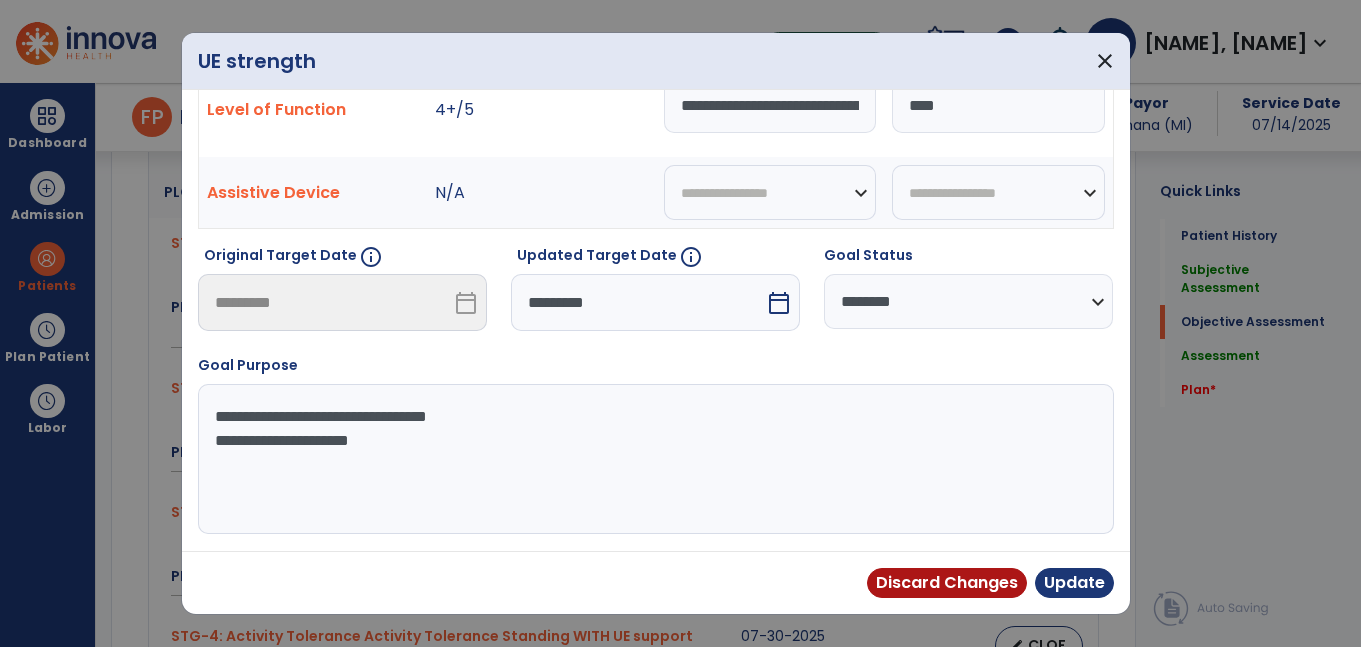 paste on "**********" 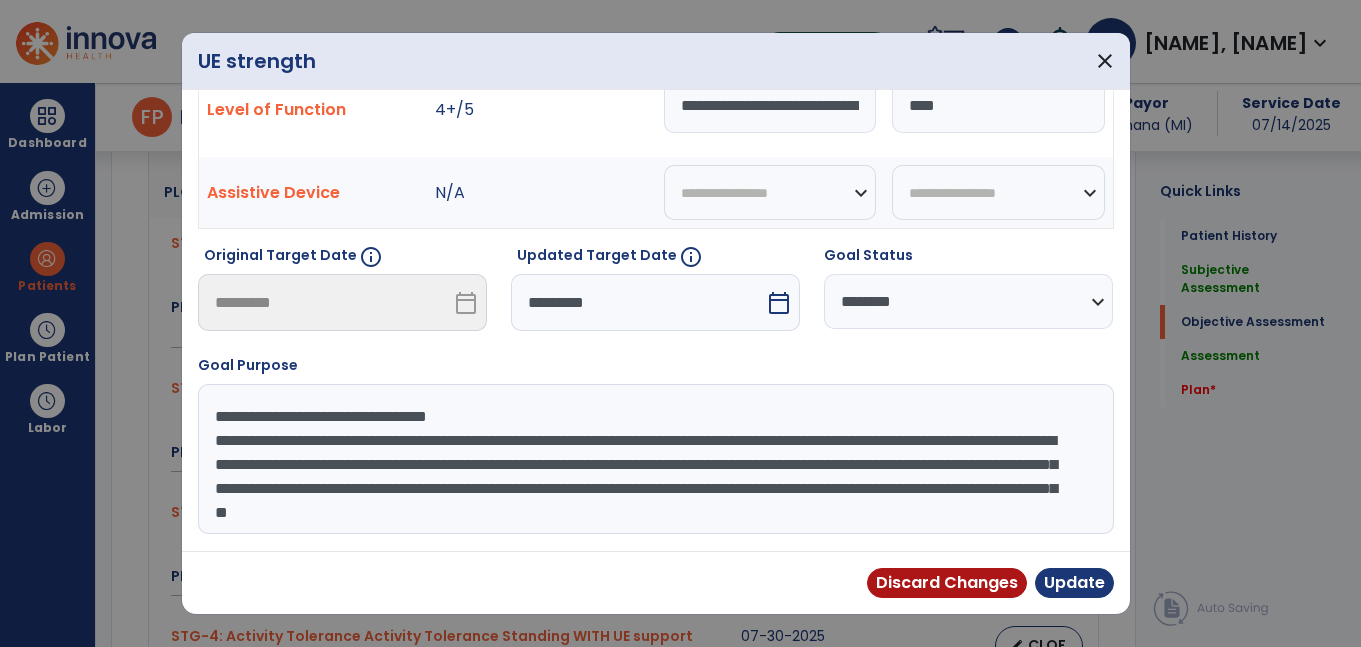 scroll, scrollTop: 16, scrollLeft: 0, axis: vertical 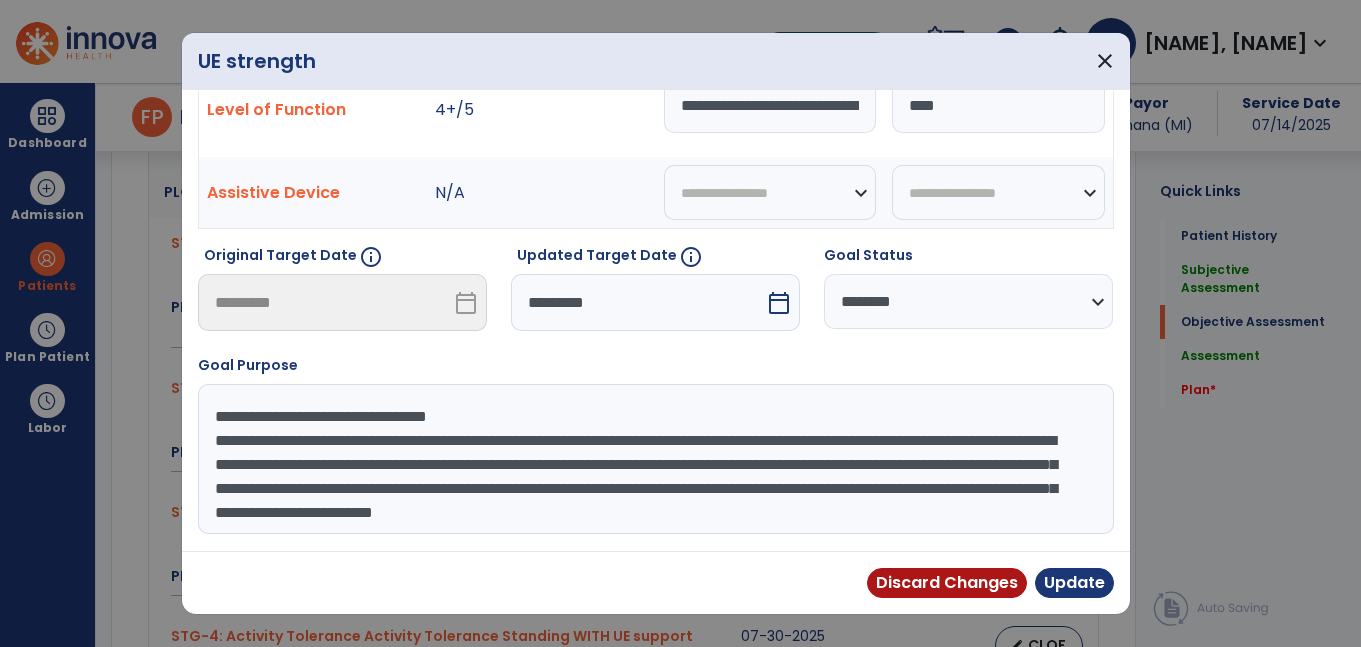 type on "**********" 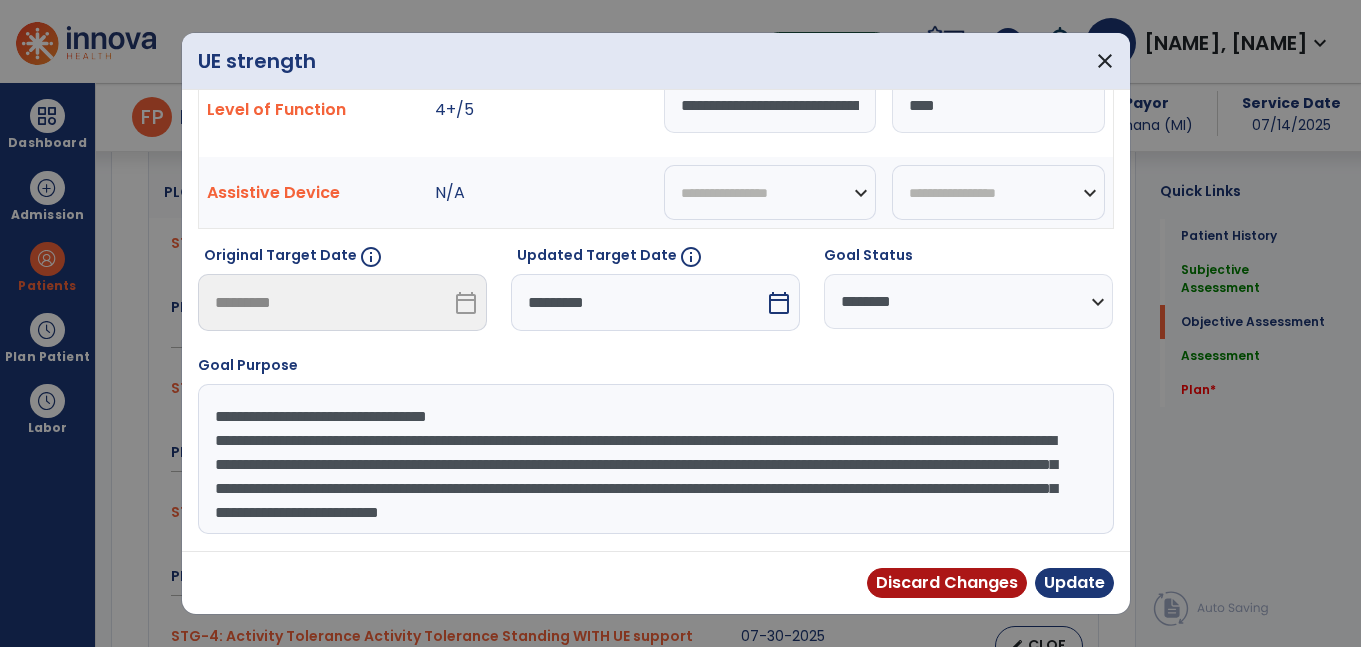 scroll, scrollTop: 24, scrollLeft: 0, axis: vertical 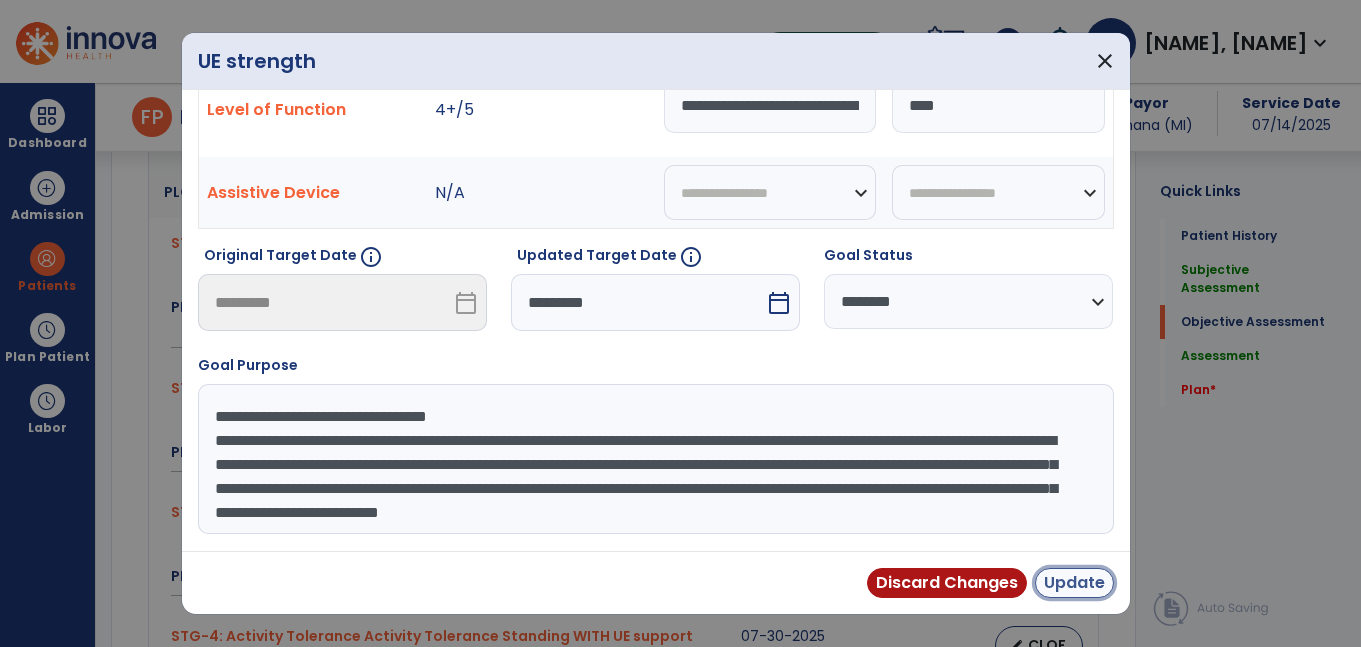 click on "Update" at bounding box center (1074, 583) 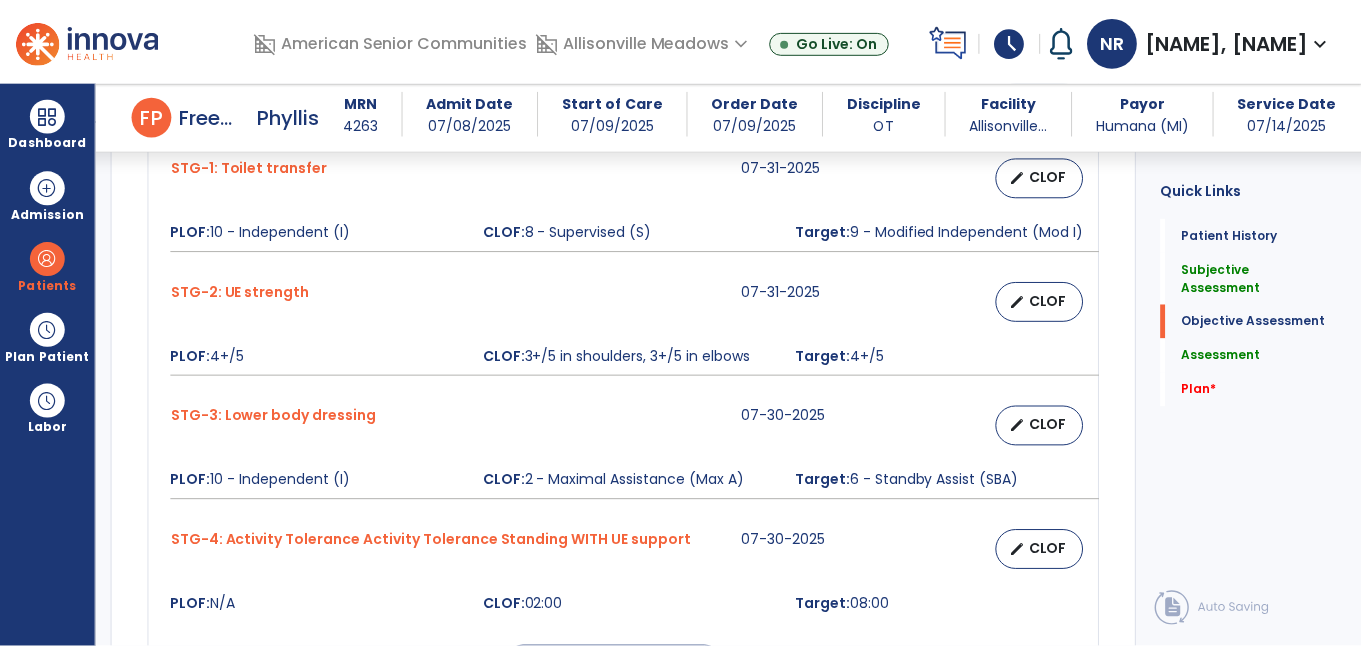 scroll, scrollTop: 1026, scrollLeft: 0, axis: vertical 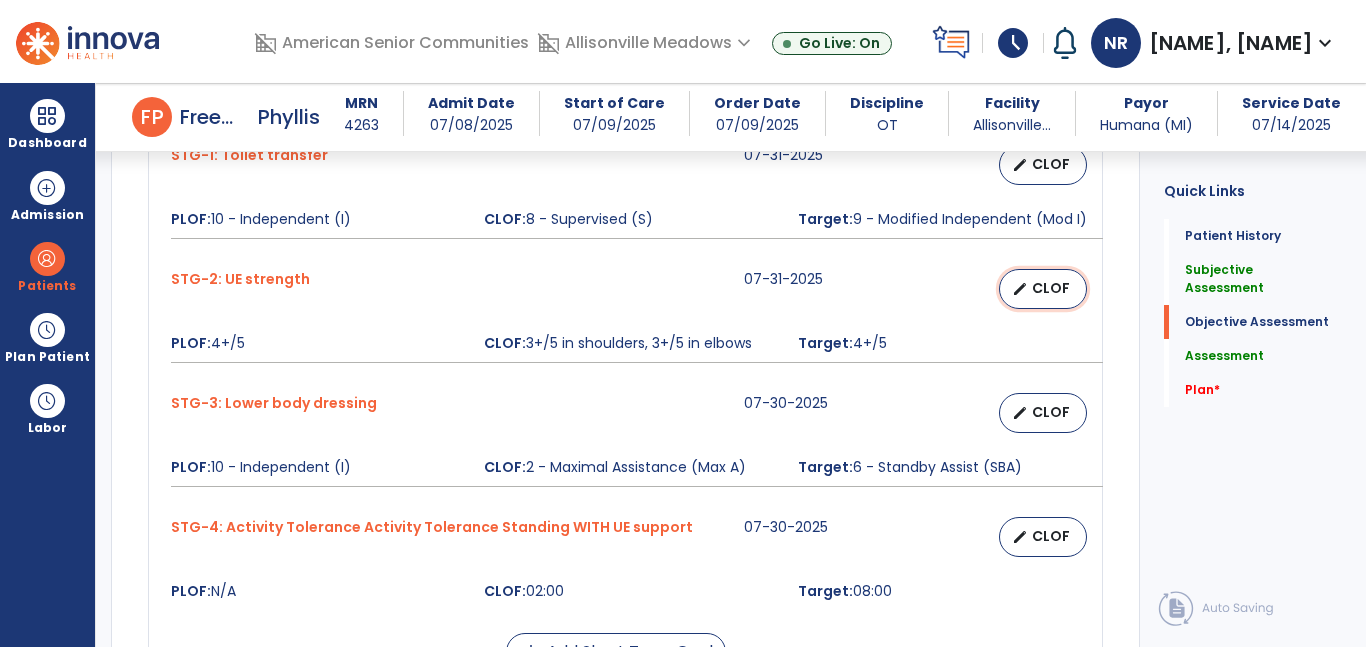 click on "edit   CLOF" at bounding box center [1043, 289] 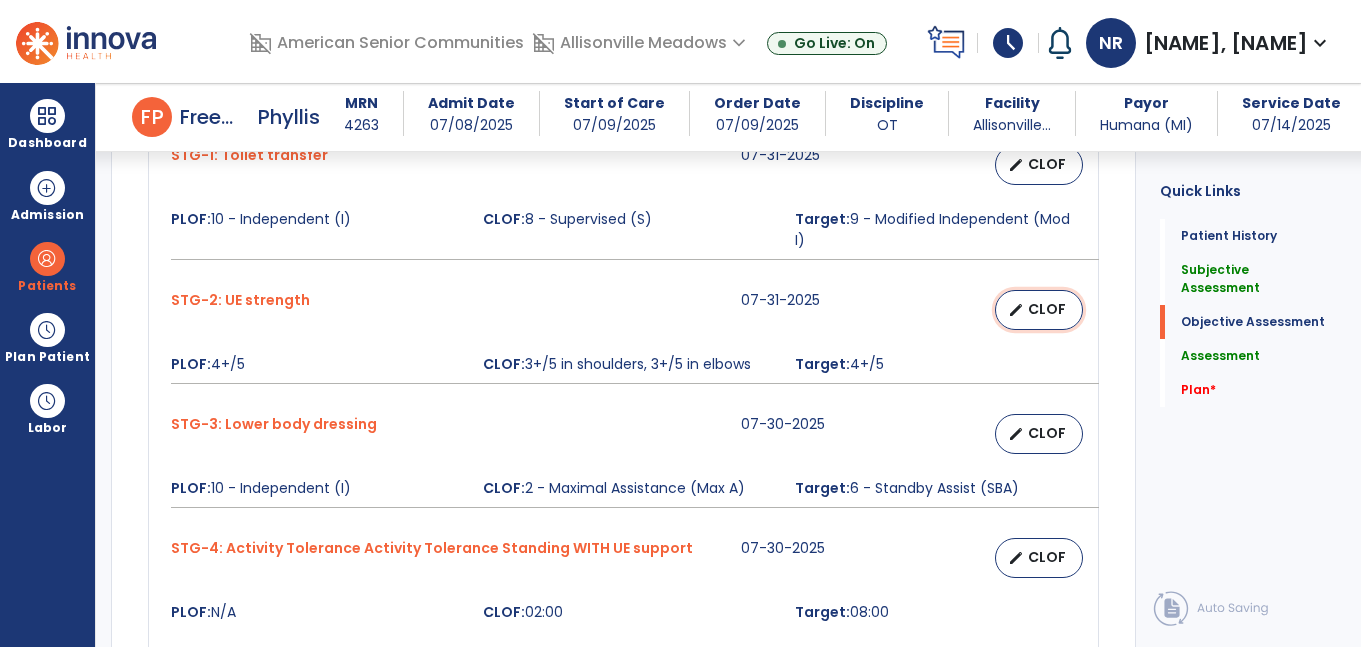 select on "********" 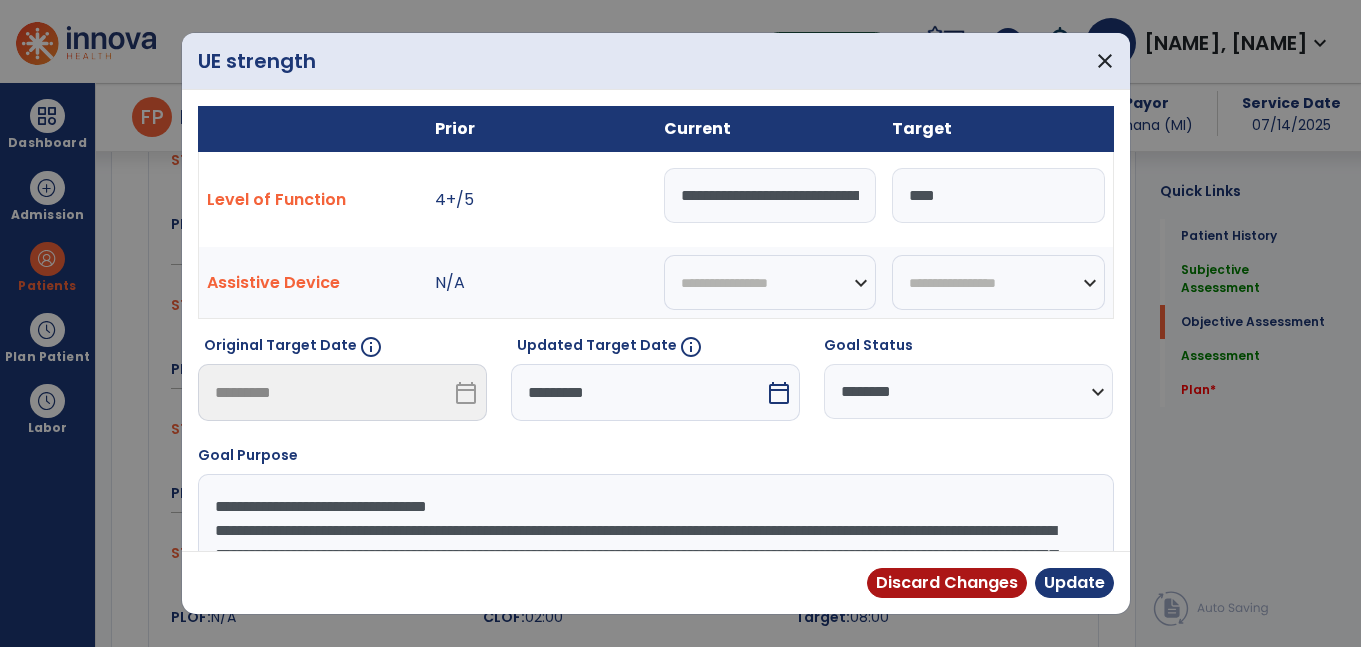 scroll, scrollTop: 1026, scrollLeft: 0, axis: vertical 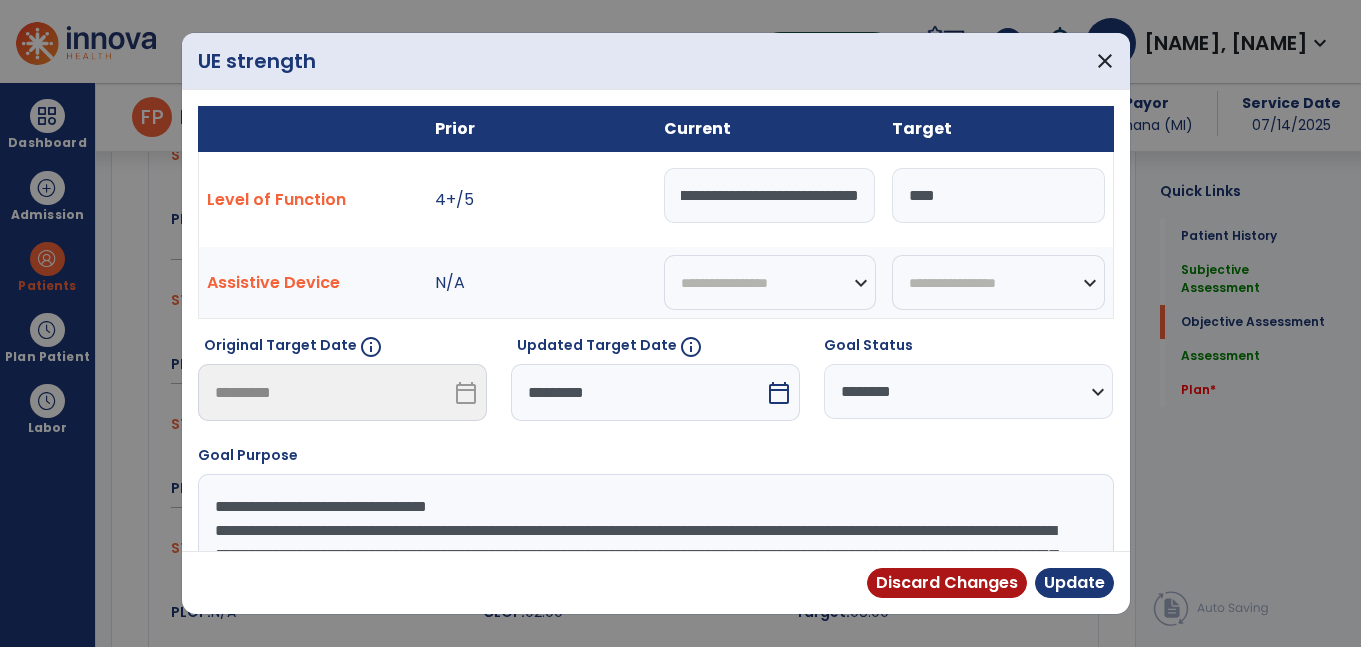 click on "**********" at bounding box center [770, 195] 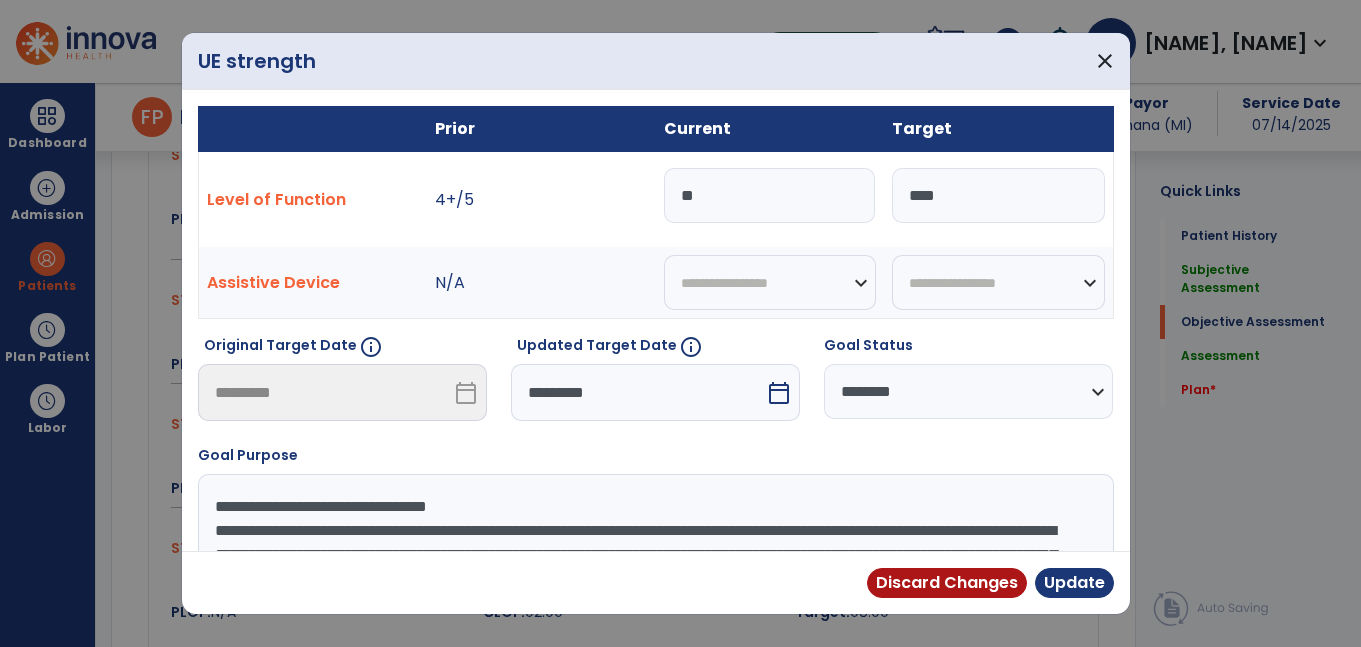 type on "*" 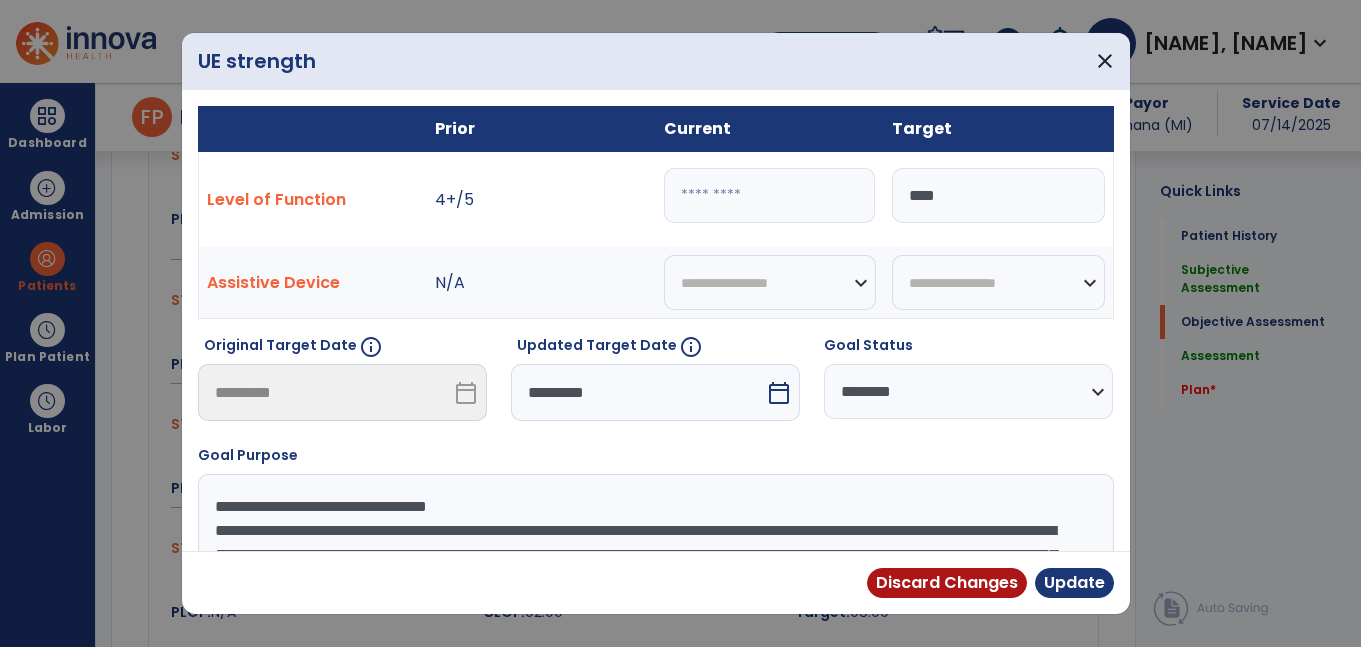 scroll, scrollTop: 0, scrollLeft: 0, axis: both 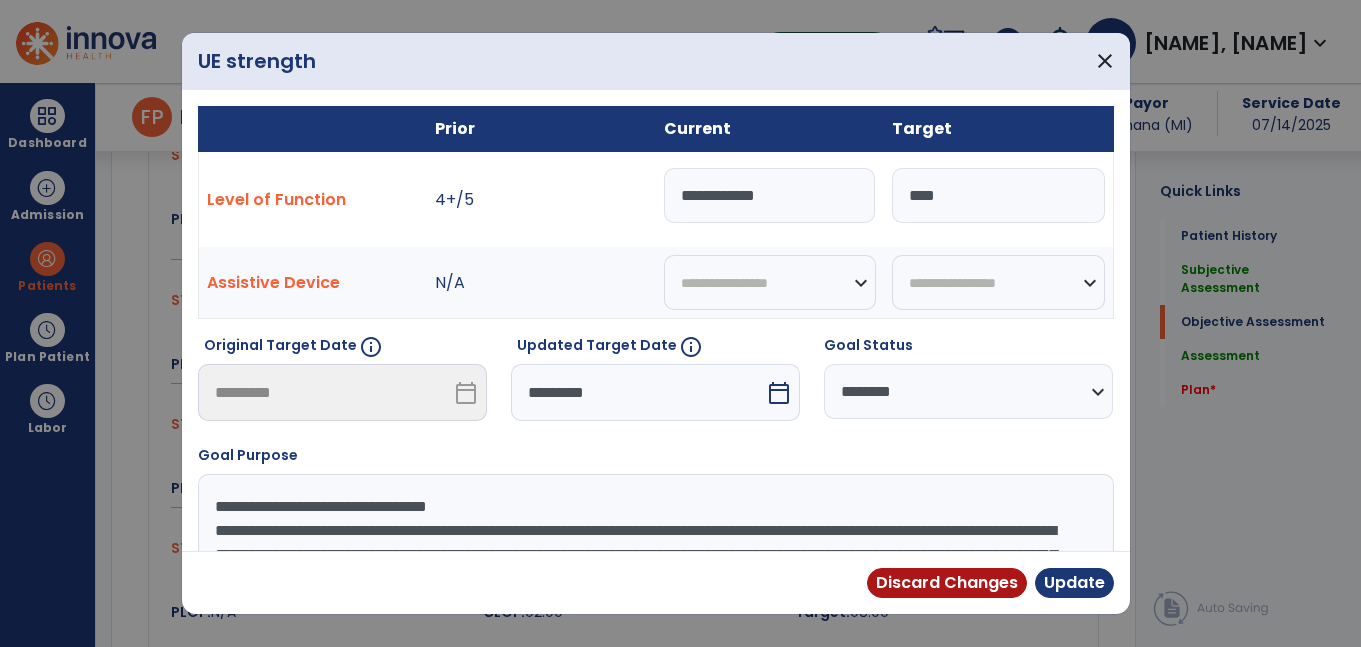 type on "**********" 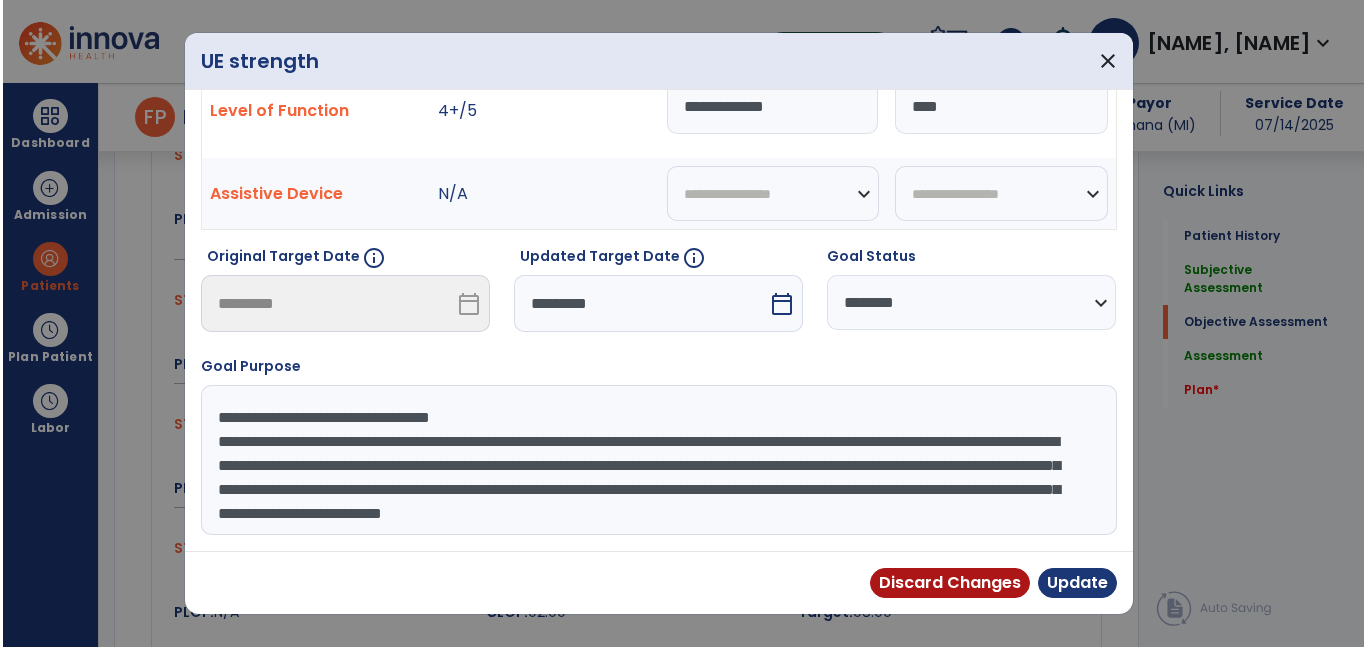 scroll, scrollTop: 68, scrollLeft: 0, axis: vertical 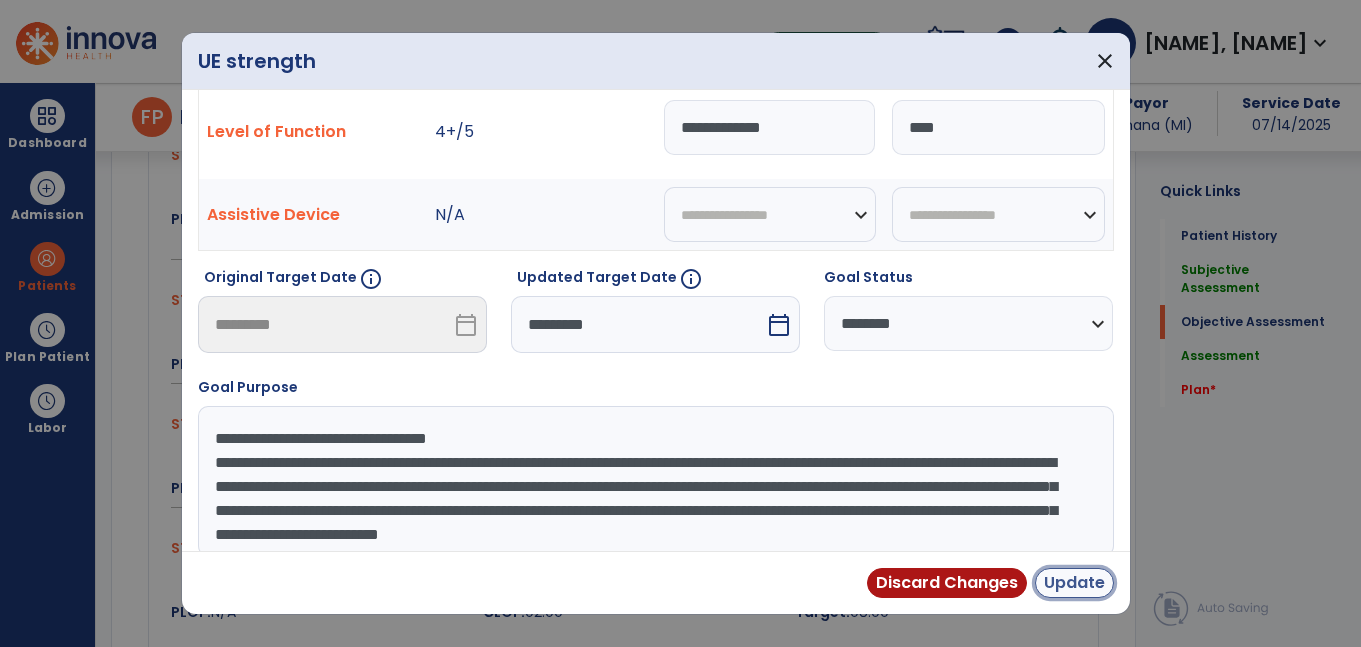 click on "Update" at bounding box center [1074, 583] 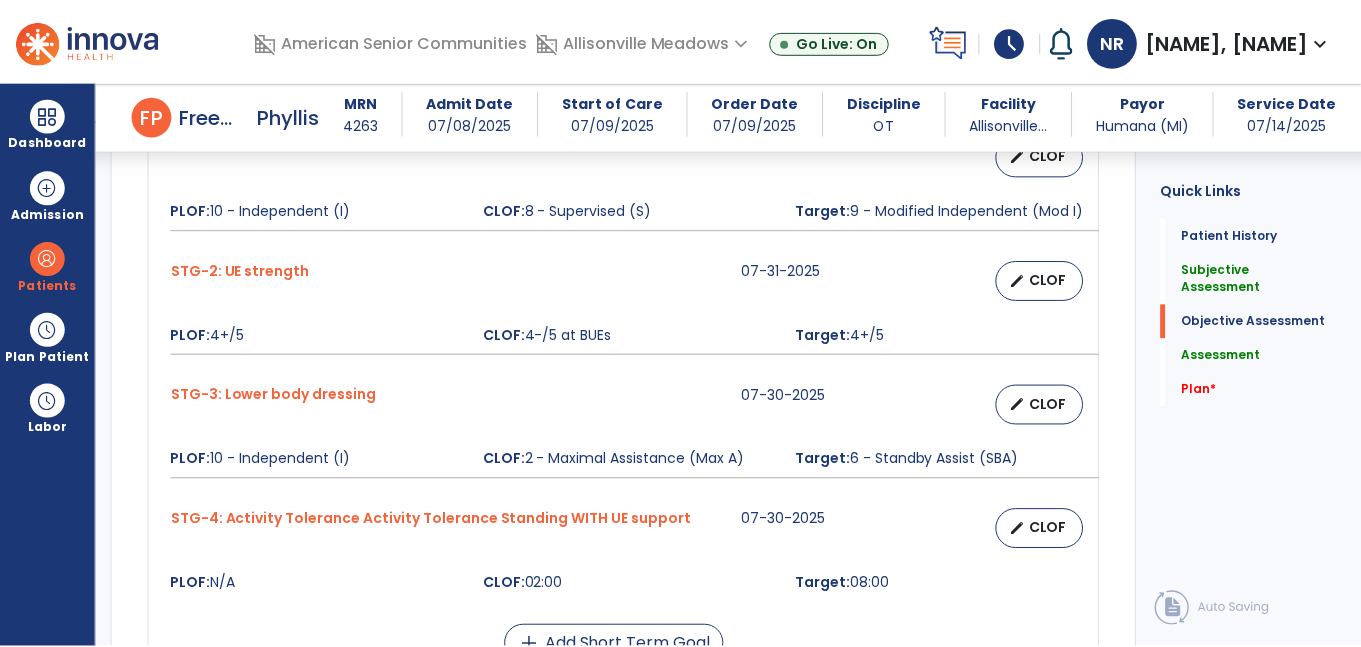 scroll, scrollTop: 1032, scrollLeft: 0, axis: vertical 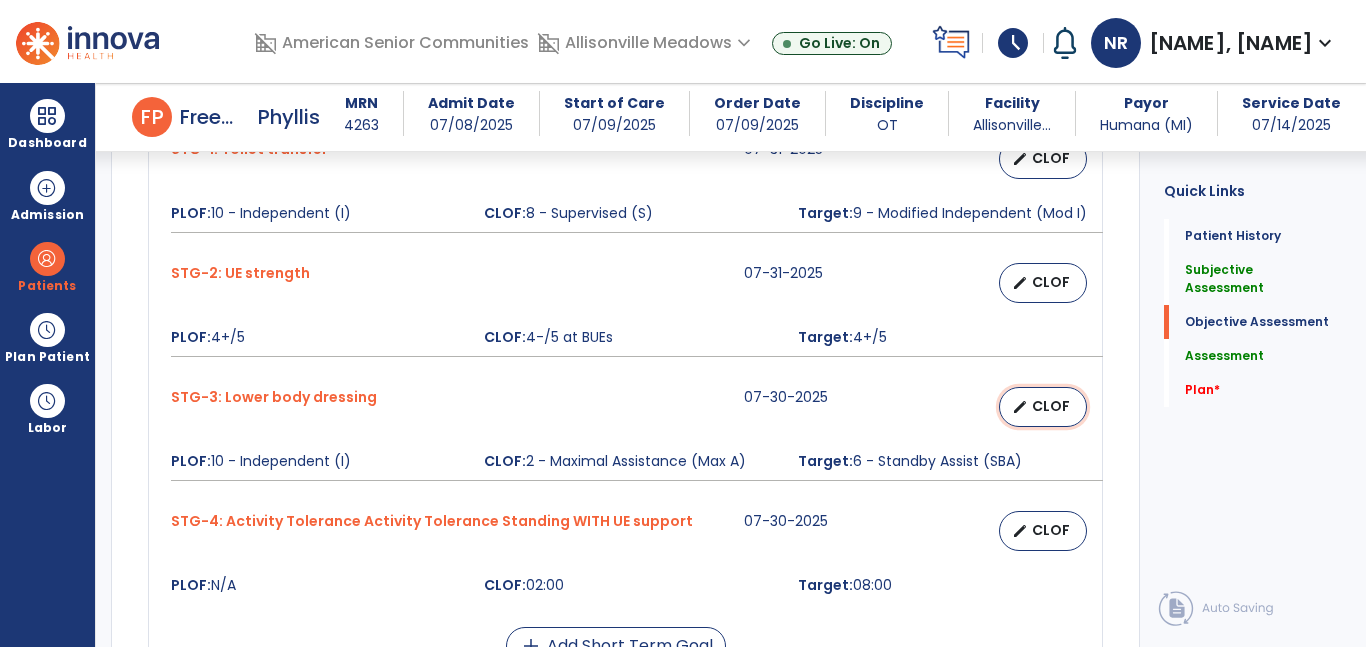 click on "CLOF" at bounding box center (1051, 406) 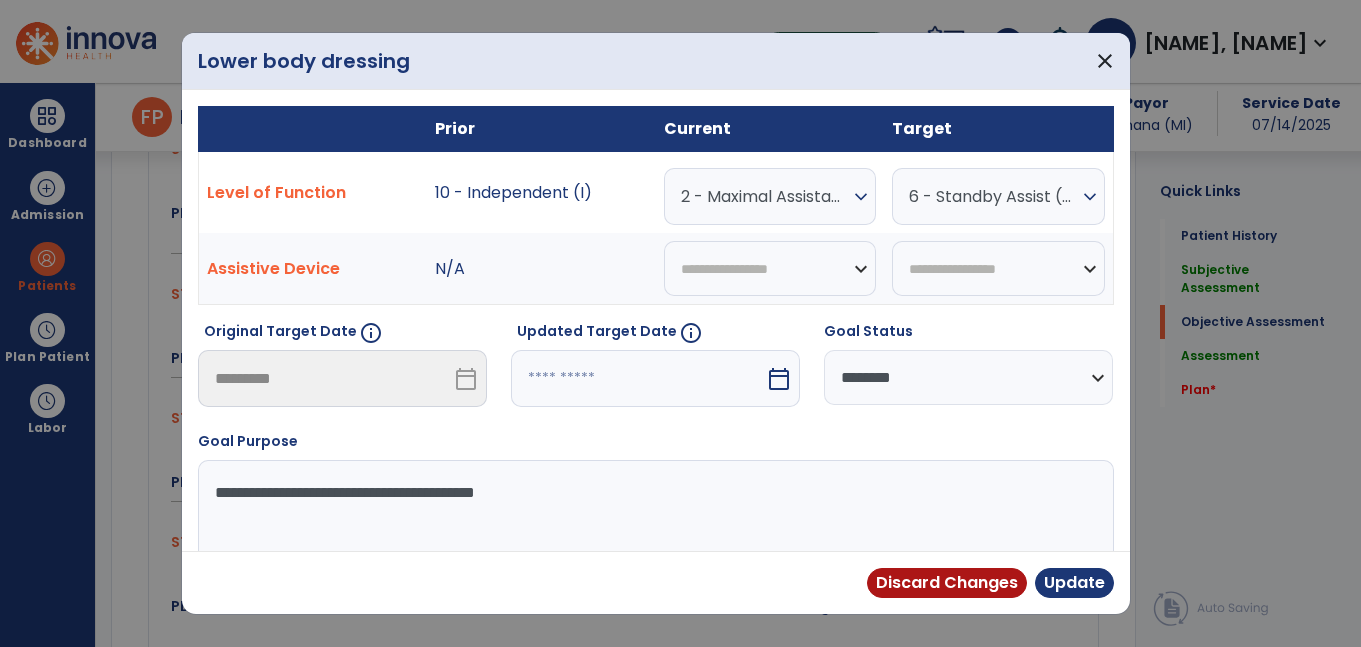 scroll, scrollTop: 1032, scrollLeft: 0, axis: vertical 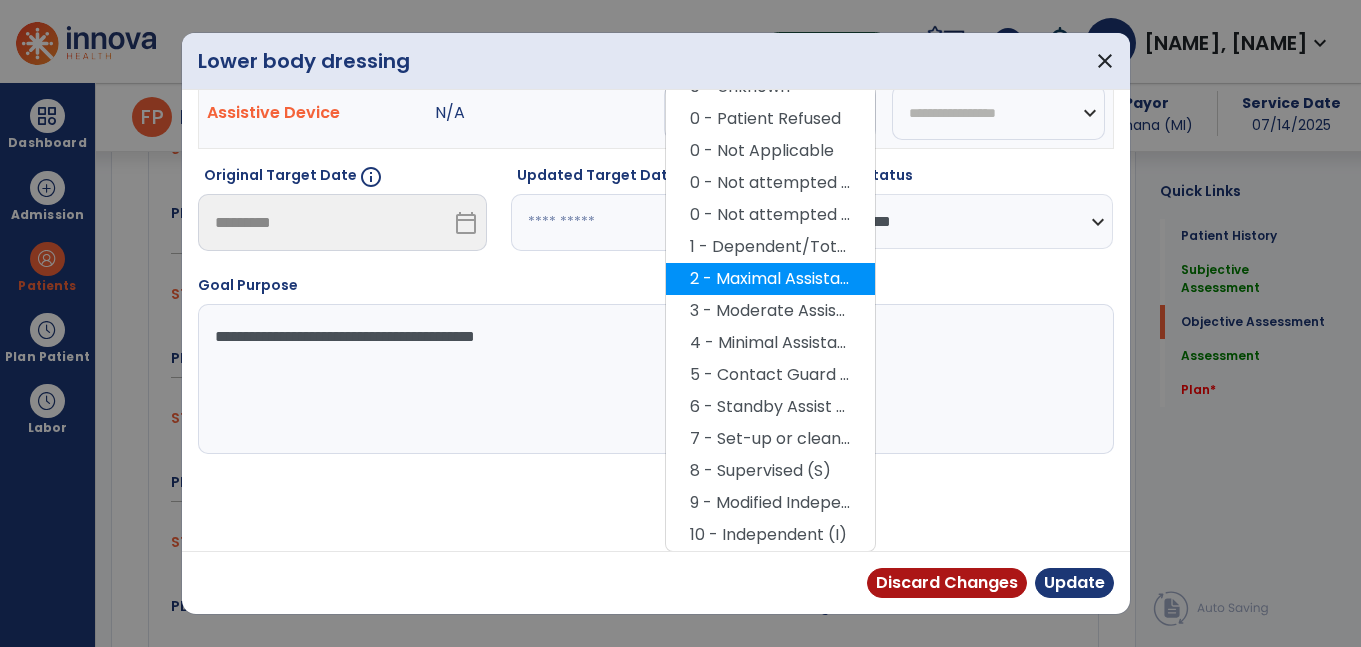 click on "2 - Maximal Assistance (Max A)" at bounding box center (770, 279) 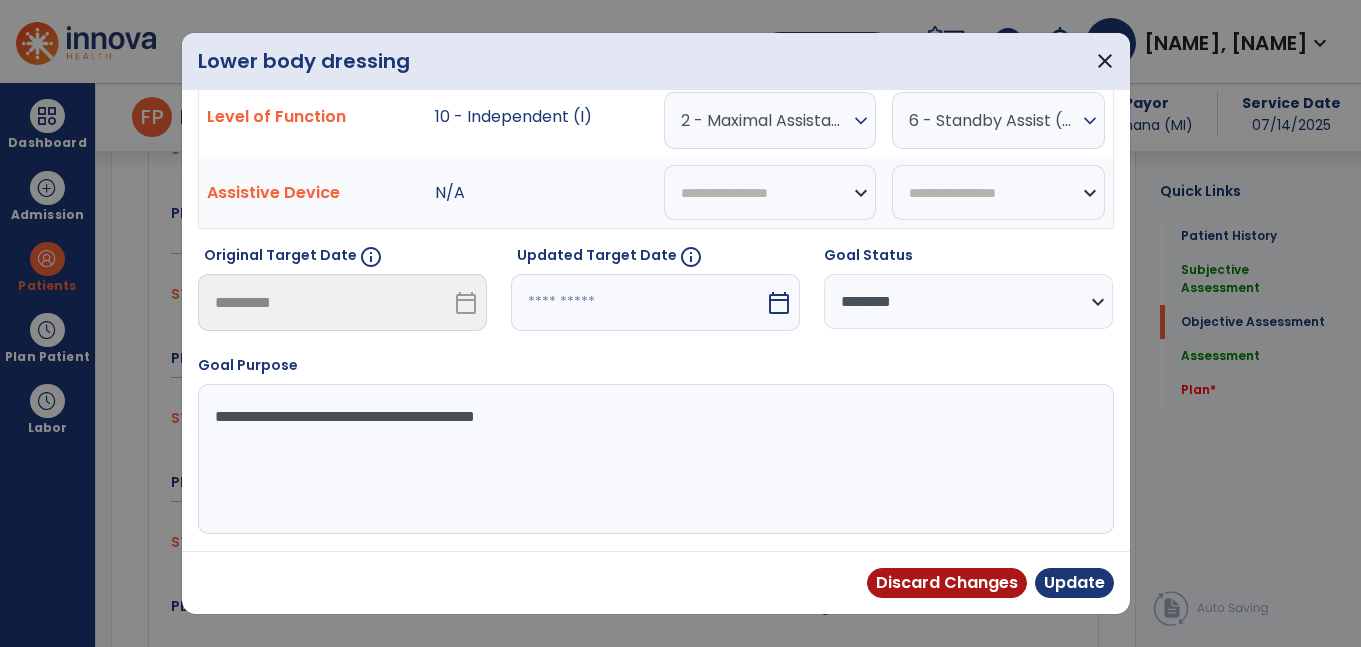 scroll, scrollTop: 76, scrollLeft: 0, axis: vertical 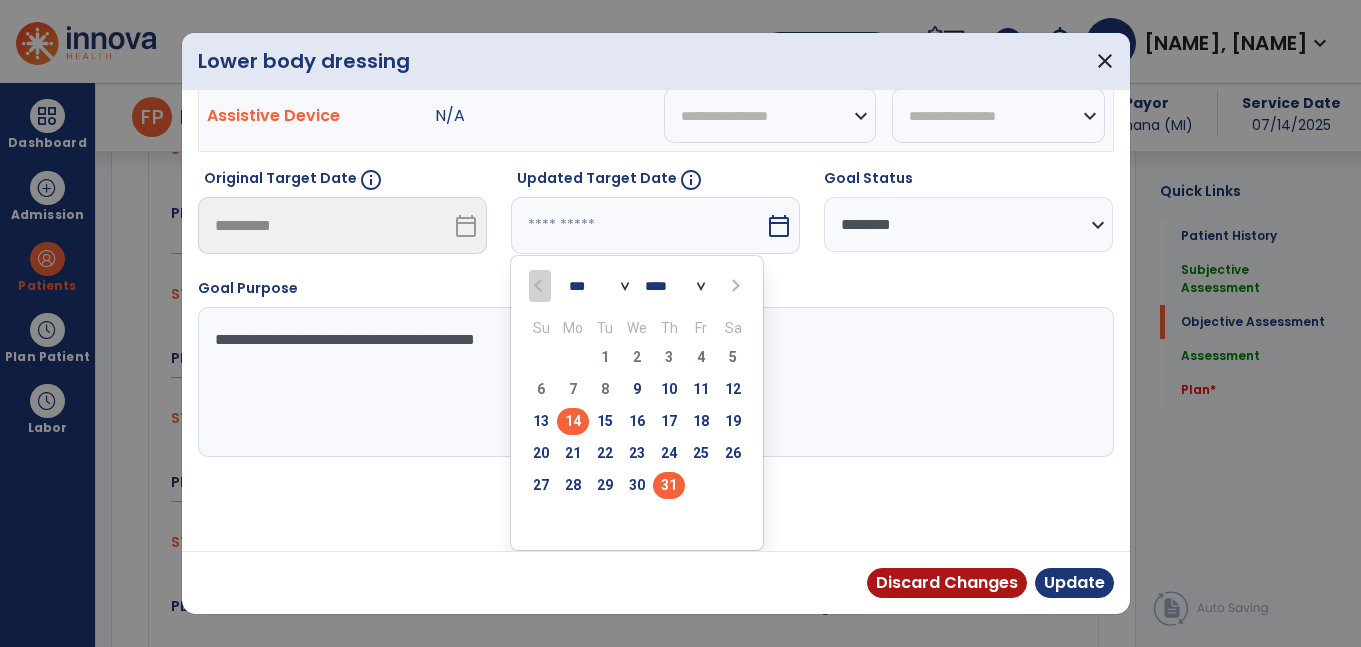 click on "31" at bounding box center [669, 485] 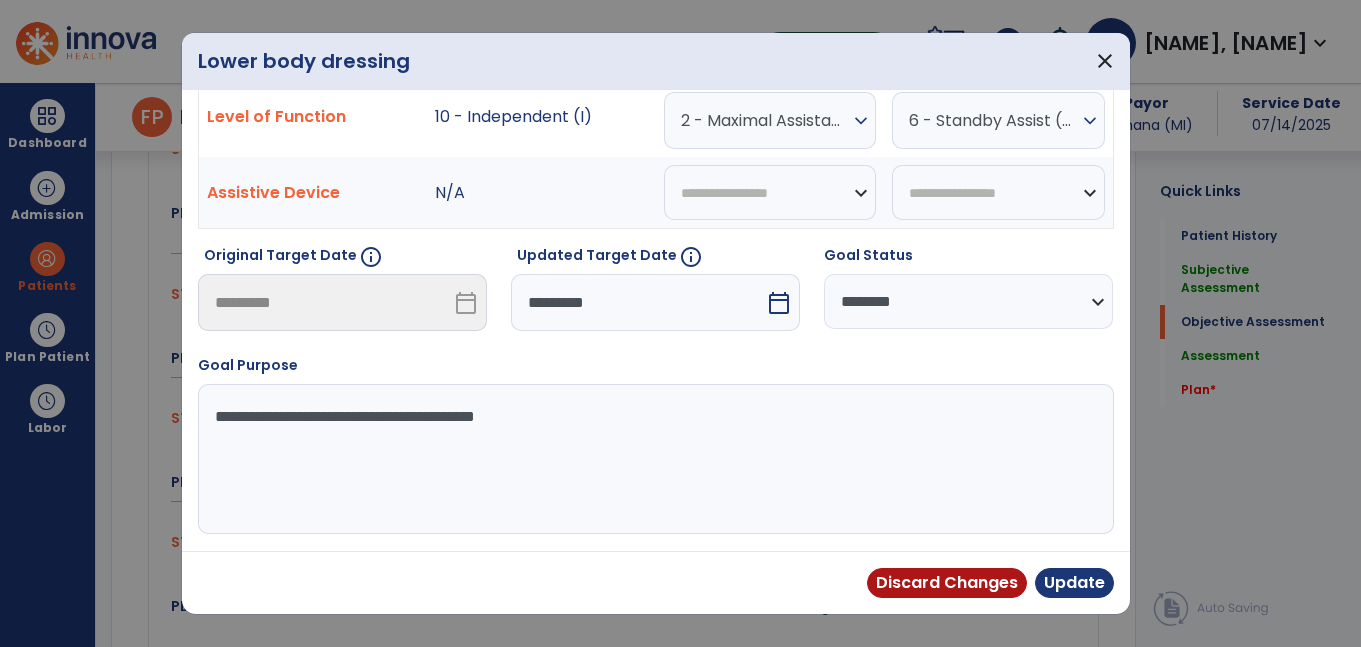 scroll, scrollTop: 76, scrollLeft: 0, axis: vertical 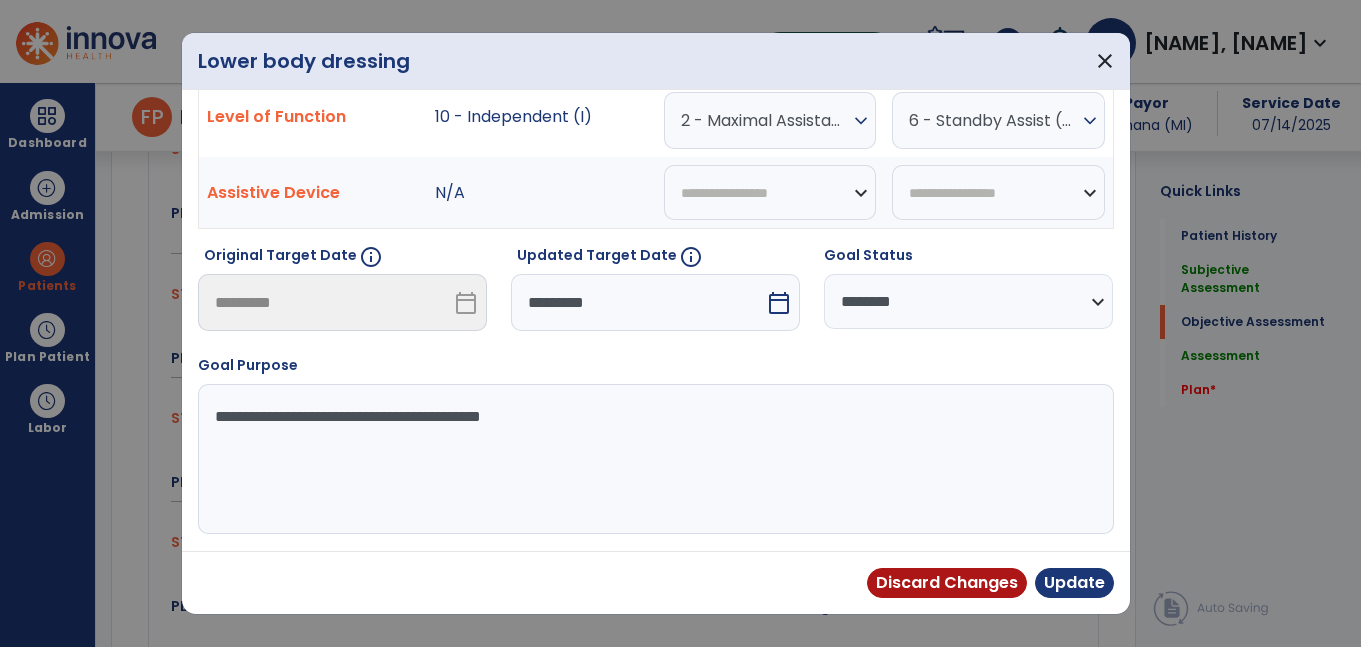 paste on "**********" 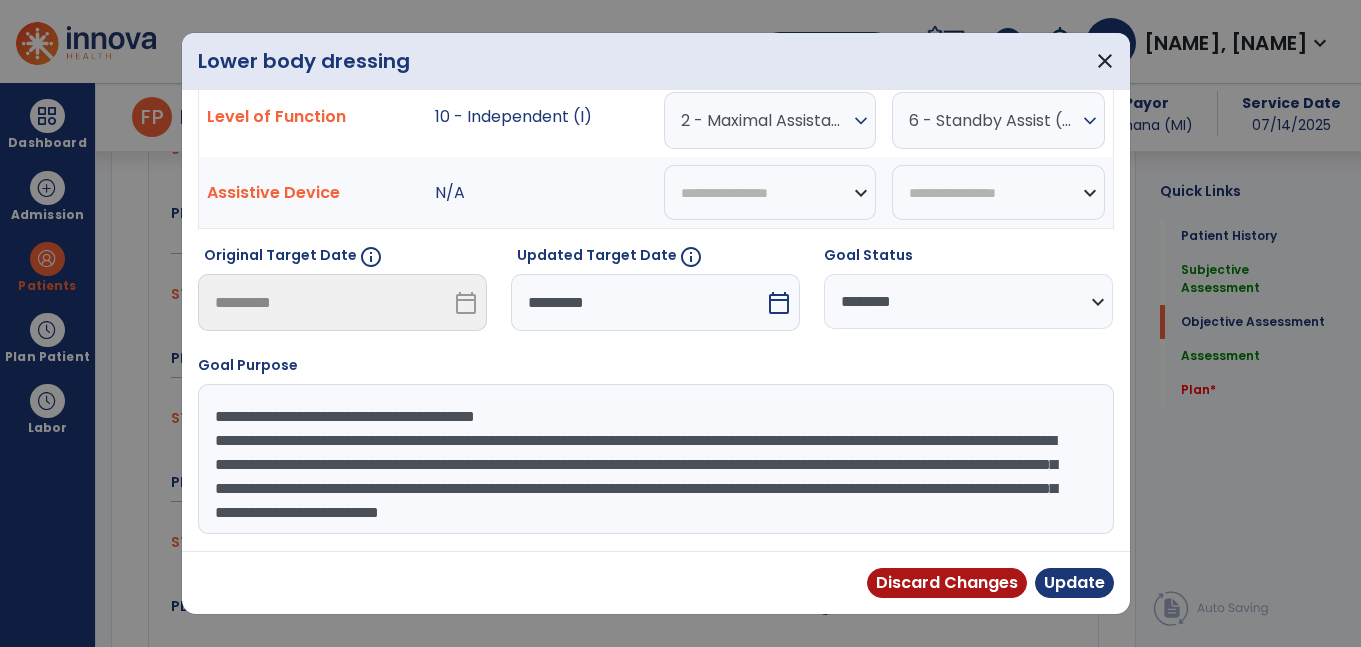 scroll, scrollTop: 16, scrollLeft: 0, axis: vertical 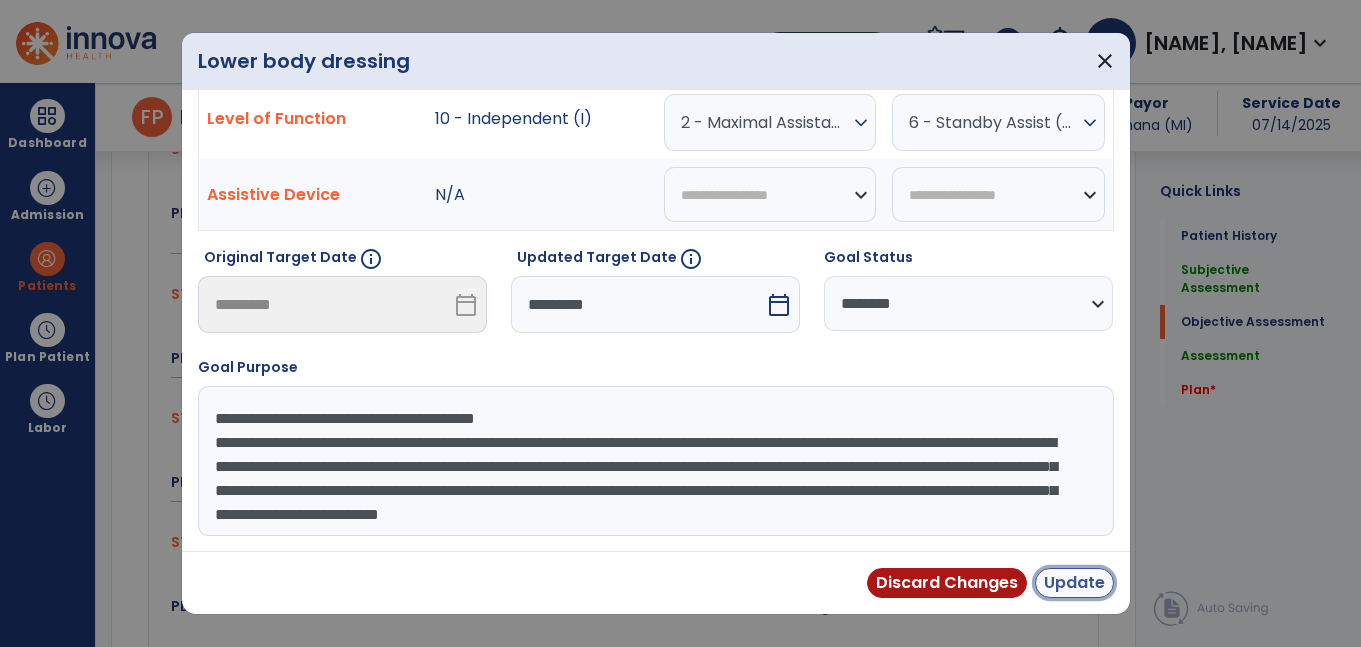 click on "Update" at bounding box center (1074, 583) 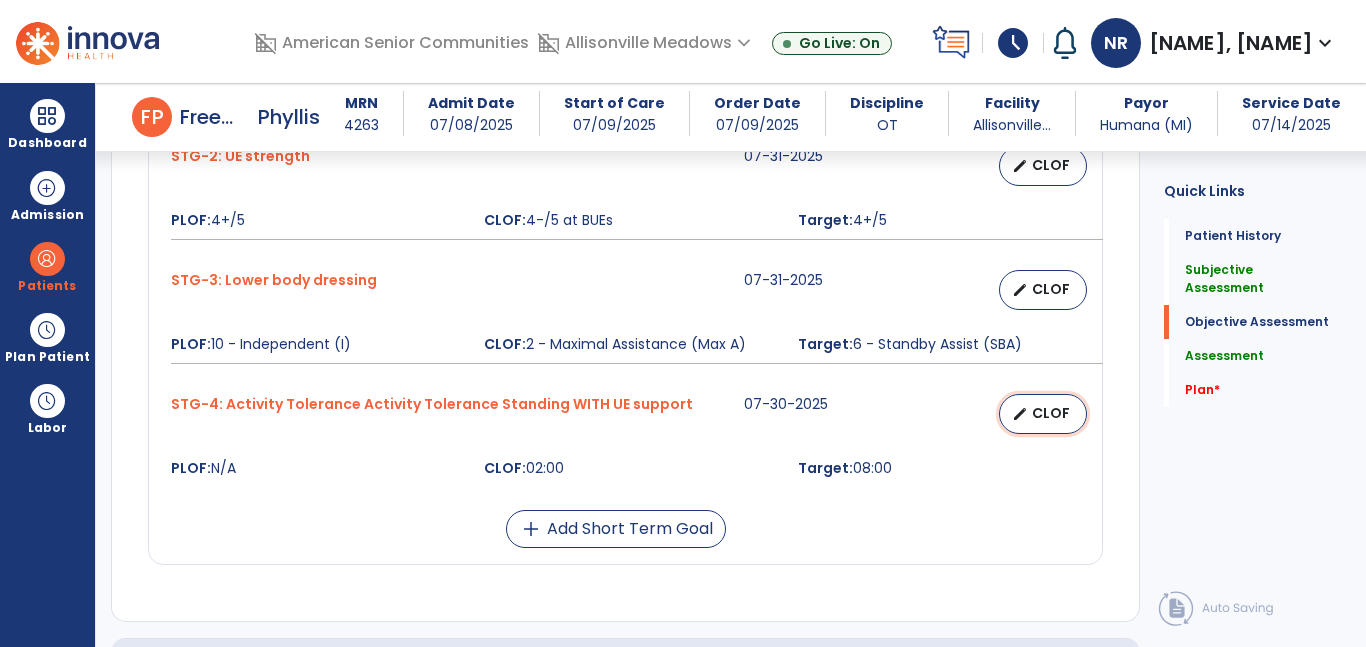 click on "CLOF" at bounding box center [1051, 413] 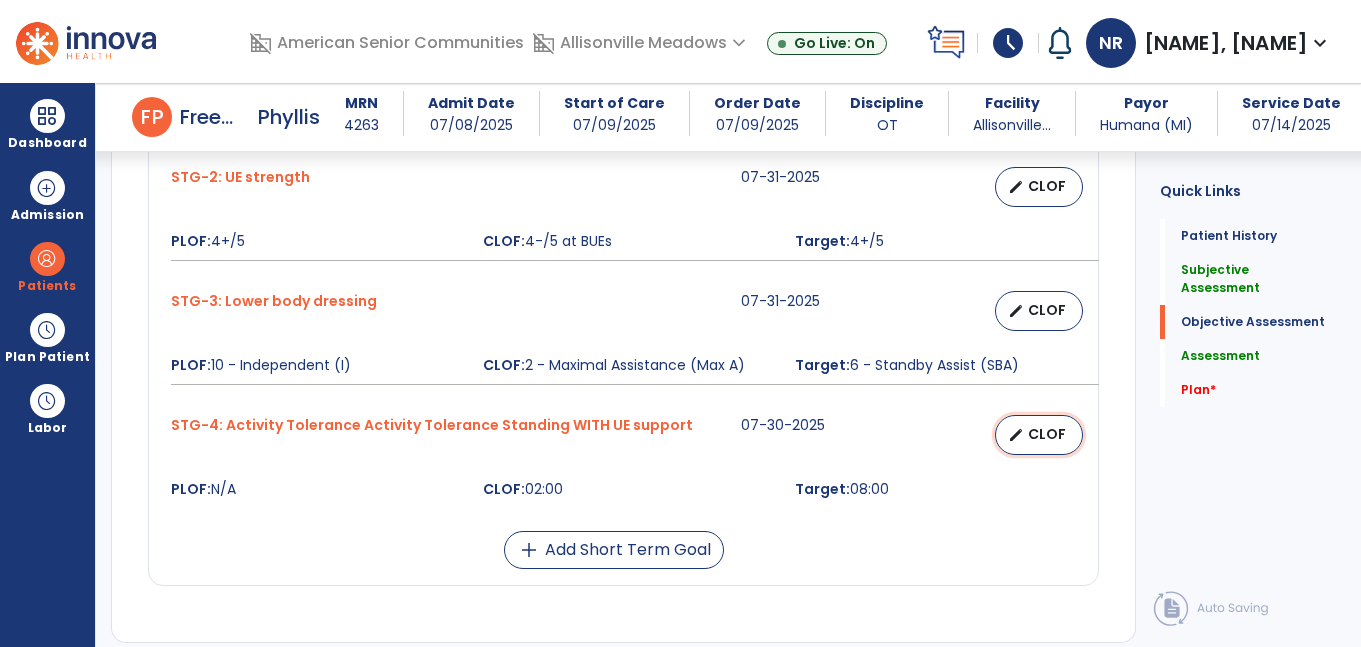 select on "********" 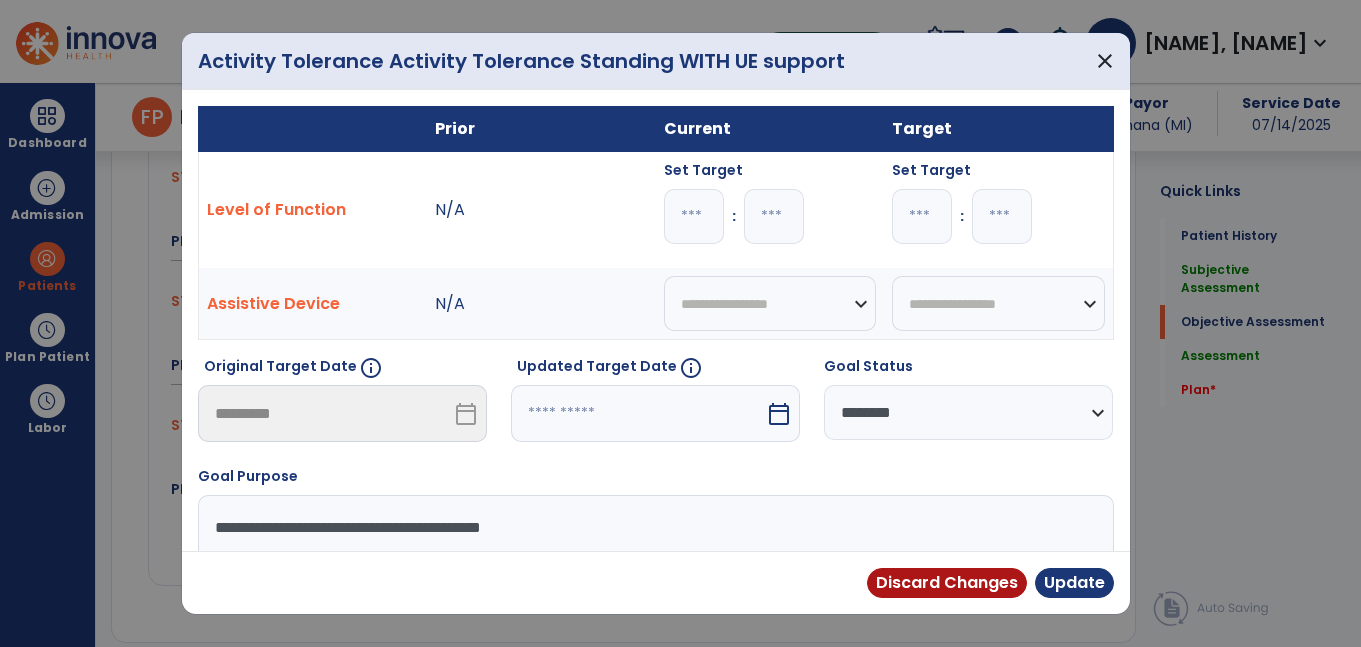 scroll, scrollTop: 1149, scrollLeft: 0, axis: vertical 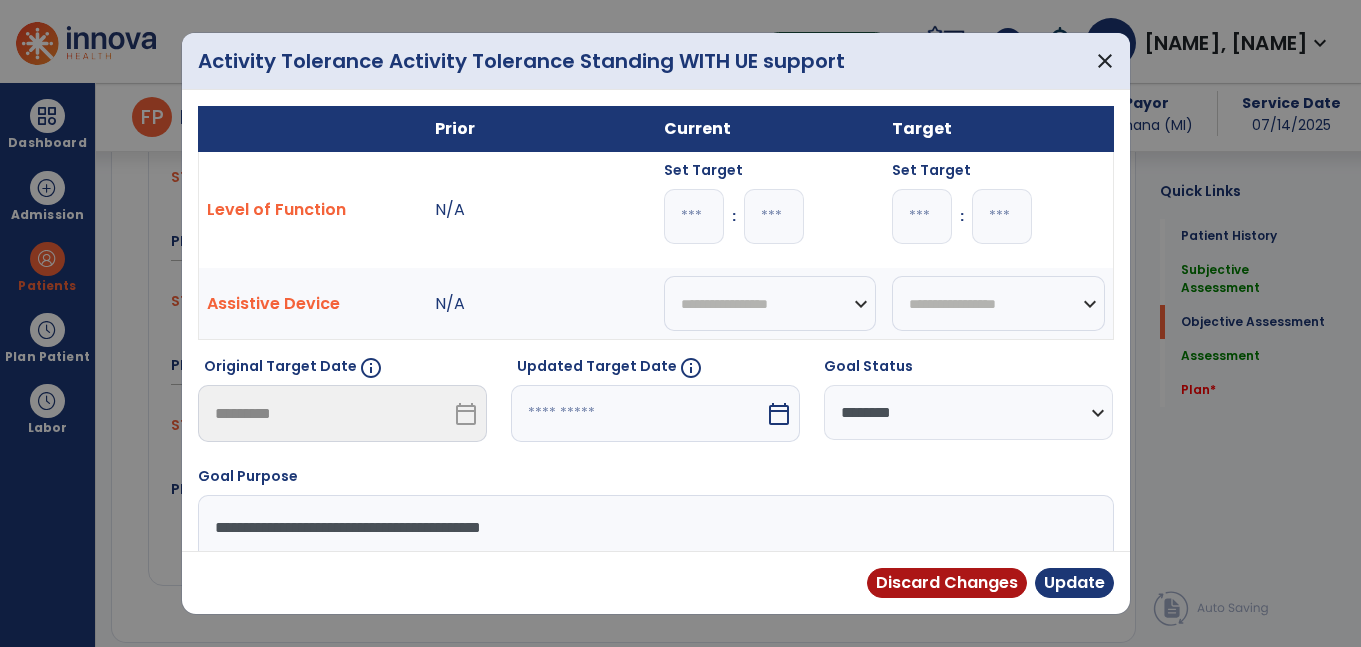 click on "*" at bounding box center (694, 216) 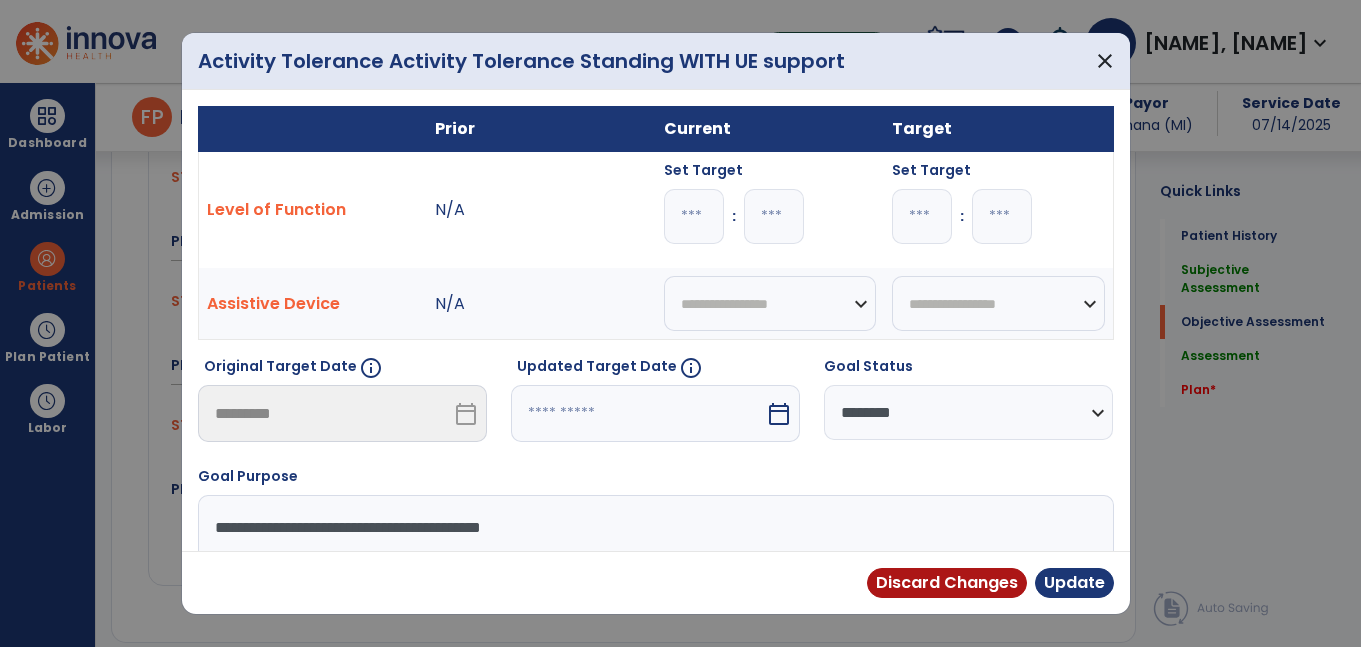 scroll, scrollTop: 110, scrollLeft: 0, axis: vertical 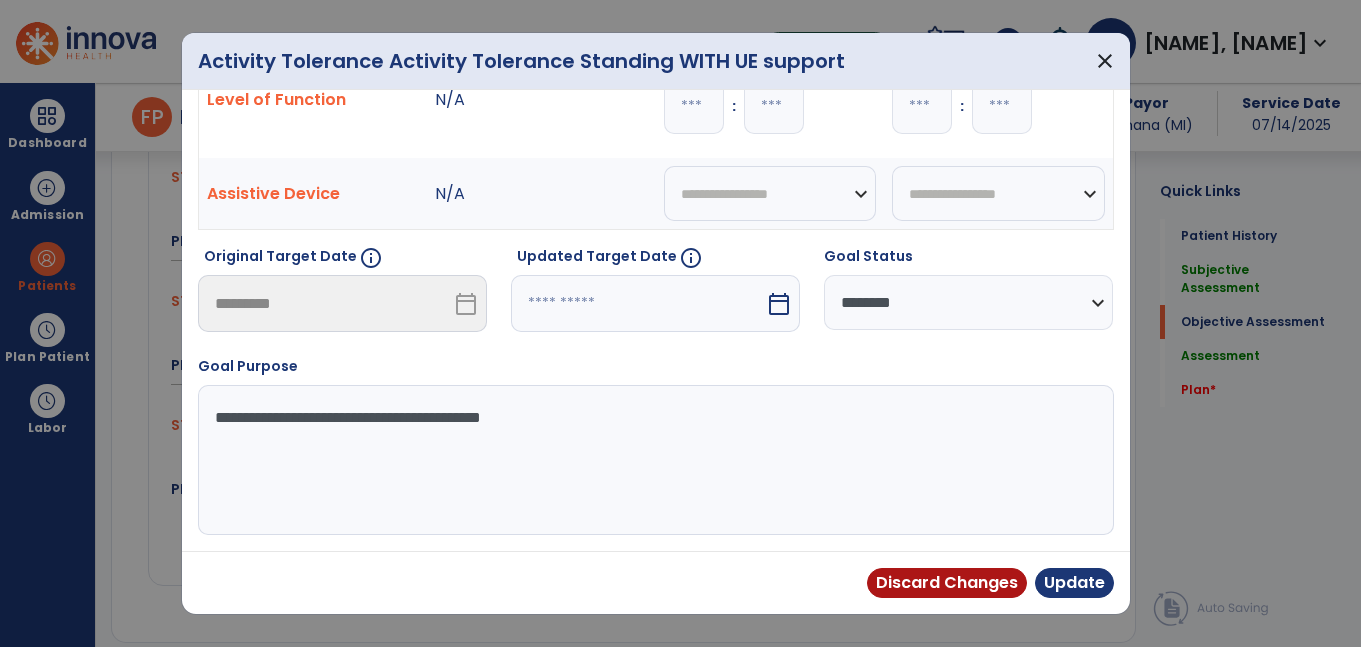 type on "**" 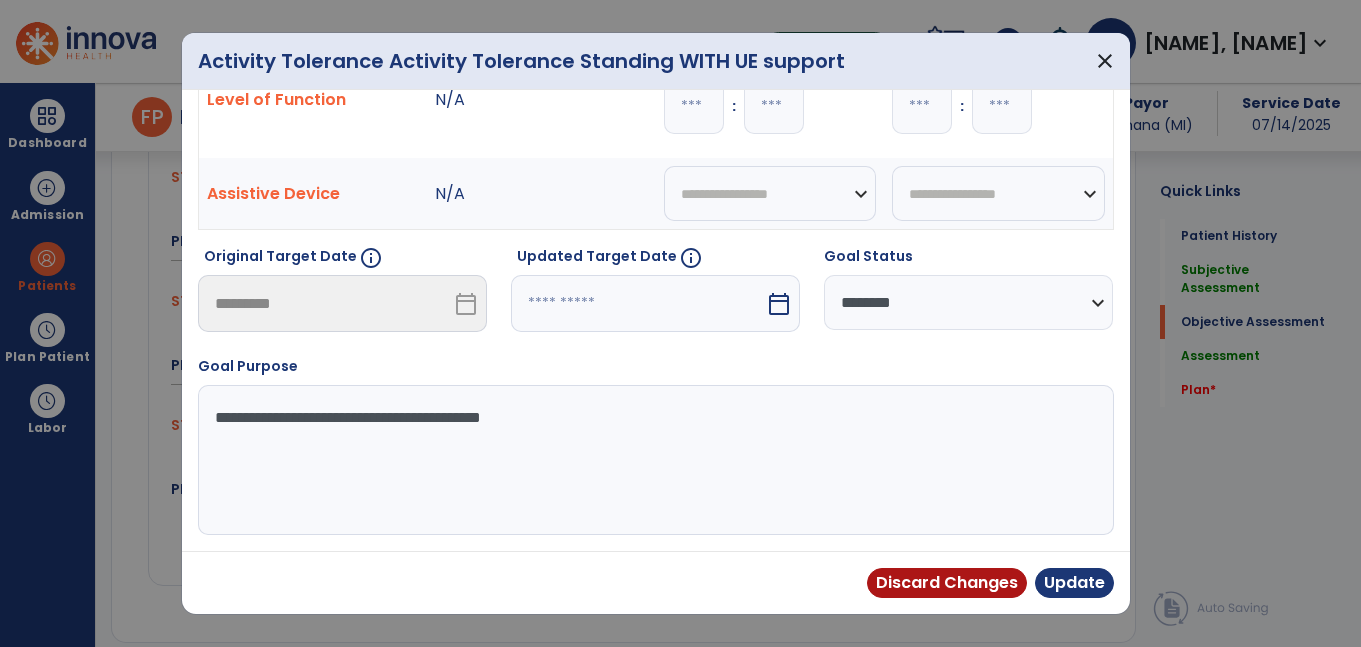 click on "calendar_today" at bounding box center [779, 304] 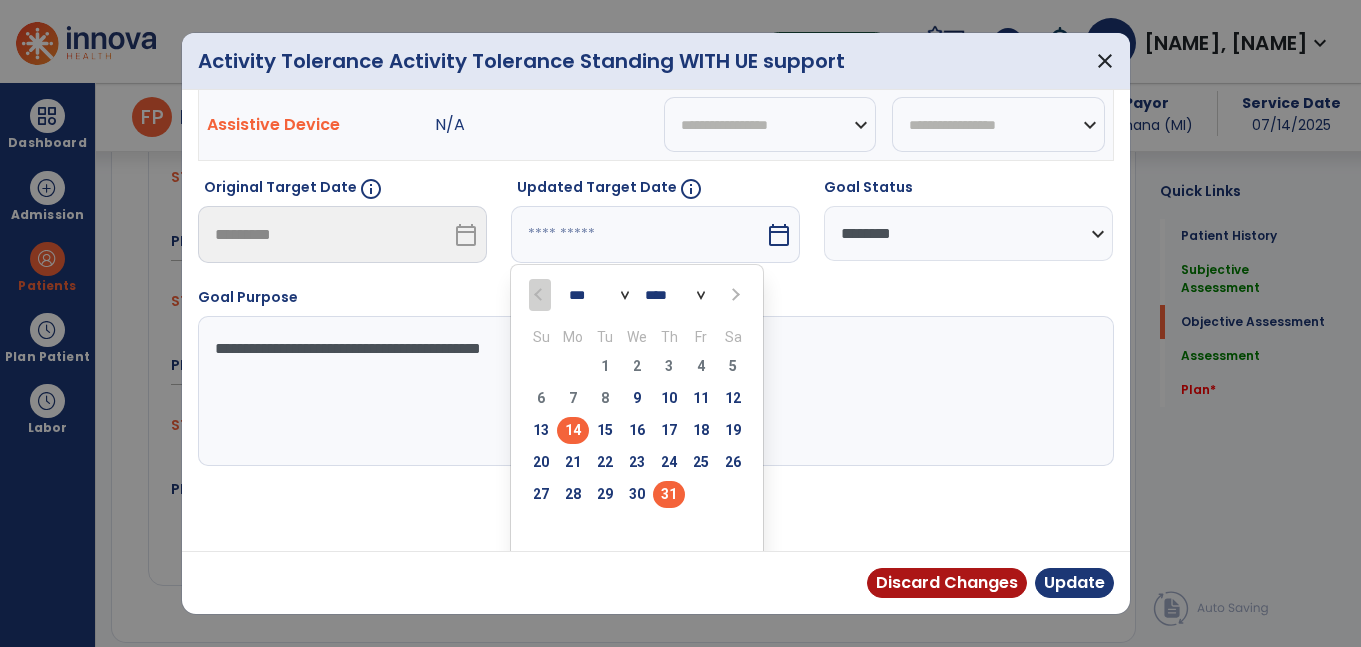 click on "31" at bounding box center [669, 494] 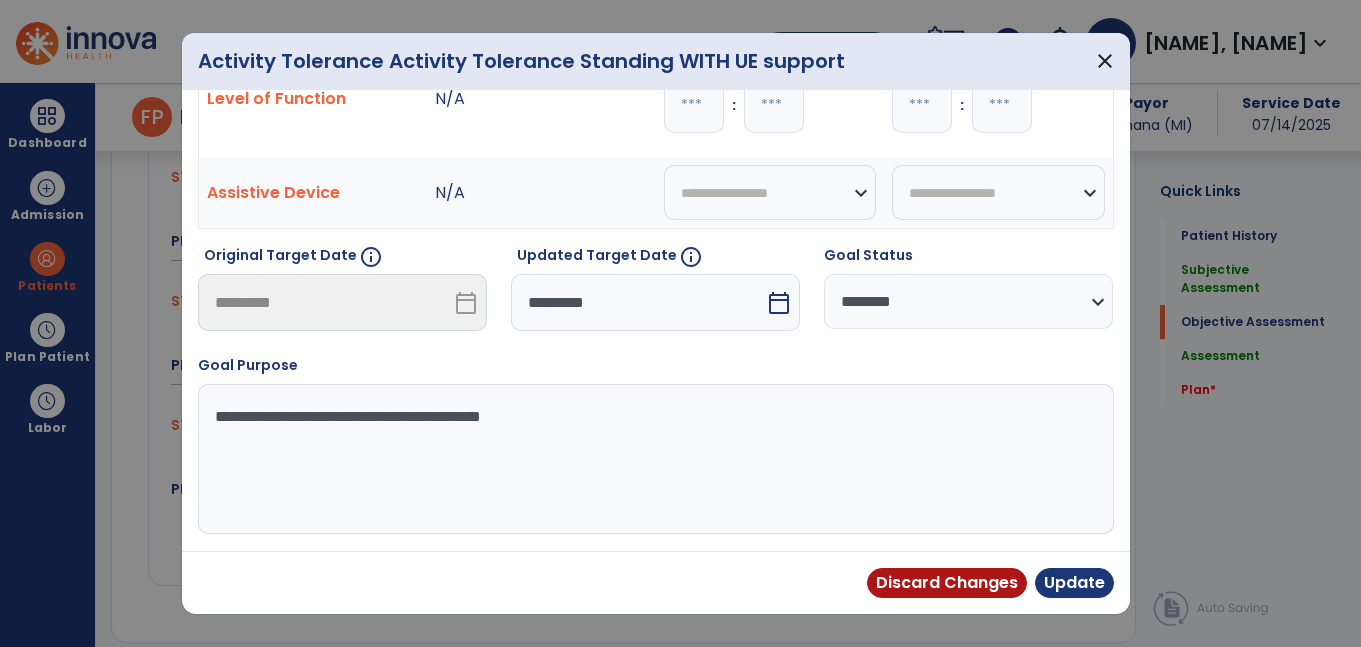 scroll, scrollTop: 111, scrollLeft: 0, axis: vertical 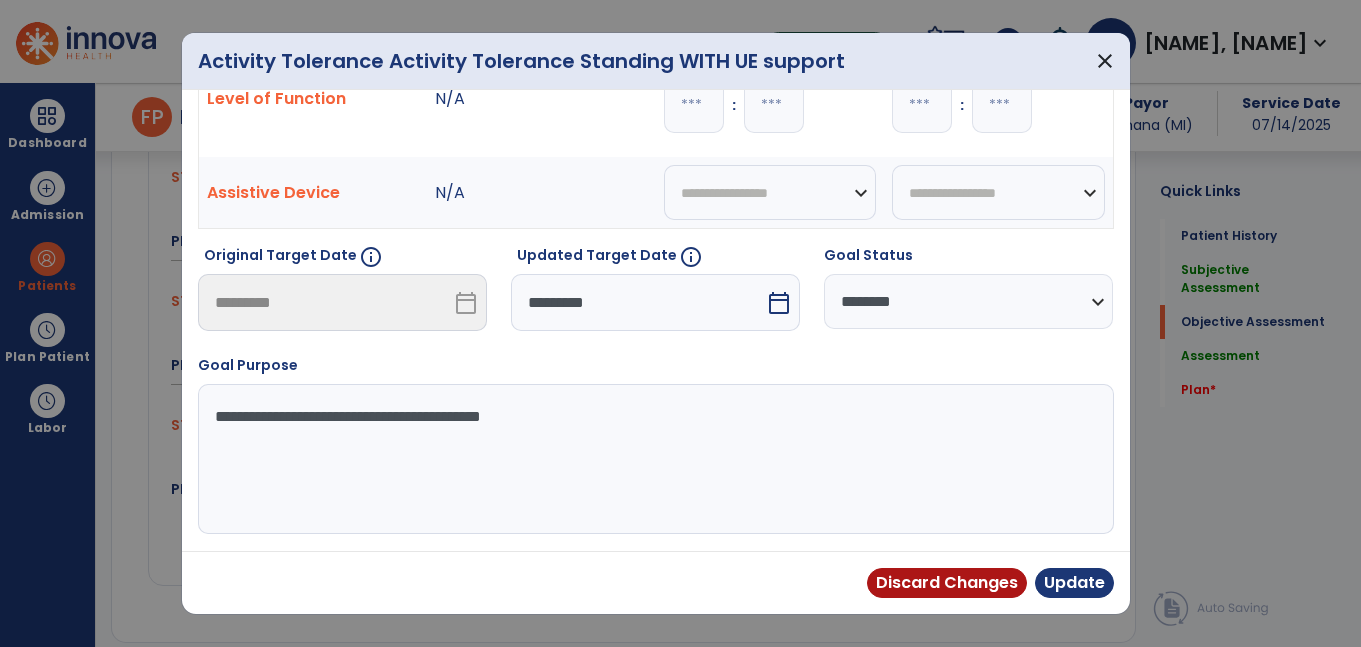 click on "**********" at bounding box center [653, 459] 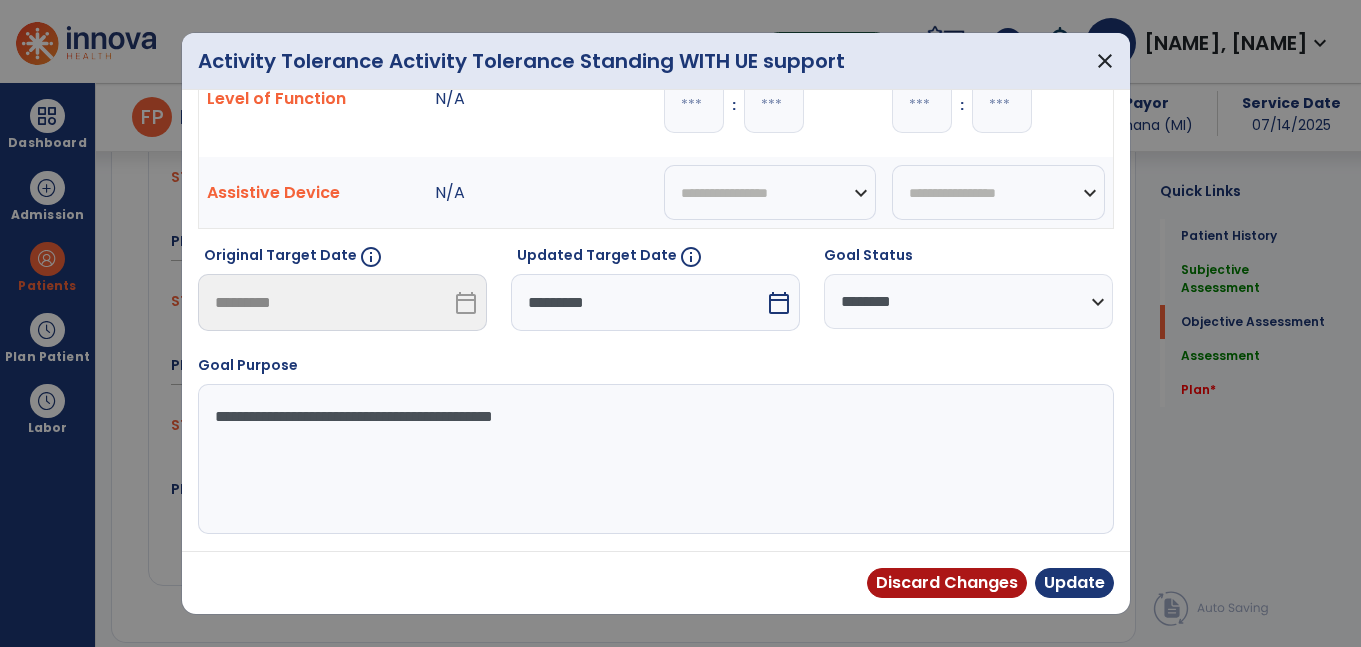 paste on "**********" 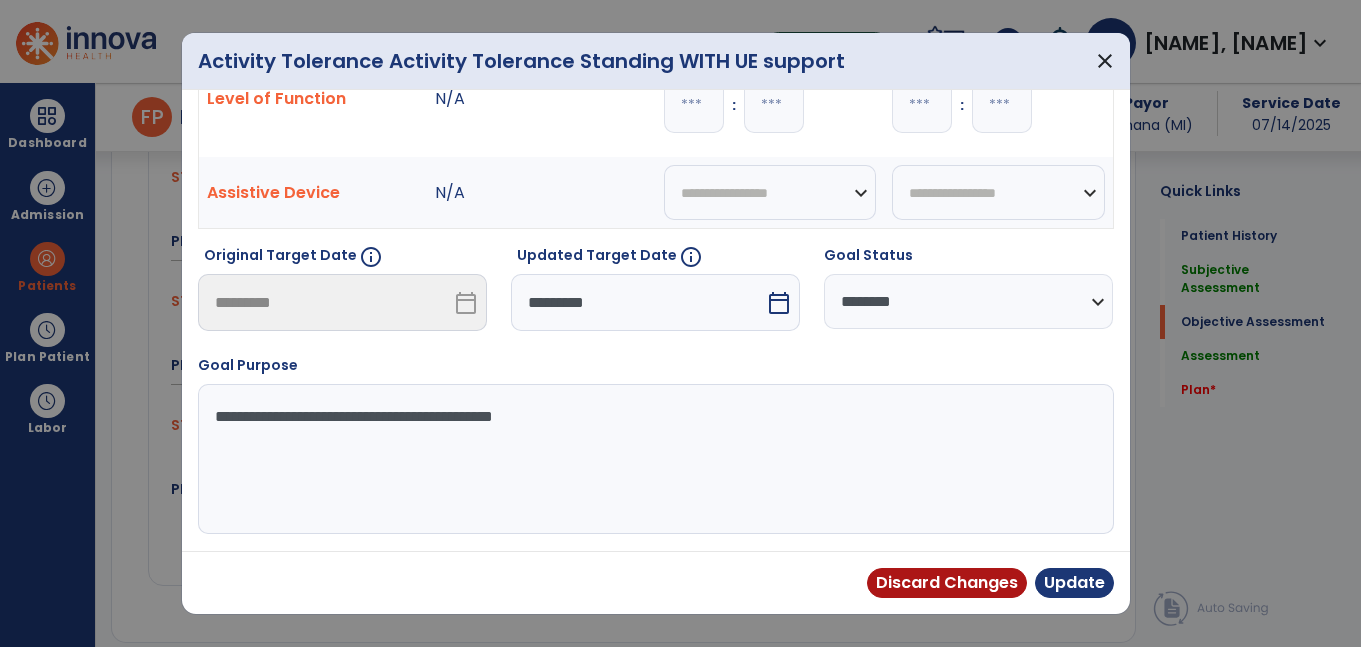type on "**********" 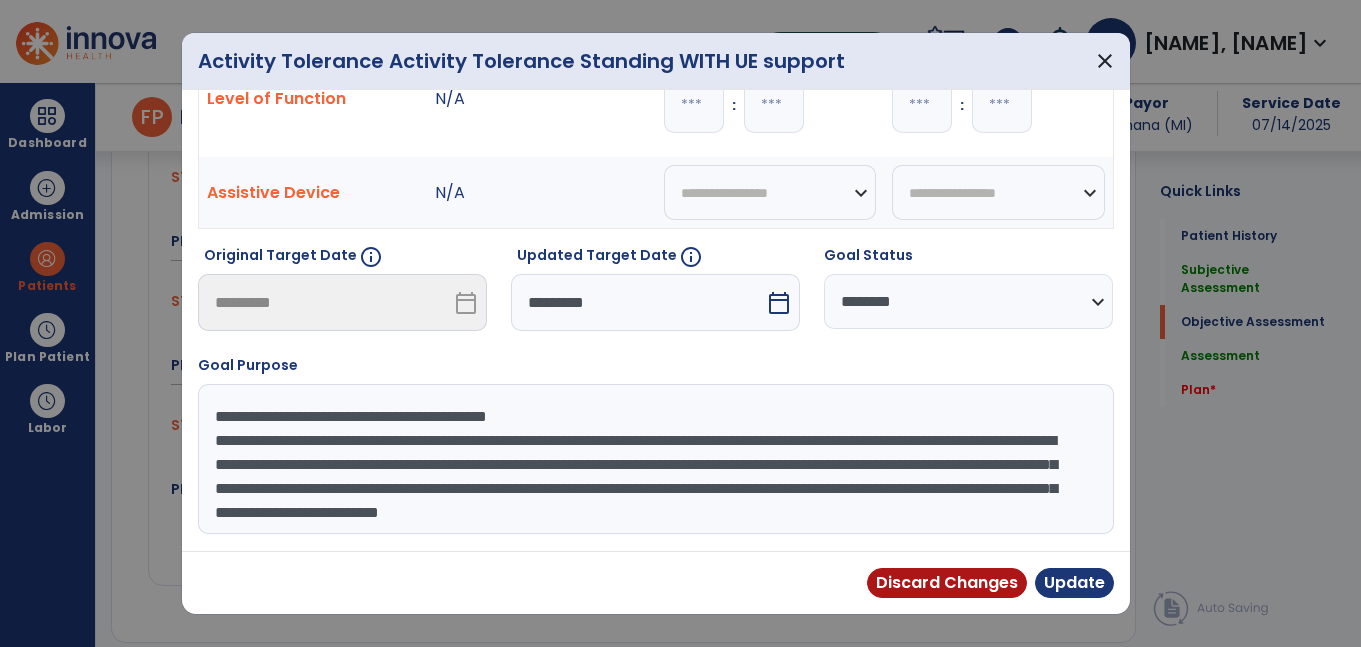 scroll, scrollTop: 16, scrollLeft: 0, axis: vertical 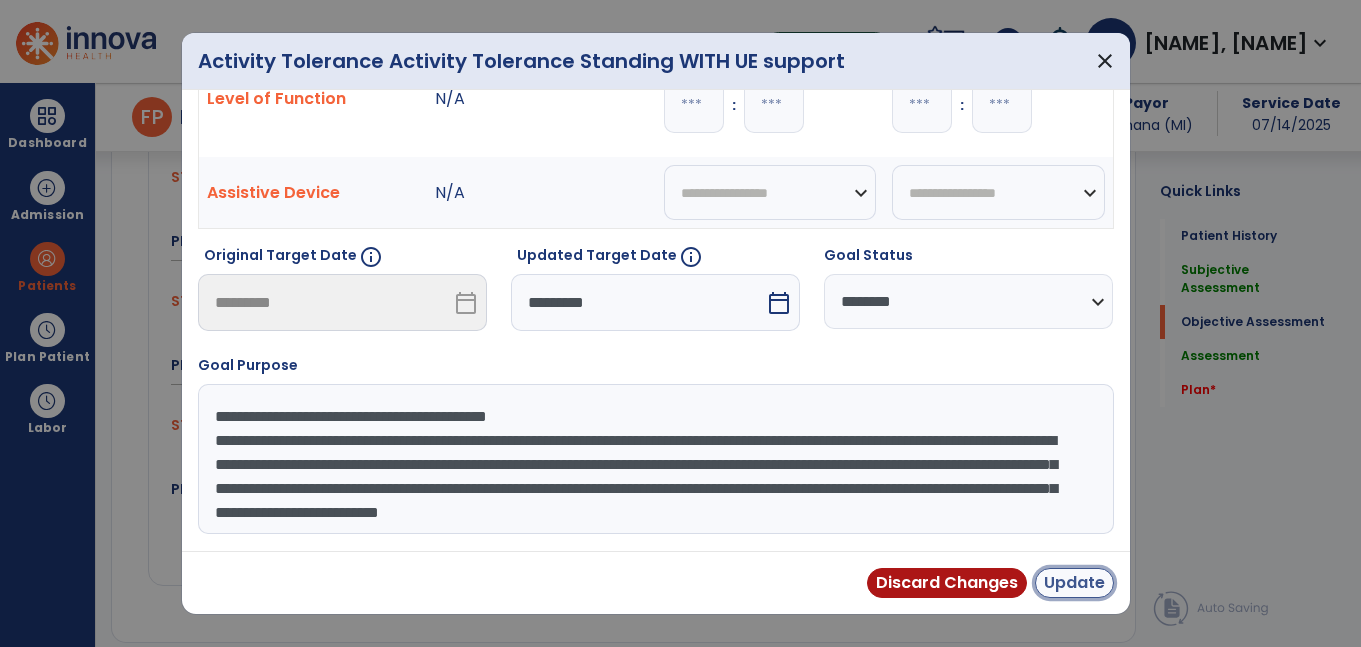 click on "Update" at bounding box center [1074, 583] 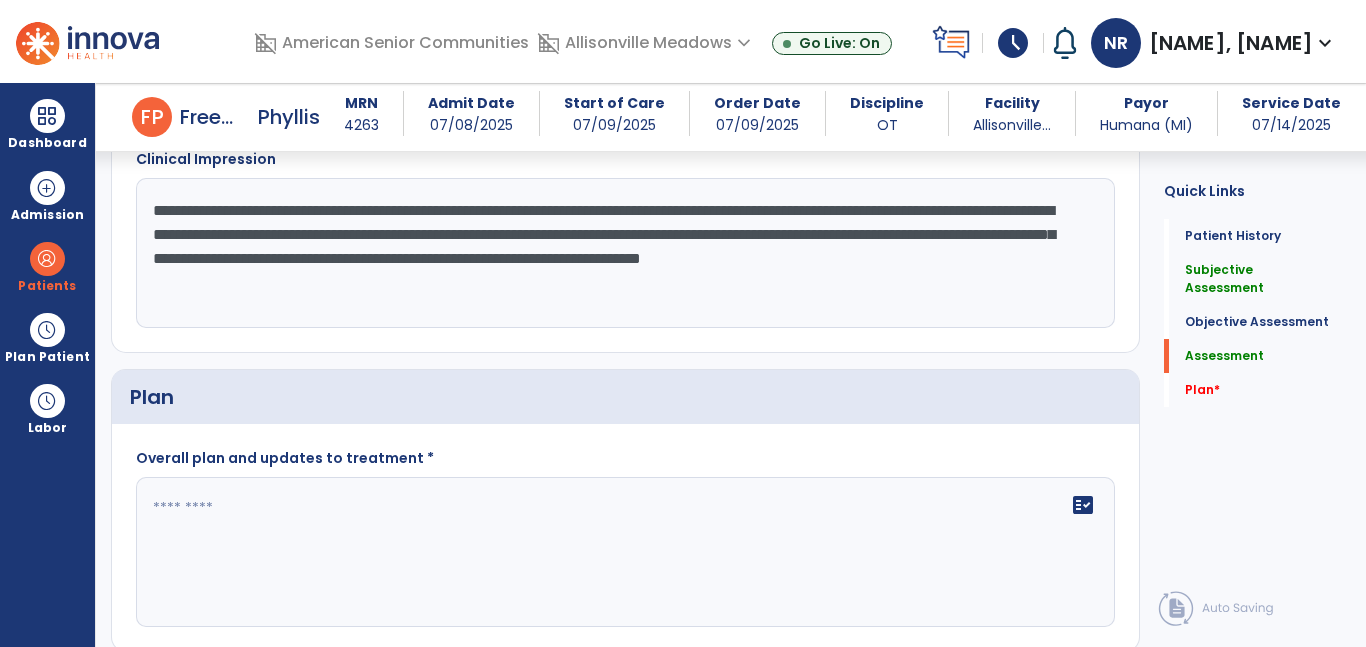 scroll, scrollTop: 1757, scrollLeft: 0, axis: vertical 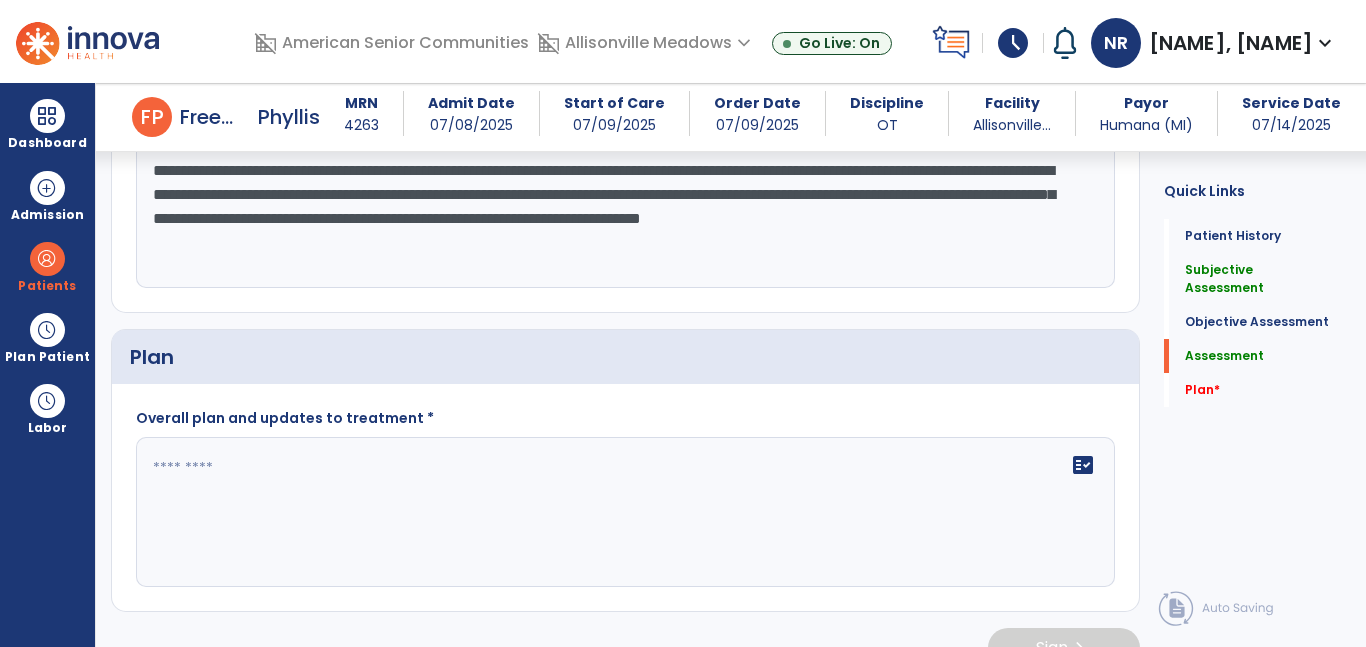 click on "fact_check" 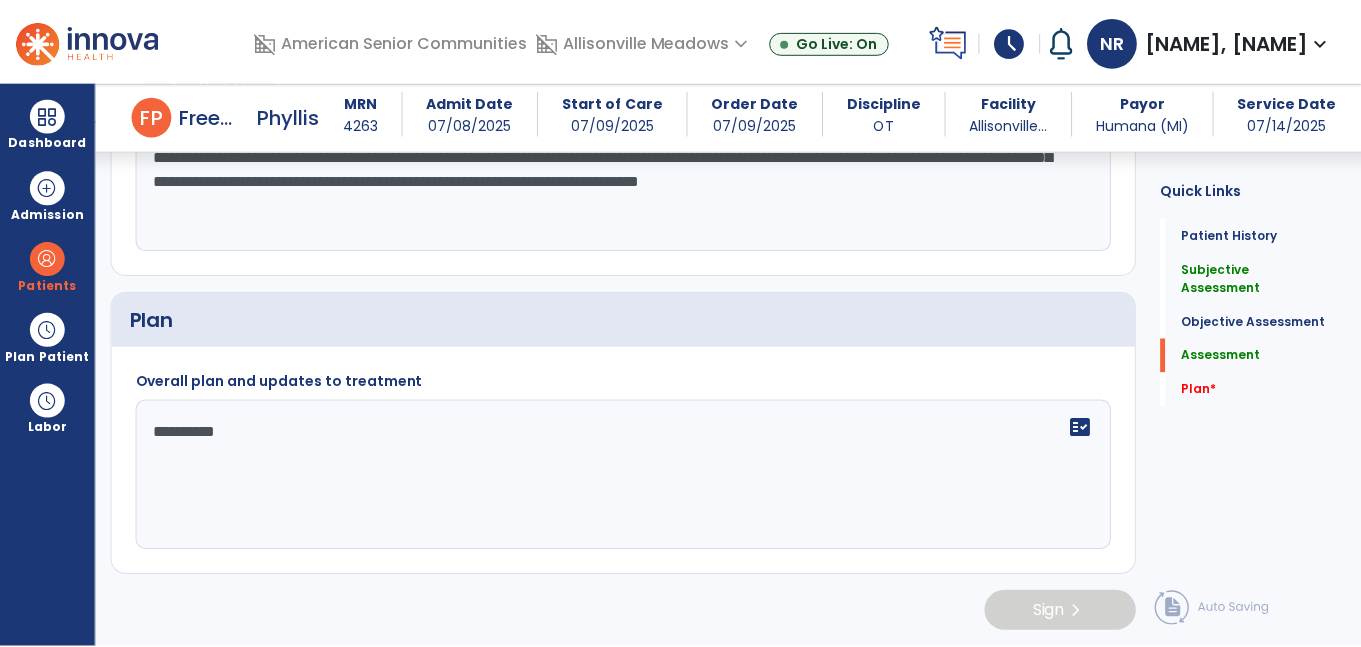 scroll, scrollTop: 1788, scrollLeft: 0, axis: vertical 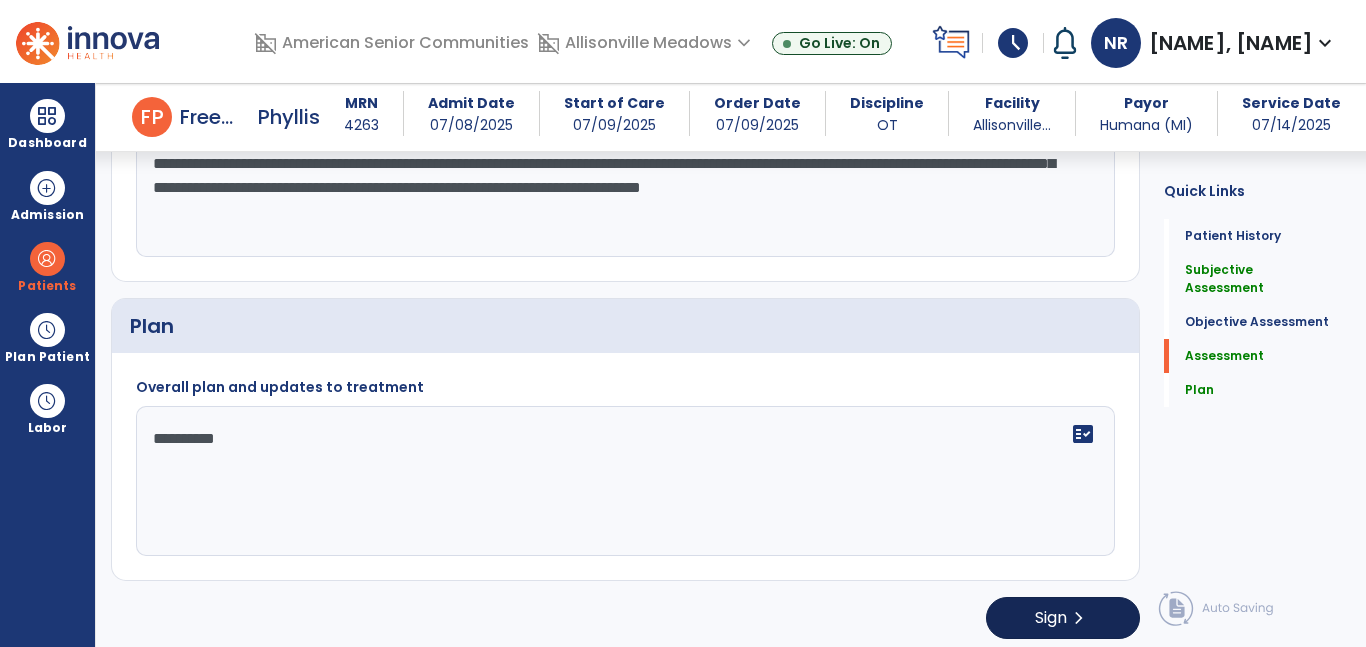 type on "*********" 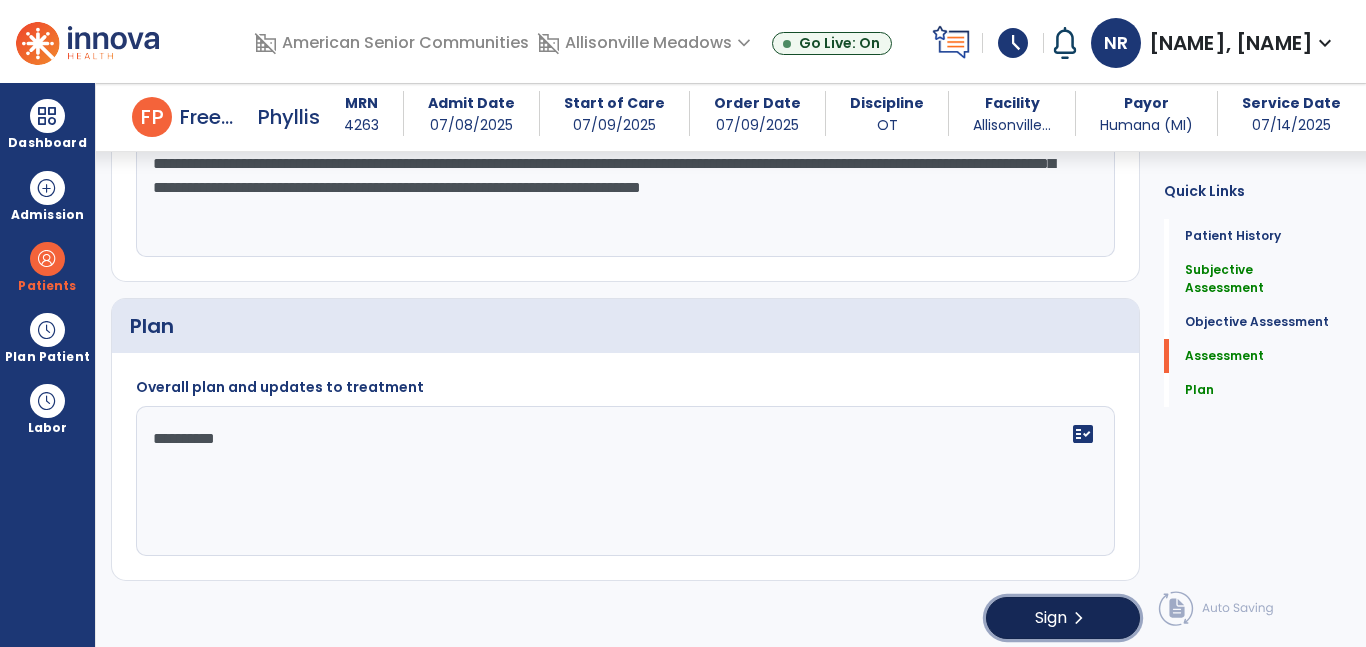 click on "Sign" 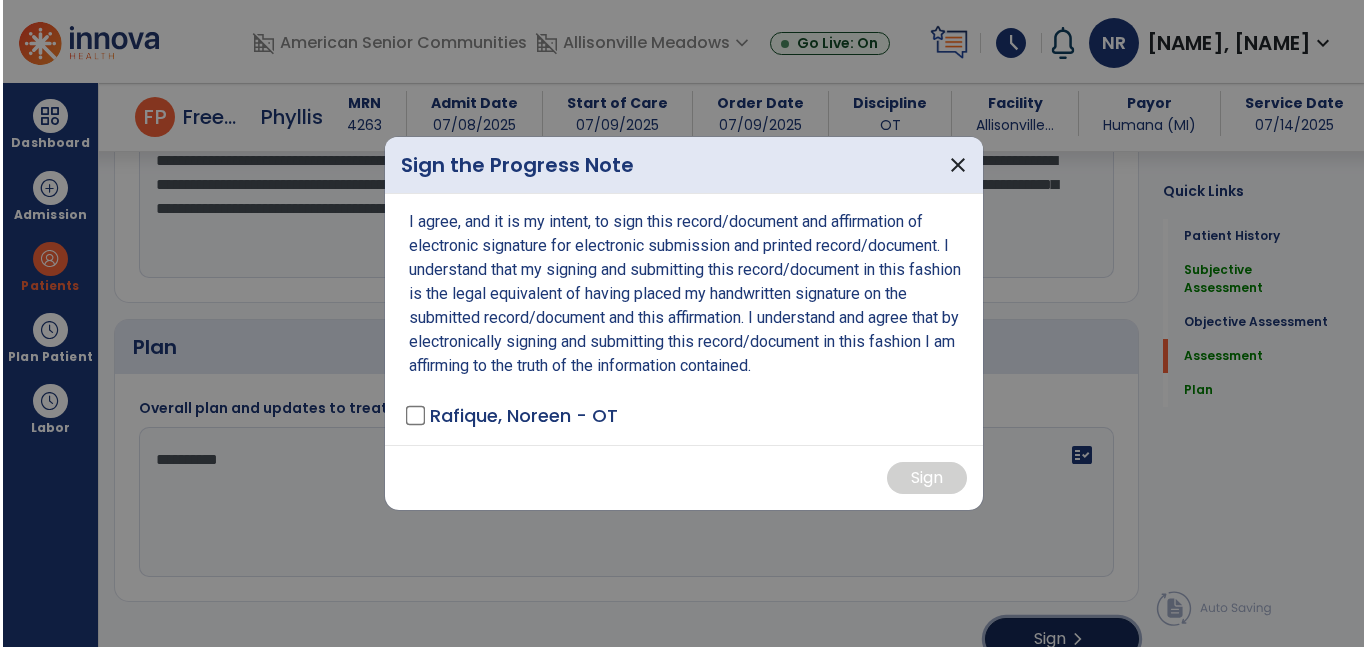 scroll, scrollTop: 1788, scrollLeft: 0, axis: vertical 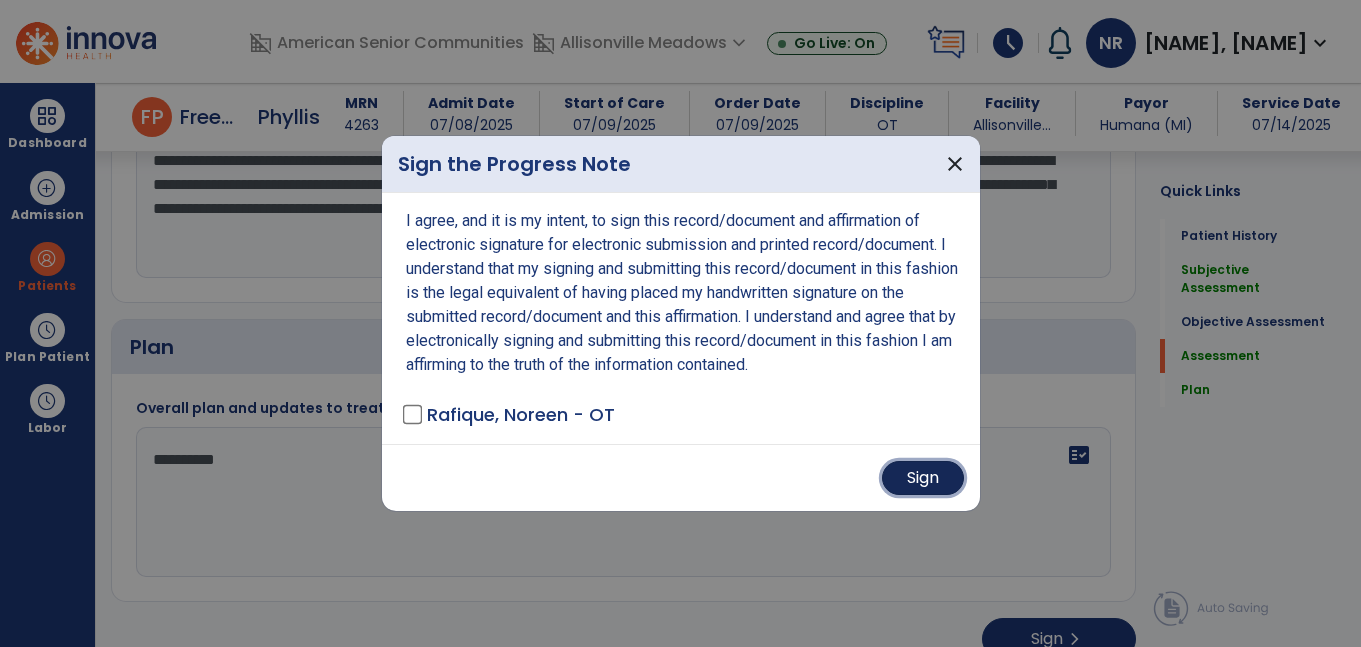 click on "Sign" at bounding box center (923, 478) 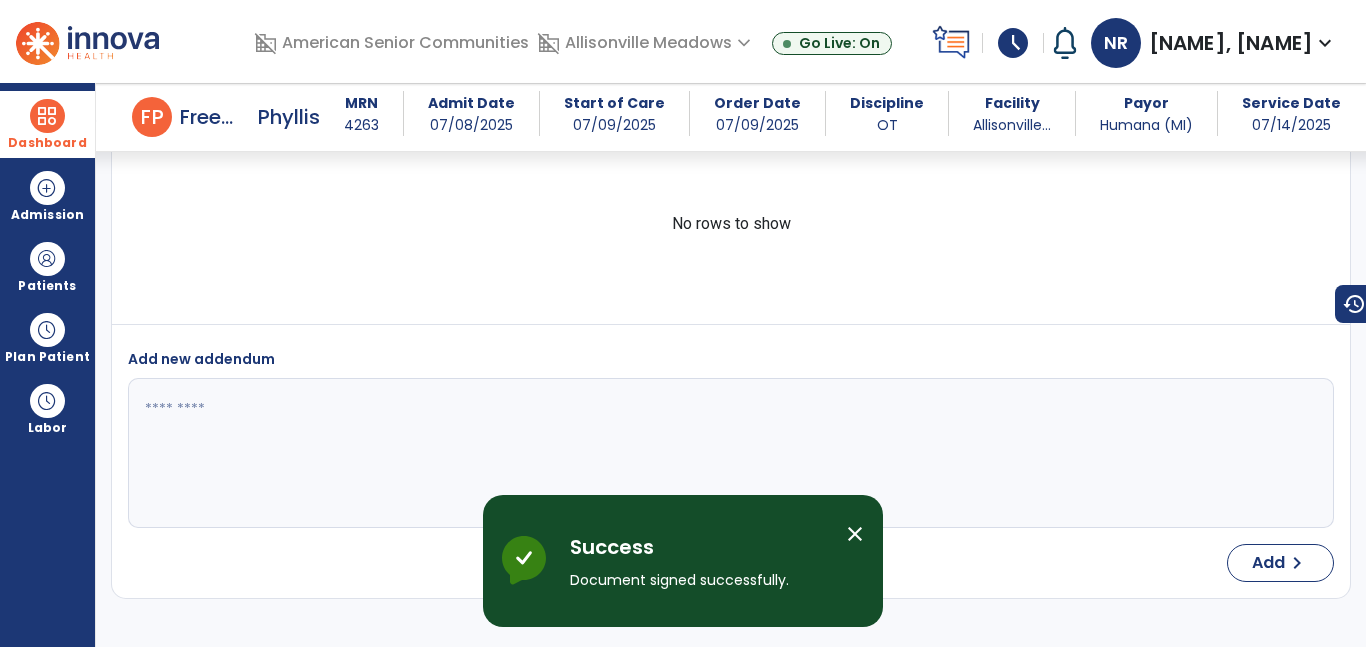 click at bounding box center [47, 116] 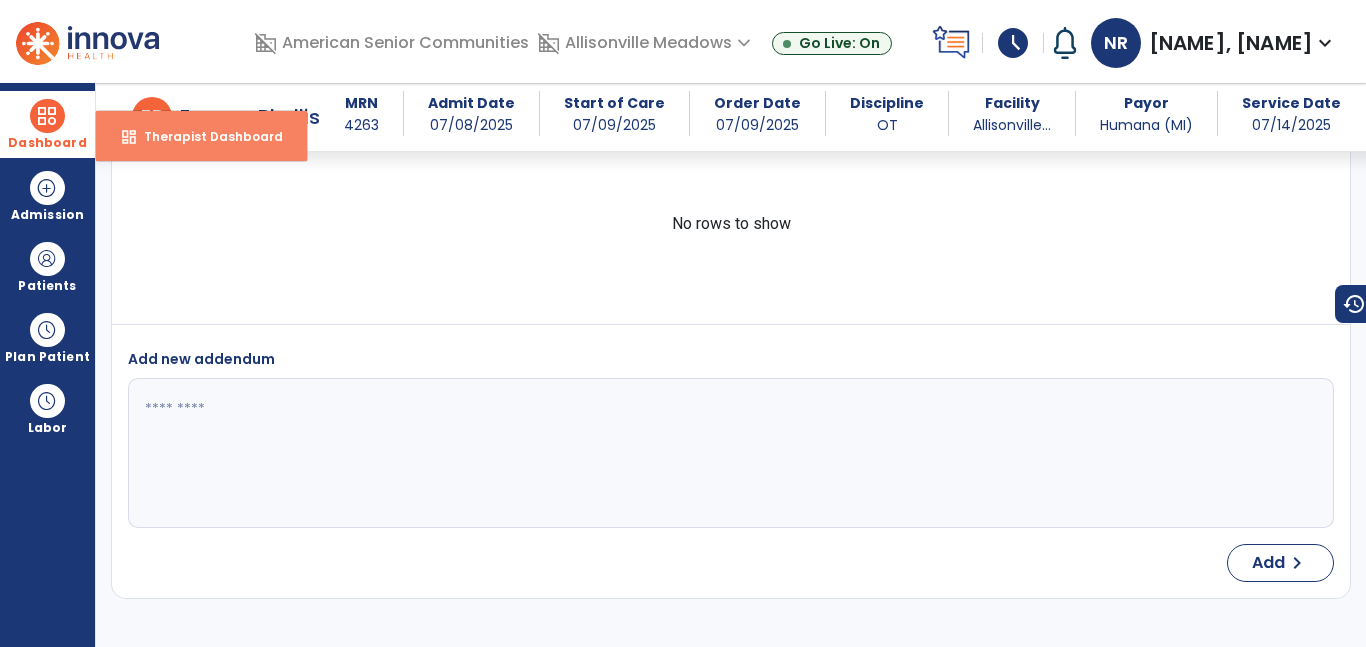 click on "Therapist Dashboard" at bounding box center (205, 136) 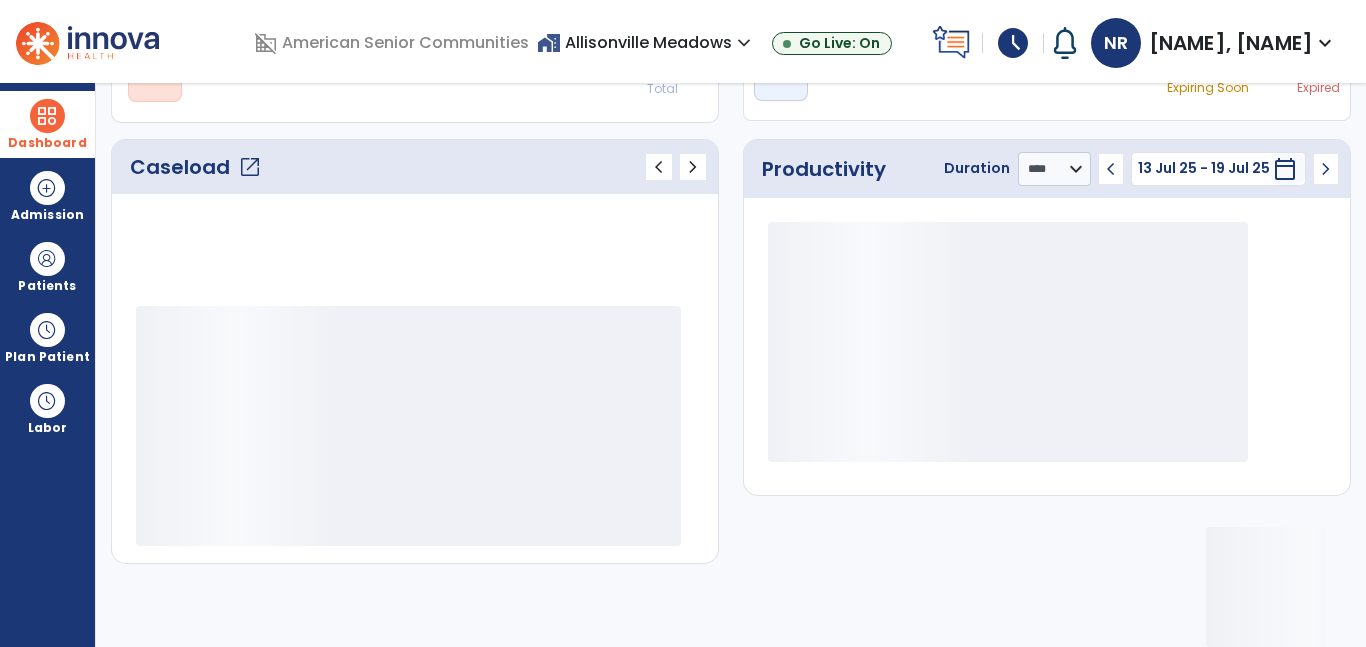 scroll, scrollTop: 230, scrollLeft: 0, axis: vertical 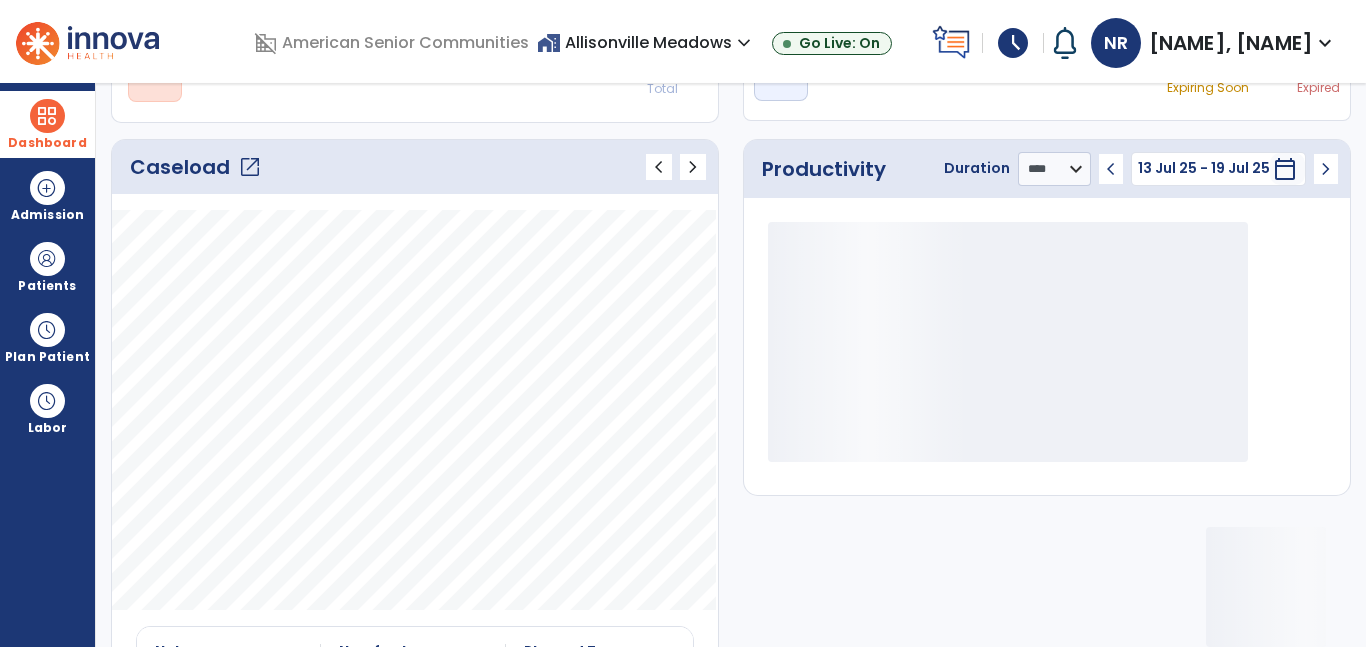 click on "open_in_new" 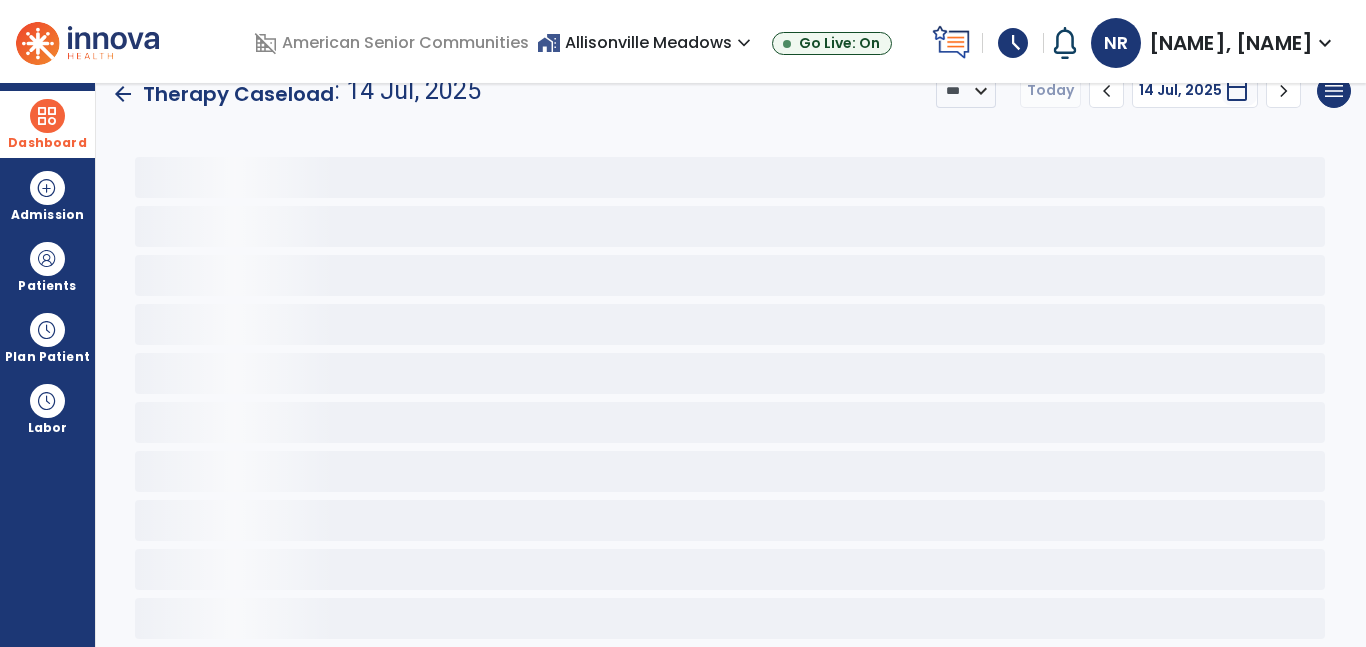 scroll, scrollTop: 30, scrollLeft: 0, axis: vertical 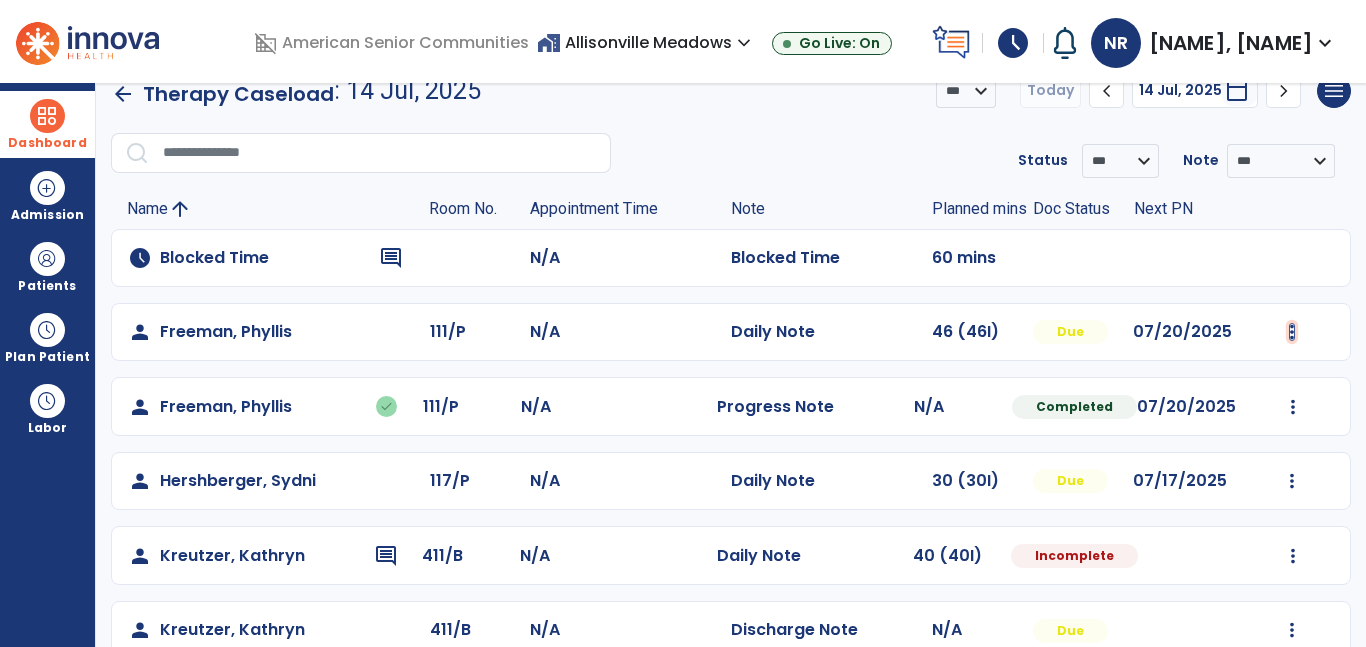 click at bounding box center [1292, 332] 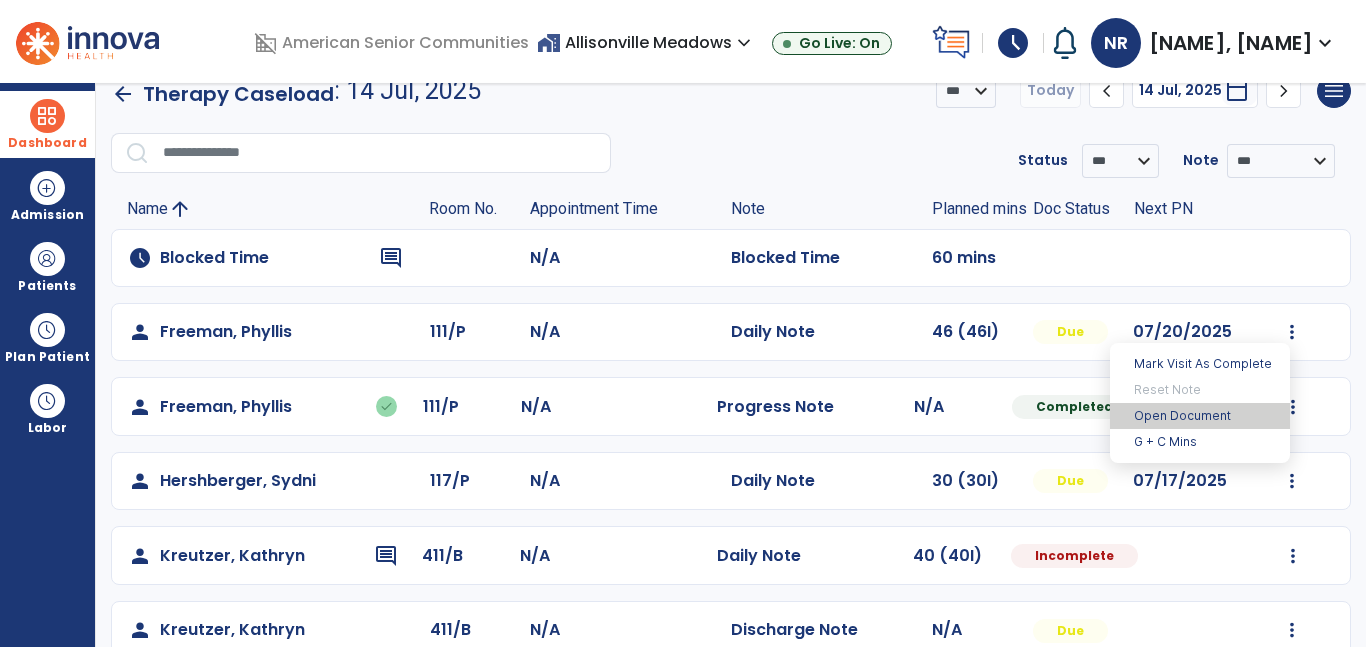 click on "Open Document" at bounding box center [1200, 416] 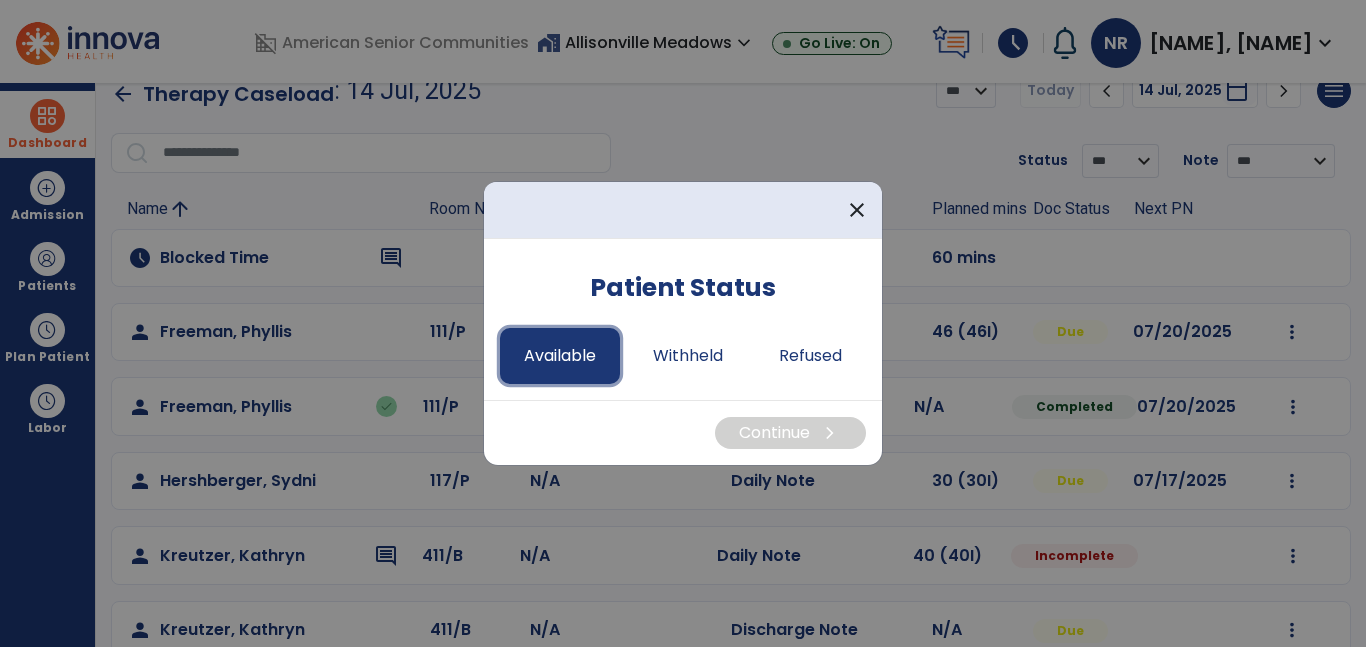 click on "Available" at bounding box center (560, 356) 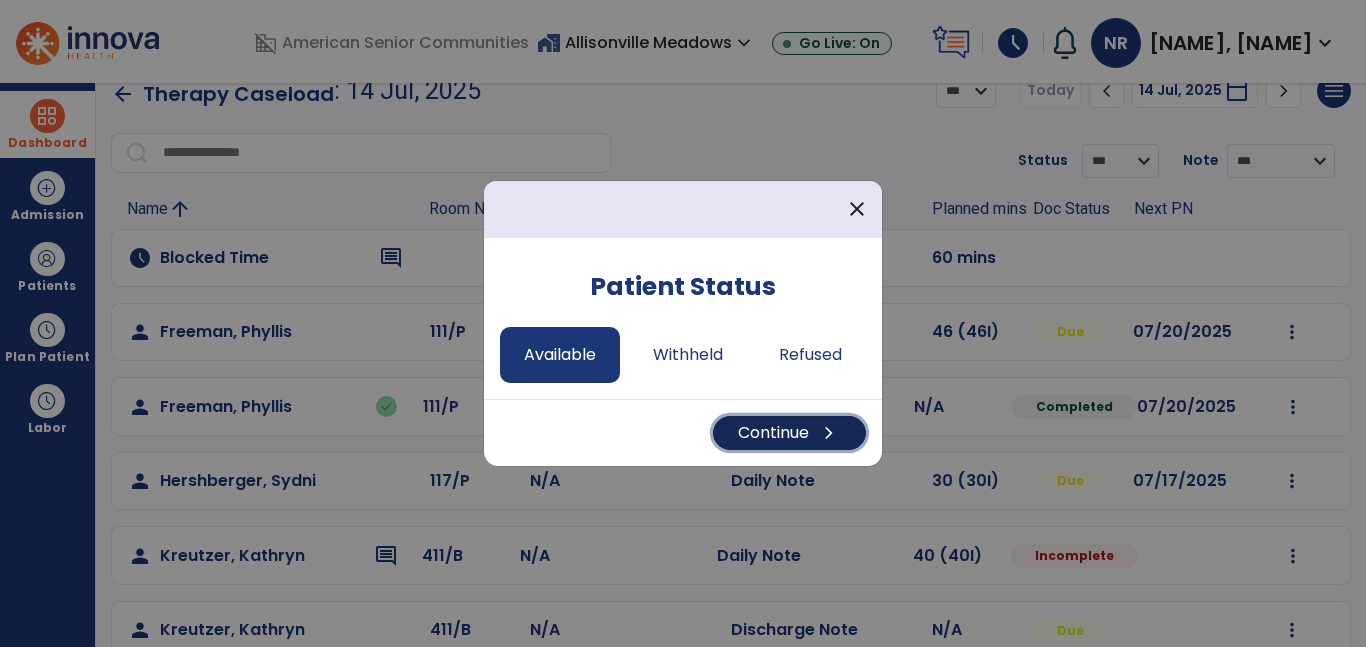 click on "Continue   chevron_right" at bounding box center [789, 433] 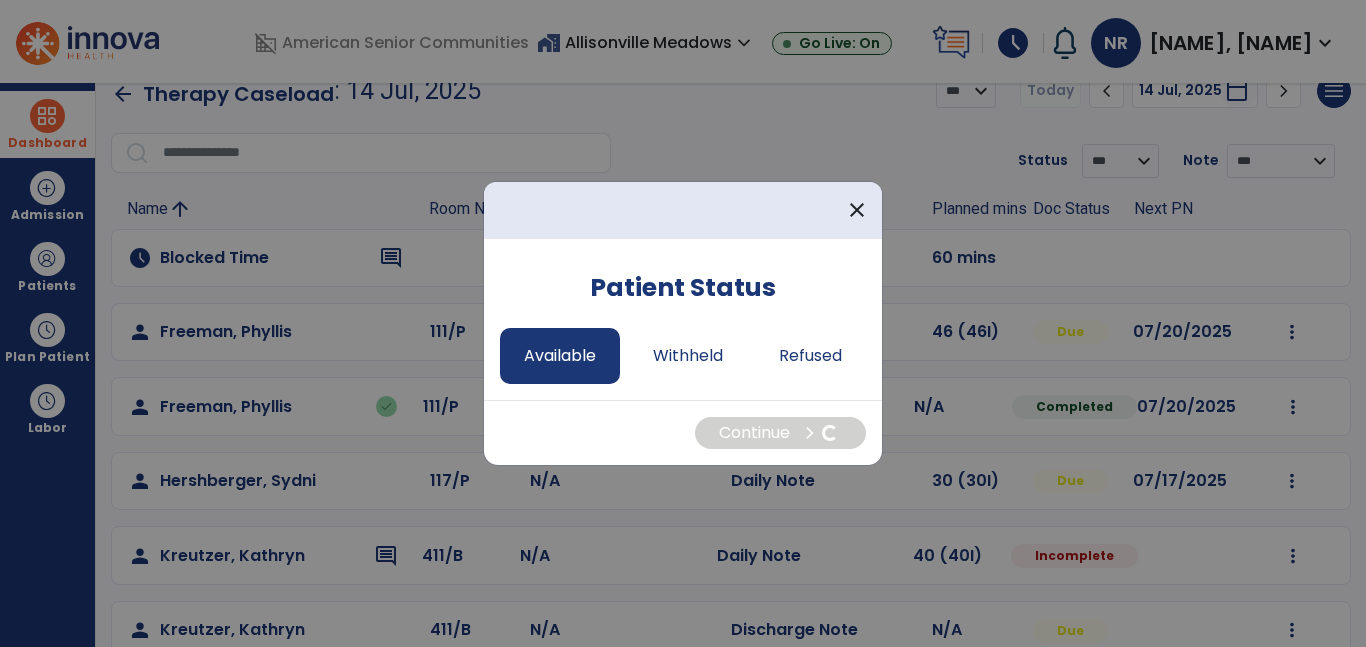 select on "*" 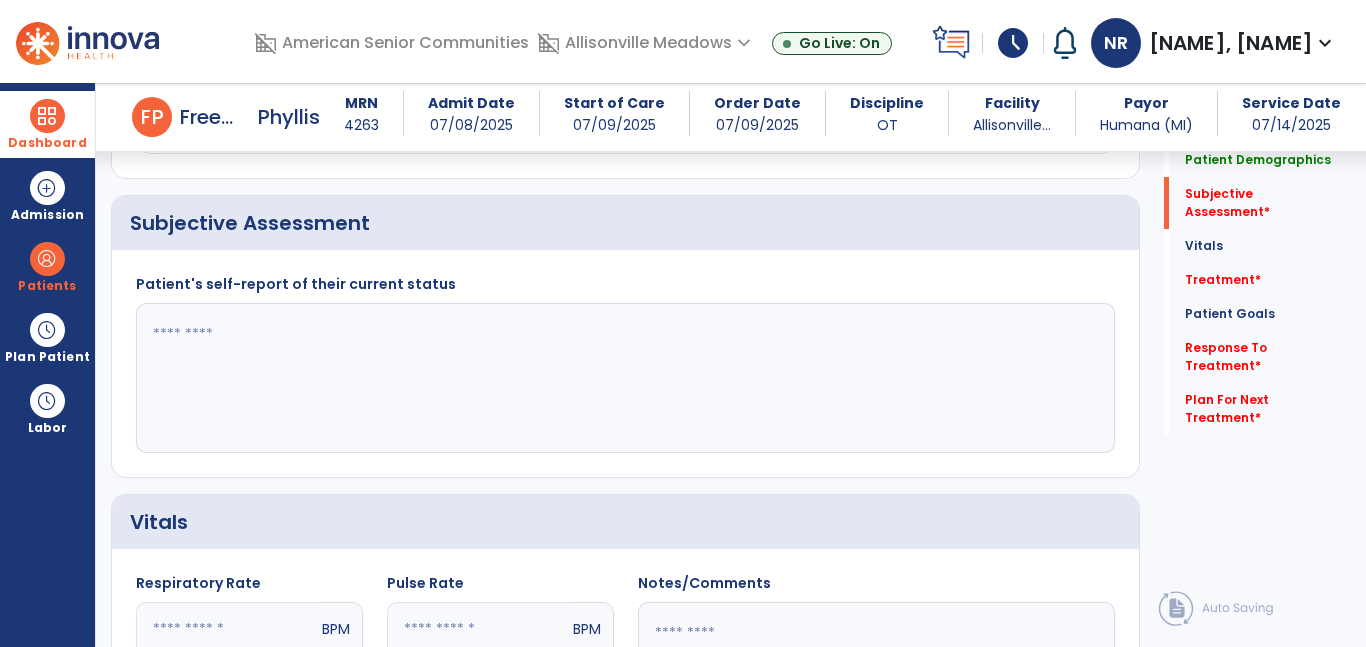 scroll, scrollTop: 375, scrollLeft: 0, axis: vertical 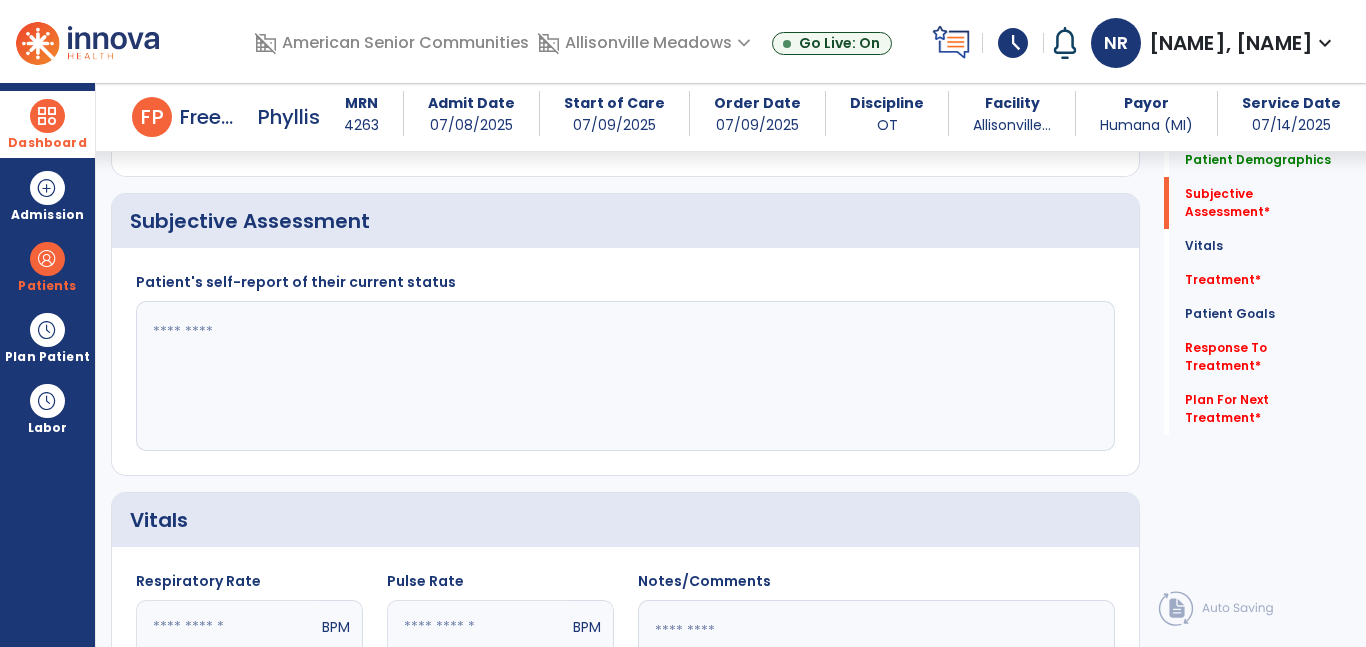 click 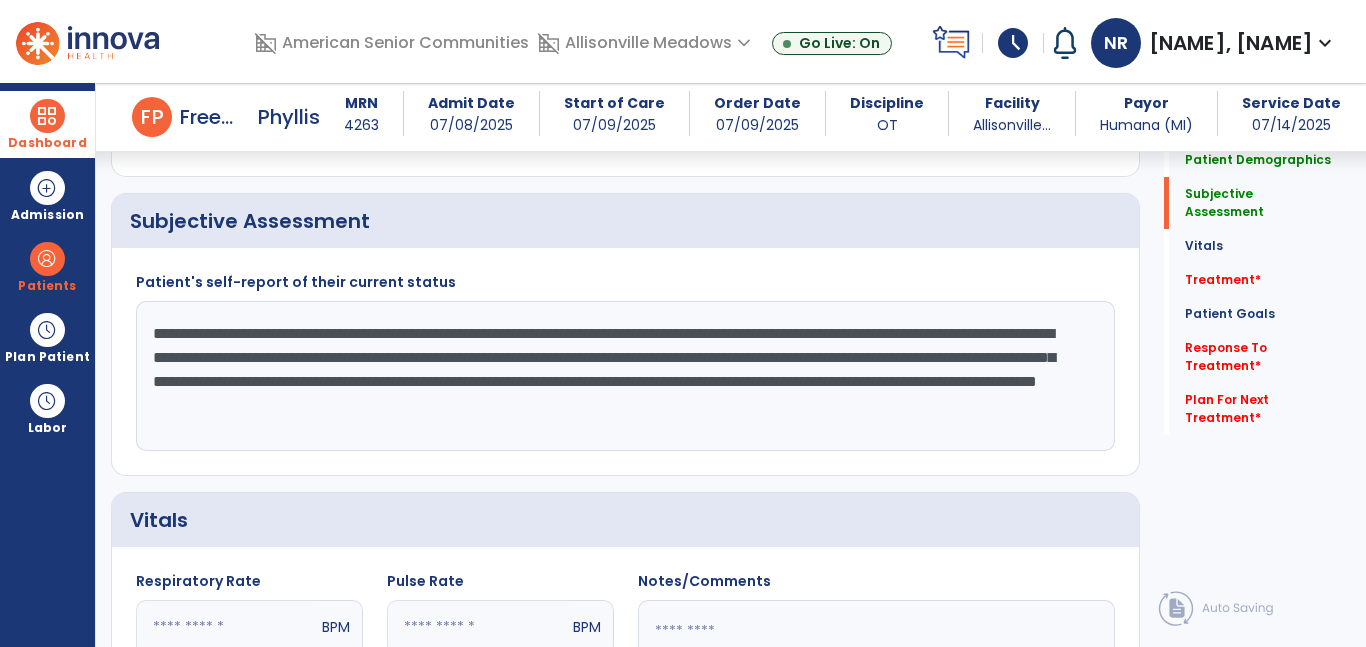 click on "**********" 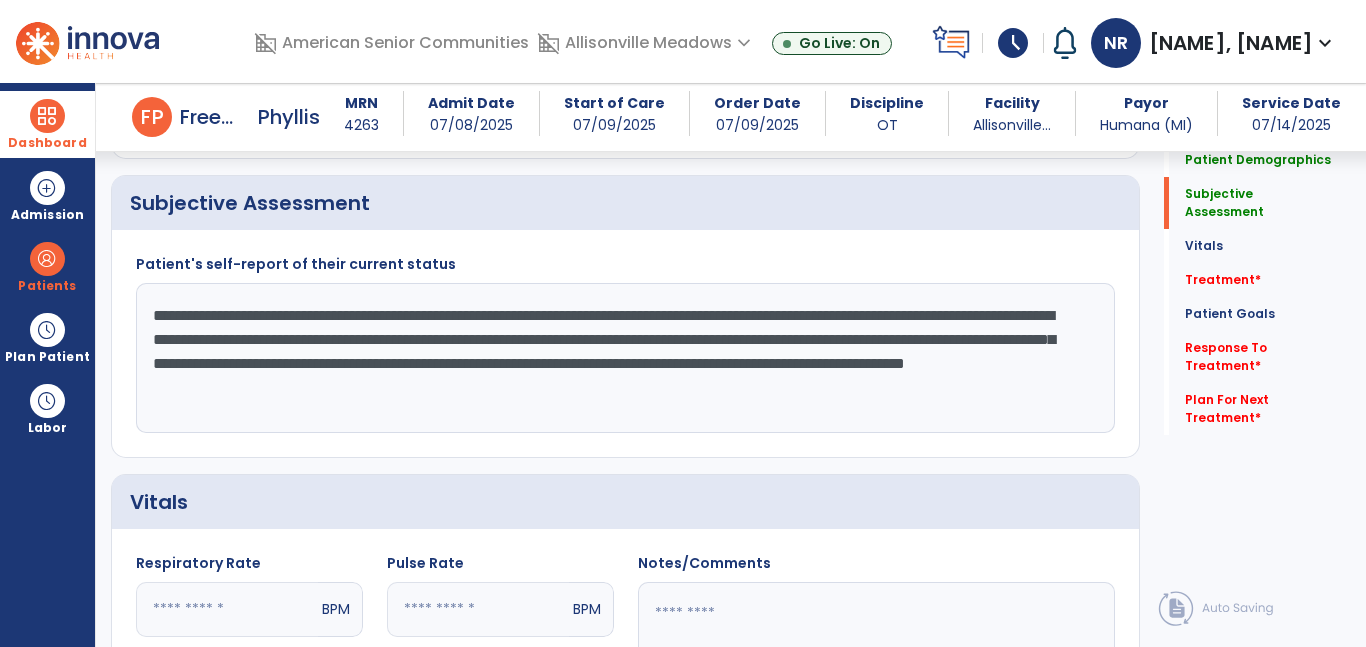 scroll, scrollTop: 398, scrollLeft: 0, axis: vertical 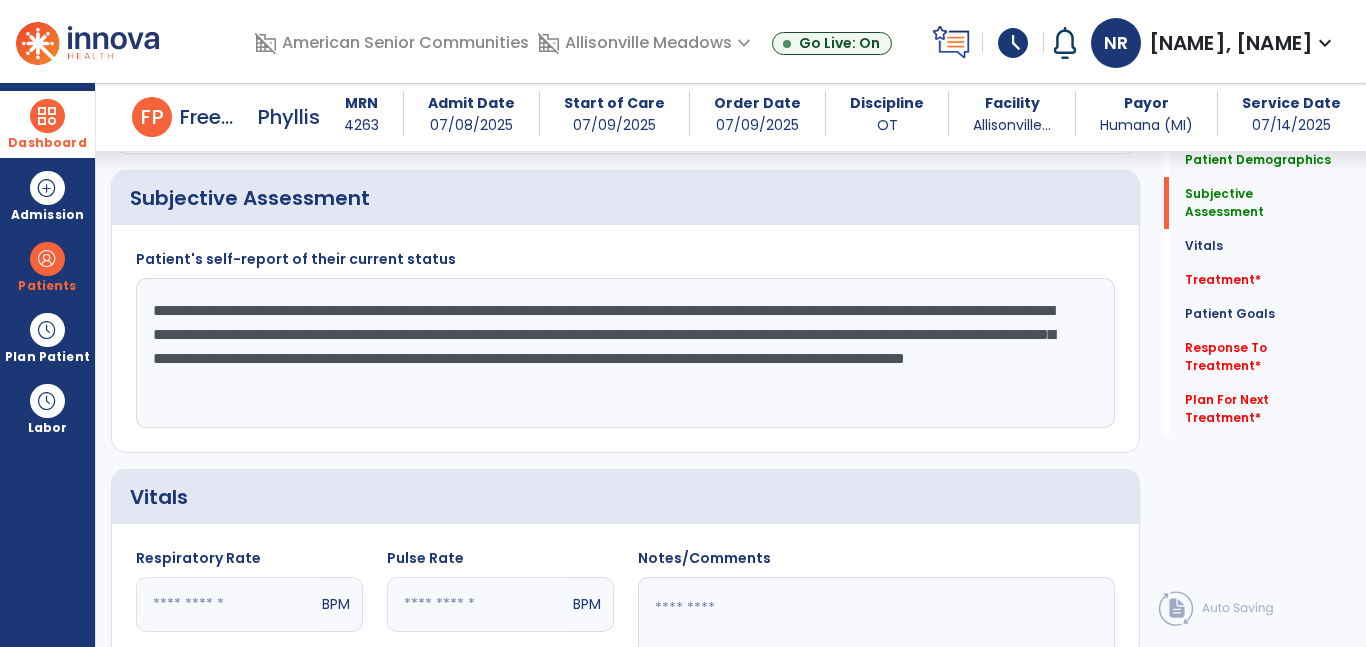 drag, startPoint x: 749, startPoint y: 337, endPoint x: 841, endPoint y: 402, distance: 112.64546 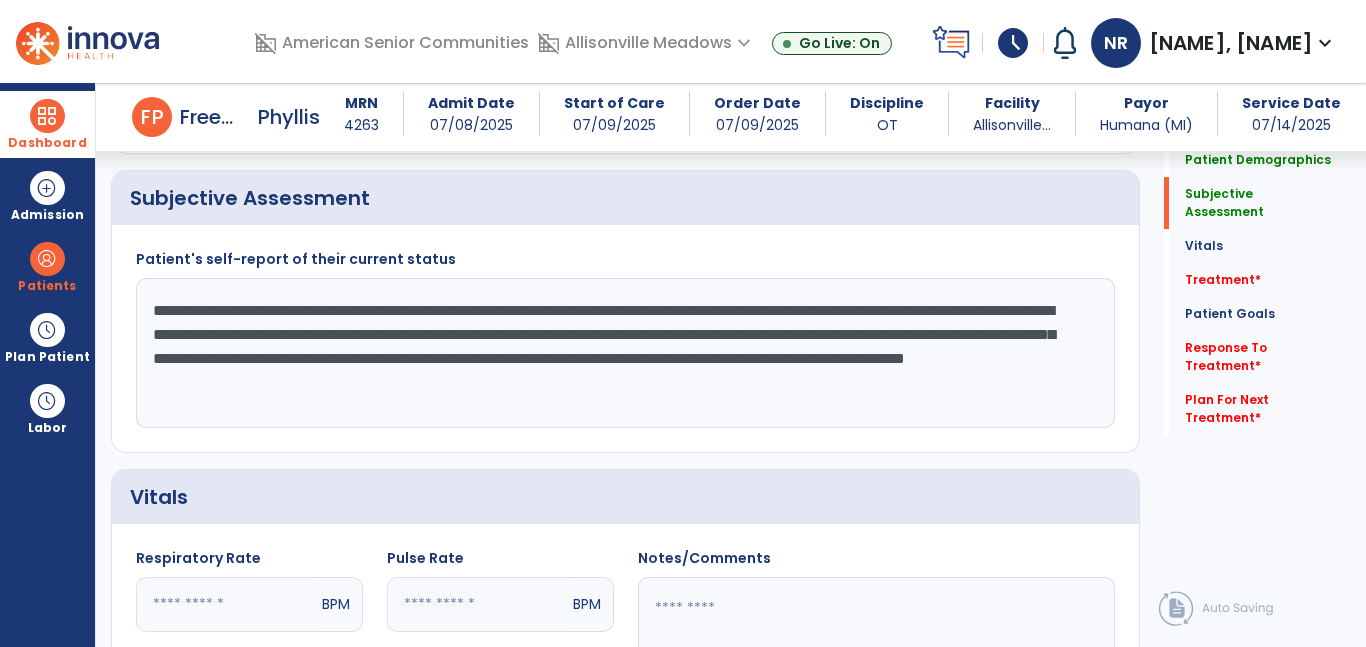 click on "**********" 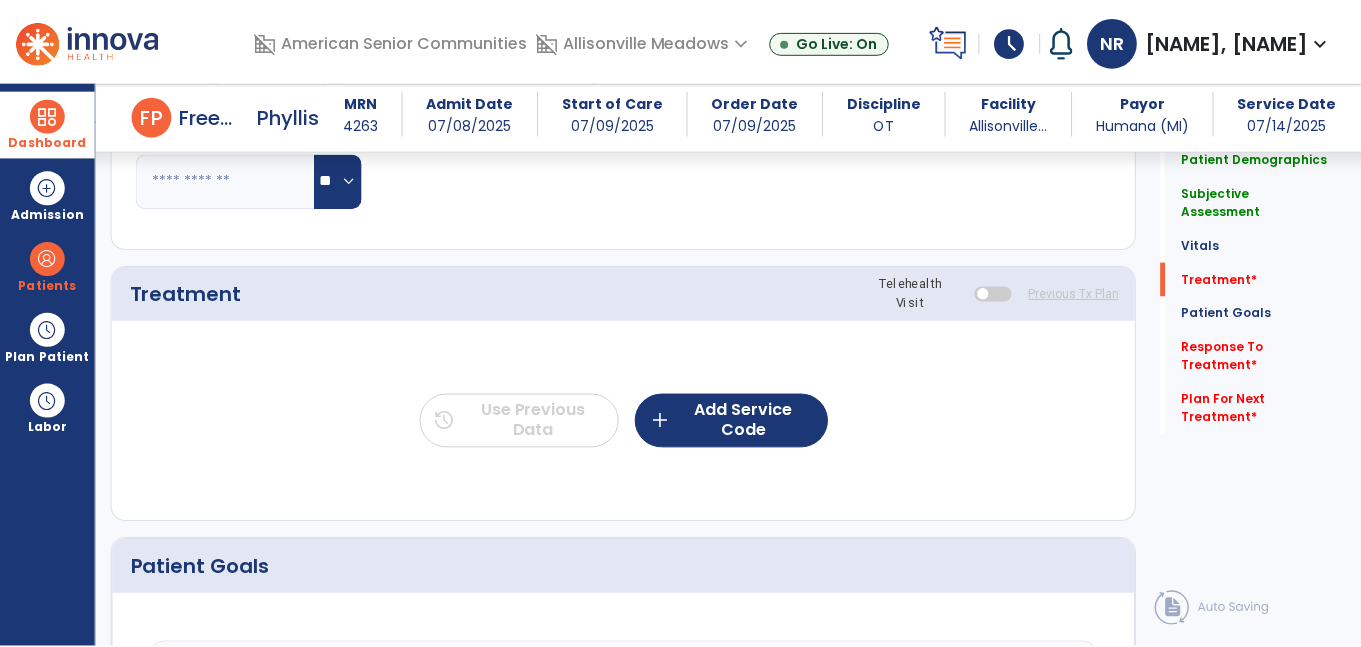 scroll, scrollTop: 1068, scrollLeft: 0, axis: vertical 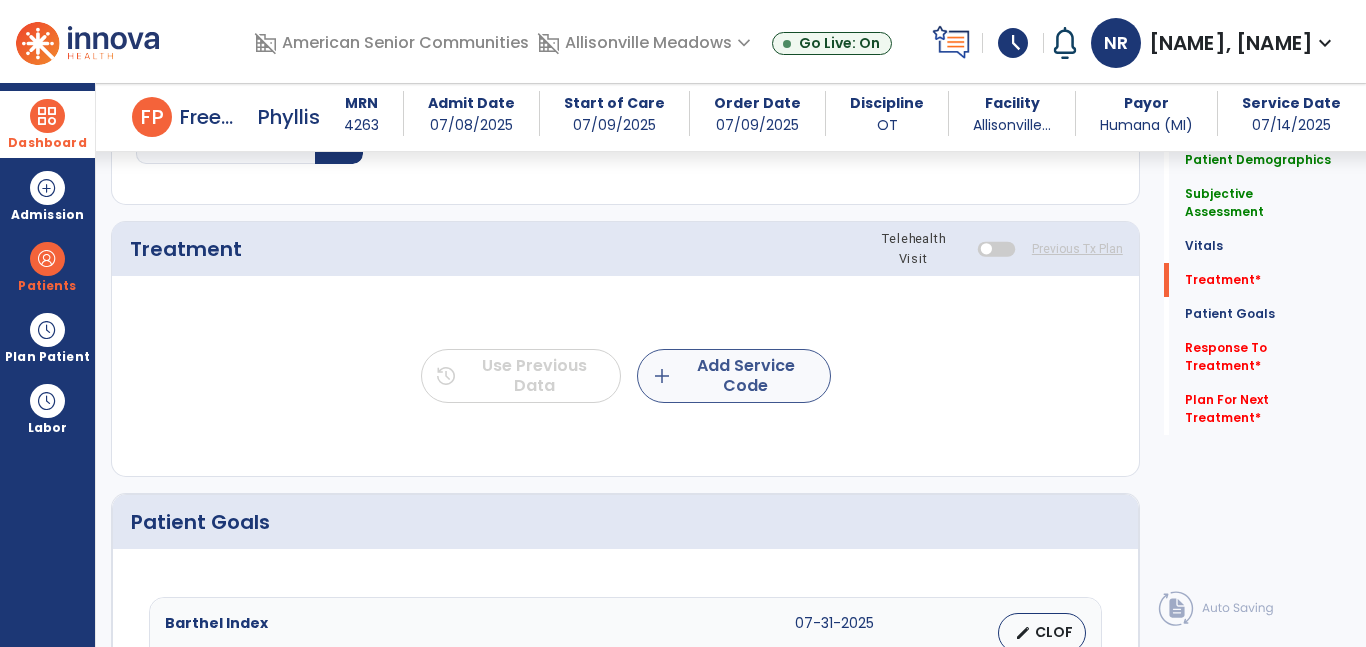 type on "**********" 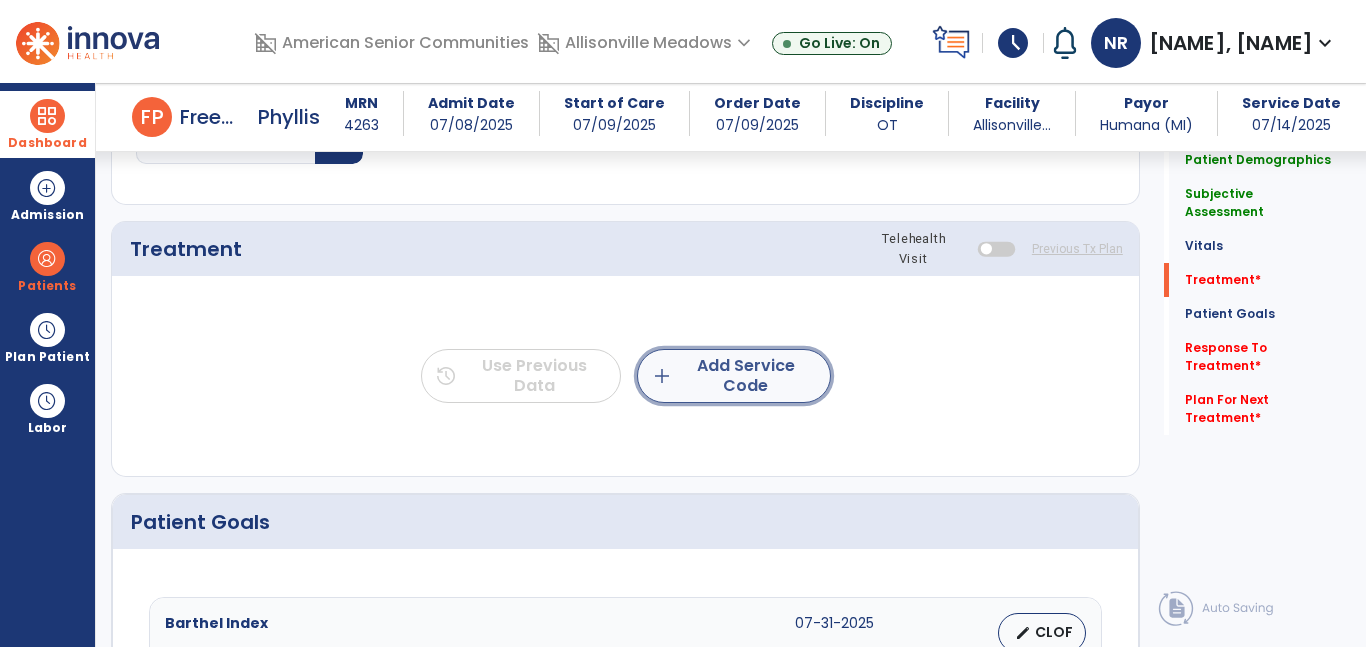 click on "add" 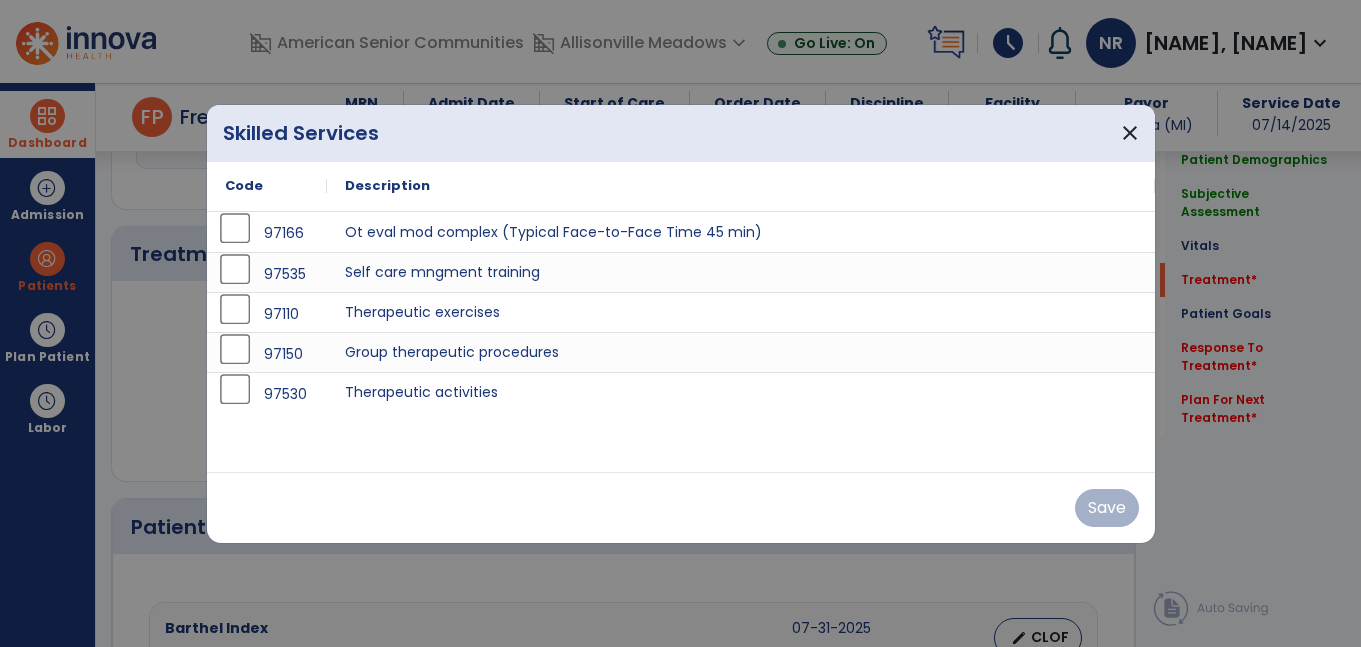 scroll, scrollTop: 1068, scrollLeft: 0, axis: vertical 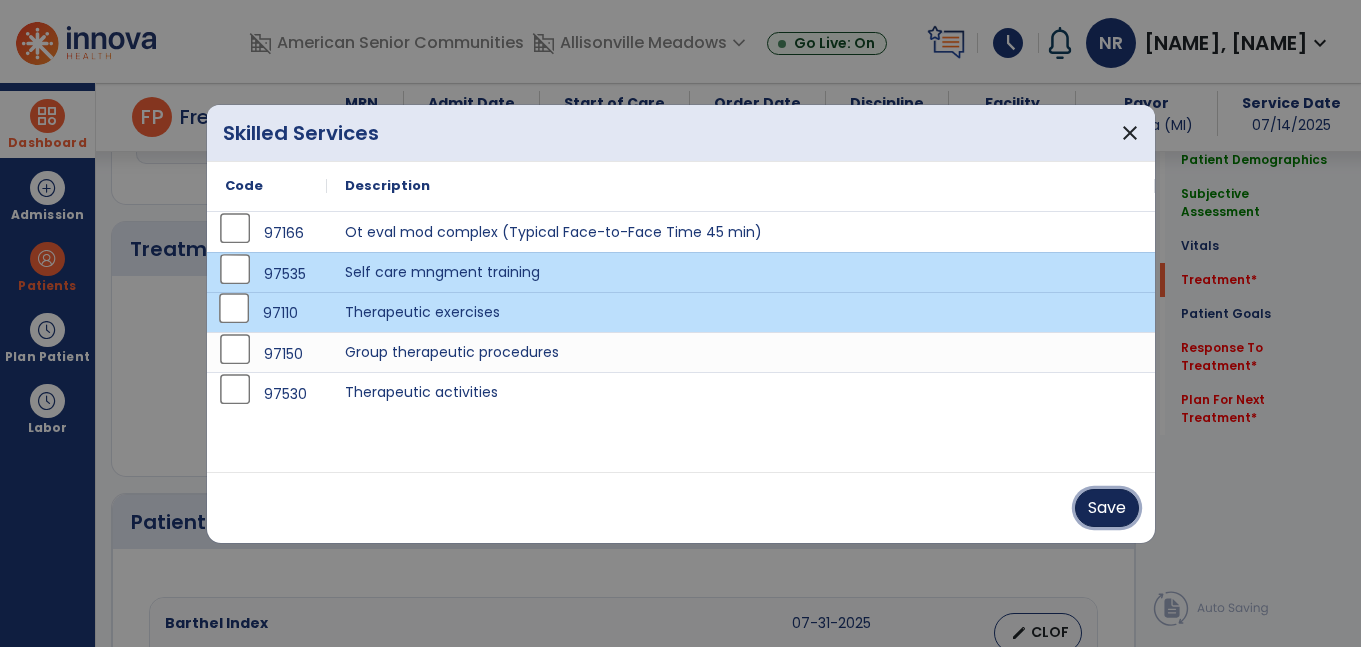 click on "Save" at bounding box center [1107, 508] 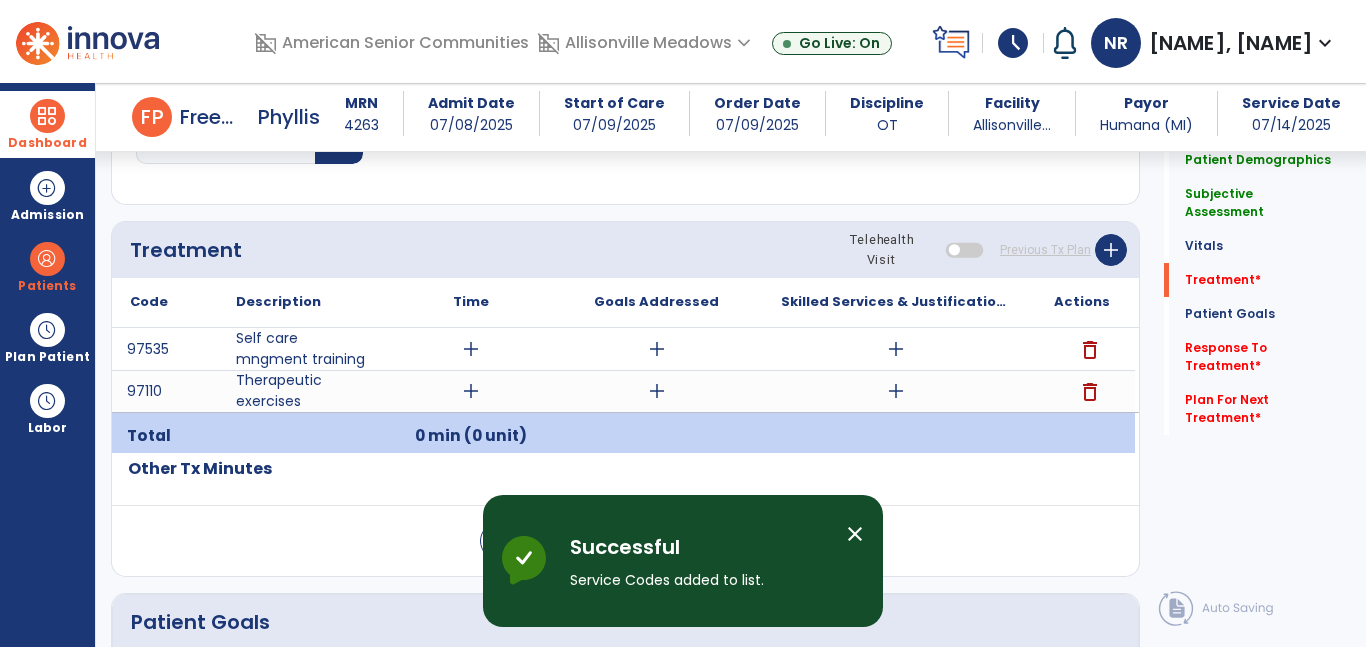 click on "add" at bounding box center (471, 349) 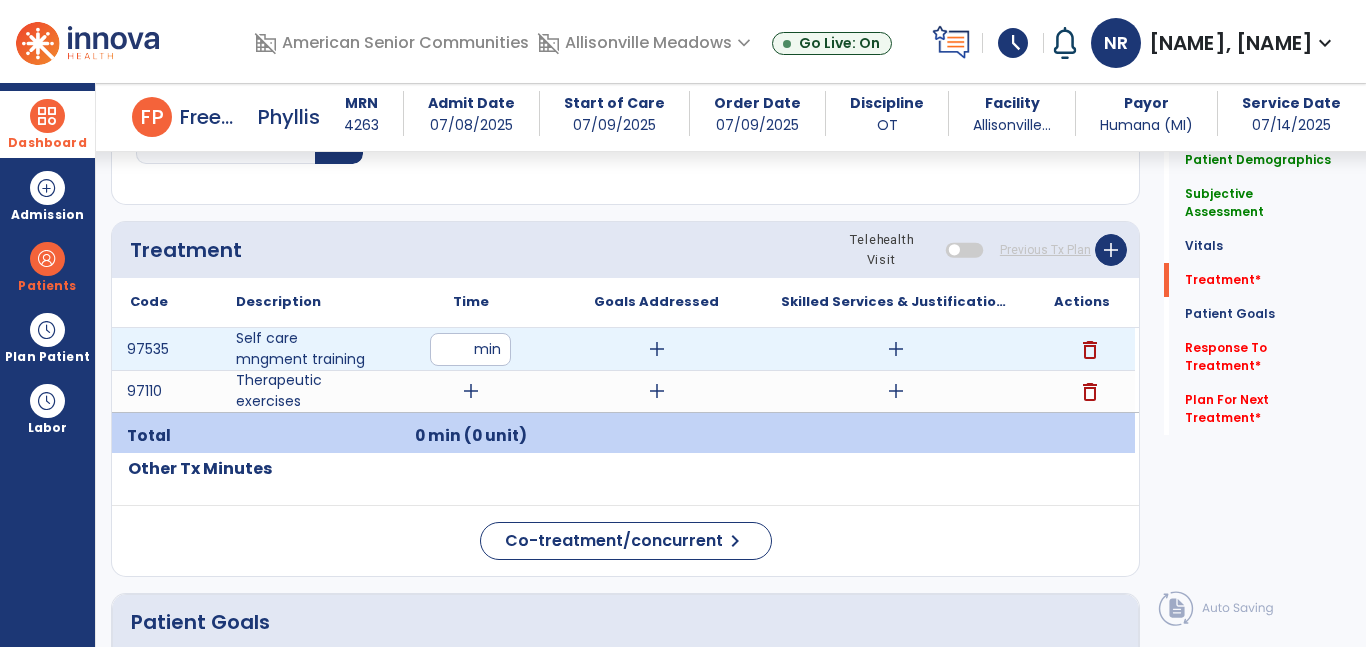 type on "**" 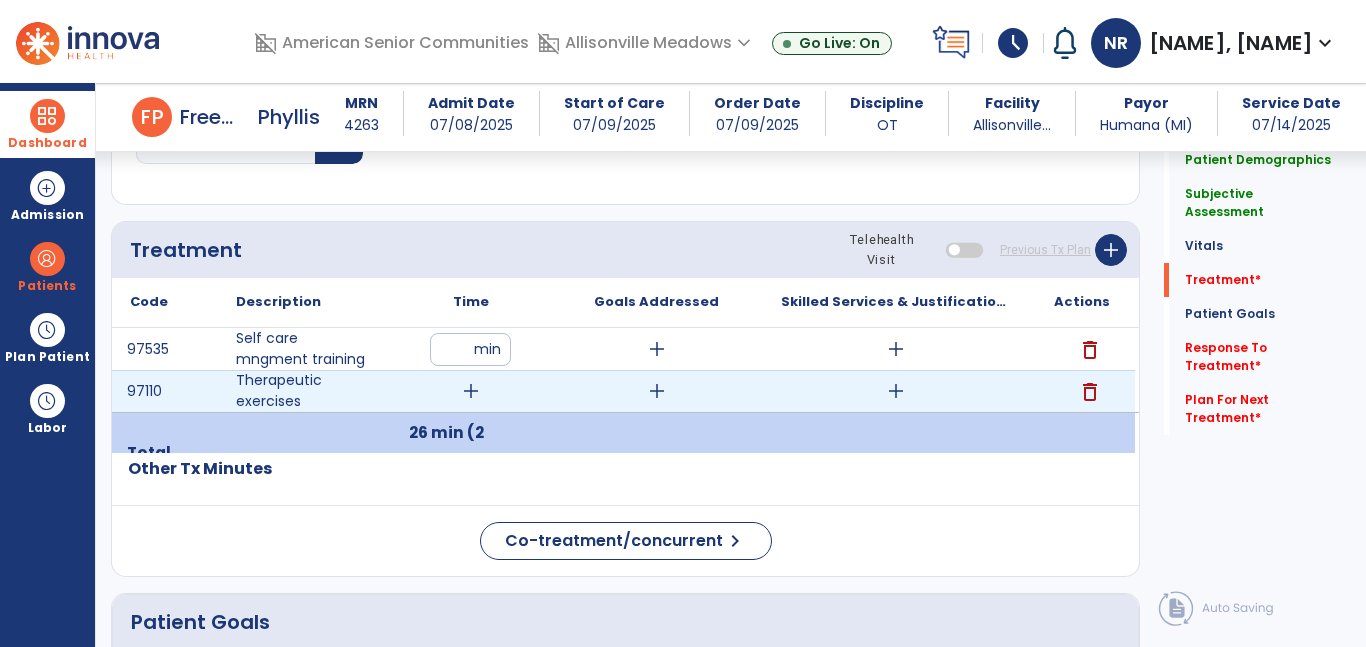 click on "add" at bounding box center [471, 391] 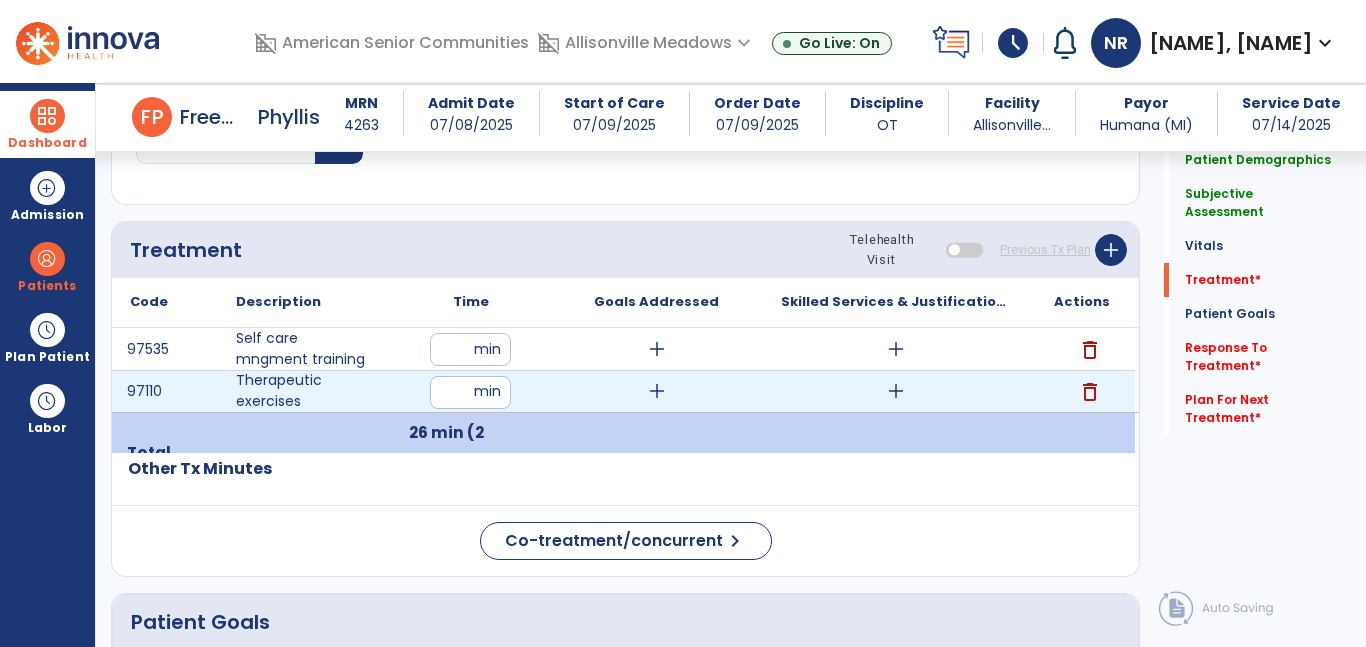 type on "**" 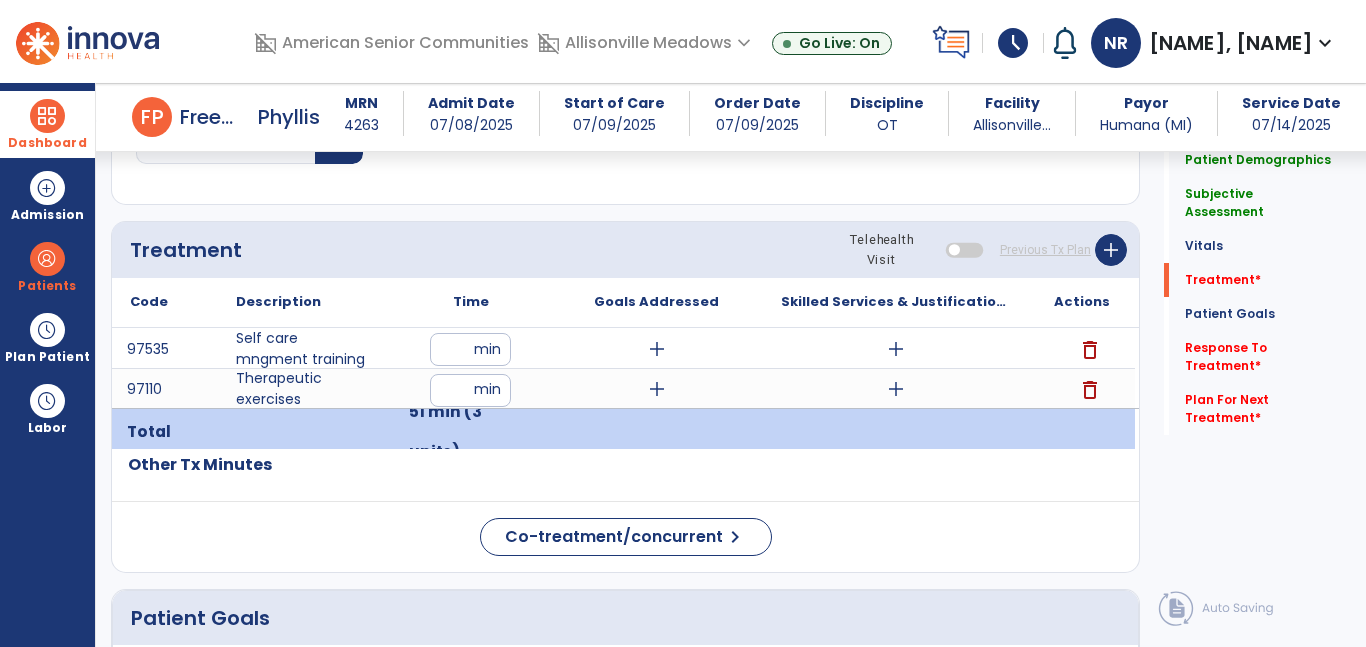click on "add" at bounding box center [657, 349] 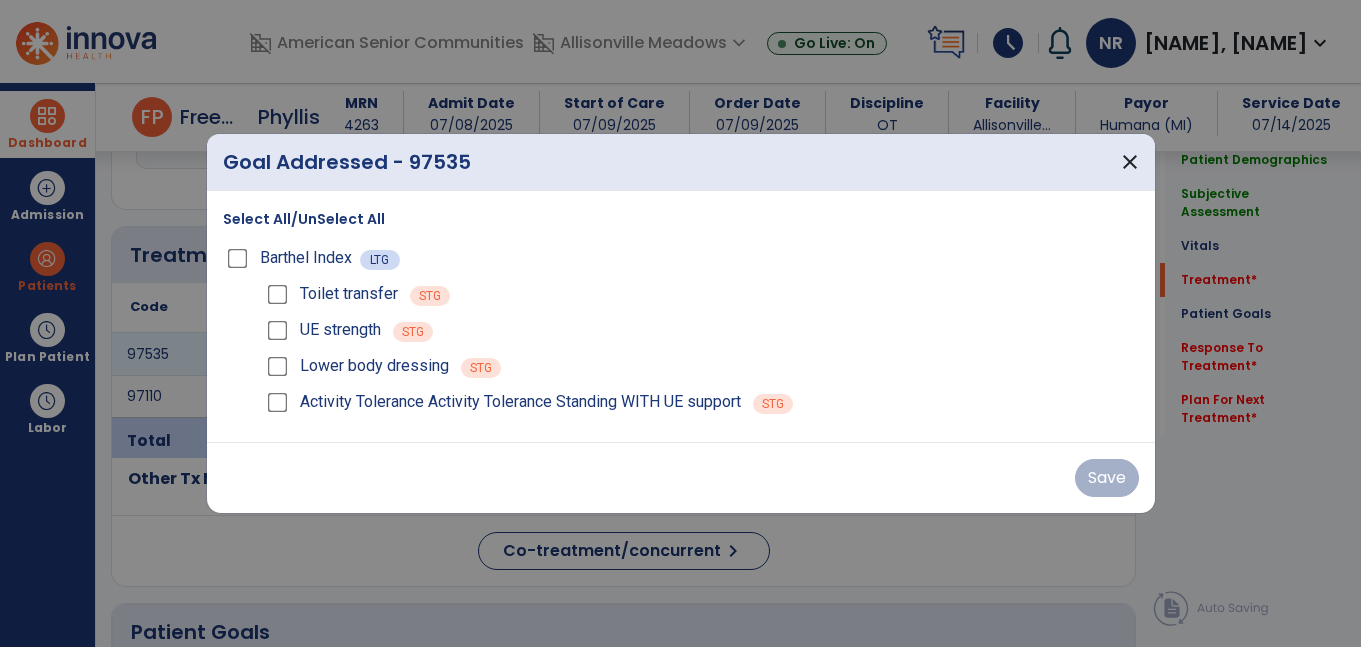 scroll, scrollTop: 1068, scrollLeft: 0, axis: vertical 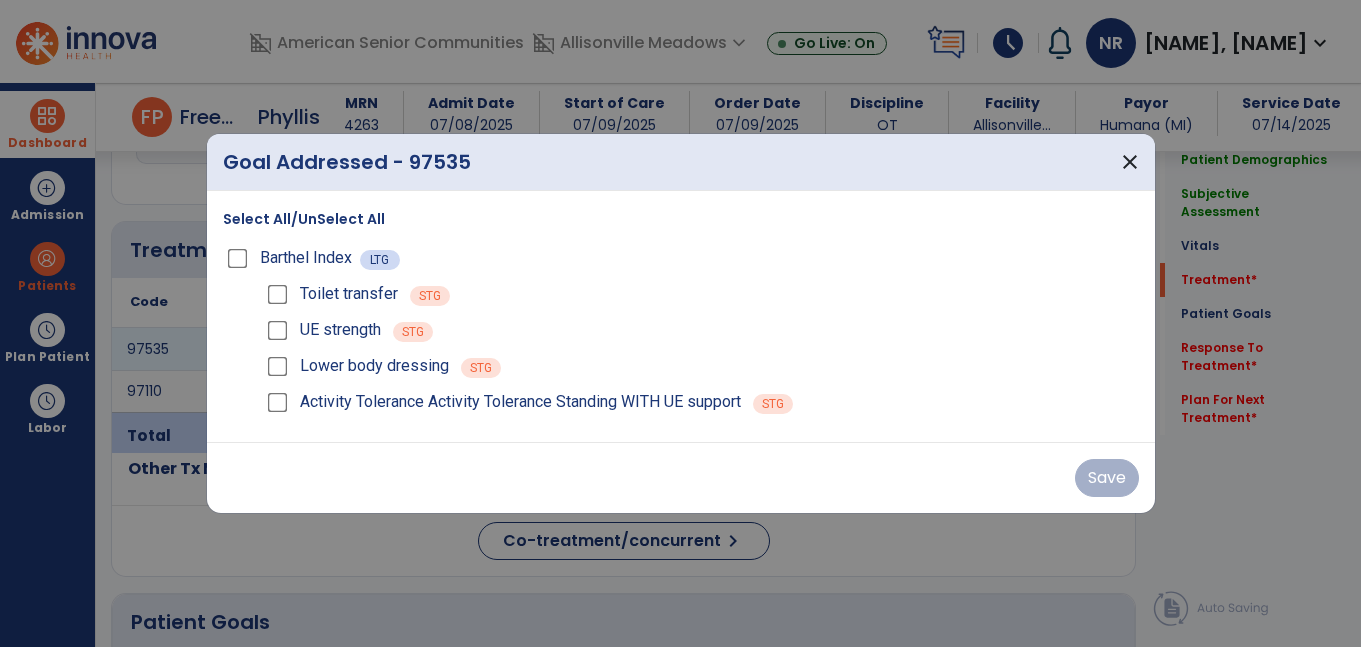 click on "Select All/UnSelect All" at bounding box center [304, 219] 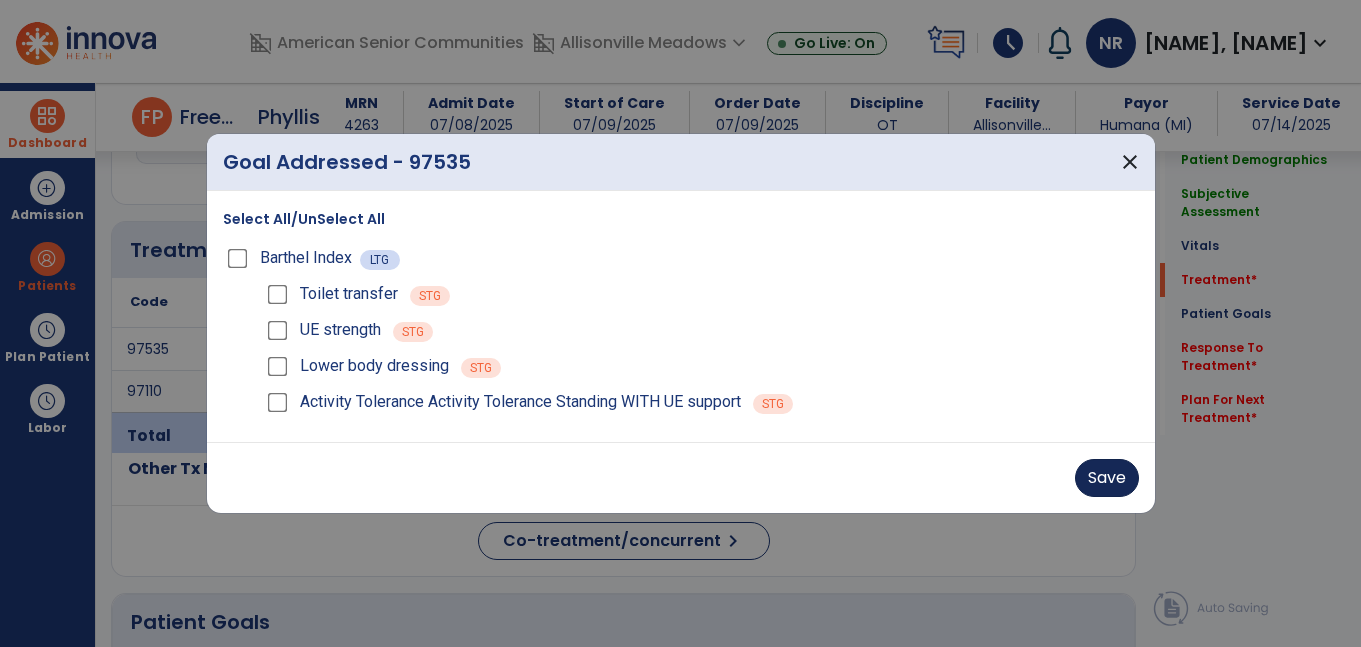 click on "Save" at bounding box center (1107, 478) 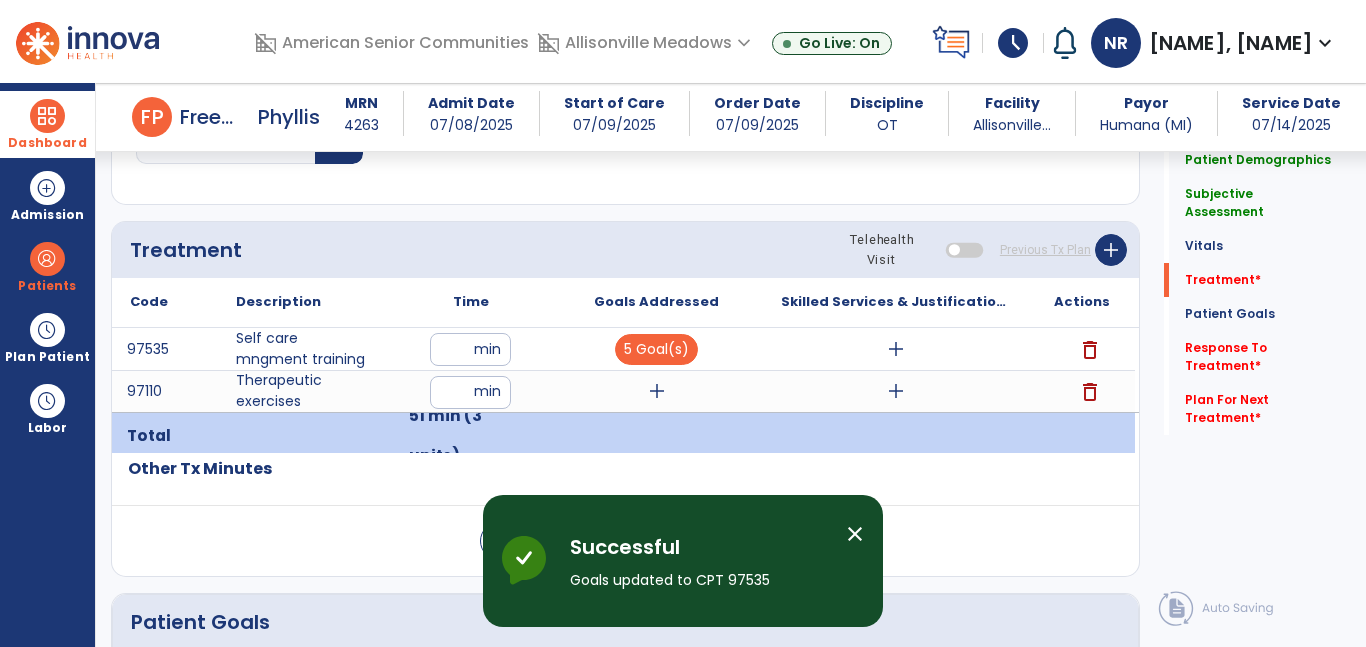 click on "add" at bounding box center (657, 391) 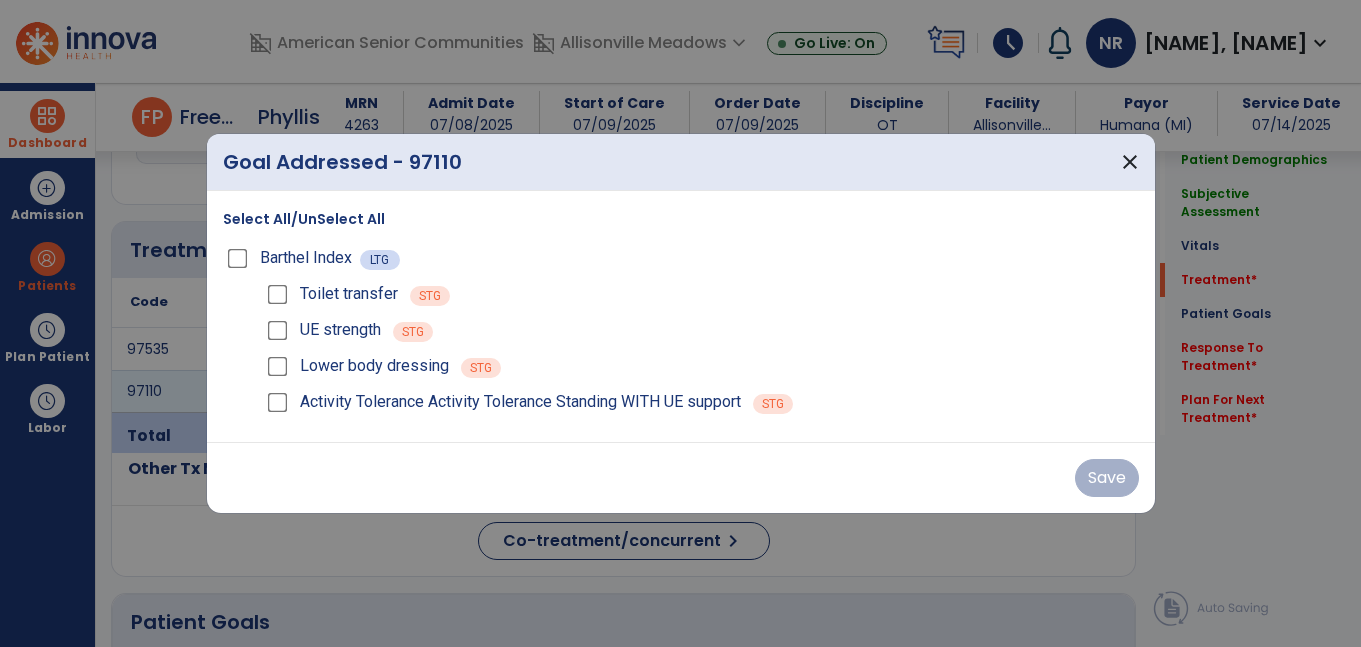 scroll, scrollTop: 1068, scrollLeft: 0, axis: vertical 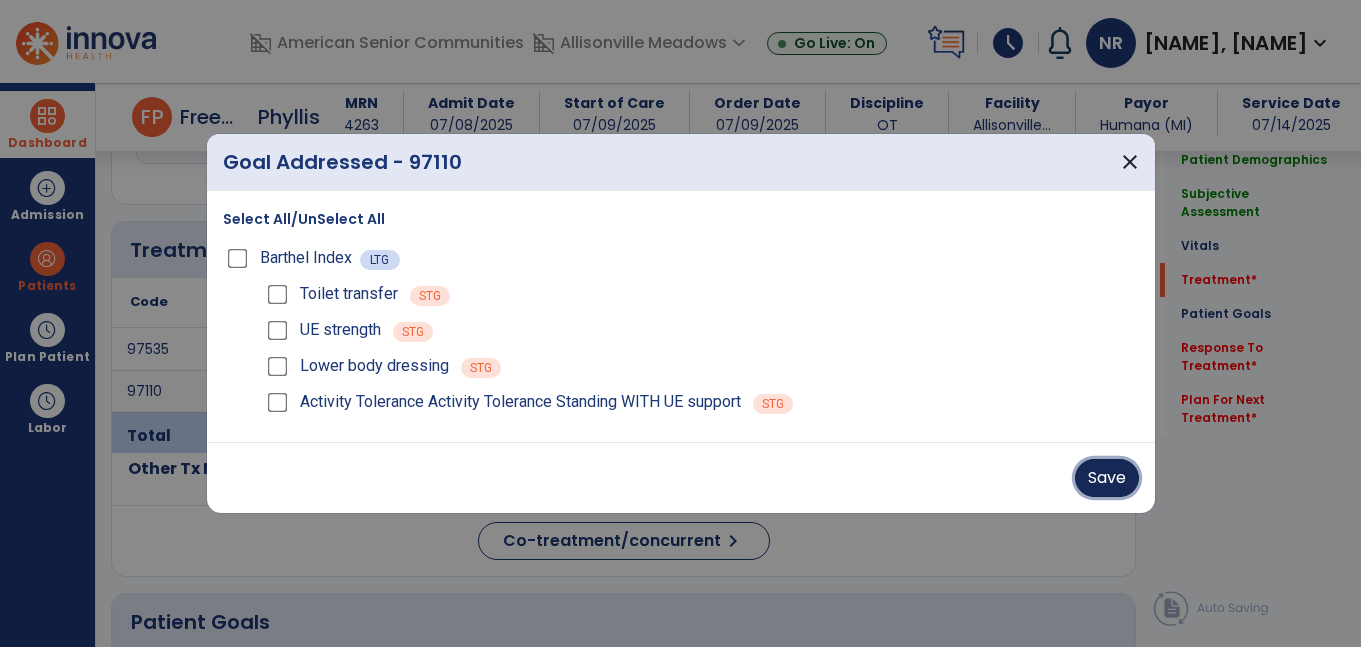 click on "Save" at bounding box center [1107, 478] 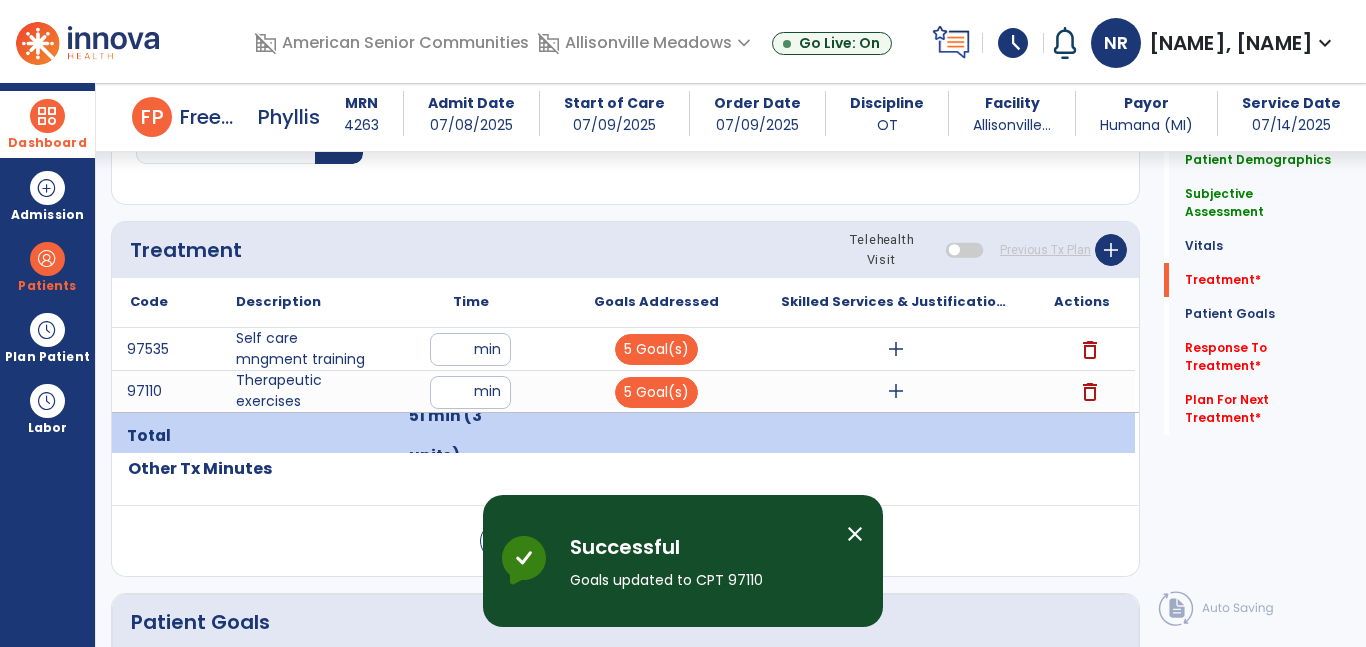 click on "add" at bounding box center [896, 349] 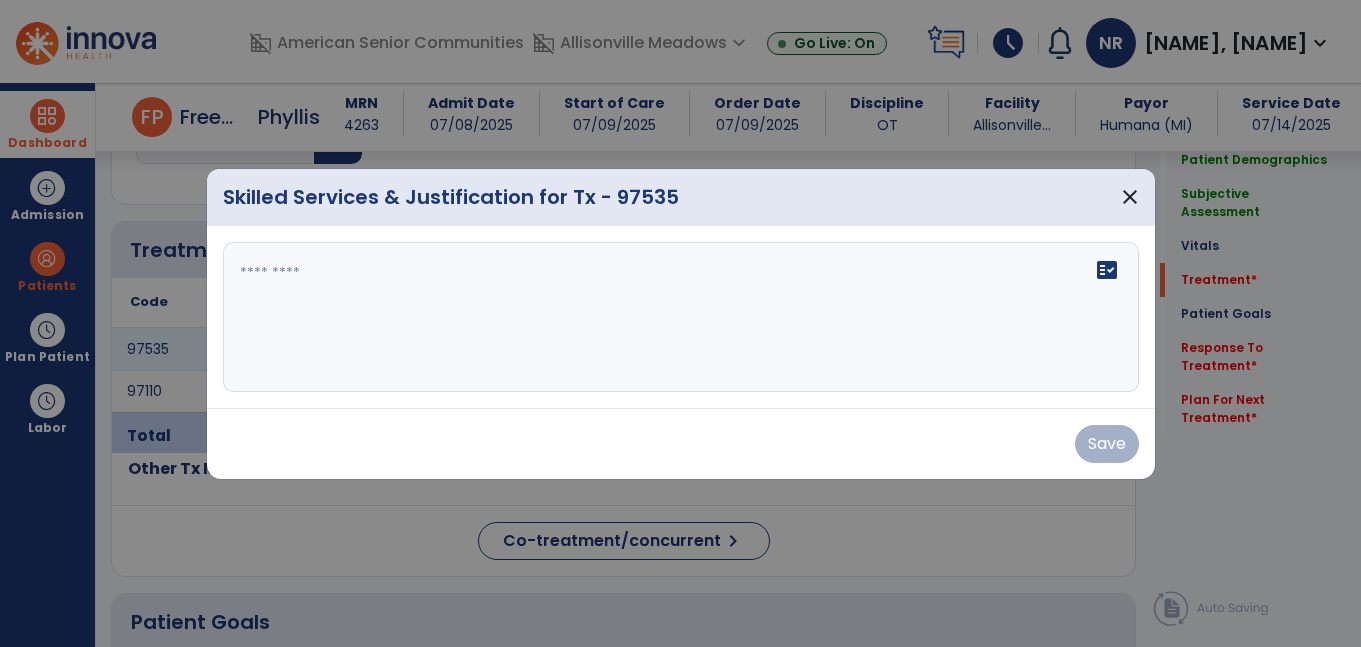 scroll, scrollTop: 1068, scrollLeft: 0, axis: vertical 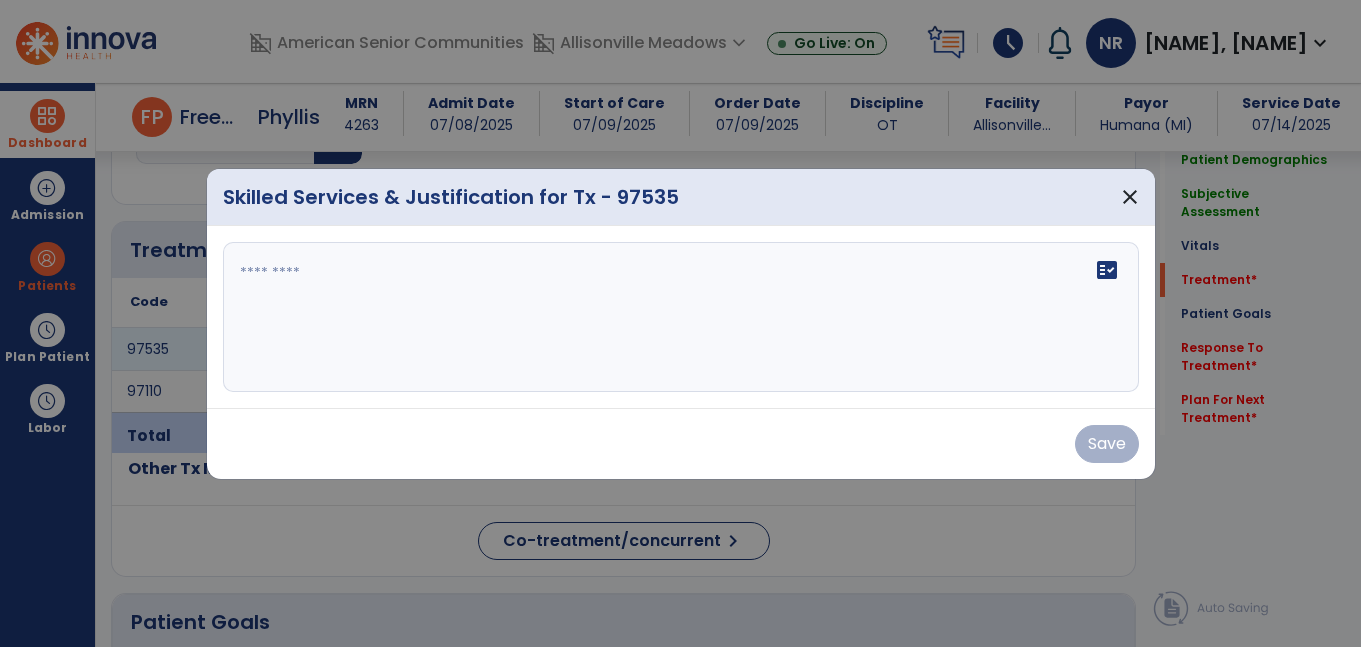 click on "fact_check" at bounding box center (681, 317) 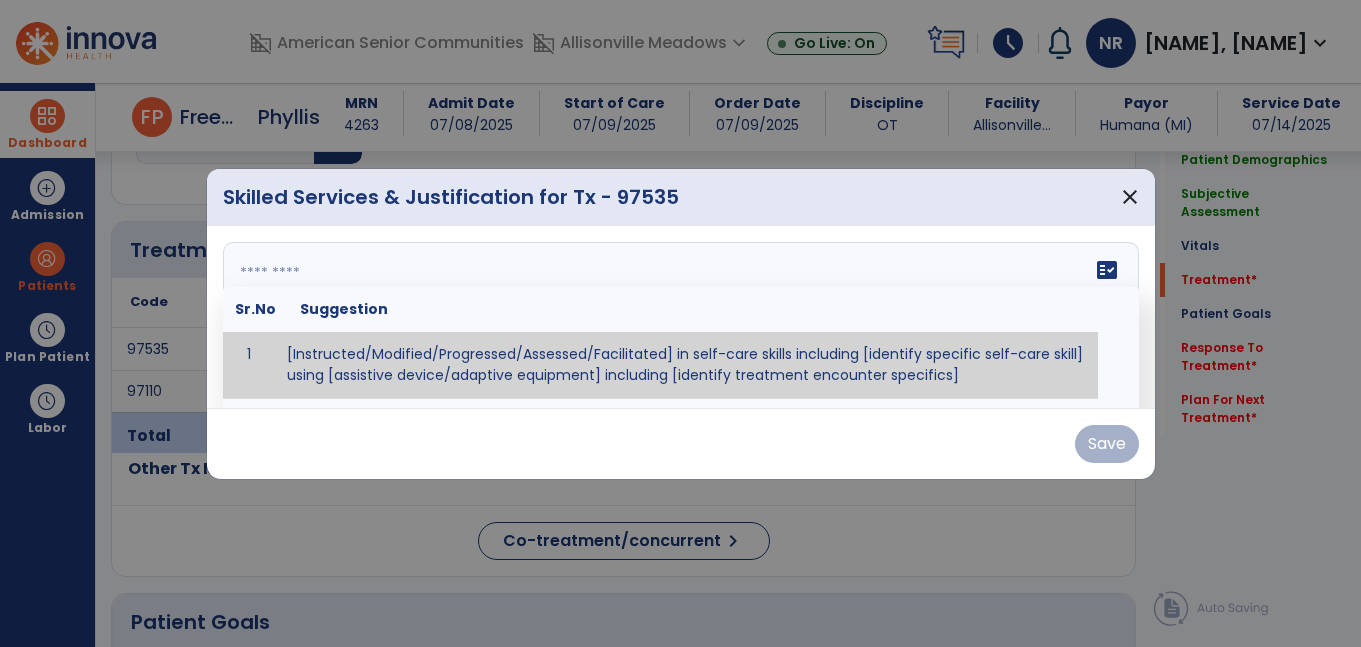 paste on "**********" 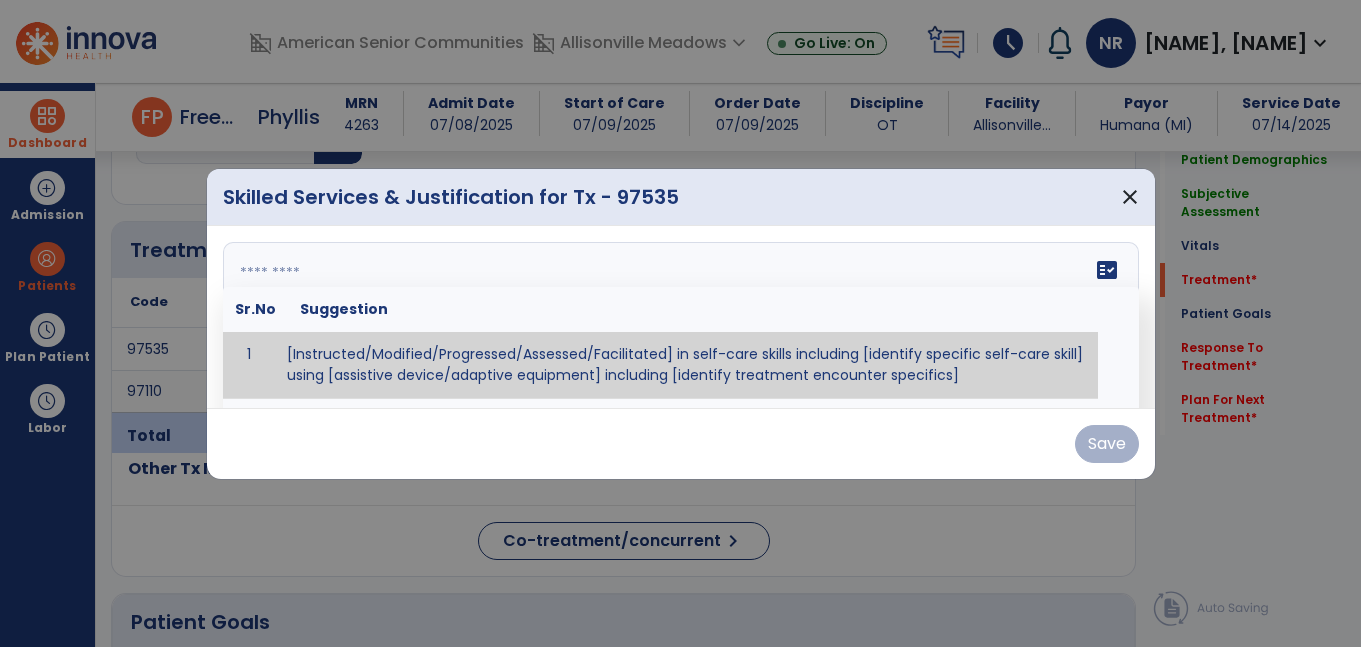 type on "**********" 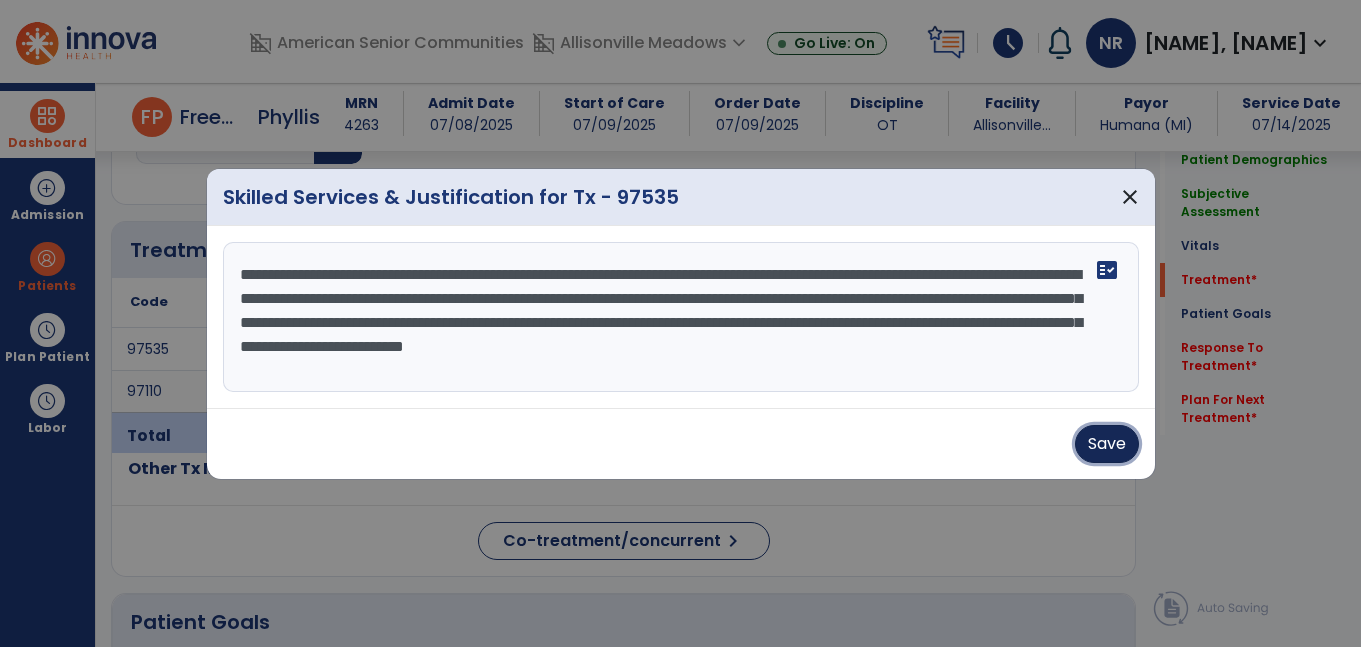 click on "Save" at bounding box center [1107, 444] 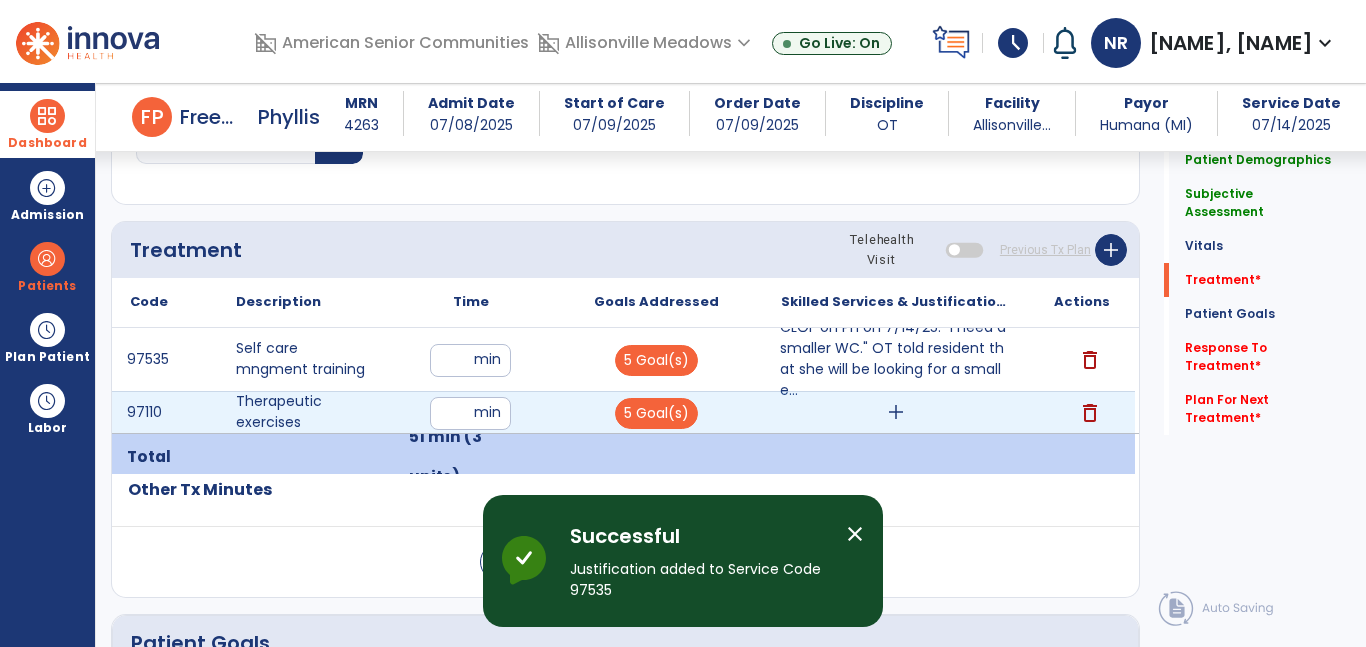 click on "add" at bounding box center (896, 412) 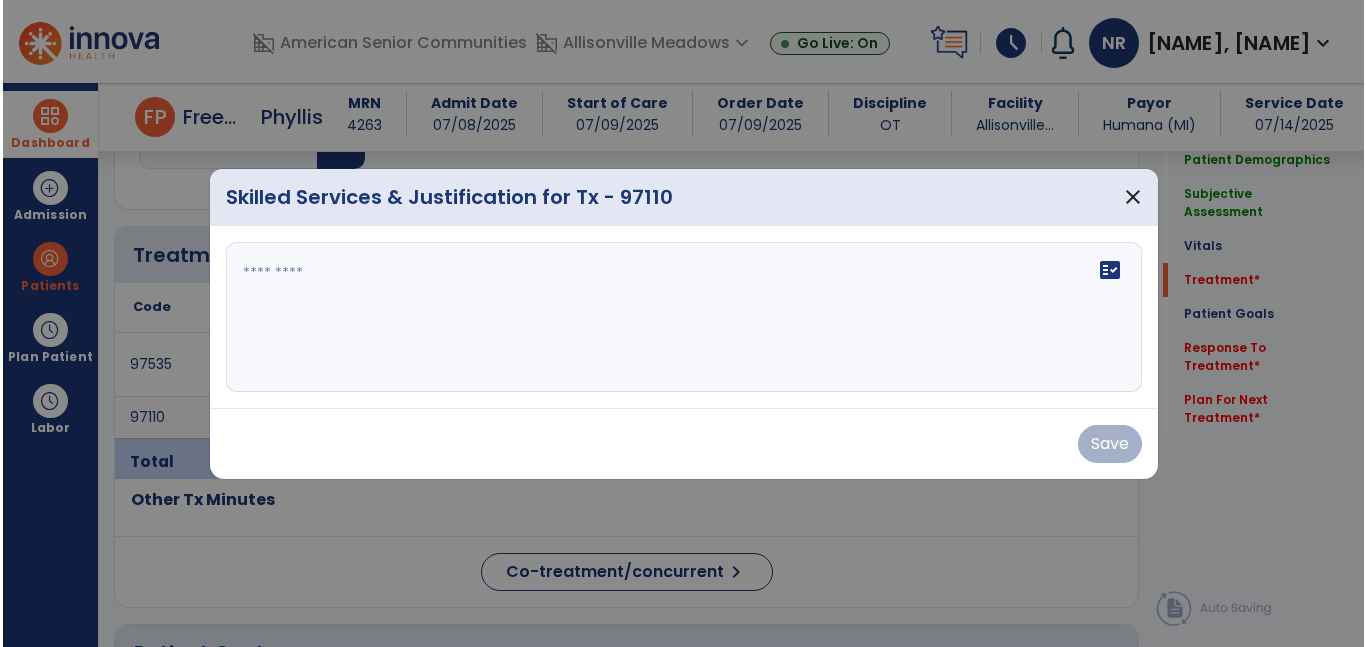 scroll, scrollTop: 1068, scrollLeft: 0, axis: vertical 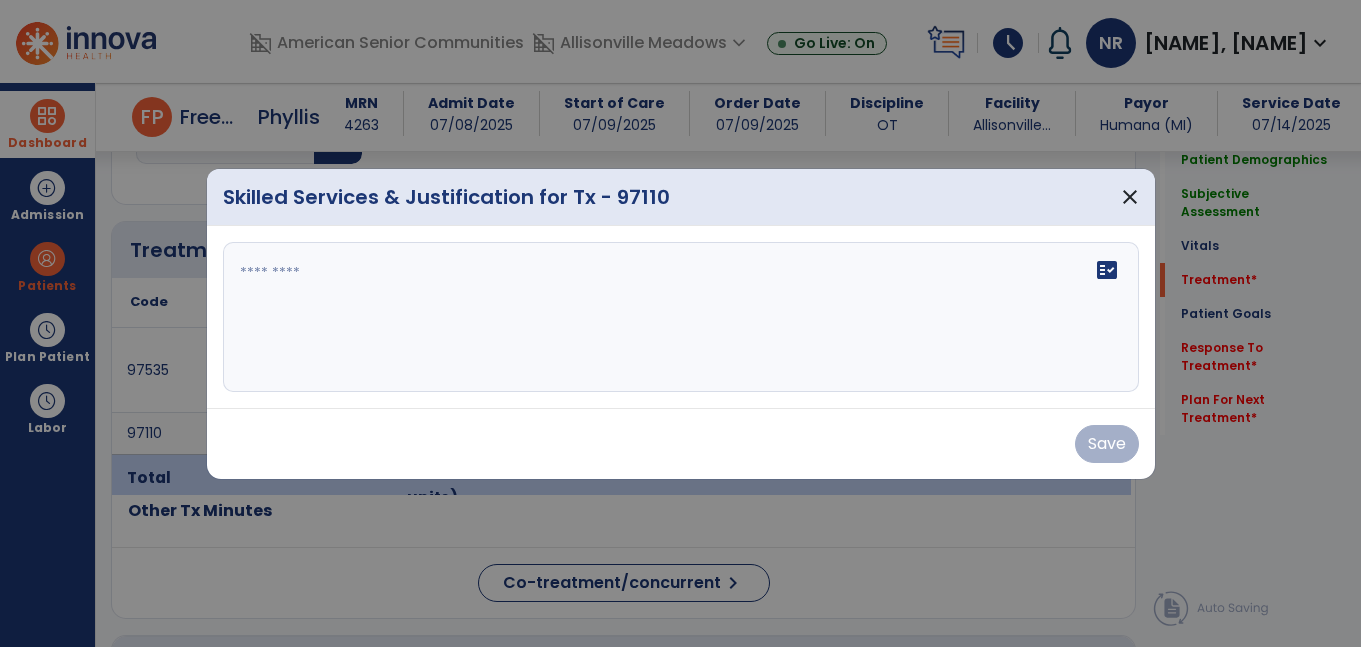 click on "fact_check" at bounding box center (681, 317) 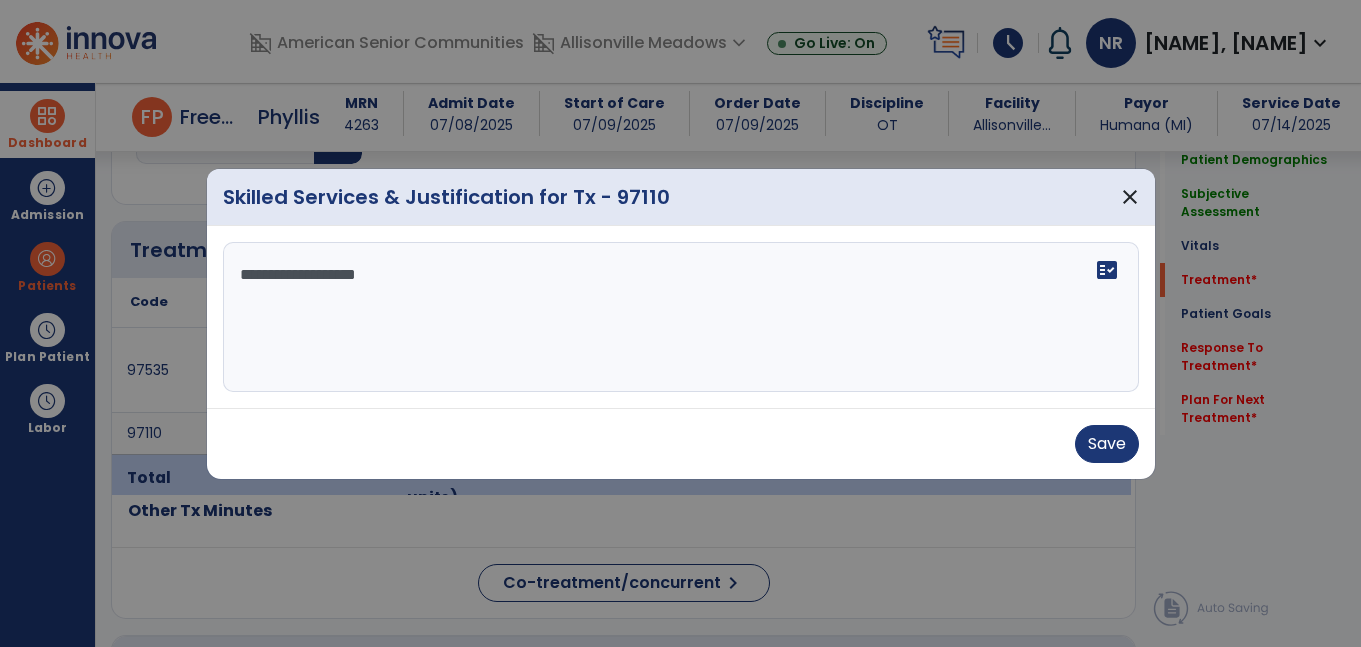 click on "**********" at bounding box center [681, 317] 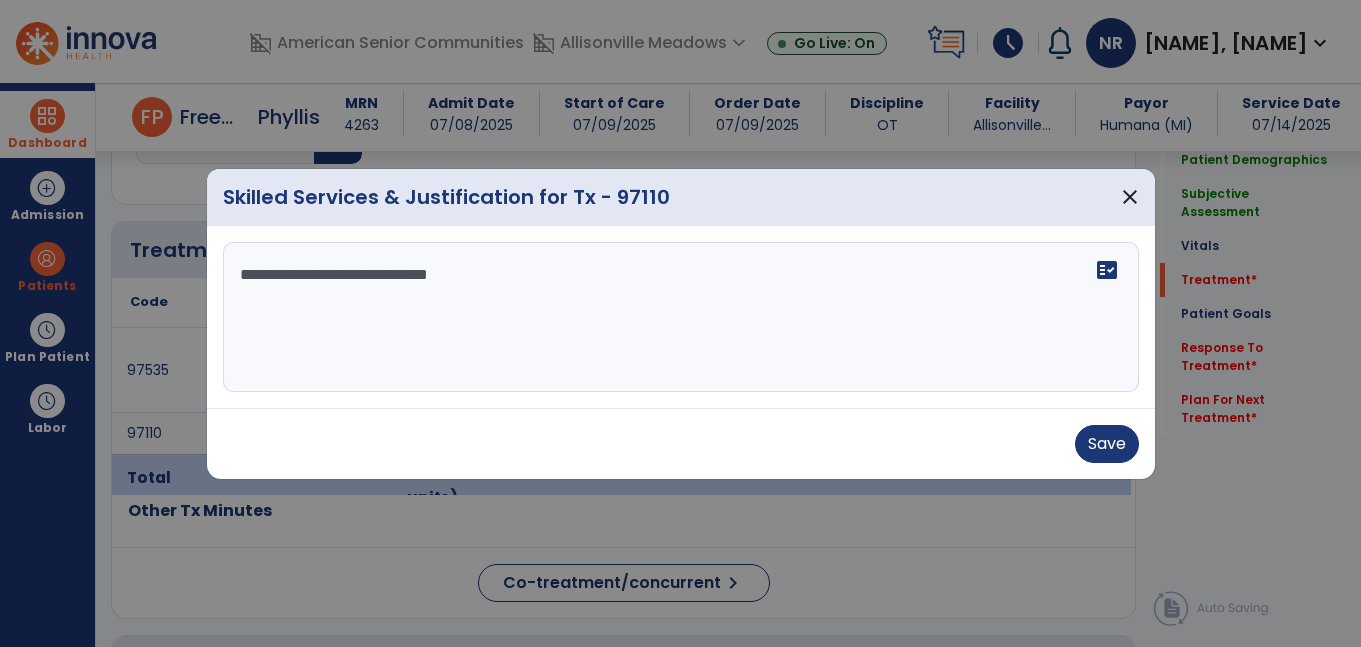 click on "**********" at bounding box center (681, 317) 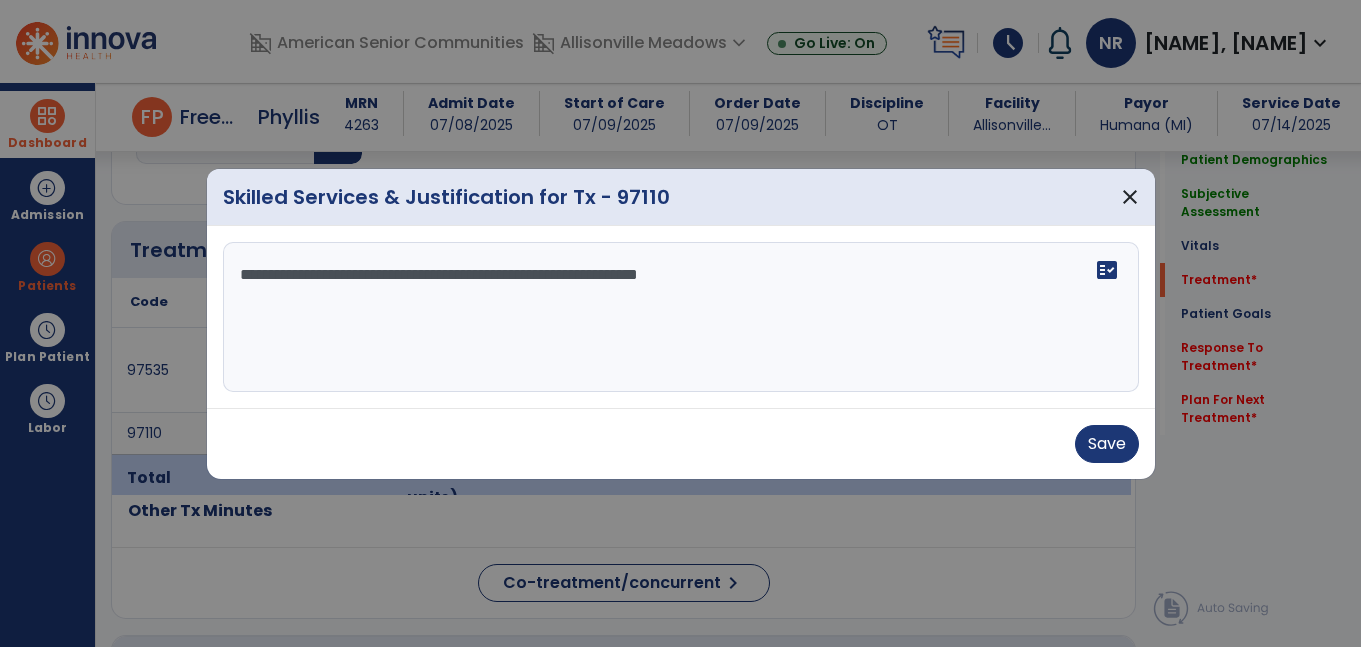 type on "**********" 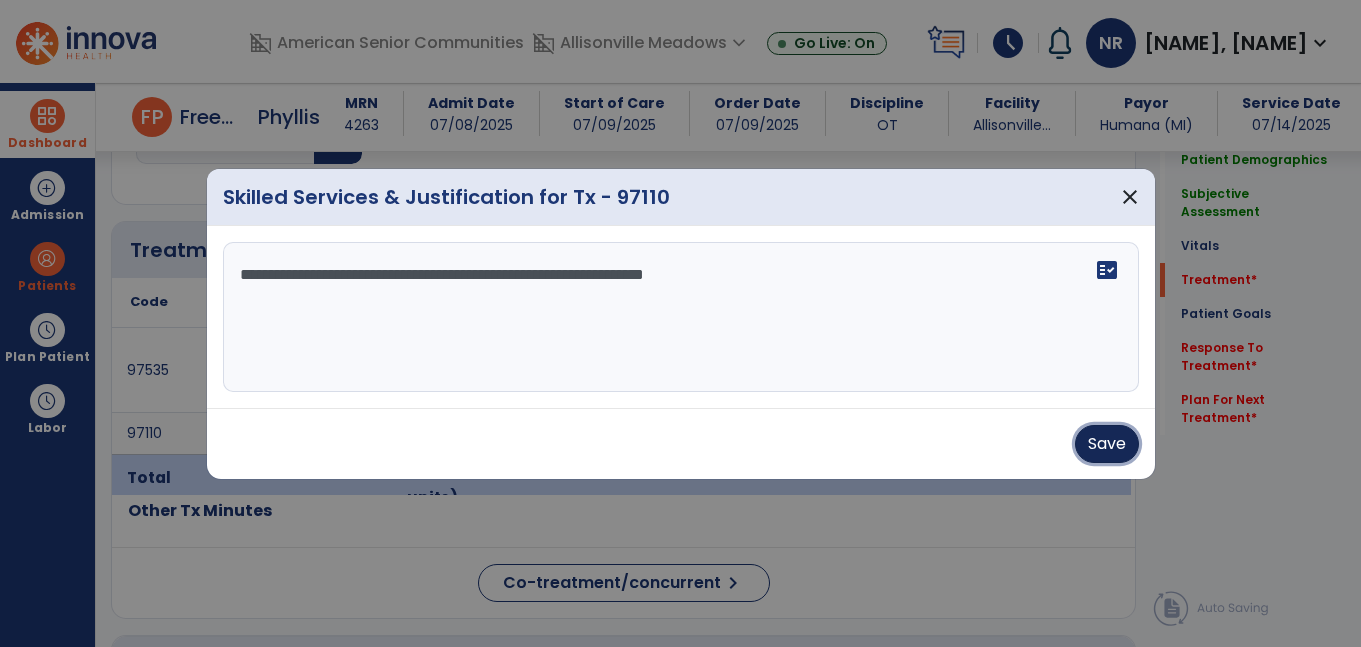 click on "Save" at bounding box center [1107, 444] 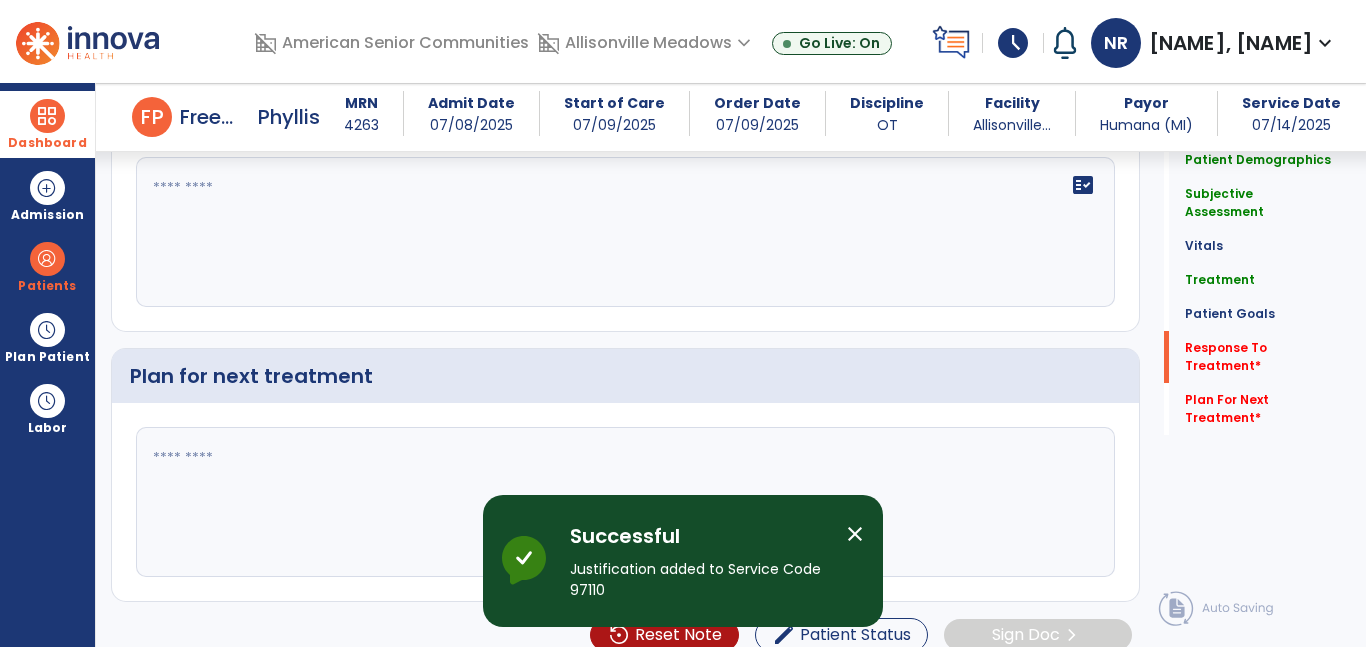 scroll, scrollTop: 2403, scrollLeft: 0, axis: vertical 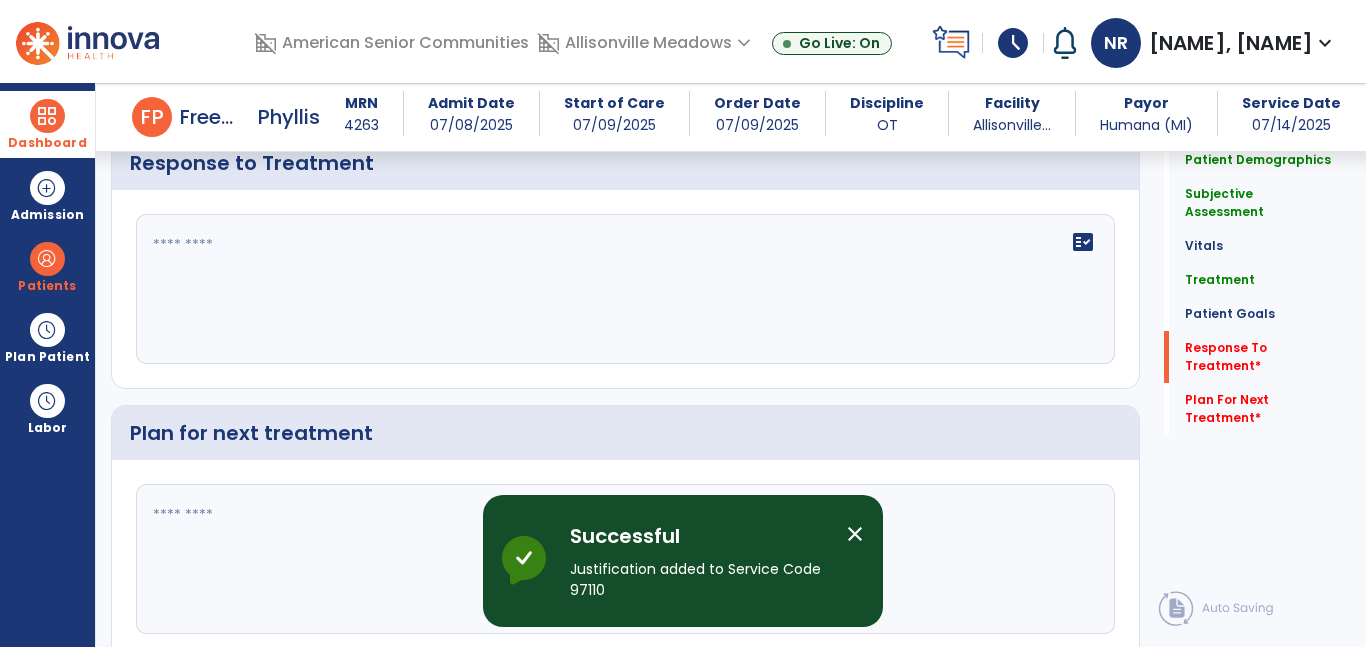 click on "fact_check" 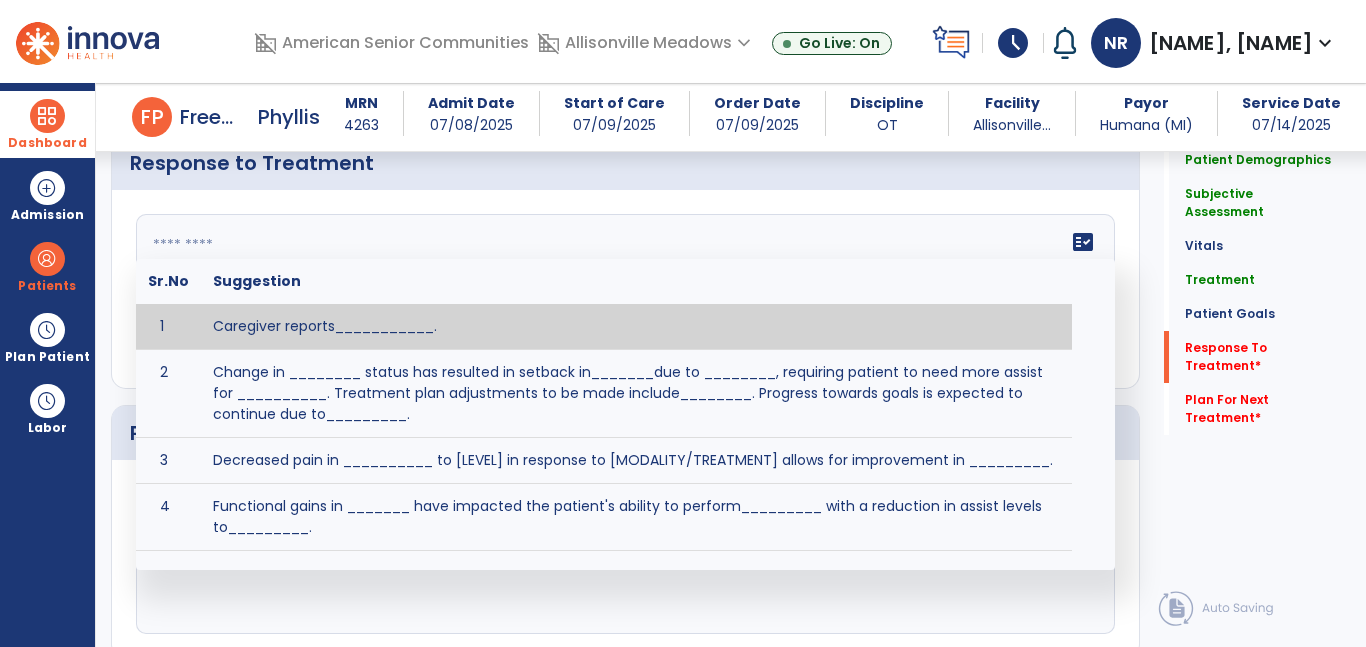 paste on "**********" 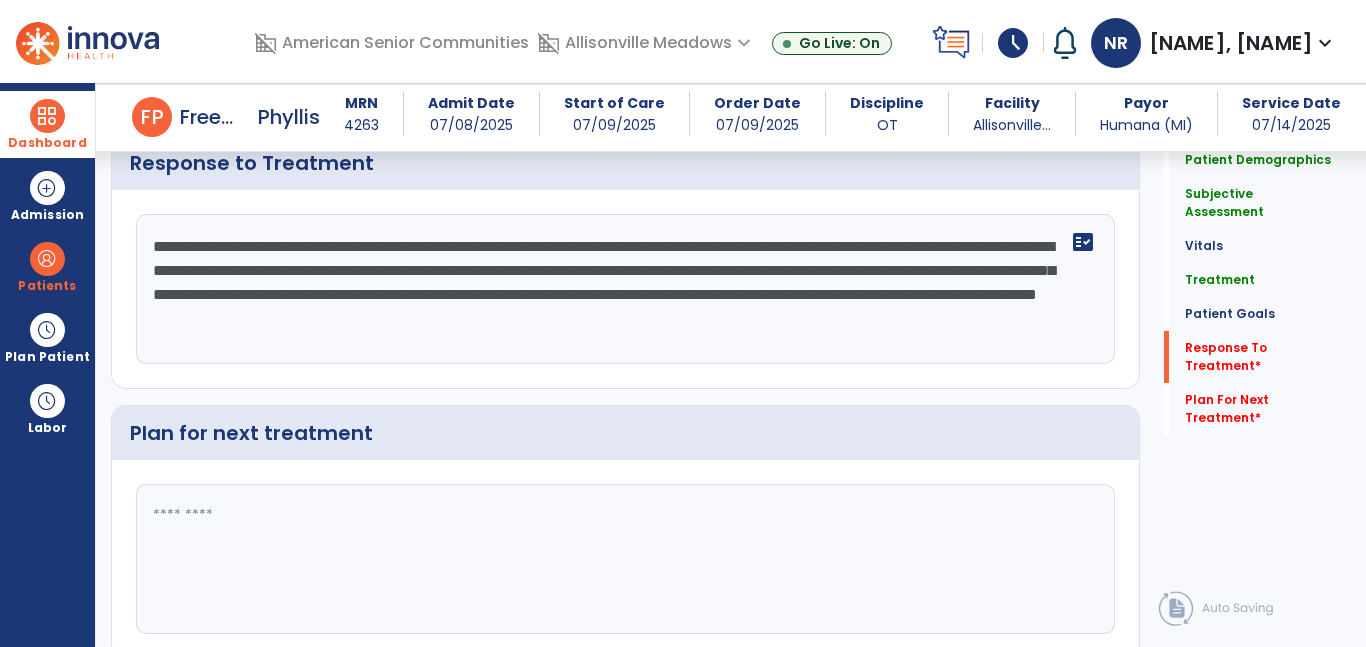 type on "**********" 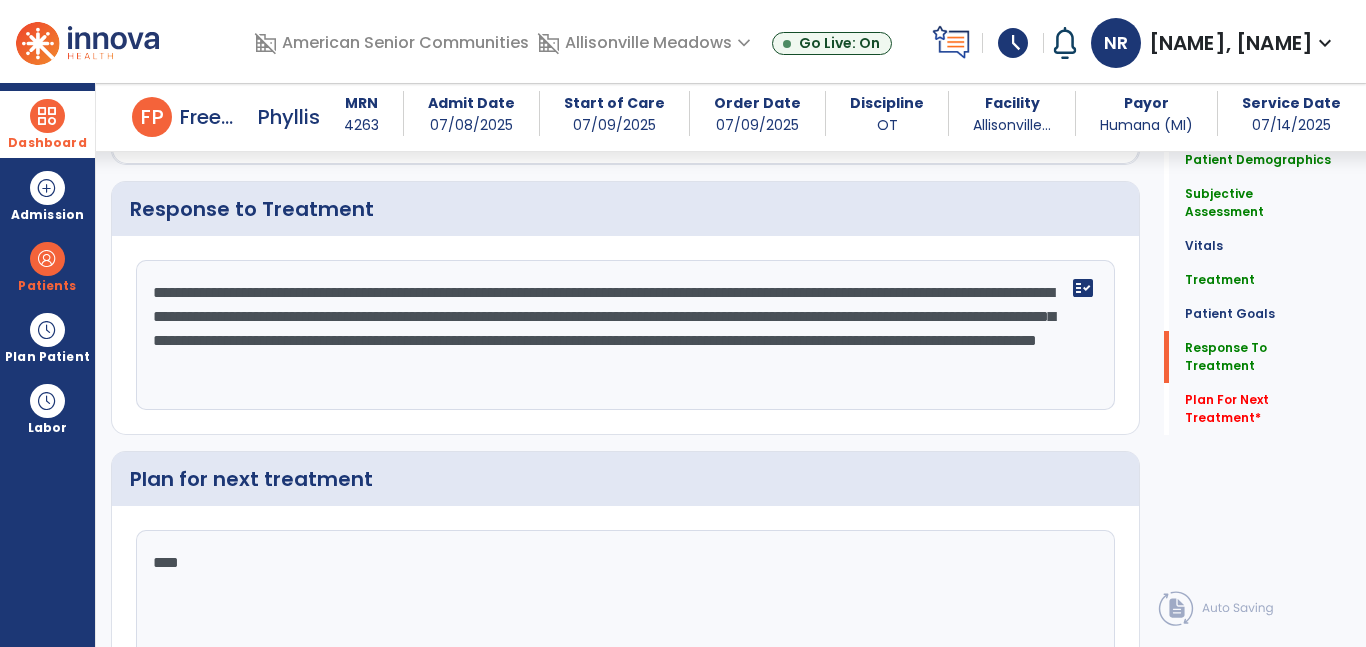 scroll, scrollTop: 2403, scrollLeft: 0, axis: vertical 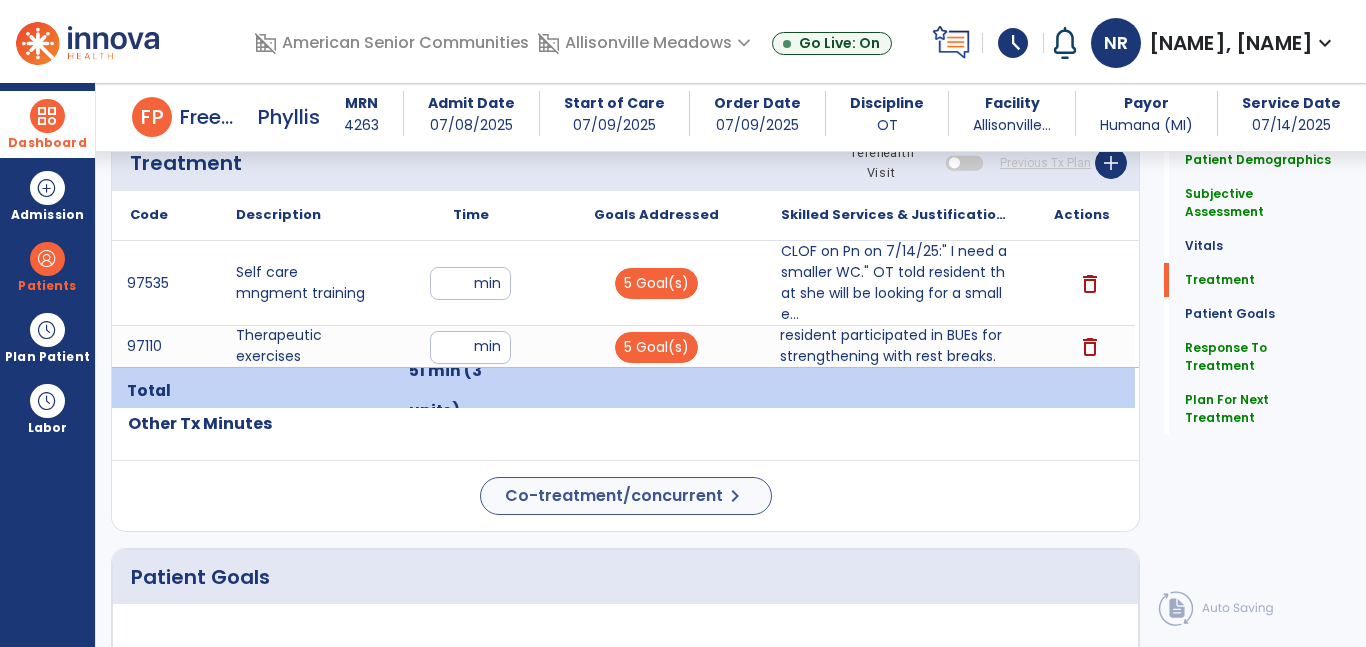 type on "**********" 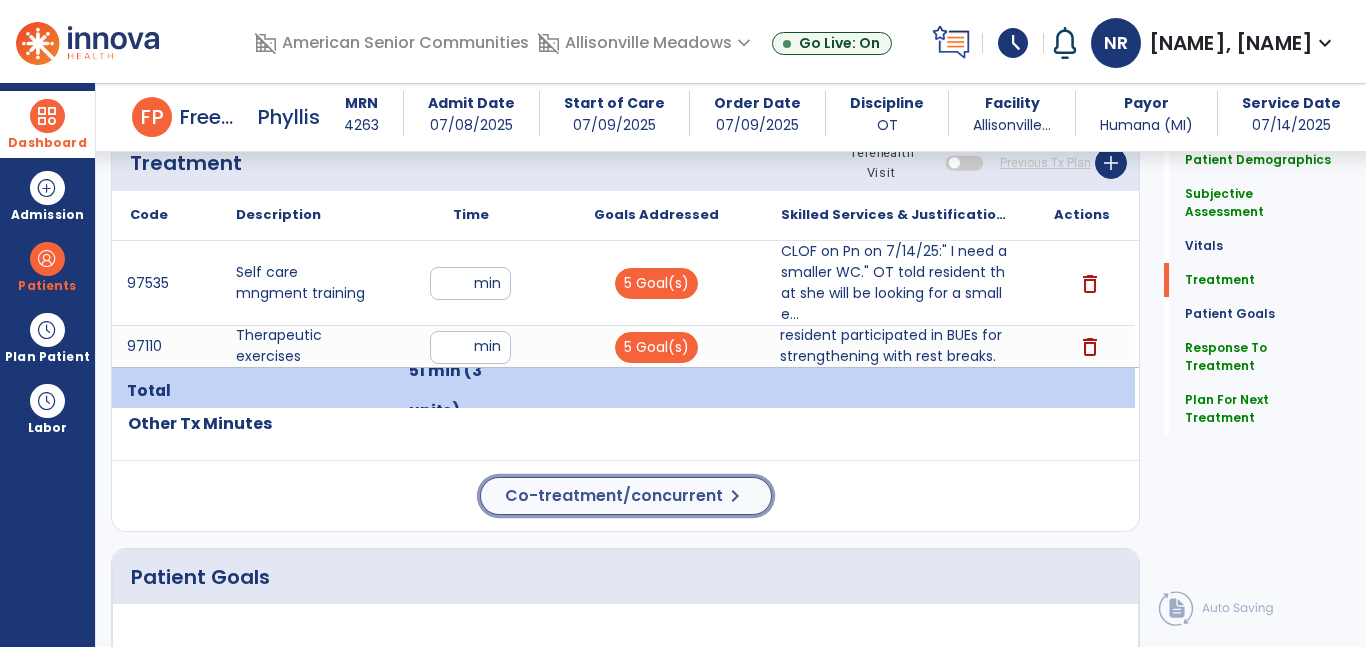 click on "Co-treatment/concurrent" 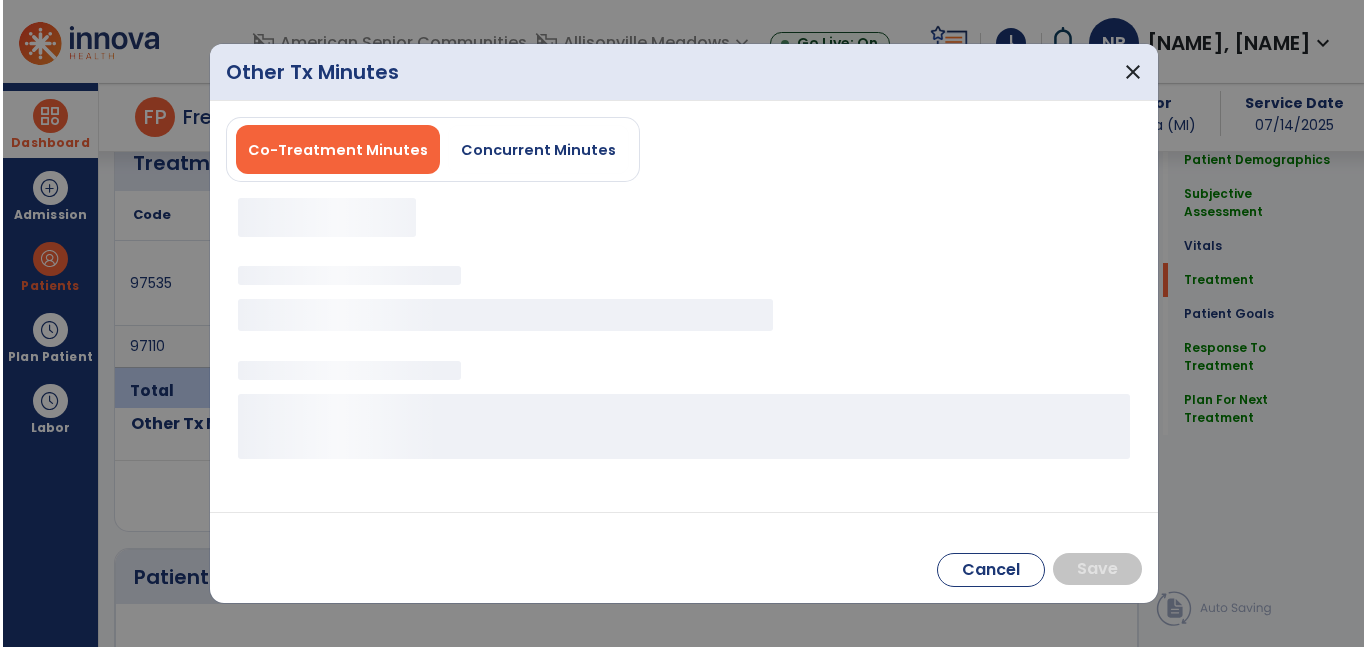 scroll, scrollTop: 1155, scrollLeft: 0, axis: vertical 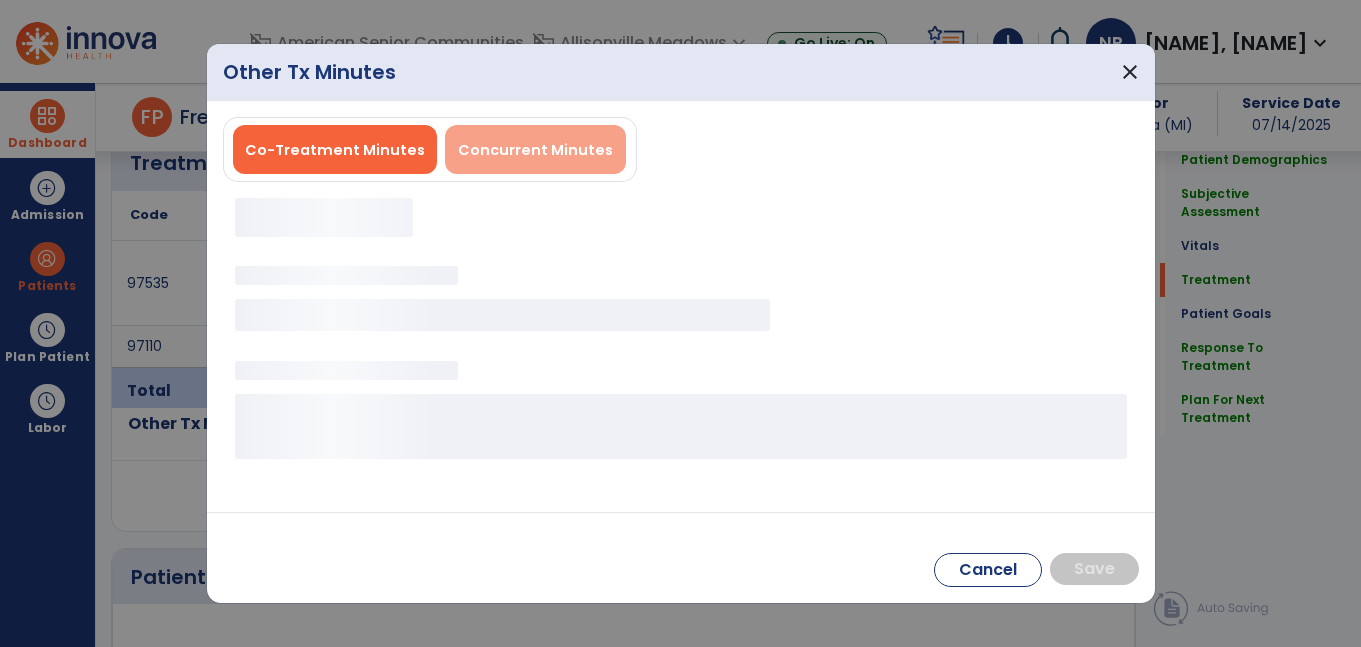 click on "Concurrent Minutes" at bounding box center [535, 150] 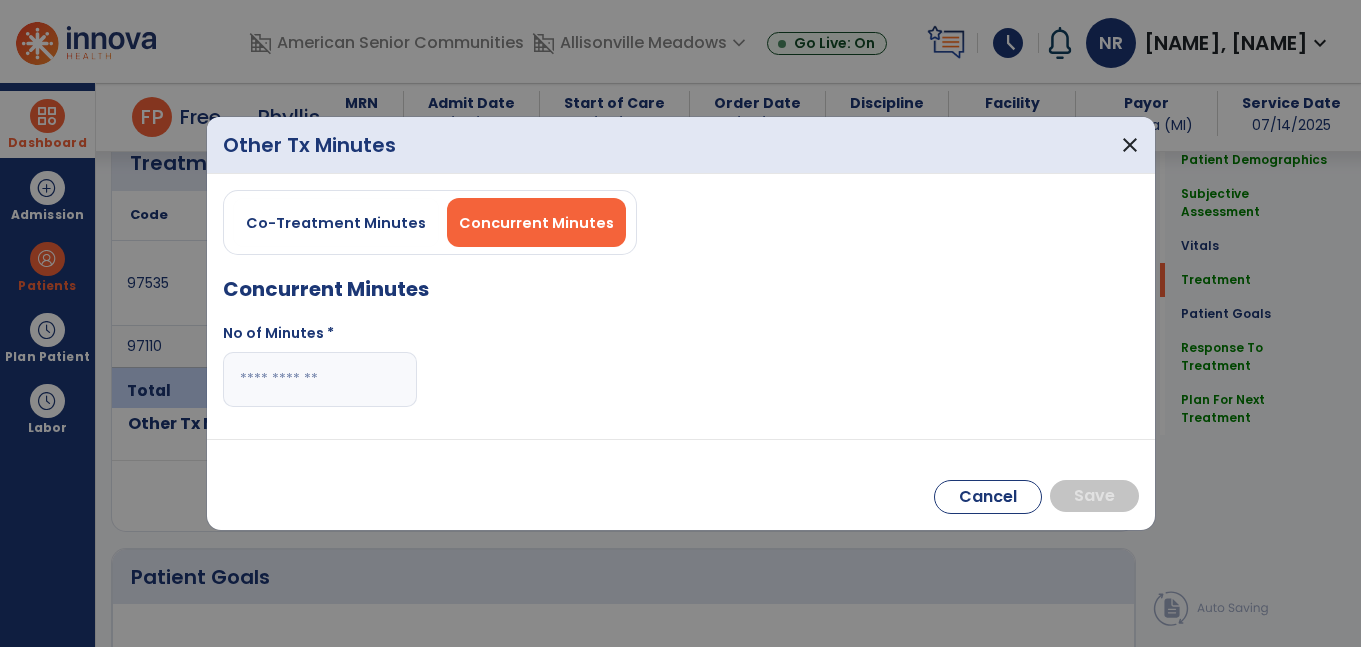 click at bounding box center [320, 379] 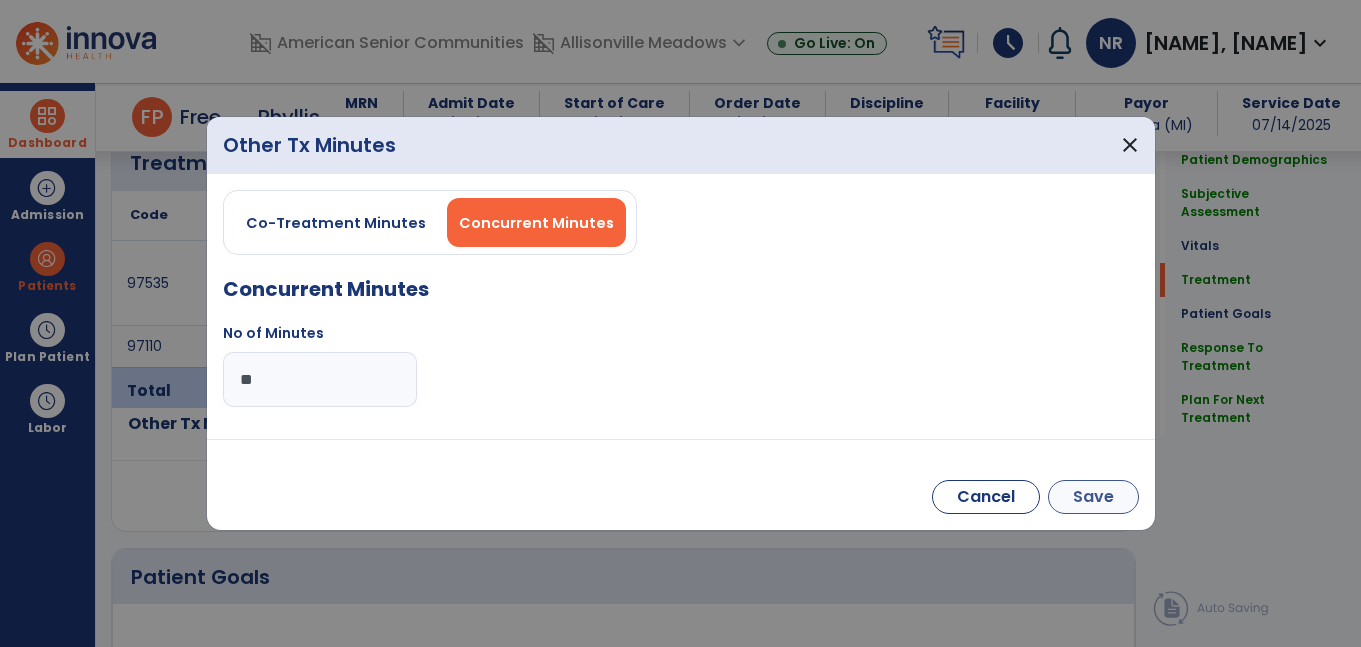 type on "**" 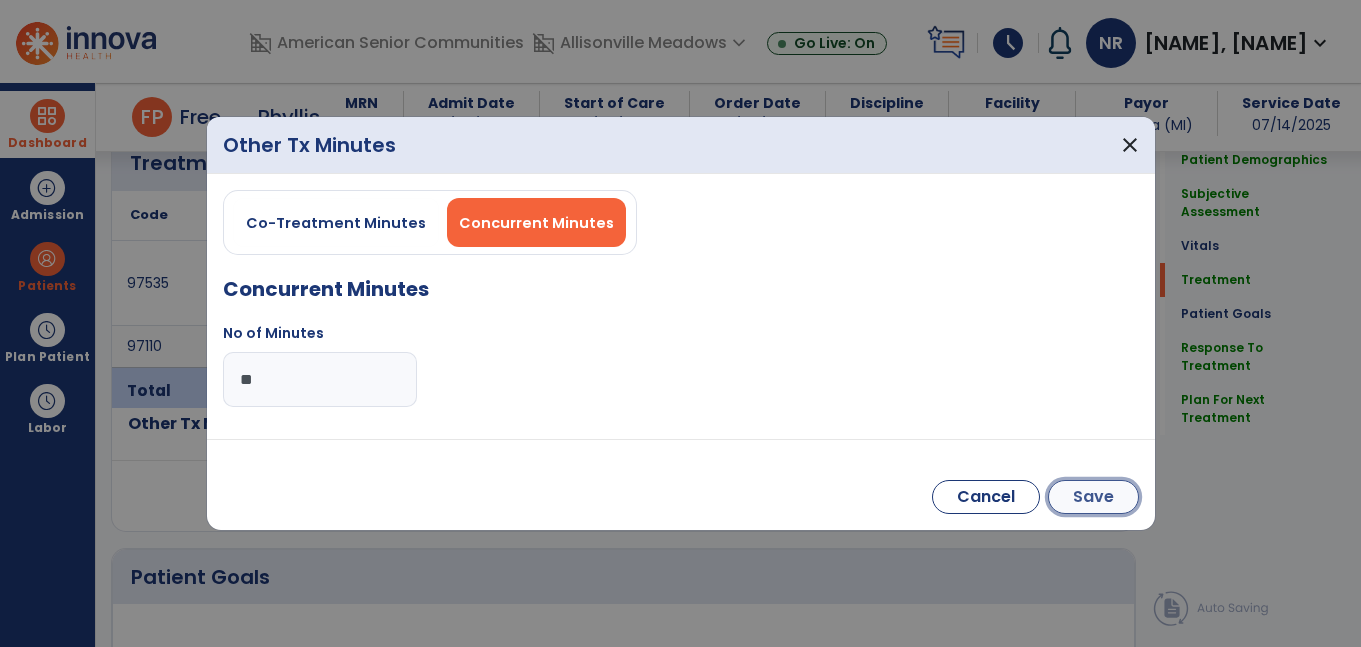 click on "Save" at bounding box center [1093, 497] 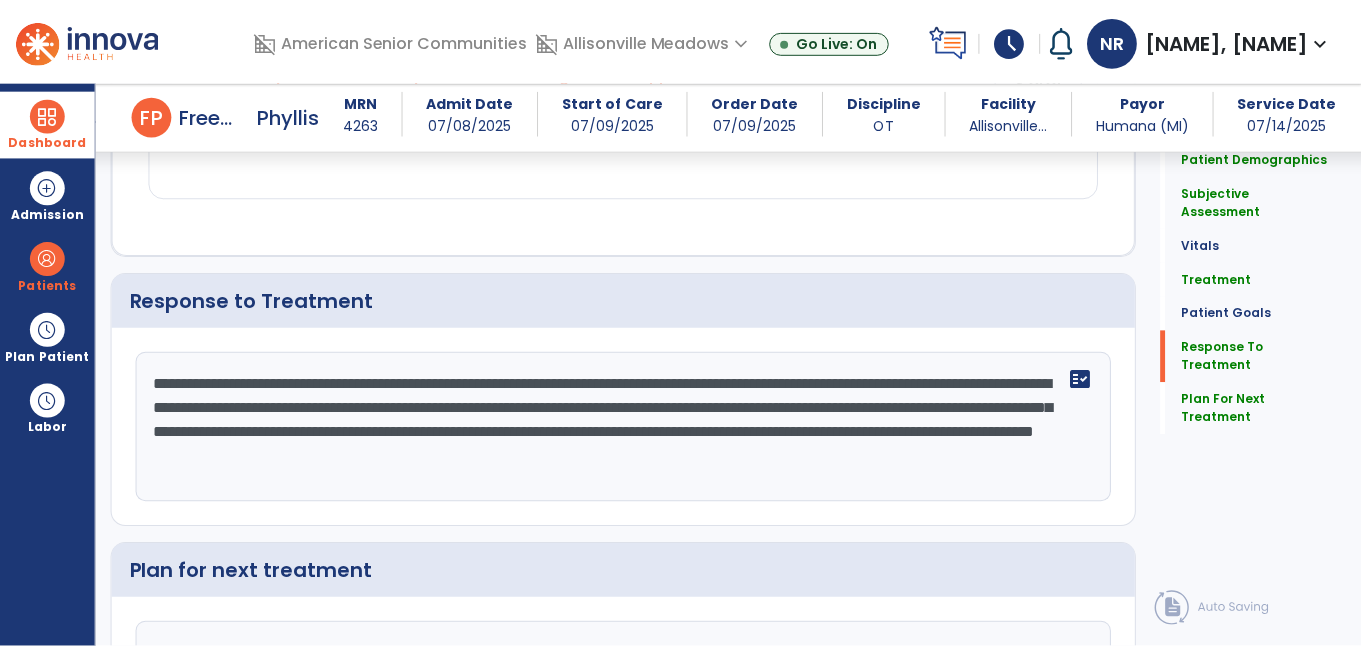 scroll, scrollTop: 2576, scrollLeft: 0, axis: vertical 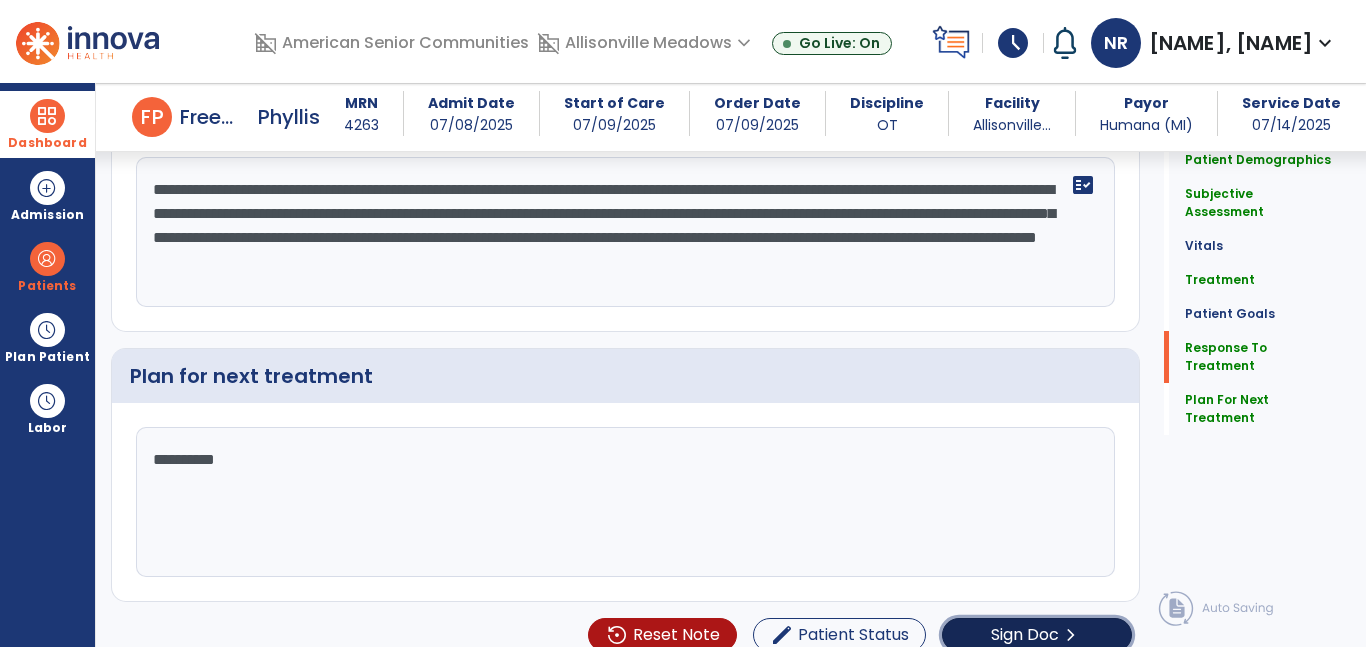 click on "Sign Doc" 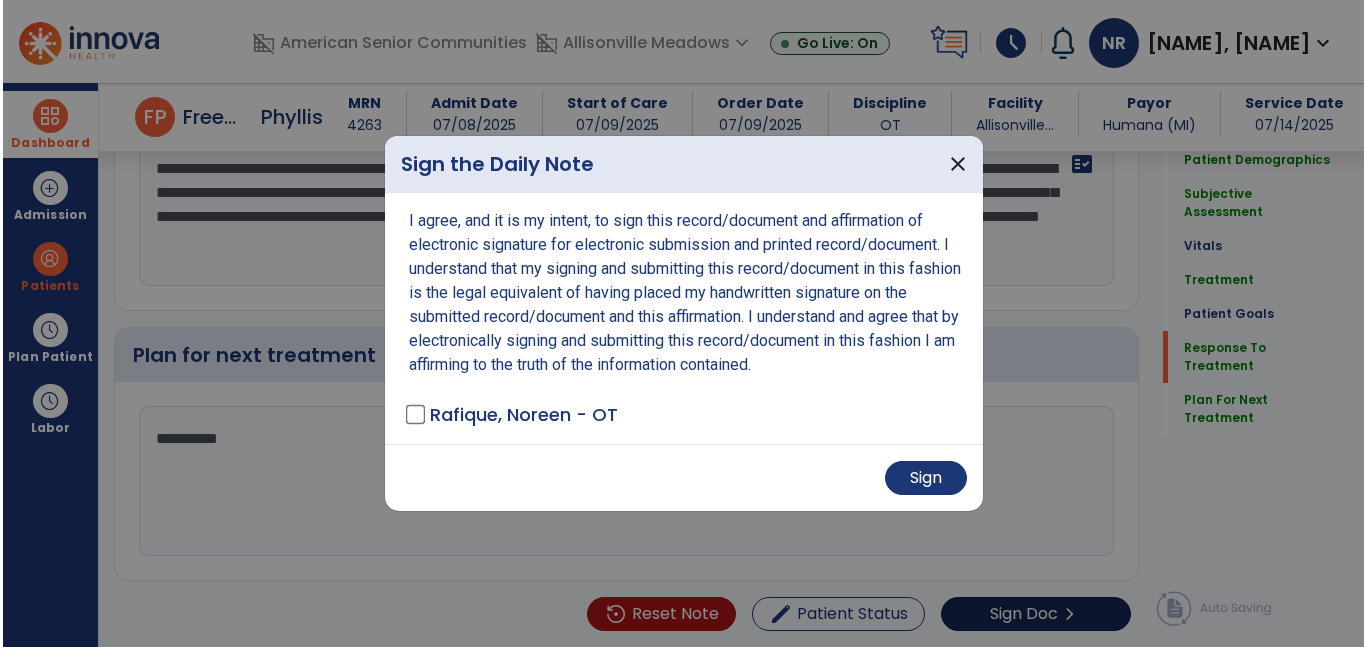 scroll, scrollTop: 2637, scrollLeft: 0, axis: vertical 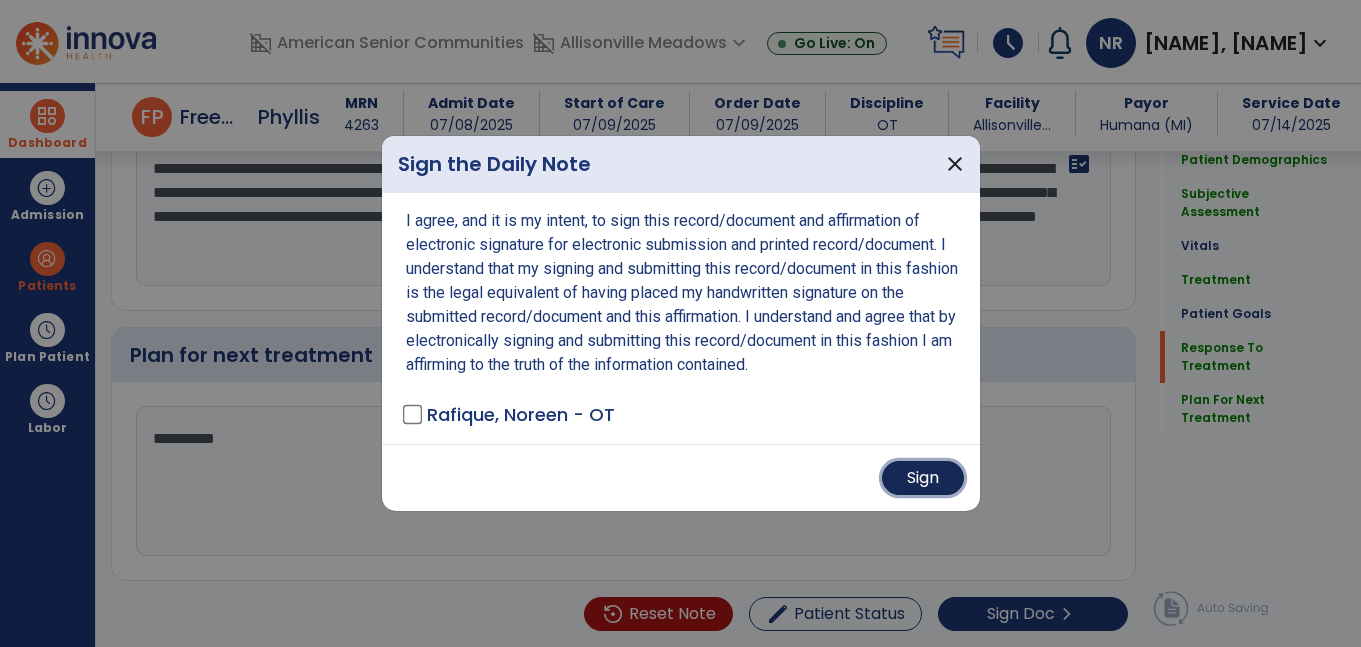 click on "Sign" at bounding box center [923, 478] 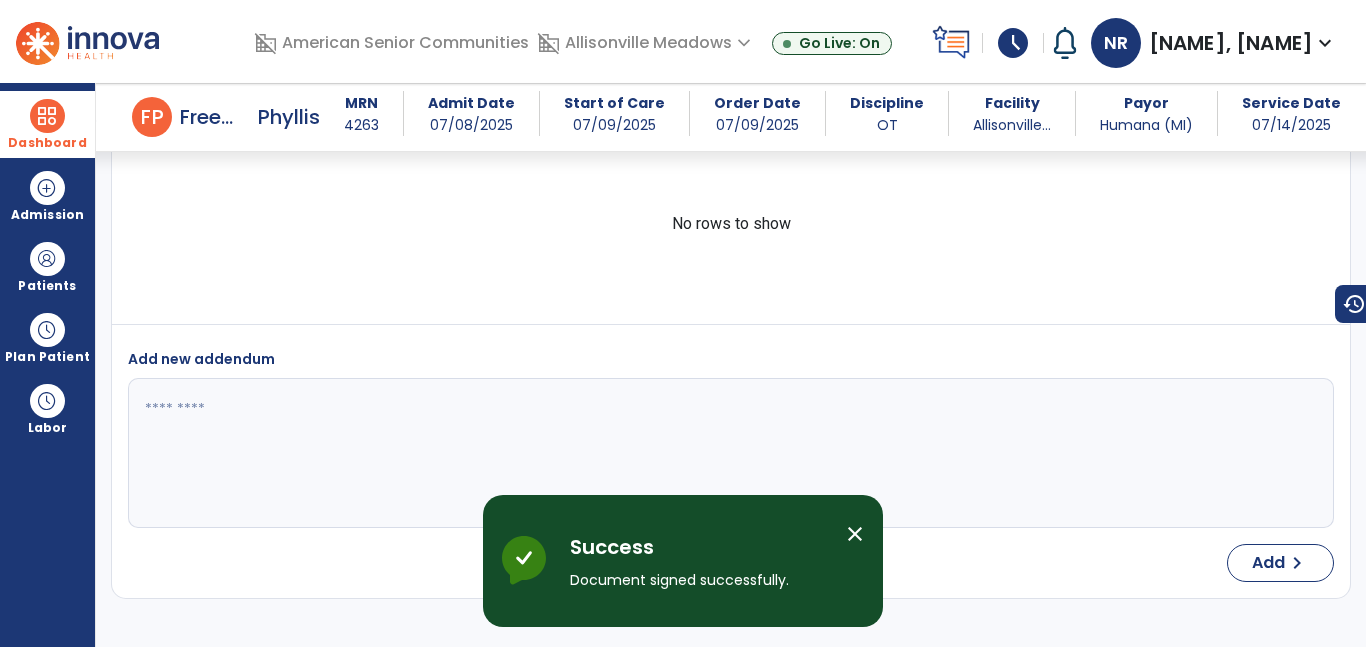 click at bounding box center (47, 116) 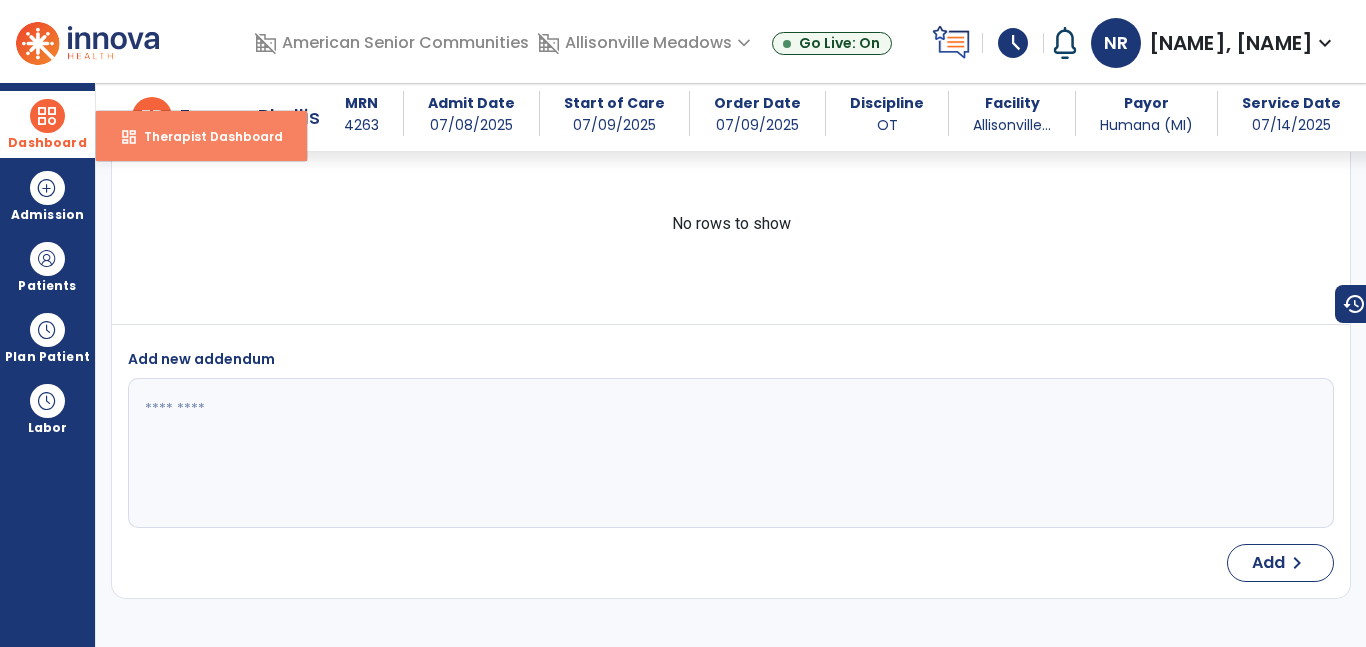 click on "Therapist Dashboard" at bounding box center [205, 136] 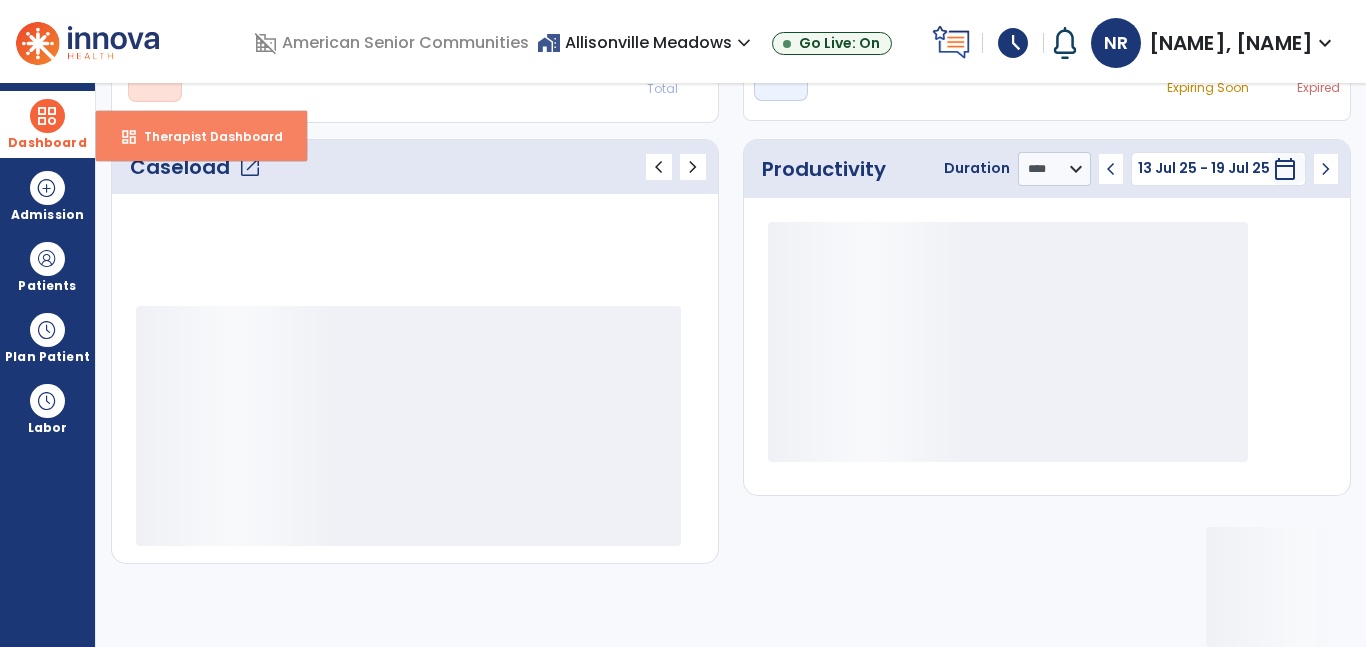 scroll, scrollTop: 230, scrollLeft: 0, axis: vertical 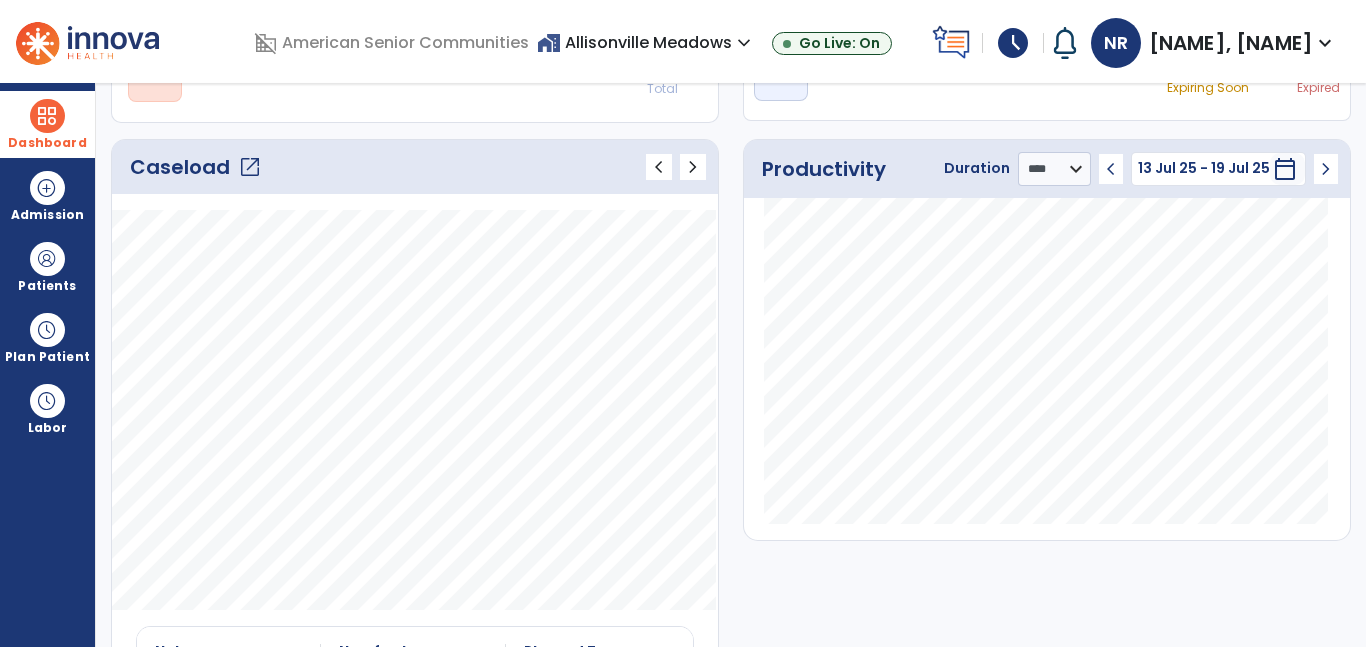click on "open_in_new" 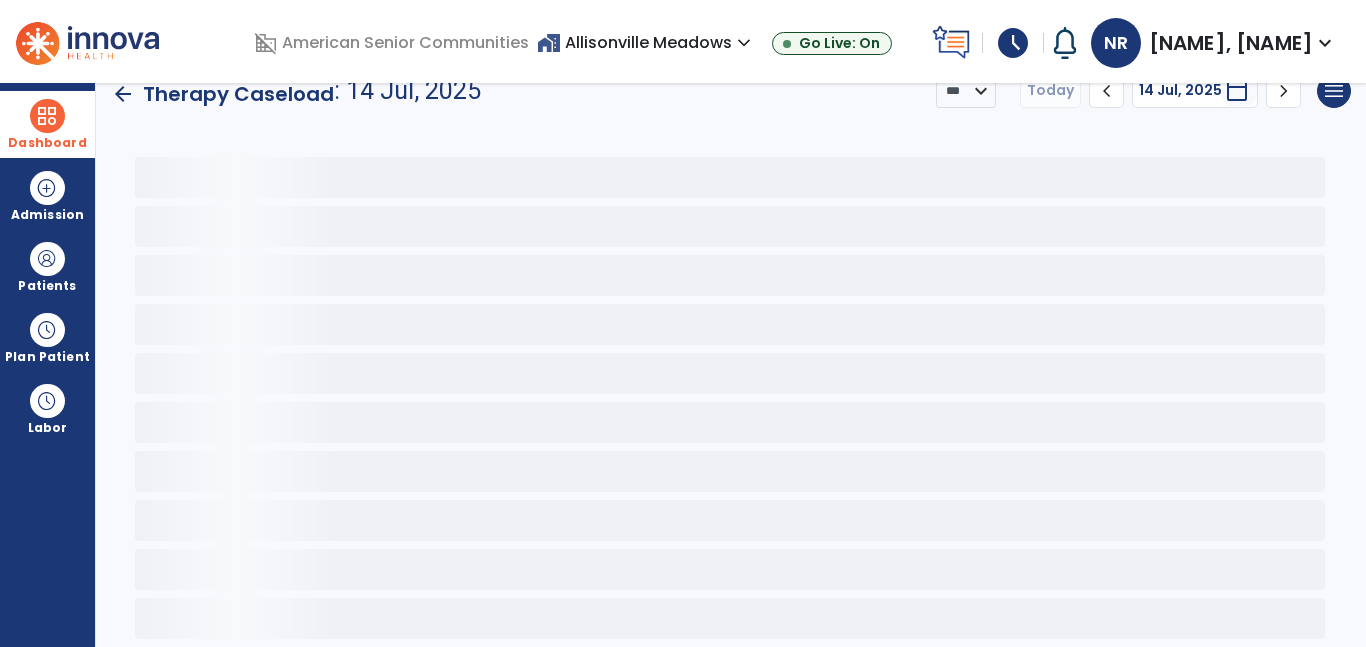 scroll, scrollTop: 30, scrollLeft: 0, axis: vertical 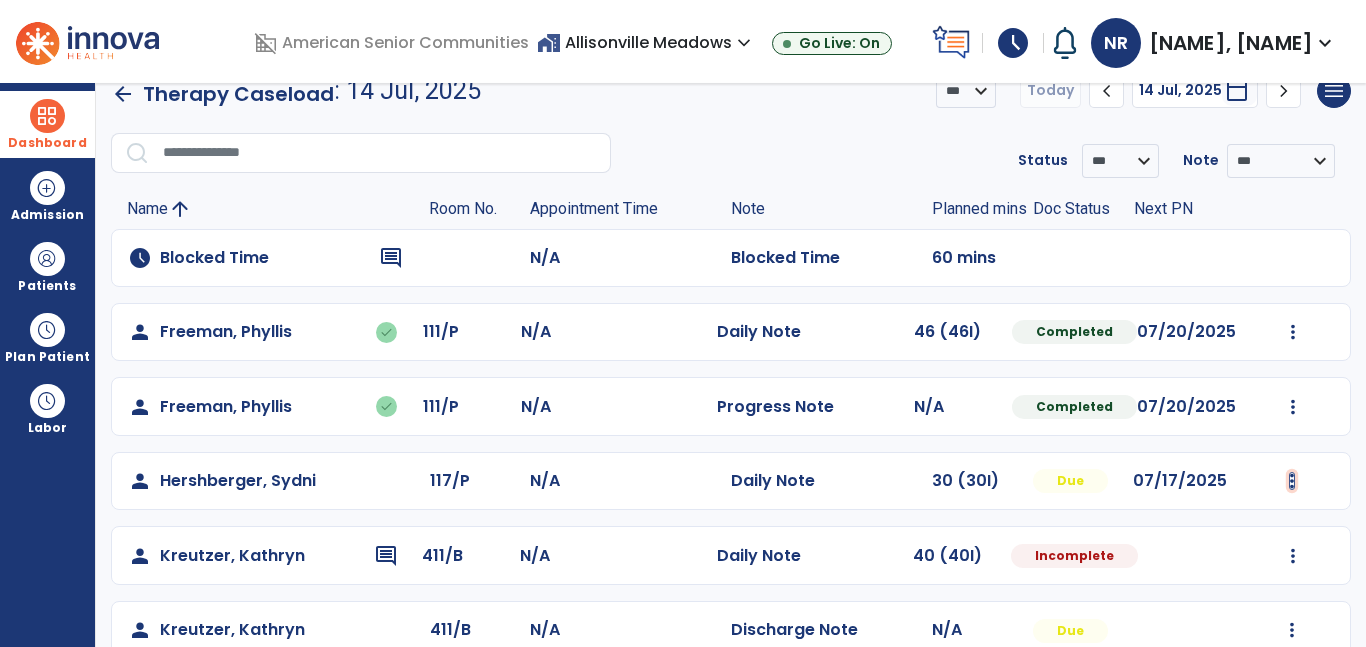 click at bounding box center (1293, 332) 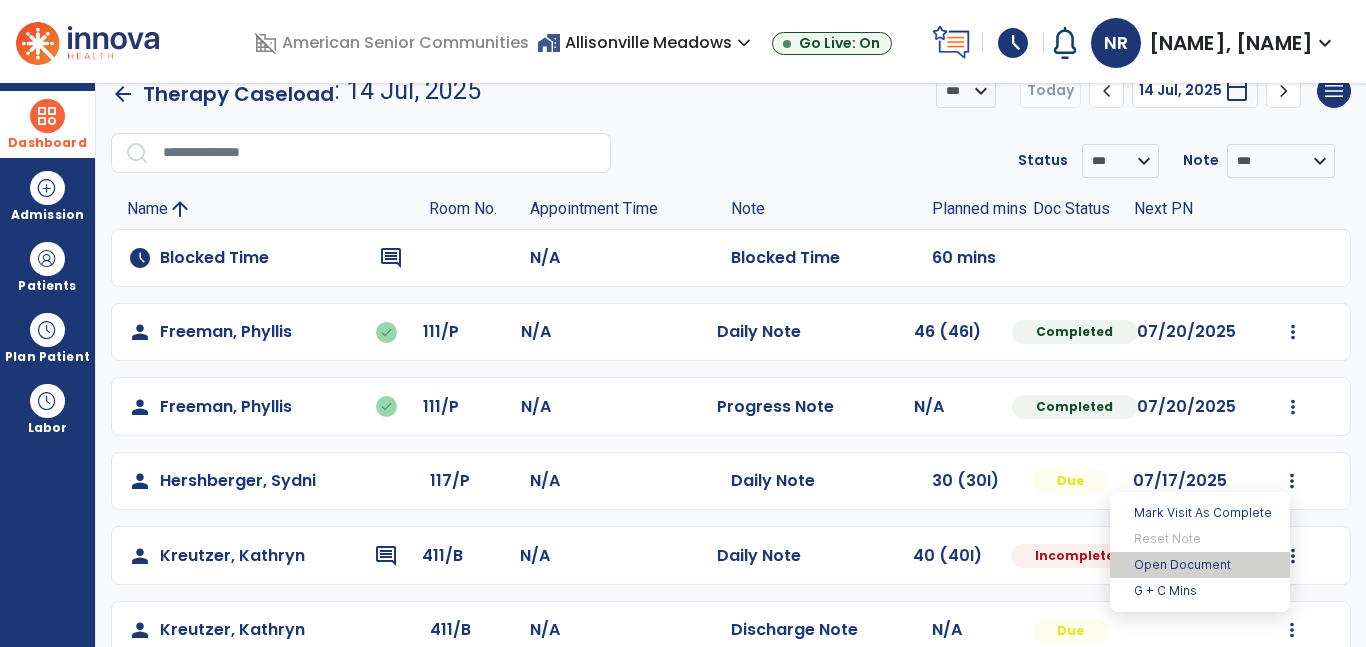 click on "Open Document" at bounding box center (1200, 565) 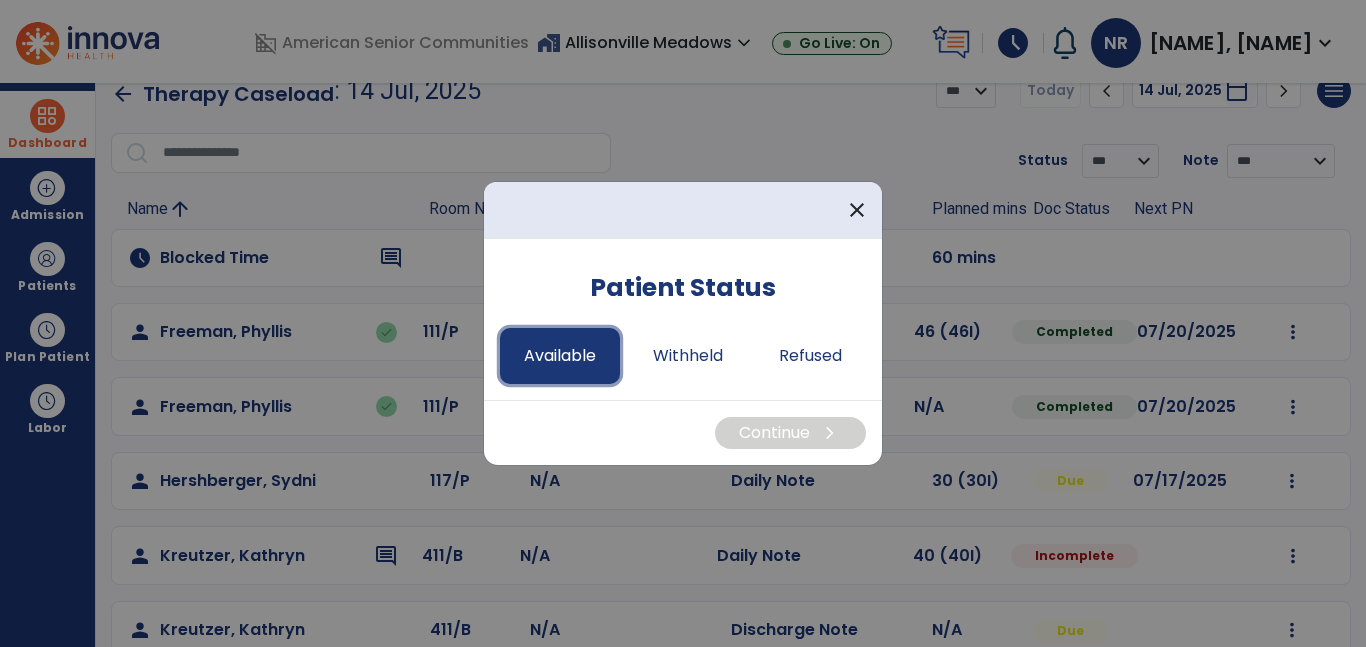 click on "Available" at bounding box center (560, 356) 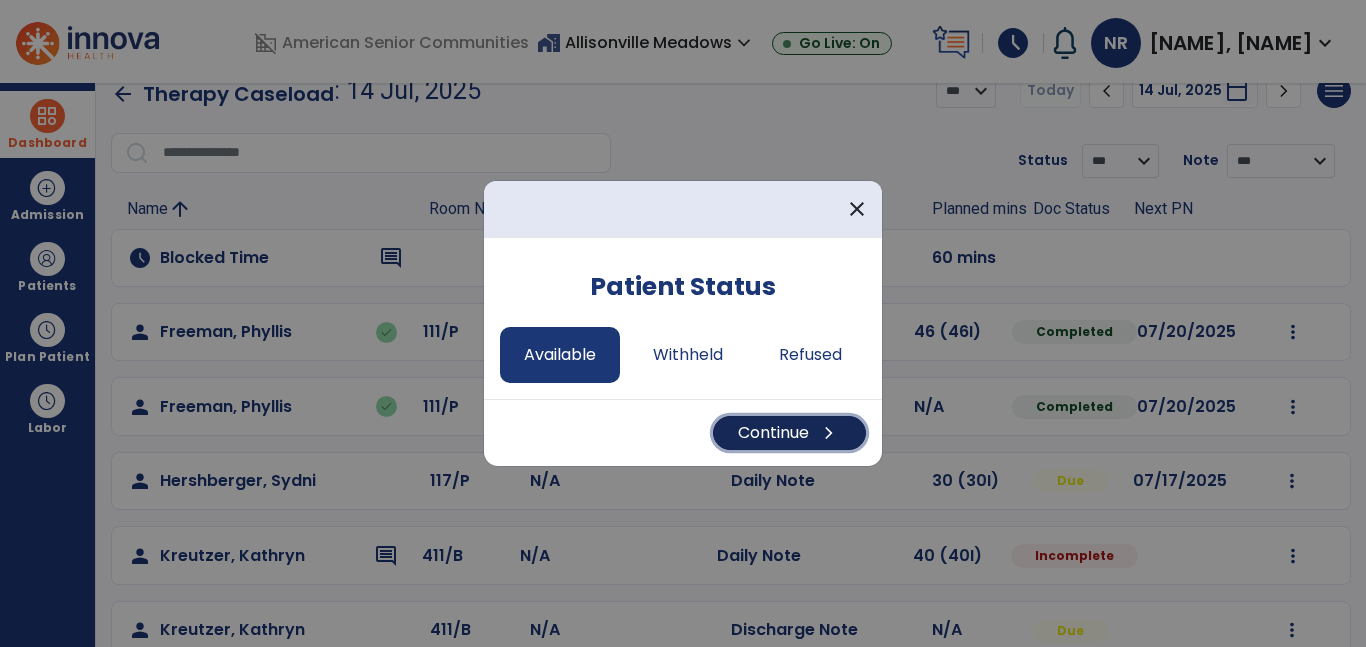 click on "Continue   chevron_right" at bounding box center (789, 433) 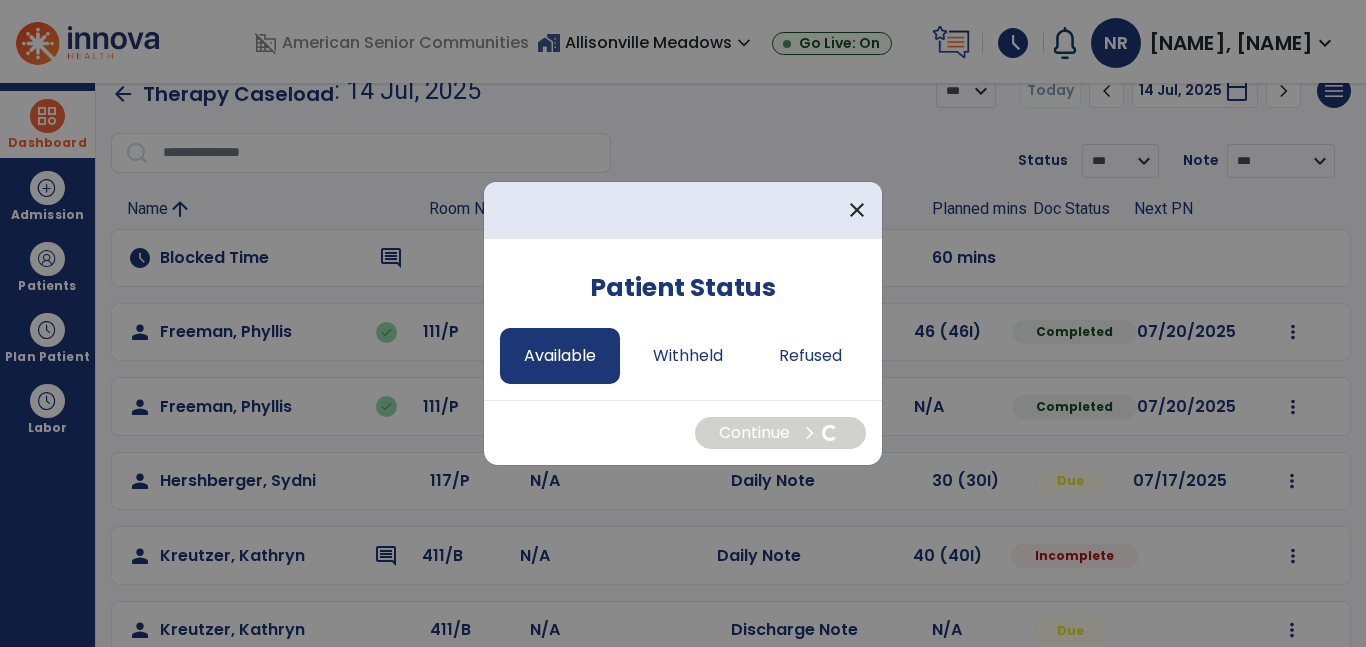 select on "*" 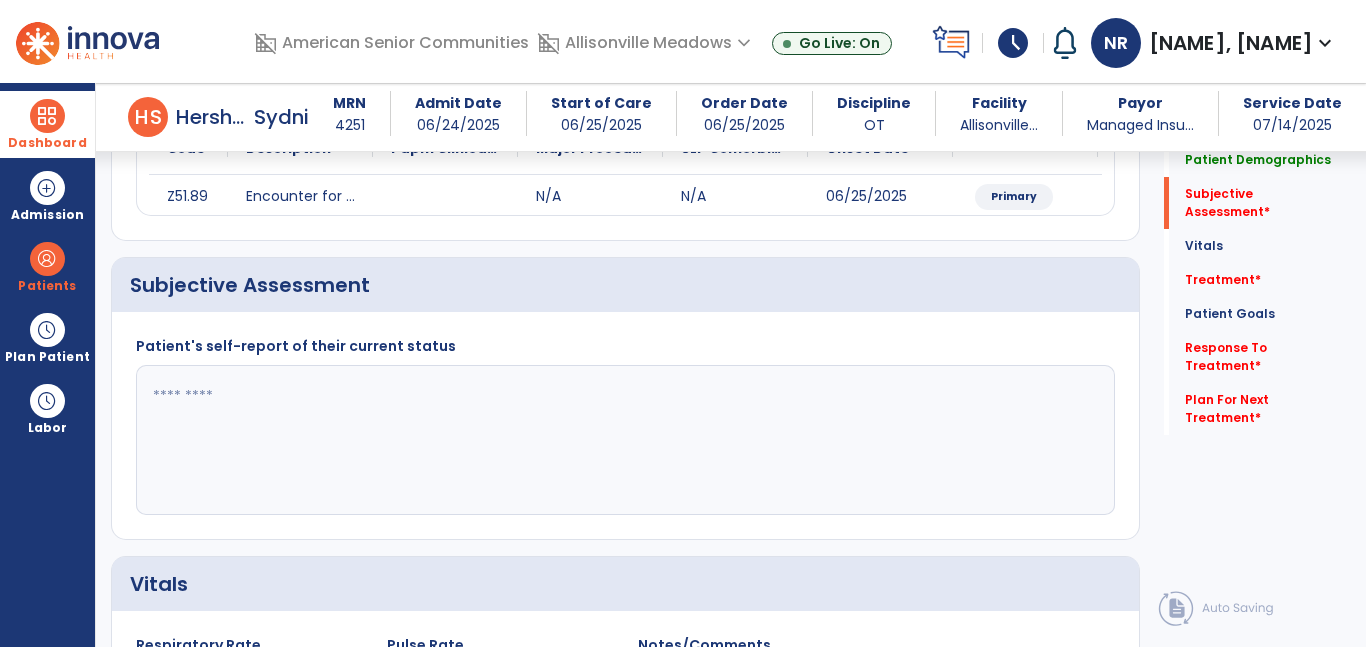 scroll, scrollTop: 300, scrollLeft: 0, axis: vertical 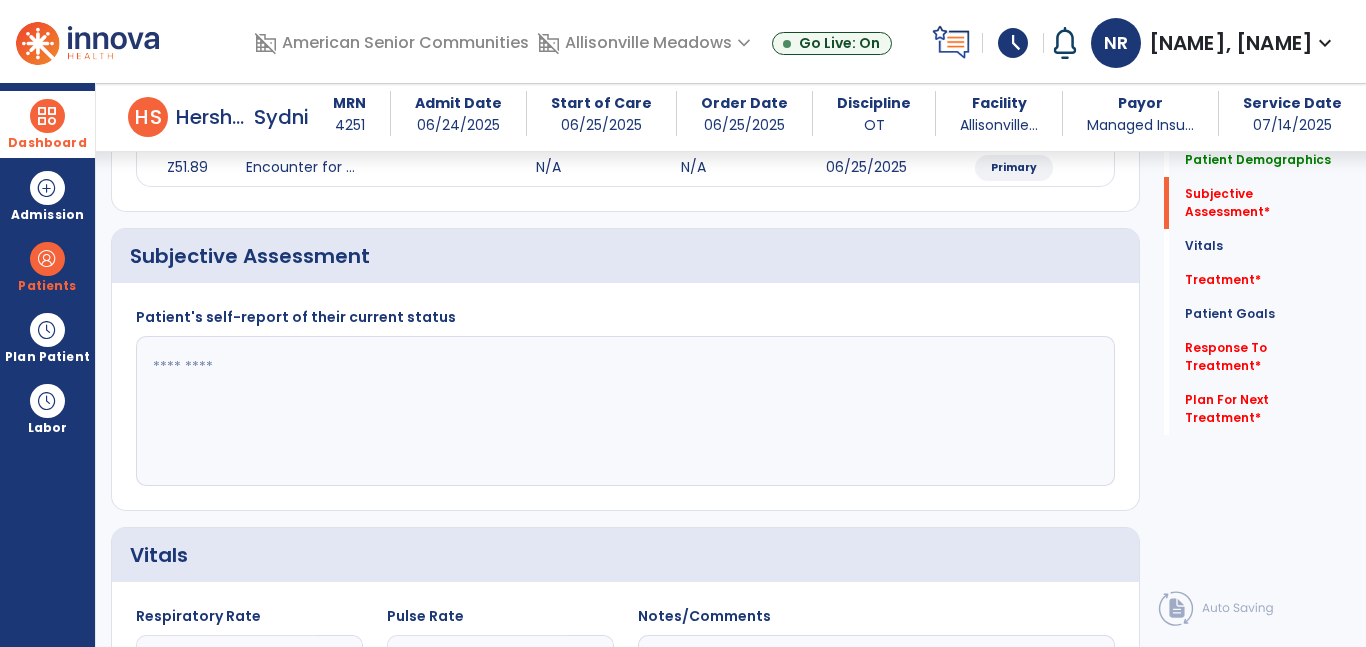 click 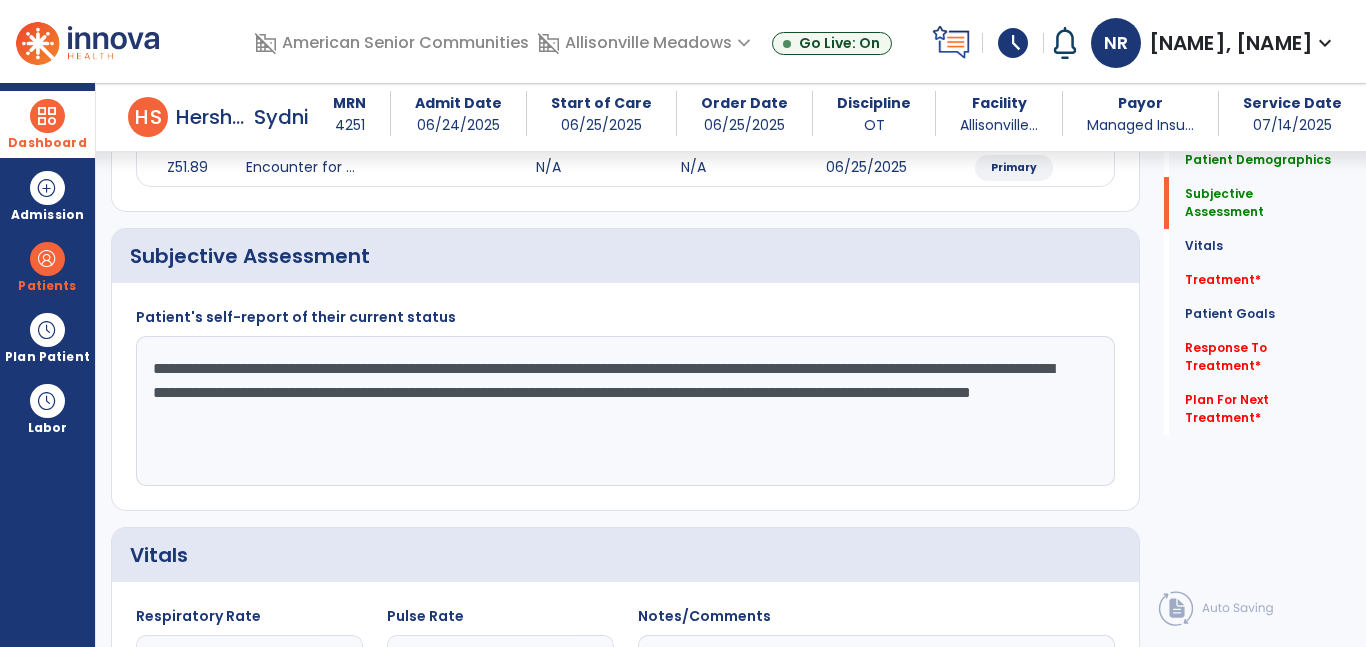 click on "**********" 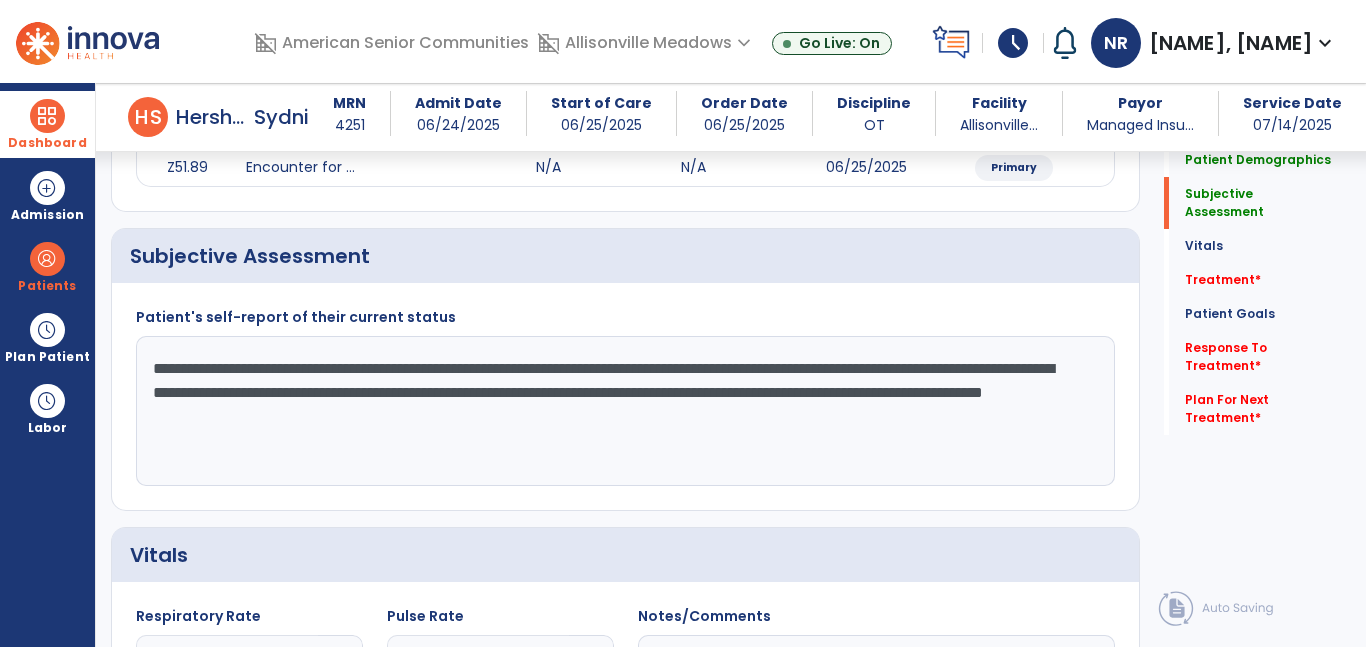 click on "**********" 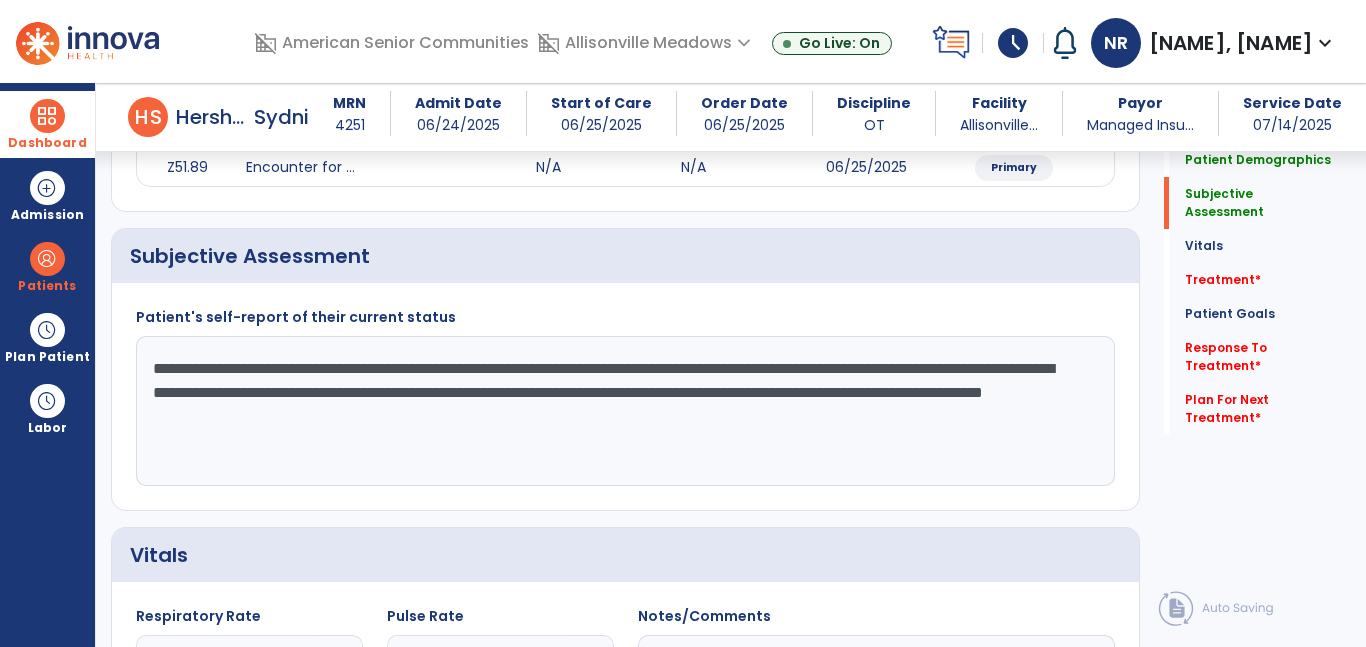 drag, startPoint x: 721, startPoint y: 405, endPoint x: 102, endPoint y: 382, distance: 619.4272 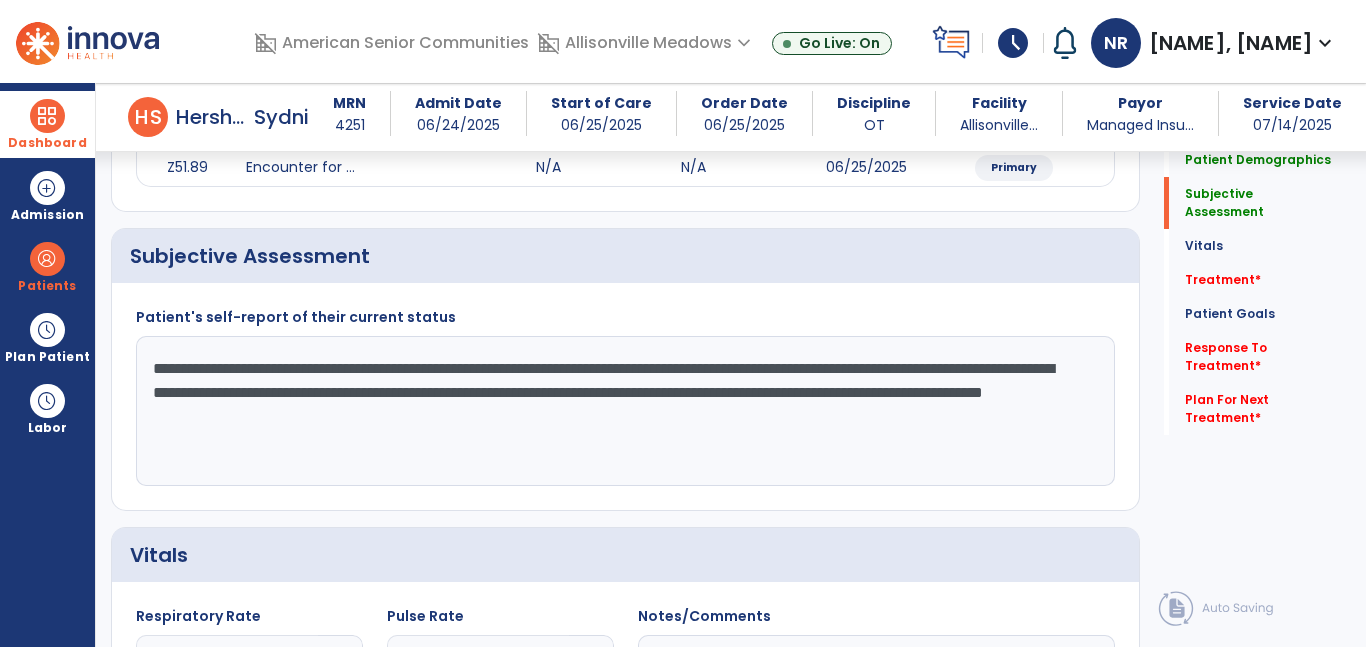drag, startPoint x: 152, startPoint y: 370, endPoint x: 722, endPoint y: 428, distance: 572.9433 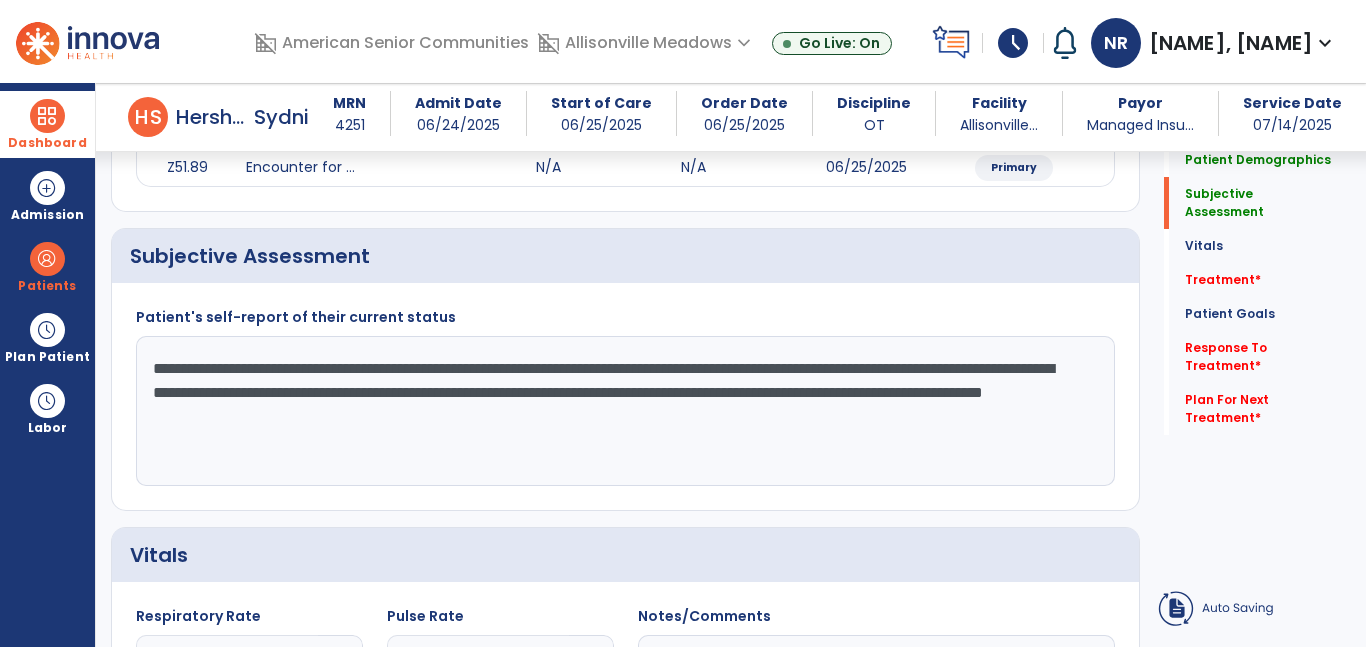 click on "**********" 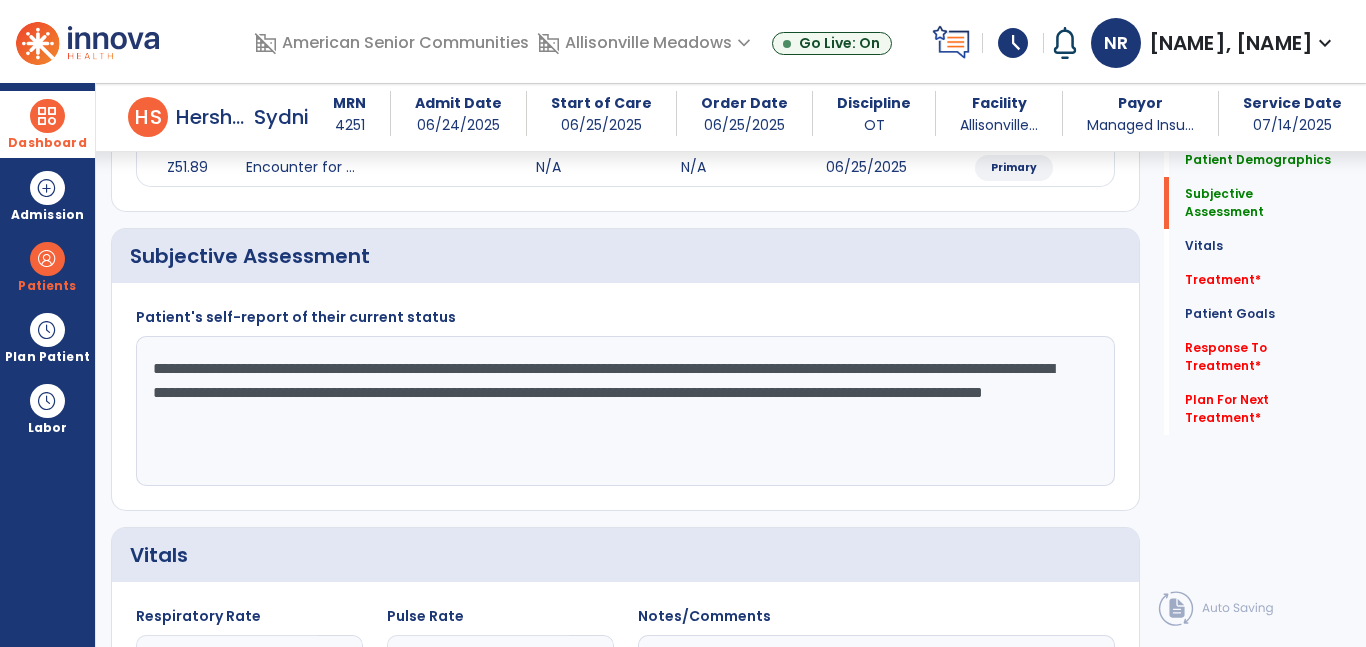 drag, startPoint x: 148, startPoint y: 364, endPoint x: 826, endPoint y: 428, distance: 681.014 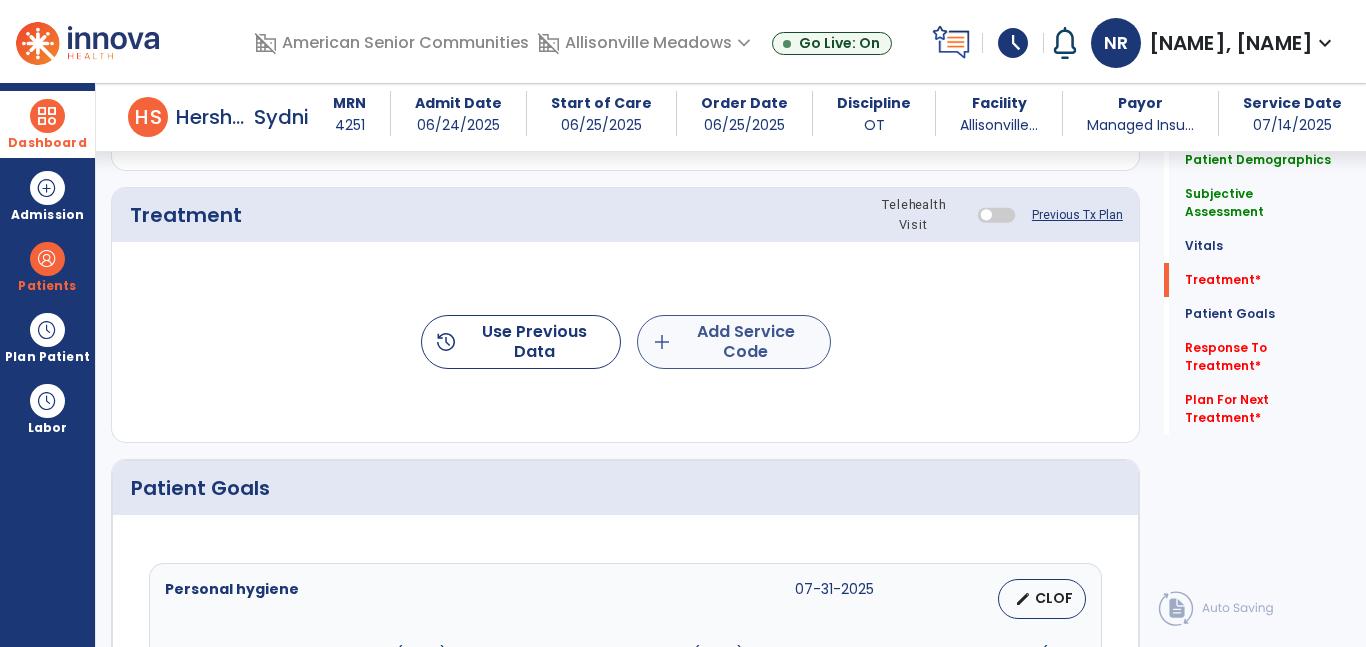 type on "**********" 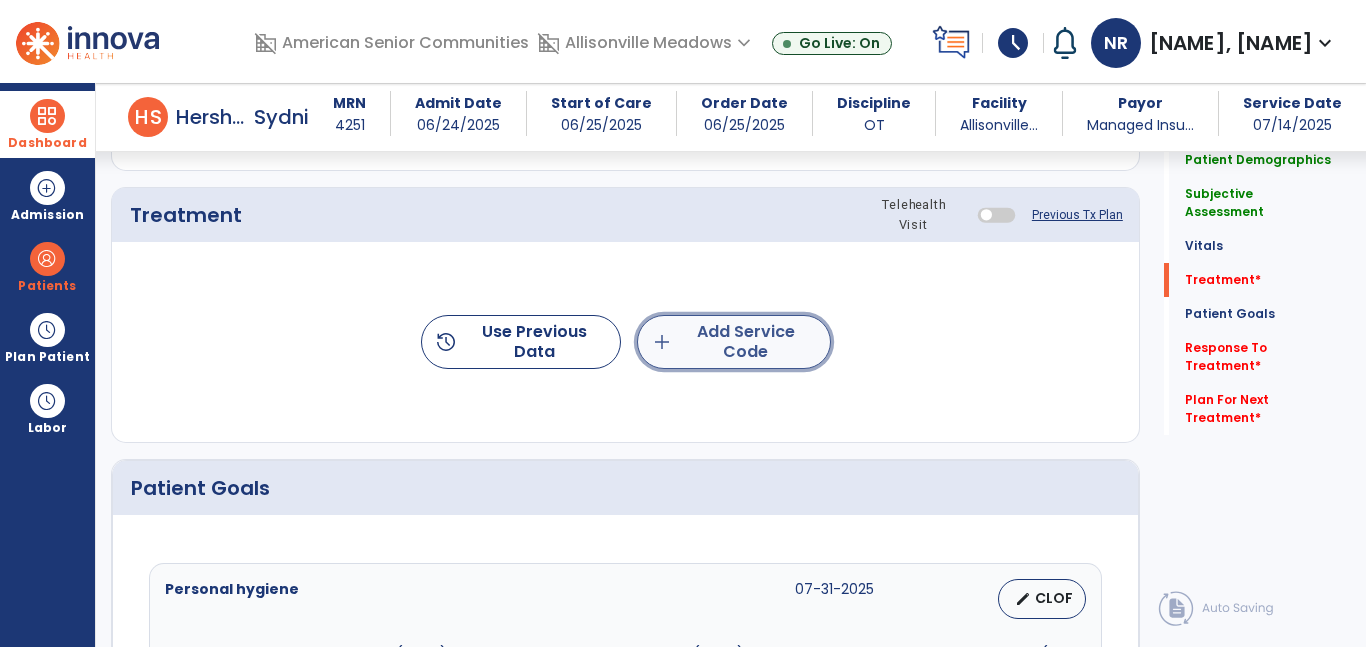 click on "add" 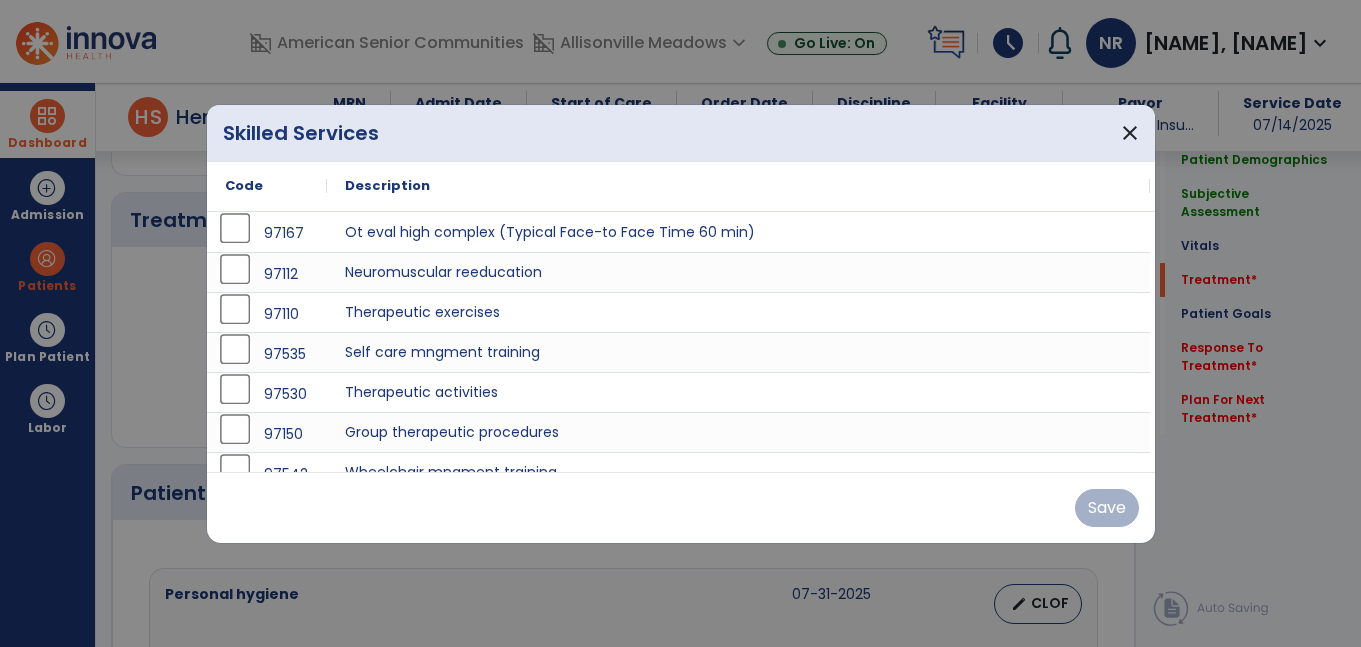 scroll, scrollTop: 1062, scrollLeft: 0, axis: vertical 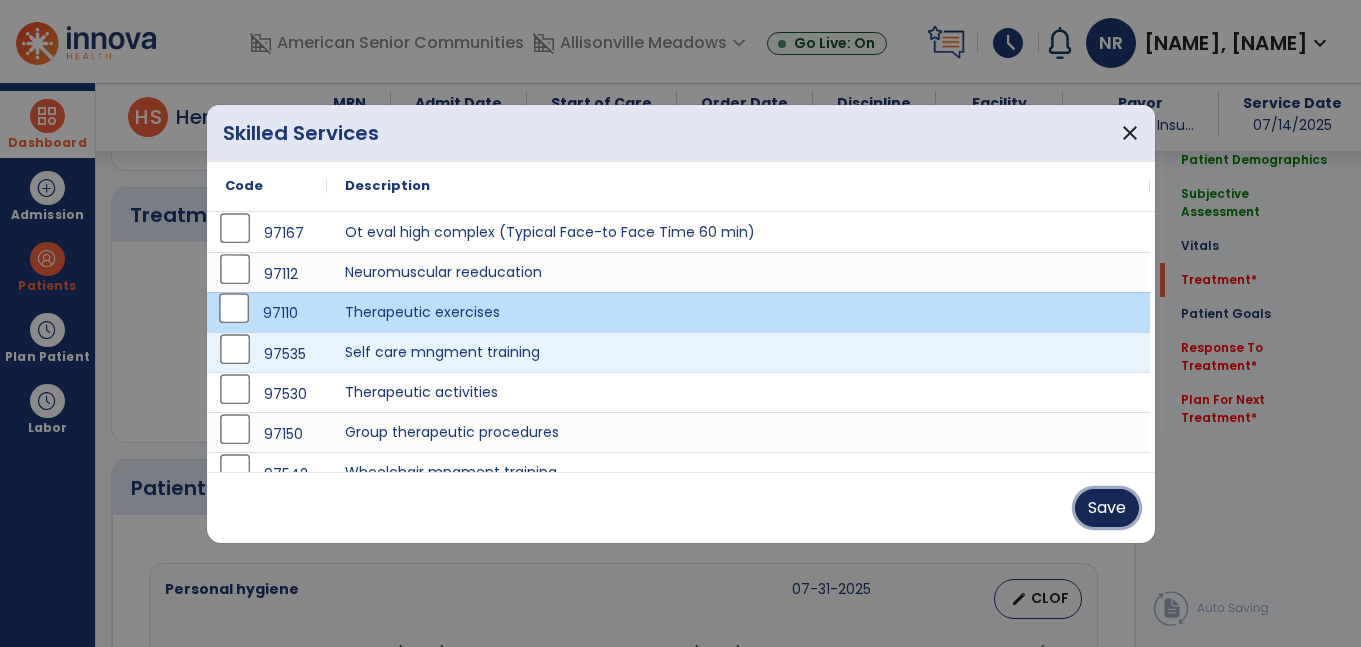 click on "Save" at bounding box center (1107, 508) 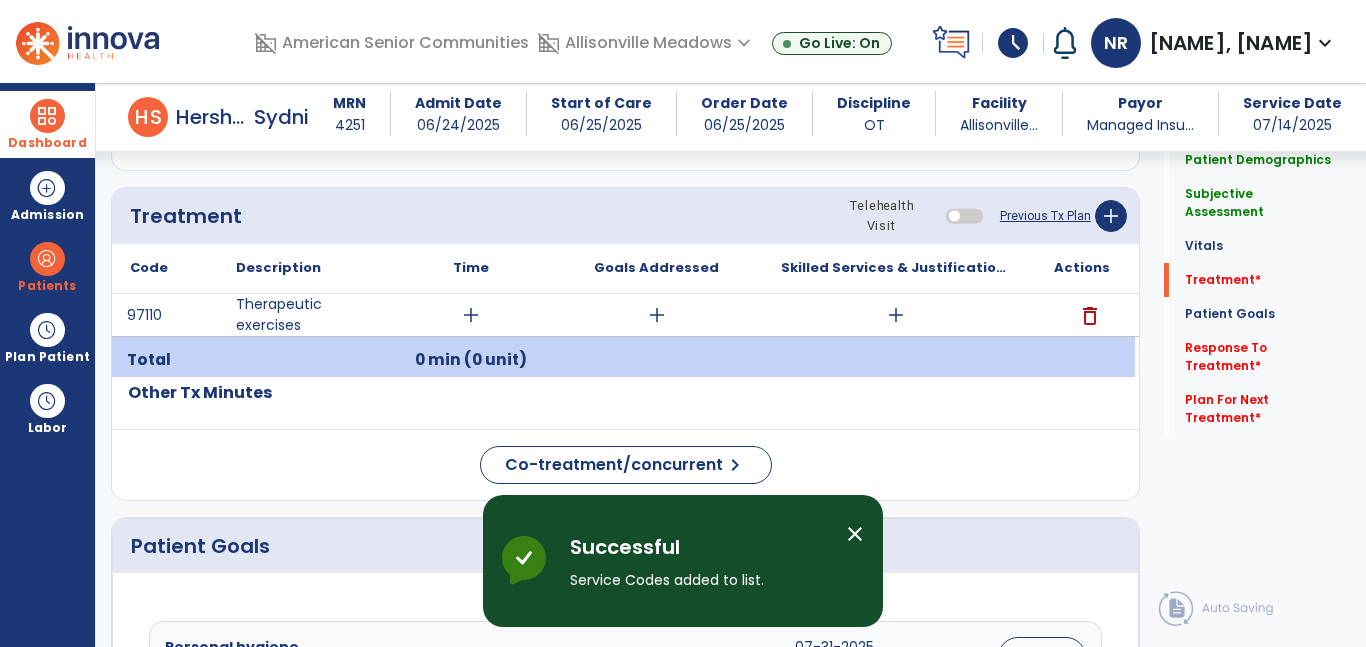 click on "add" at bounding box center (471, 315) 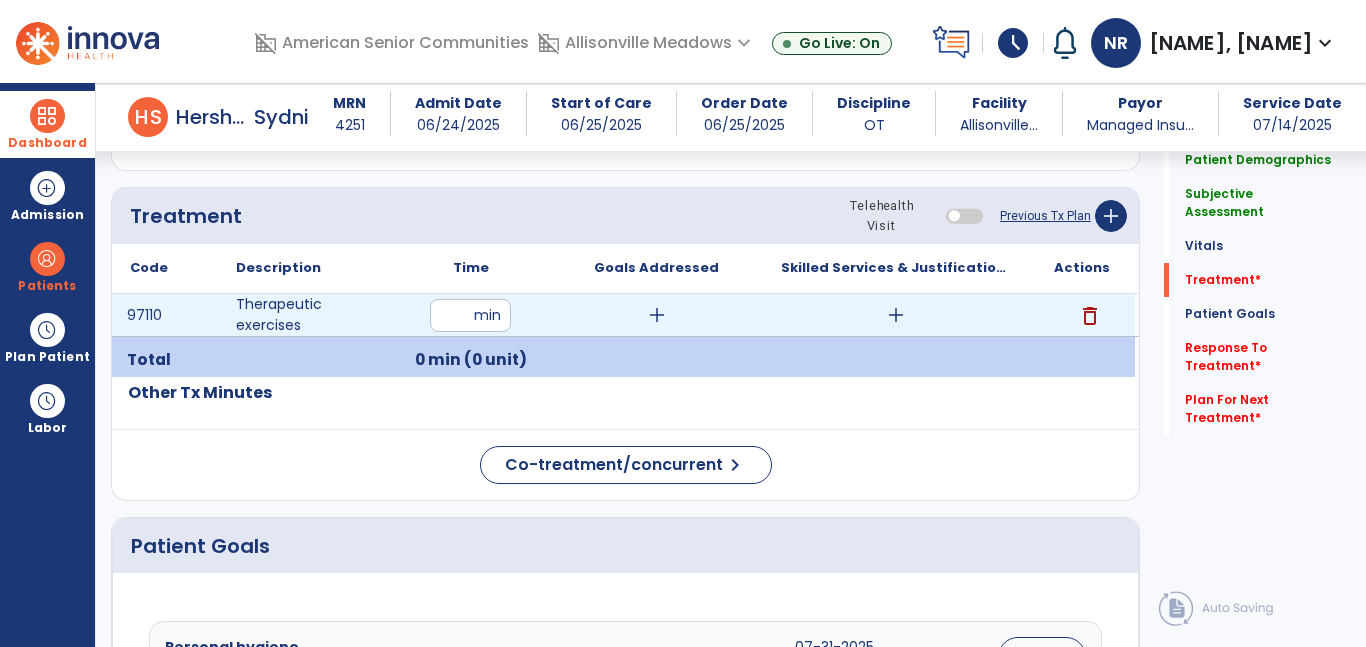 type on "**" 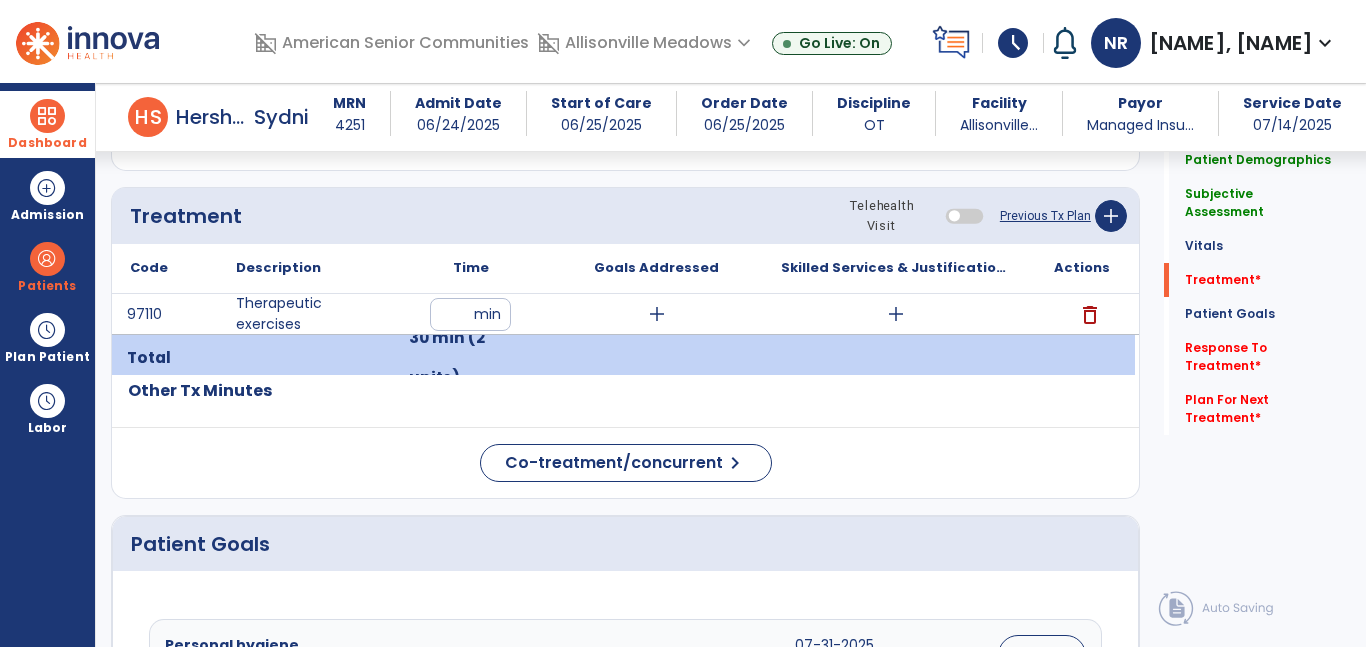click on "add" at bounding box center (657, 314) 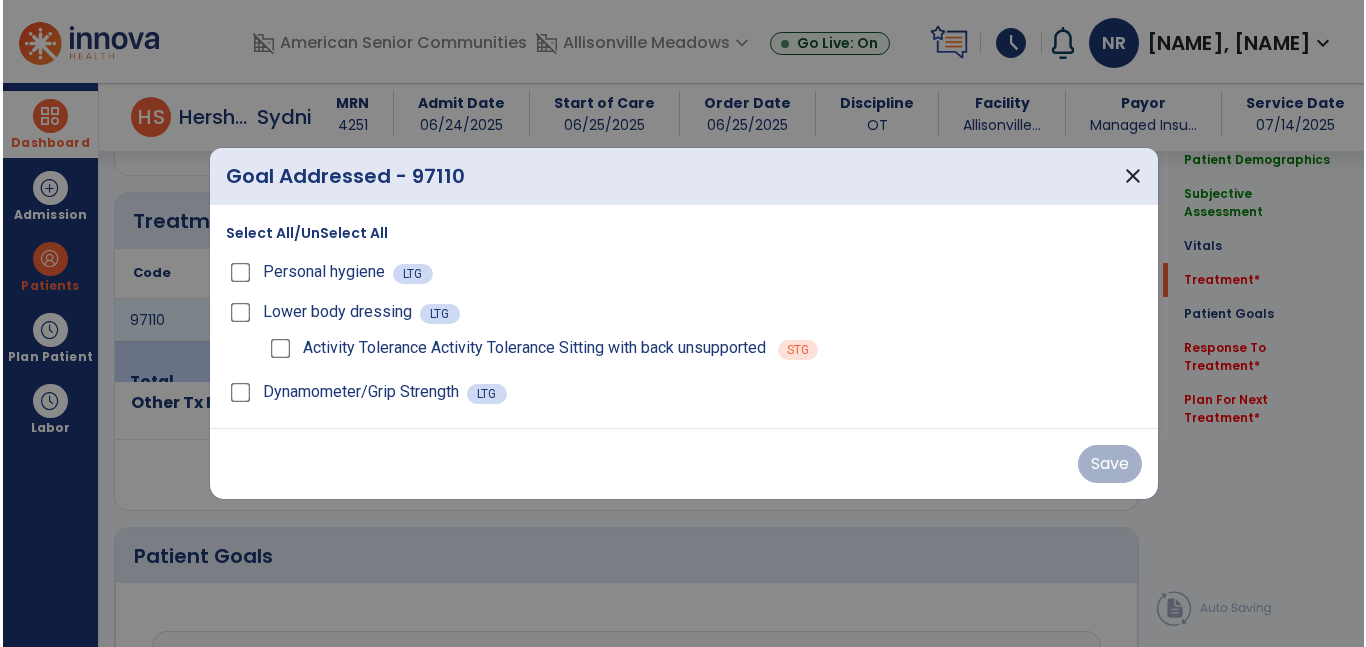 scroll, scrollTop: 1062, scrollLeft: 0, axis: vertical 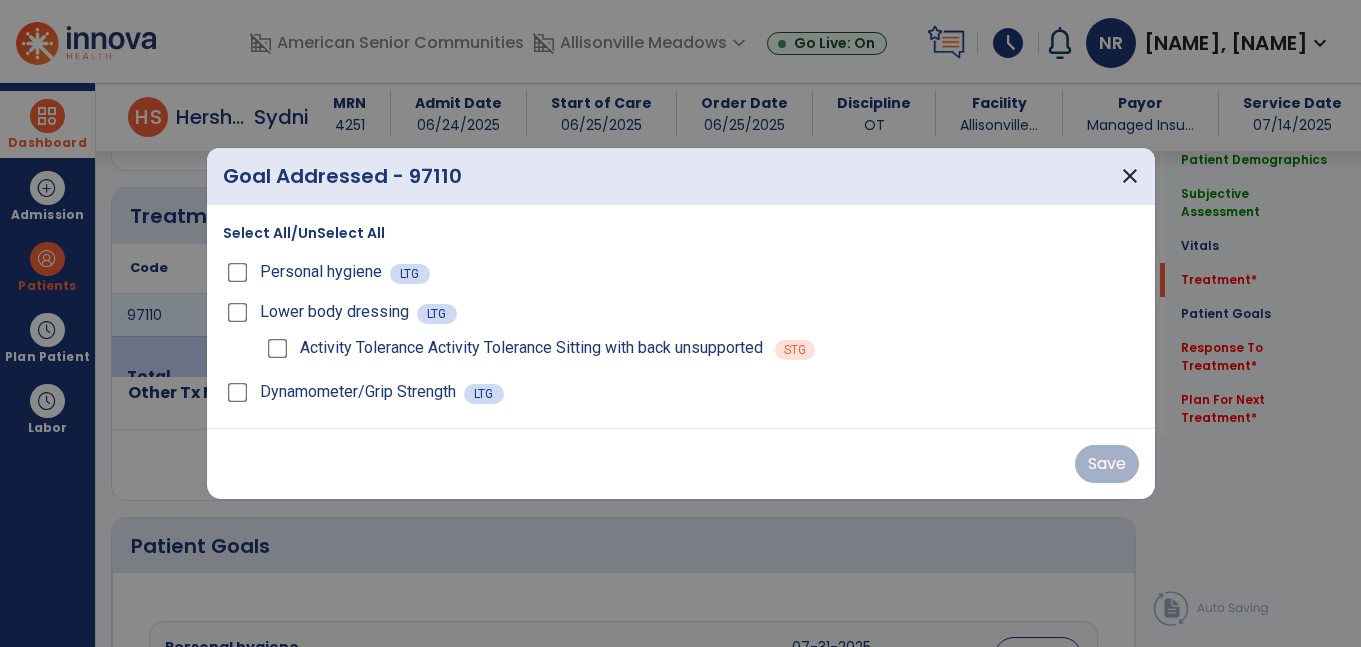click on "Select All/UnSelect All" at bounding box center [304, 233] 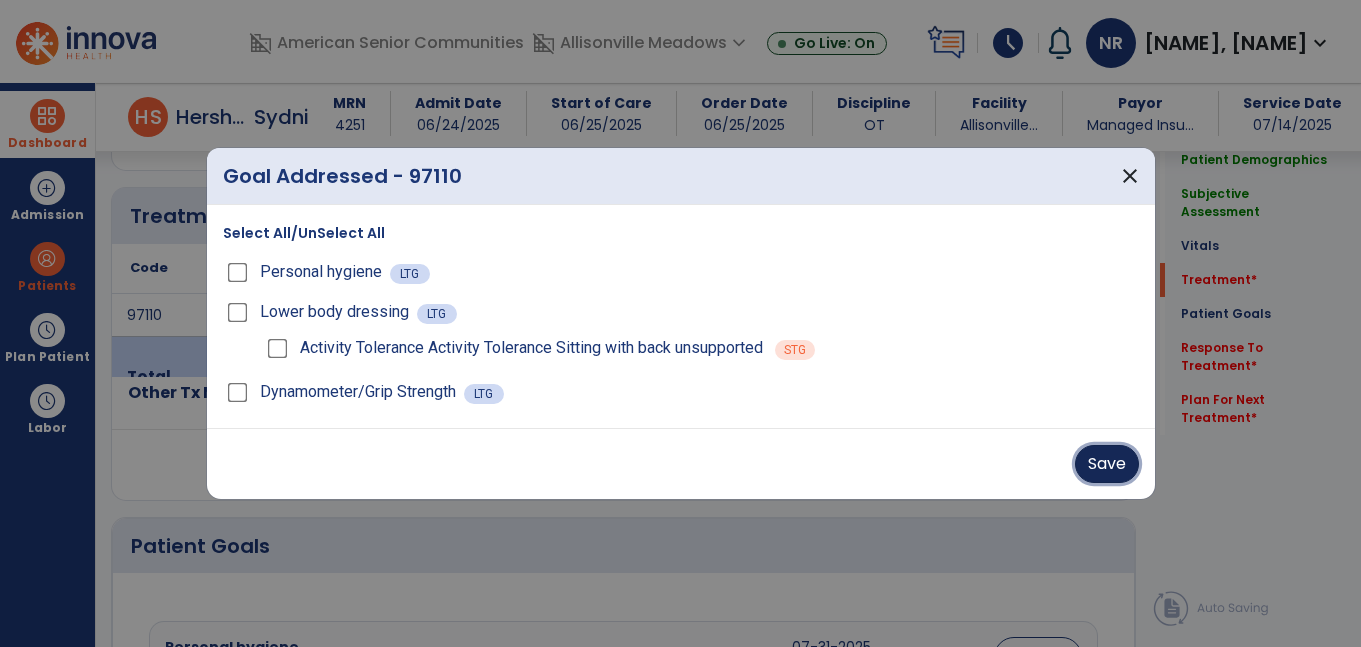 click on "Save" at bounding box center (1107, 464) 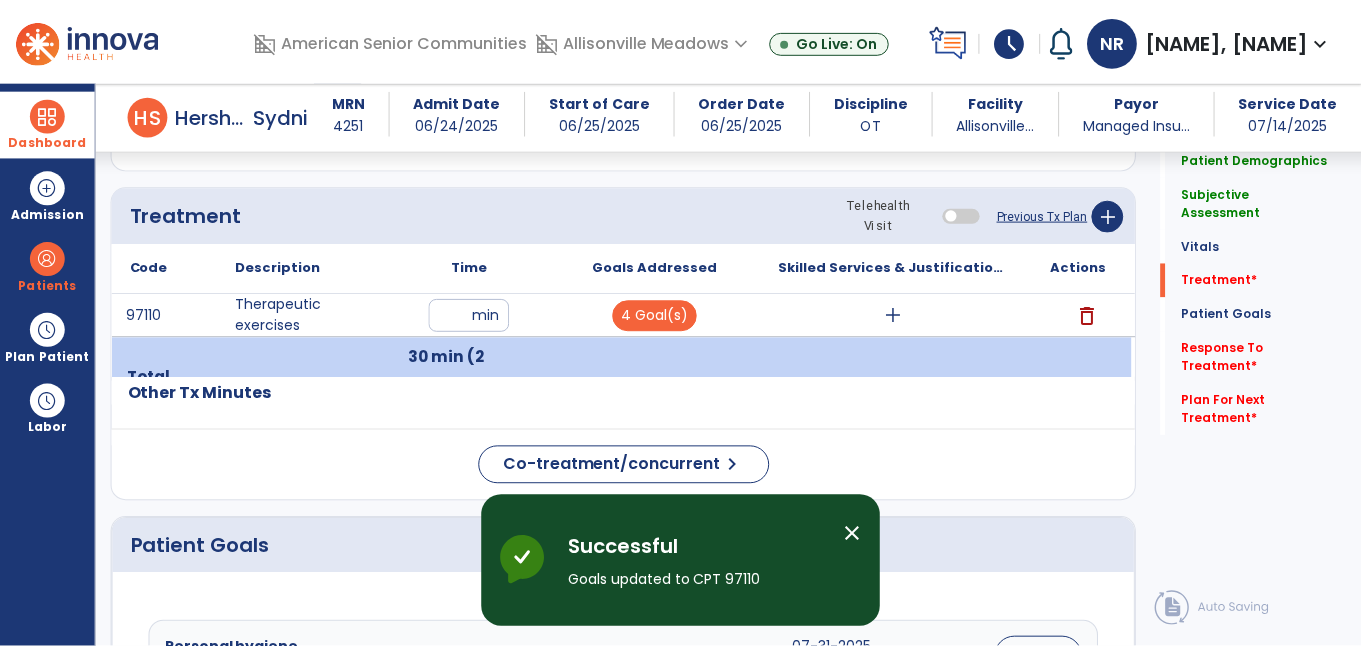 scroll, scrollTop: 1065, scrollLeft: 0, axis: vertical 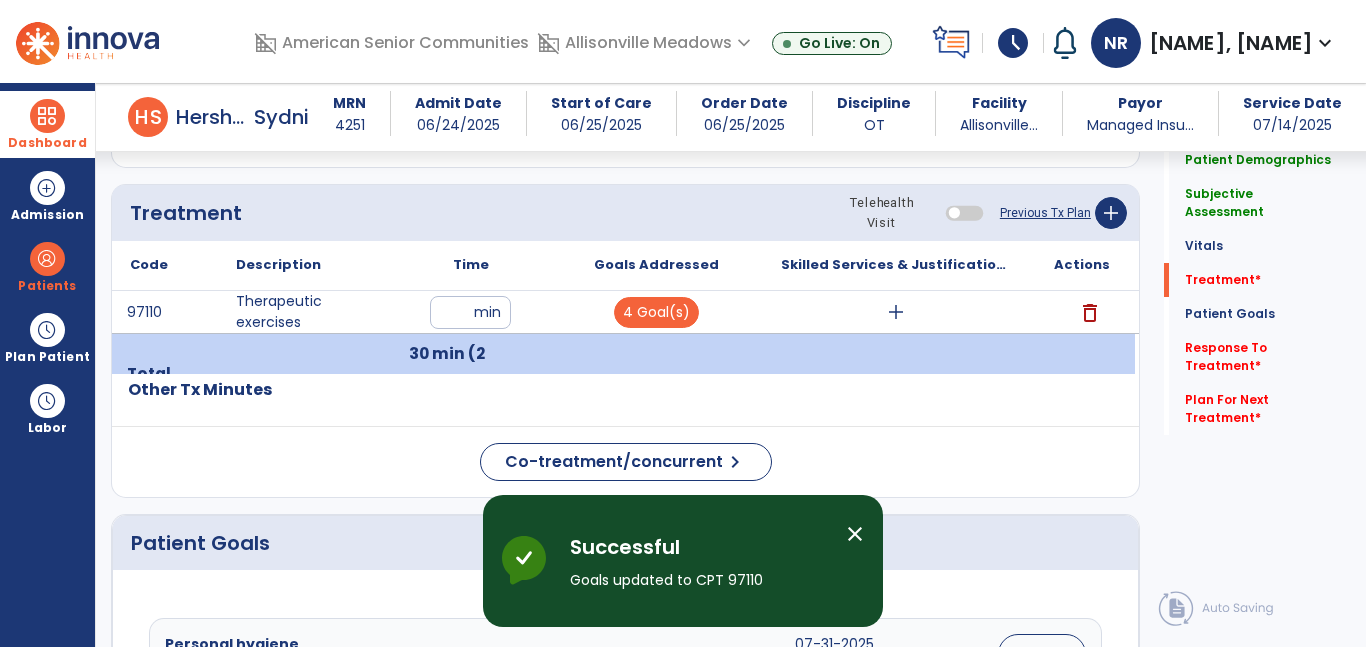 click on "add" at bounding box center (896, 312) 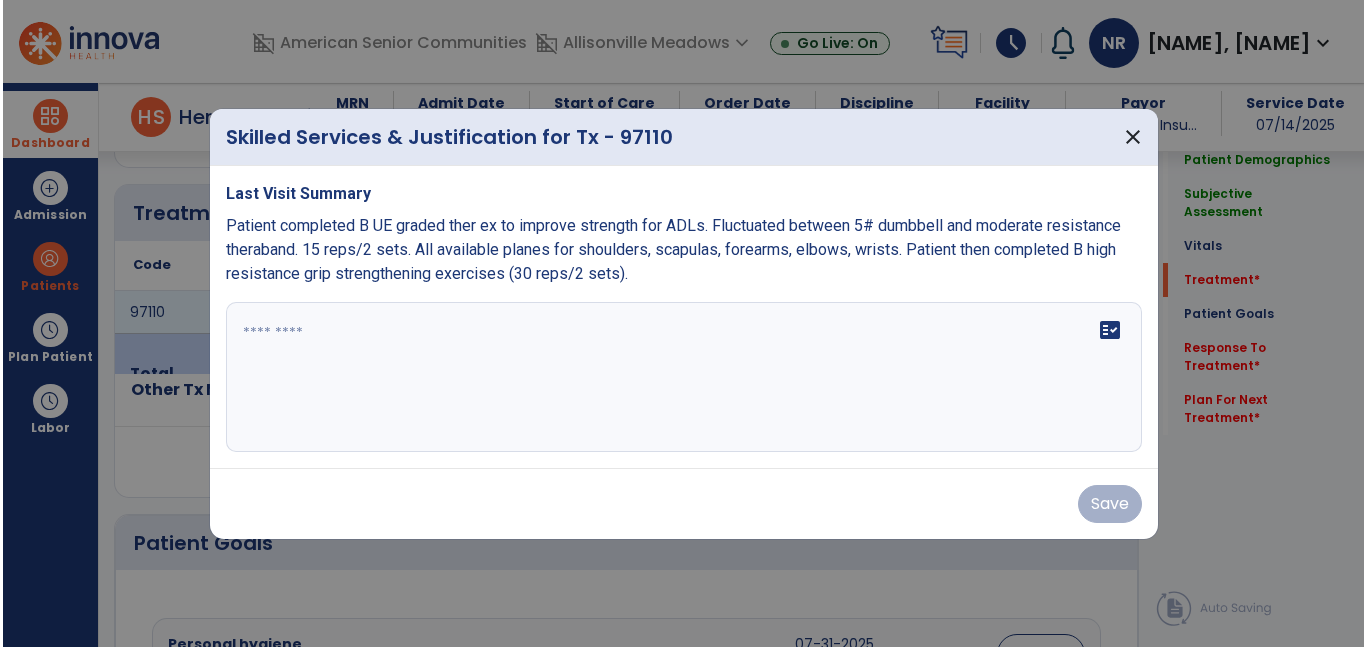scroll, scrollTop: 1065, scrollLeft: 0, axis: vertical 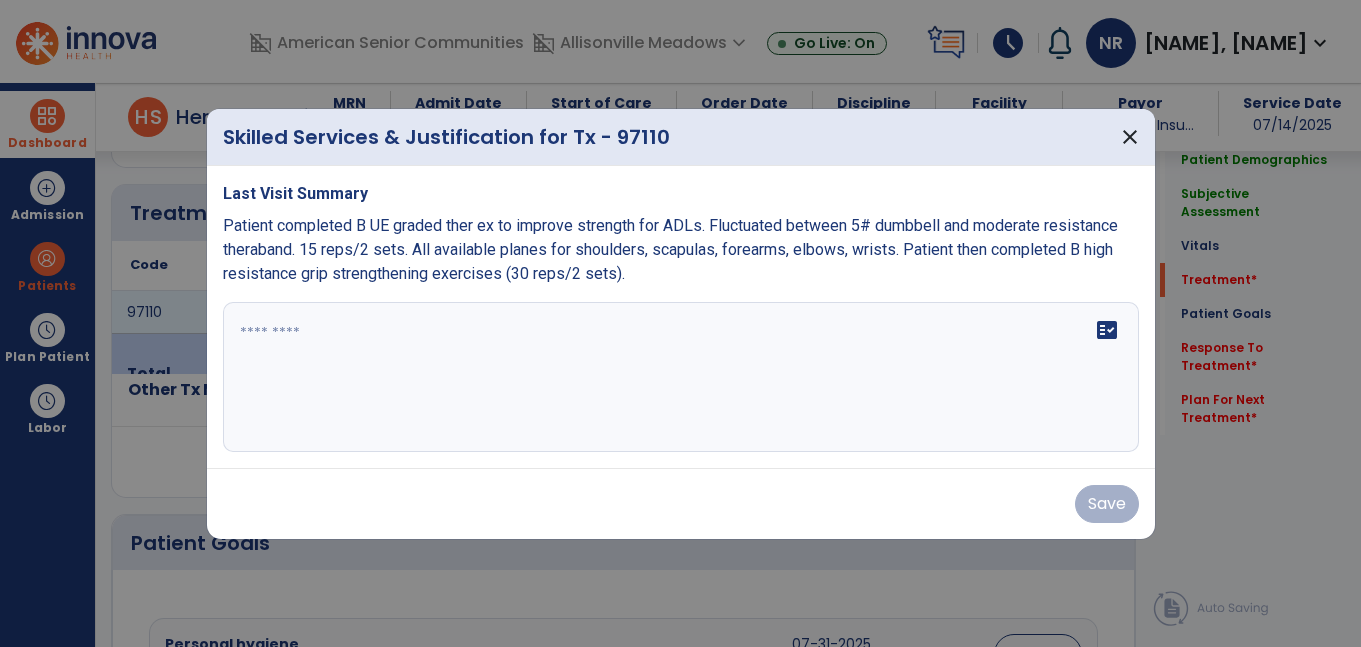 click on "fact_check" at bounding box center (681, 377) 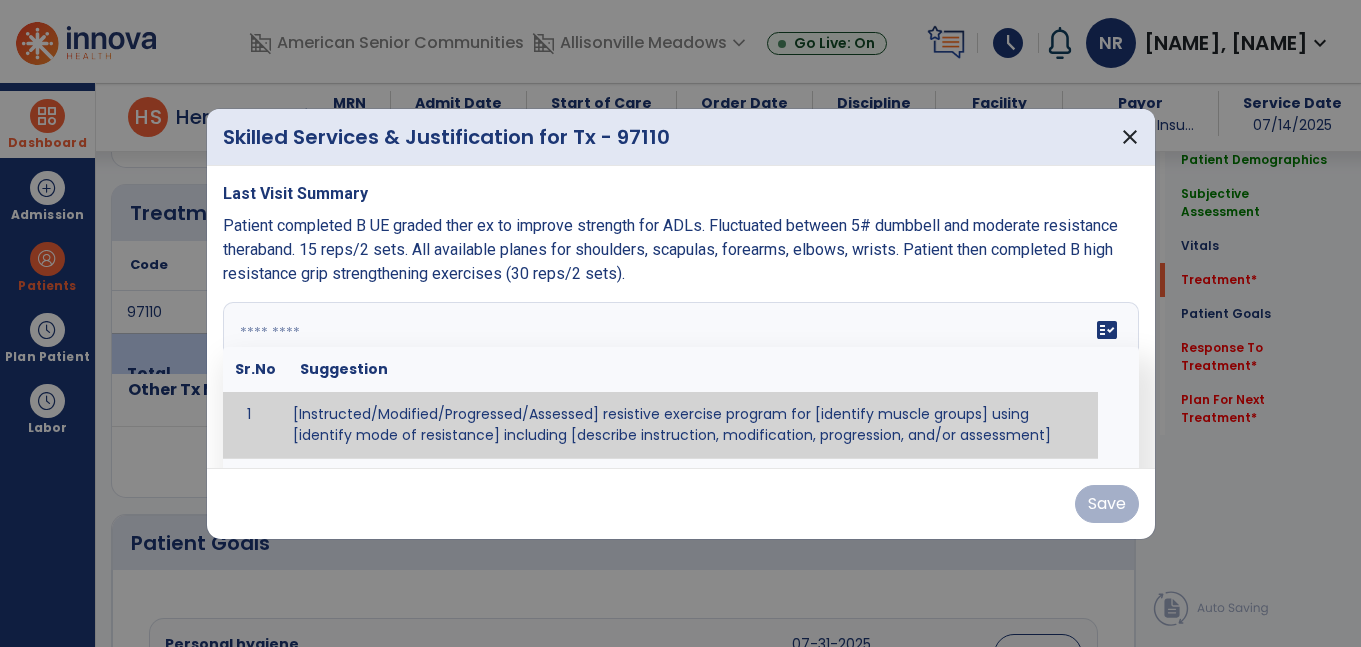 paste on "**********" 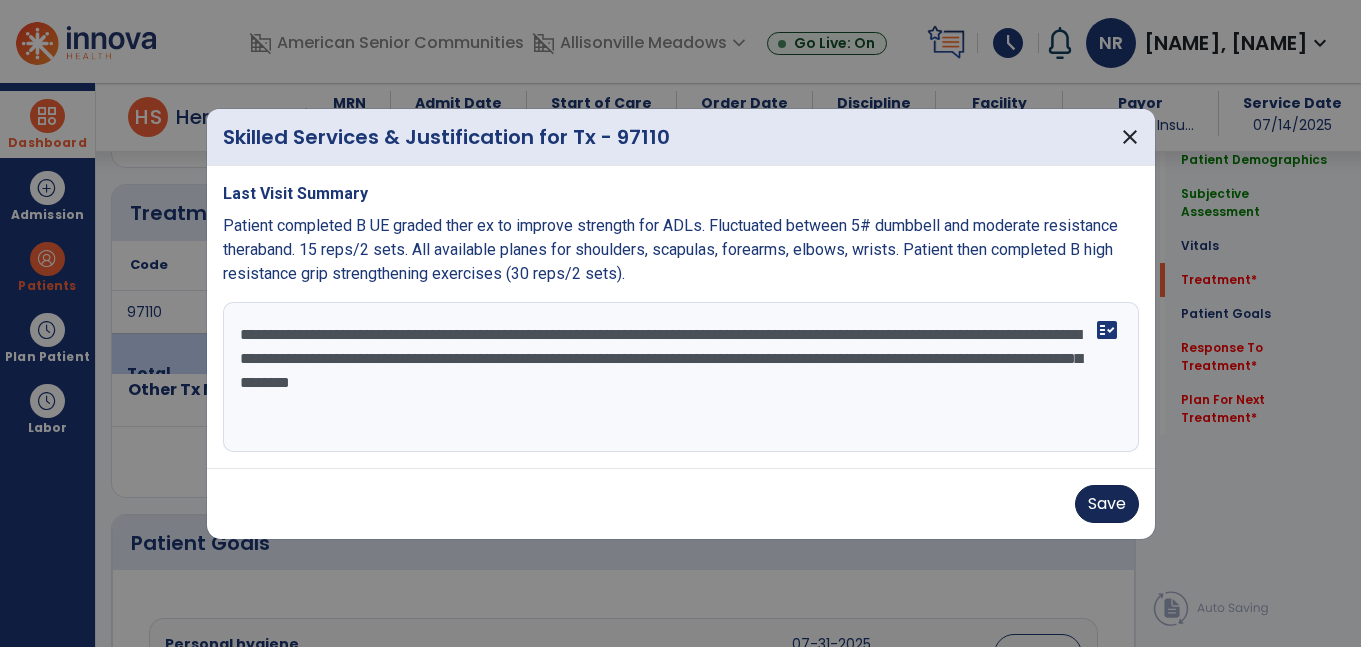 type on "**********" 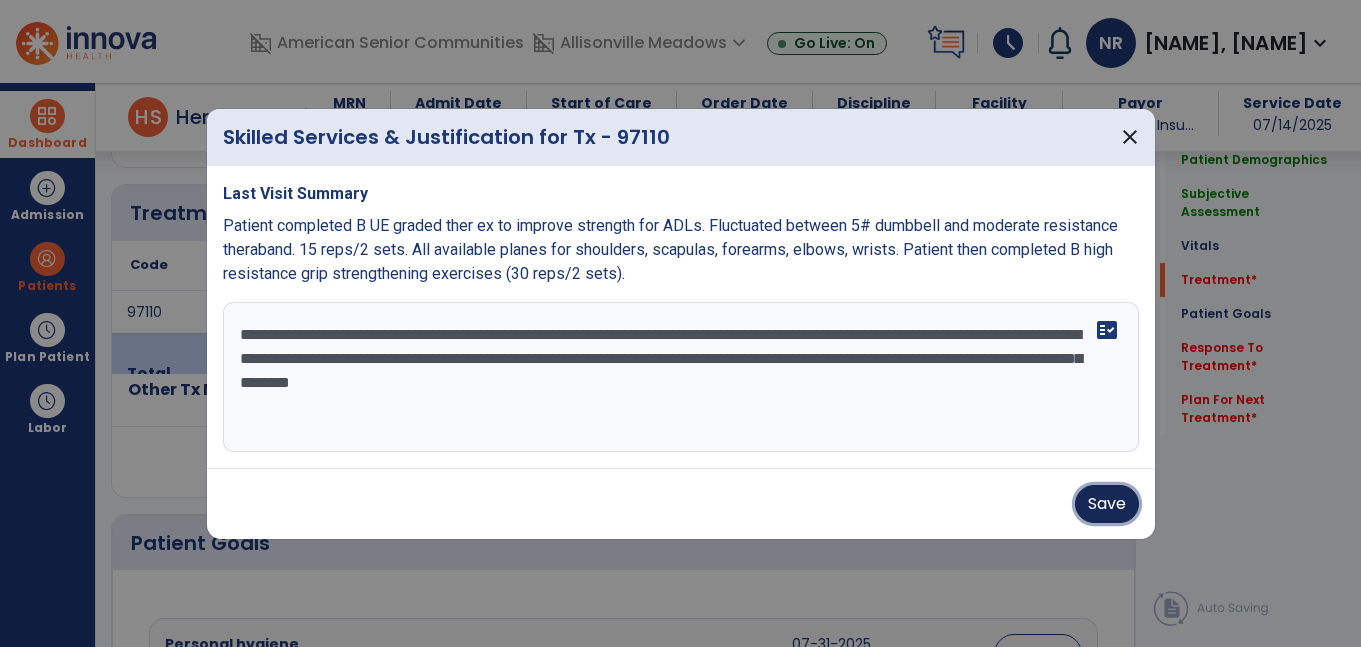 click on "Save" at bounding box center (1107, 504) 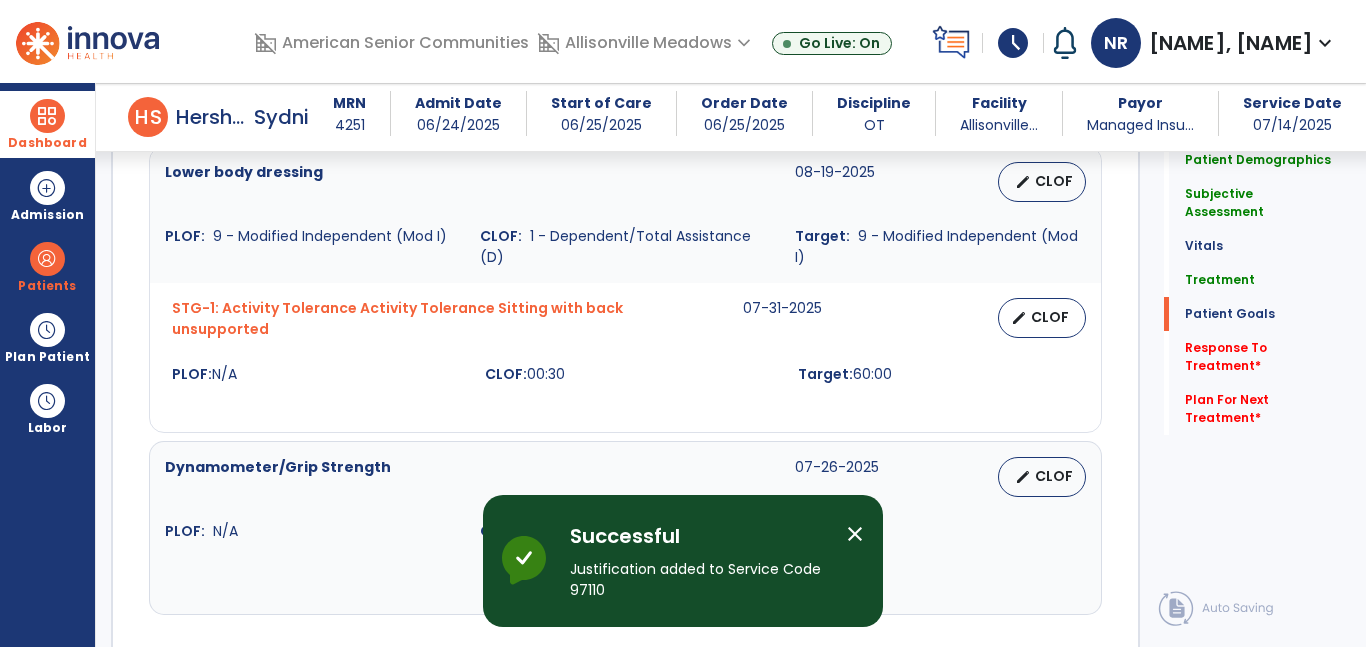 scroll, scrollTop: 2391, scrollLeft: 0, axis: vertical 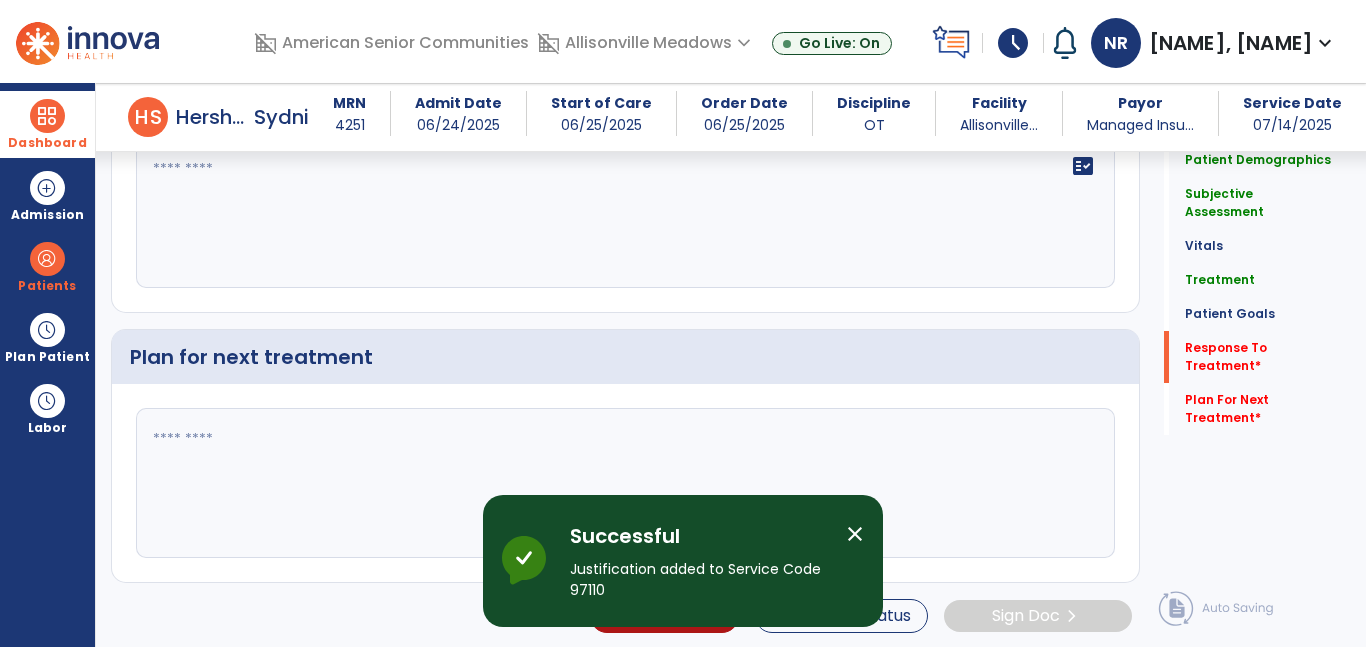 click on "fact_check" 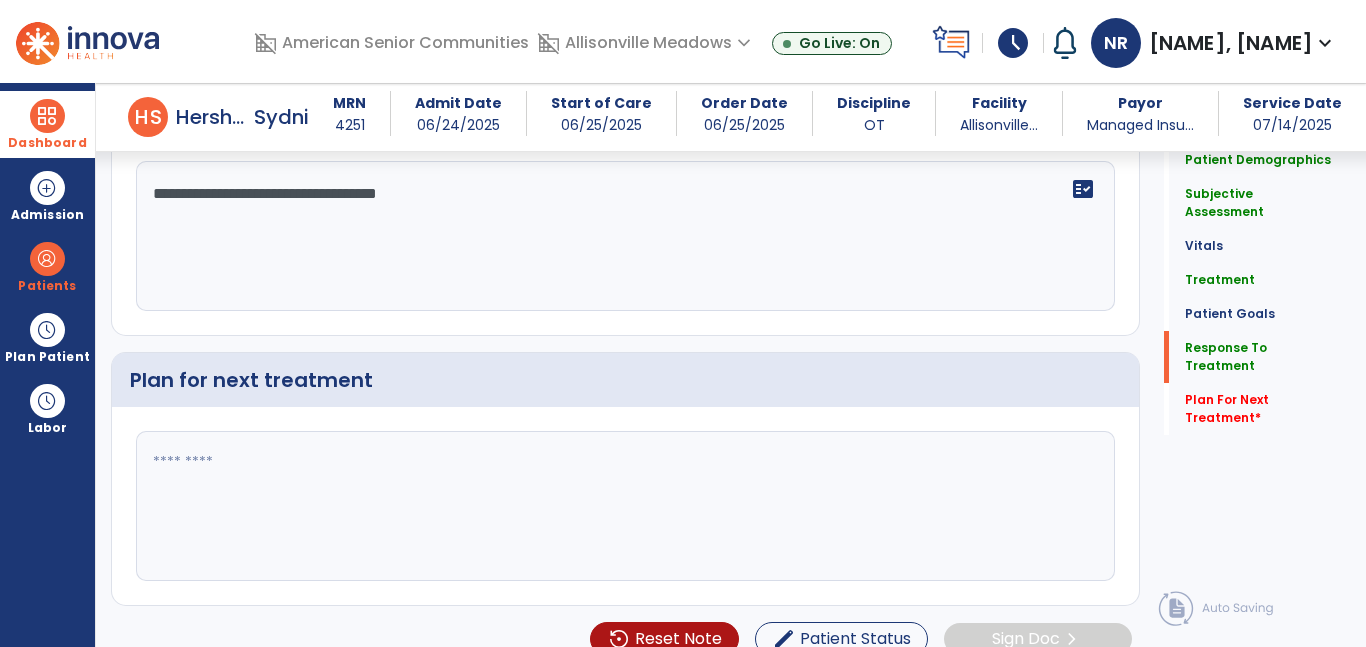 scroll, scrollTop: 2391, scrollLeft: 0, axis: vertical 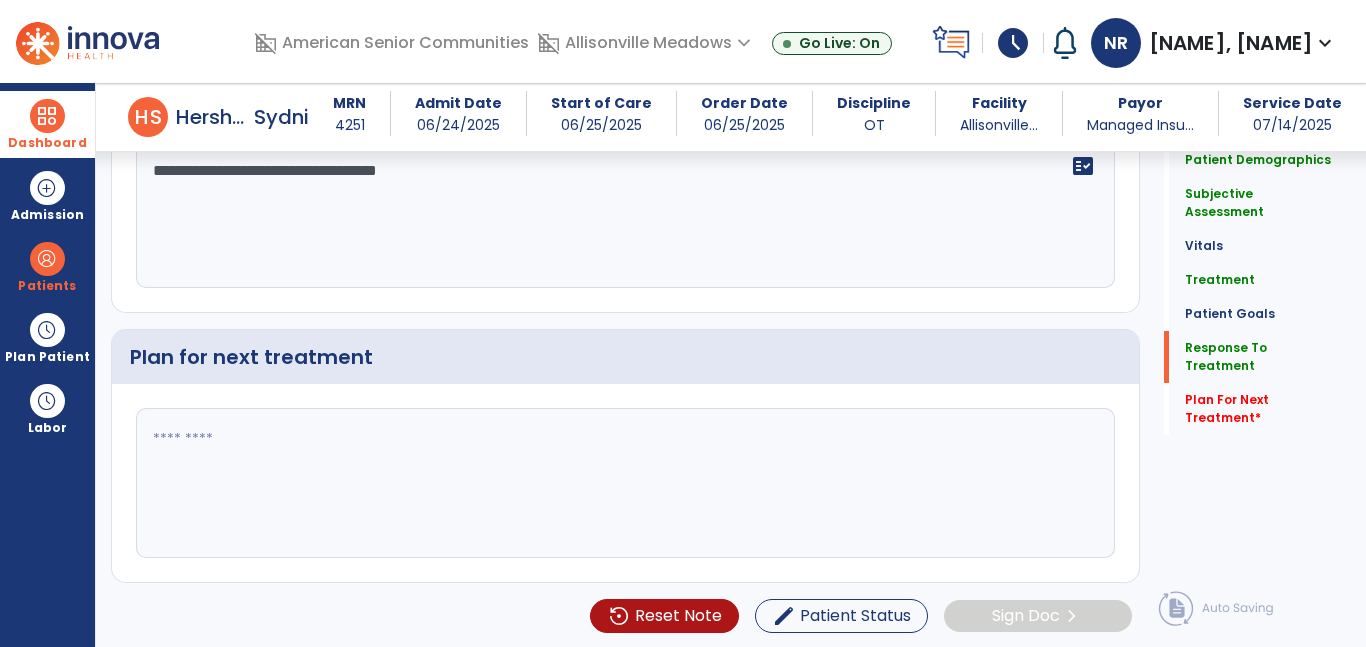 click on "**********" 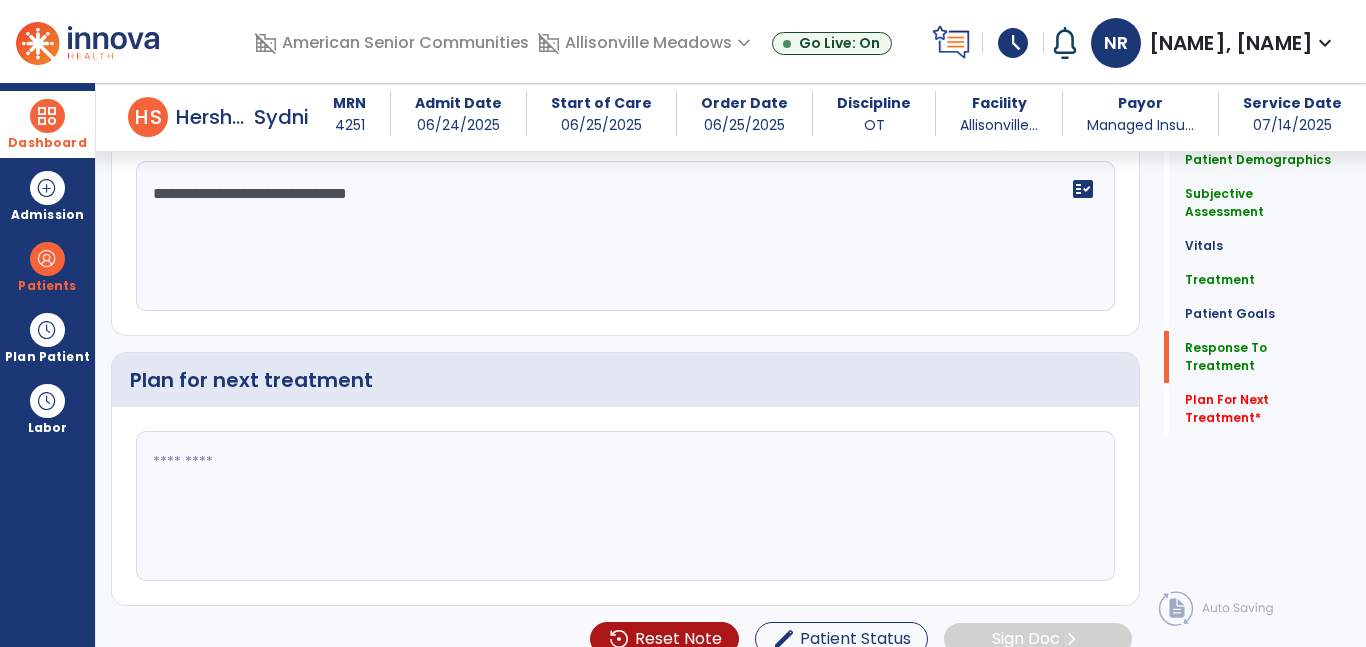 scroll, scrollTop: 2391, scrollLeft: 0, axis: vertical 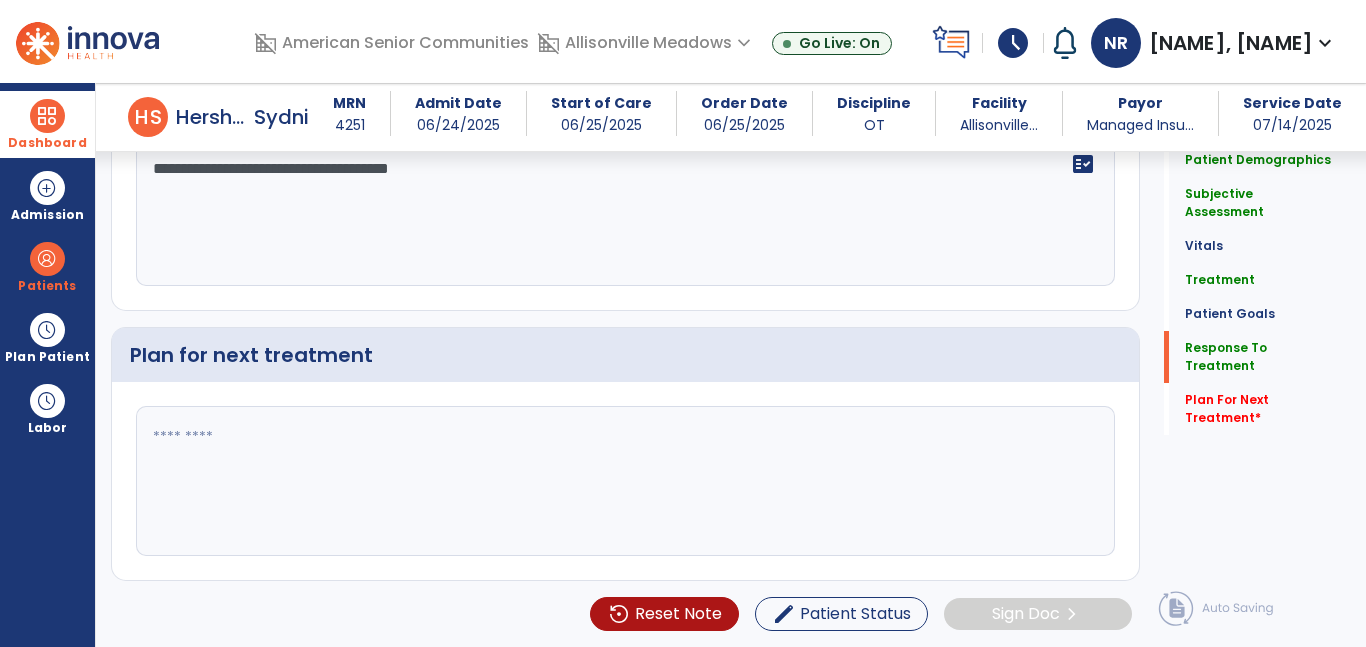 click on "**********" 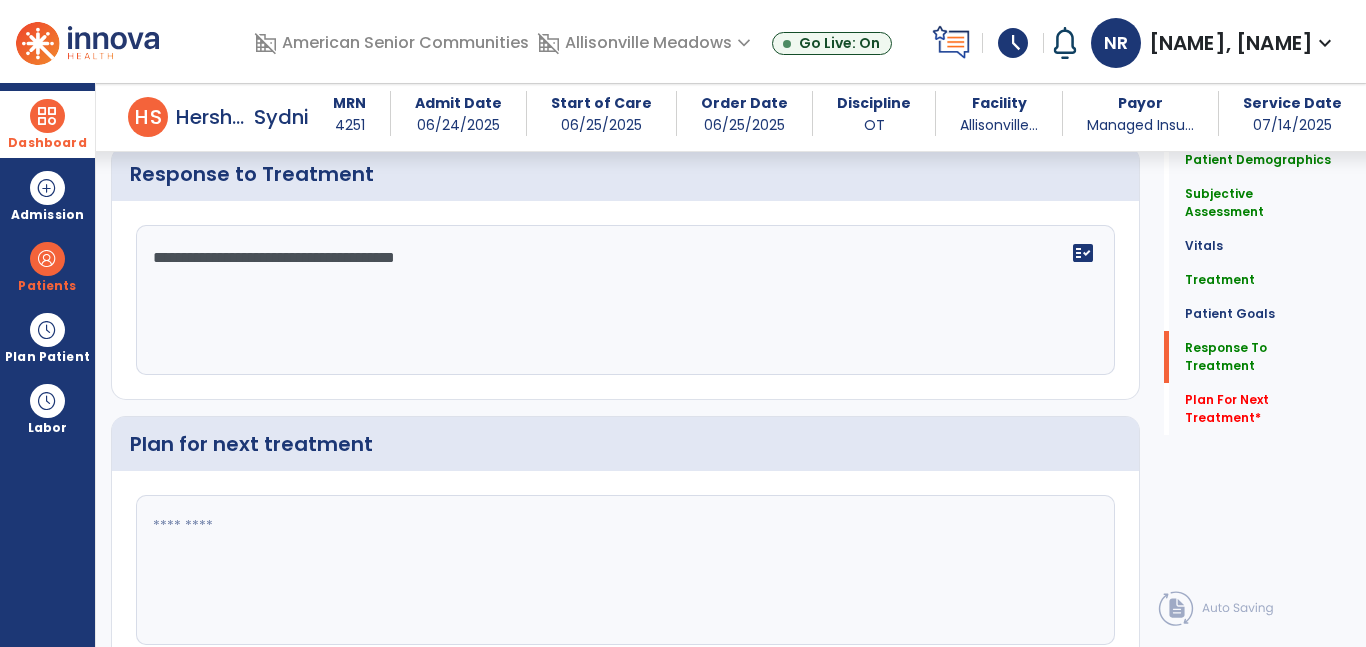 scroll, scrollTop: 2327, scrollLeft: 0, axis: vertical 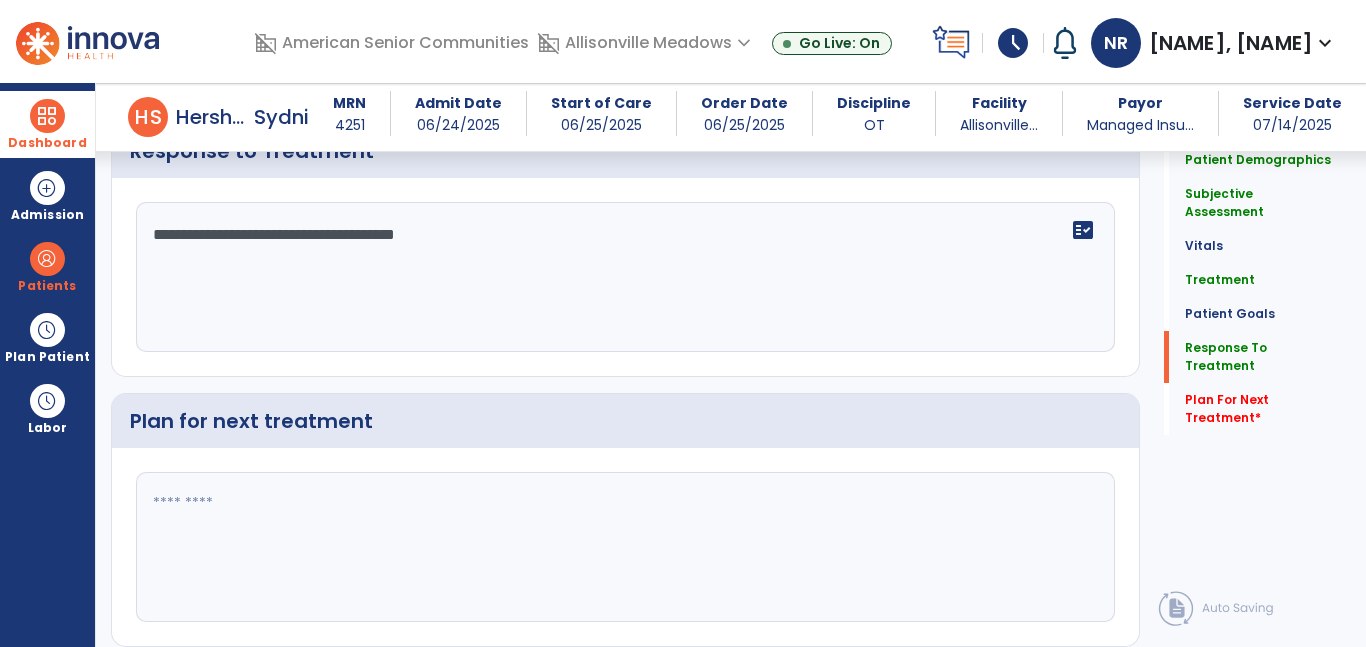 type on "**********" 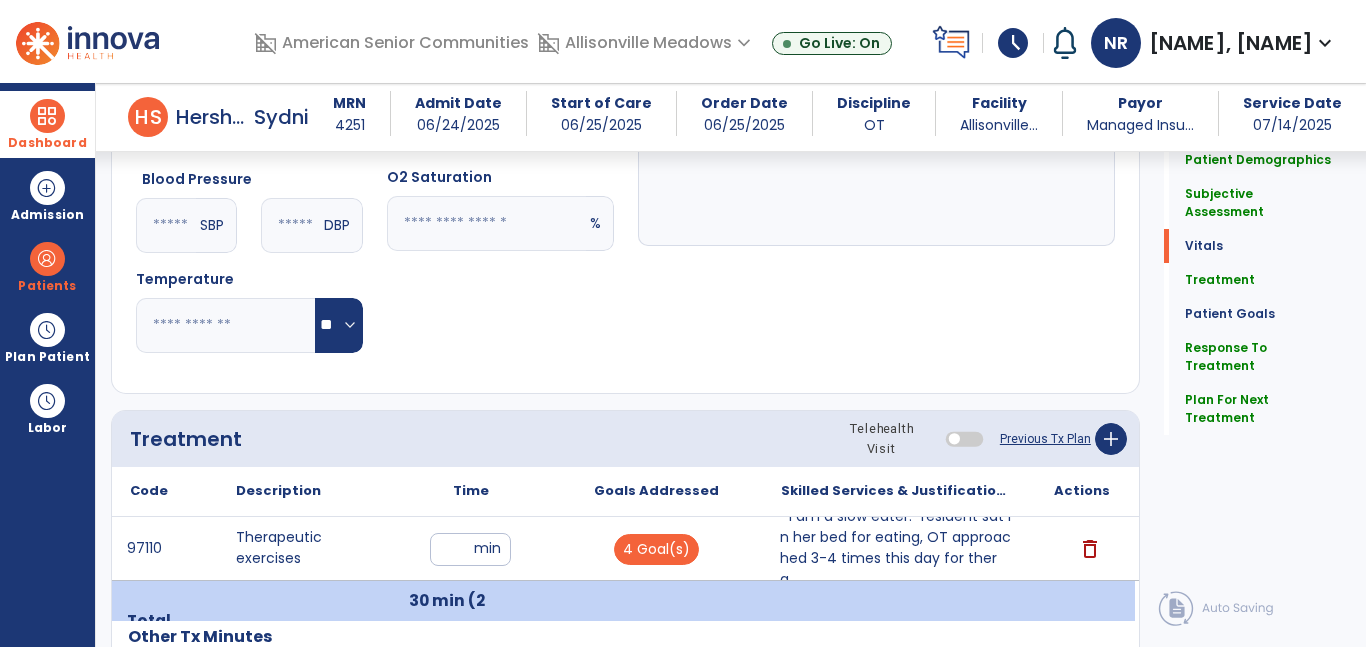 scroll, scrollTop: 943, scrollLeft: 0, axis: vertical 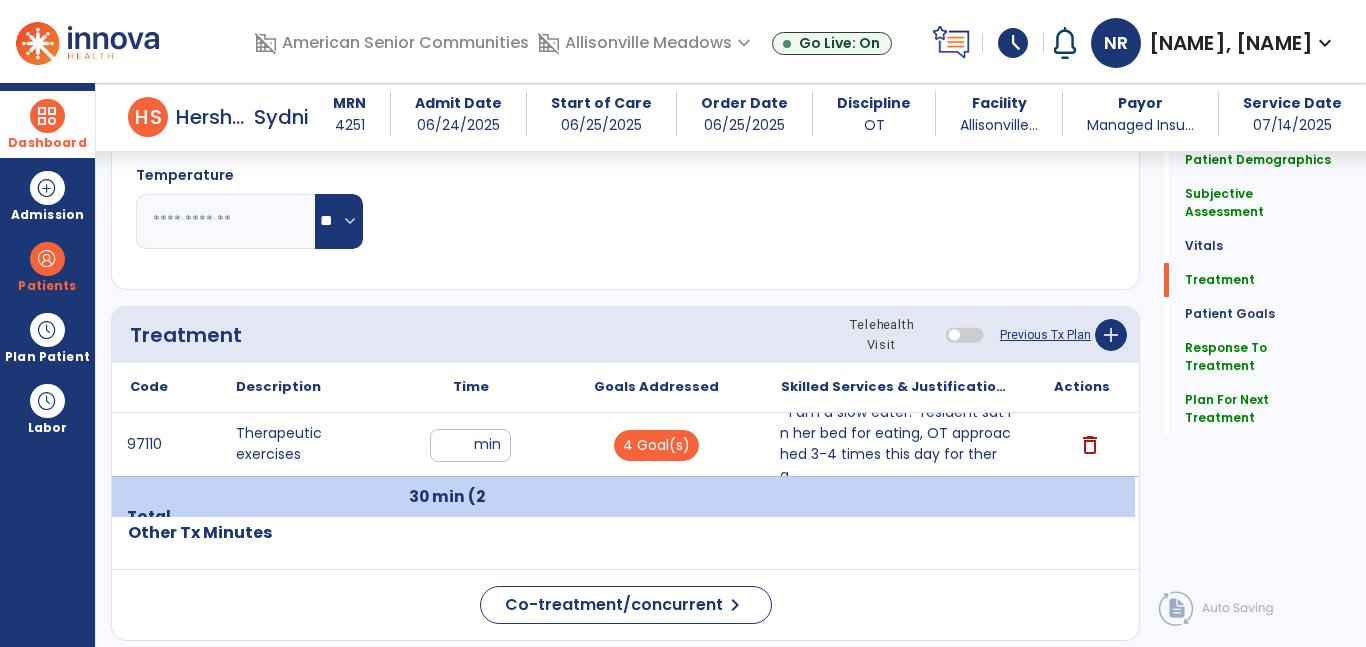 type on "*********" 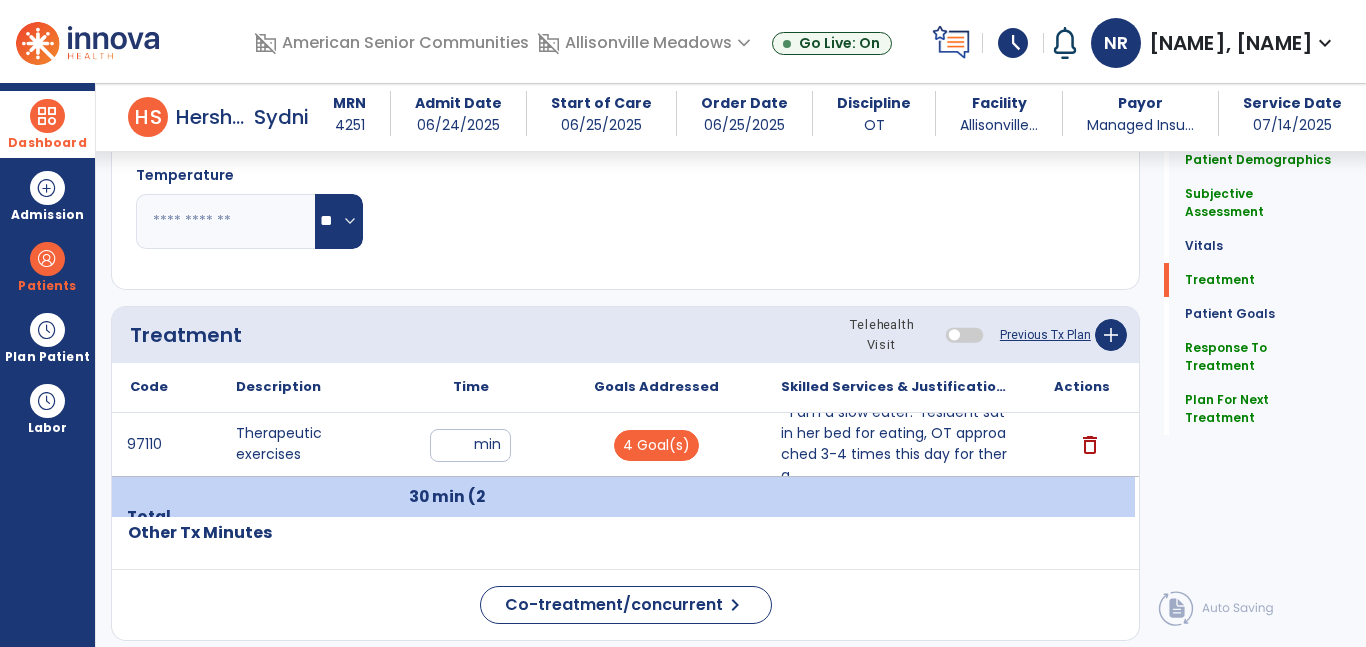 type on "*" 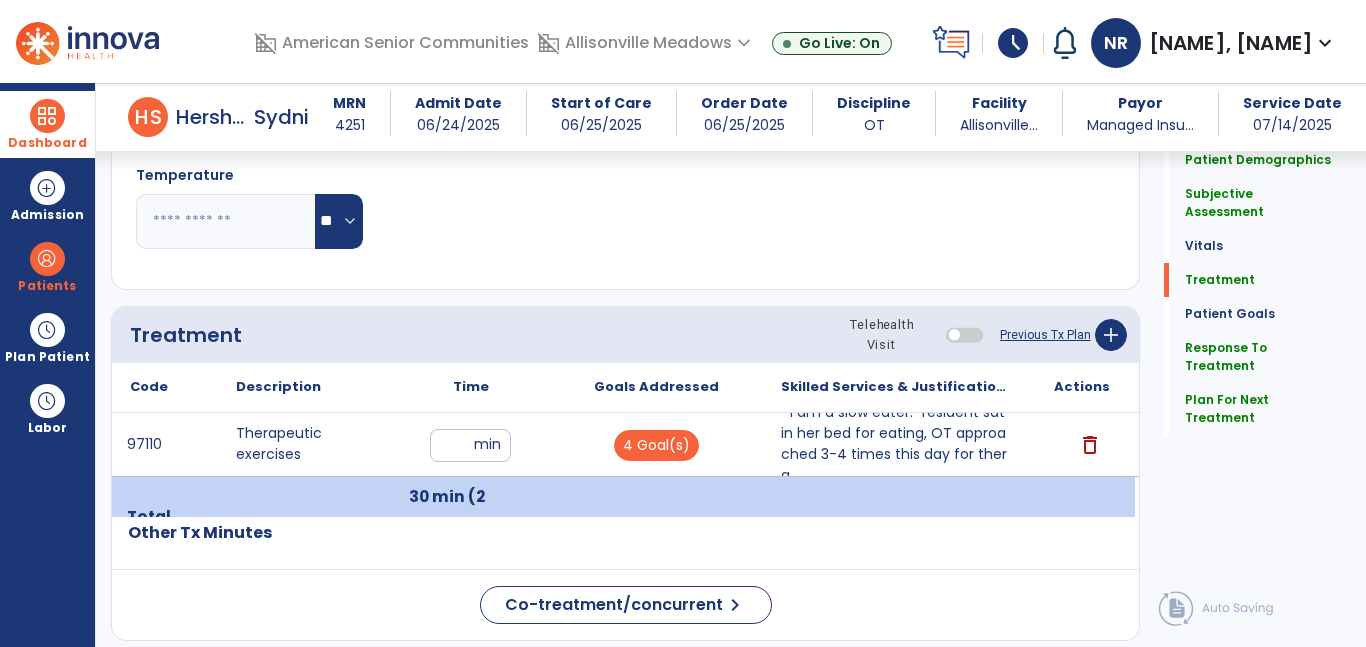 type on "**" 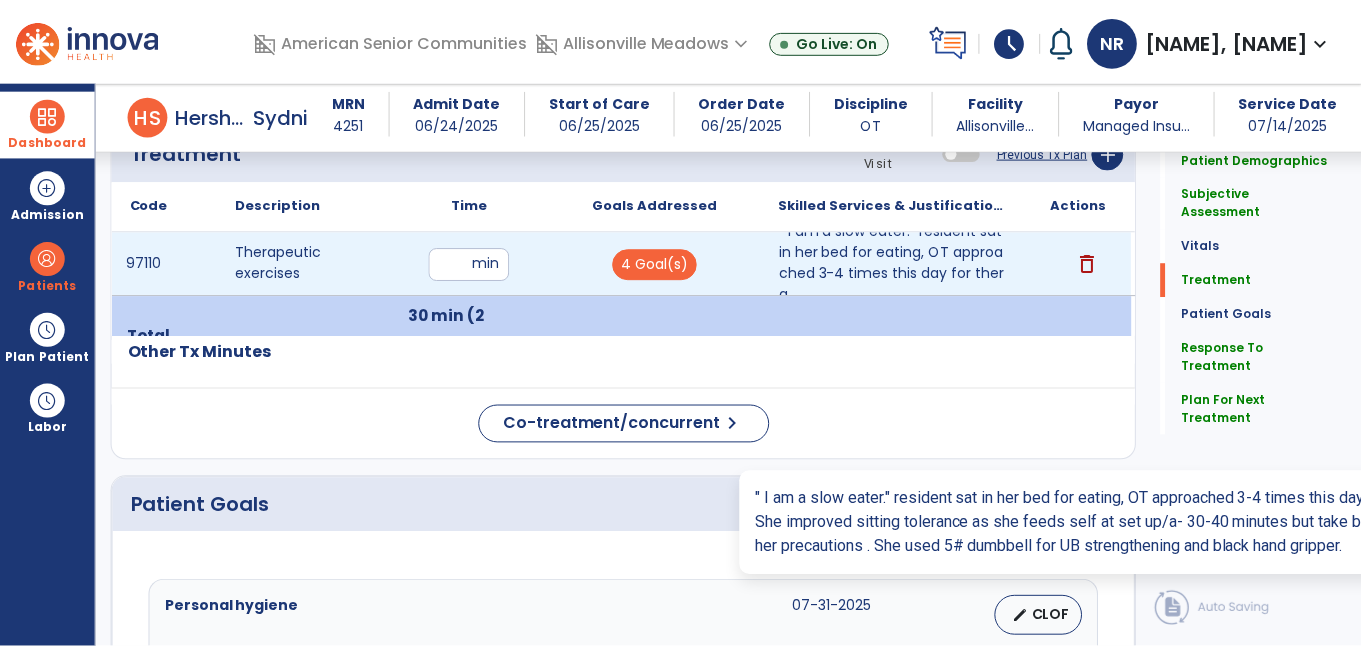 scroll, scrollTop: 1155, scrollLeft: 0, axis: vertical 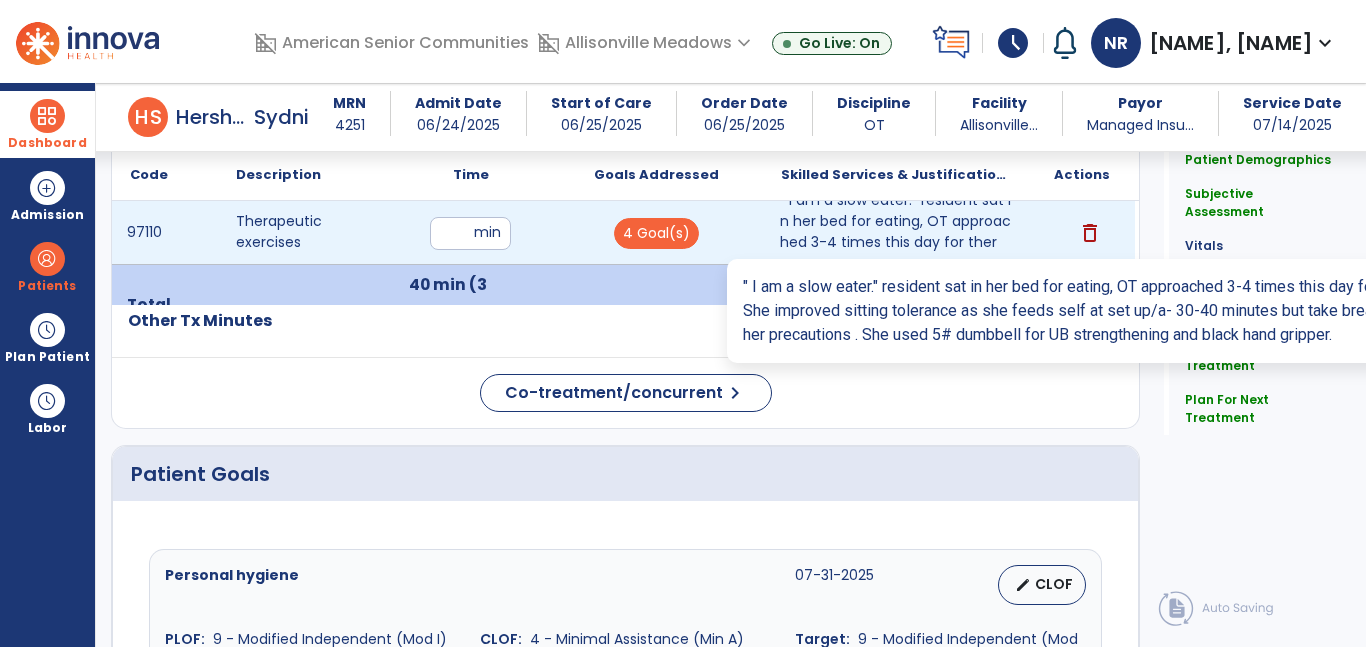 click on "" I am a slow eater." resident sat in her bed for eating, OT approached 3-4 times this day for thera..." at bounding box center [896, 232] 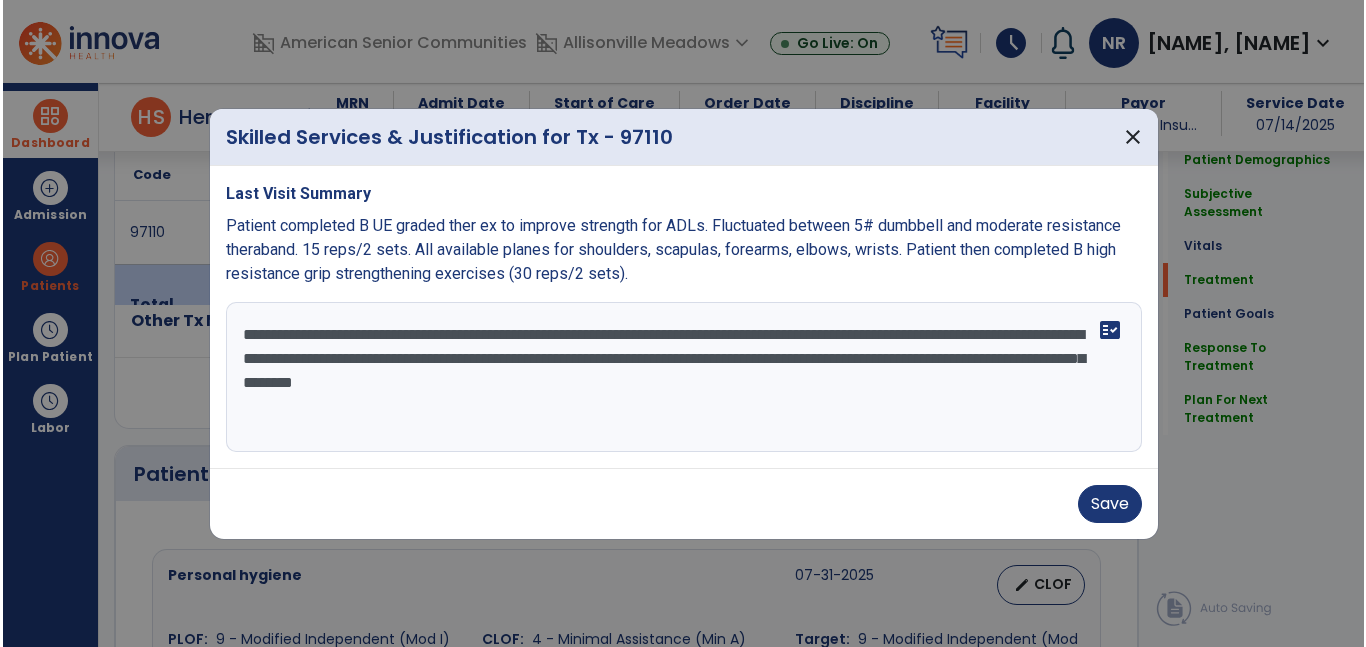 scroll, scrollTop: 1155, scrollLeft: 0, axis: vertical 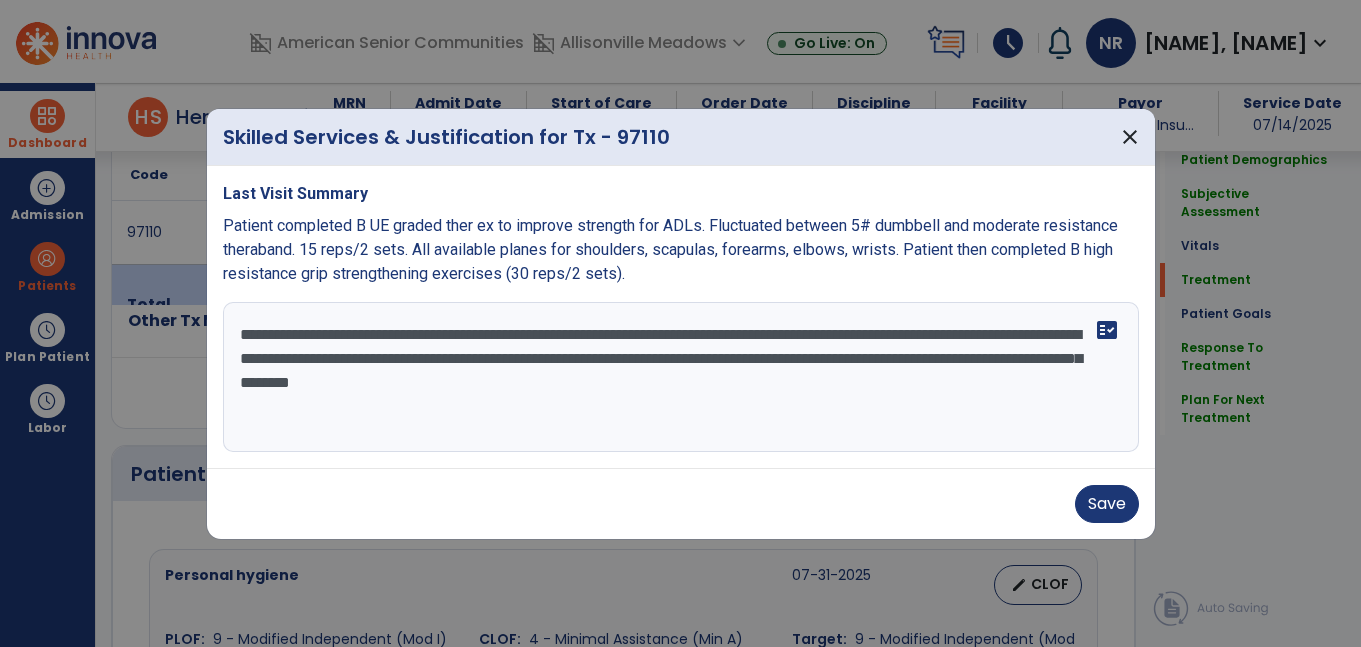 click on "**********" at bounding box center [681, 377] 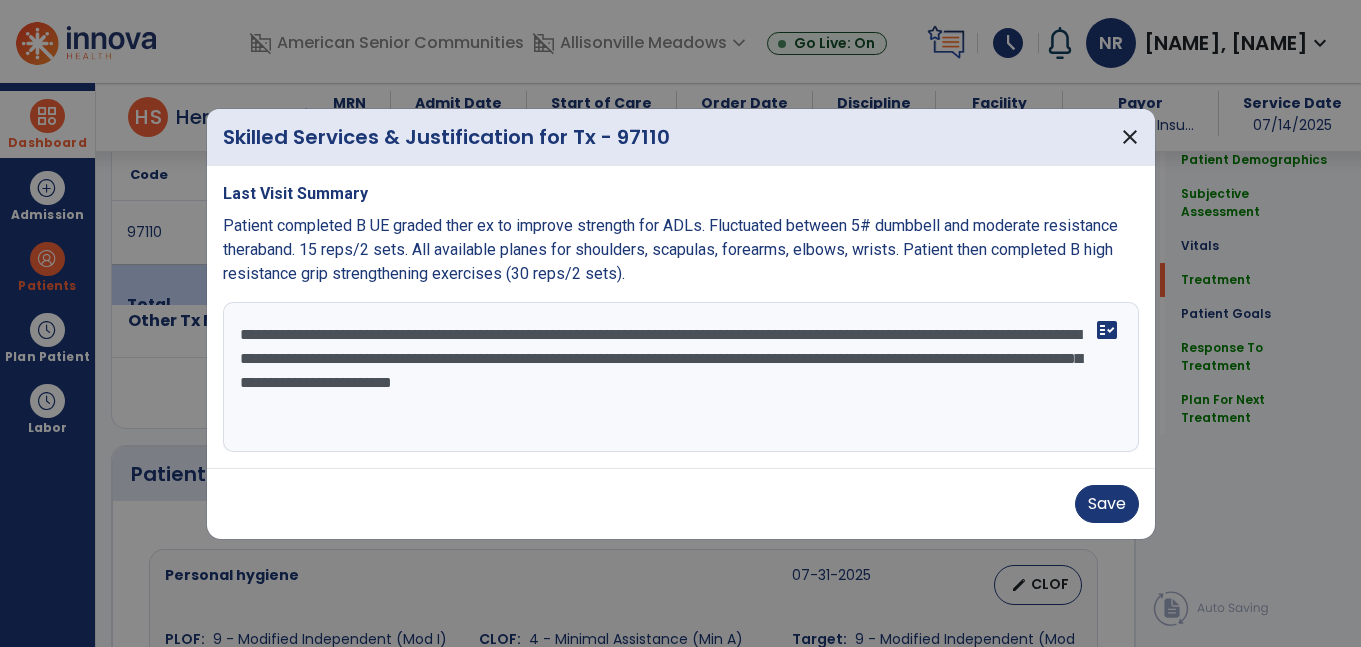 type on "**********" 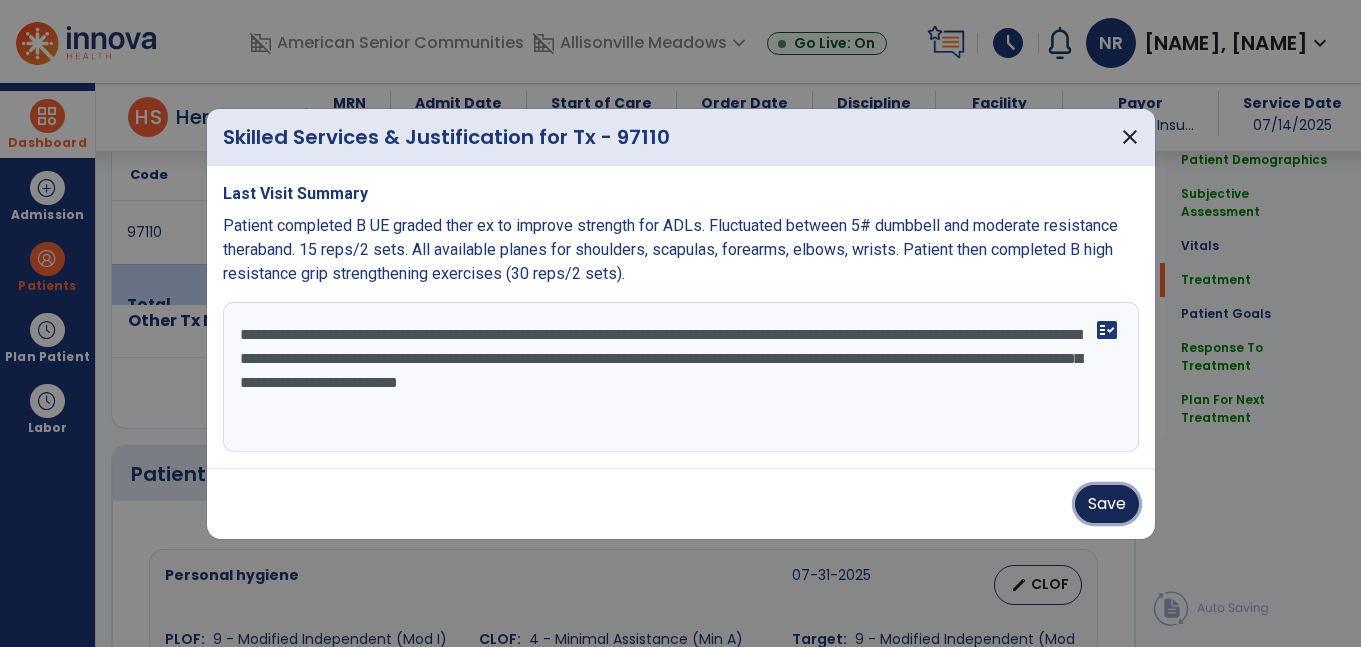 click on "Save" at bounding box center (1107, 504) 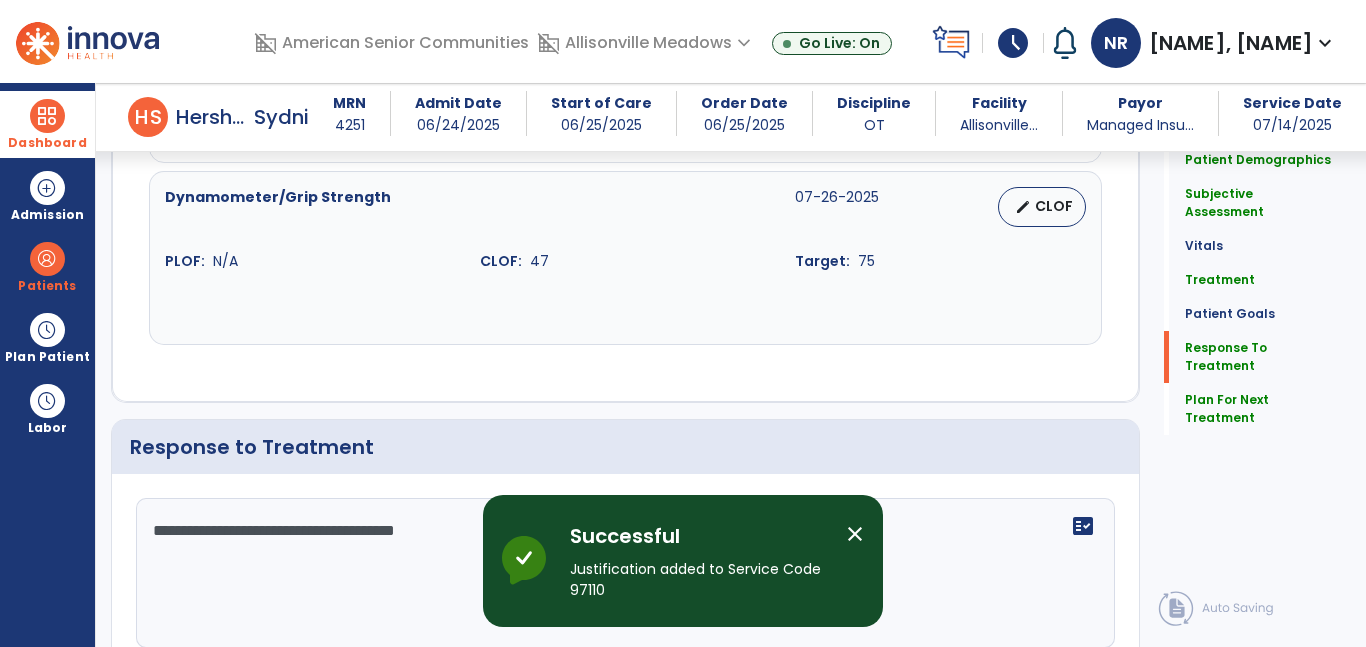 scroll, scrollTop: 2391, scrollLeft: 0, axis: vertical 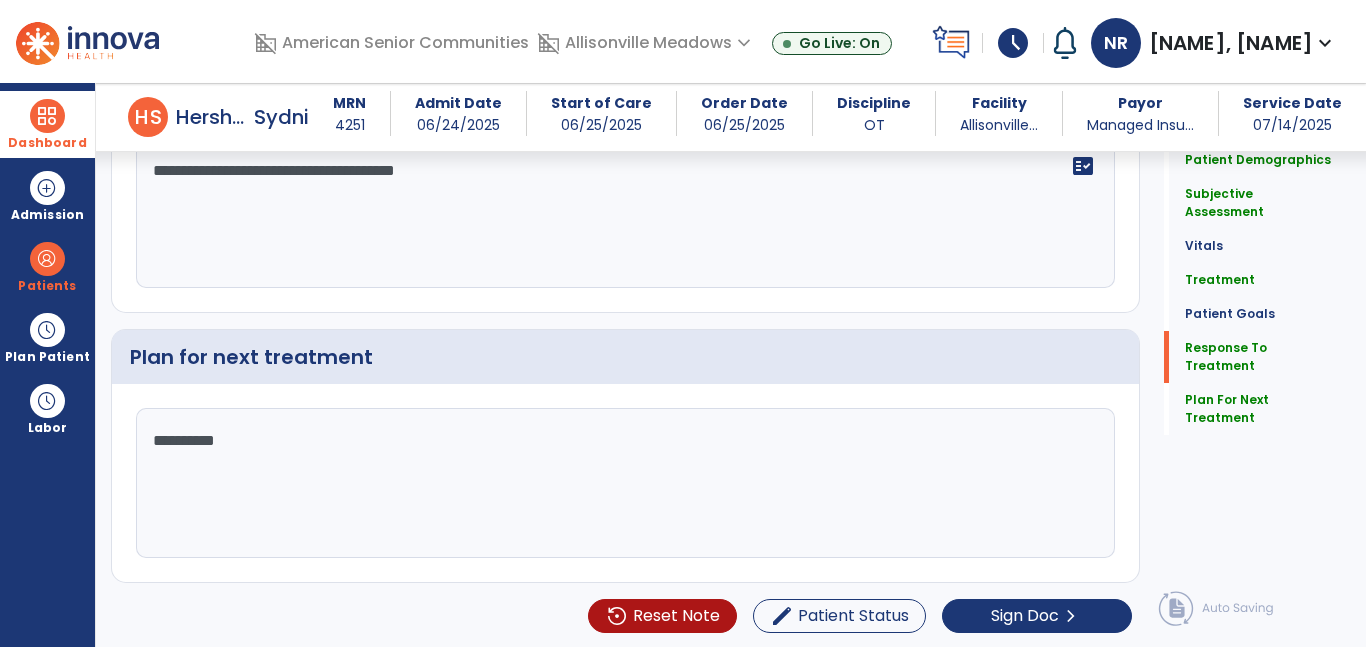 click on "**********" 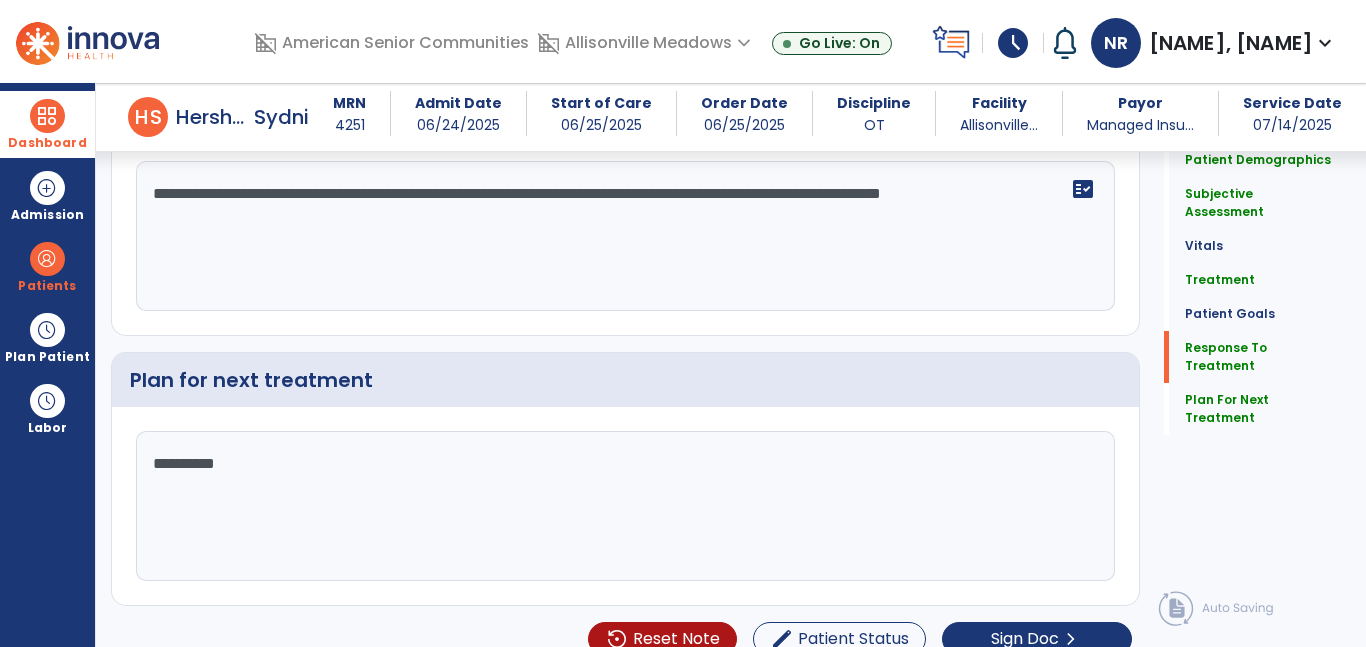 scroll, scrollTop: 2391, scrollLeft: 0, axis: vertical 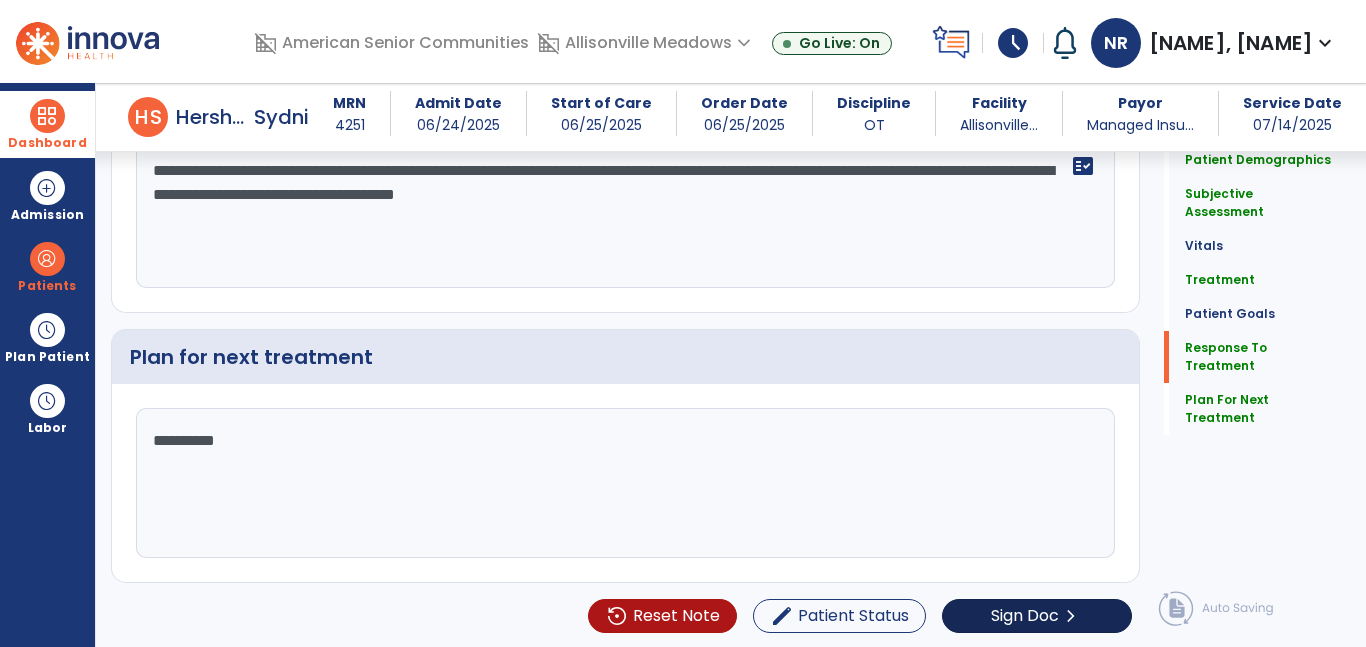 type on "**********" 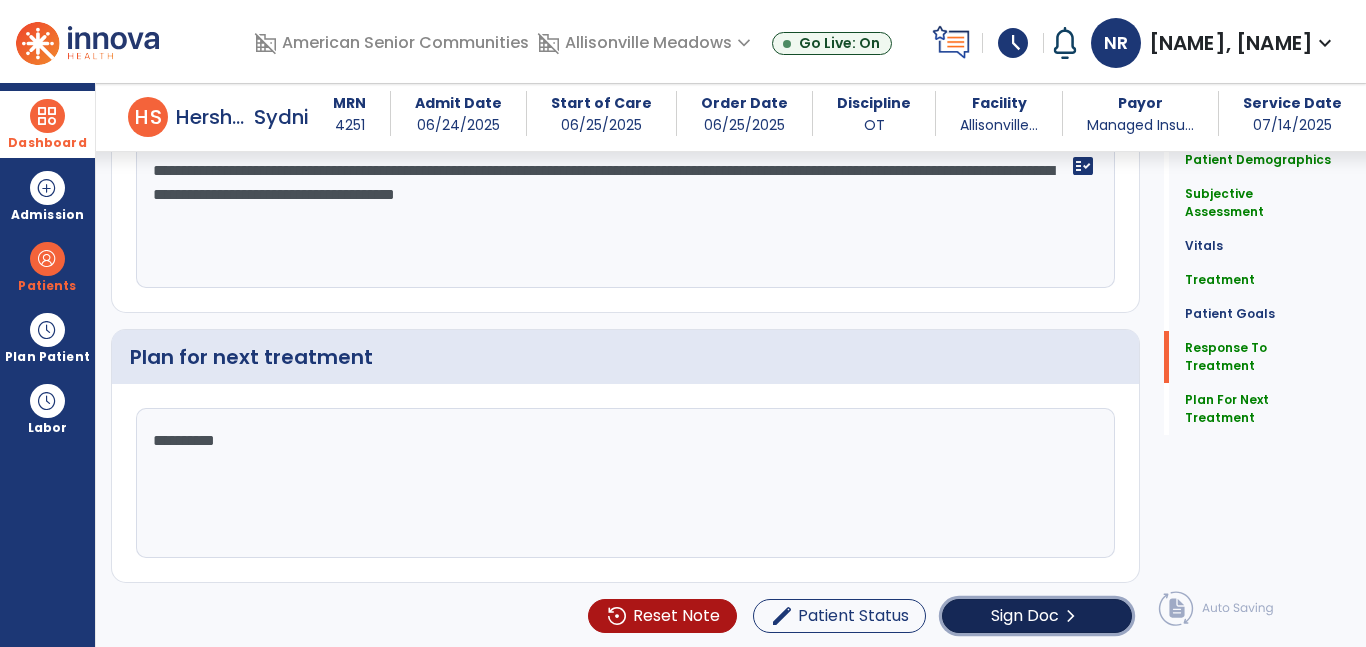 click on "Sign Doc" 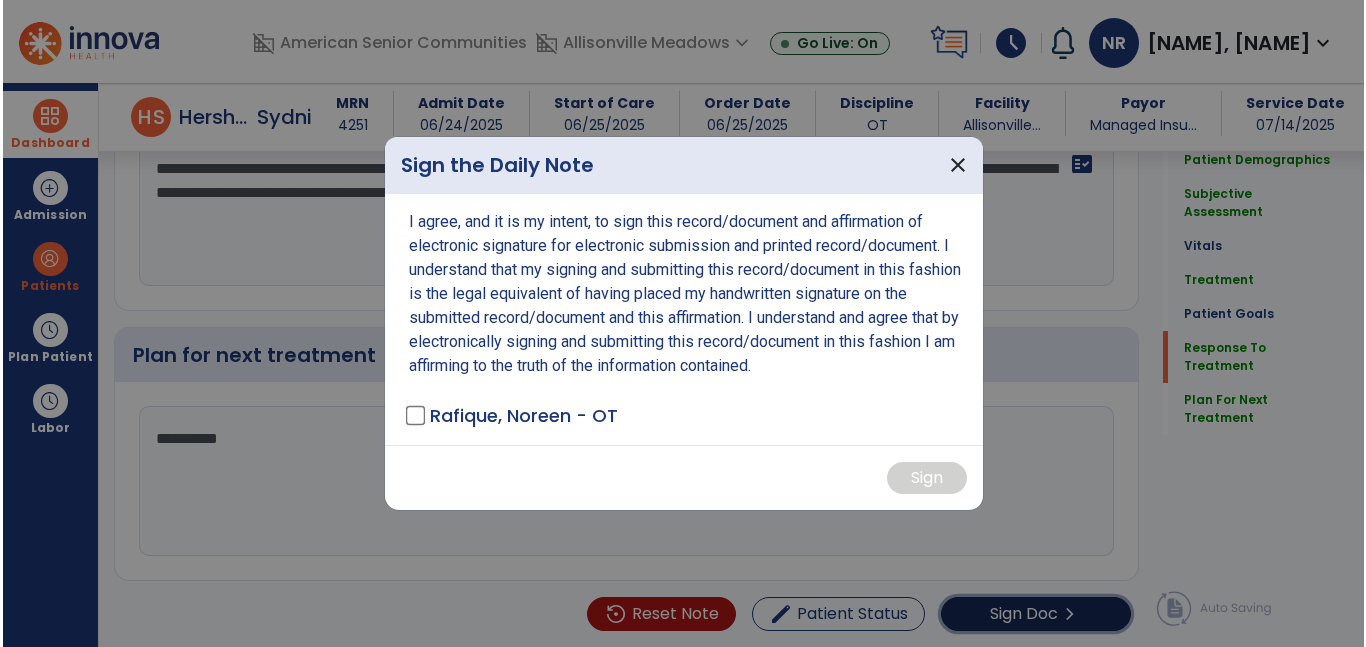 scroll, scrollTop: 2391, scrollLeft: 0, axis: vertical 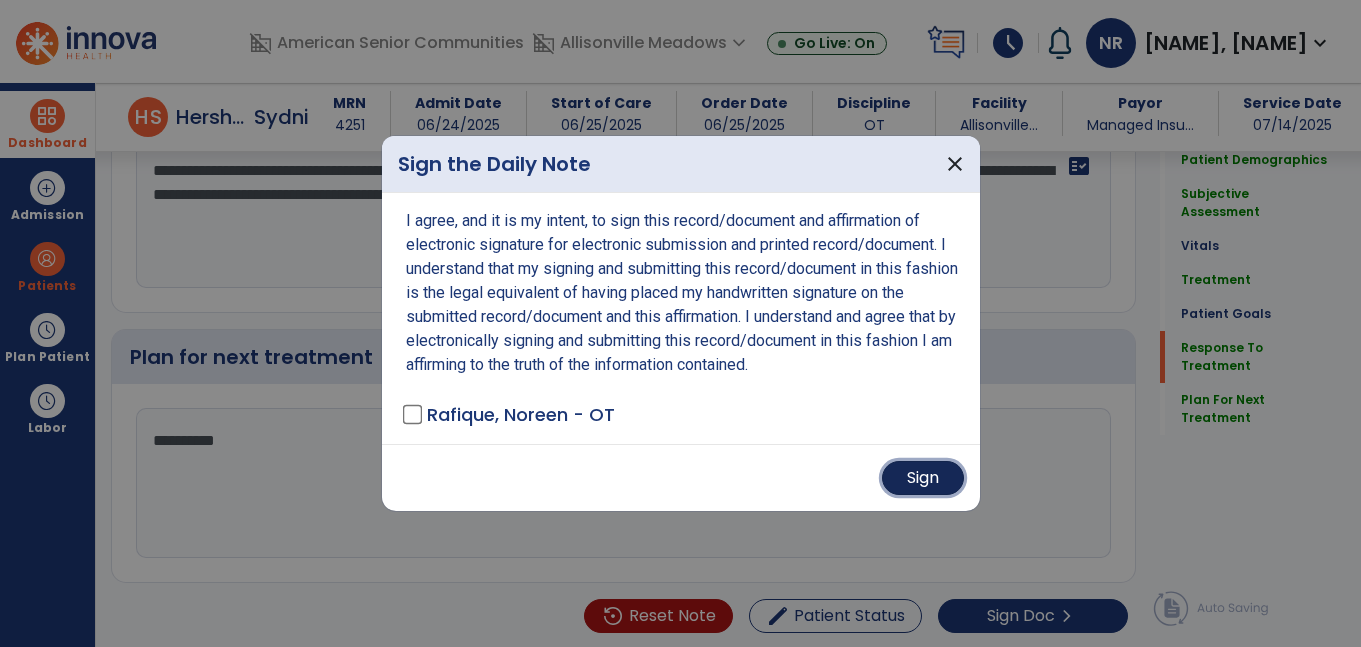 click on "Sign" at bounding box center (923, 478) 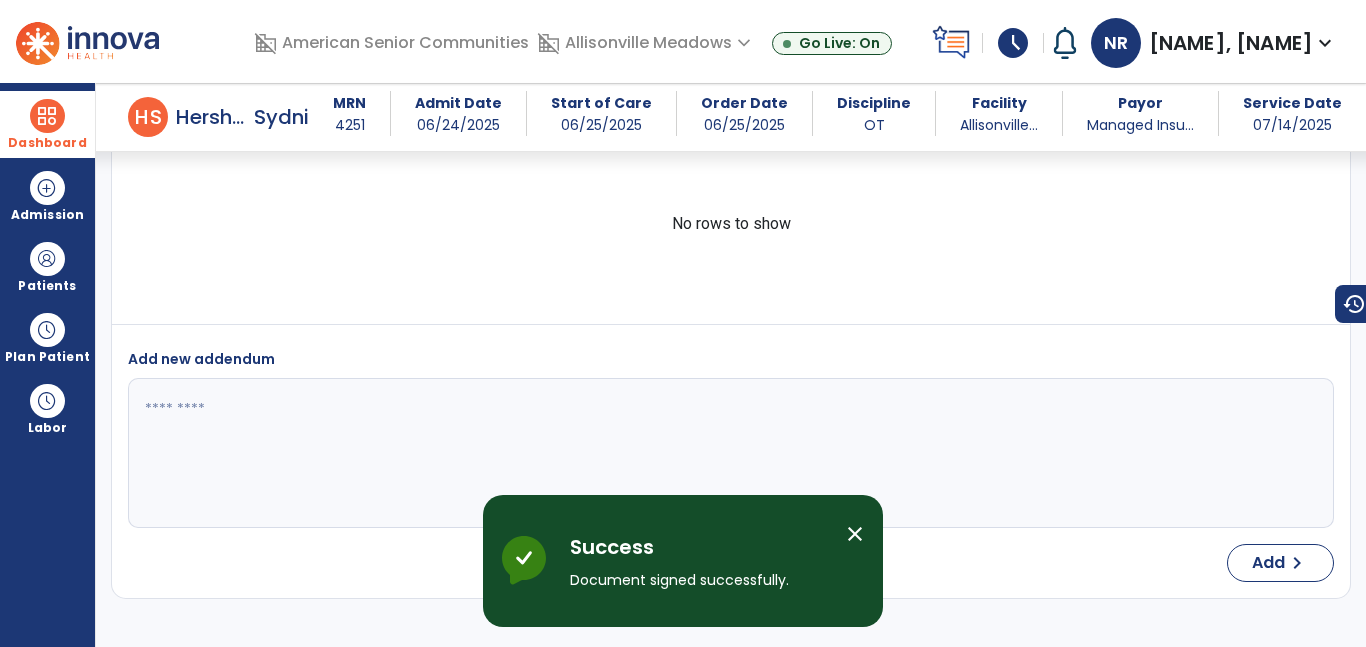 scroll, scrollTop: 3598, scrollLeft: 0, axis: vertical 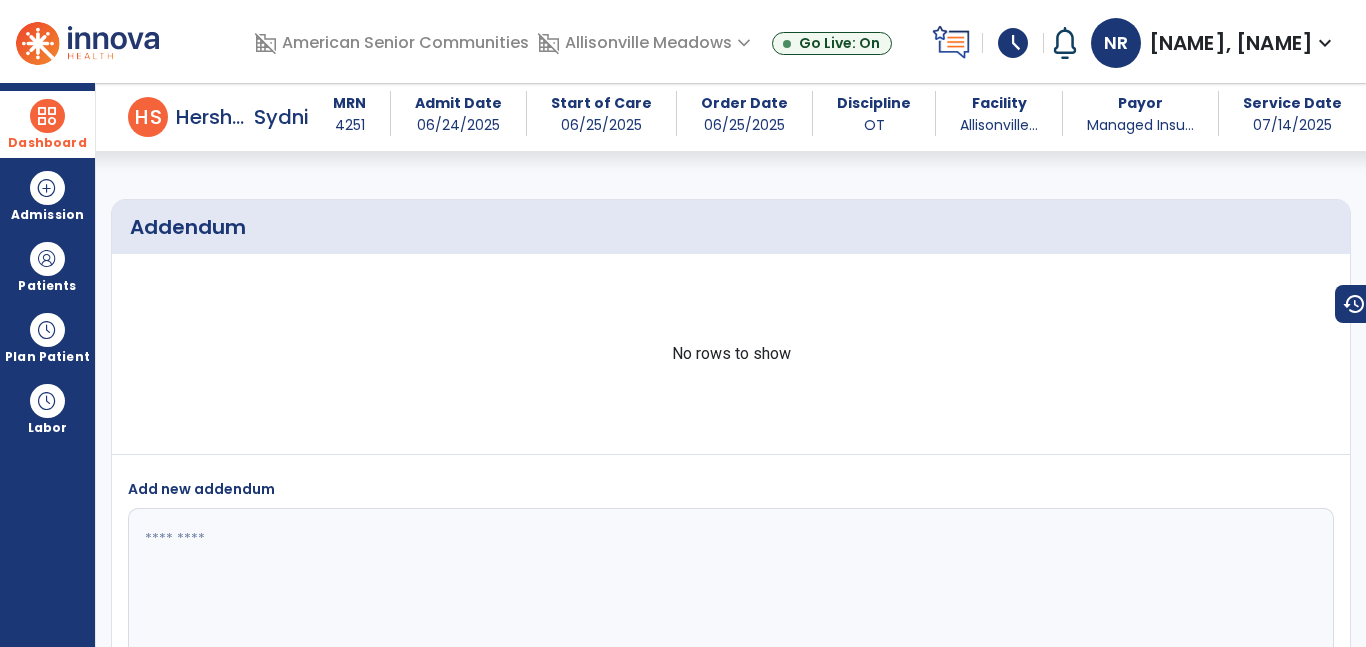 click at bounding box center [47, 116] 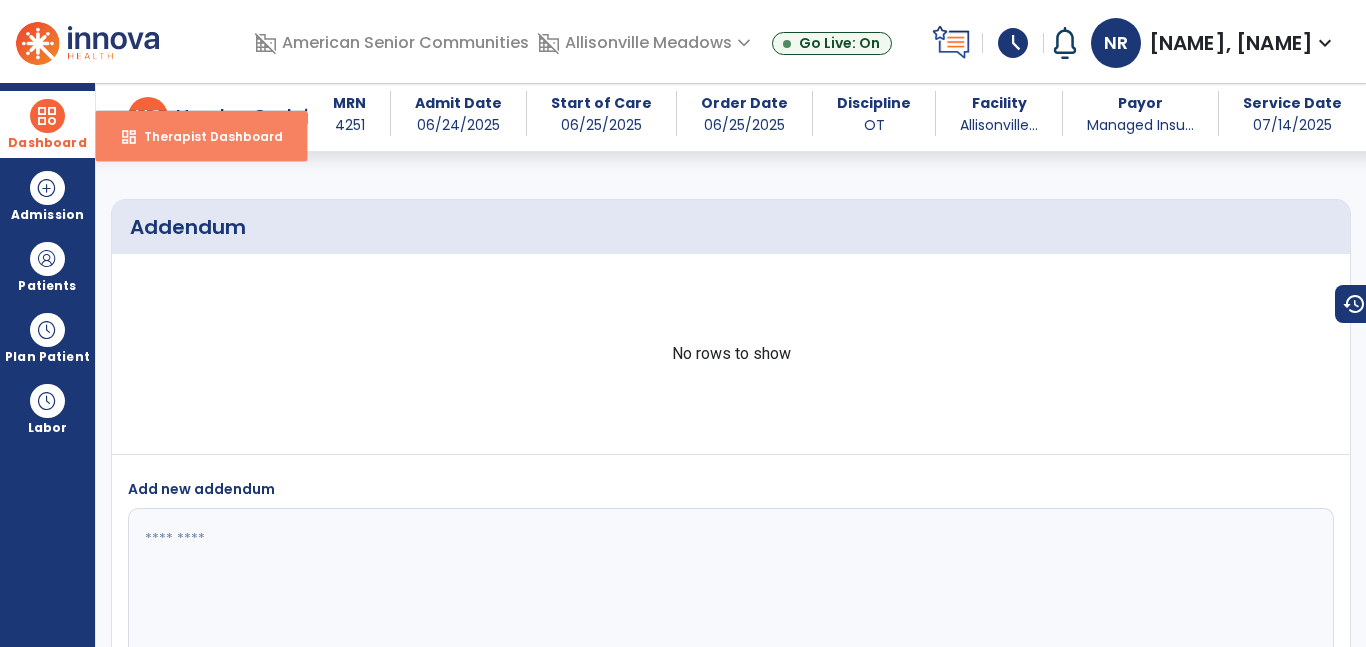 click on "dashboard  Therapist Dashboard" at bounding box center (201, 136) 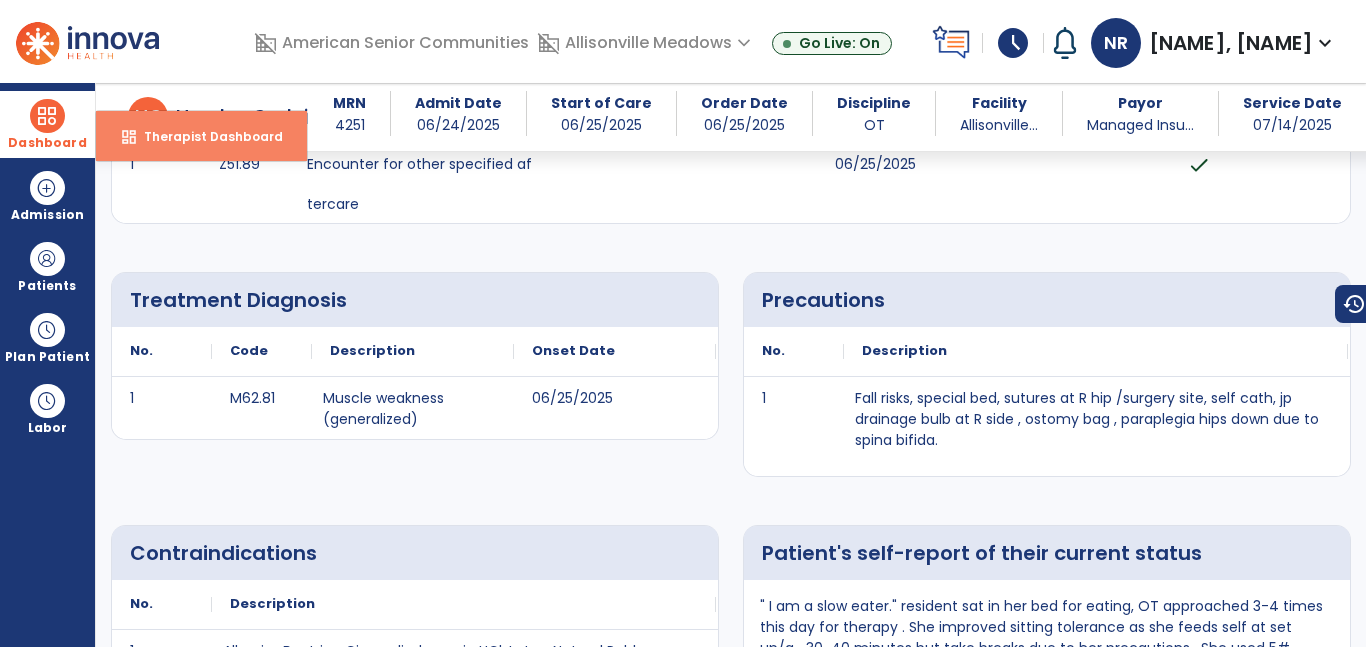 select on "****" 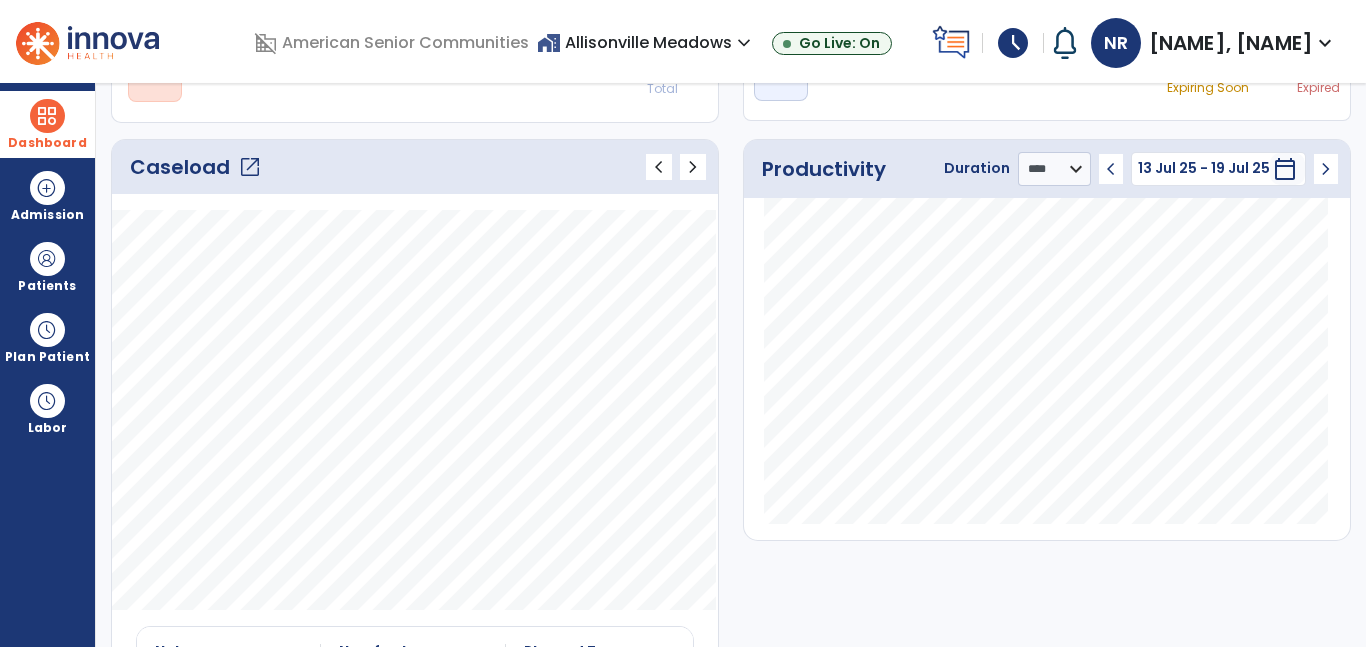 click on "open_in_new" 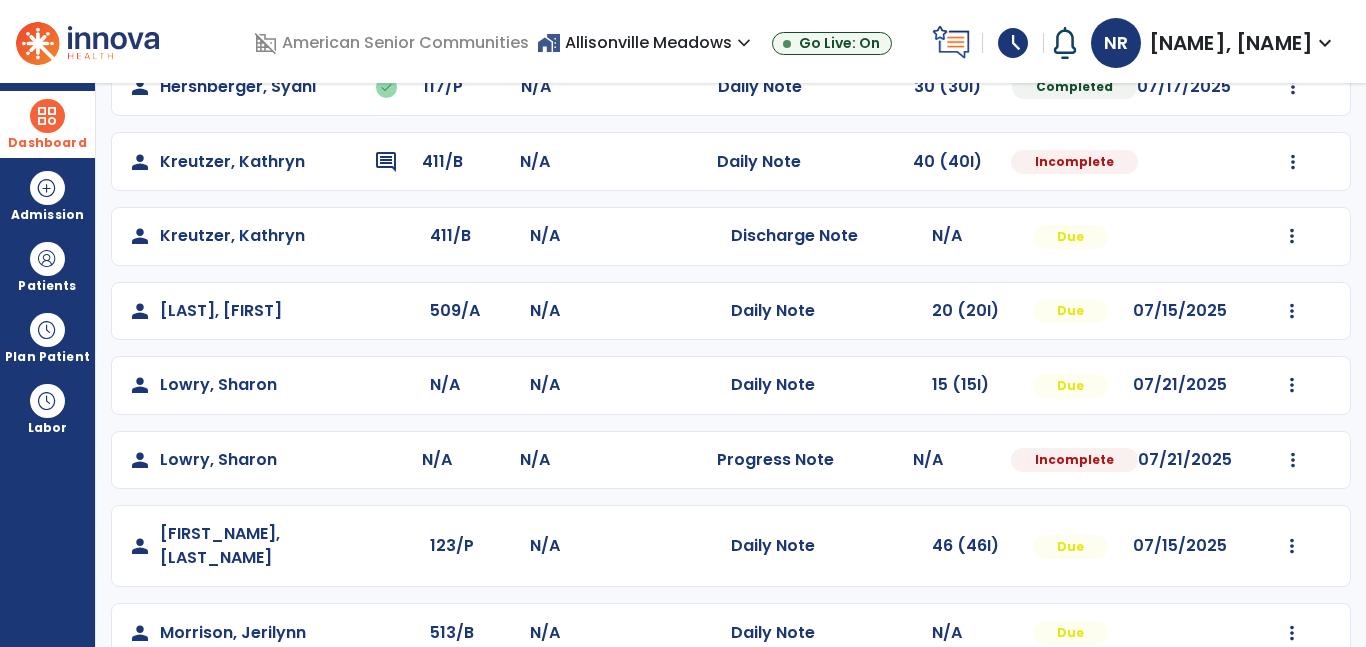 scroll, scrollTop: 425, scrollLeft: 0, axis: vertical 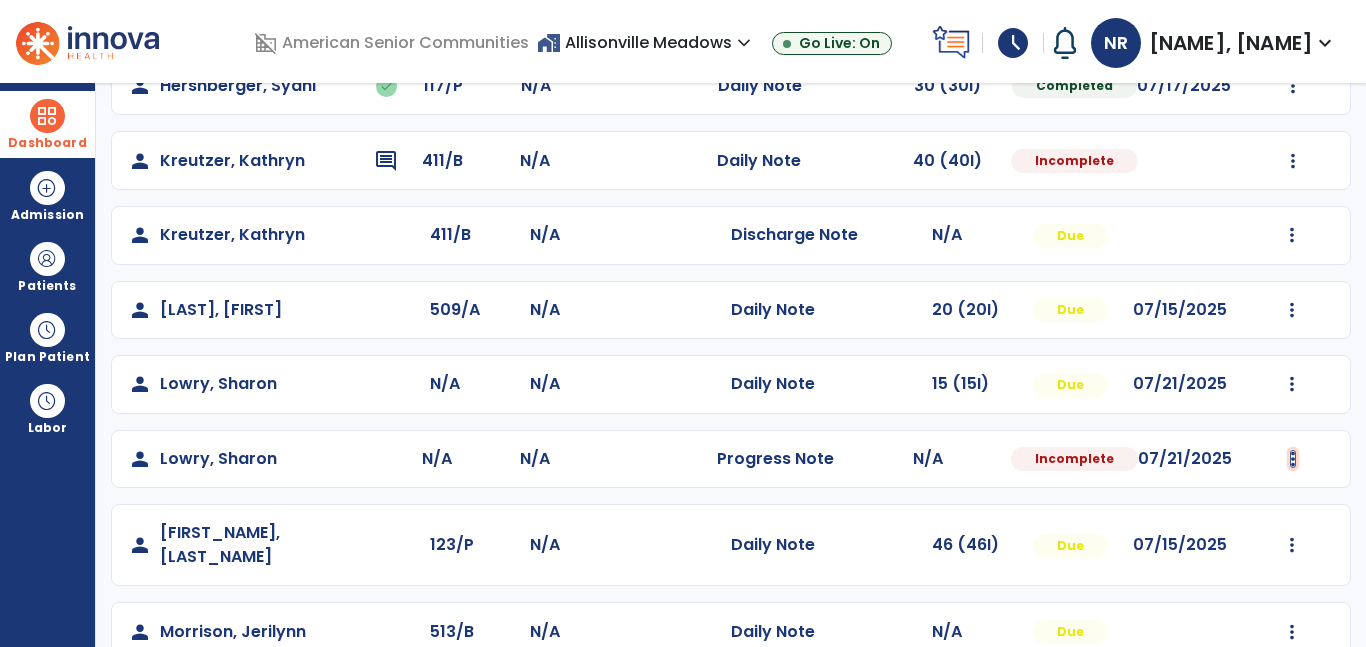 click at bounding box center (1293, -63) 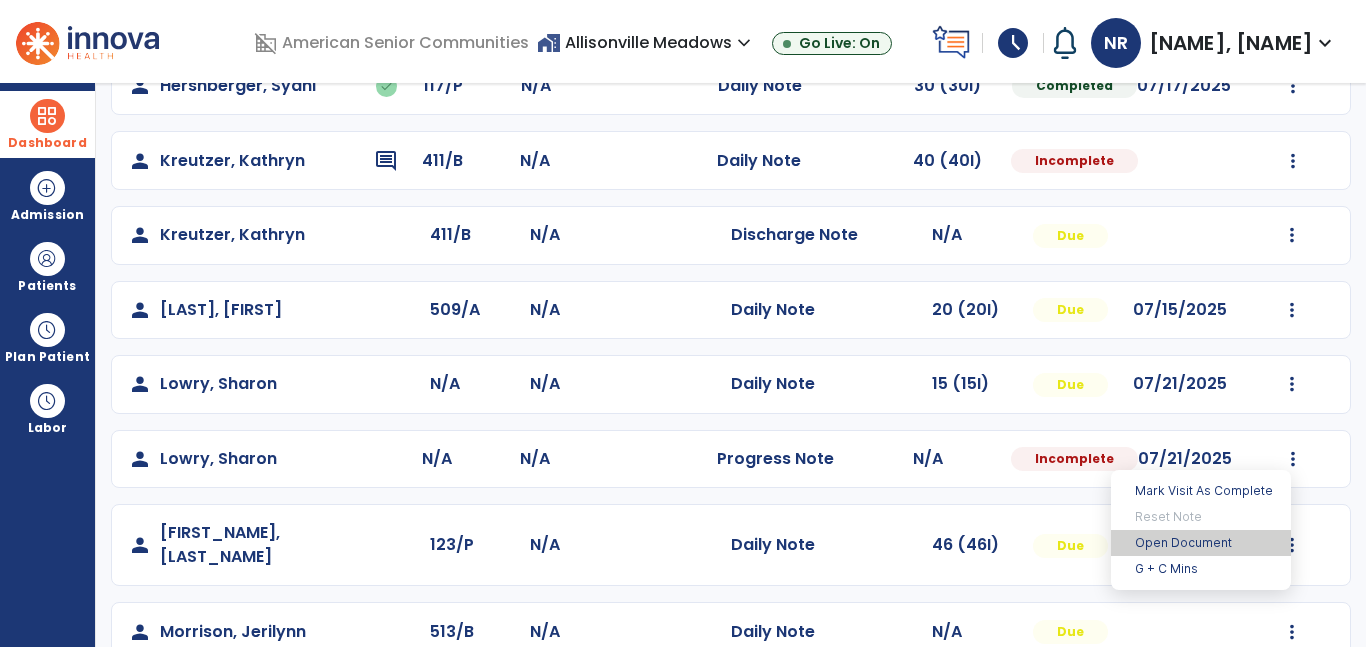 click on "Open Document" at bounding box center (1201, 543) 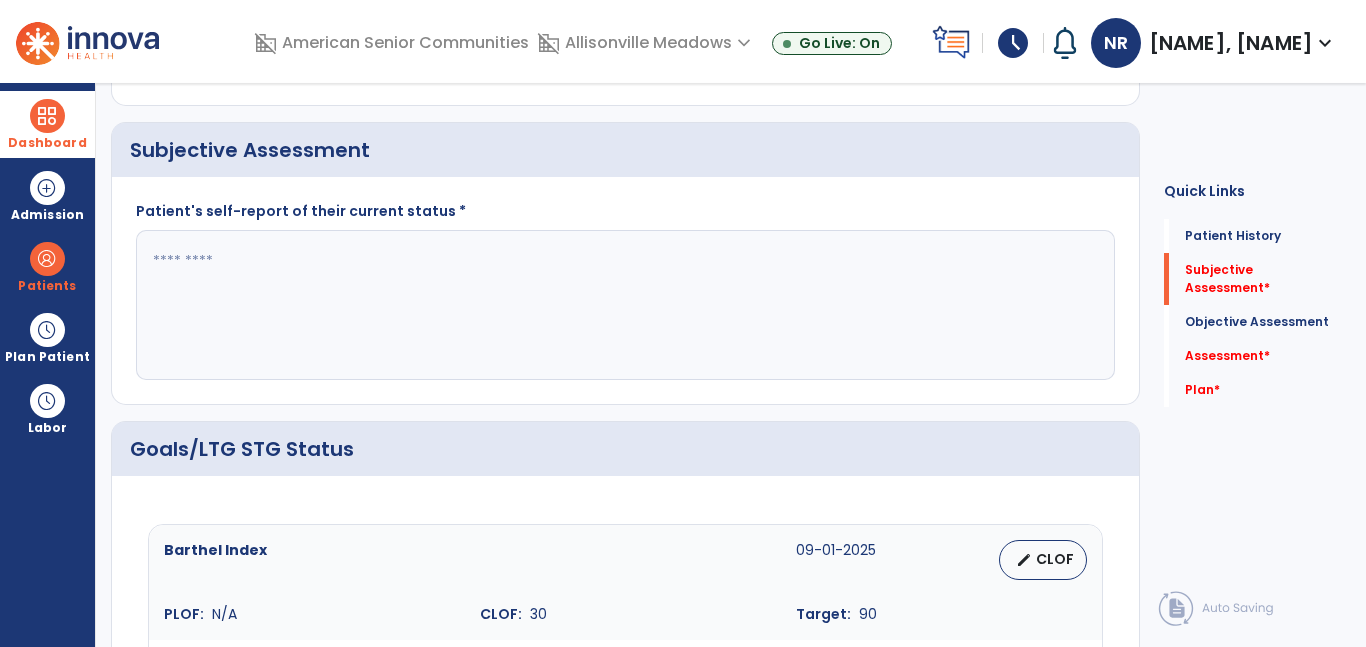 click 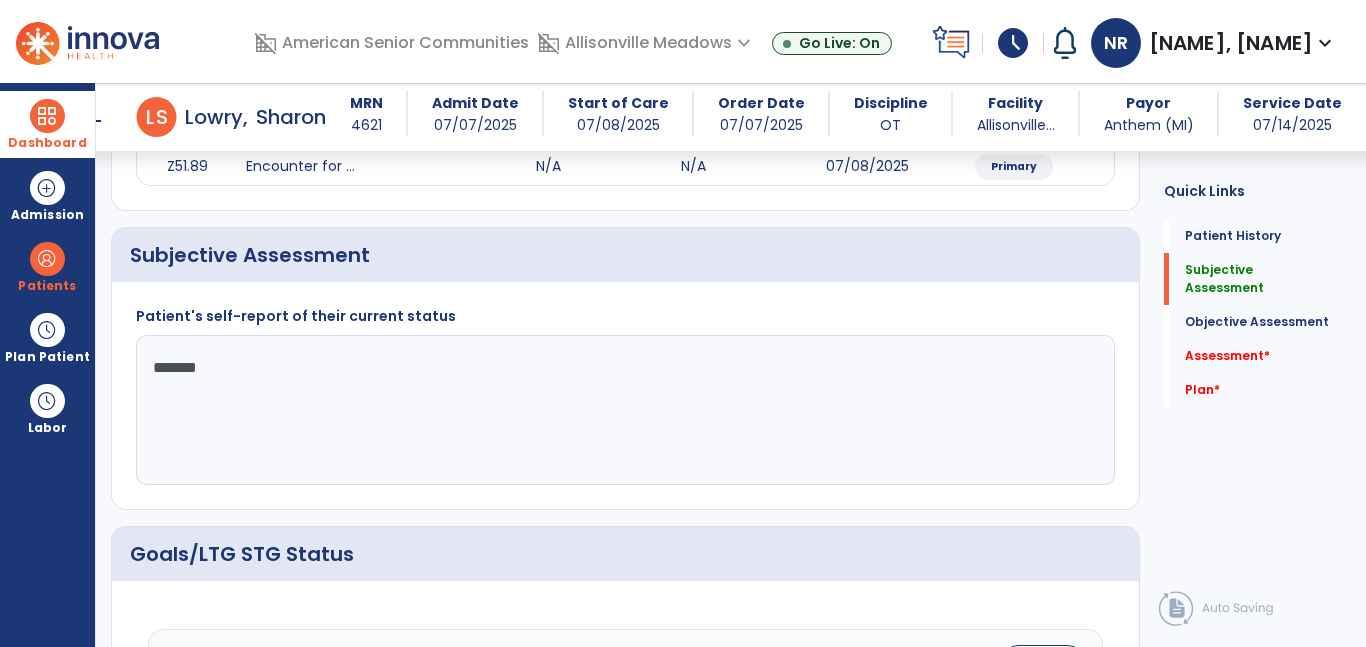 scroll, scrollTop: 300, scrollLeft: 0, axis: vertical 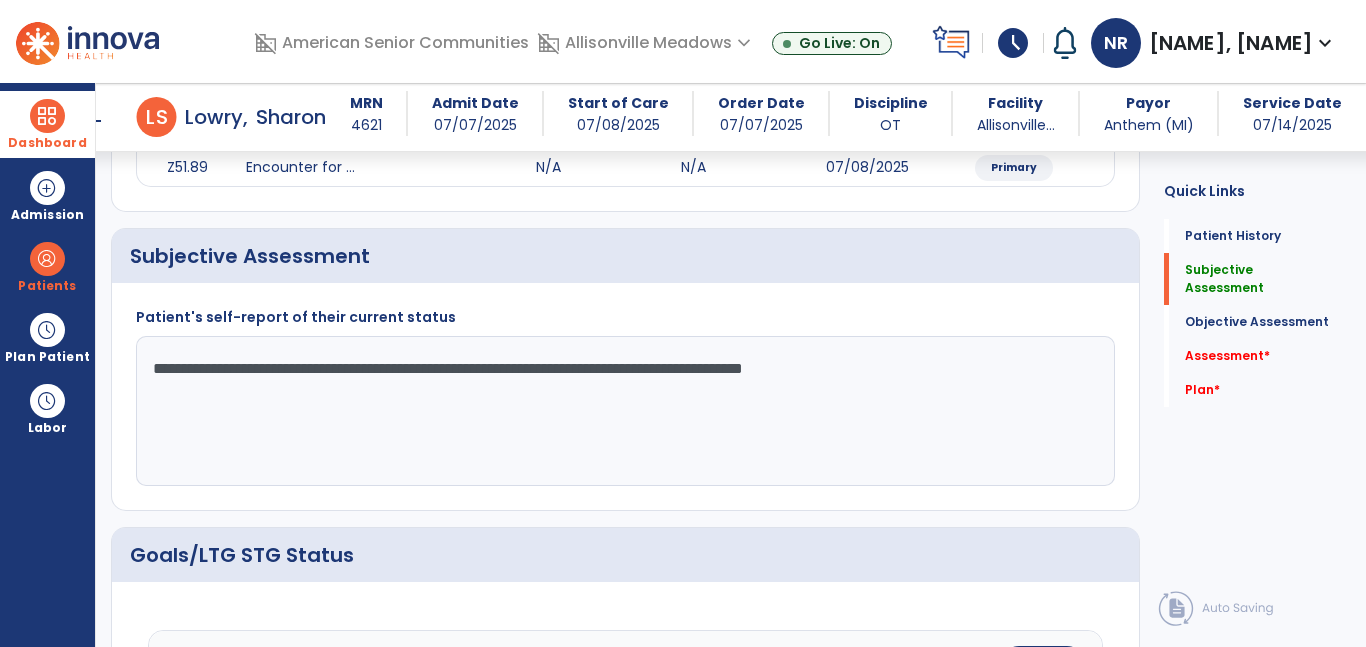 click on "**********" 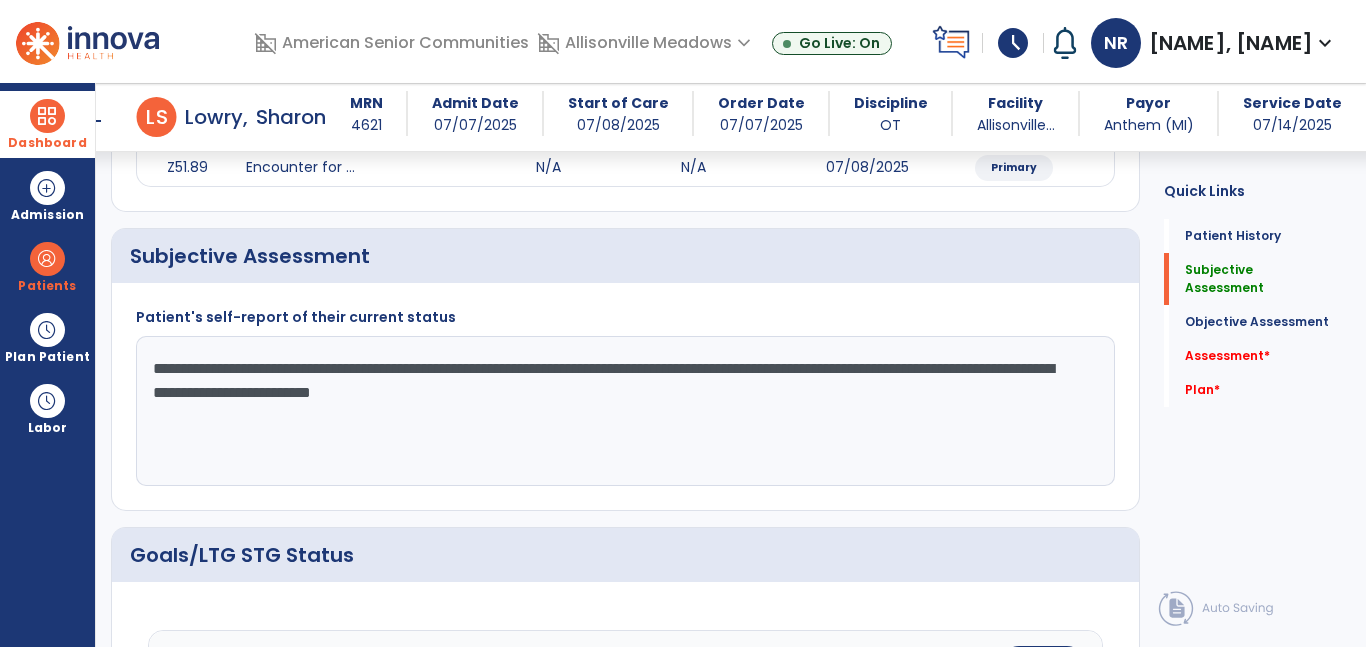 click on "**********" 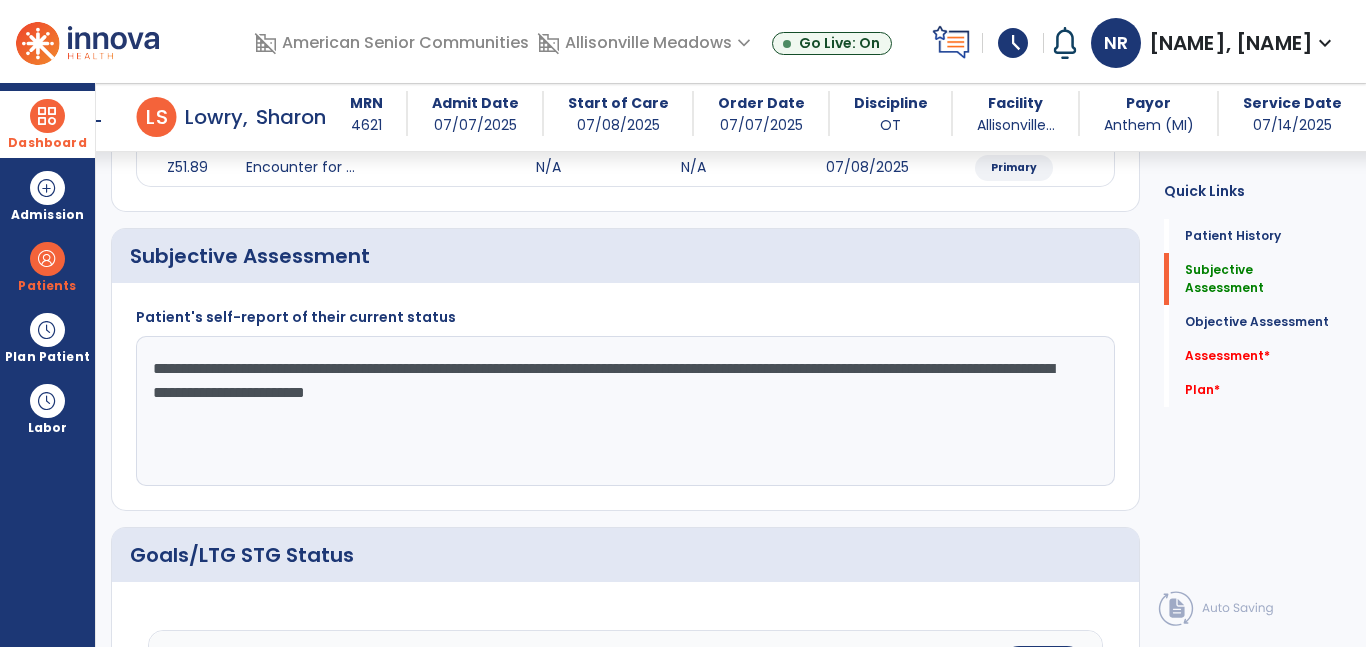 click on "**********" 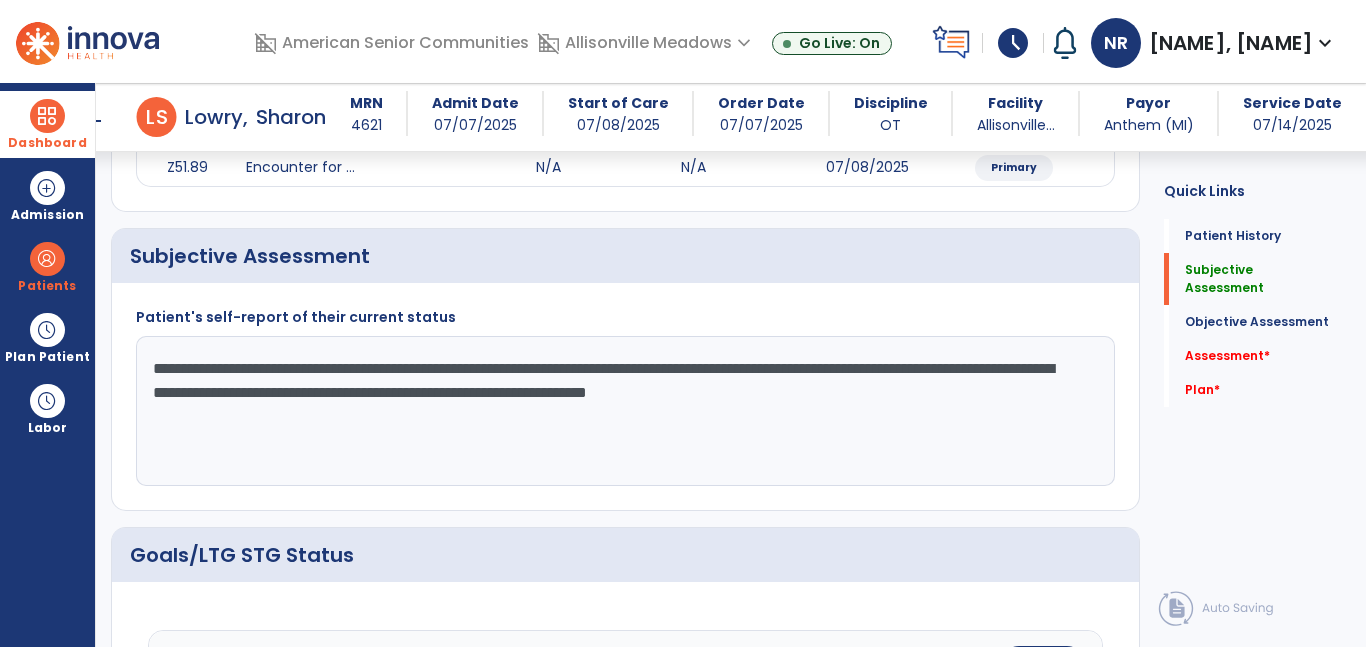 click on "**********" 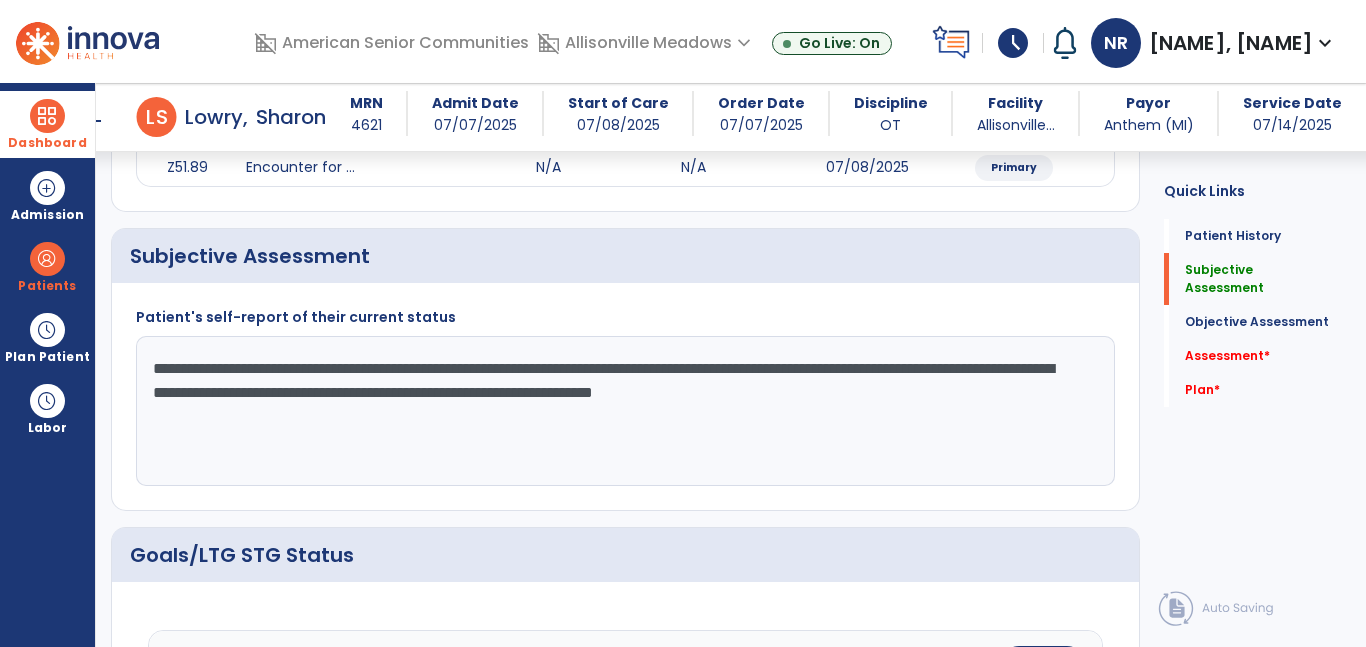 click on "**********" 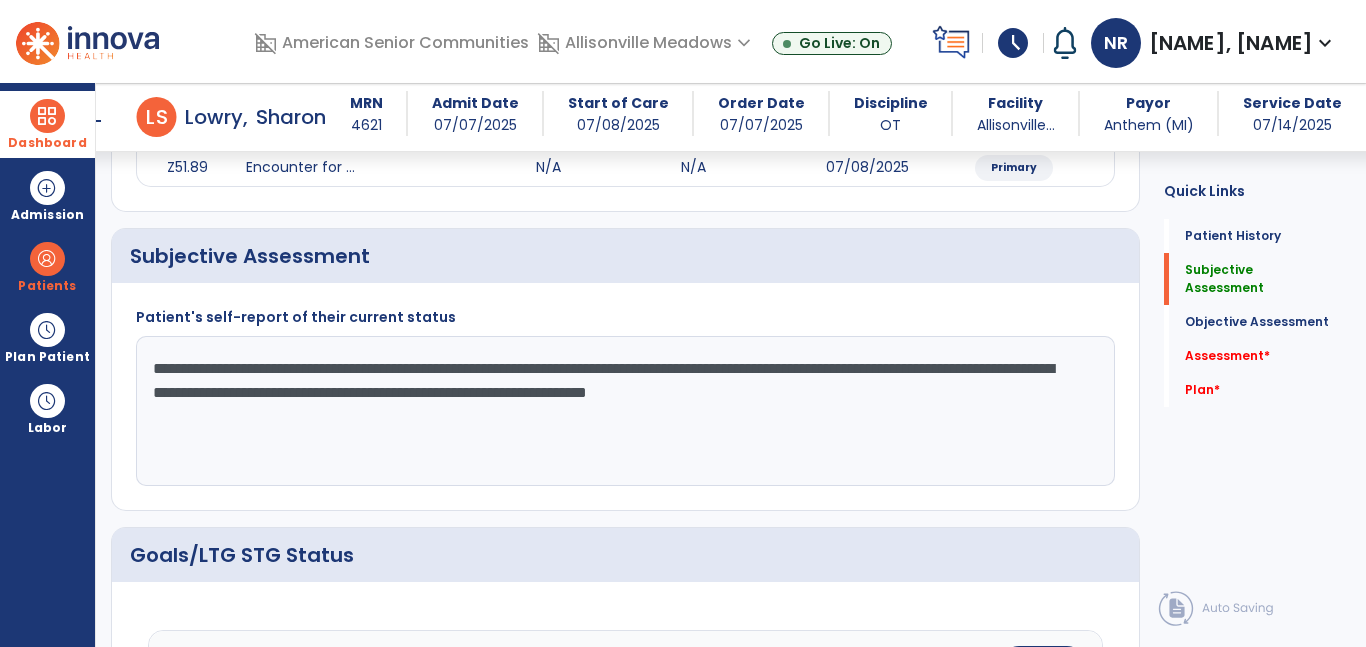 click on "**********" 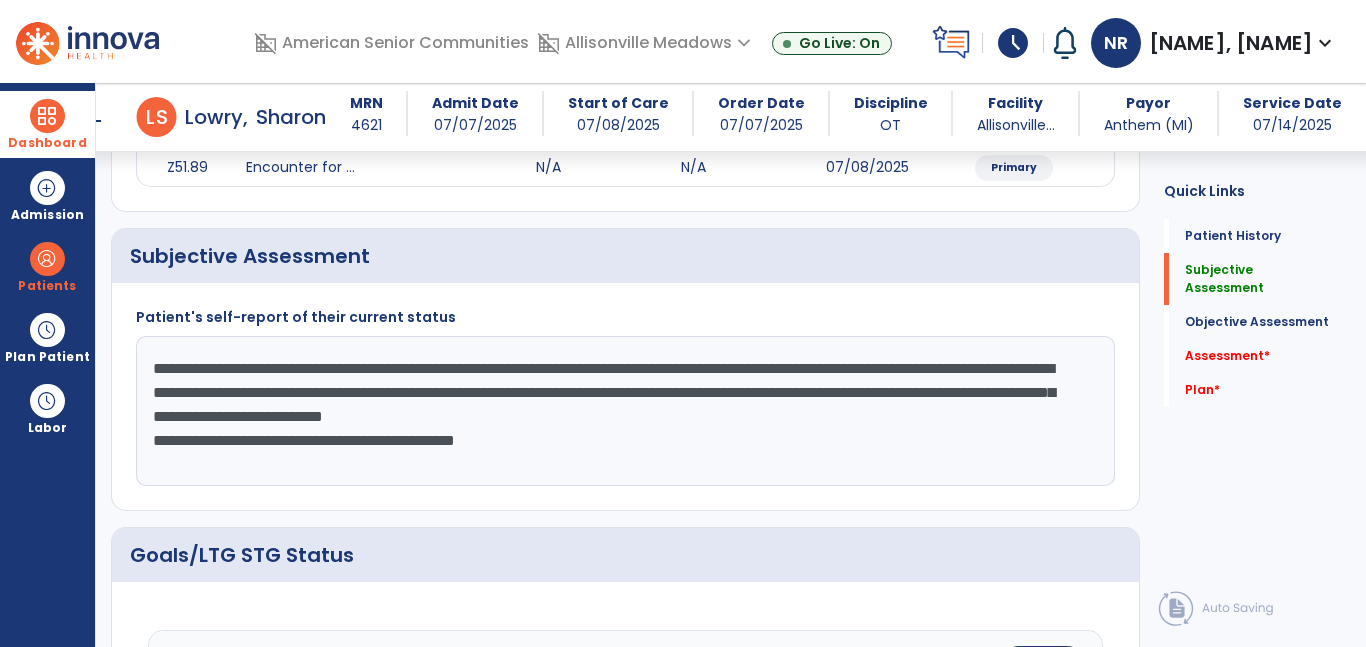 click on "**********" 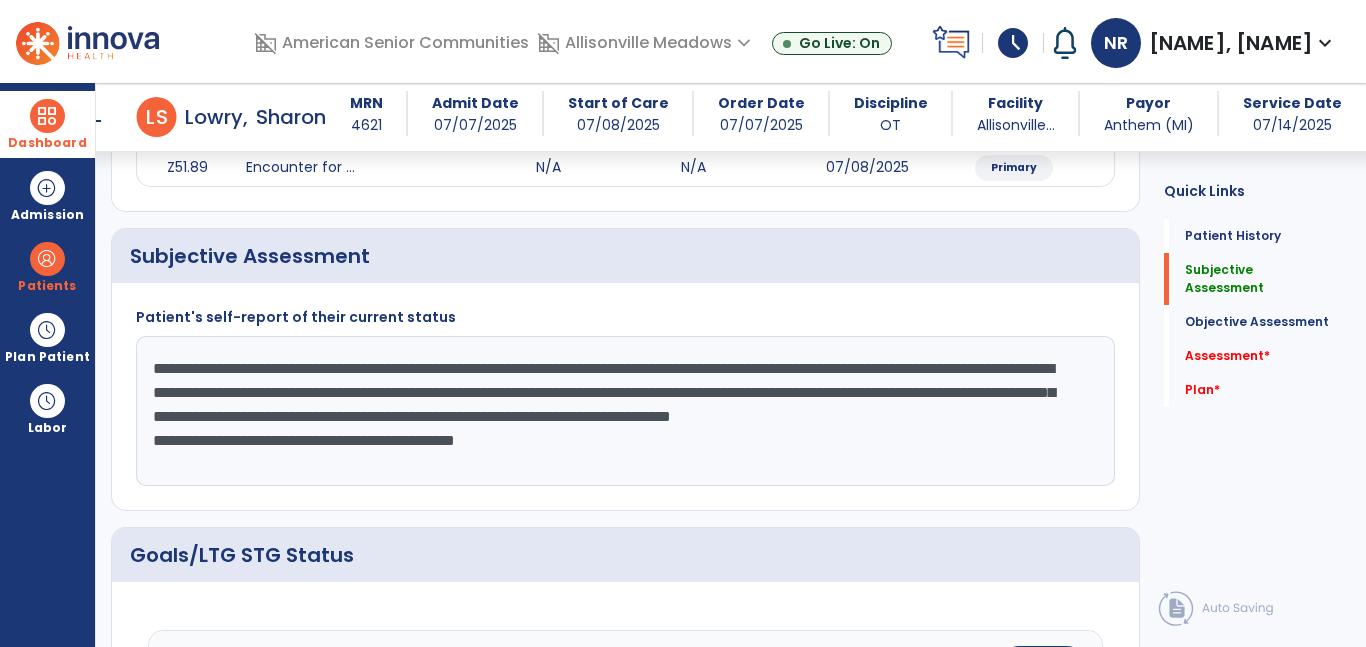 click on "**********" 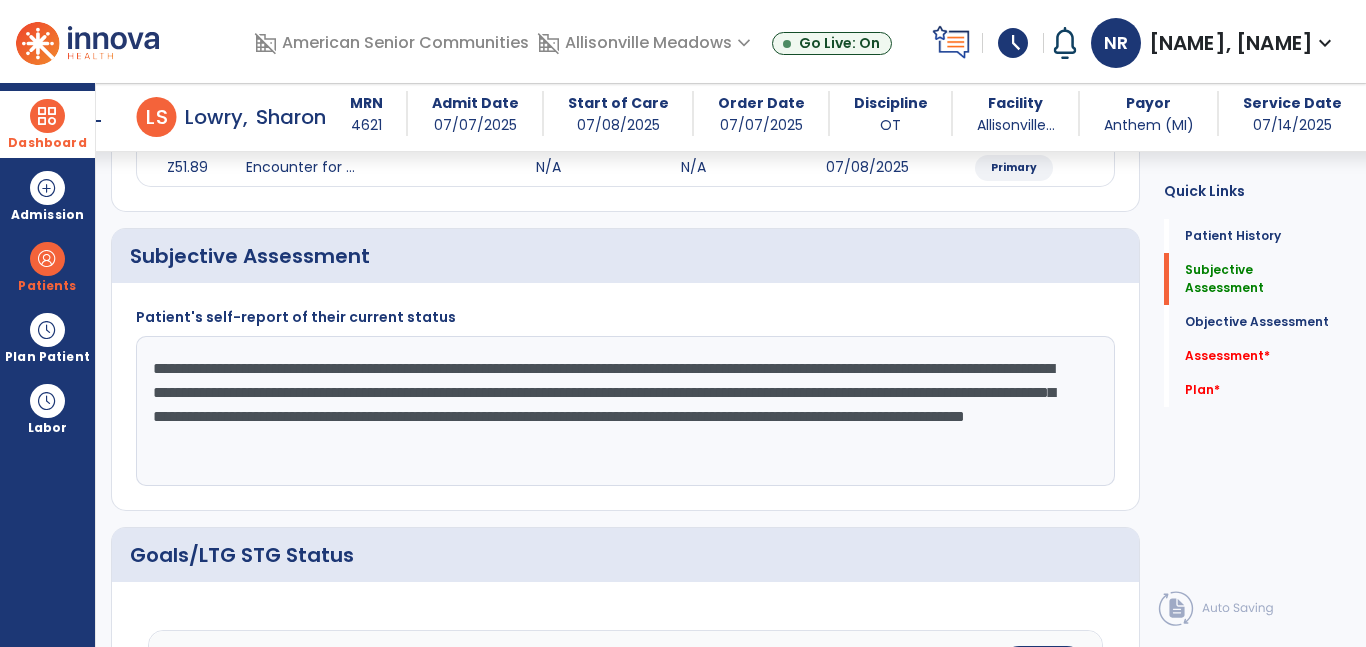 click on "**********" 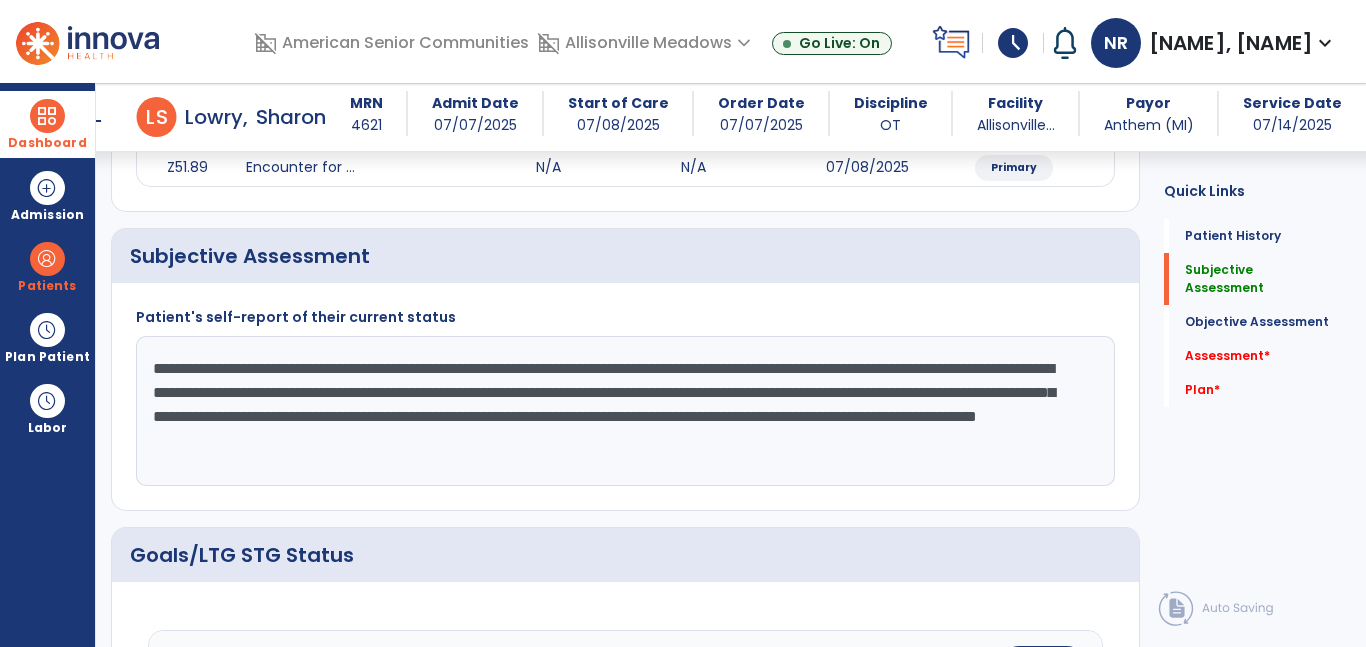 click on "**********" 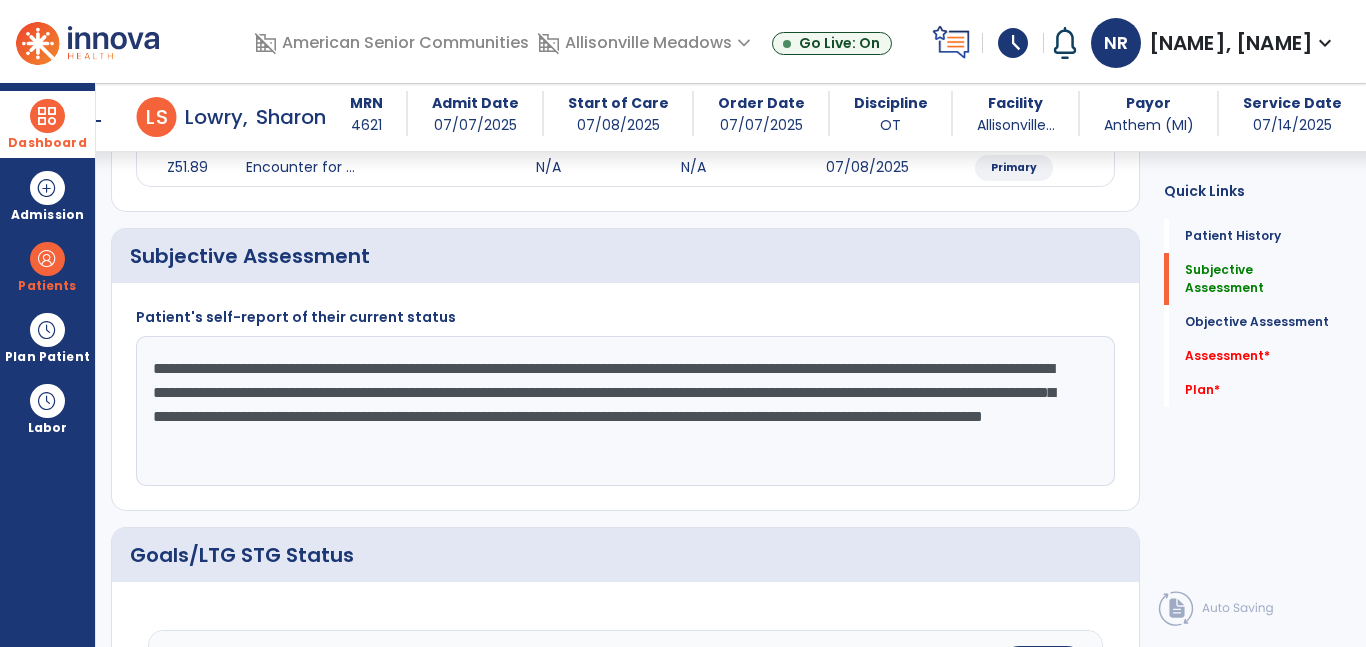 click on "**********" 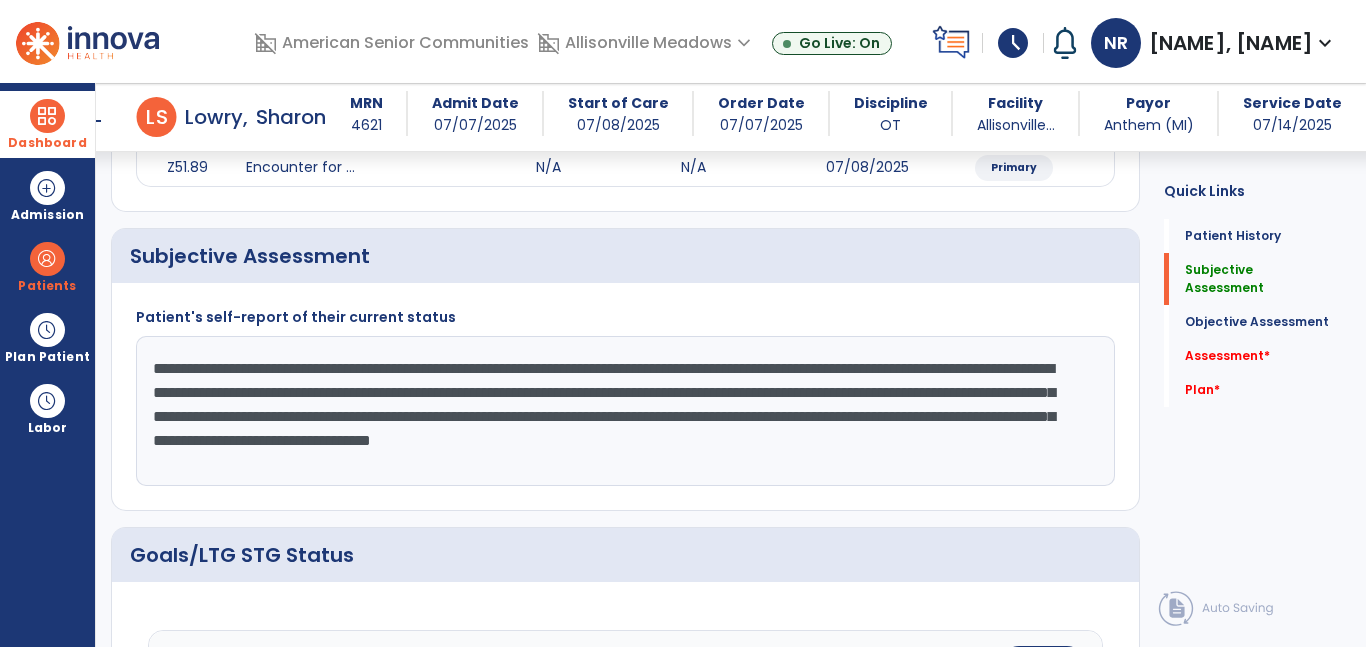 drag, startPoint x: 578, startPoint y: 398, endPoint x: 567, endPoint y: 466, distance: 68.88396 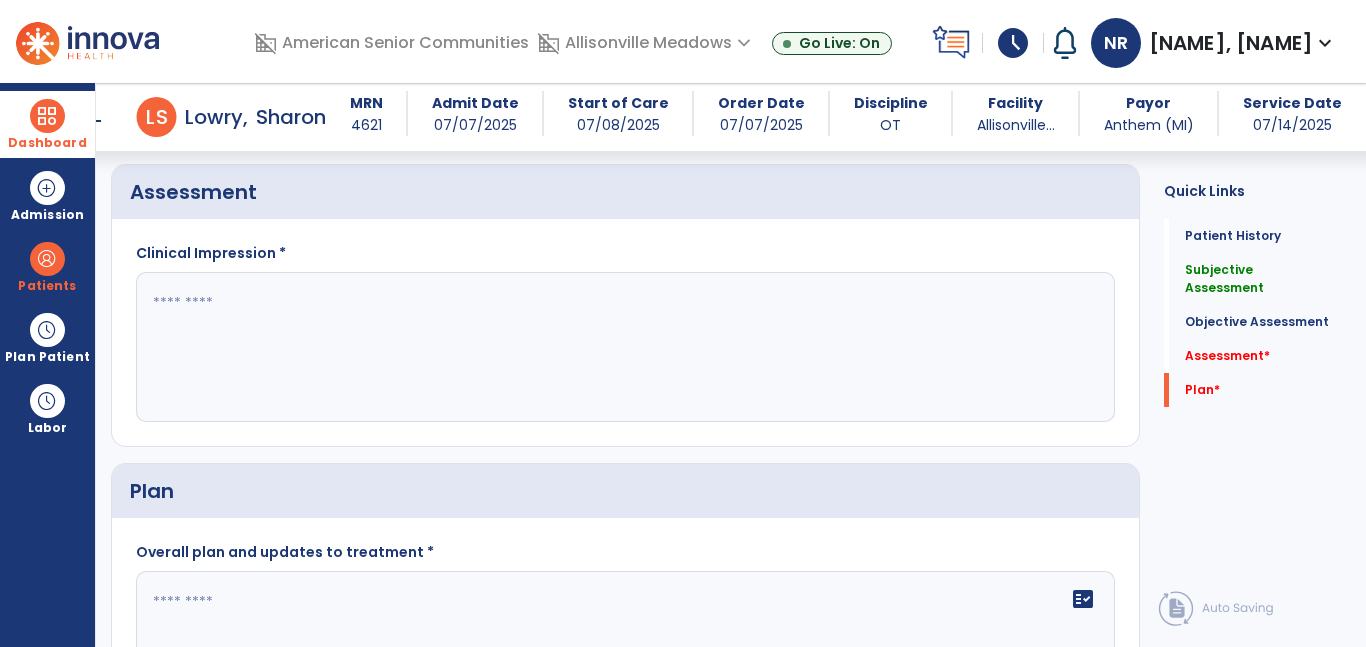 scroll, scrollTop: 1510, scrollLeft: 0, axis: vertical 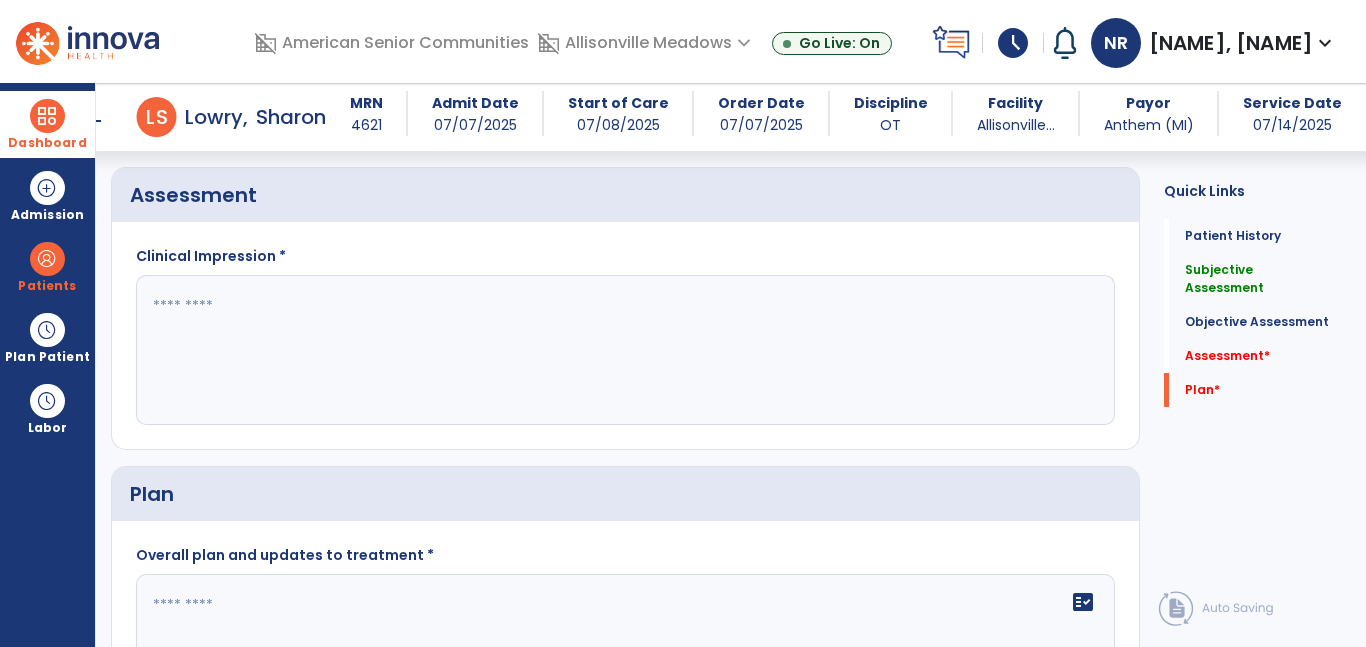 type on "**********" 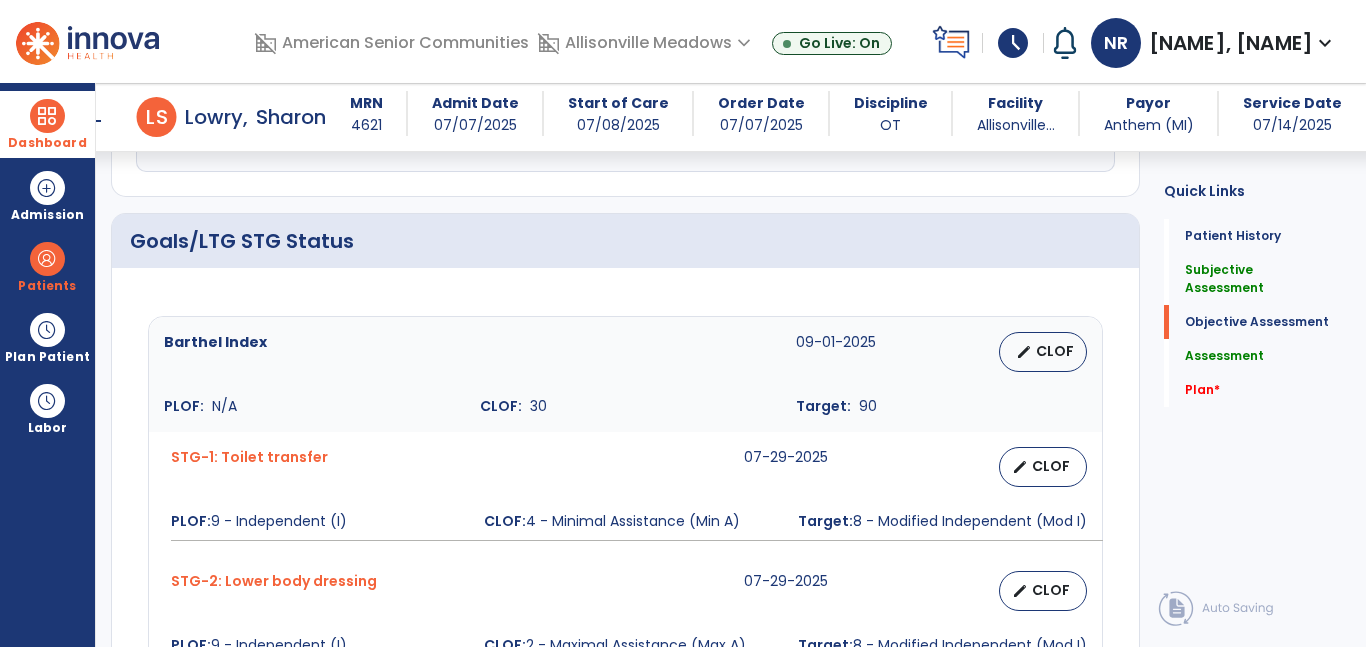 type on "**********" 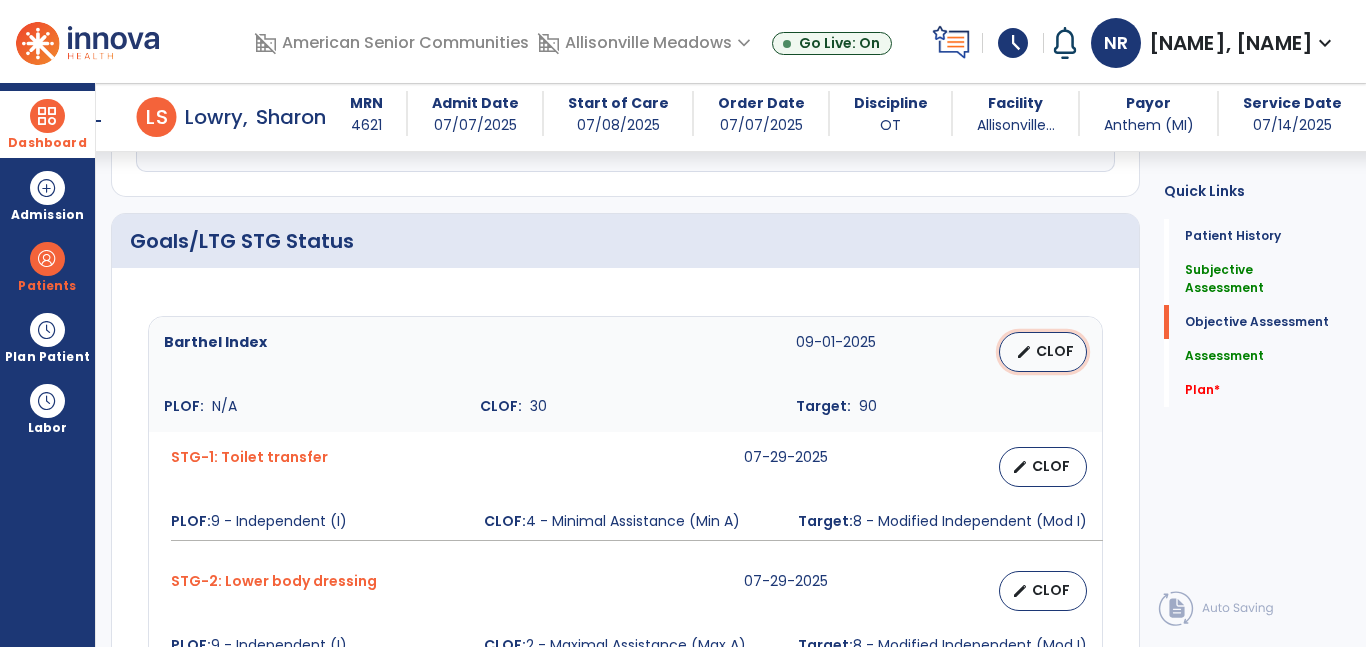 click on "CLOF" at bounding box center (1055, 351) 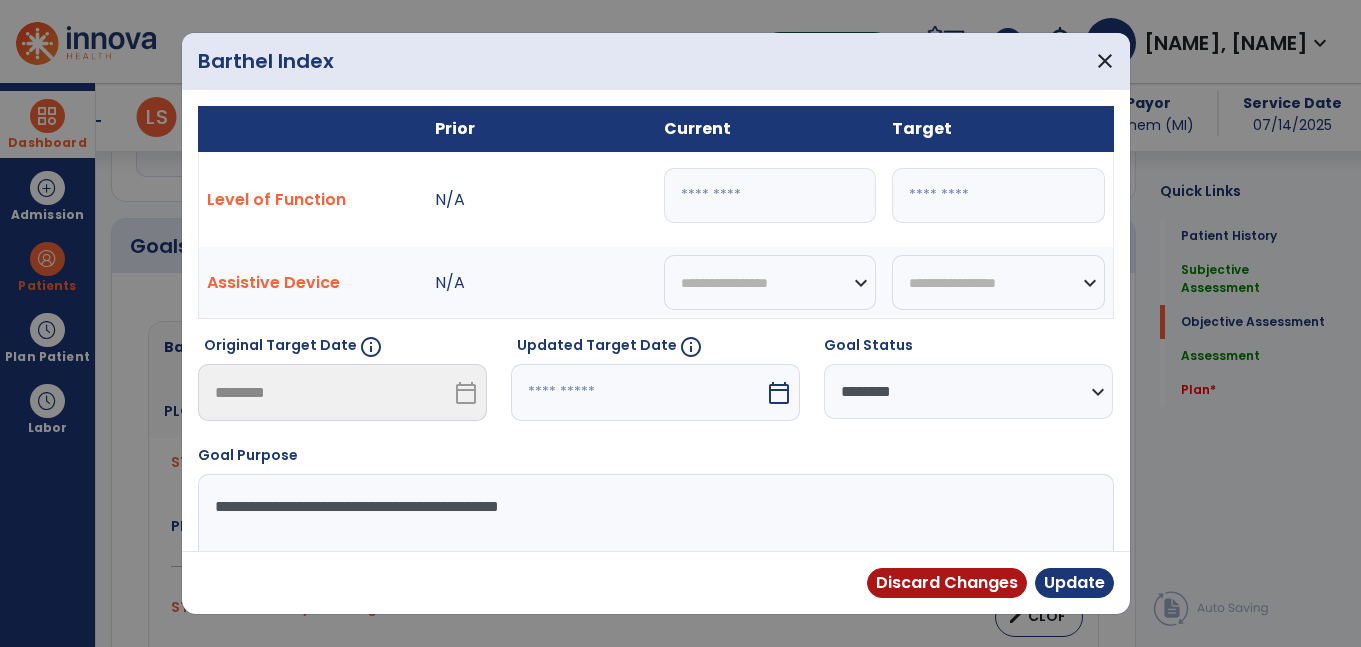 scroll, scrollTop: 614, scrollLeft: 0, axis: vertical 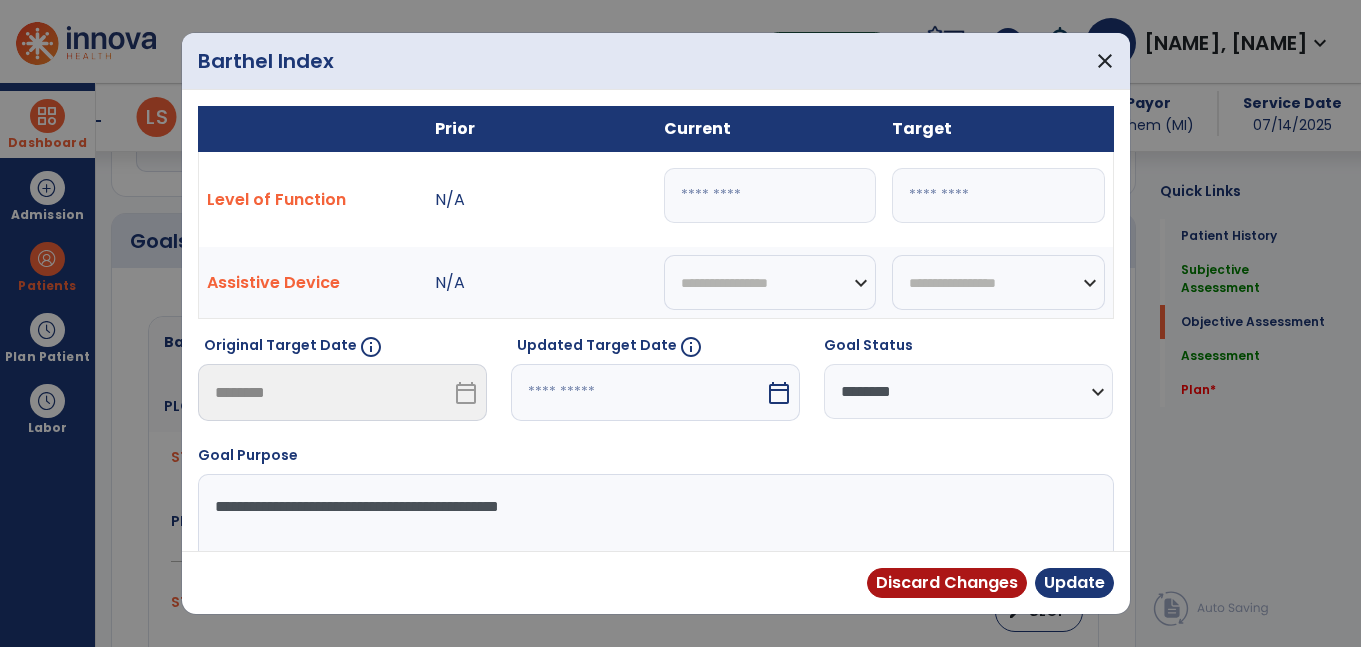 click on "**" at bounding box center [770, 195] 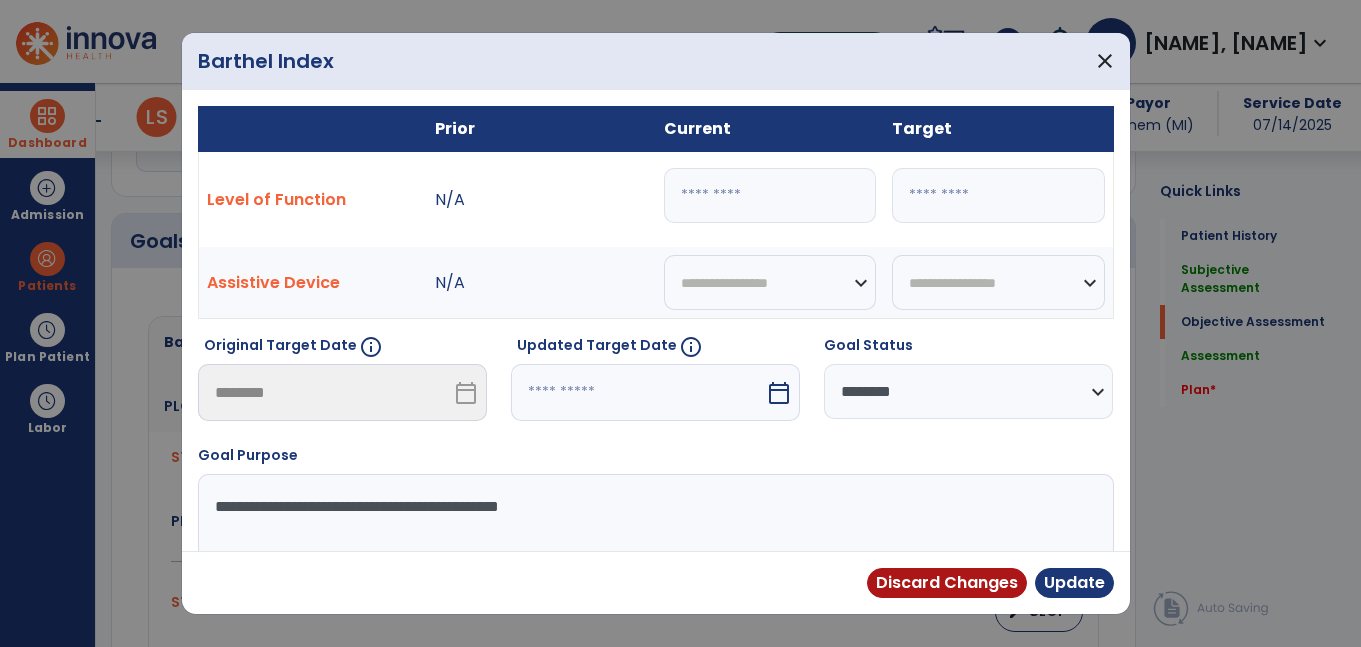 type on "*" 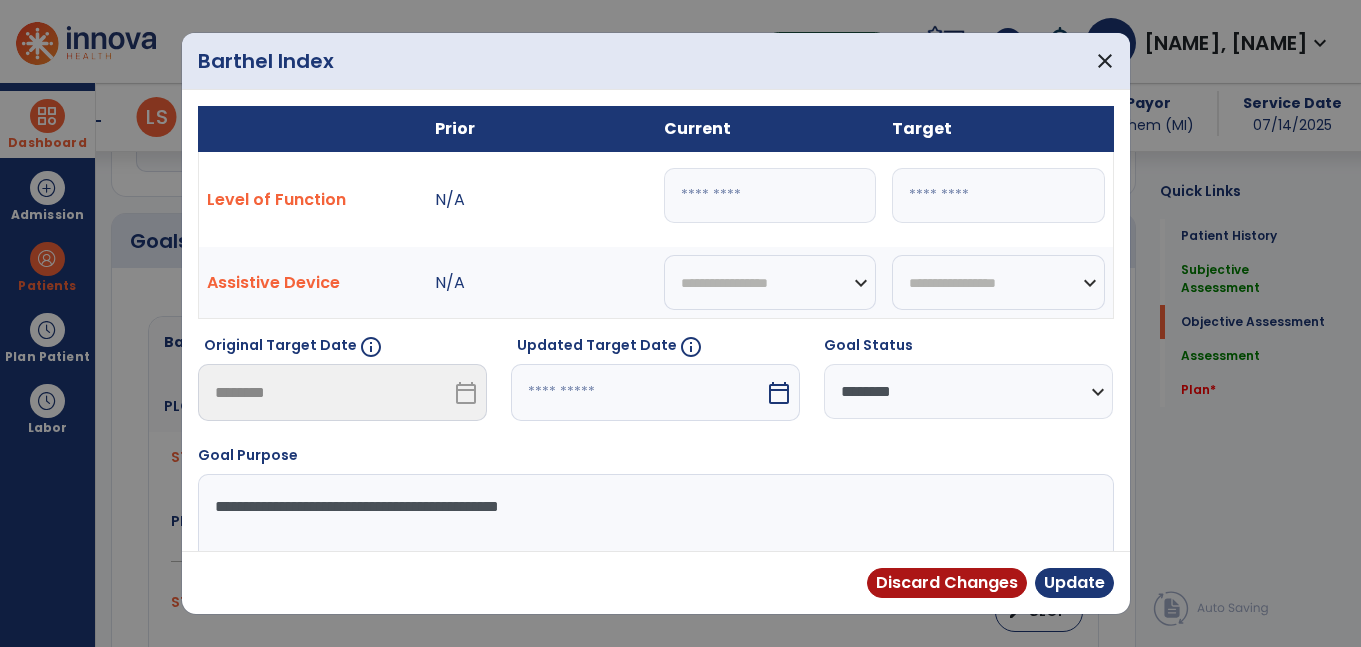 type on "**" 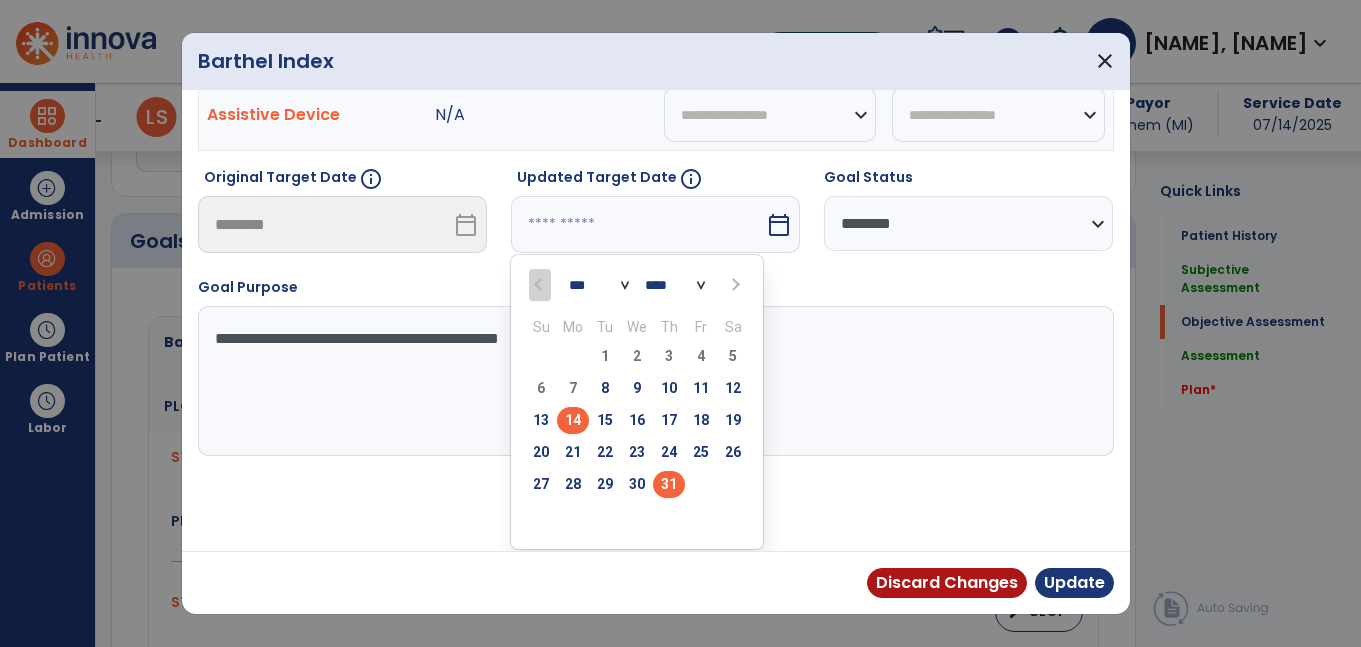 click on "31" at bounding box center [669, 484] 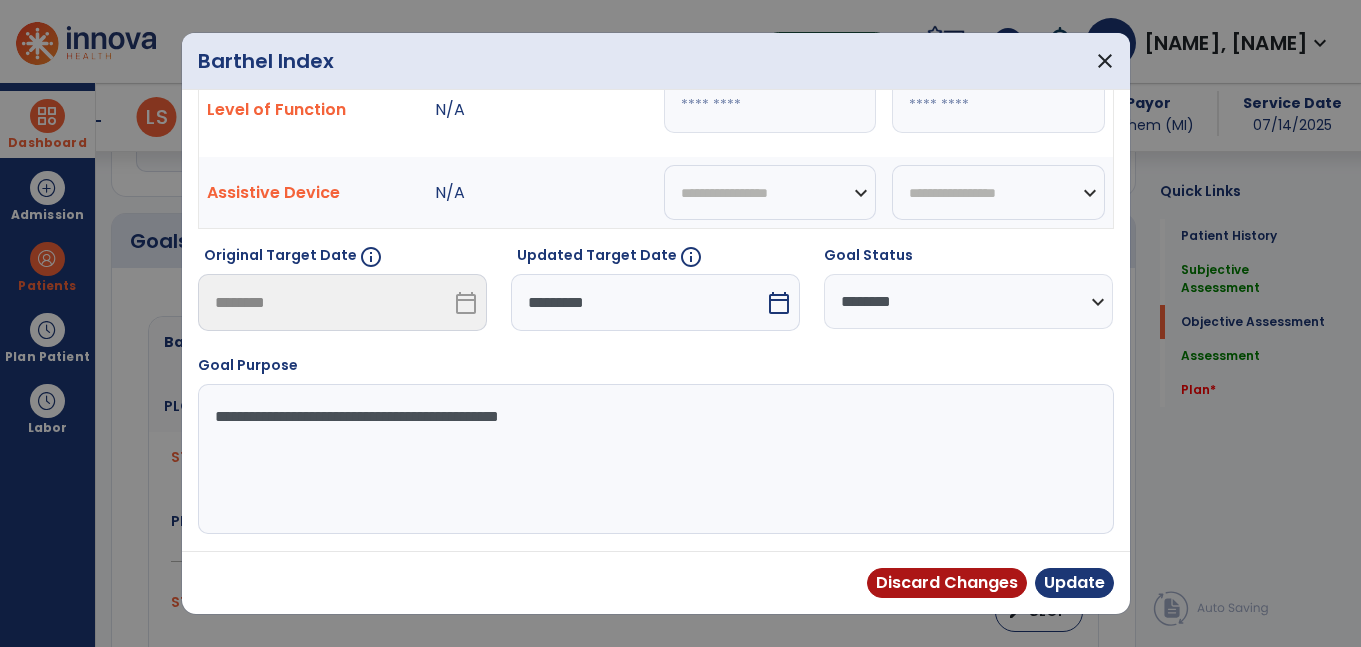 scroll, scrollTop: 90, scrollLeft: 0, axis: vertical 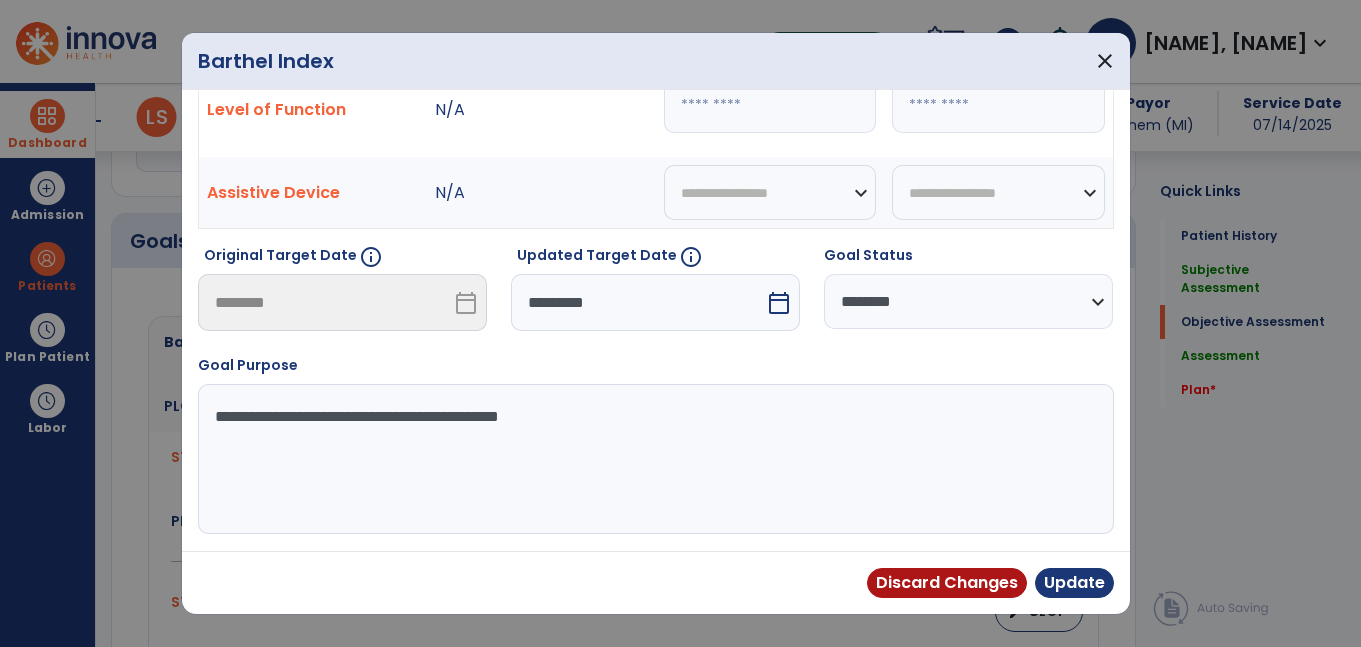 click on "**********" at bounding box center (653, 459) 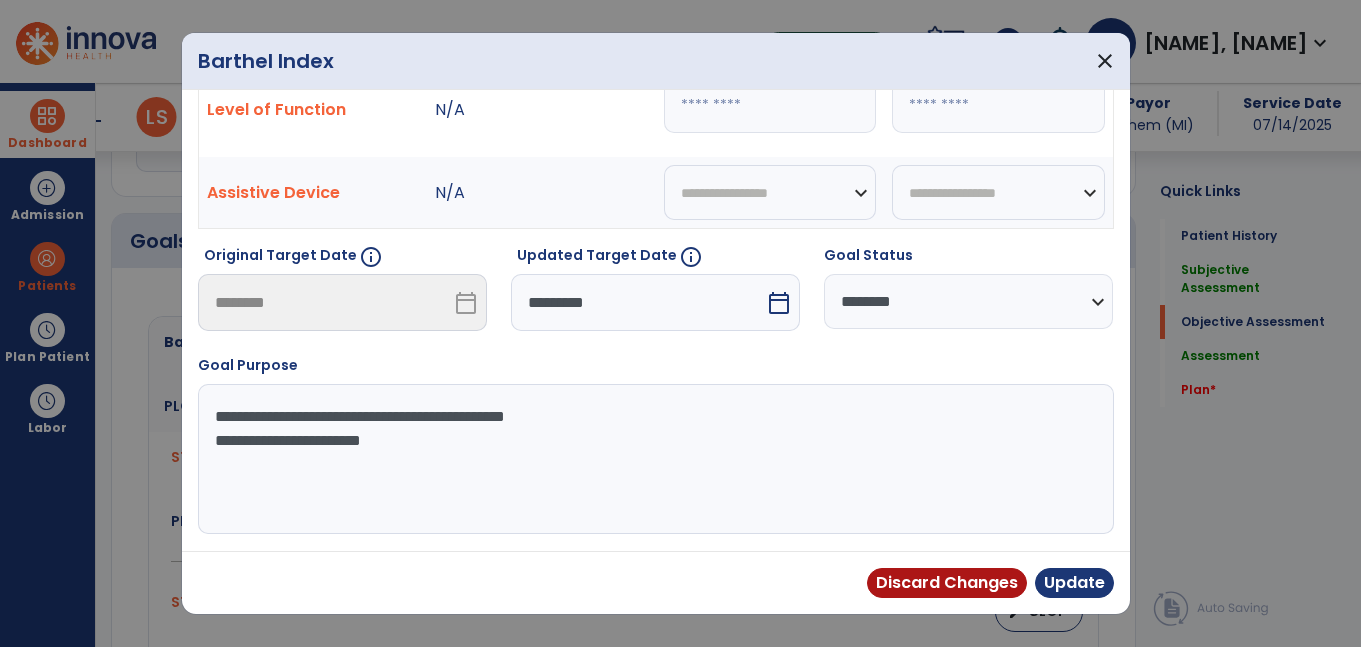 paste on "**********" 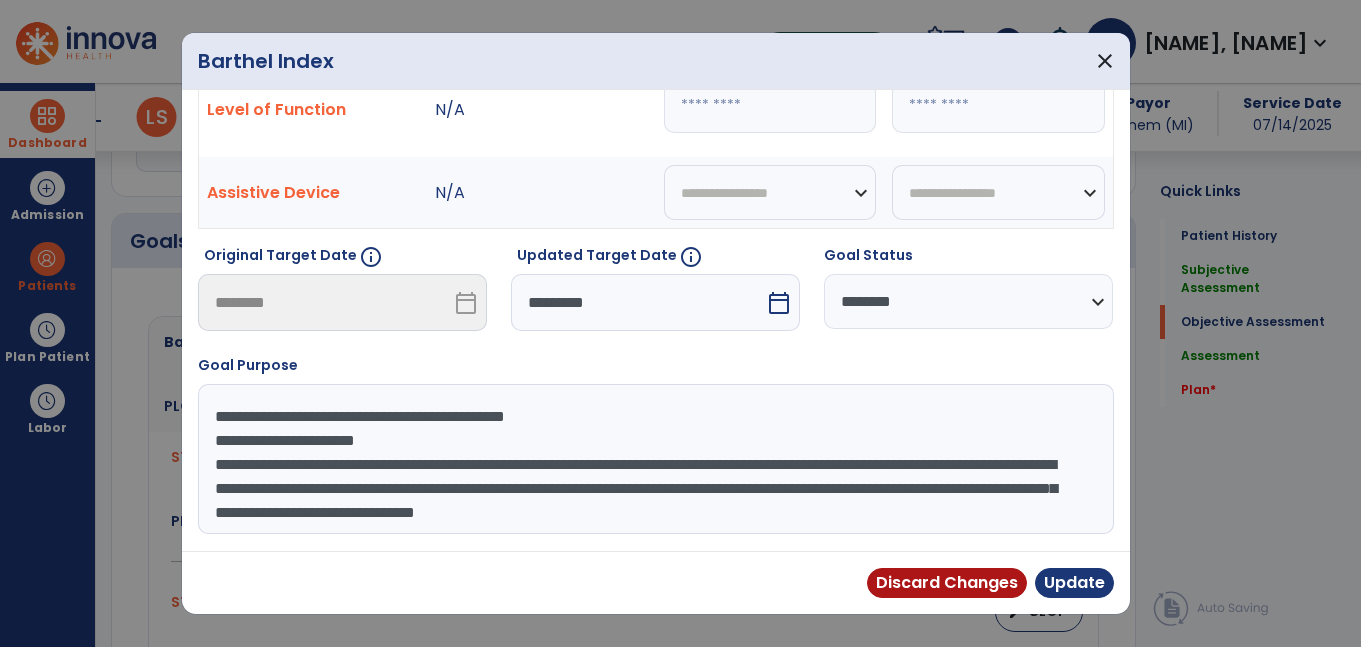 scroll, scrollTop: 16, scrollLeft: 0, axis: vertical 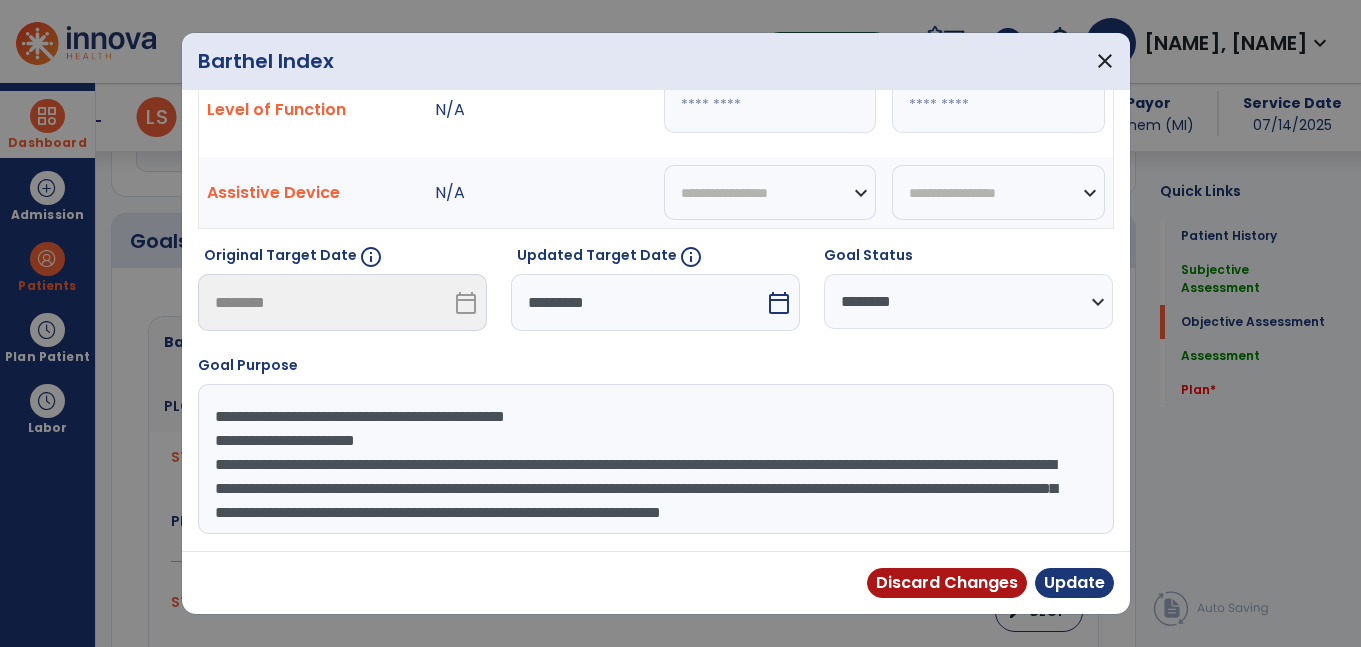 type on "**********" 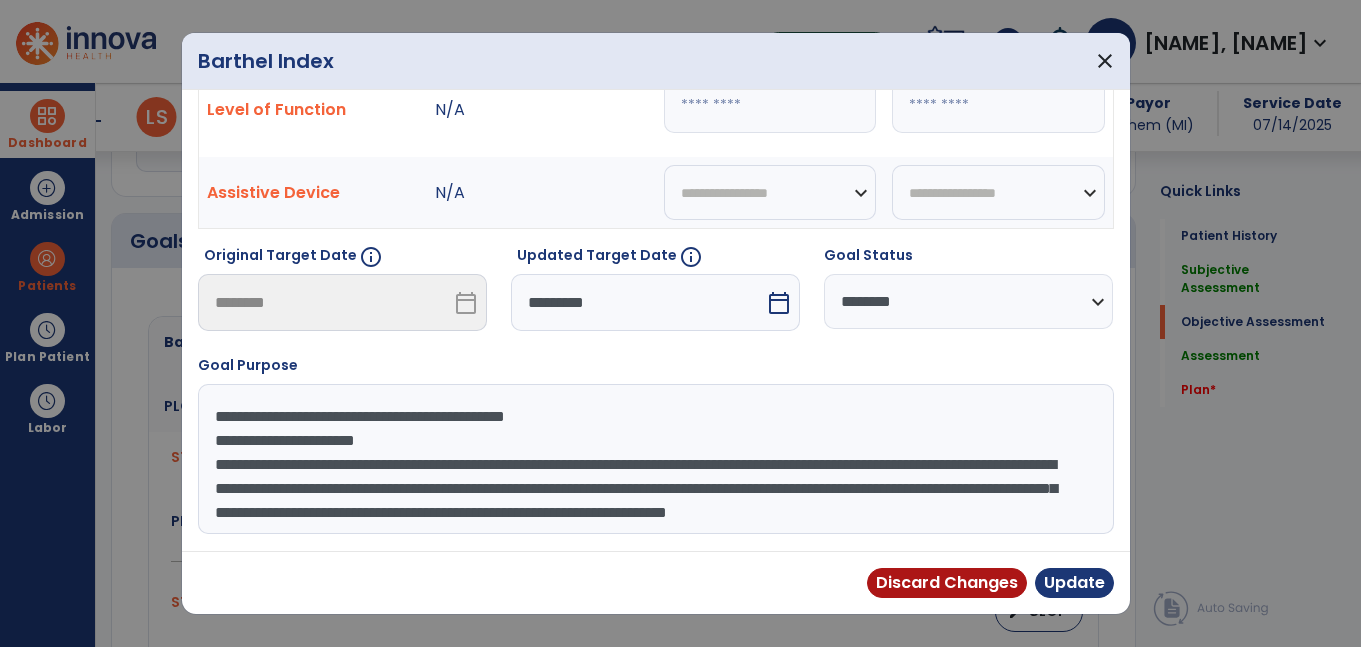 scroll, scrollTop: 24, scrollLeft: 0, axis: vertical 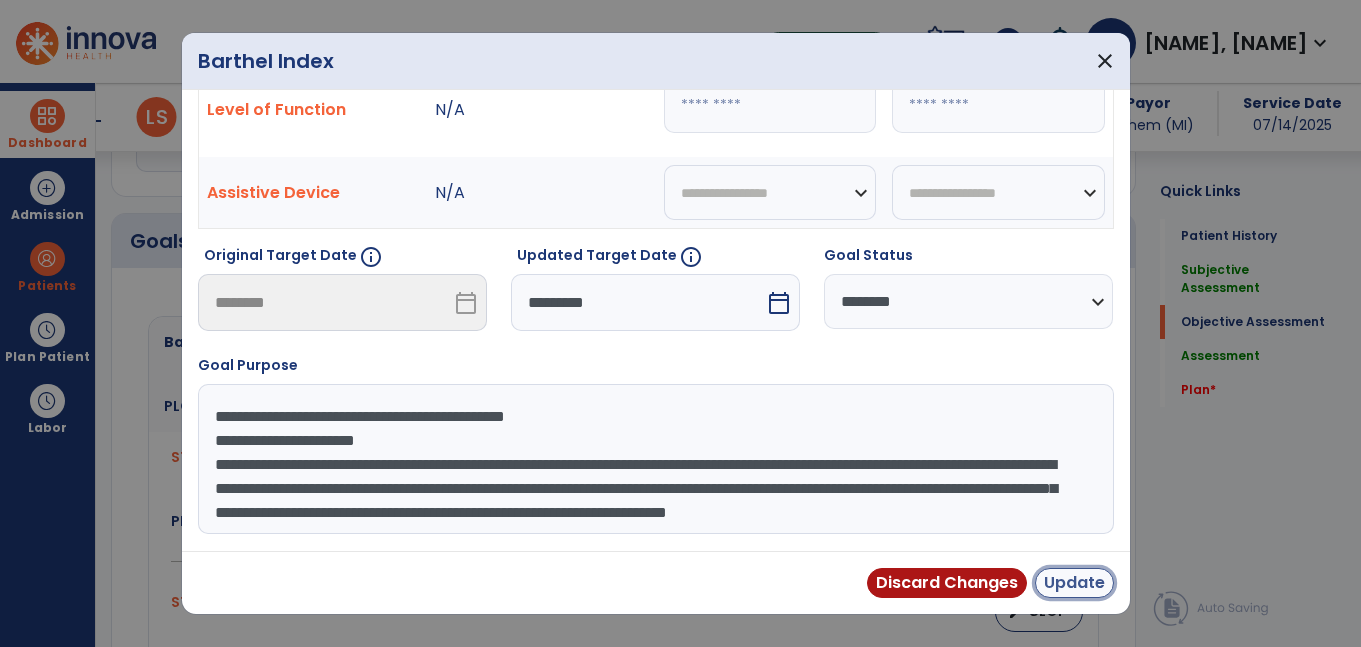 click on "Update" at bounding box center (1074, 583) 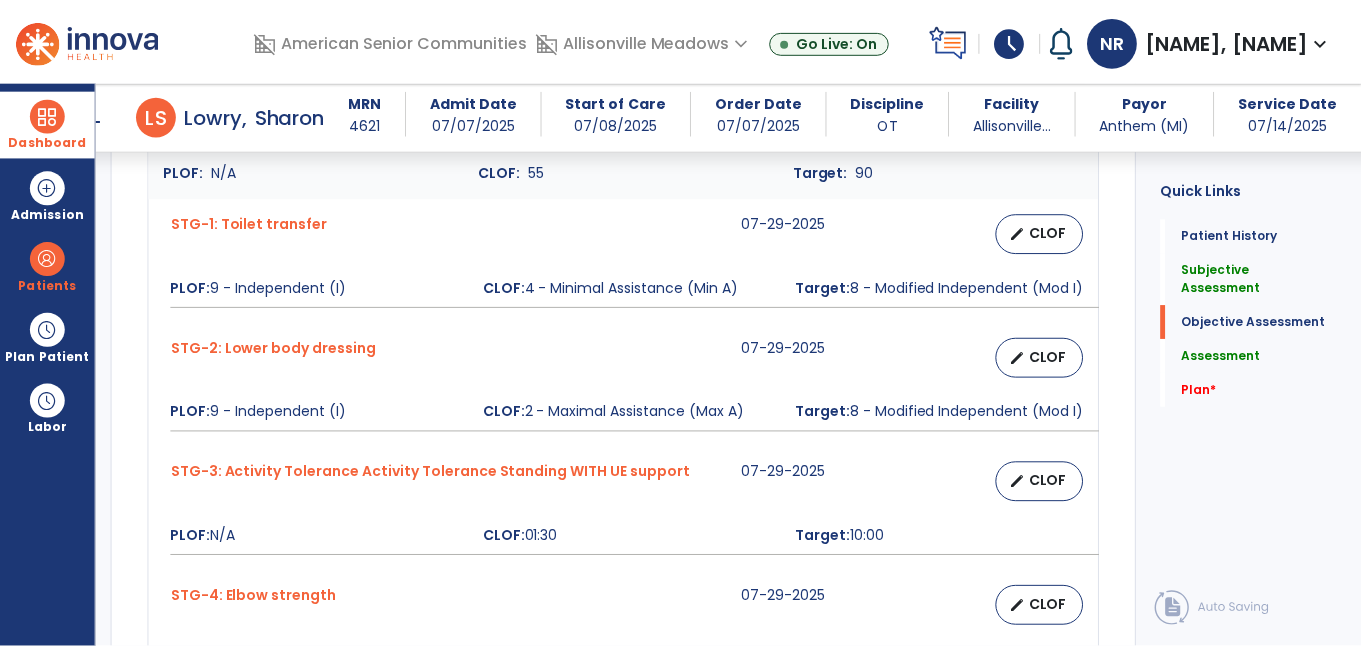 scroll, scrollTop: 848, scrollLeft: 0, axis: vertical 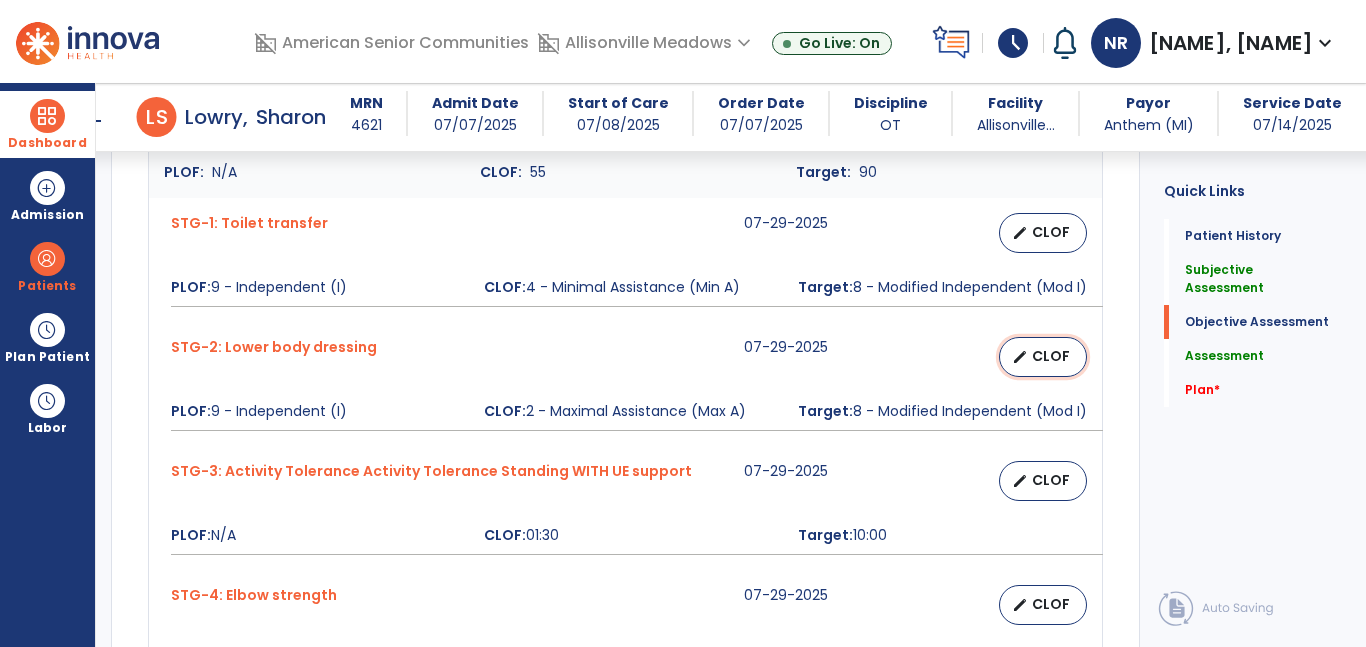 click on "CLOF" at bounding box center [1051, 356] 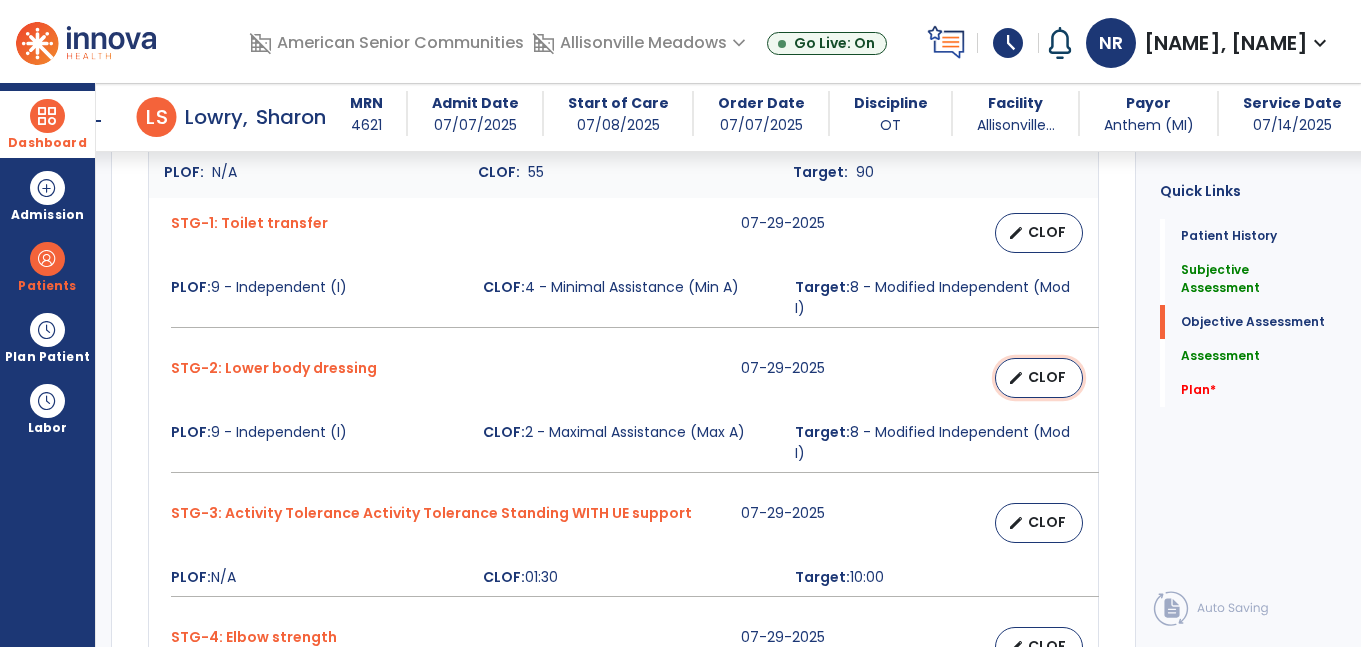 select on "********" 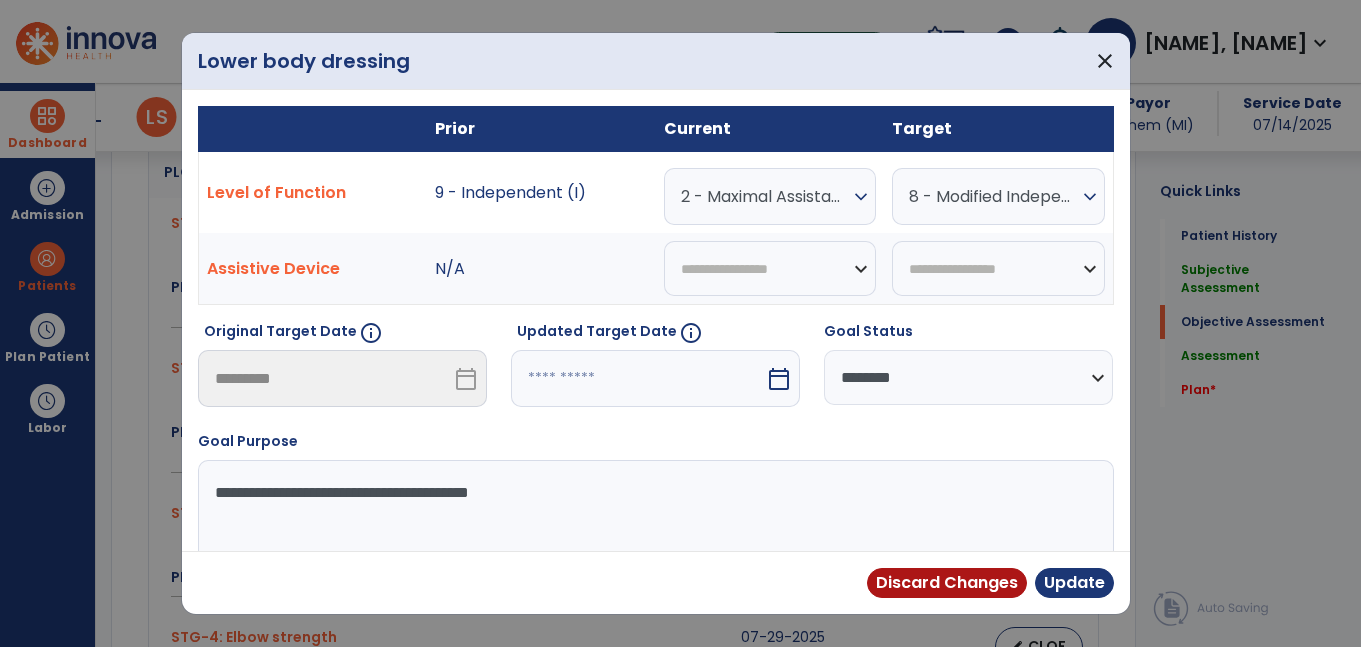 scroll, scrollTop: 848, scrollLeft: 0, axis: vertical 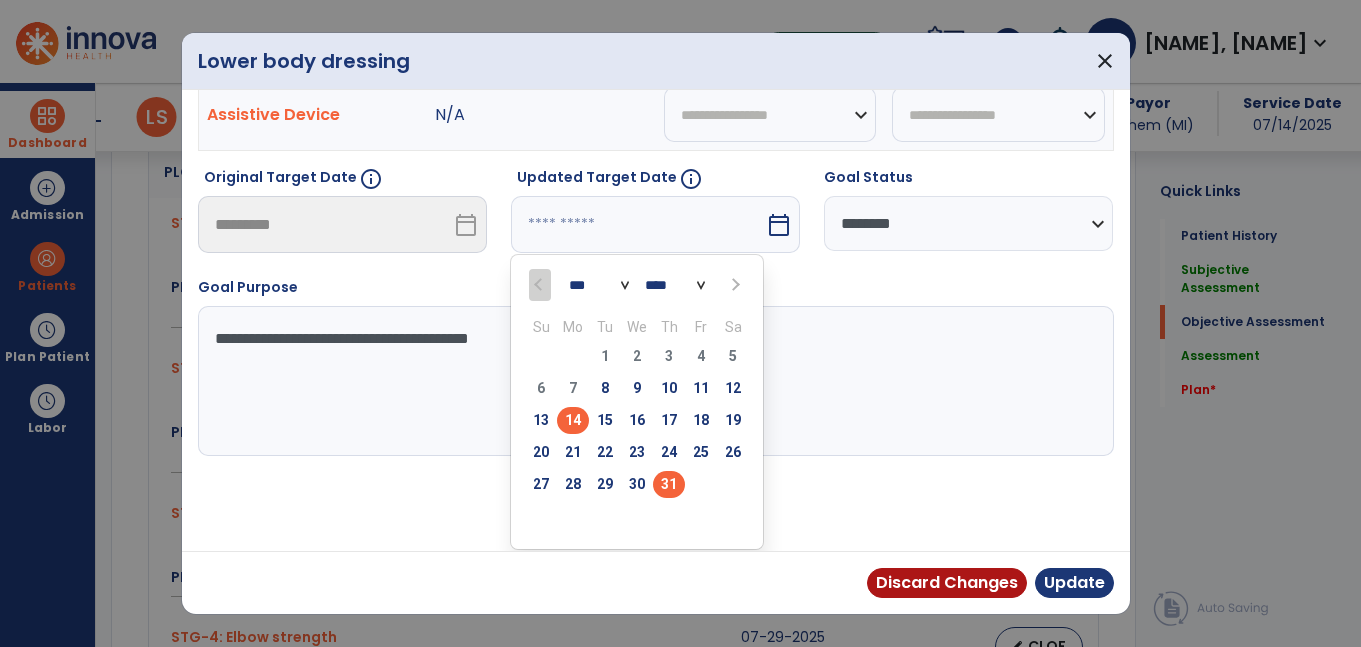 click on "31" at bounding box center (669, 484) 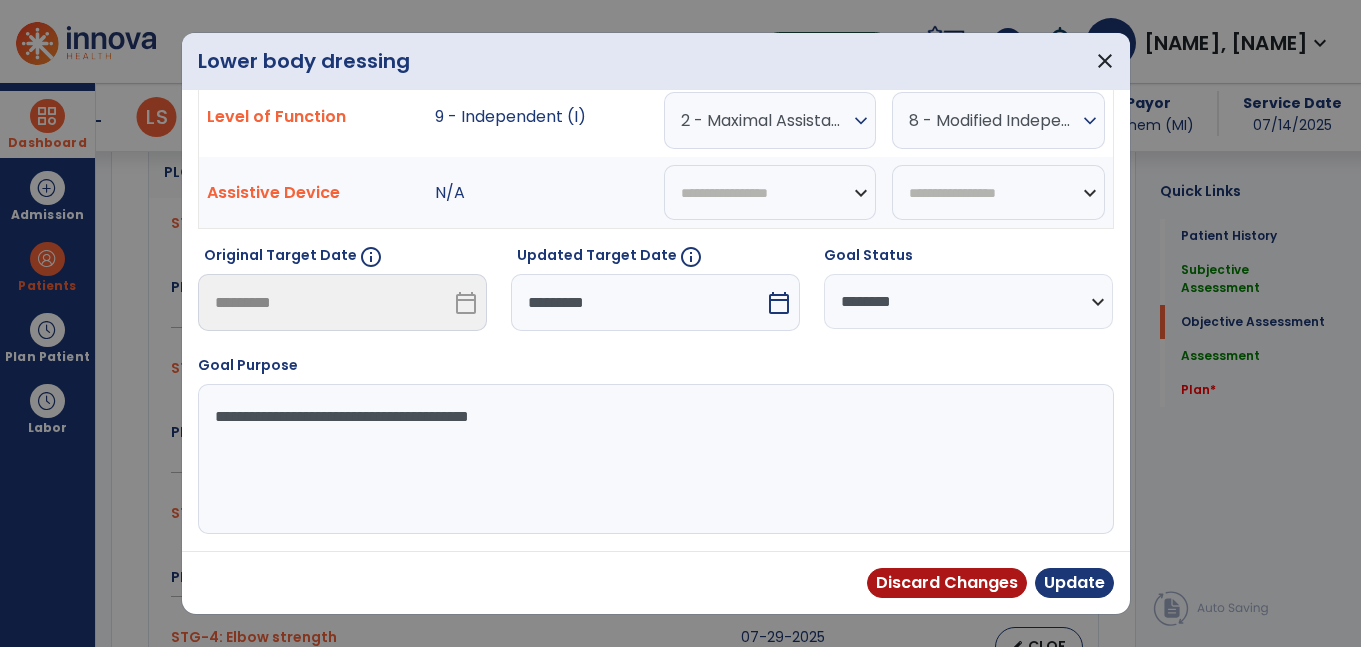 scroll, scrollTop: 76, scrollLeft: 0, axis: vertical 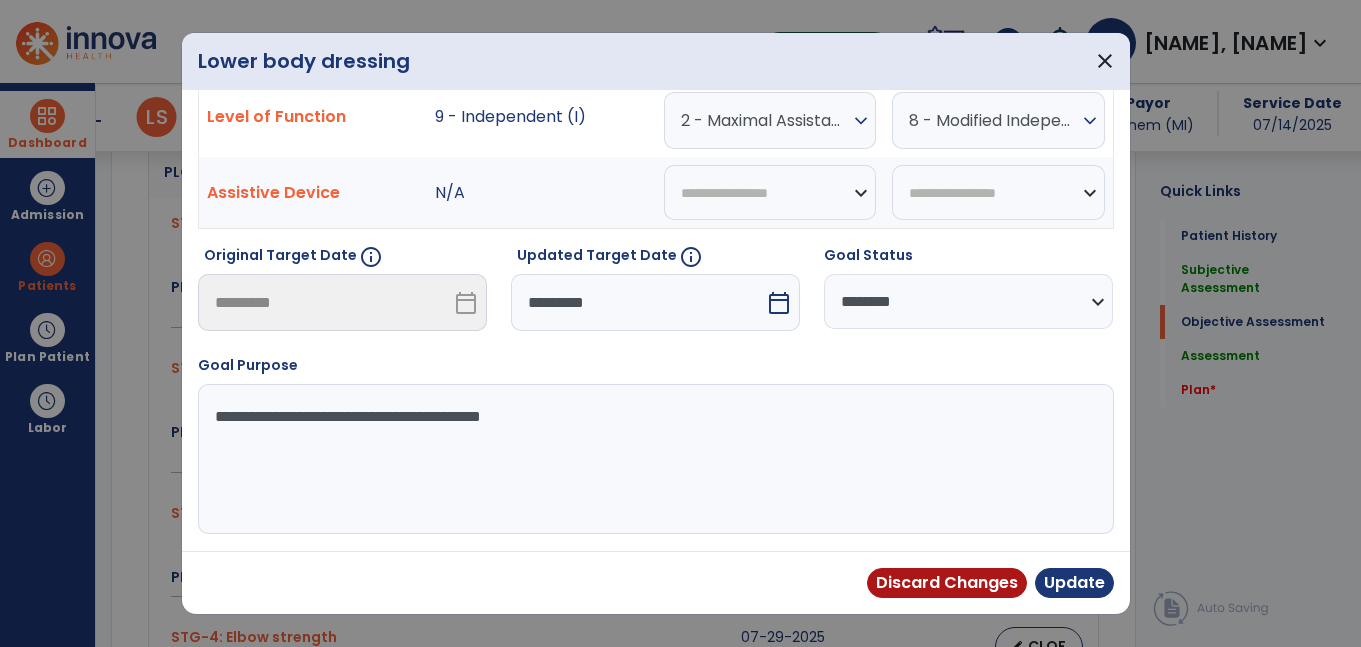 paste on "**********" 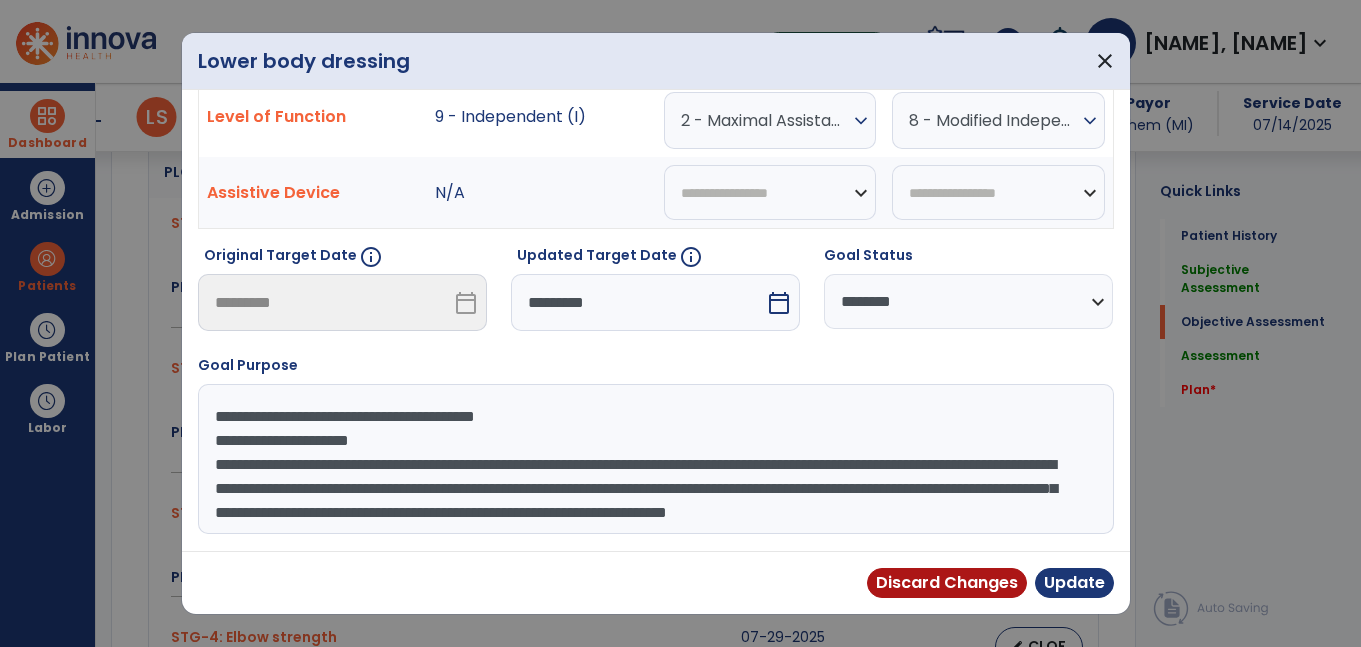 scroll, scrollTop: 16, scrollLeft: 0, axis: vertical 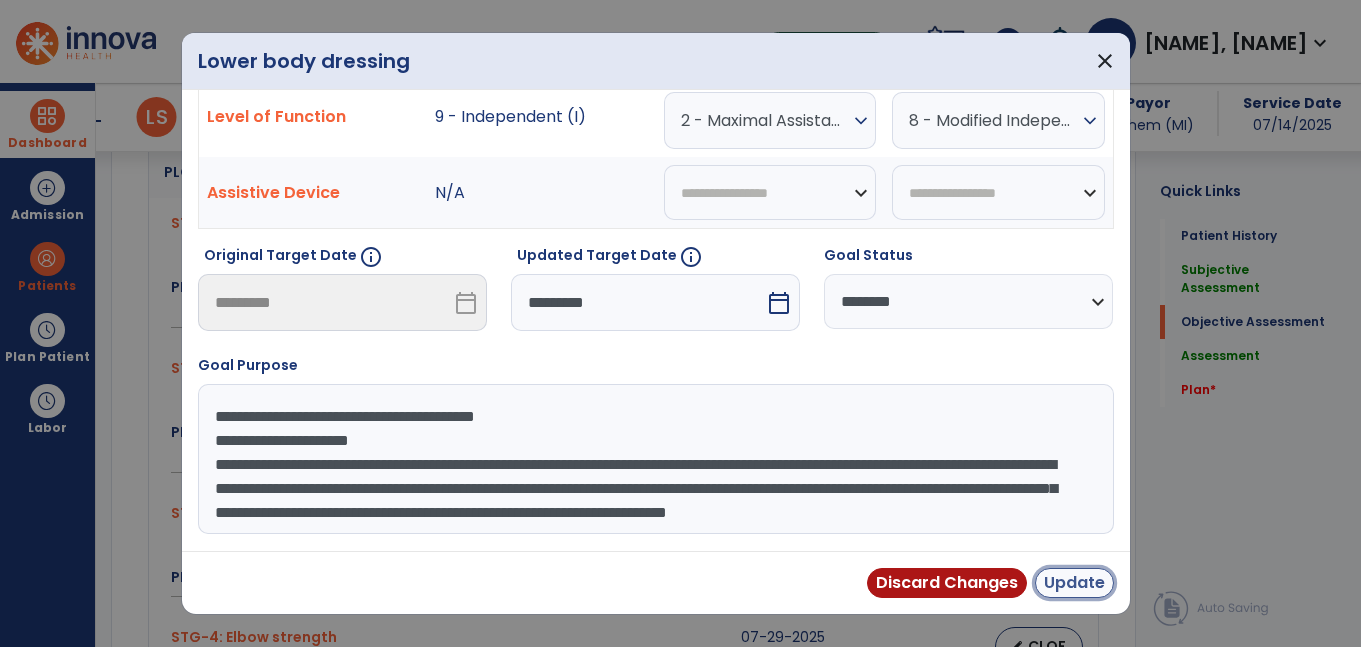 click on "Update" at bounding box center (1074, 583) 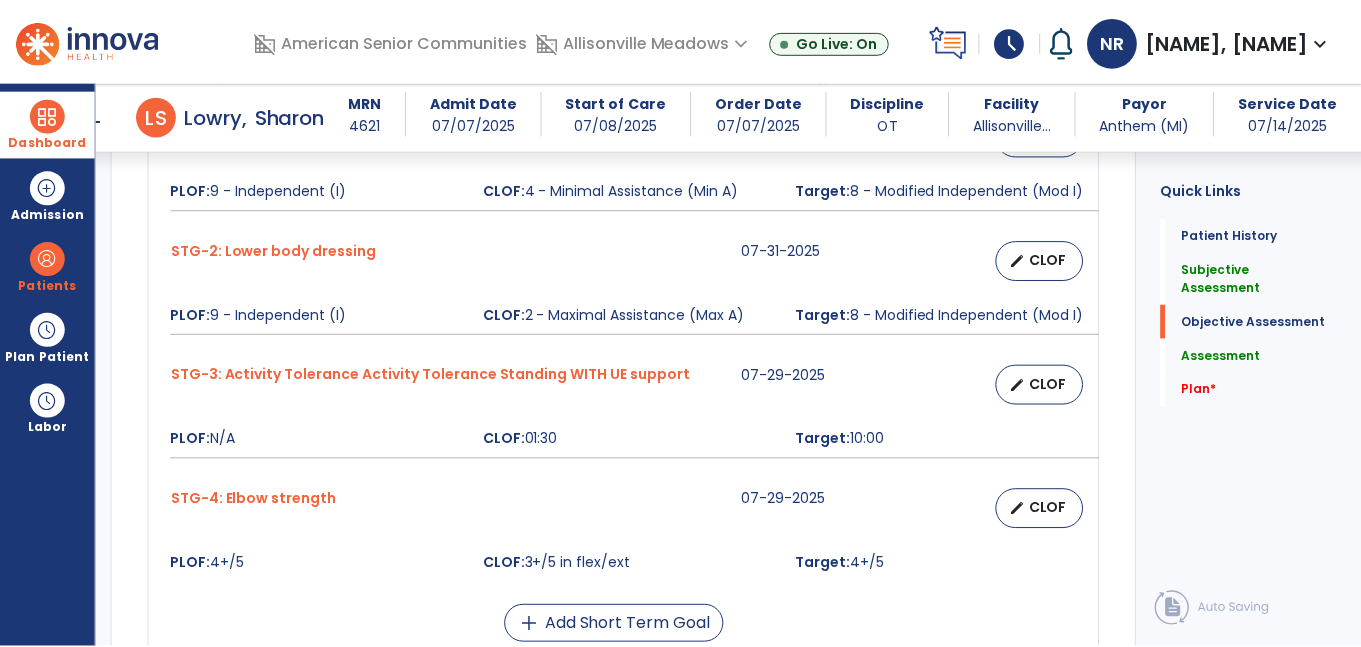 scroll, scrollTop: 977, scrollLeft: 0, axis: vertical 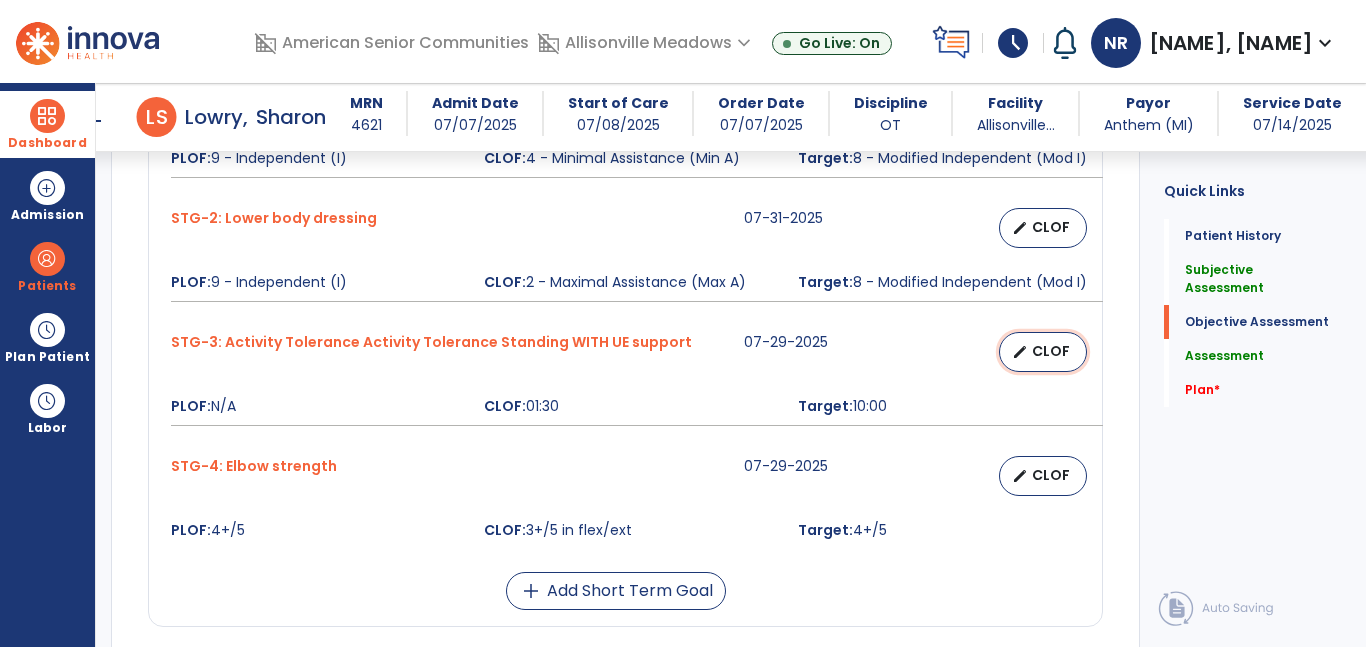 click on "CLOF" at bounding box center (1051, 351) 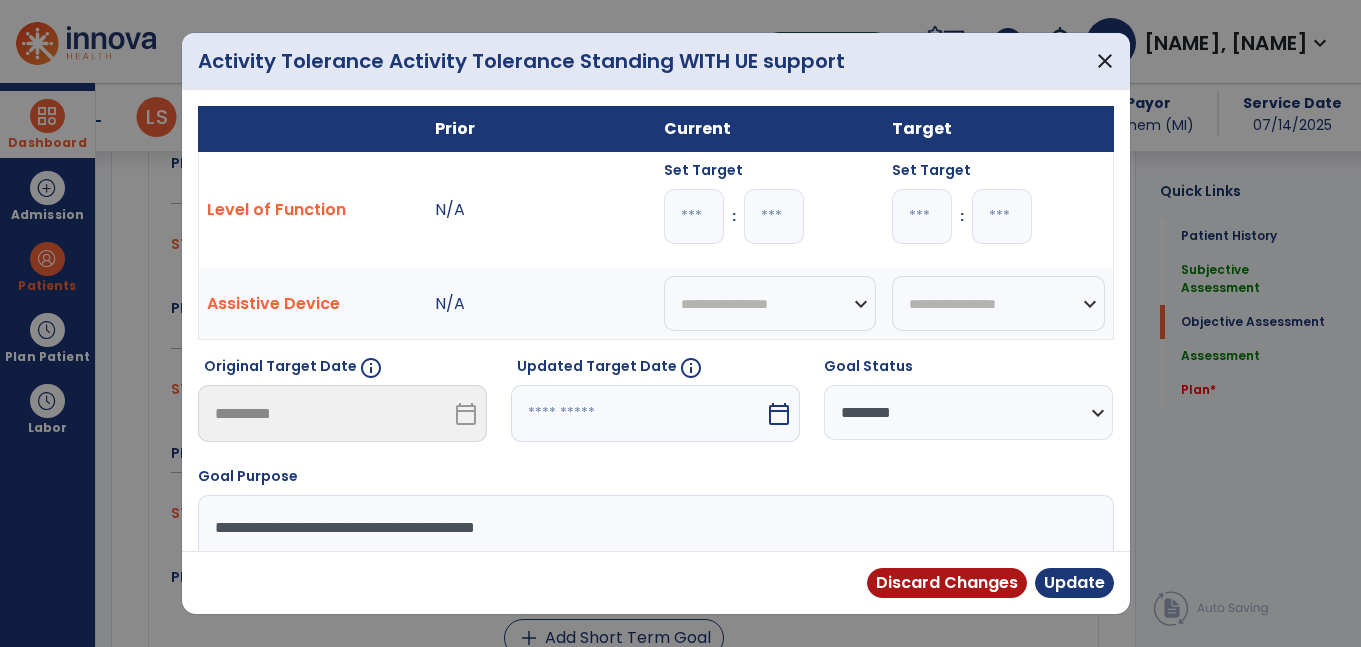 scroll, scrollTop: 977, scrollLeft: 0, axis: vertical 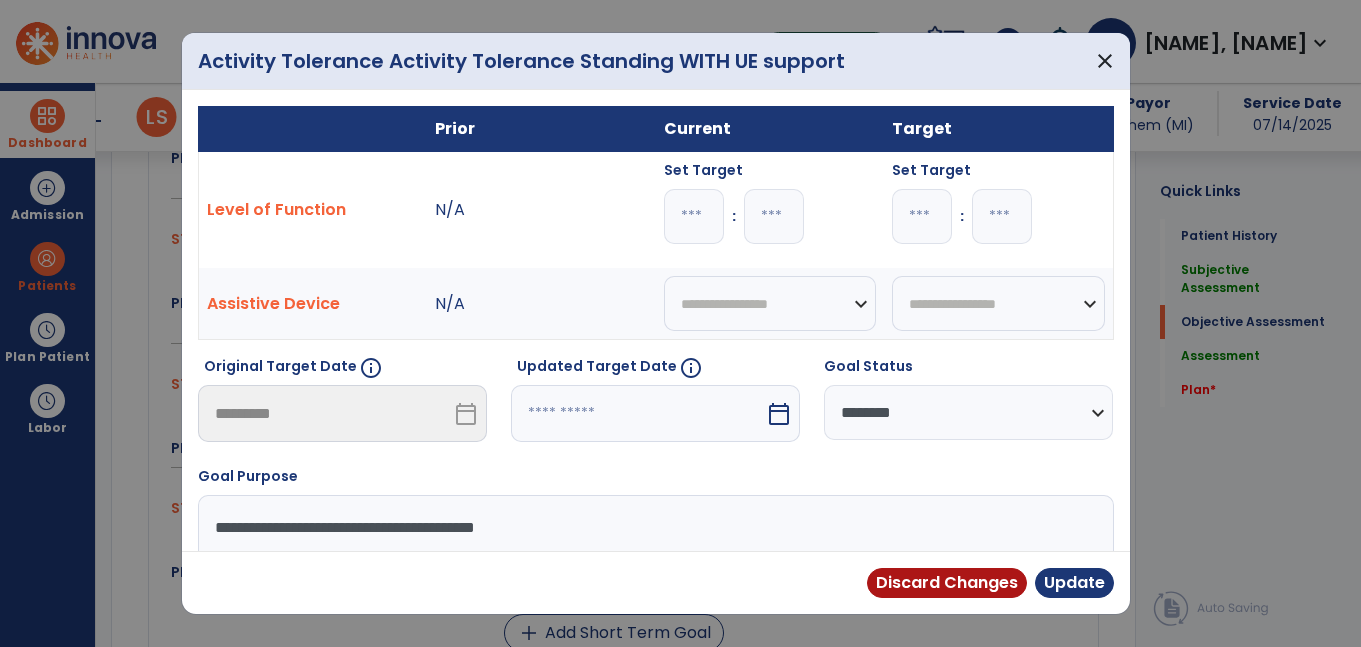 click on "*" at bounding box center (694, 216) 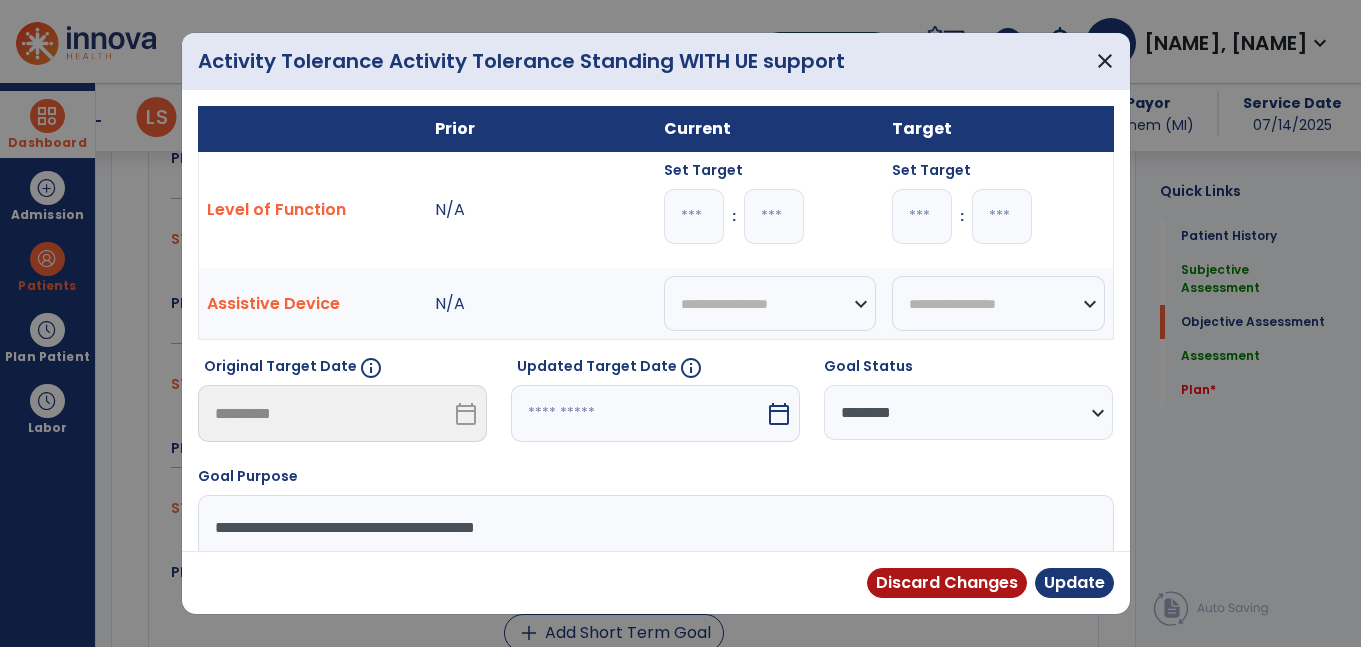 type on "*" 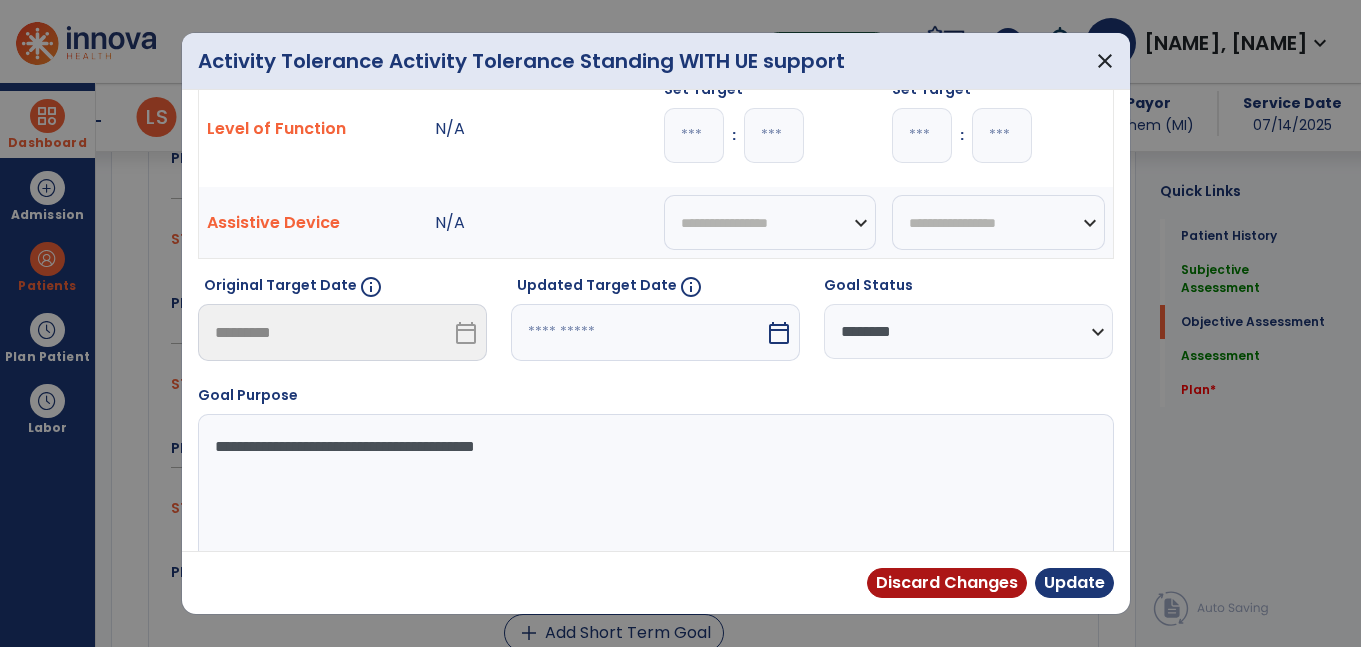scroll, scrollTop: 110, scrollLeft: 0, axis: vertical 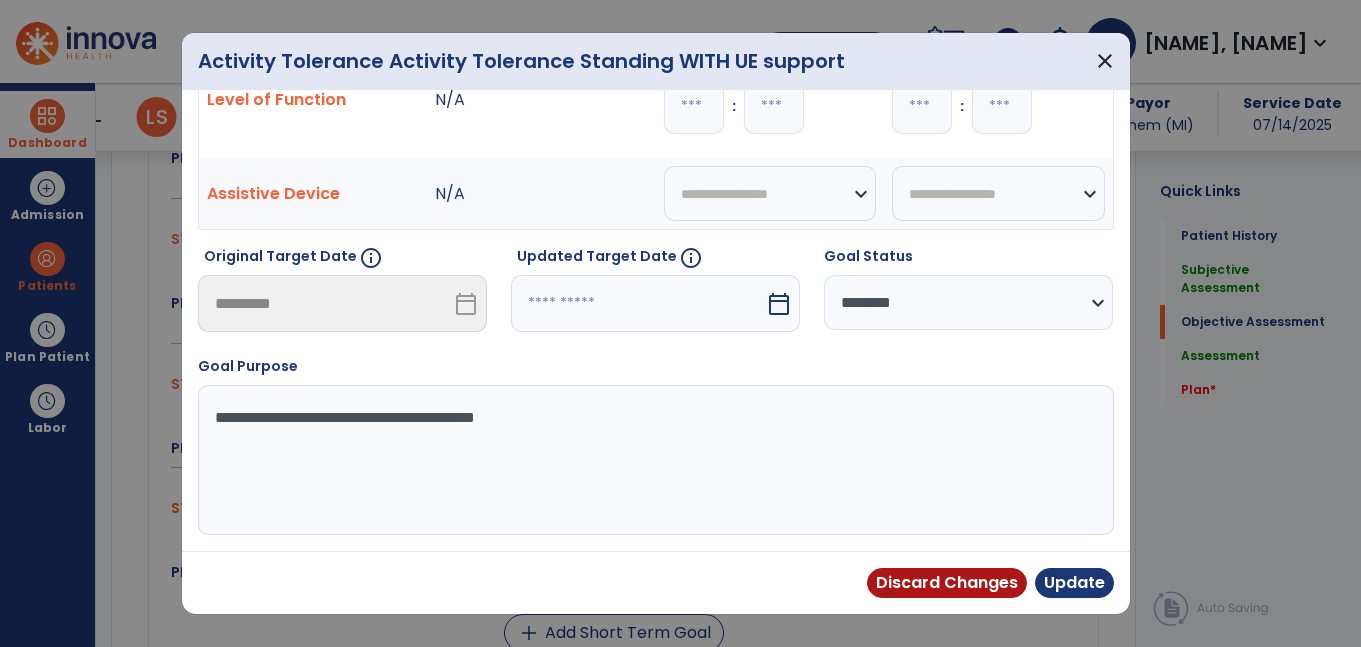 type on "**" 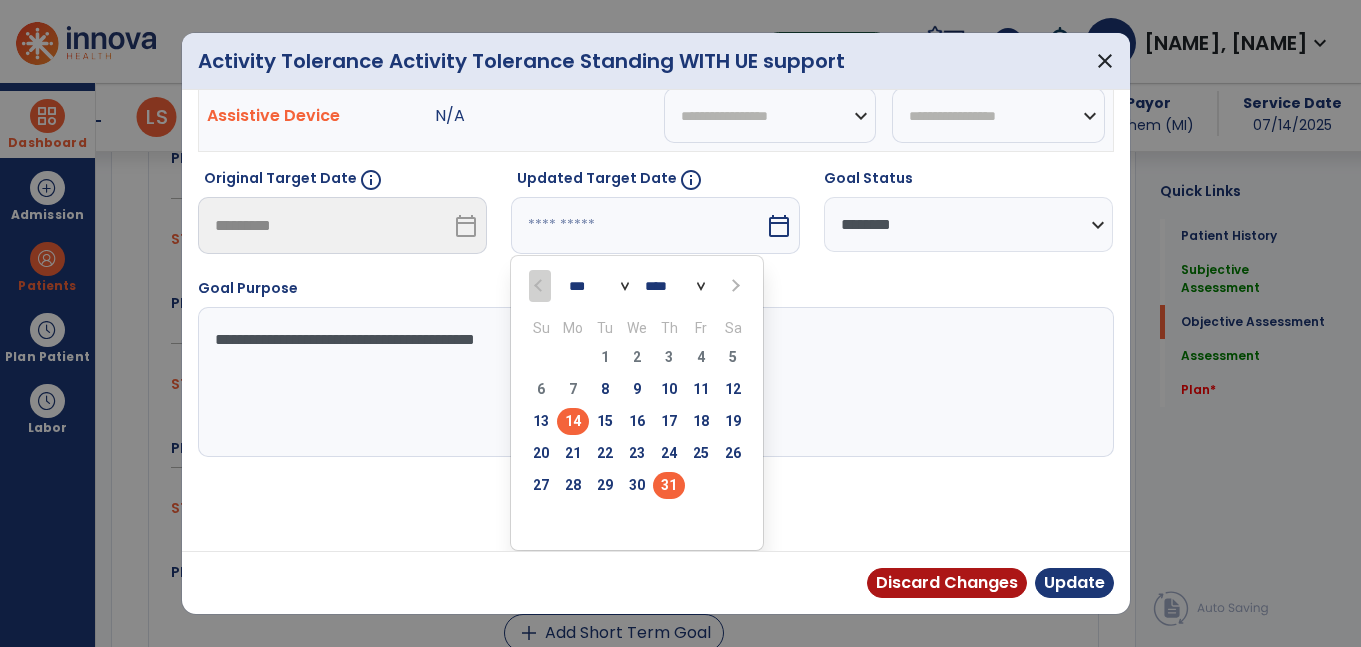 click on "31" at bounding box center (669, 485) 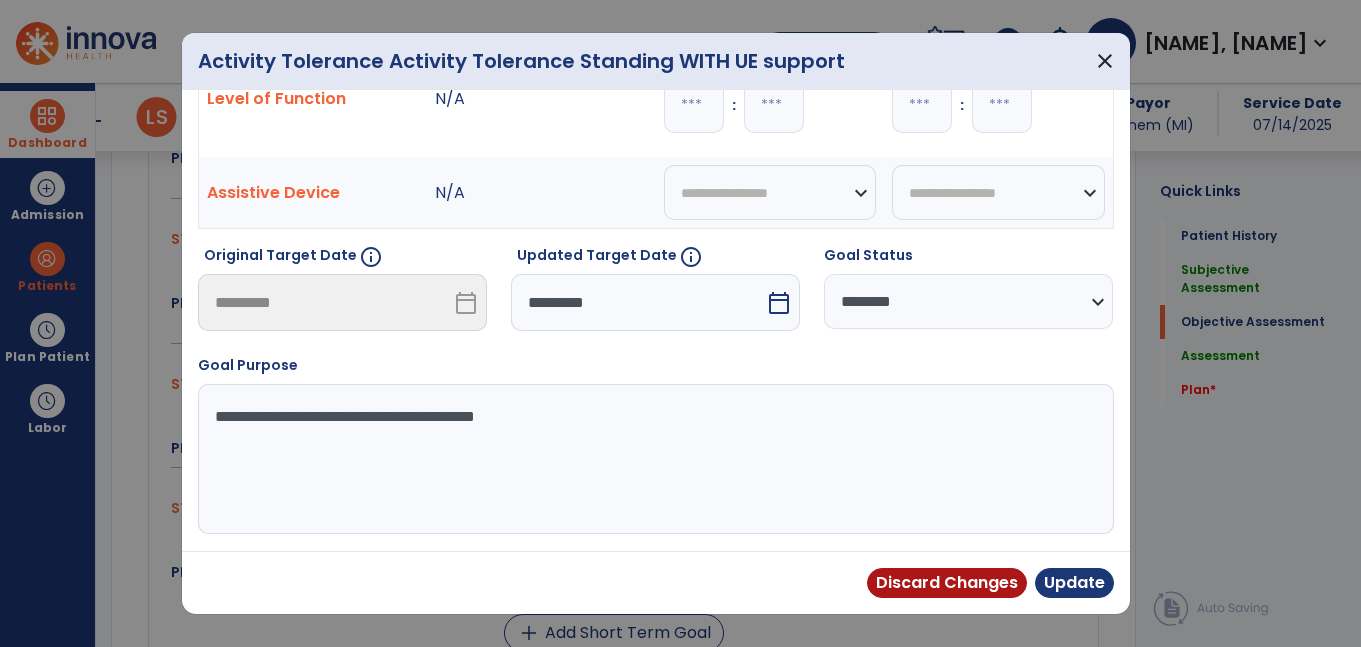 scroll, scrollTop: 111, scrollLeft: 0, axis: vertical 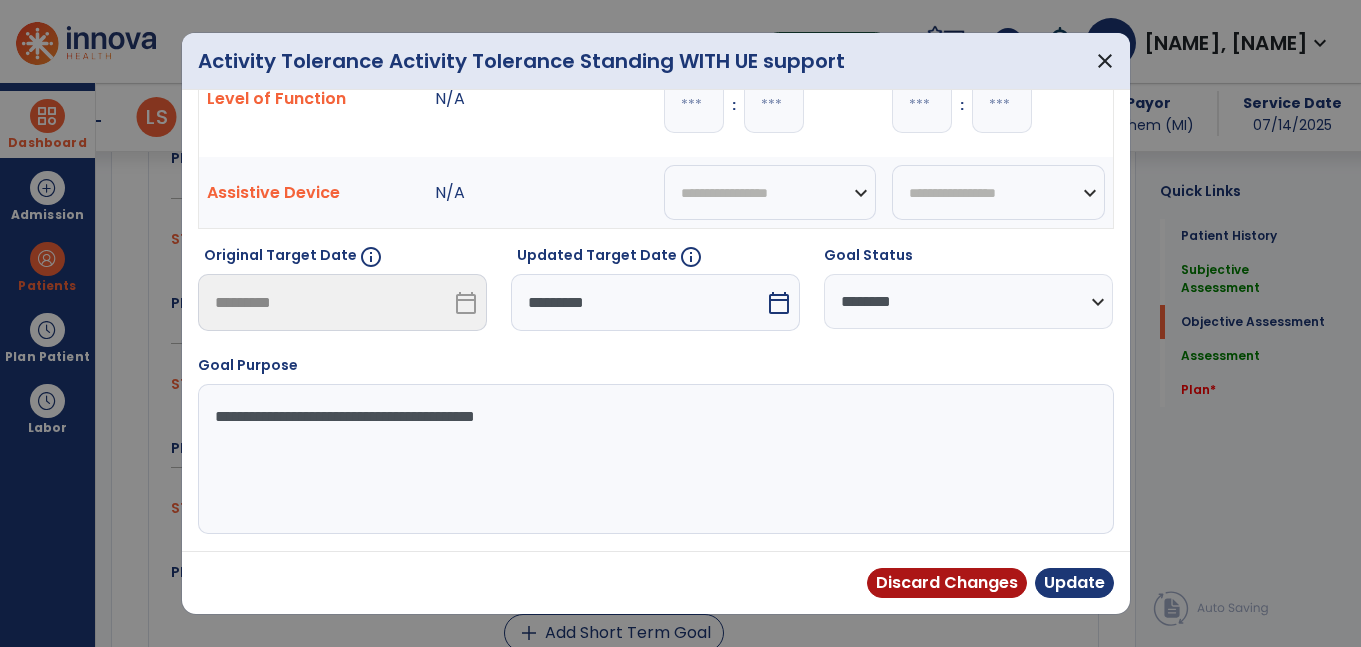 click on "**********" at bounding box center [653, 459] 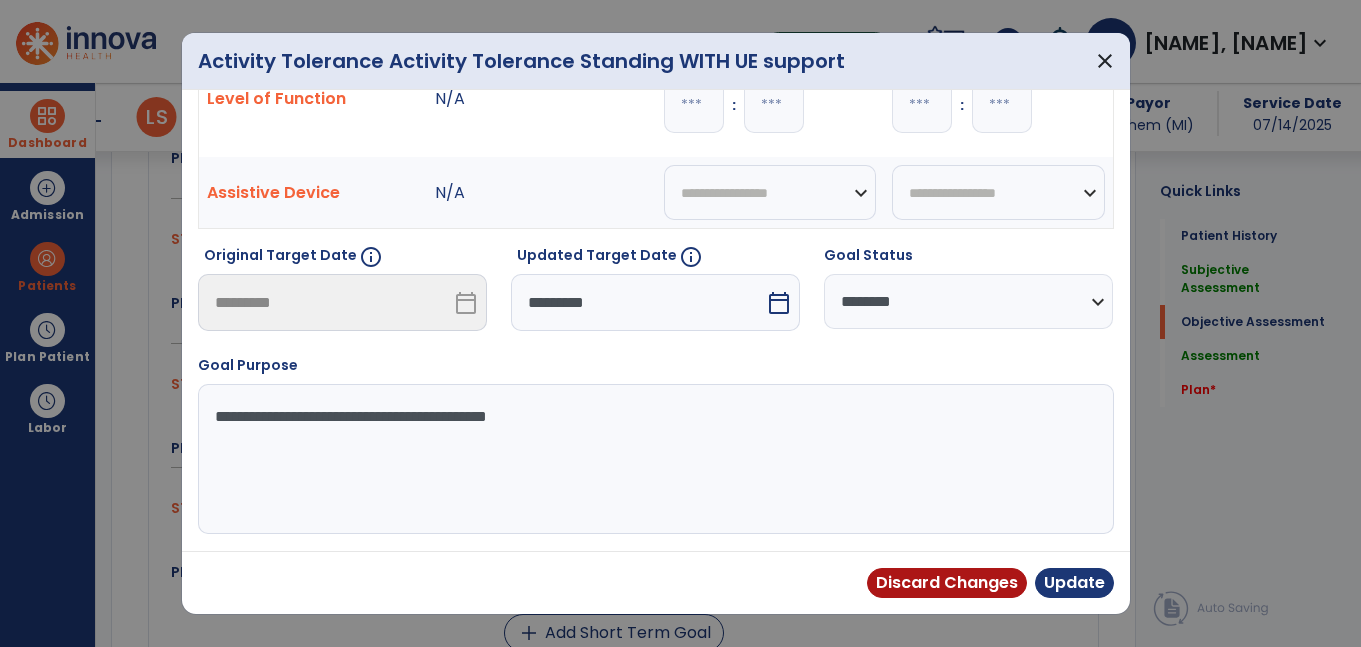paste on "**********" 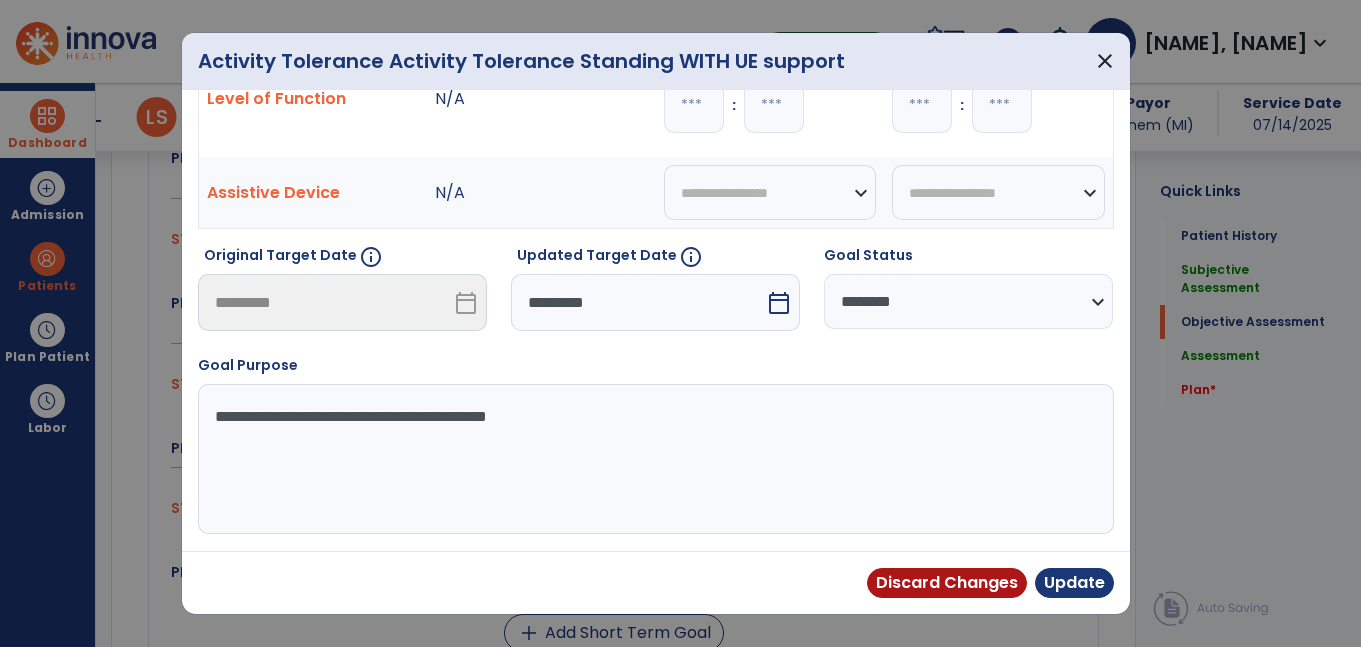 type on "**********" 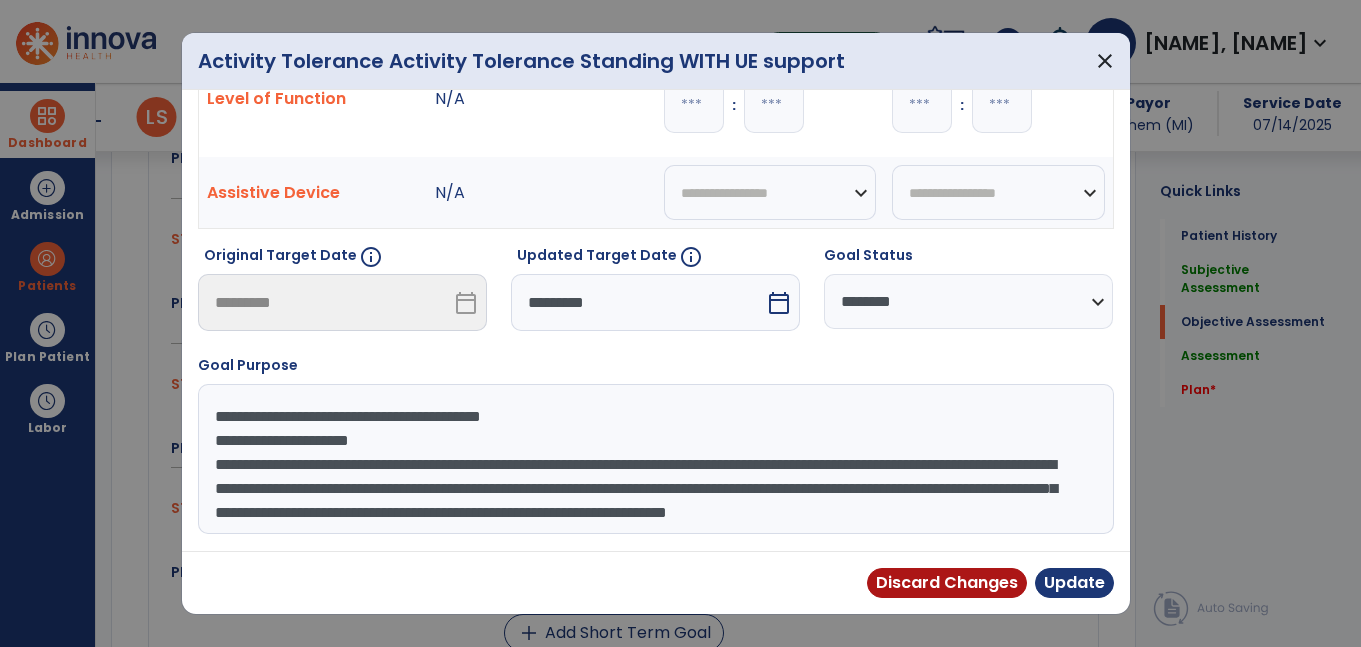 scroll, scrollTop: 16, scrollLeft: 0, axis: vertical 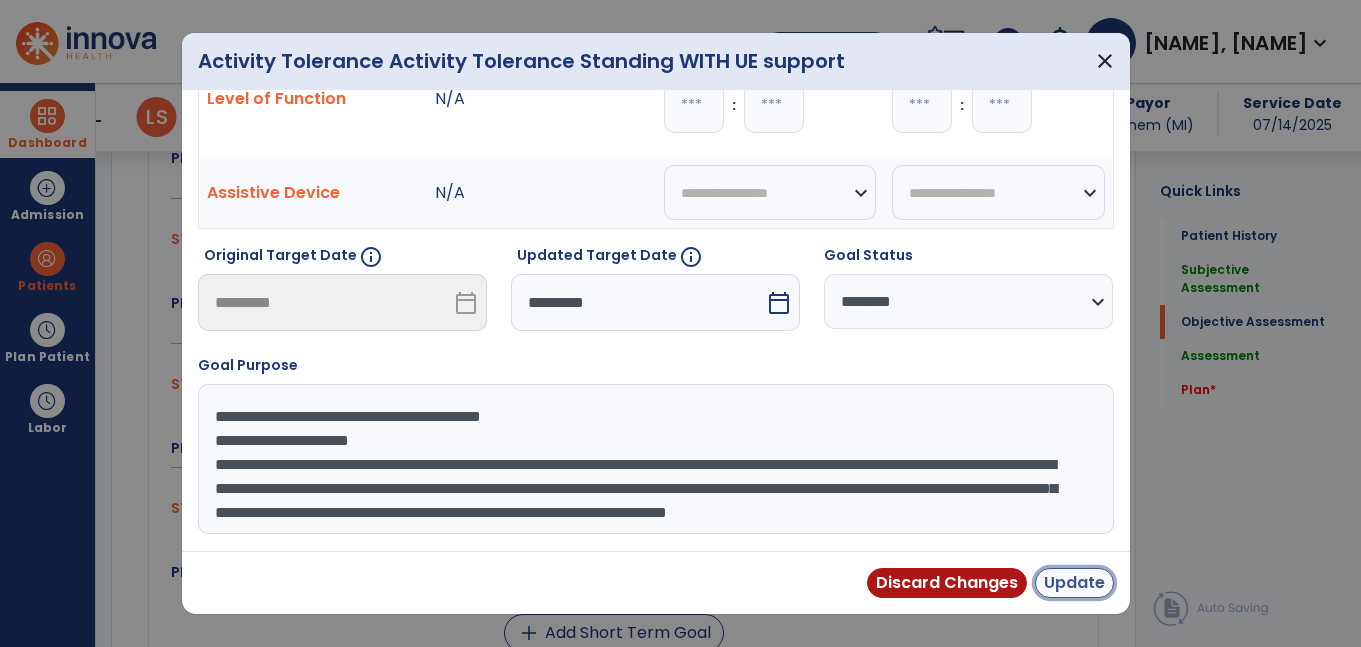 click on "Update" at bounding box center (1074, 583) 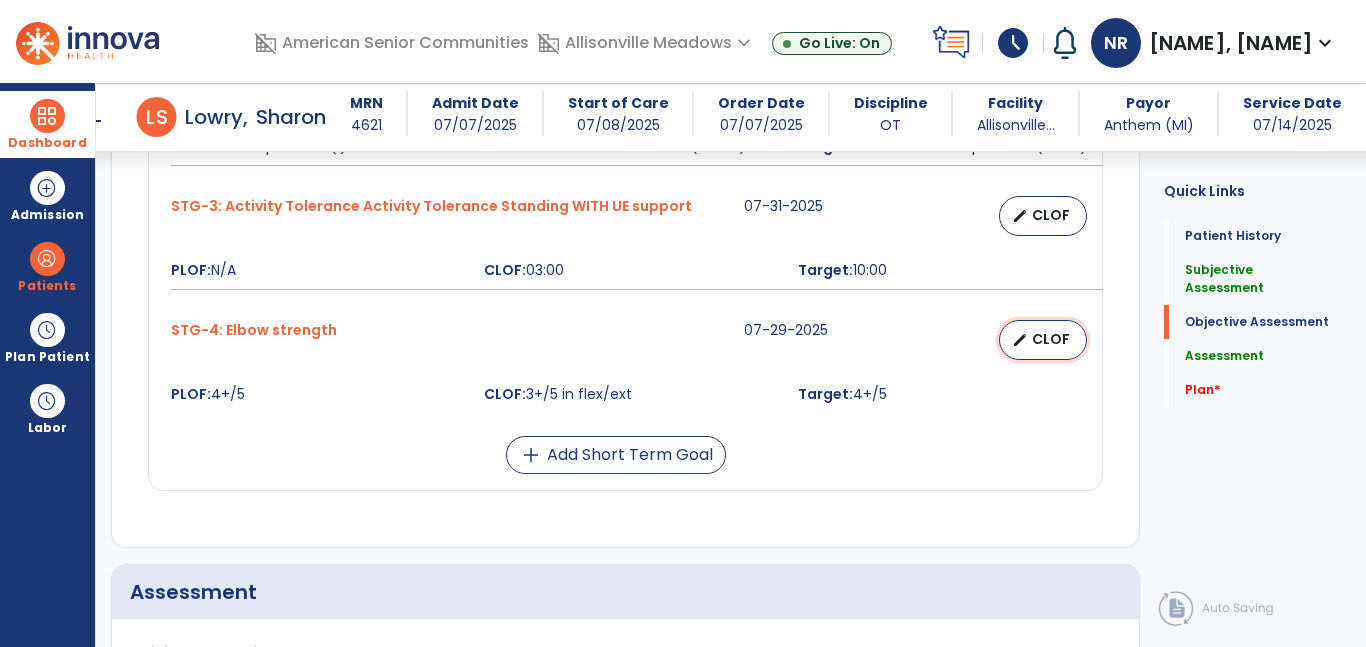 click on "edit   CLOF" at bounding box center (1043, 340) 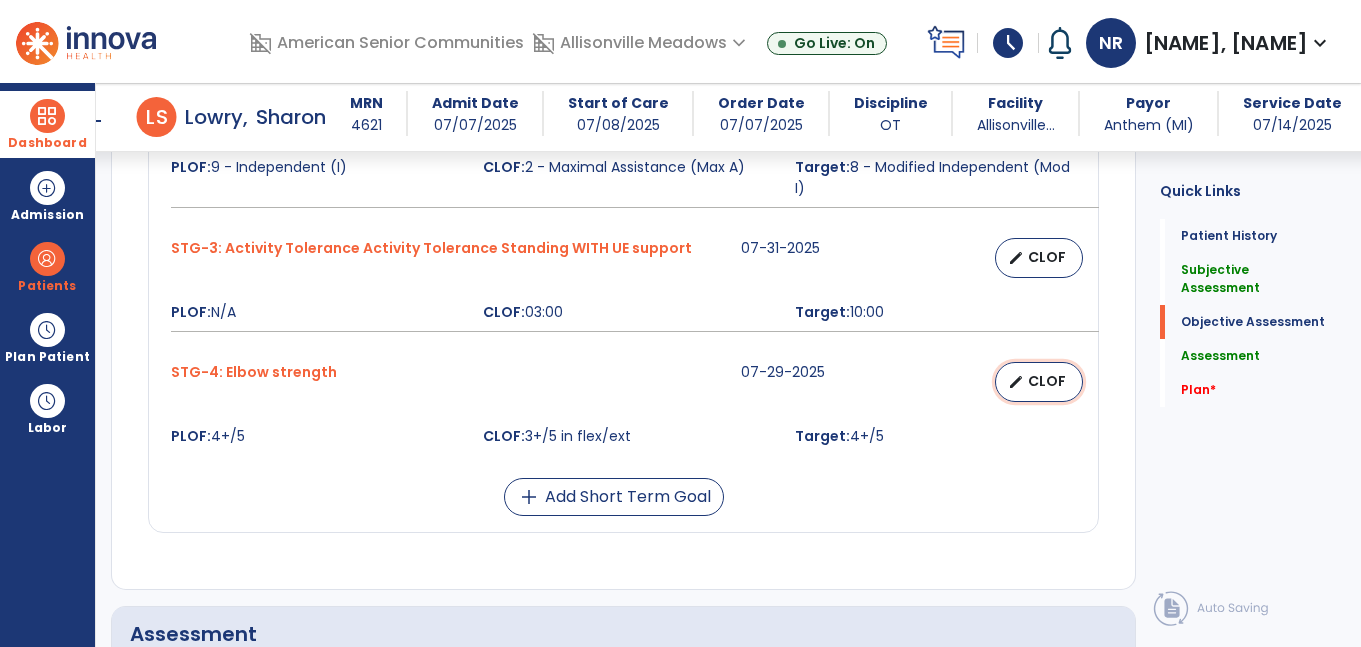 select on "********" 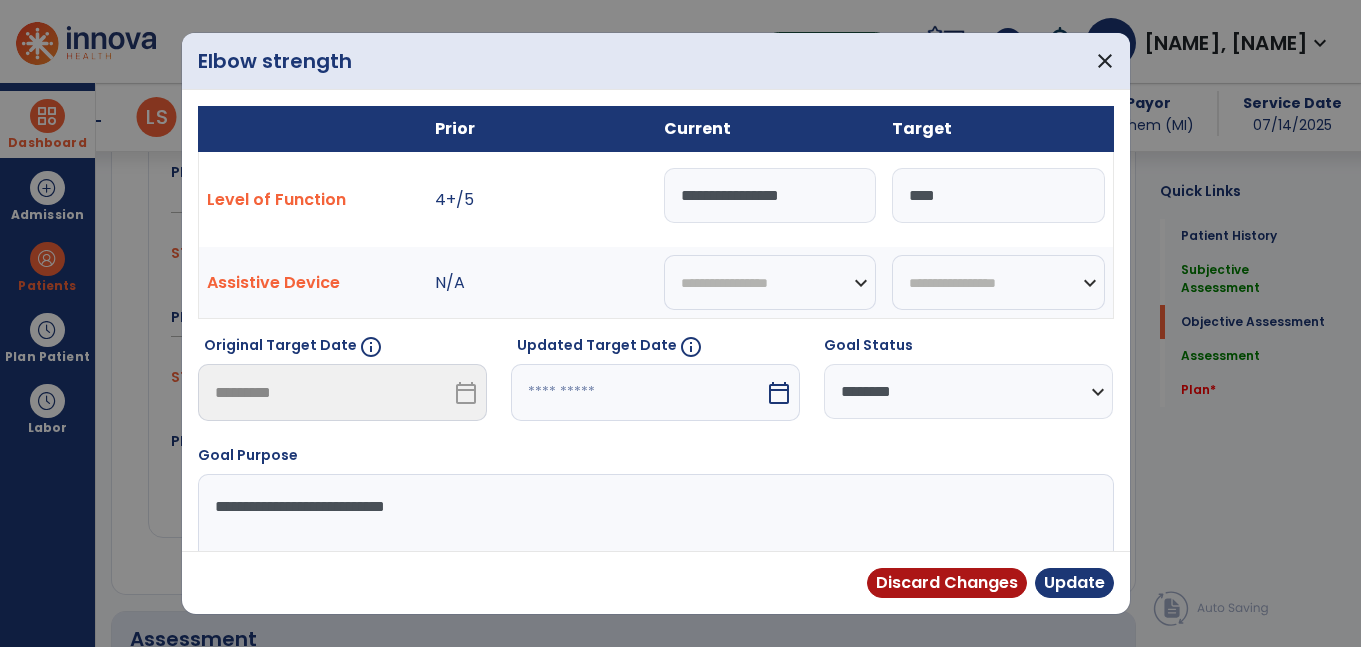scroll, scrollTop: 1113, scrollLeft: 0, axis: vertical 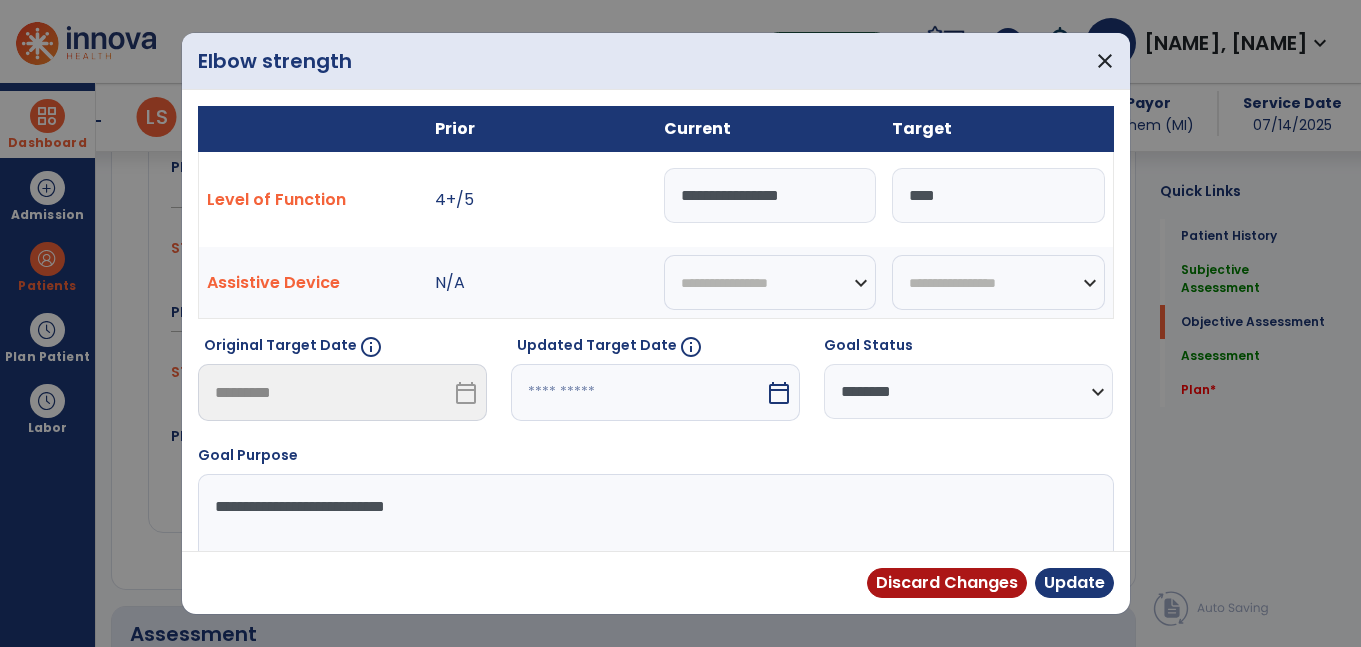 click on "**********" at bounding box center [770, 195] 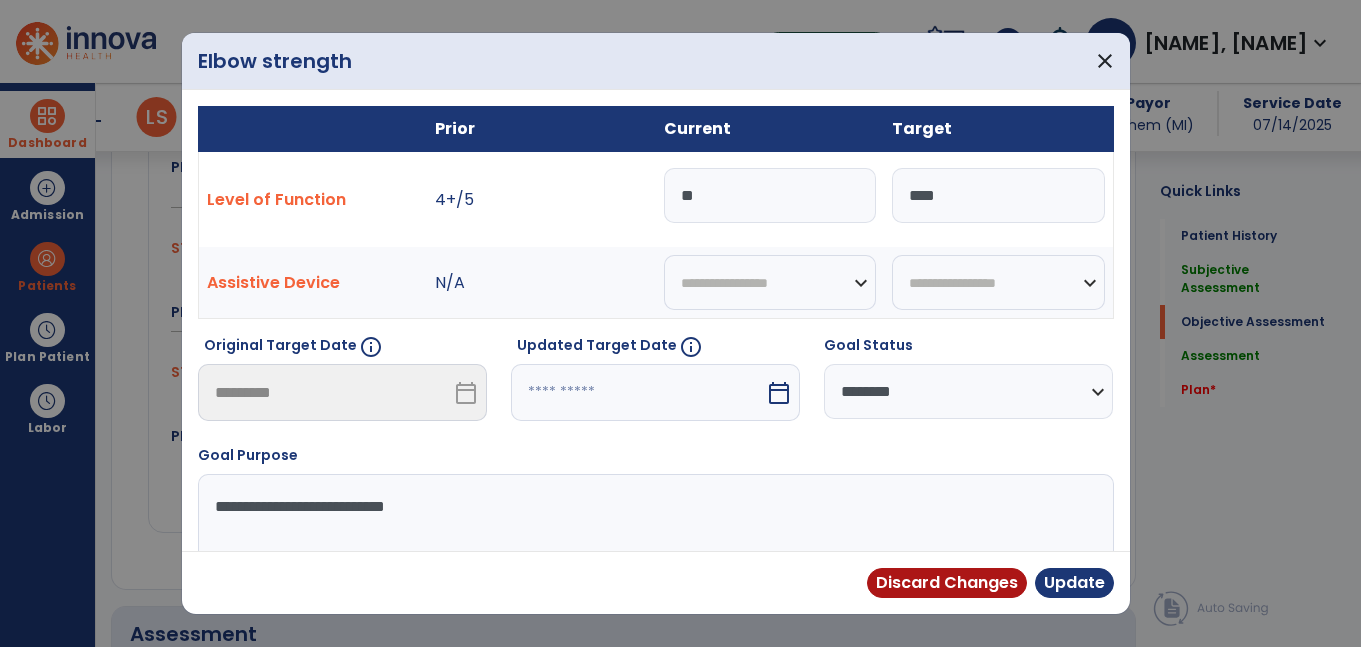 type on "*" 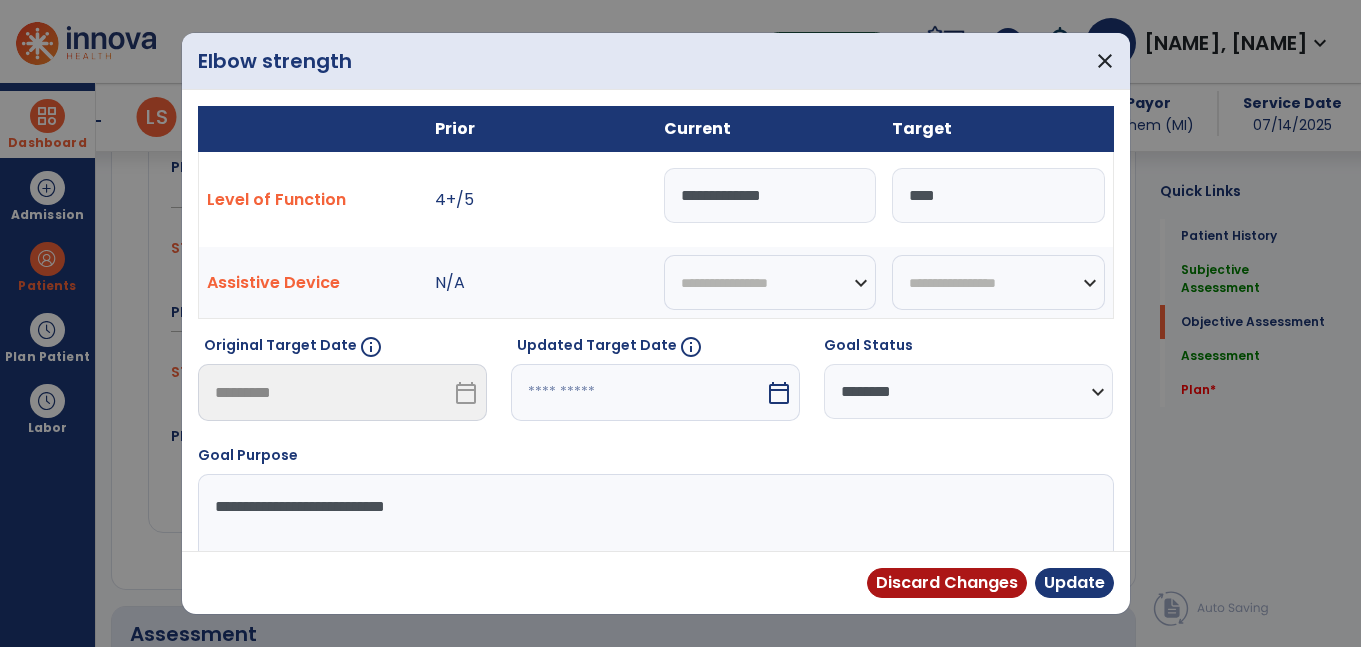 type on "**********" 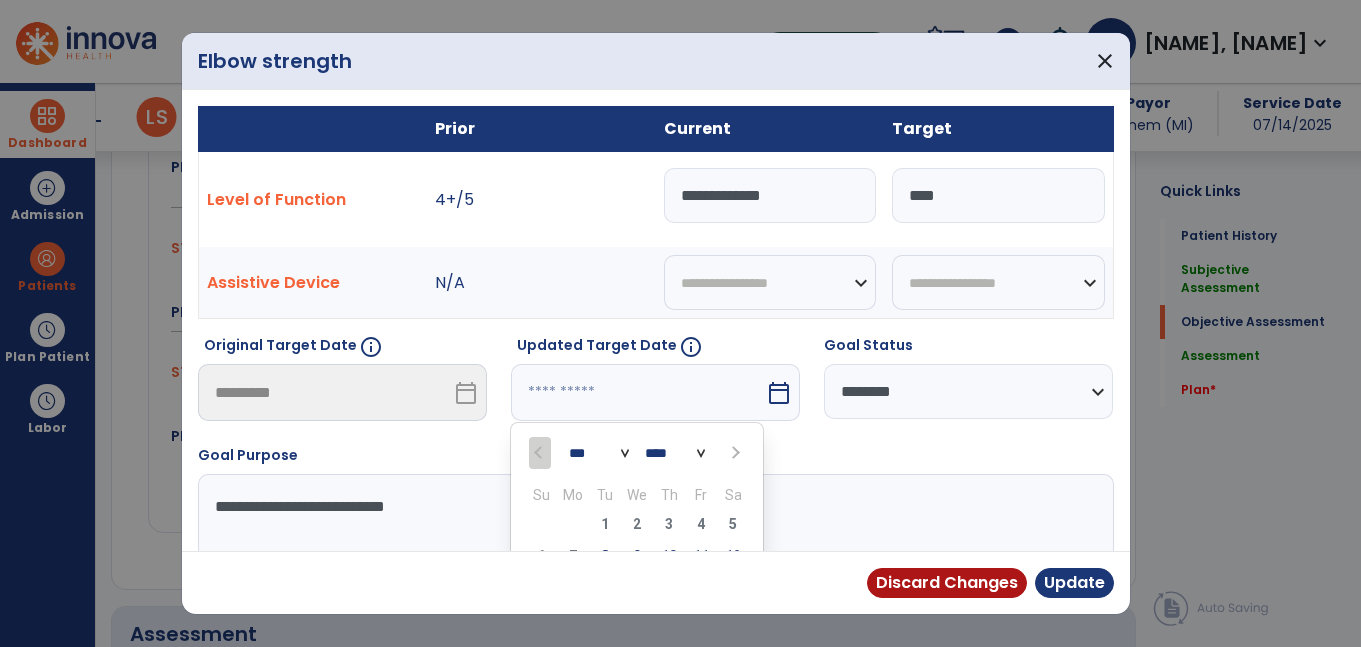 scroll, scrollTop: 168, scrollLeft: 0, axis: vertical 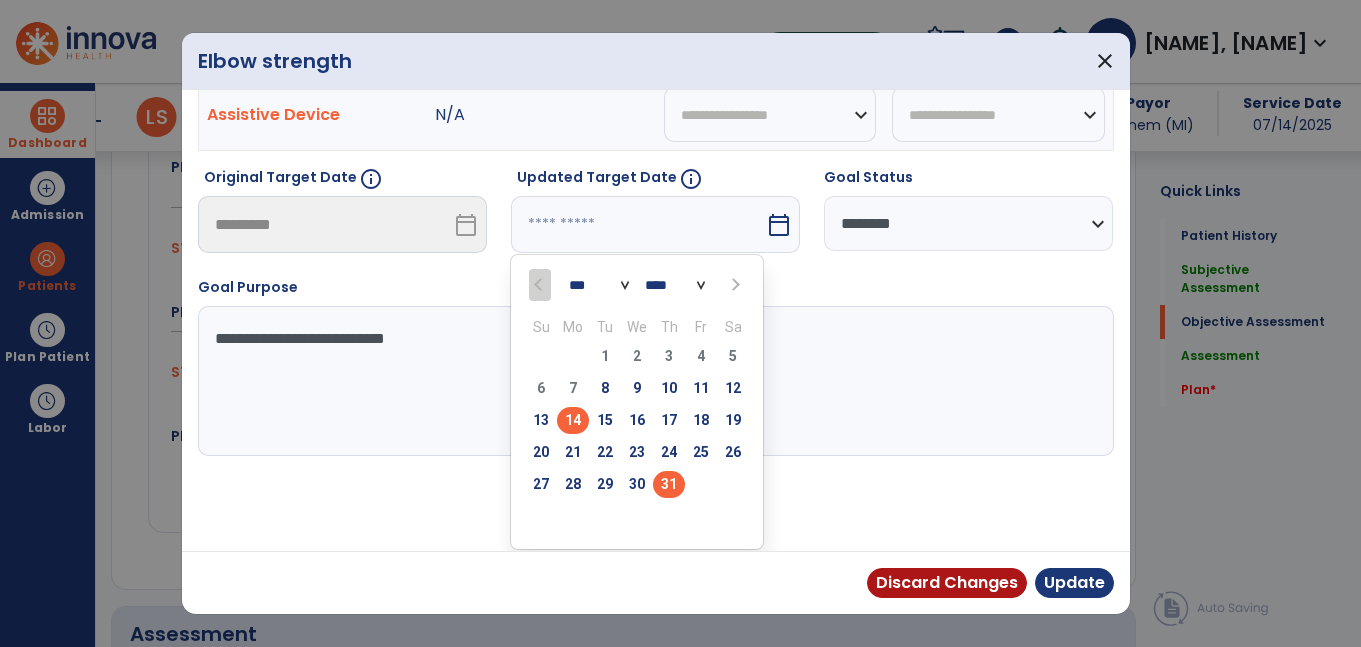 click on "31" at bounding box center [669, 484] 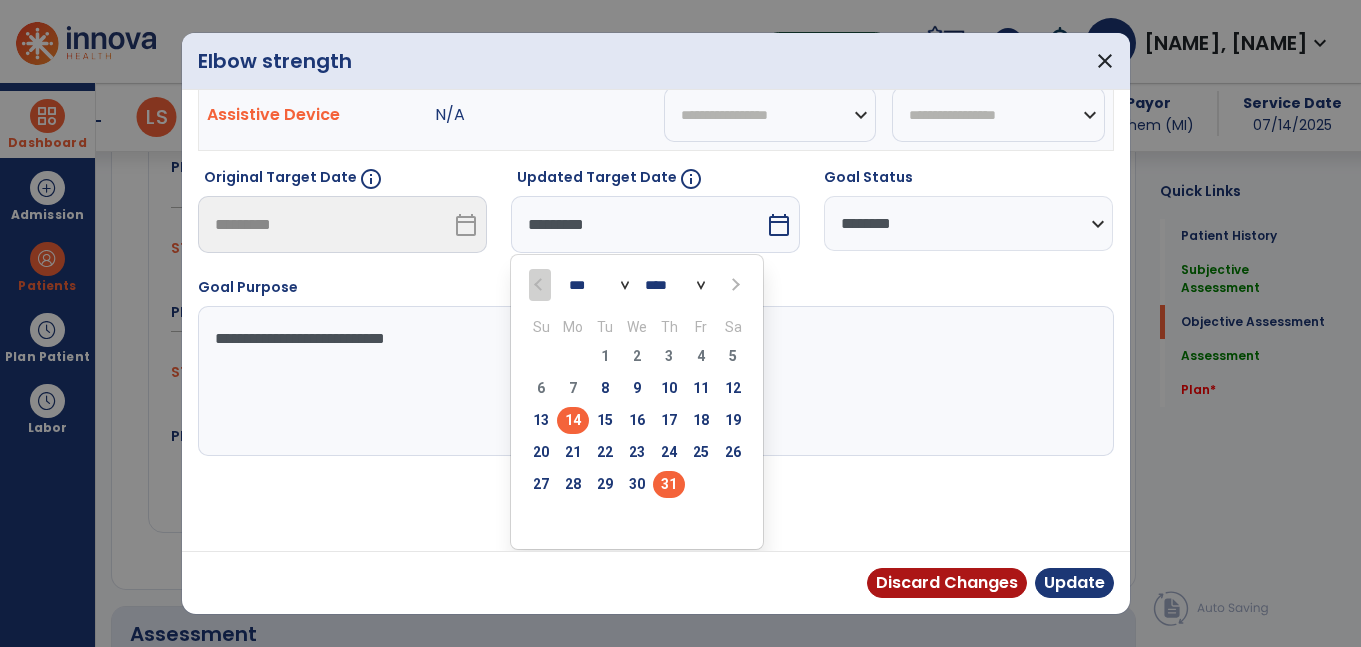 scroll, scrollTop: 90, scrollLeft: 0, axis: vertical 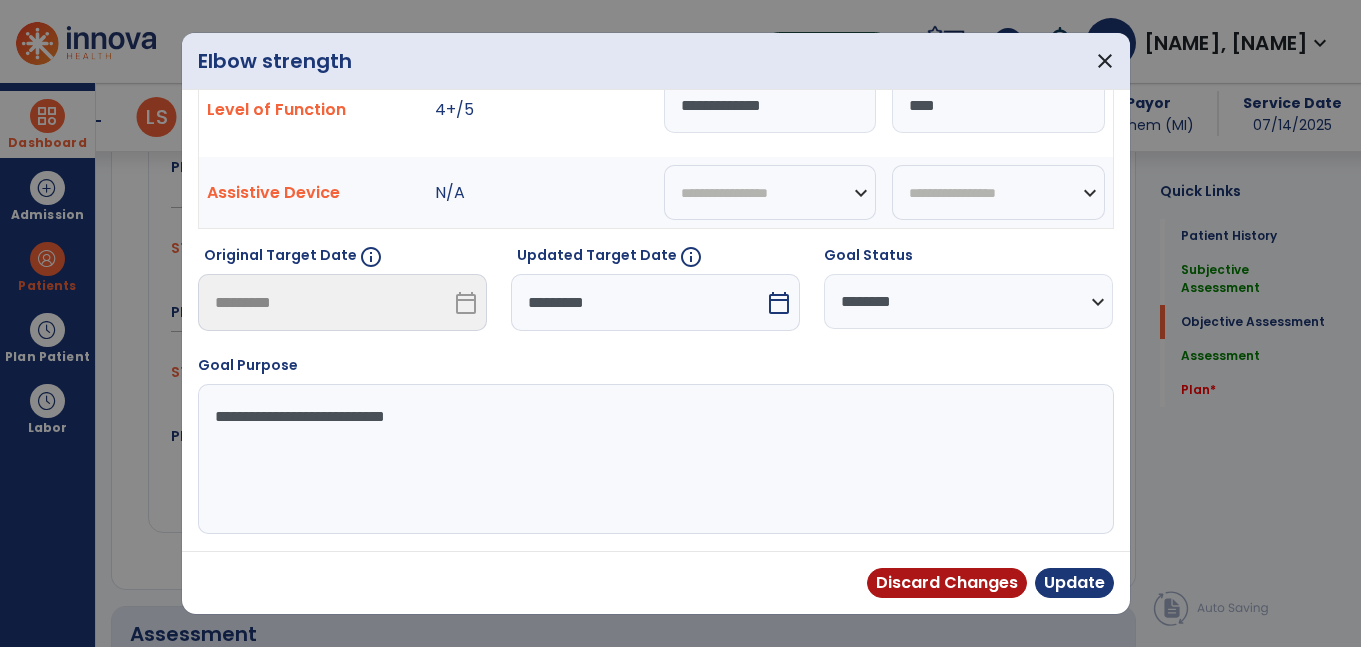 click on "**********" at bounding box center [653, 459] 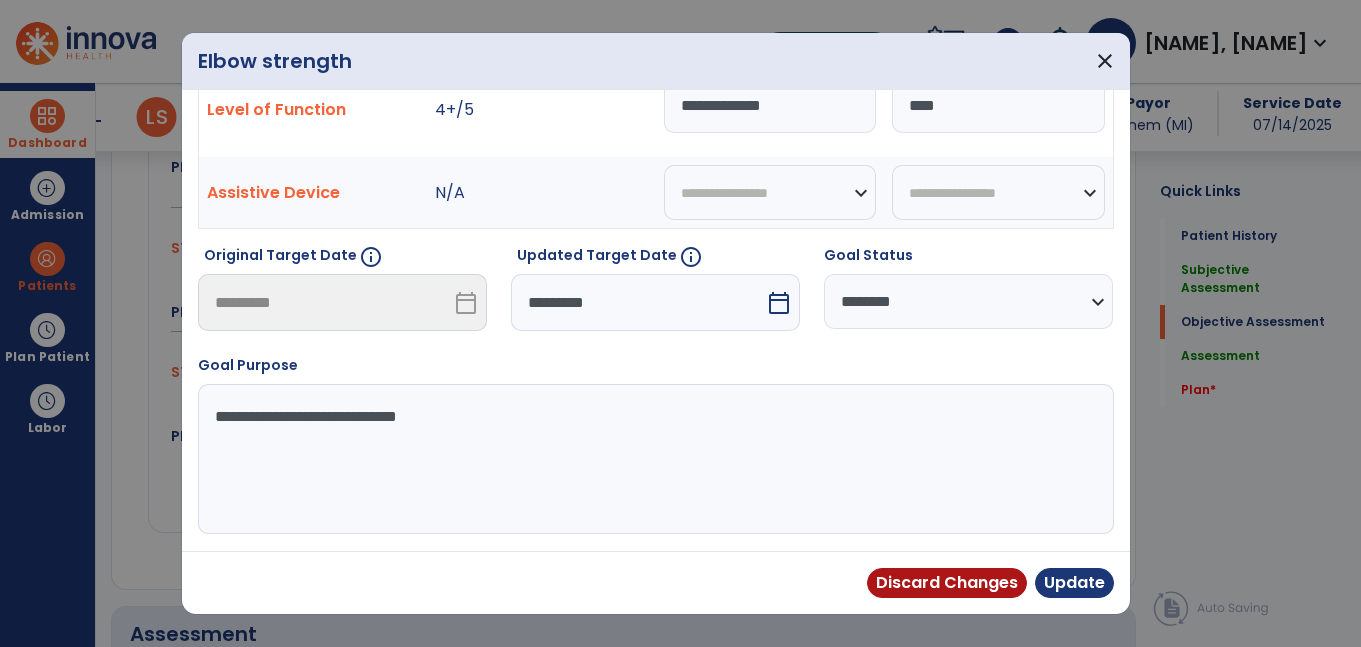 paste on "**********" 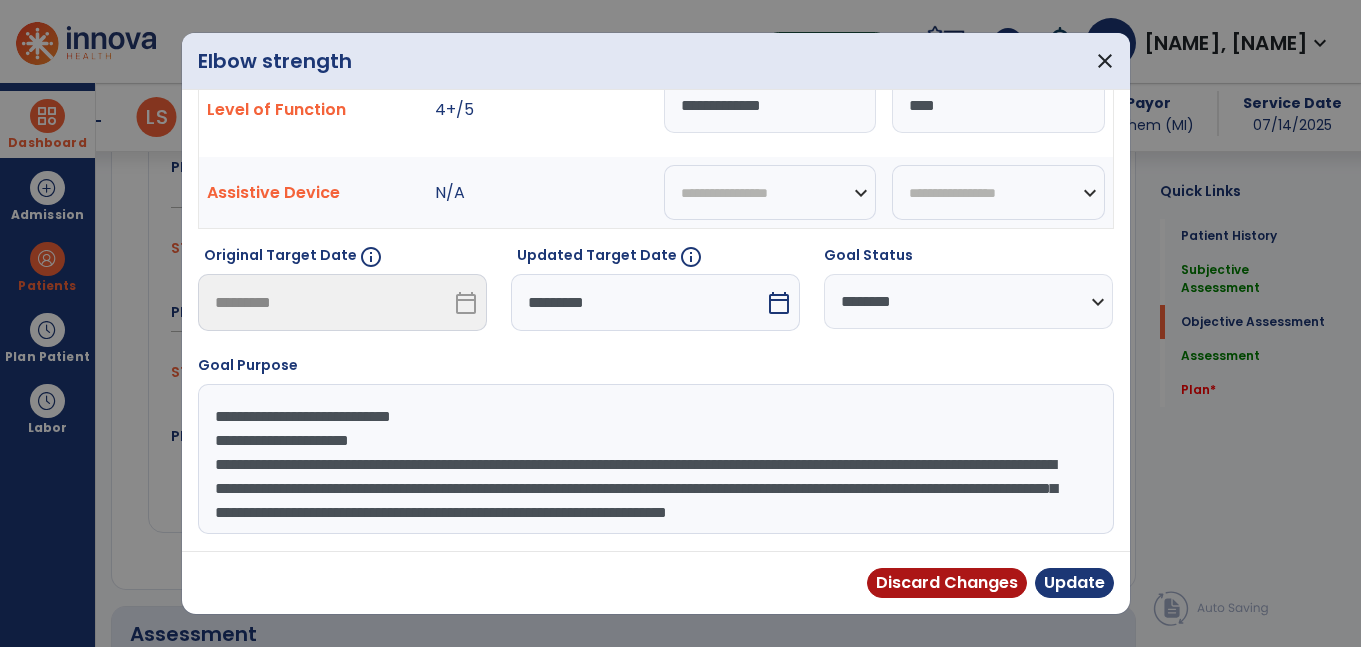 scroll, scrollTop: 16, scrollLeft: 0, axis: vertical 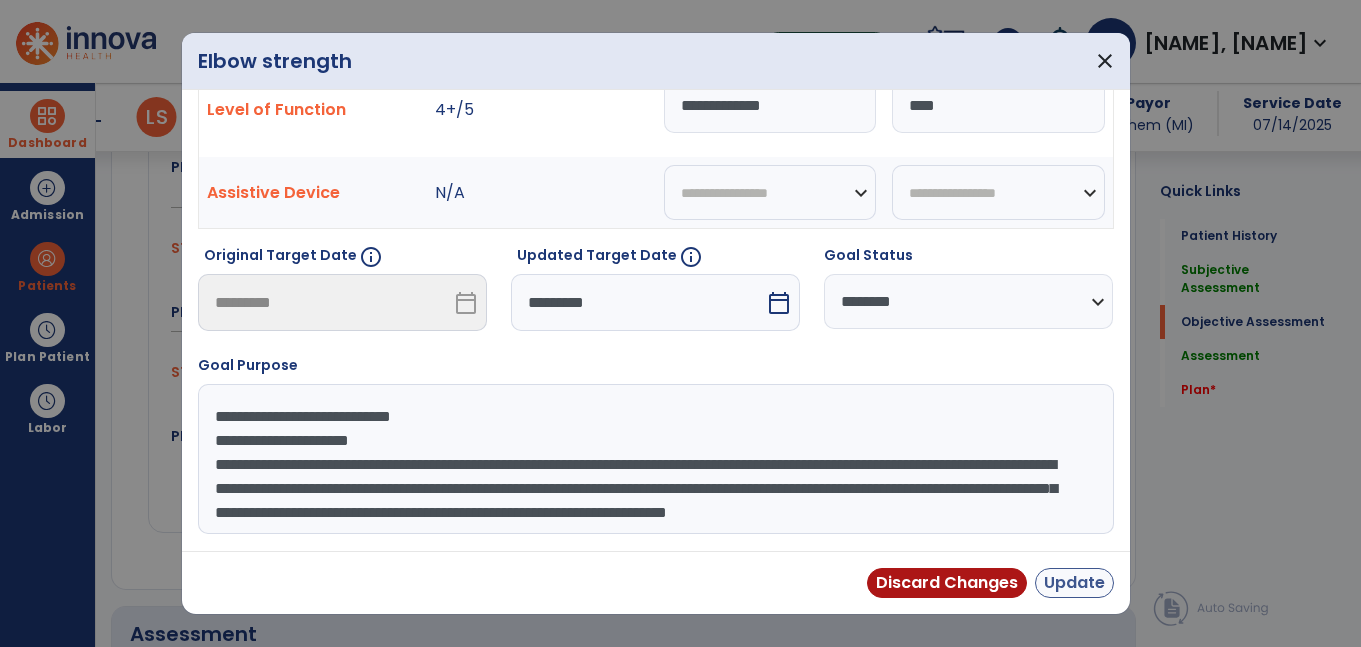 click on "Update" at bounding box center [1074, 583] 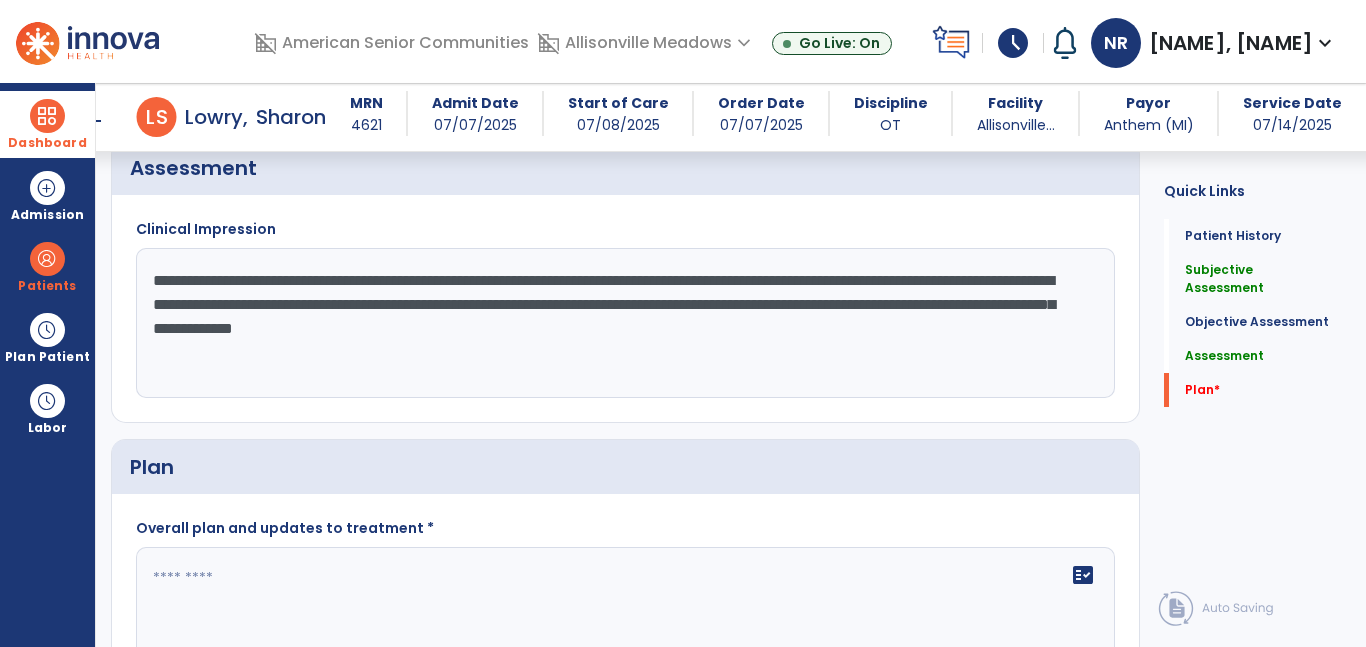 scroll, scrollTop: 1538, scrollLeft: 0, axis: vertical 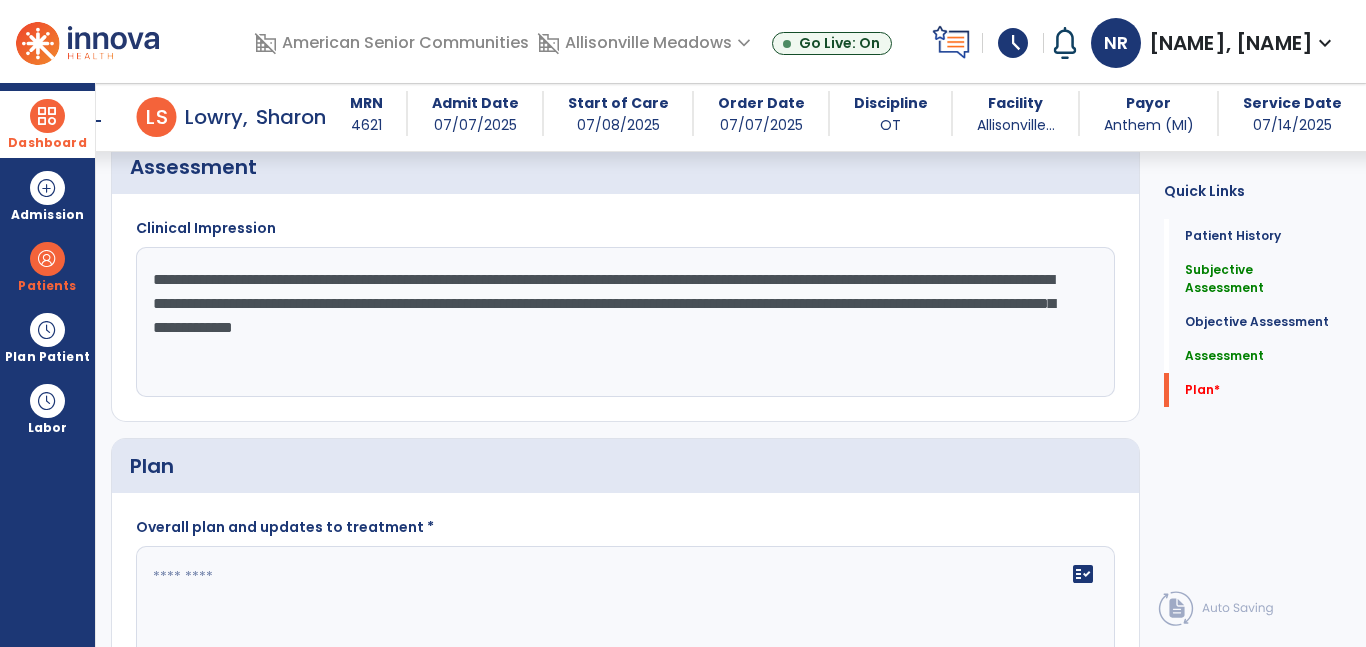 click on "**********" 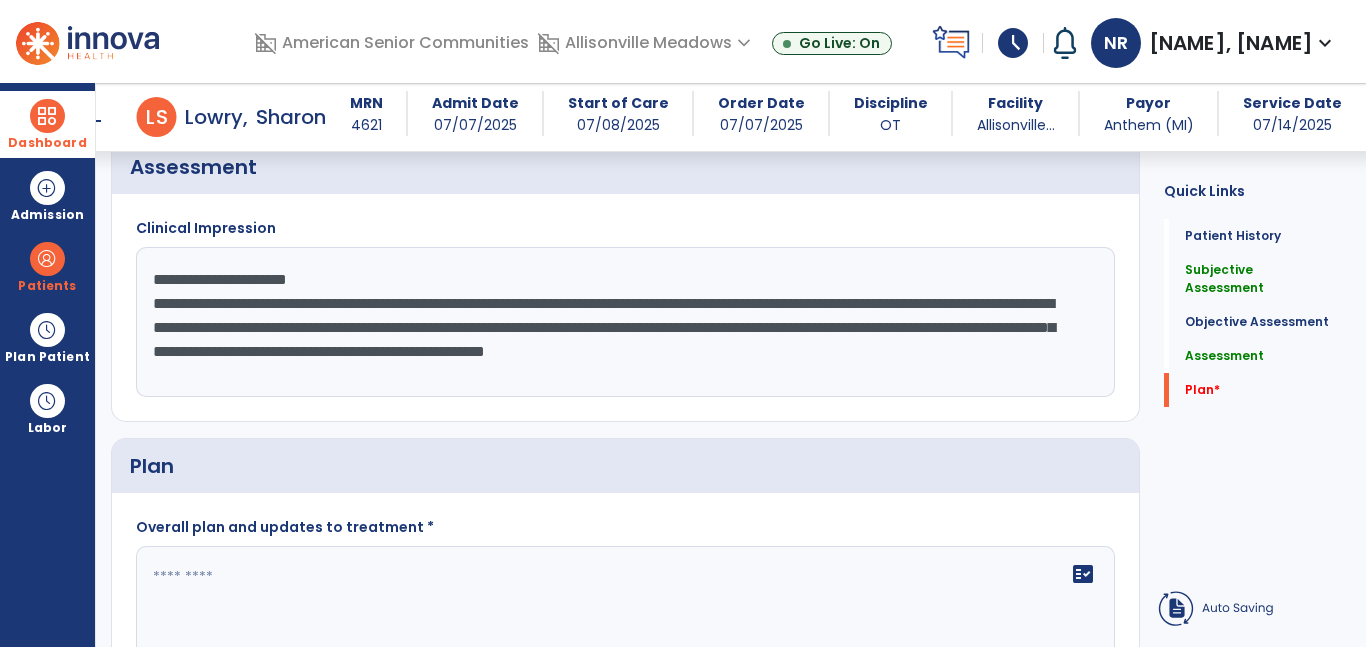 click on "**********" 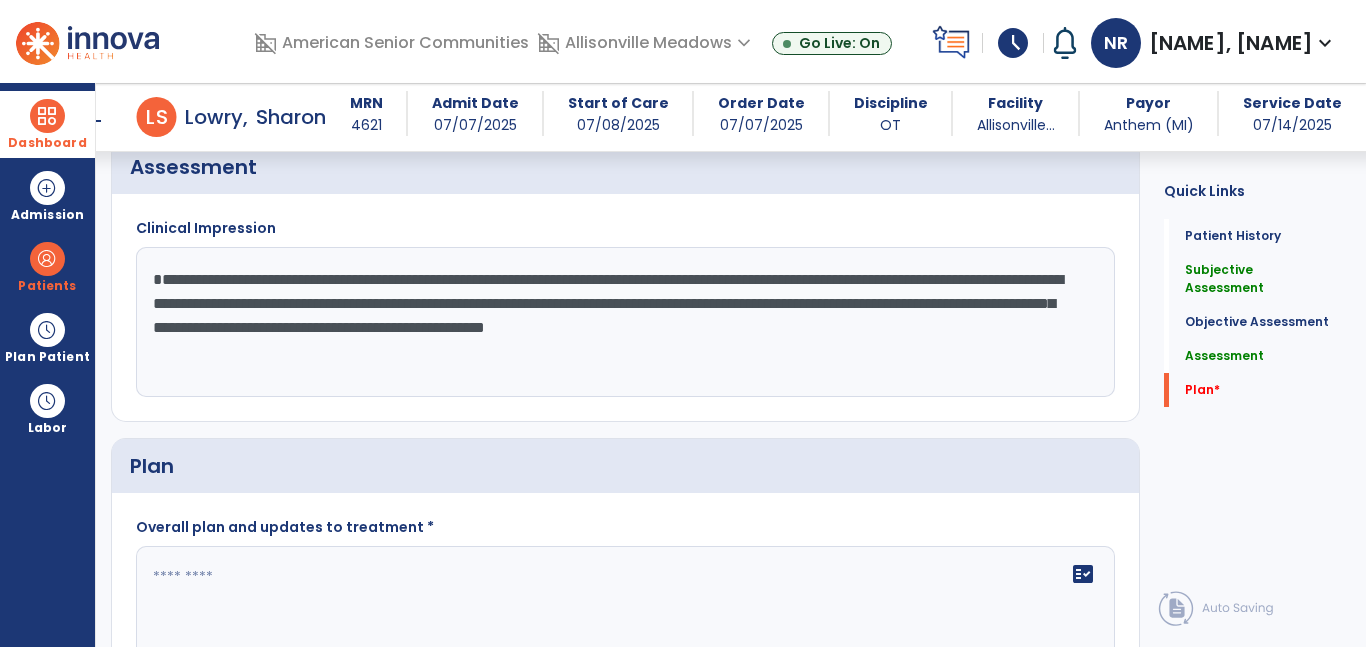click on "**********" 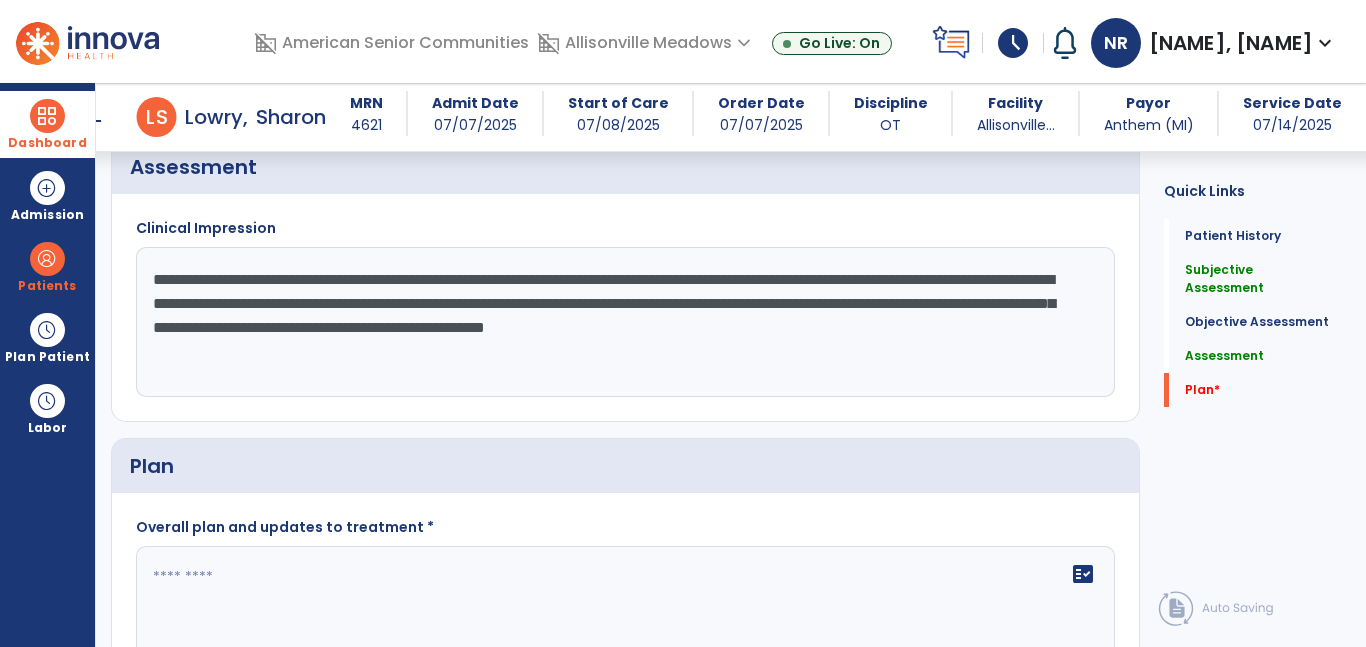 scroll, scrollTop: 1684, scrollLeft: 0, axis: vertical 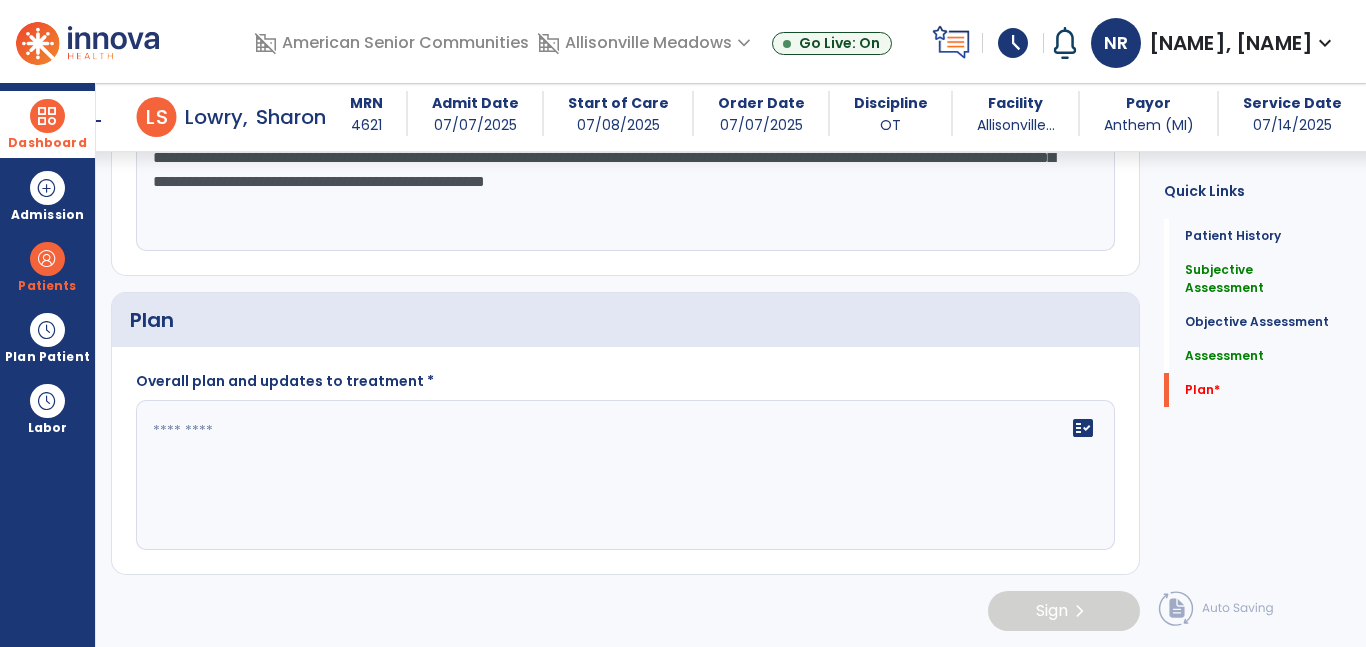 type on "**********" 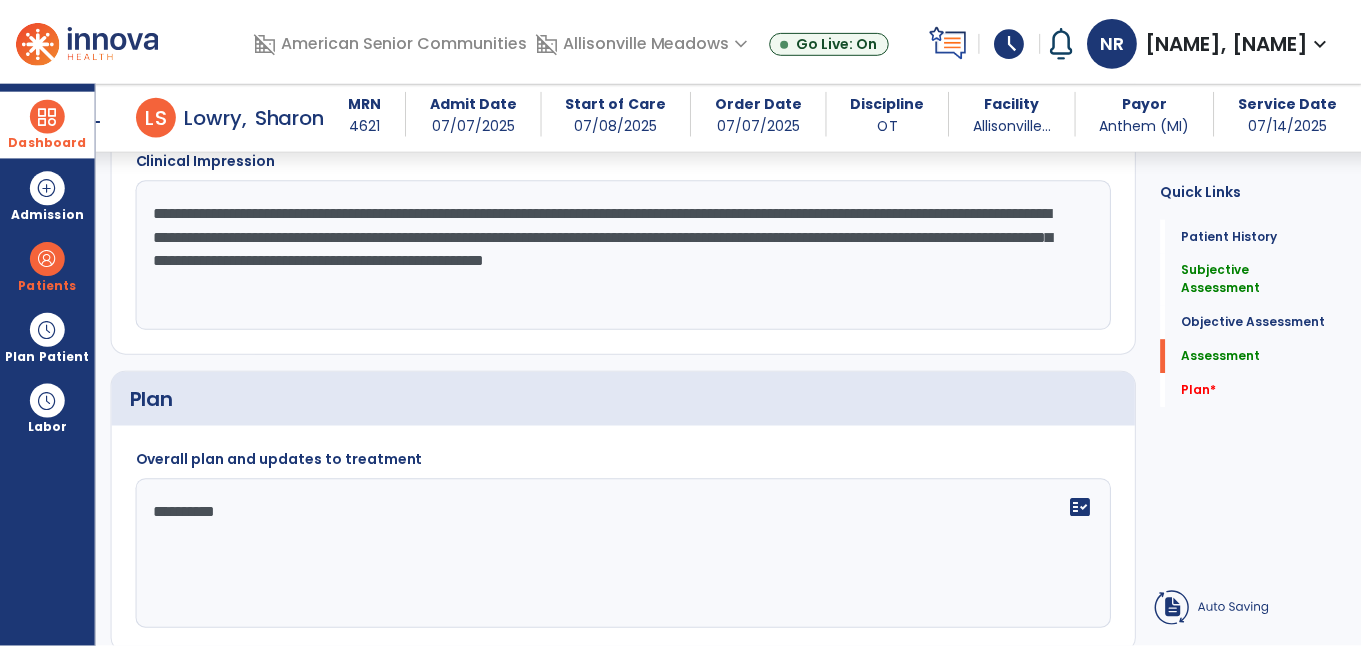 scroll, scrollTop: 1686, scrollLeft: 0, axis: vertical 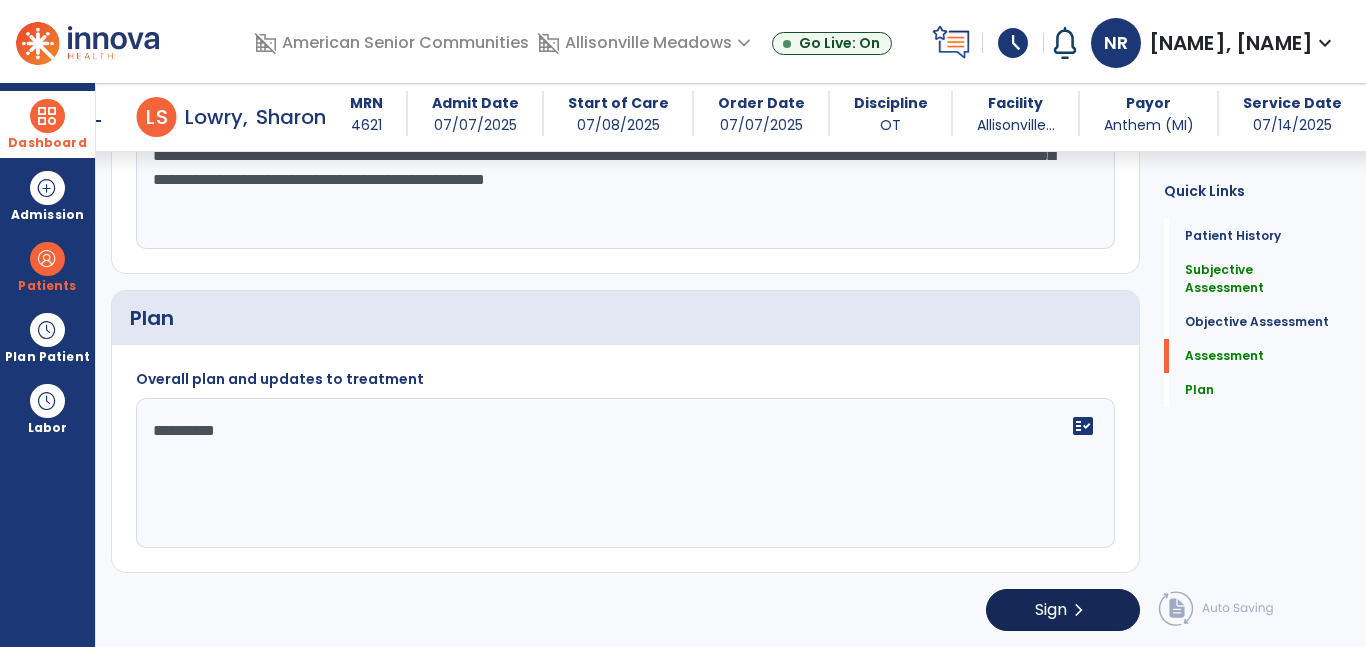 type on "*********" 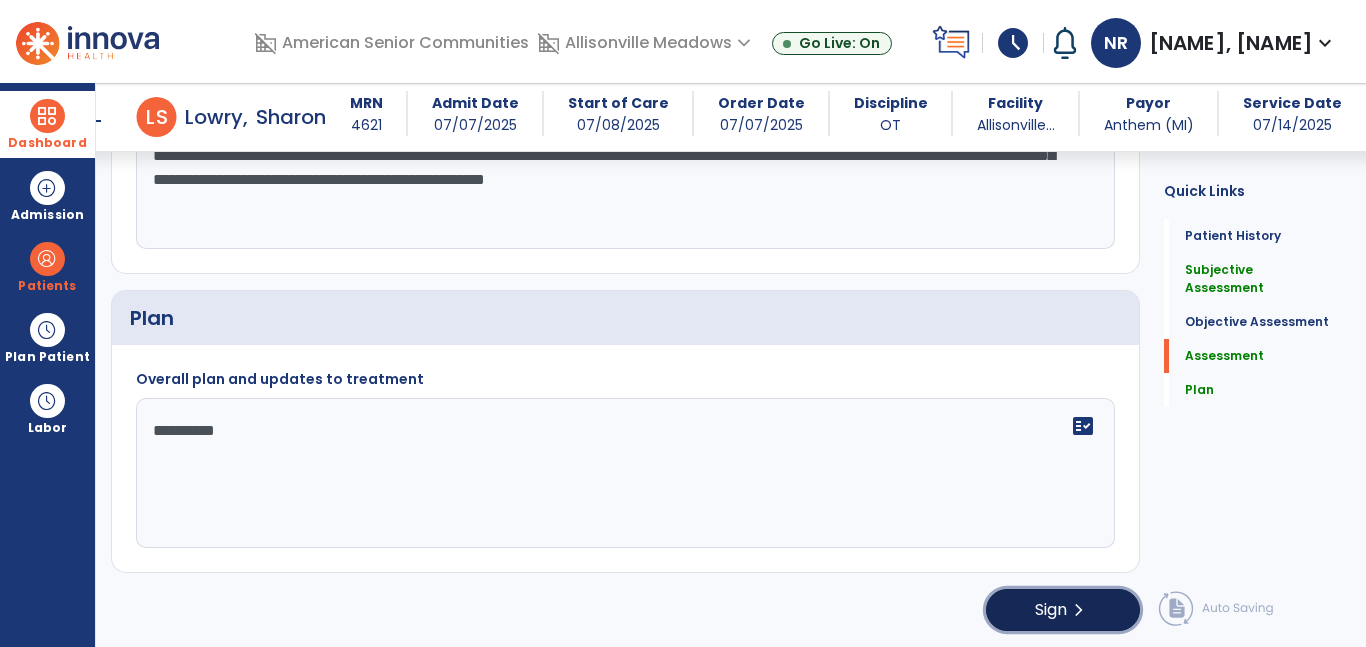 click on "Sign" 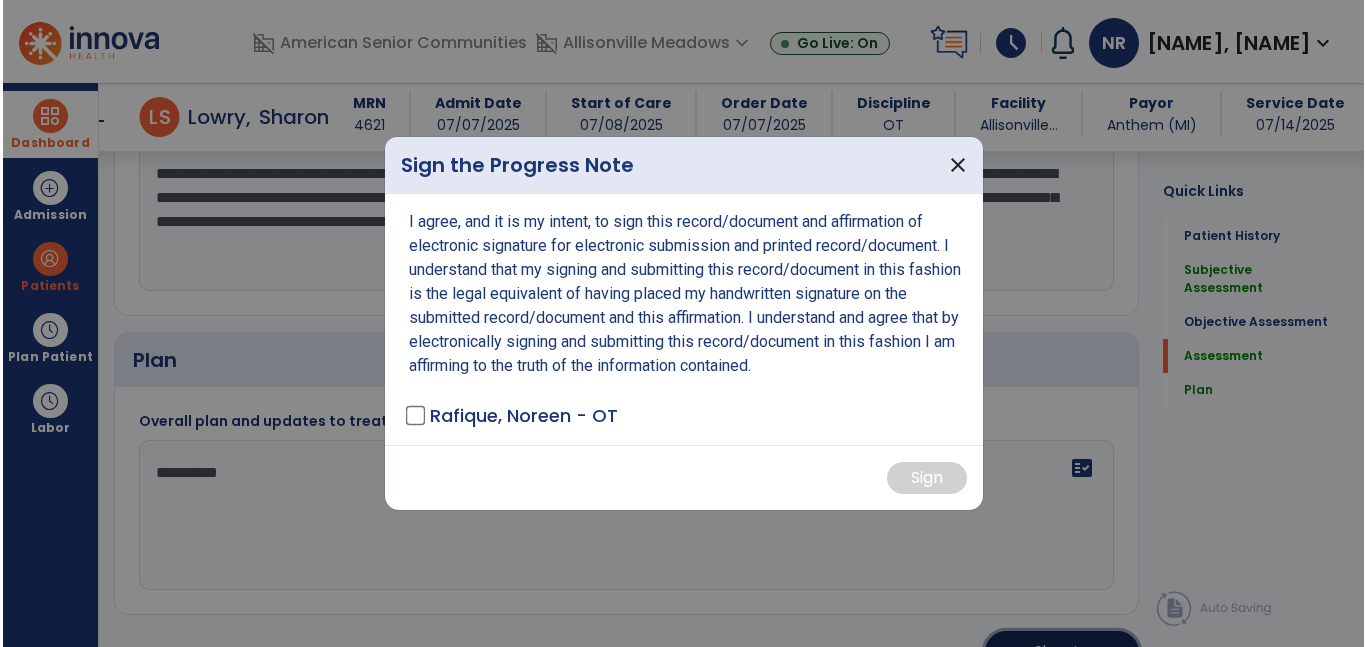scroll, scrollTop: 1686, scrollLeft: 0, axis: vertical 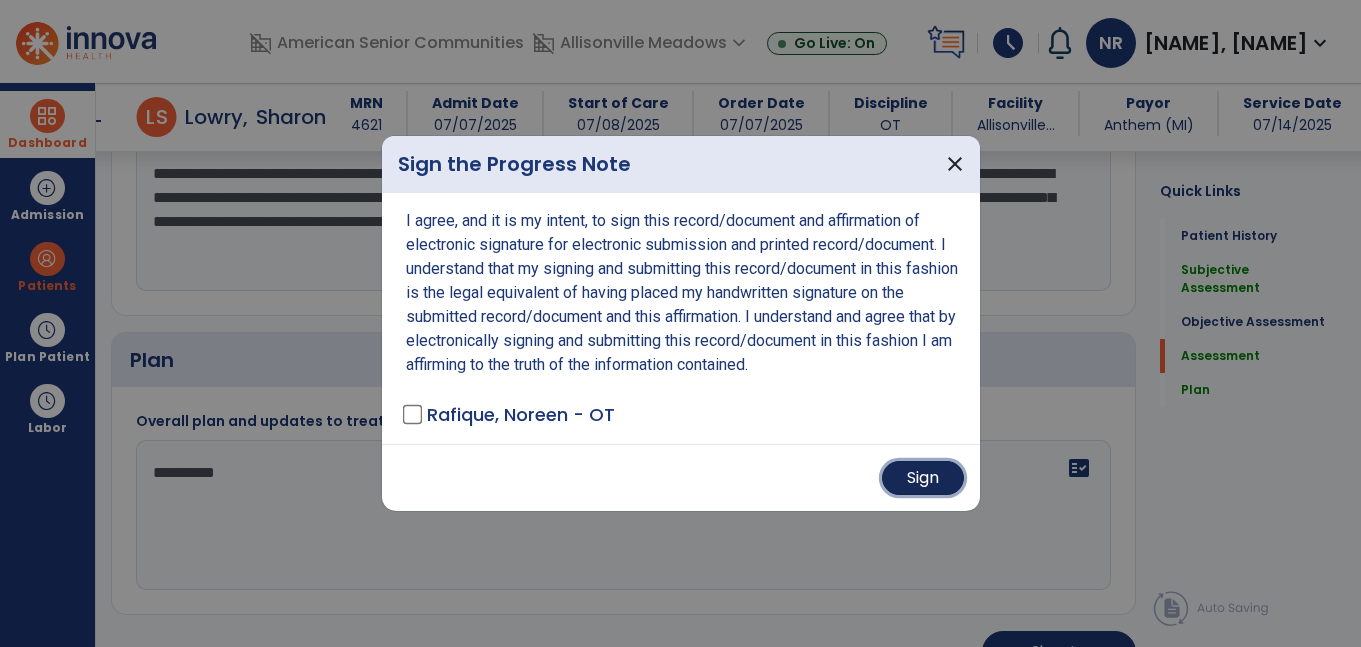click on "Sign" at bounding box center (923, 478) 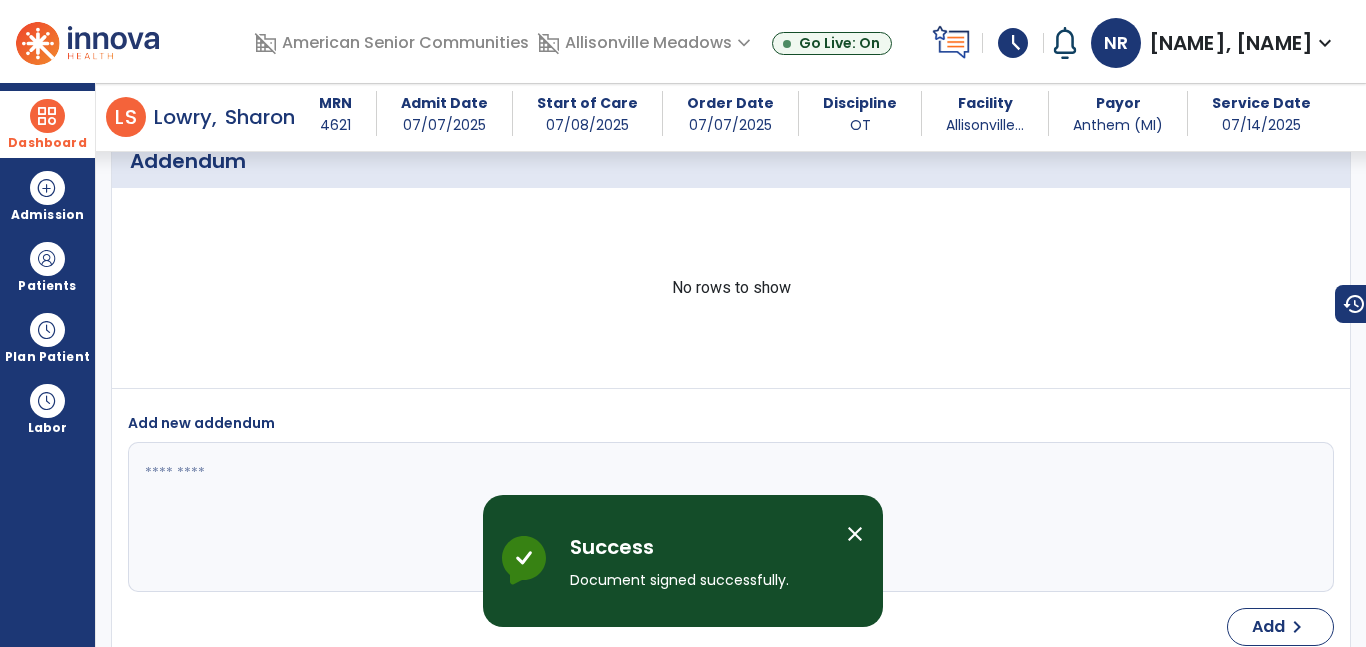 scroll, scrollTop: 2789, scrollLeft: 0, axis: vertical 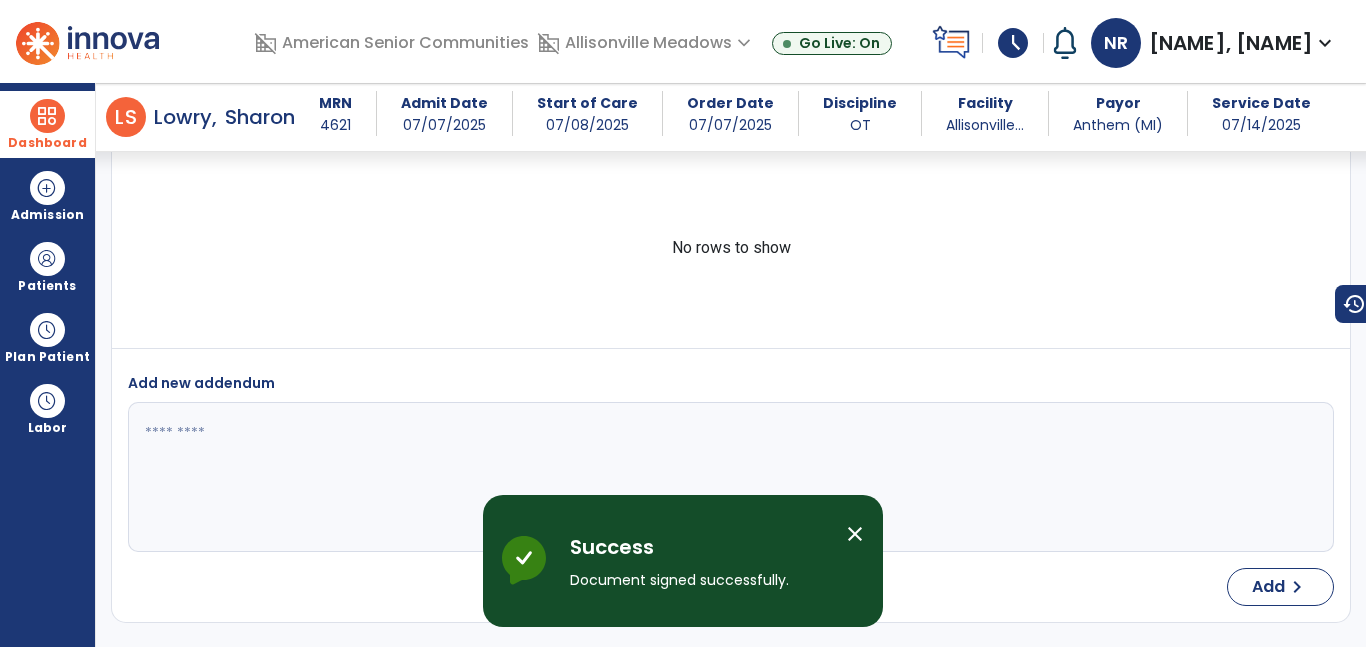 click at bounding box center (47, 116) 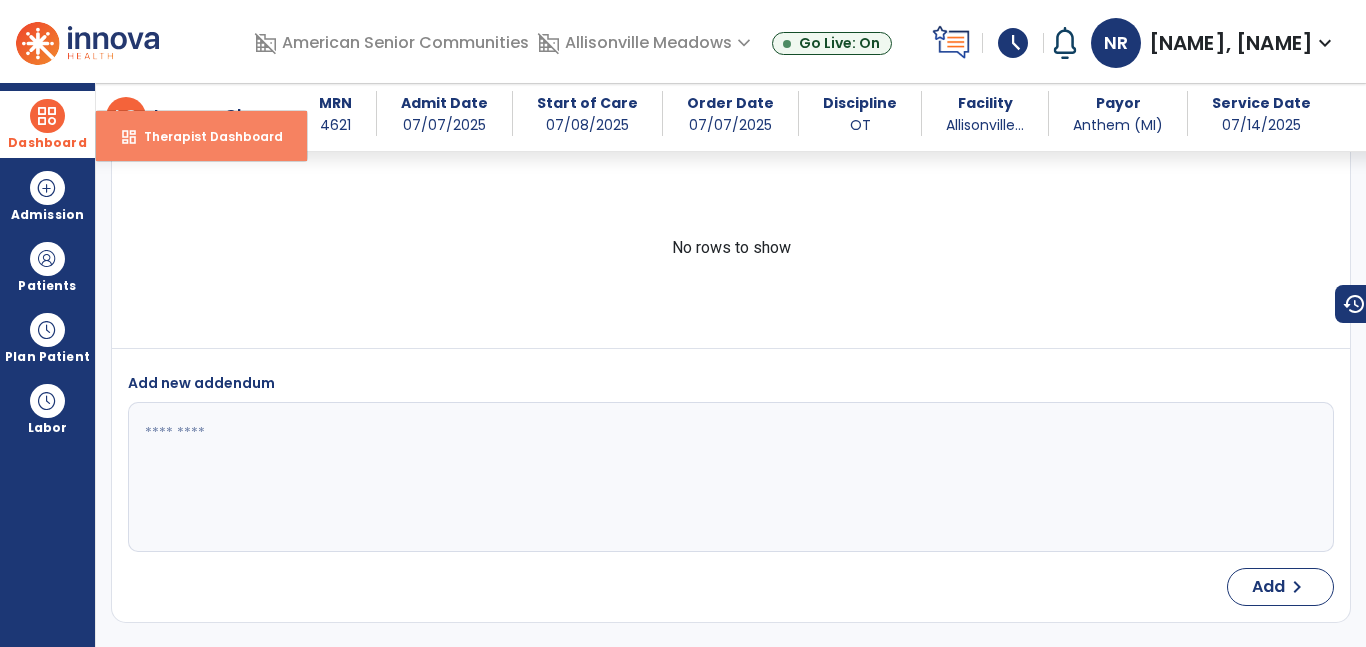 click on "Therapist Dashboard" at bounding box center [205, 136] 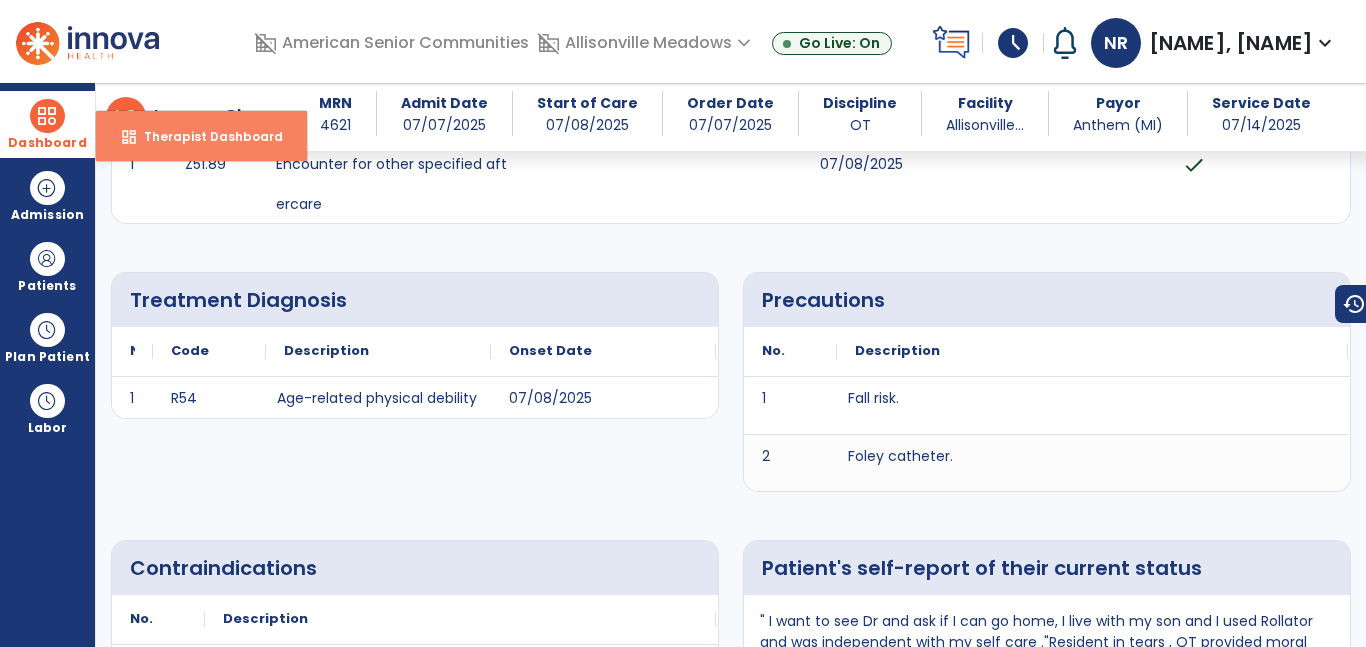 select on "****" 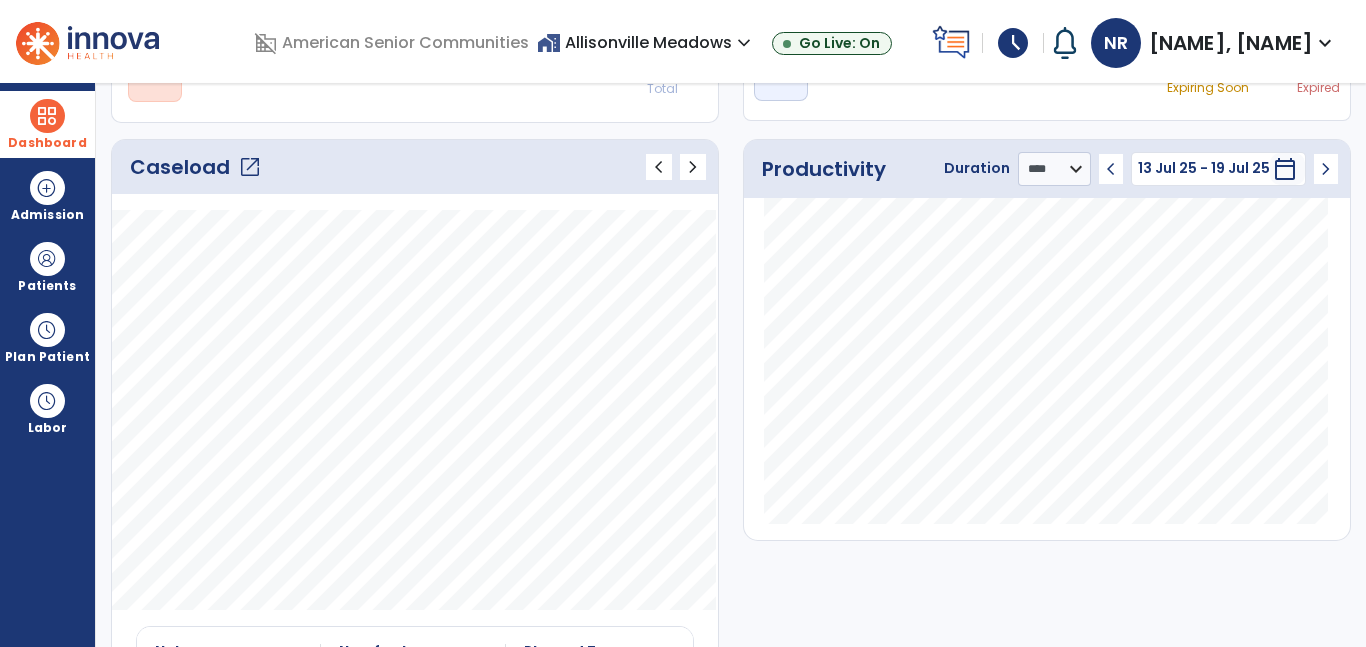 click on "open_in_new" 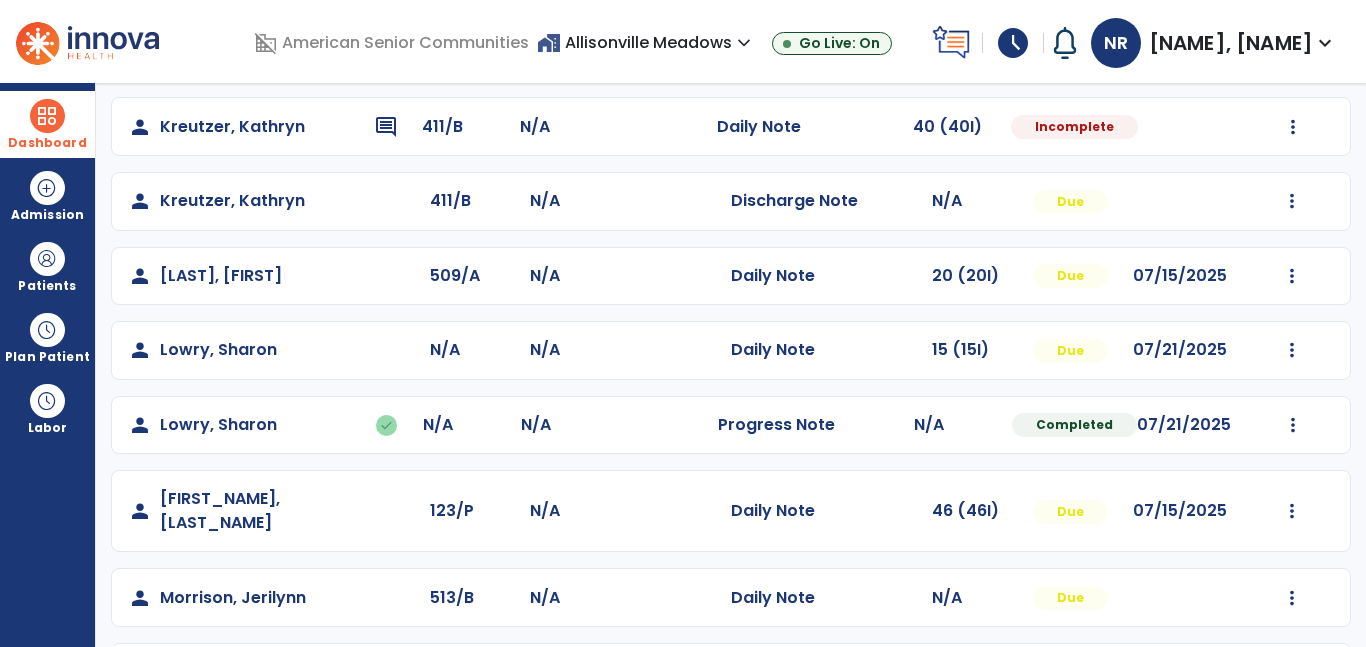scroll, scrollTop: 462, scrollLeft: 0, axis: vertical 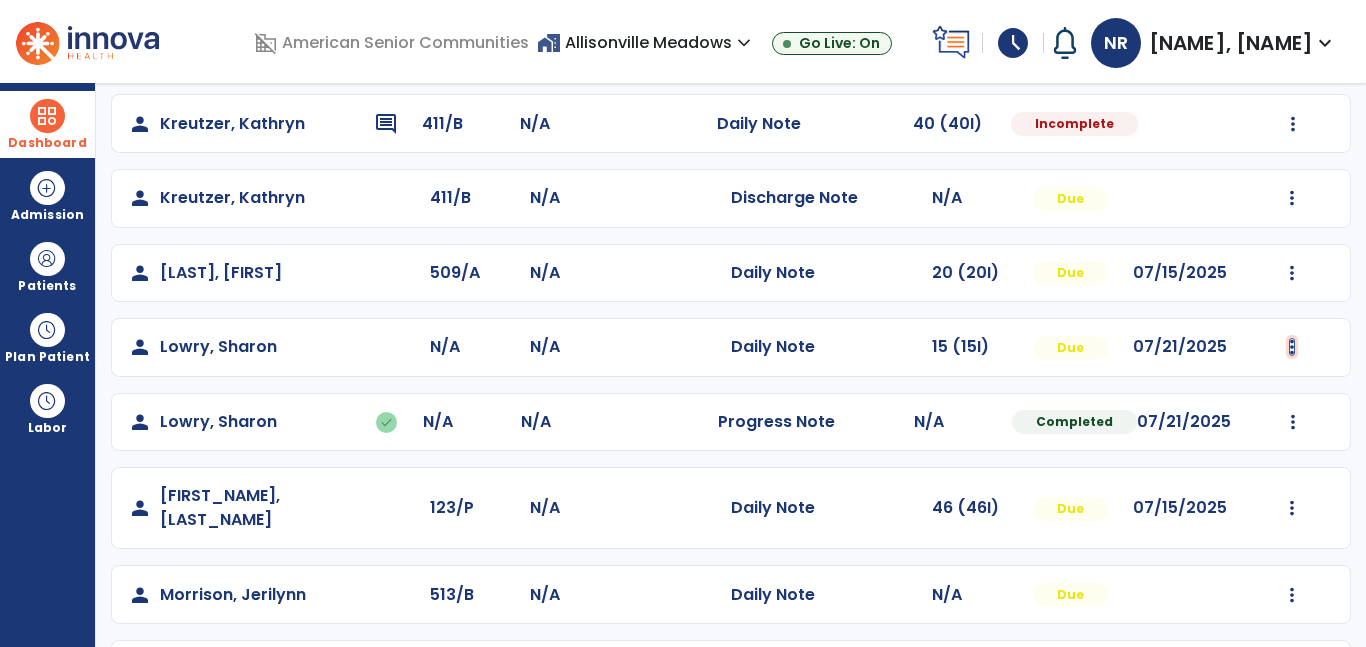 click at bounding box center (1293, -100) 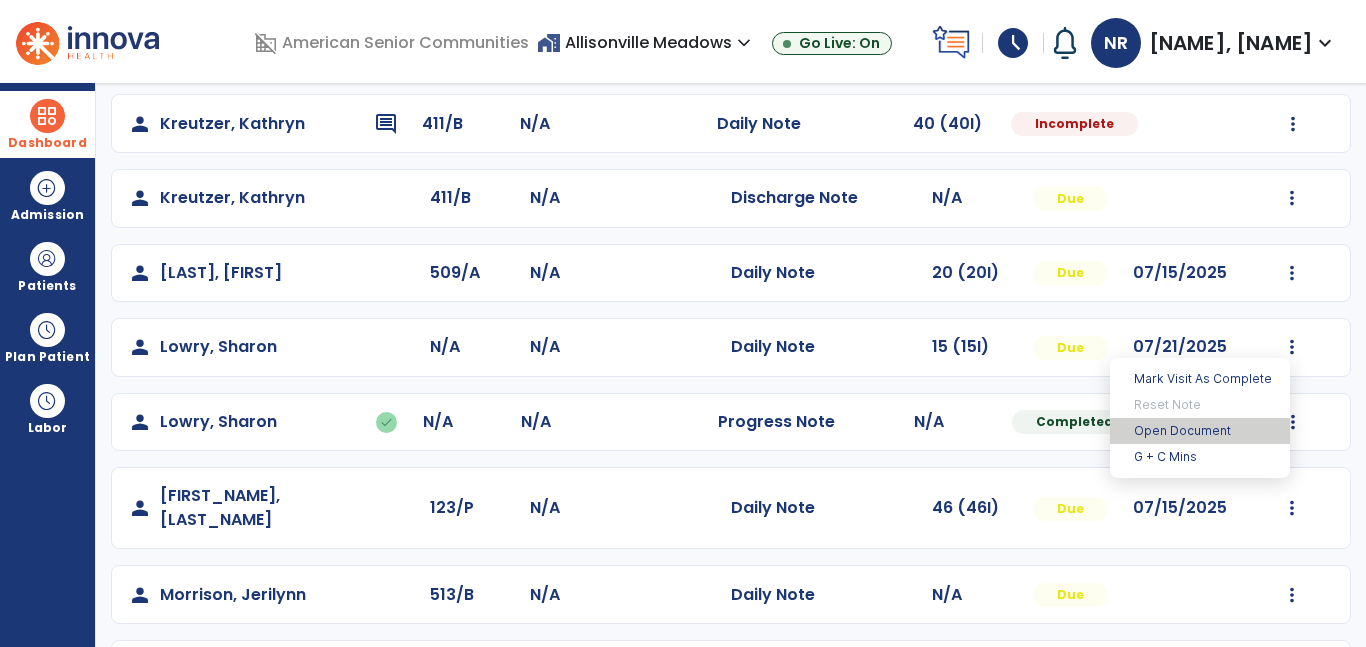 click on "Open Document" at bounding box center (1200, 431) 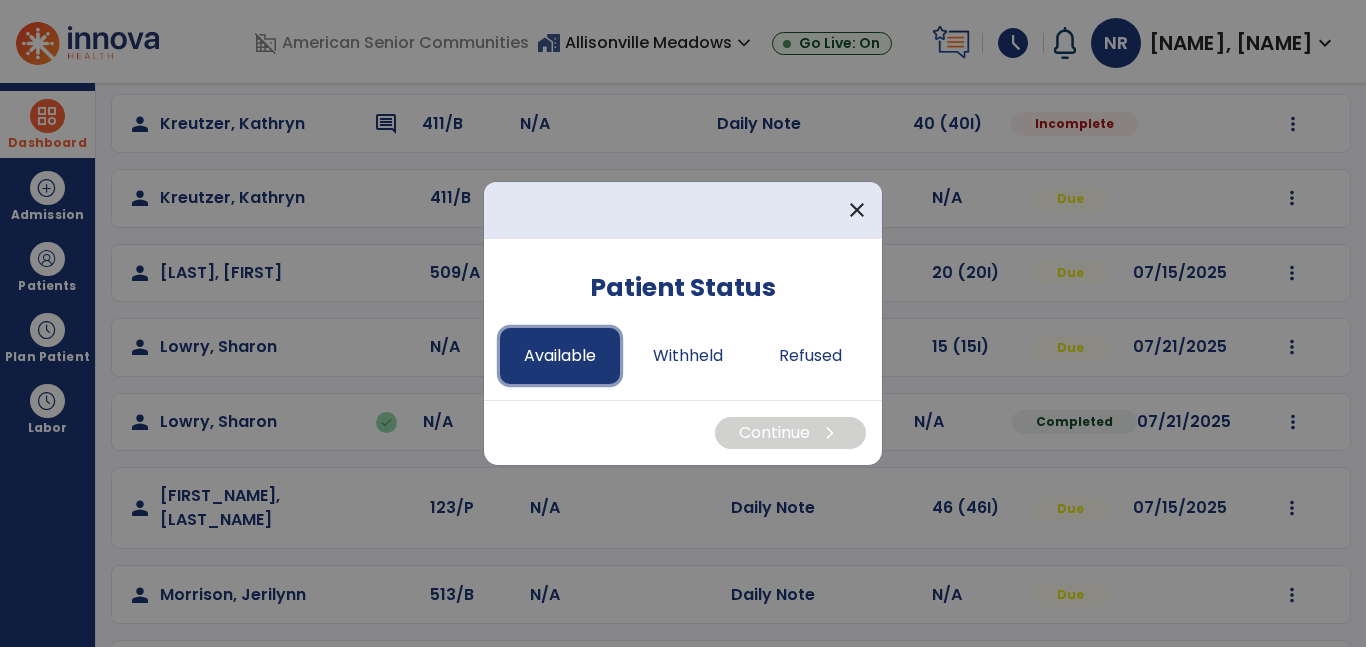 click on "Available" at bounding box center [560, 356] 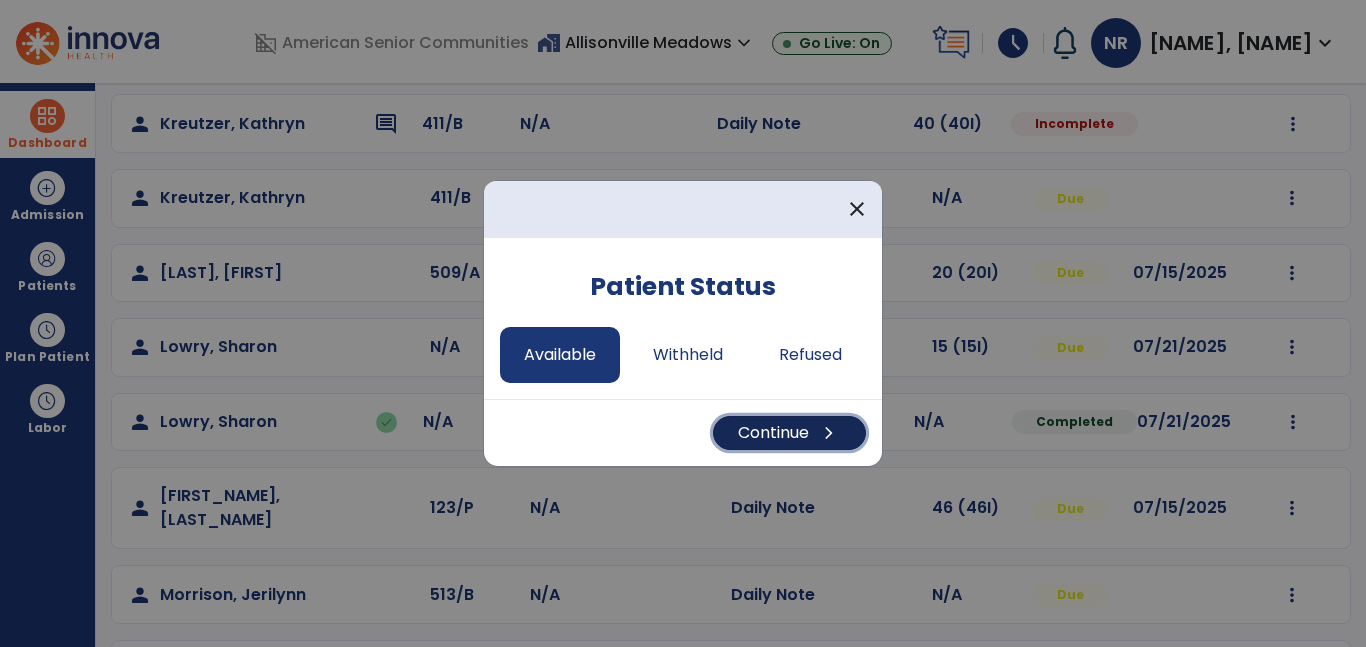 click on "chevron_right" at bounding box center [829, 433] 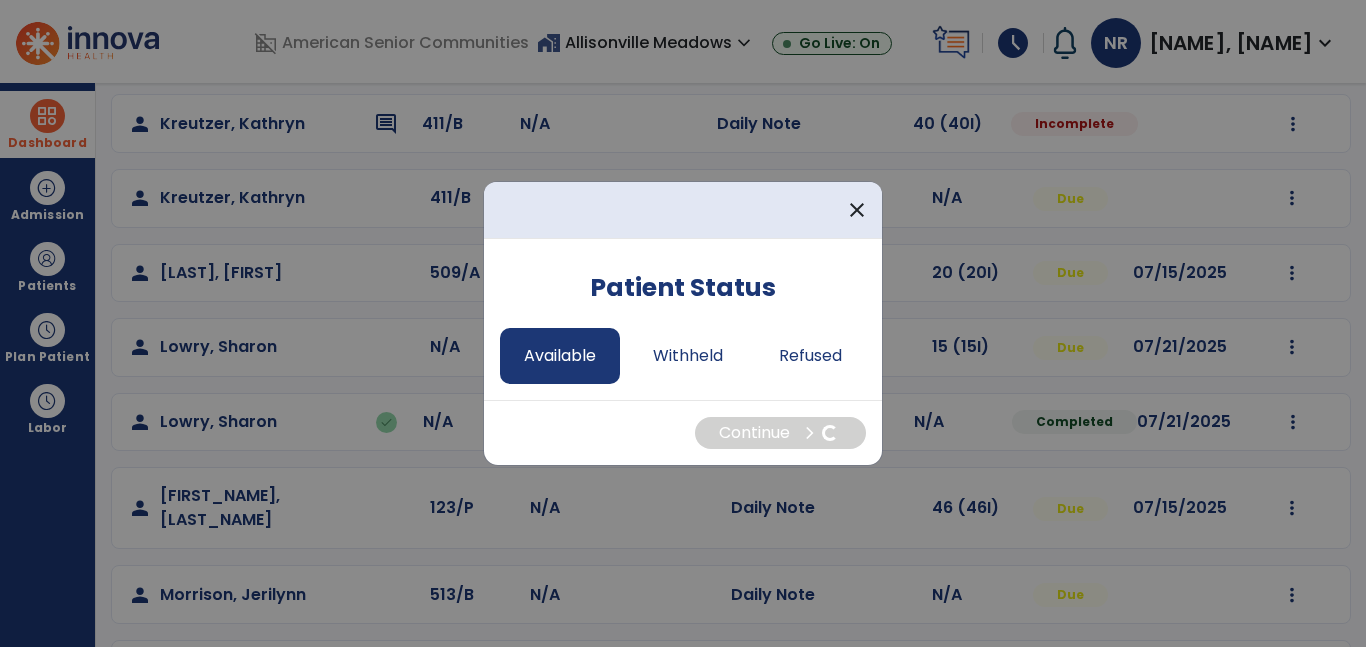 select on "*" 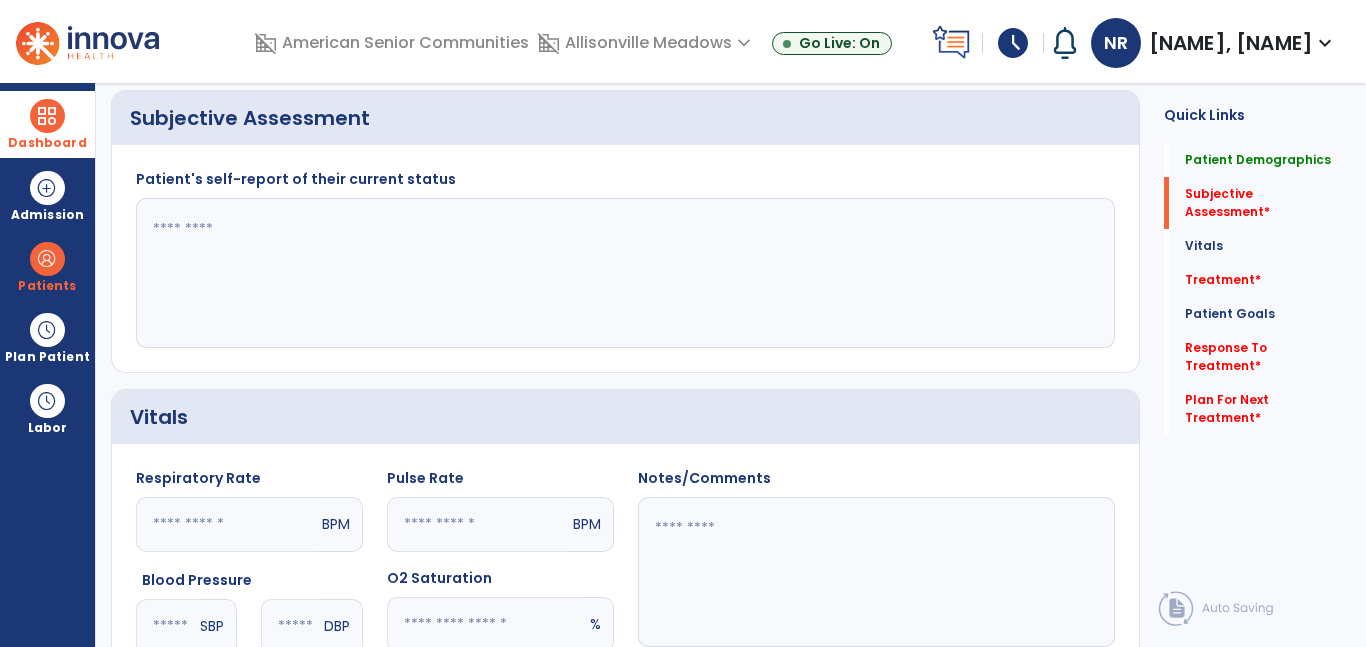 scroll, scrollTop: 457, scrollLeft: 0, axis: vertical 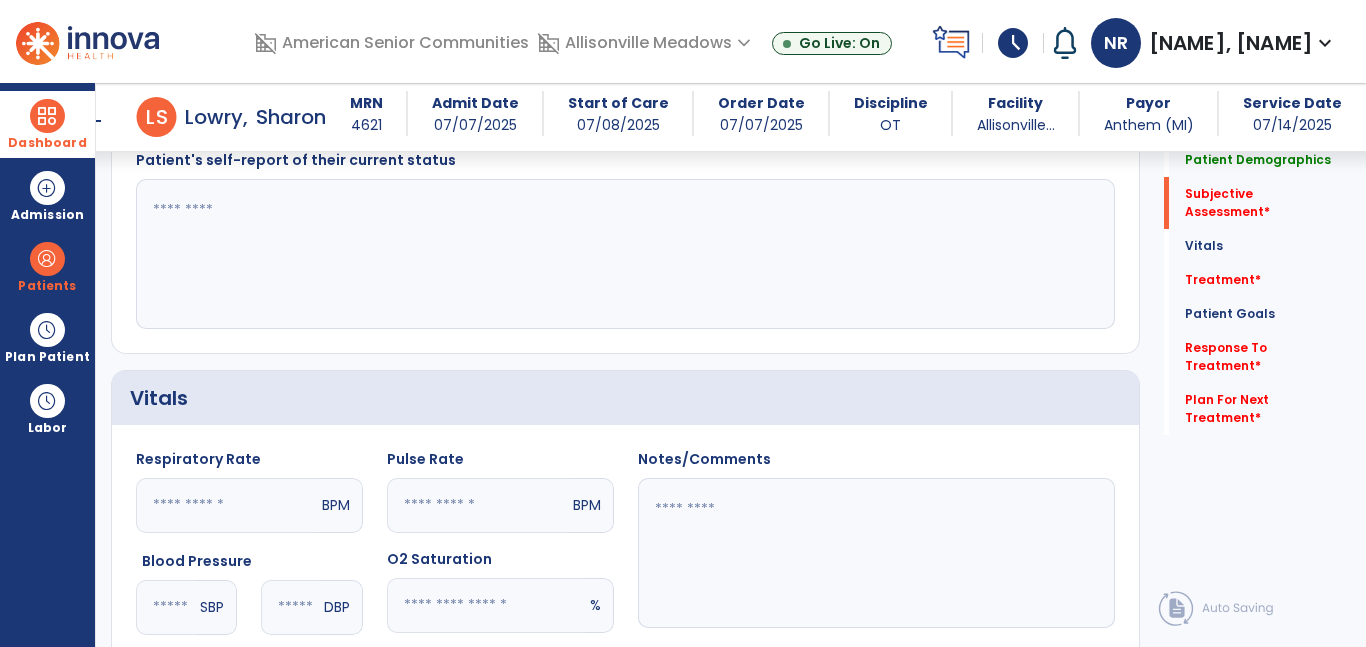 click 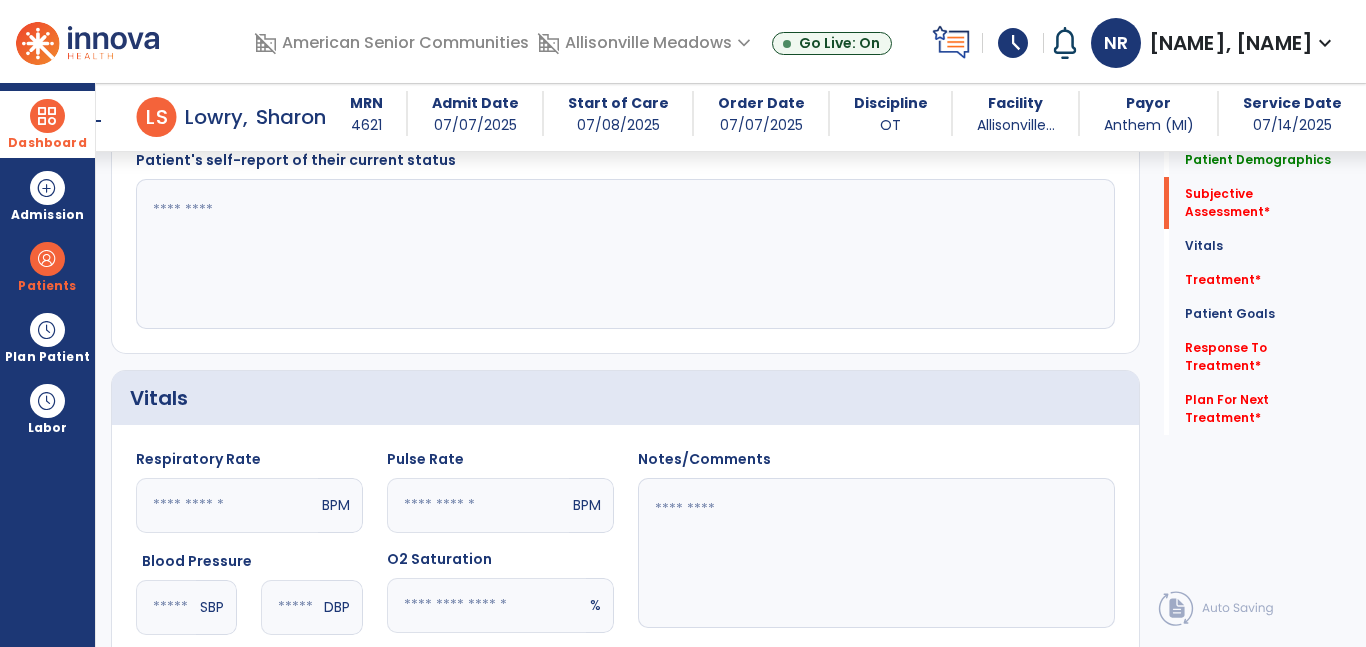 paste on "**********" 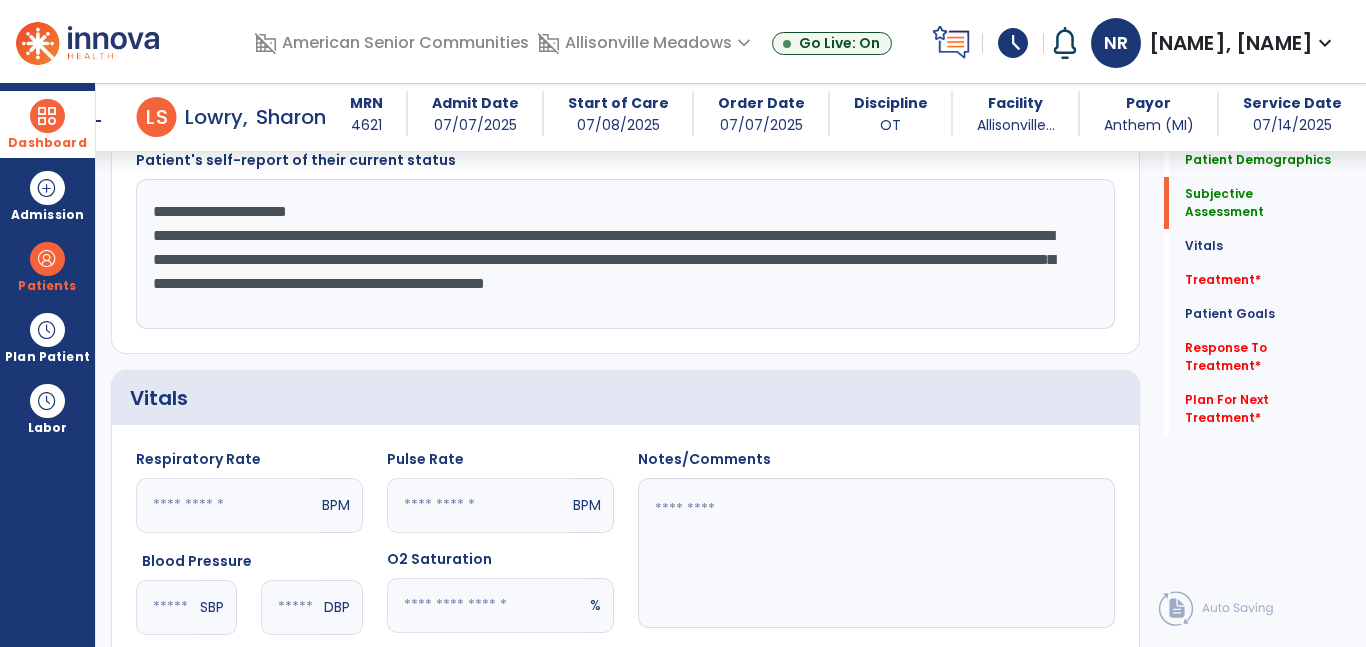 drag, startPoint x: 154, startPoint y: 211, endPoint x: 345, endPoint y: 314, distance: 217.0023 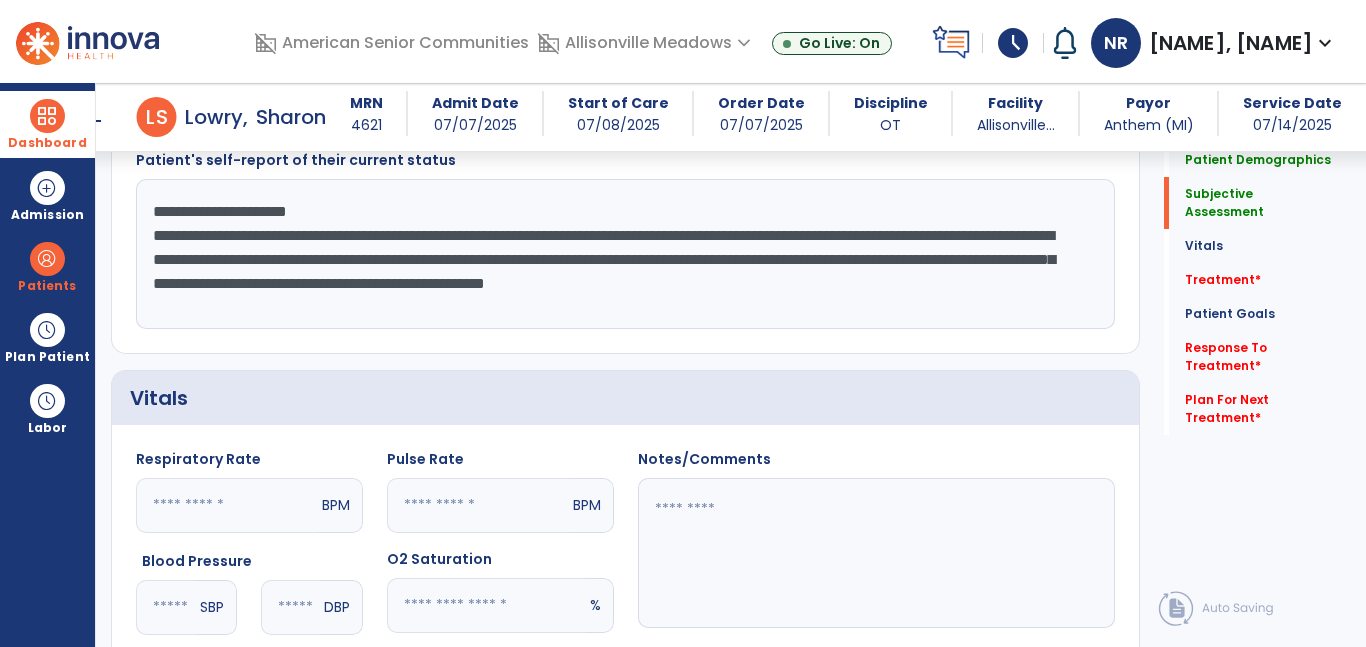 click on "**********" 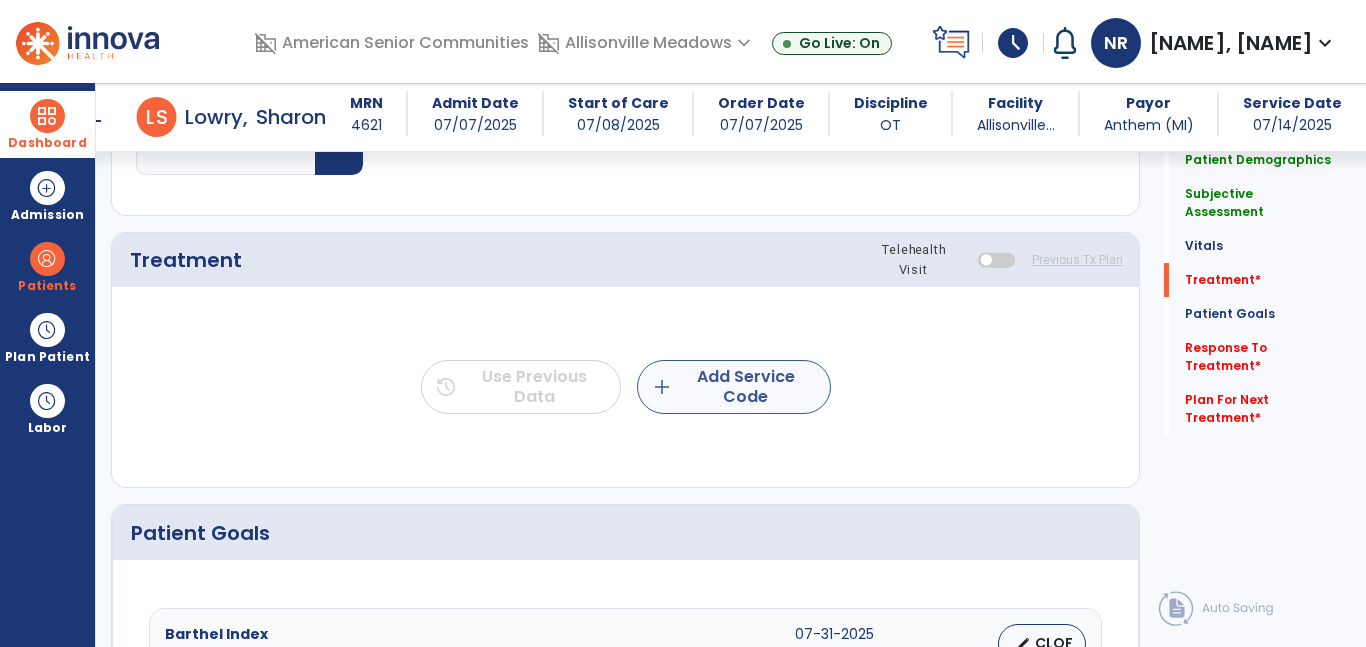 type on "**********" 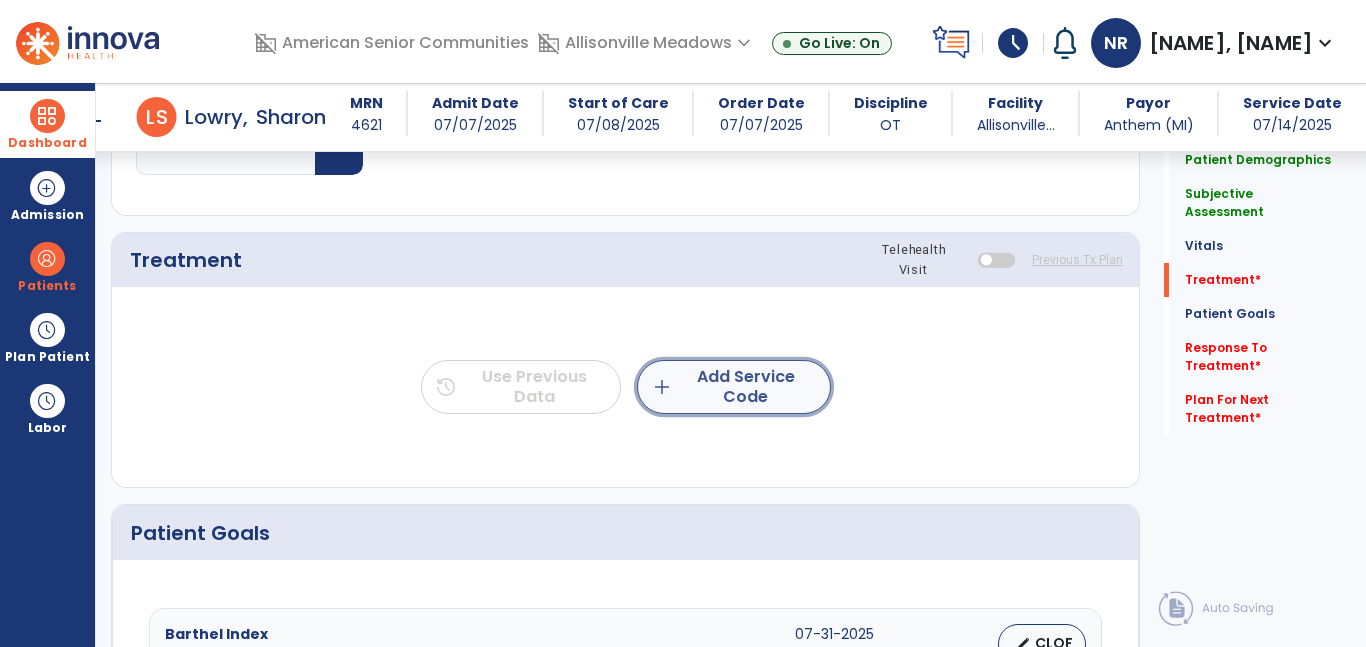 click on "add" 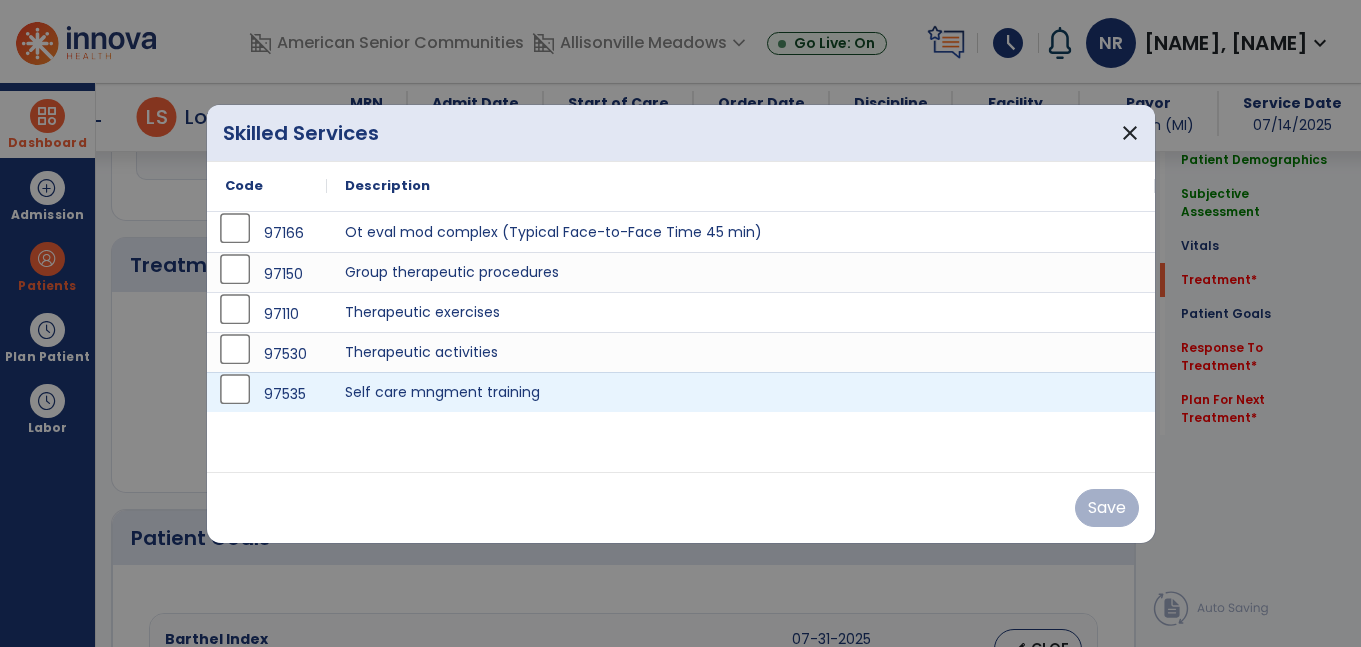 scroll, scrollTop: 1017, scrollLeft: 0, axis: vertical 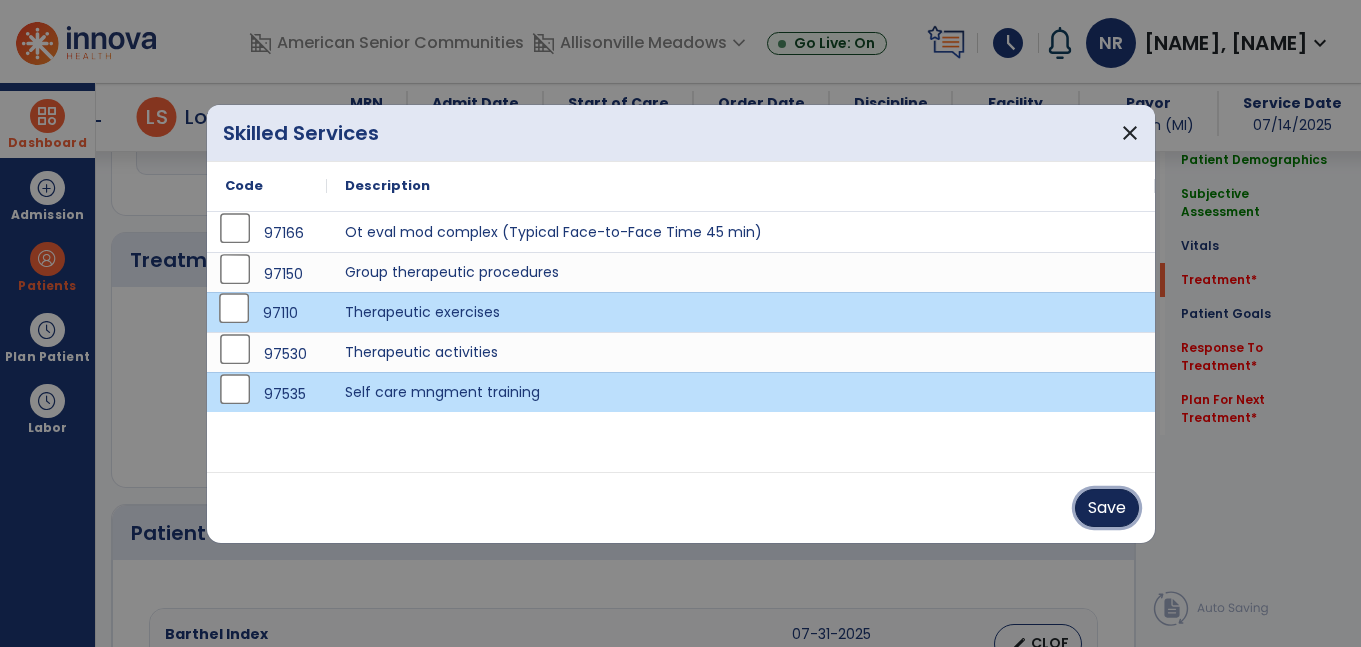 click on "Save" at bounding box center (1107, 508) 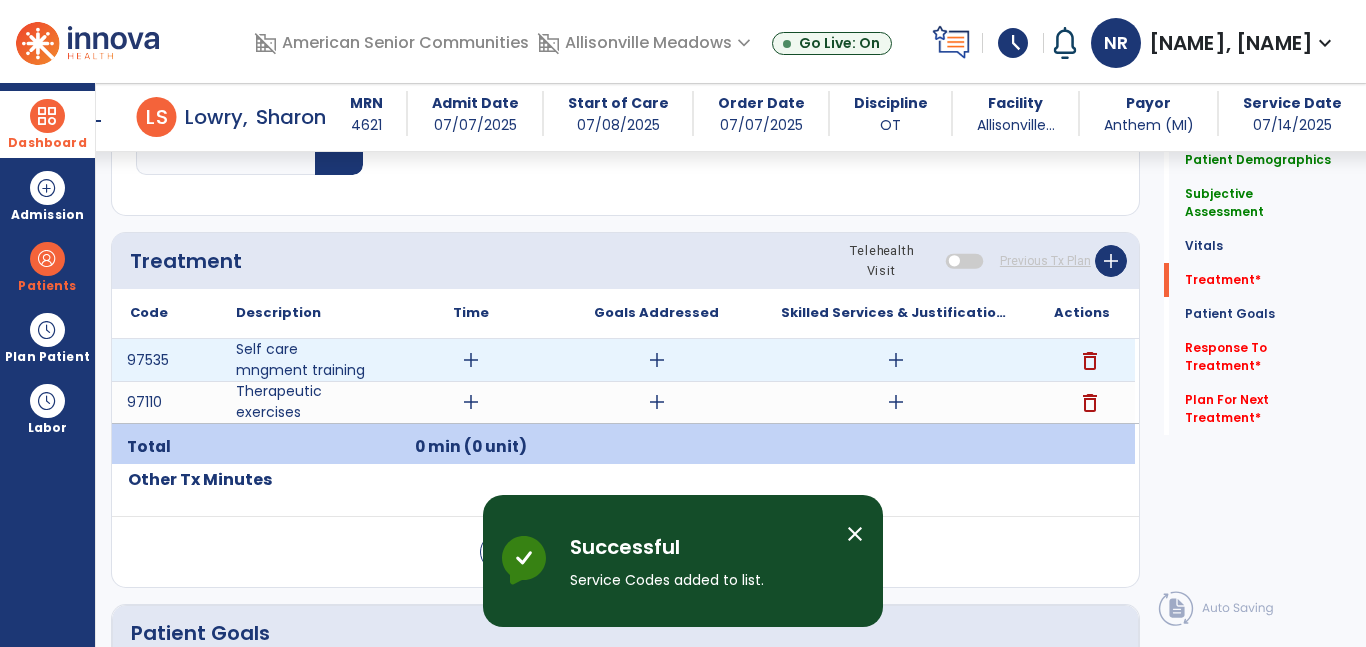 click on "add" at bounding box center (471, 360) 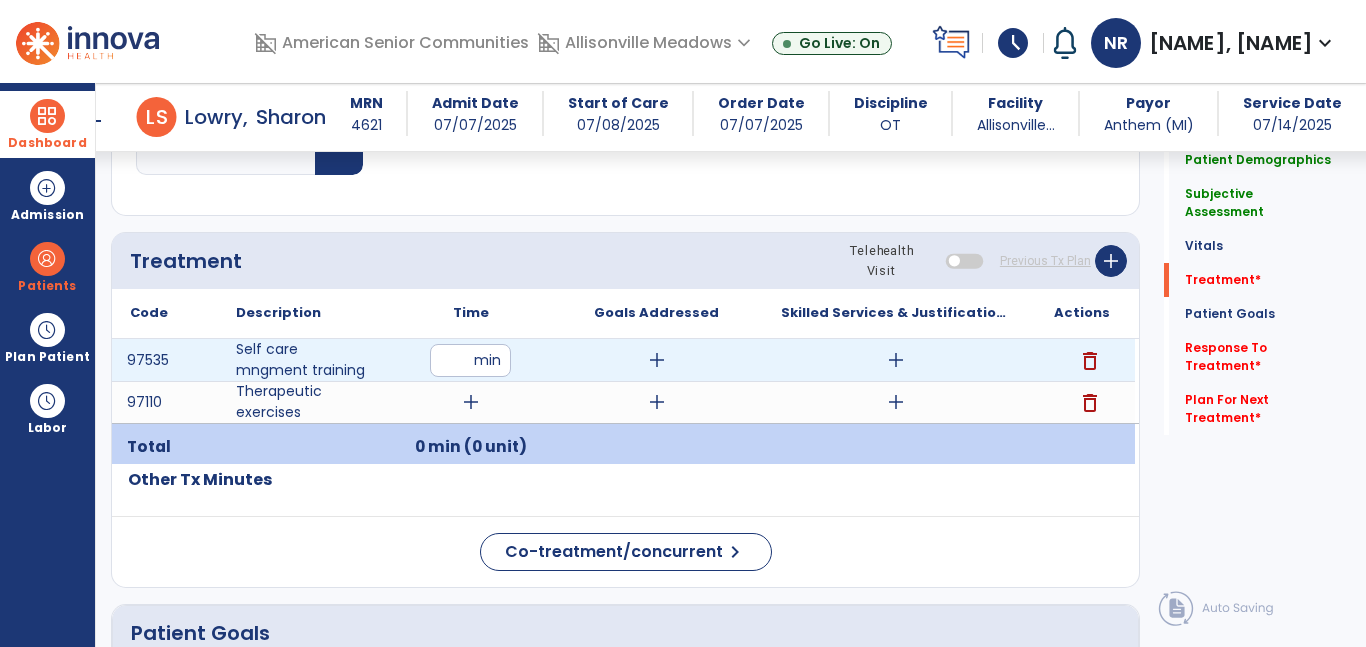 type on "**" 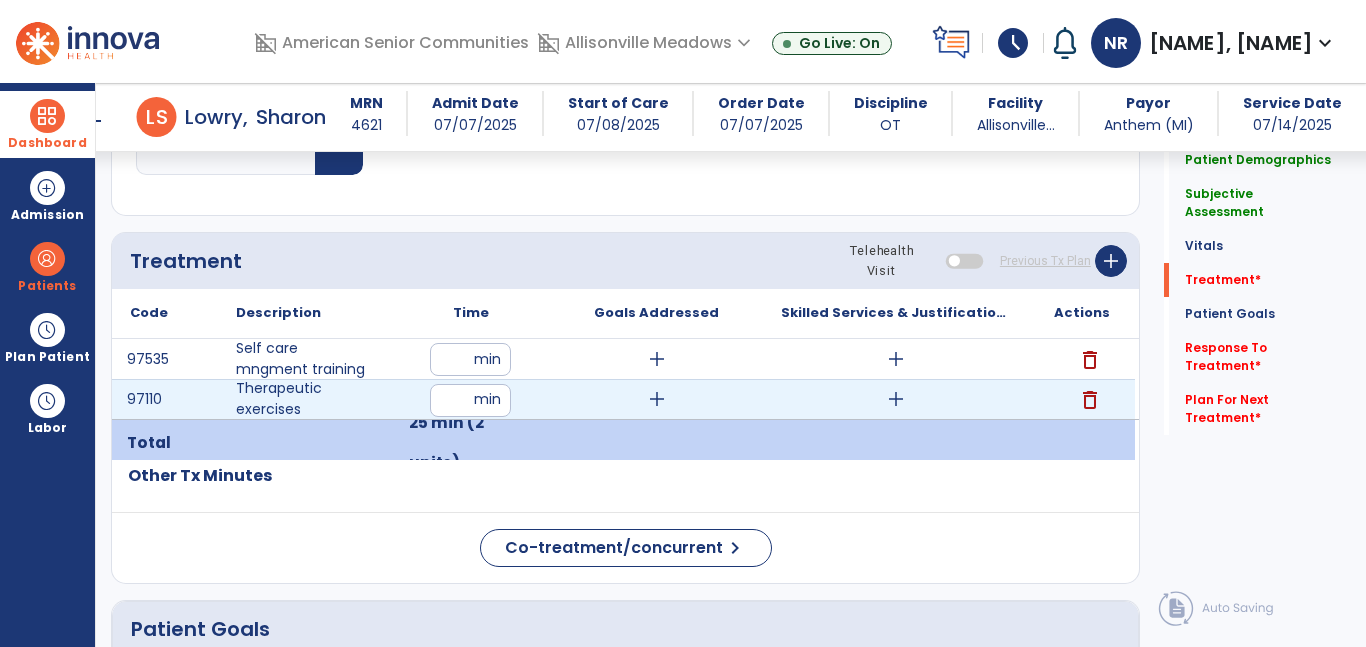 click at bounding box center (470, 400) 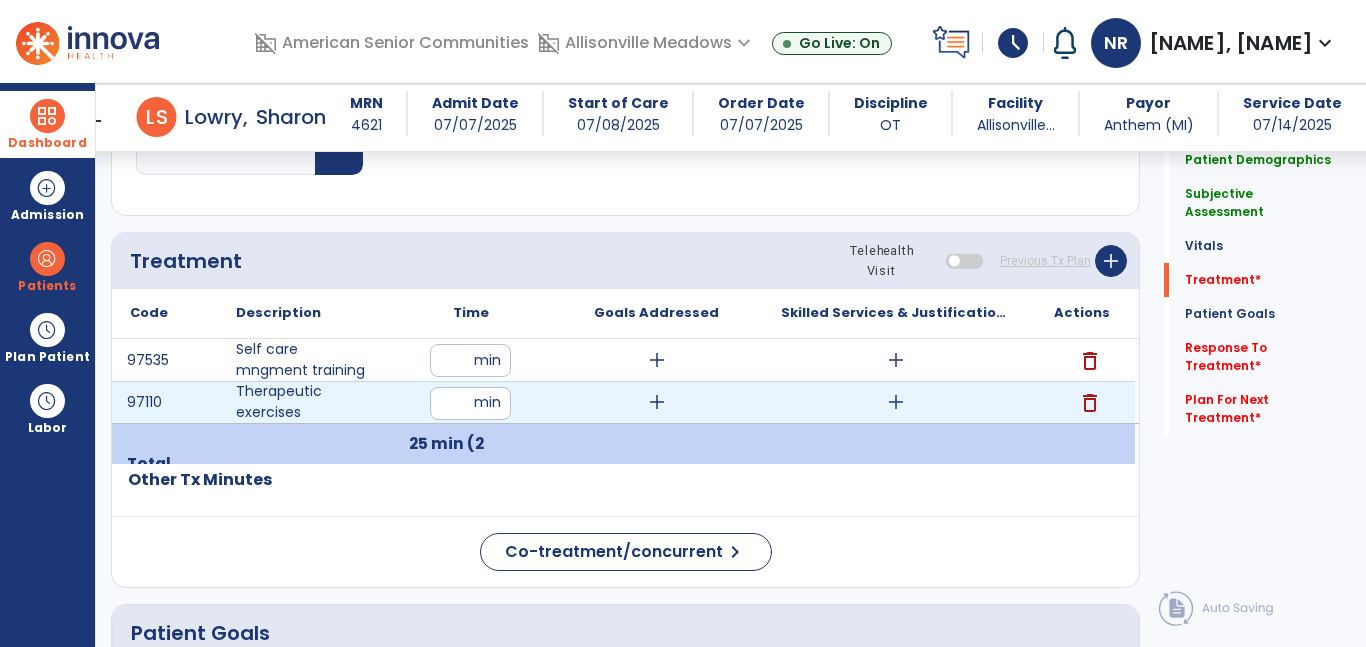 type on "**" 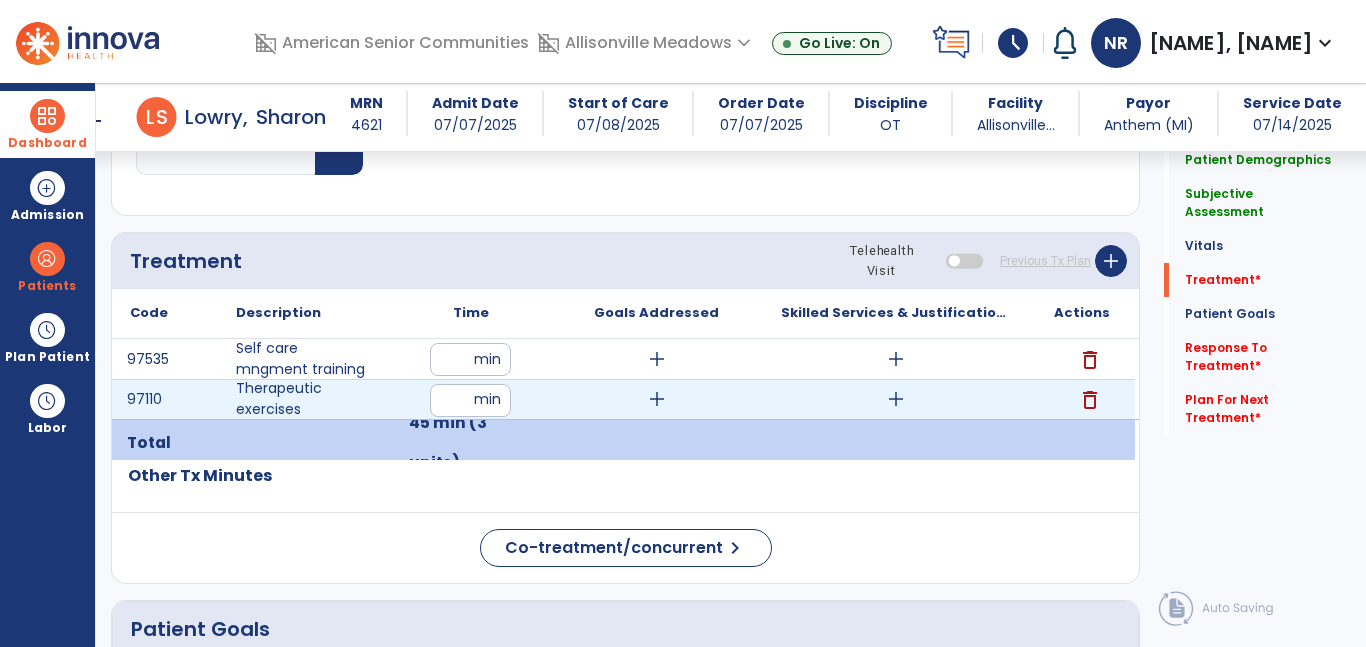 click on "add" at bounding box center (657, 399) 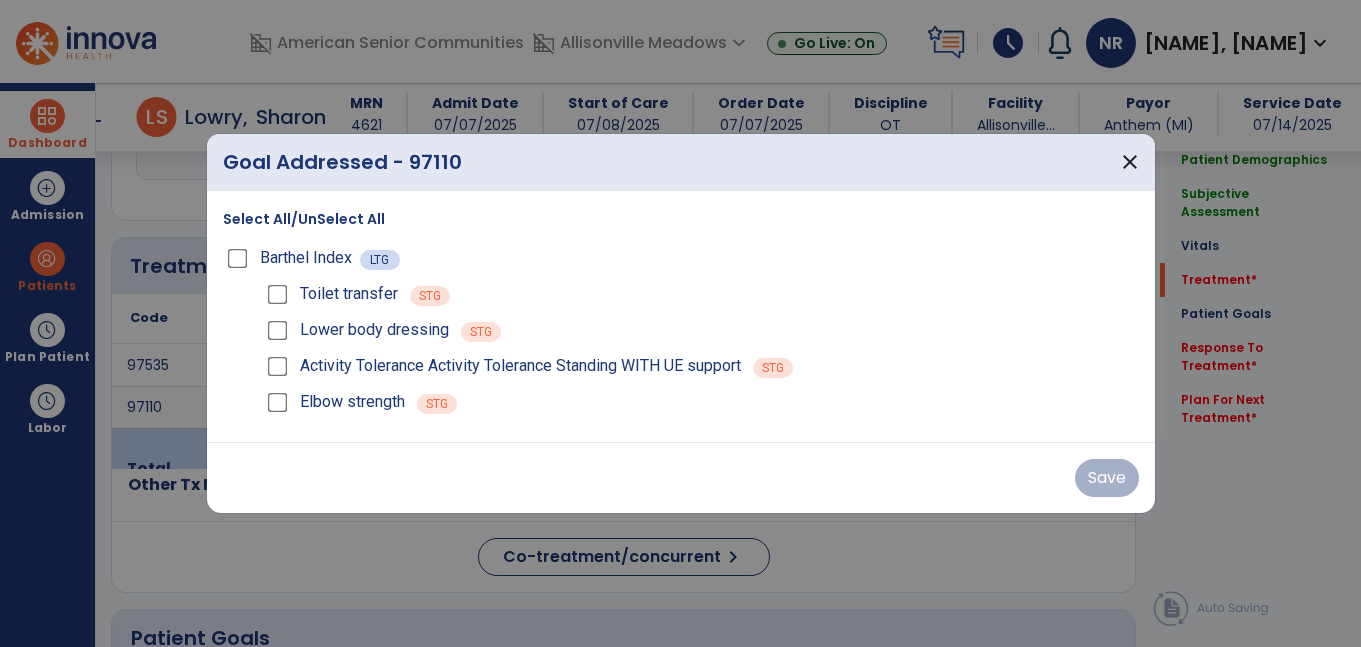 scroll, scrollTop: 1017, scrollLeft: 0, axis: vertical 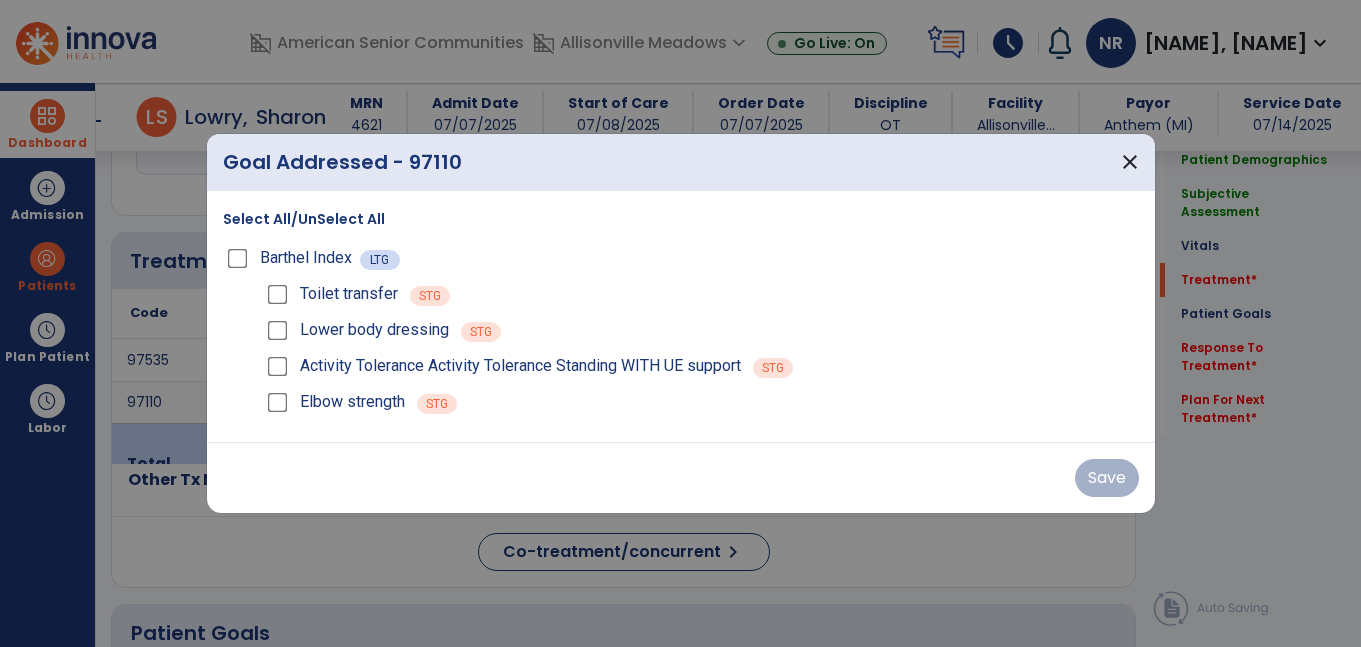 click on "Select All/UnSelect All" at bounding box center (304, 219) 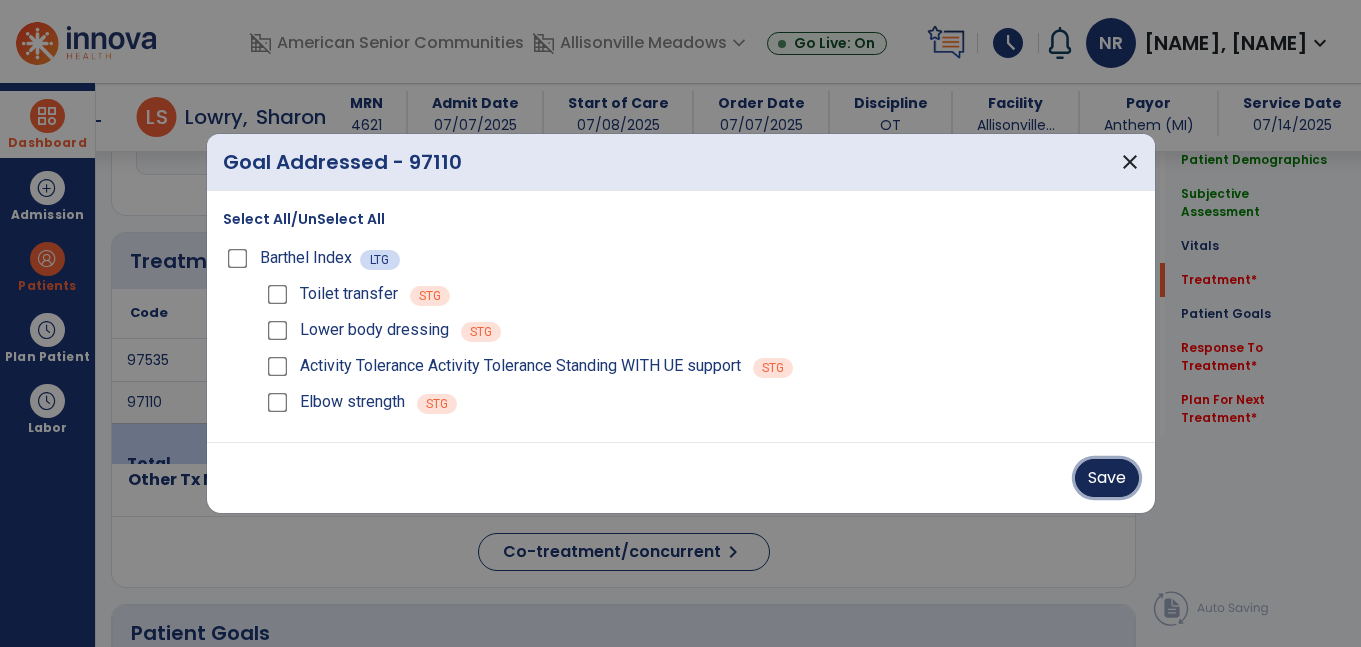 click on "Save" at bounding box center (1107, 478) 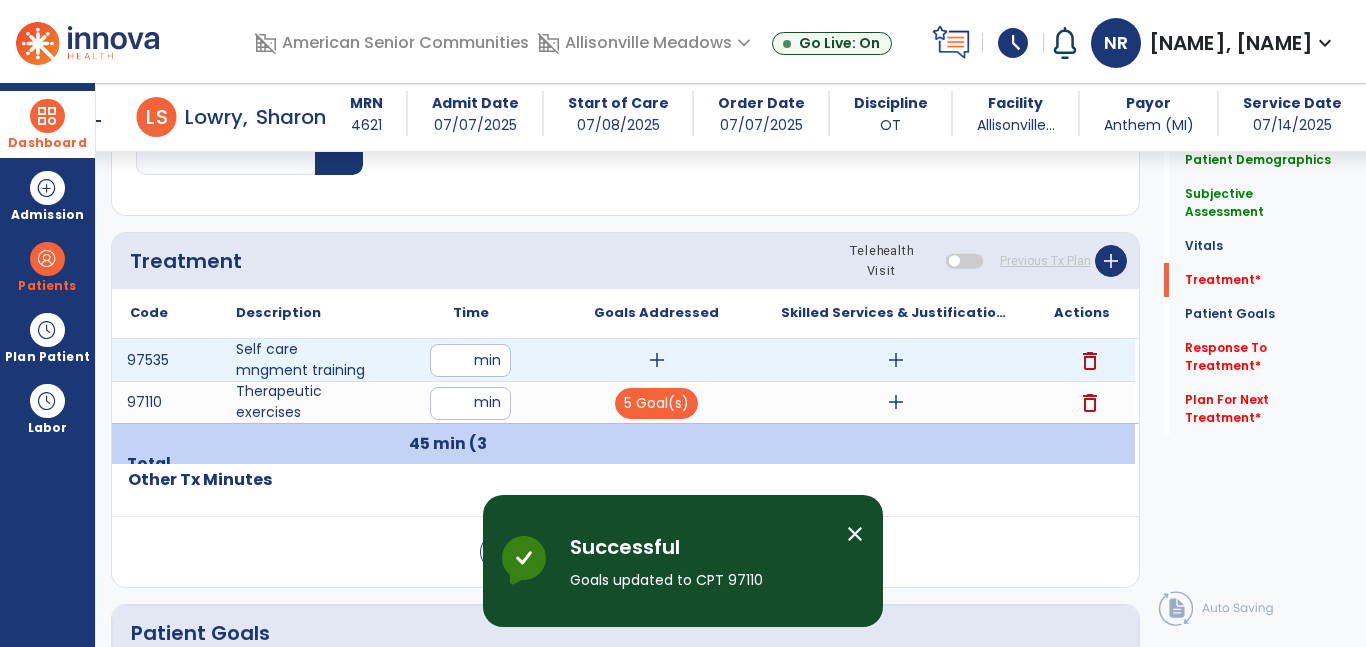 click on "add" at bounding box center [657, 360] 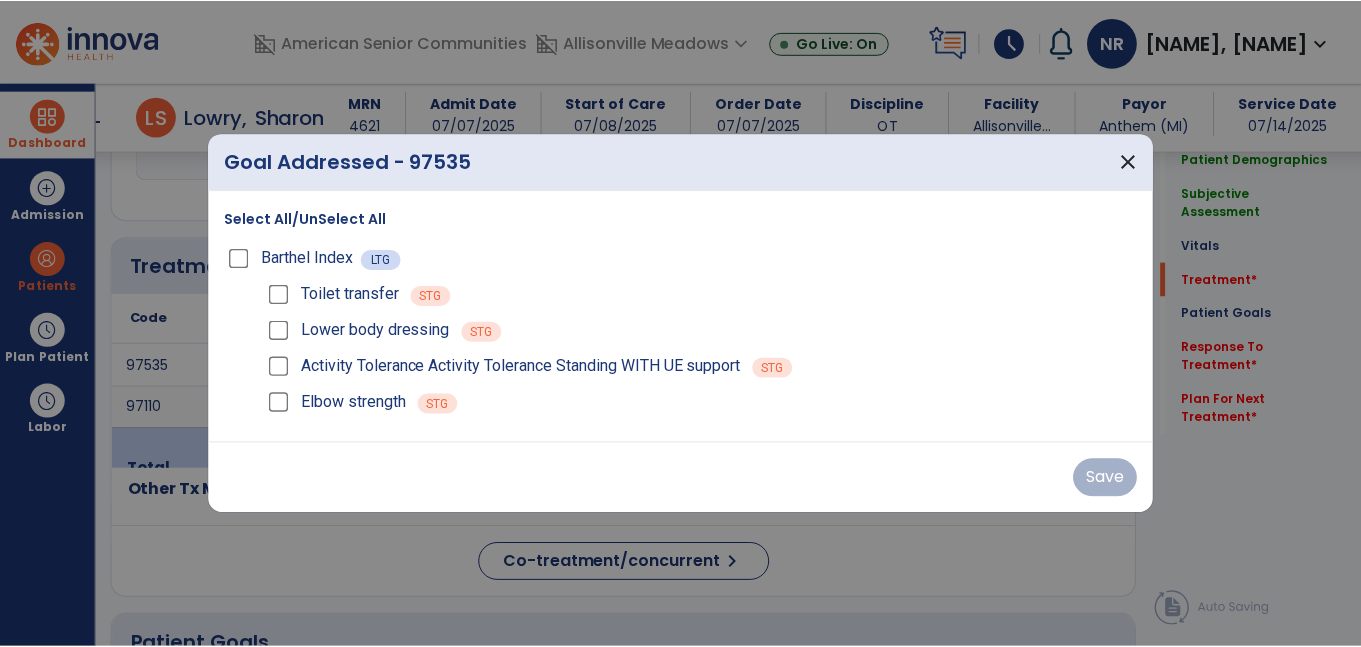 scroll, scrollTop: 1017, scrollLeft: 0, axis: vertical 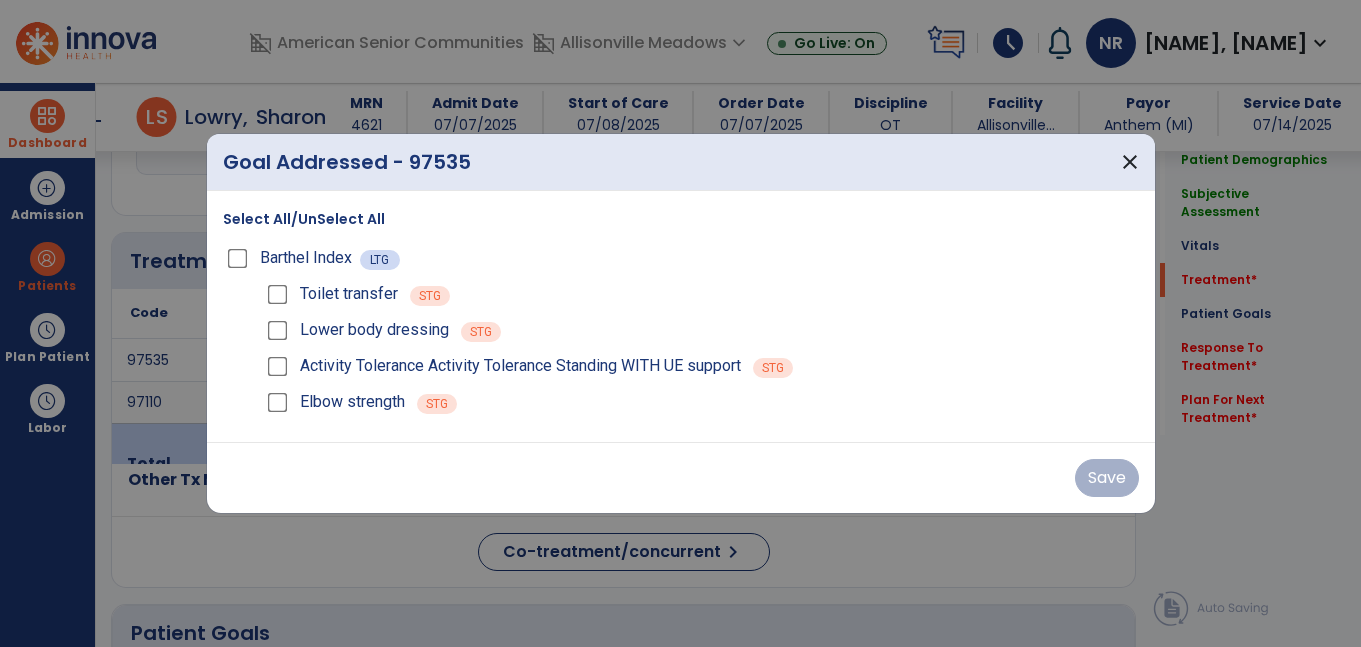 click on "Select All/UnSelect All" at bounding box center [304, 219] 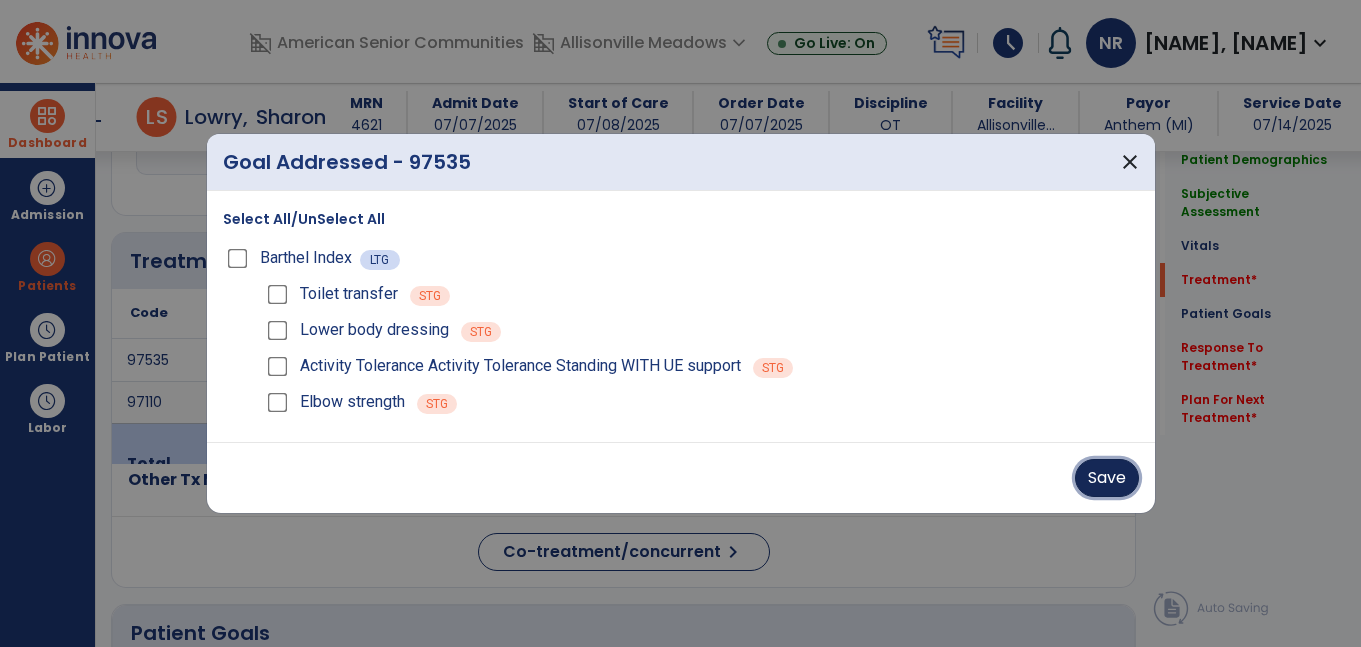 click on "Save" at bounding box center (1107, 478) 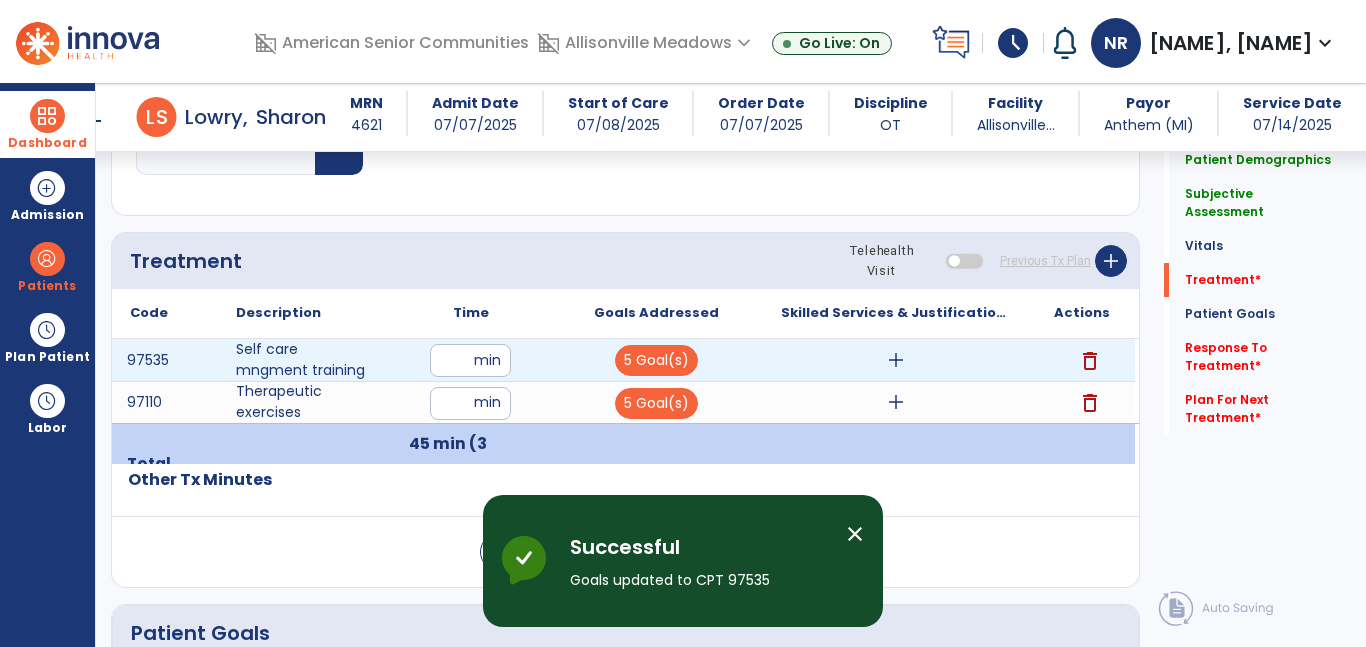 click on "add" at bounding box center [896, 360] 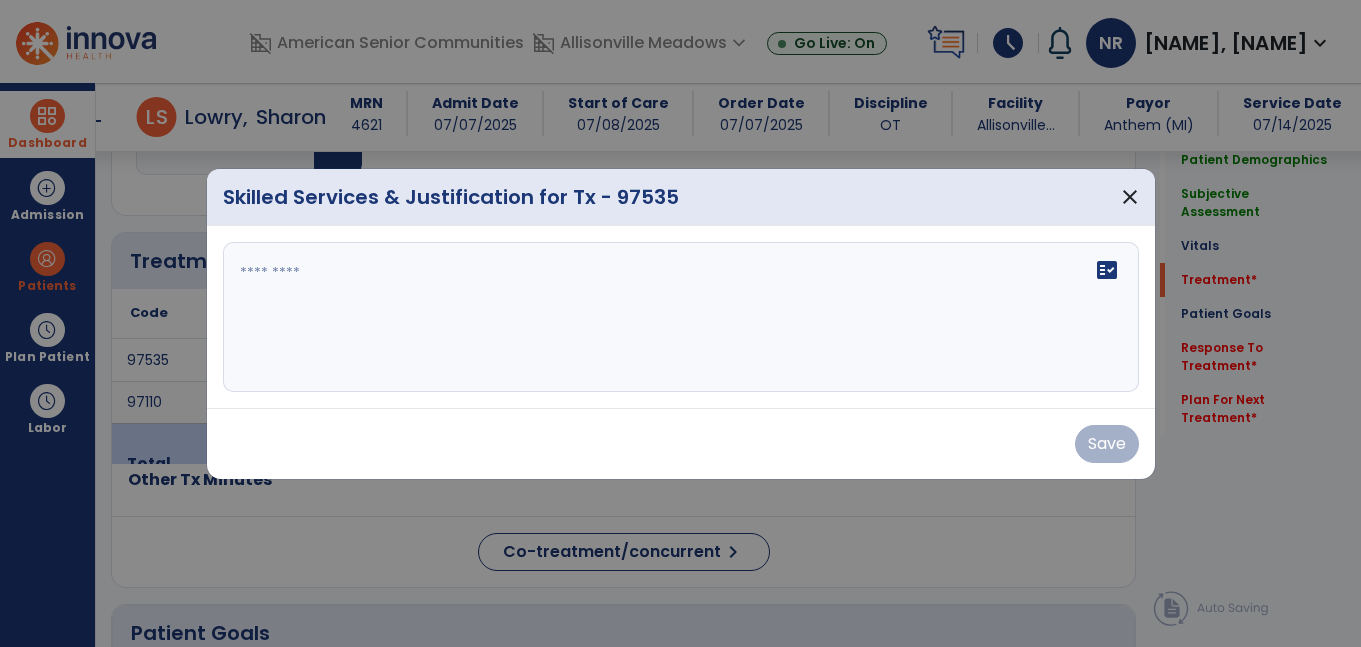 scroll, scrollTop: 1017, scrollLeft: 0, axis: vertical 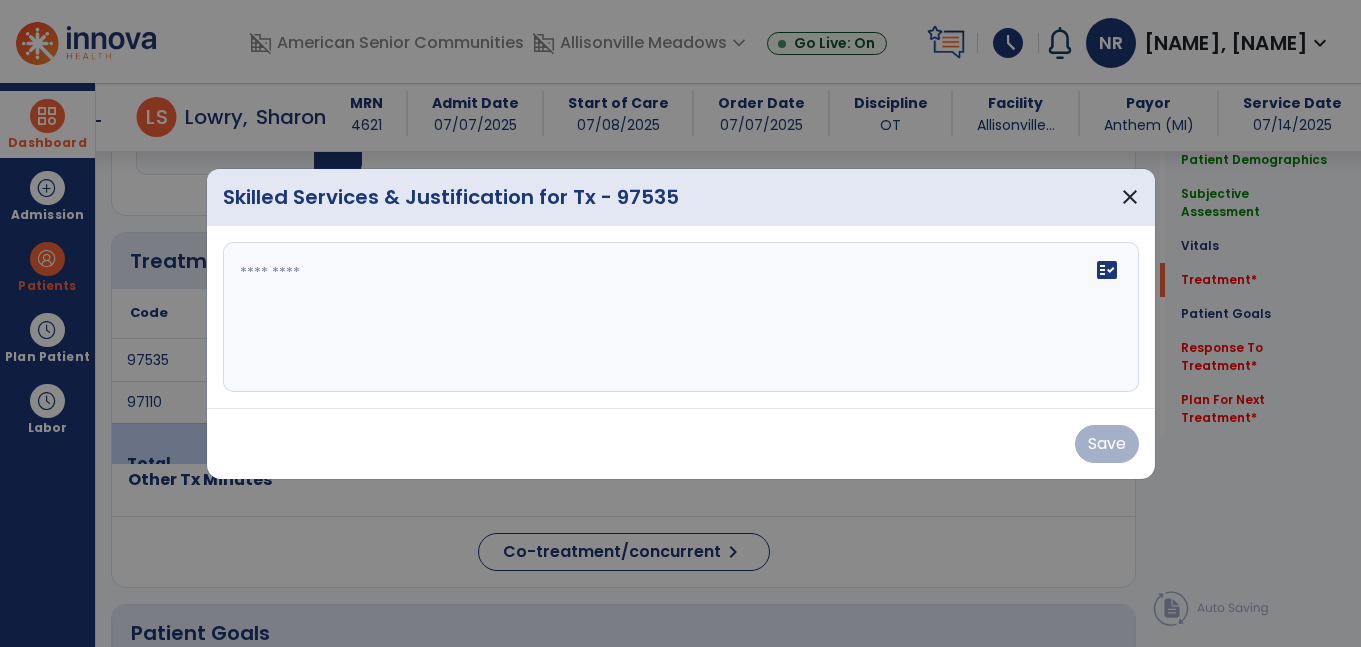 click on "fact_check" at bounding box center (681, 317) 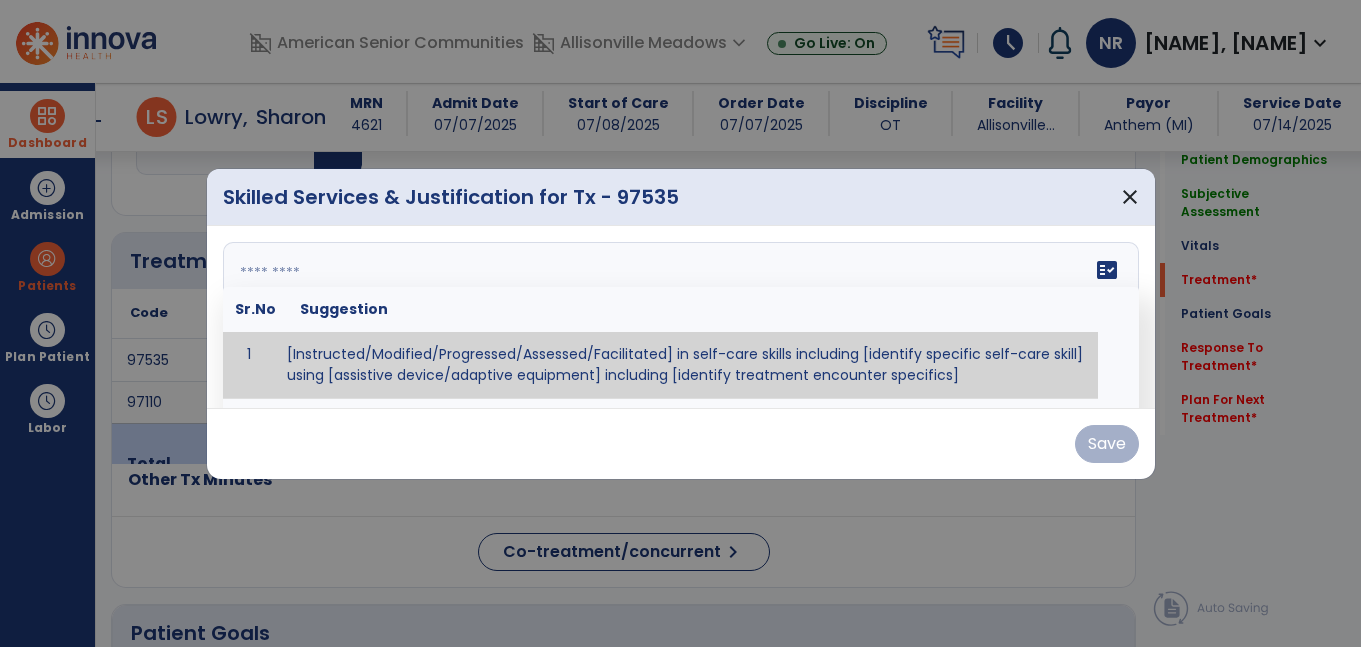 paste on "**********" 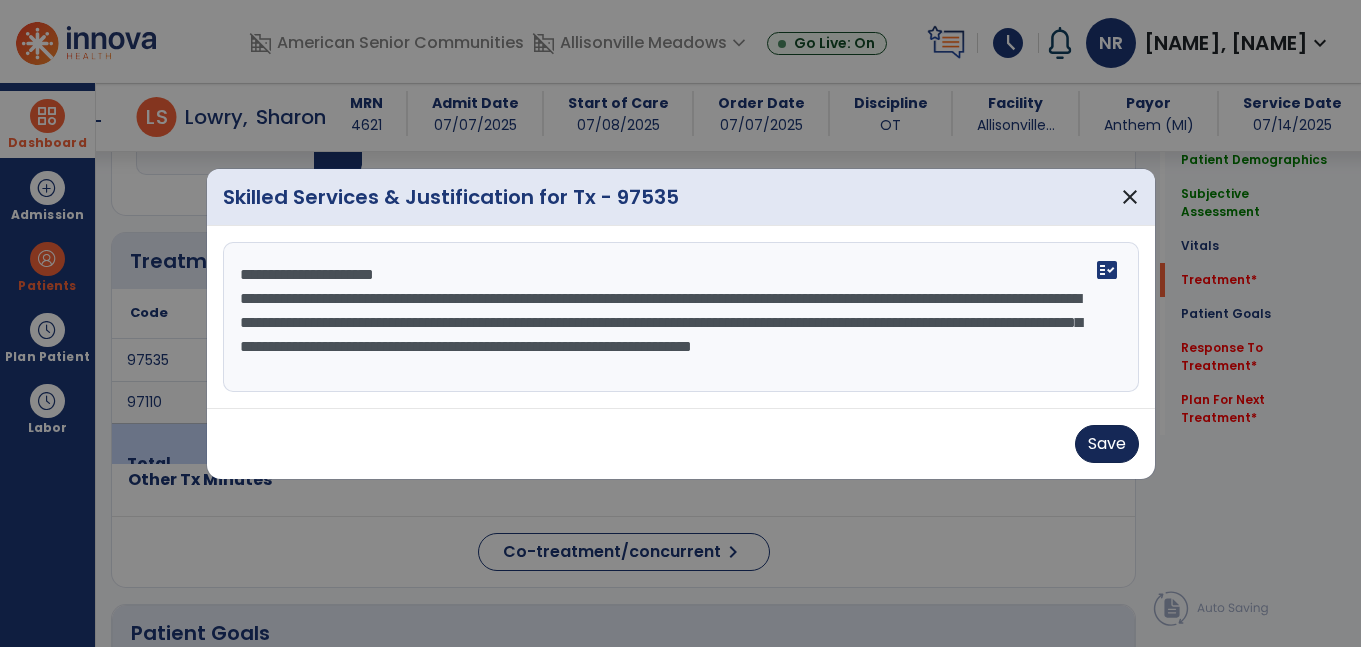 type on "**********" 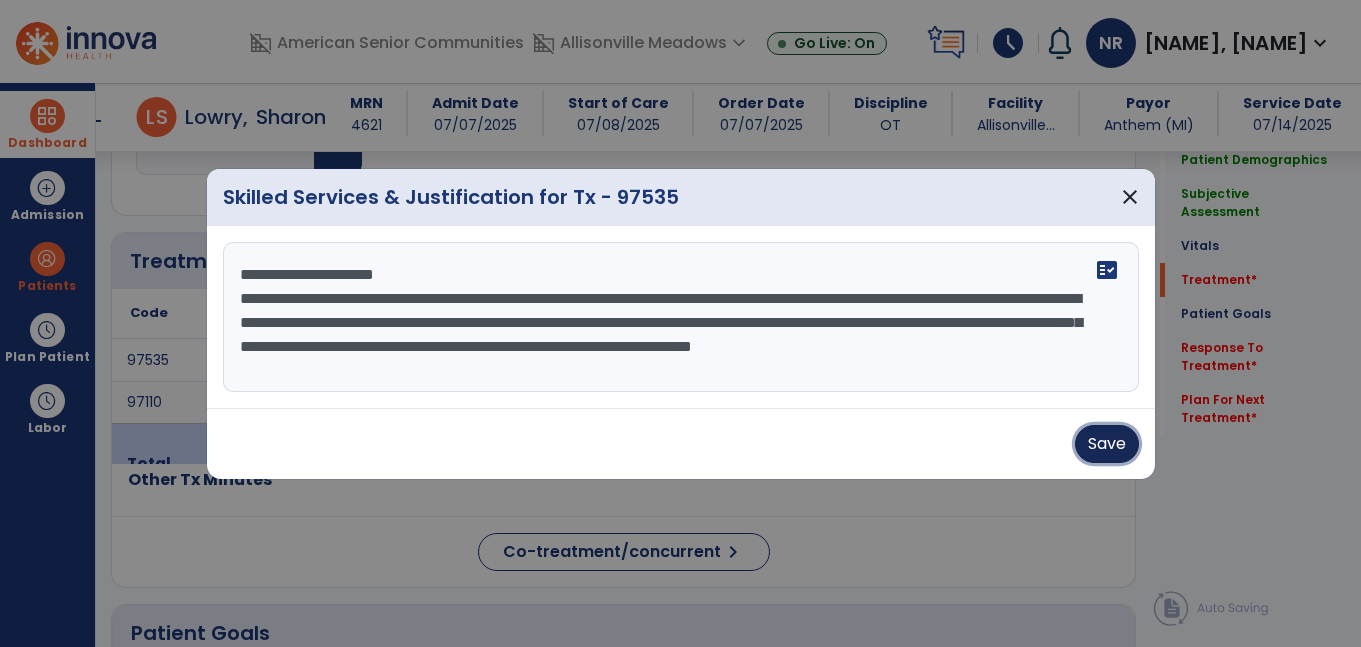 click on "Save" at bounding box center (1107, 444) 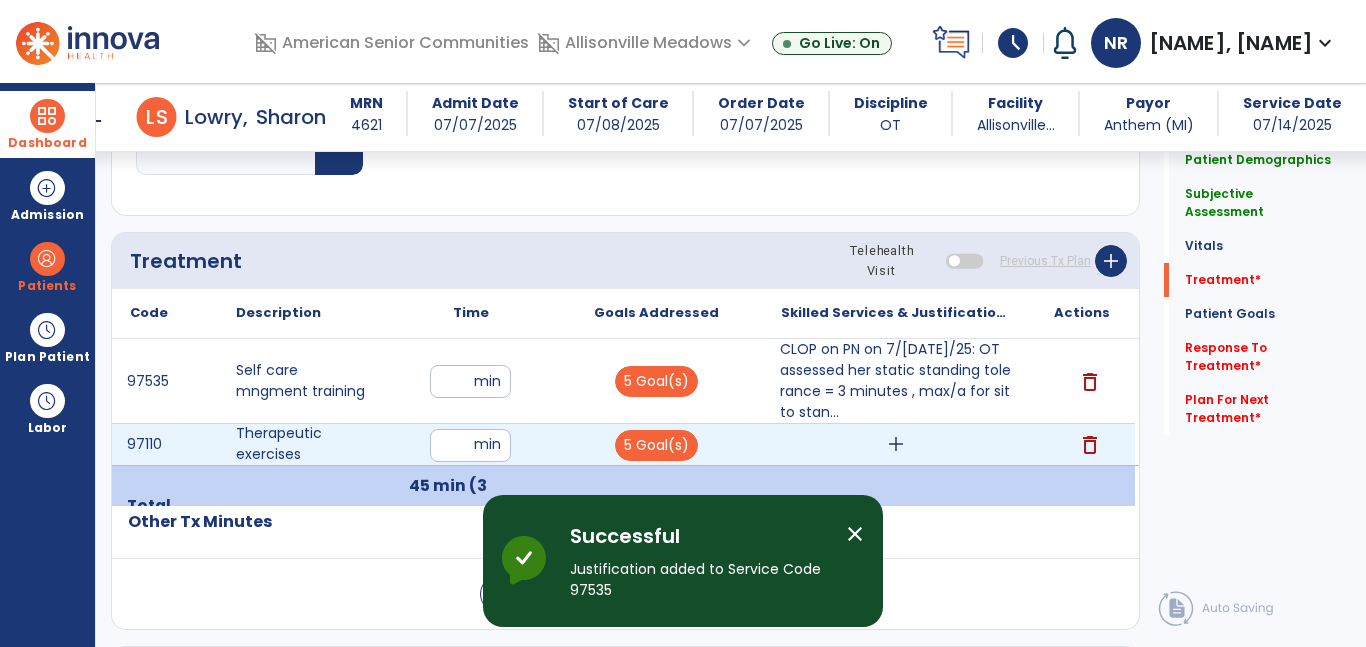 click on "add" at bounding box center [896, 444] 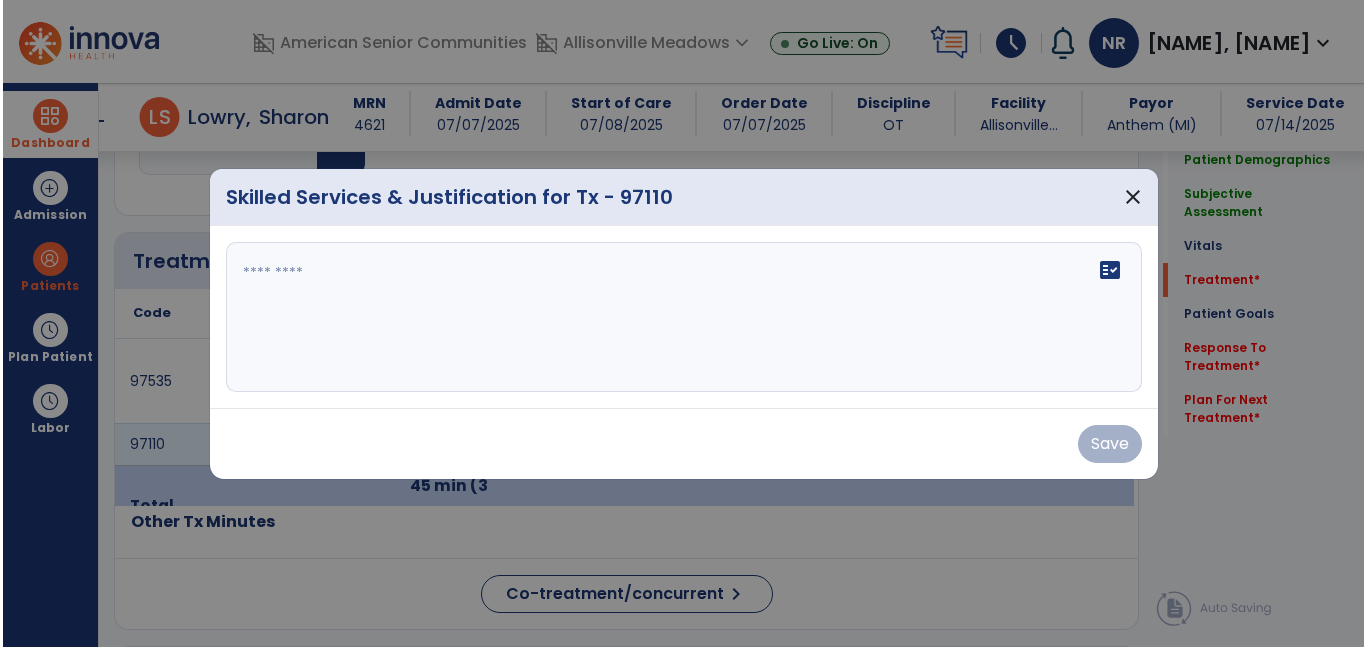 scroll, scrollTop: 1017, scrollLeft: 0, axis: vertical 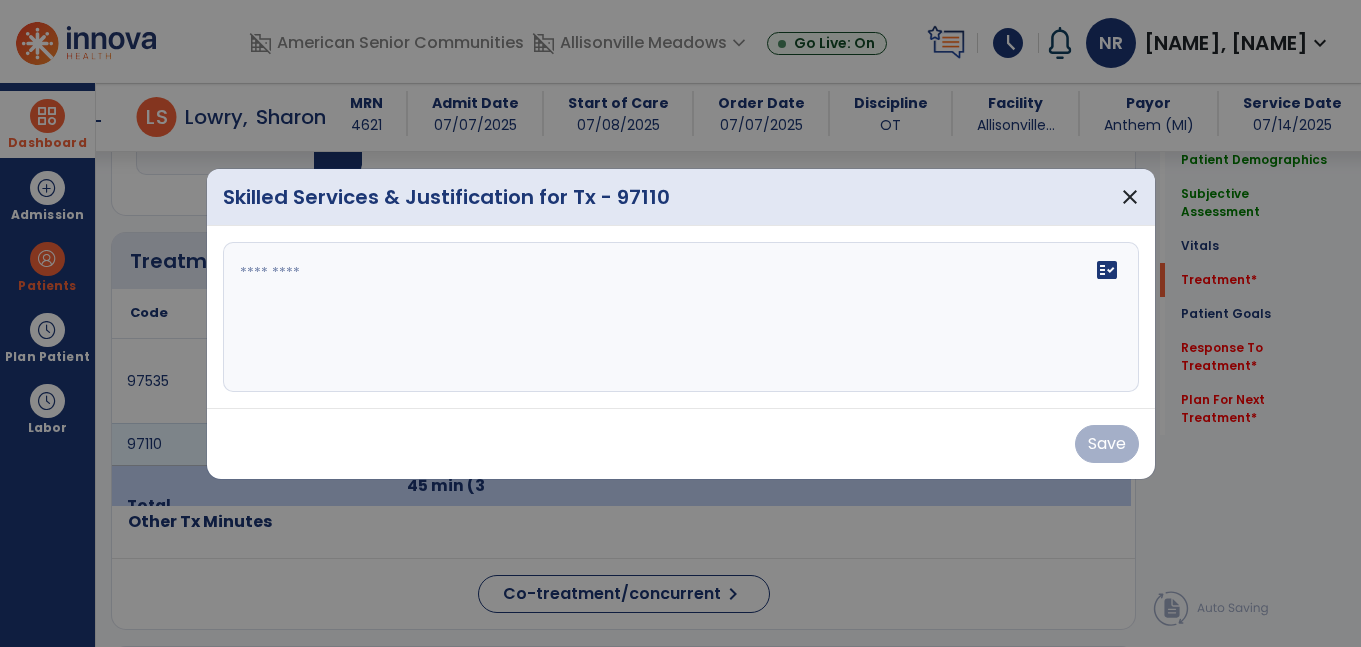 click on "fact_check" at bounding box center [681, 317] 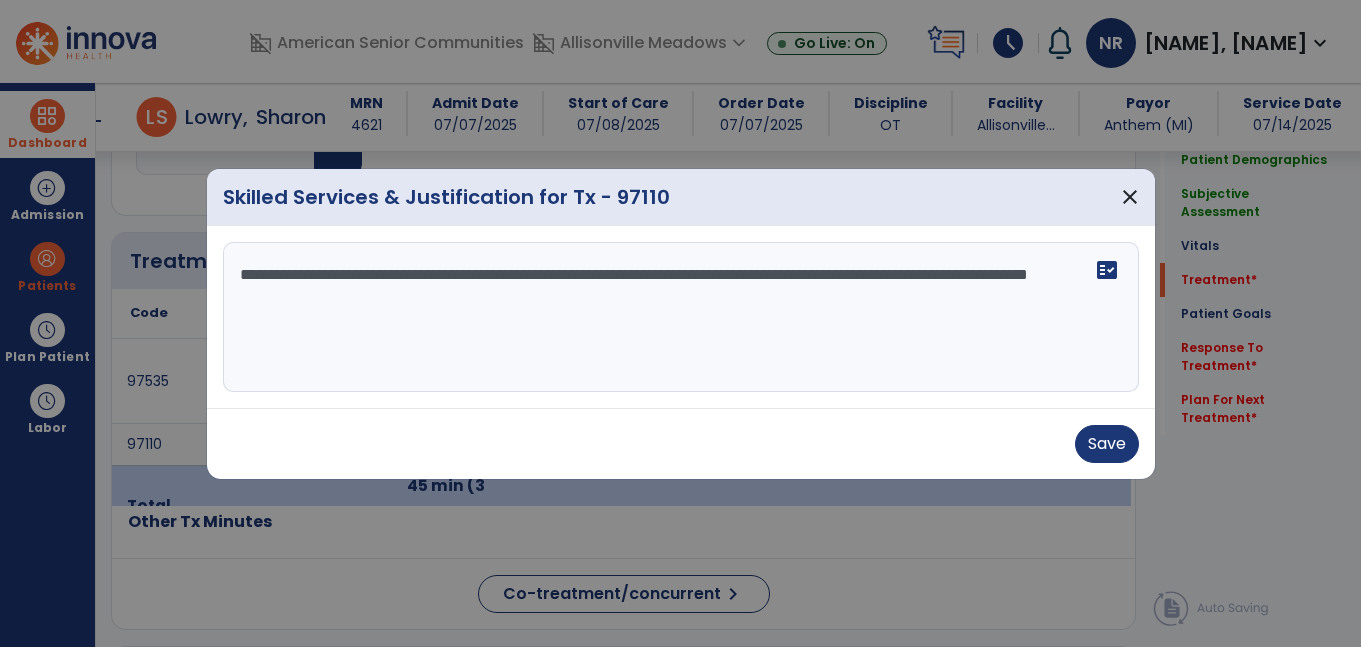 type on "**********" 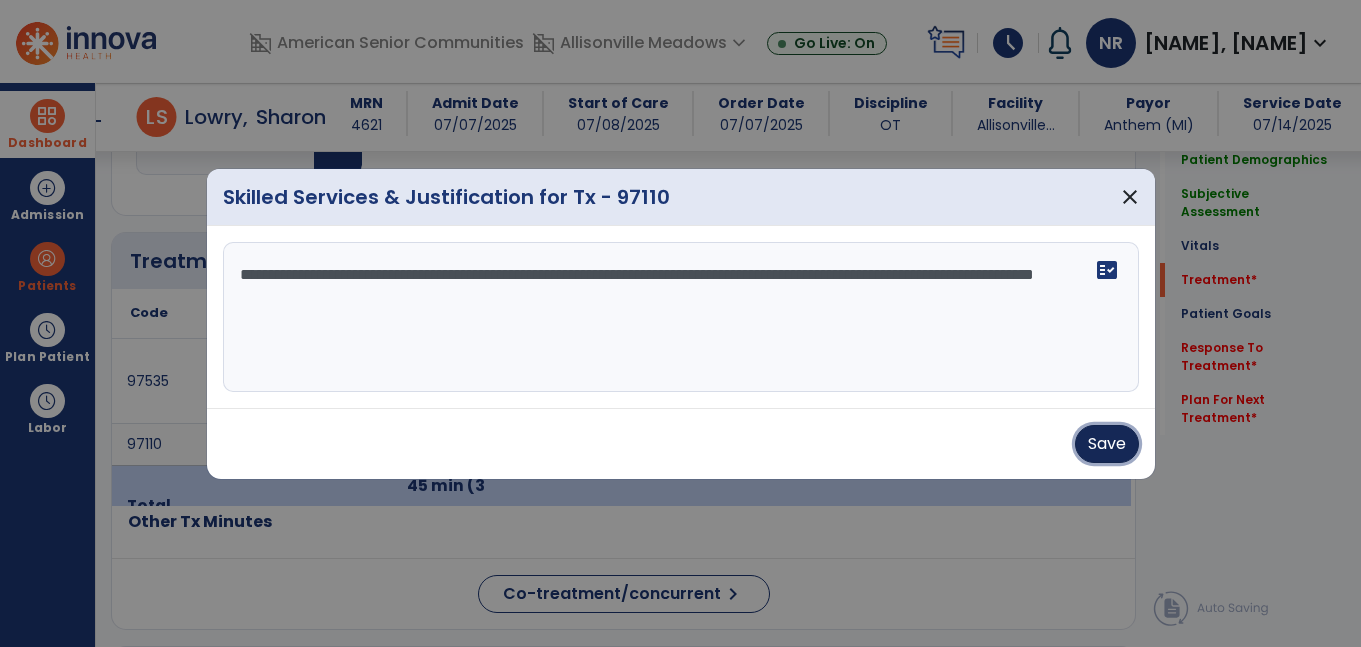 click on "Save" at bounding box center [1107, 444] 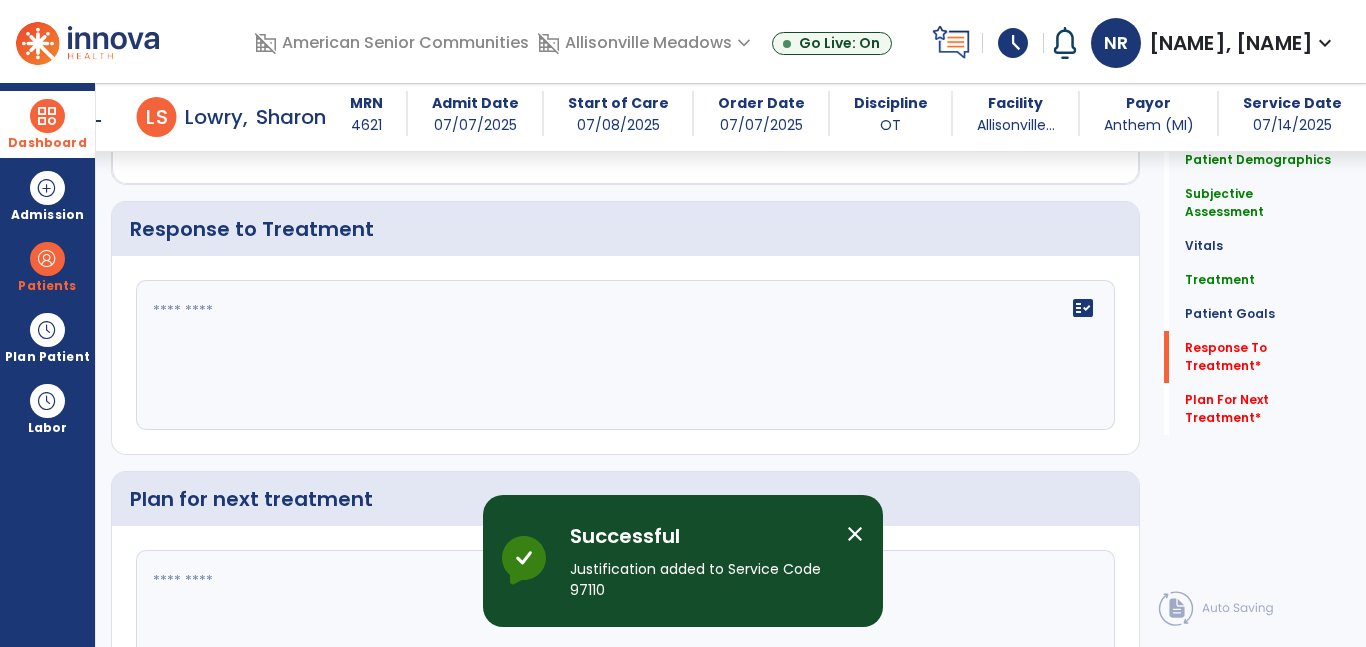 scroll, scrollTop: 2340, scrollLeft: 0, axis: vertical 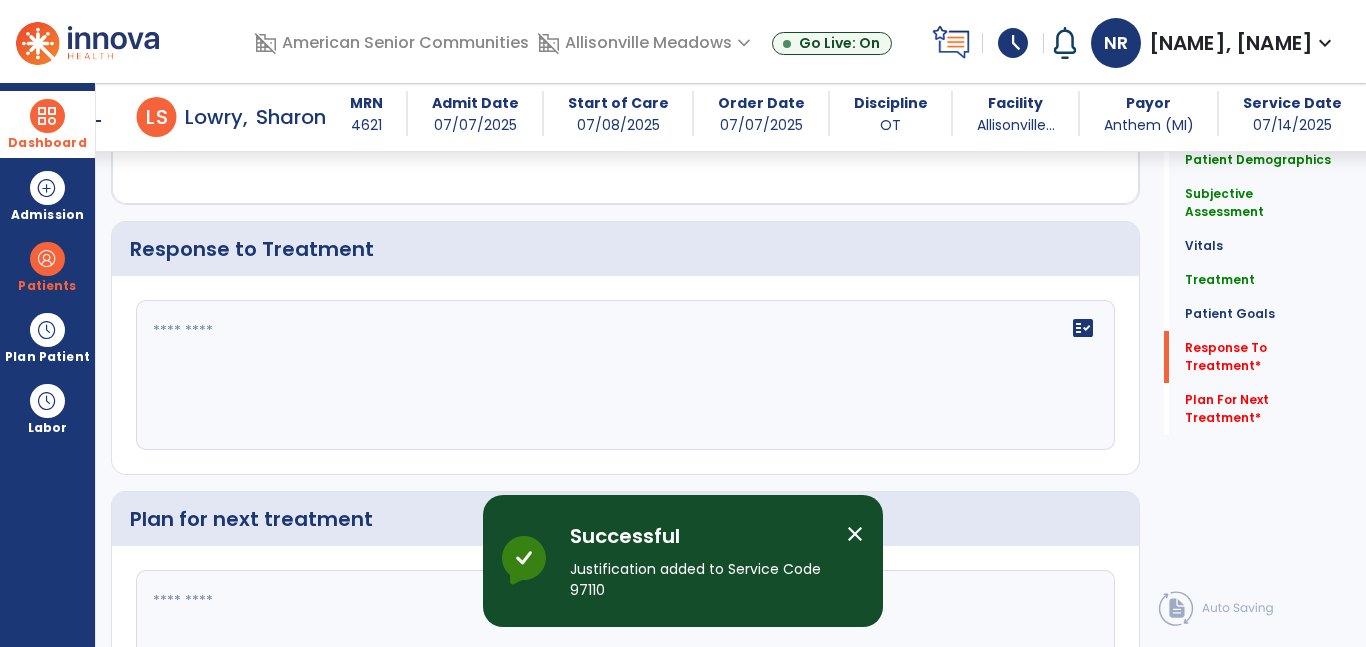 click on "fact_check" 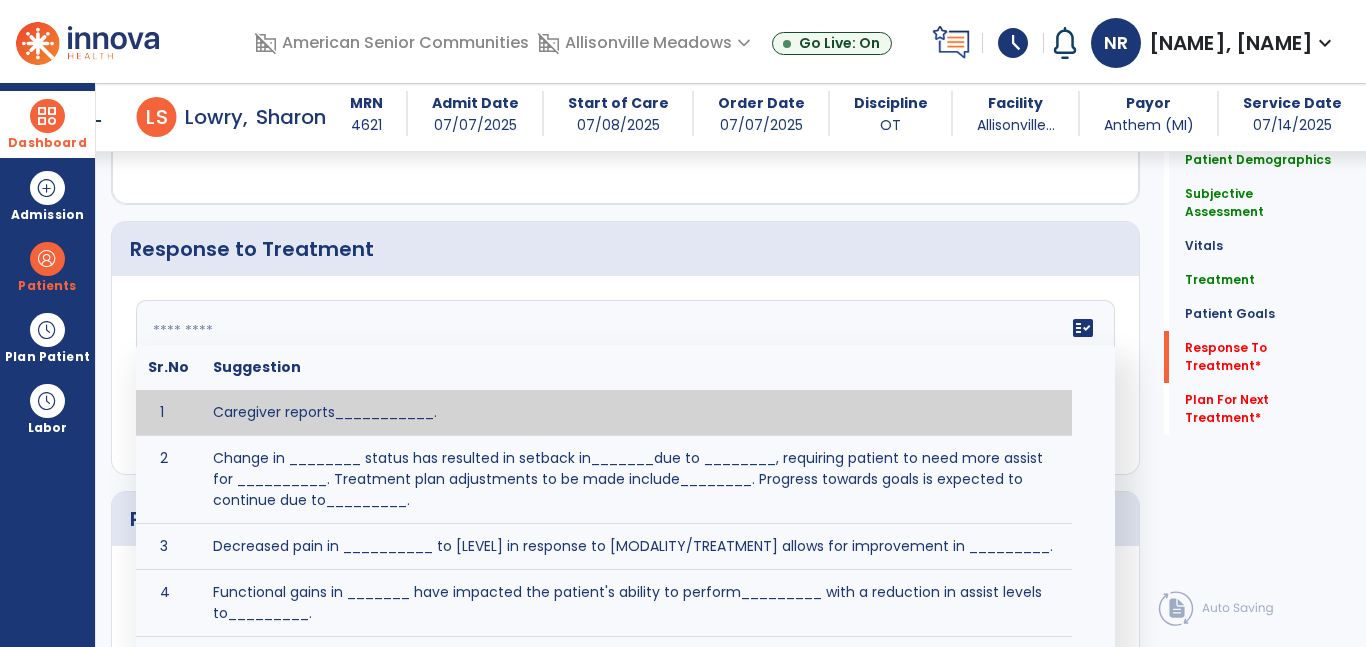 paste on "**********" 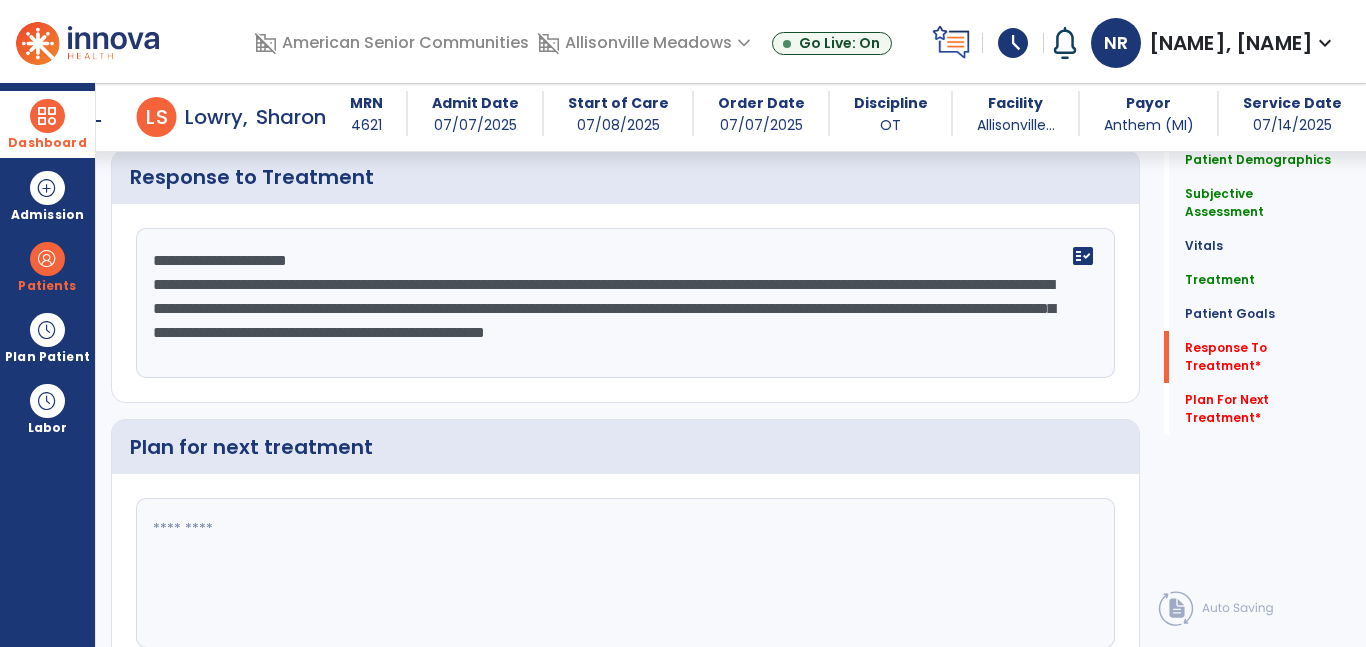 type on "**********" 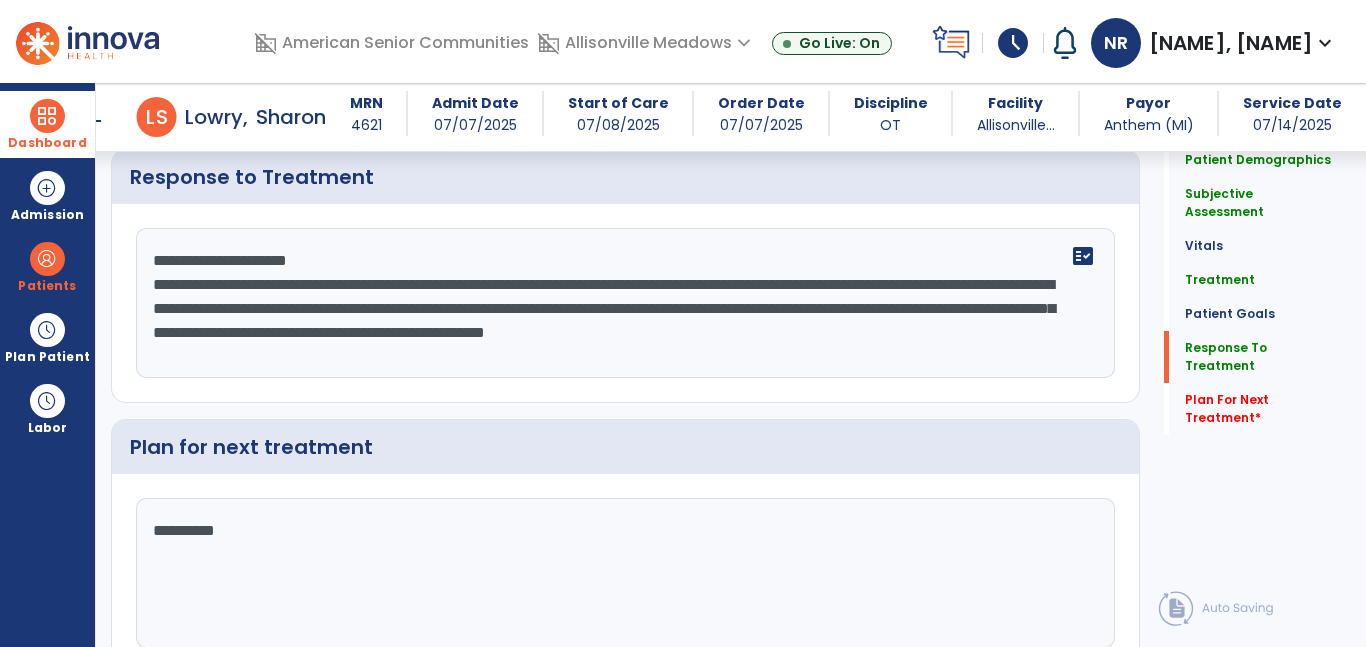 scroll, scrollTop: 2462, scrollLeft: 0, axis: vertical 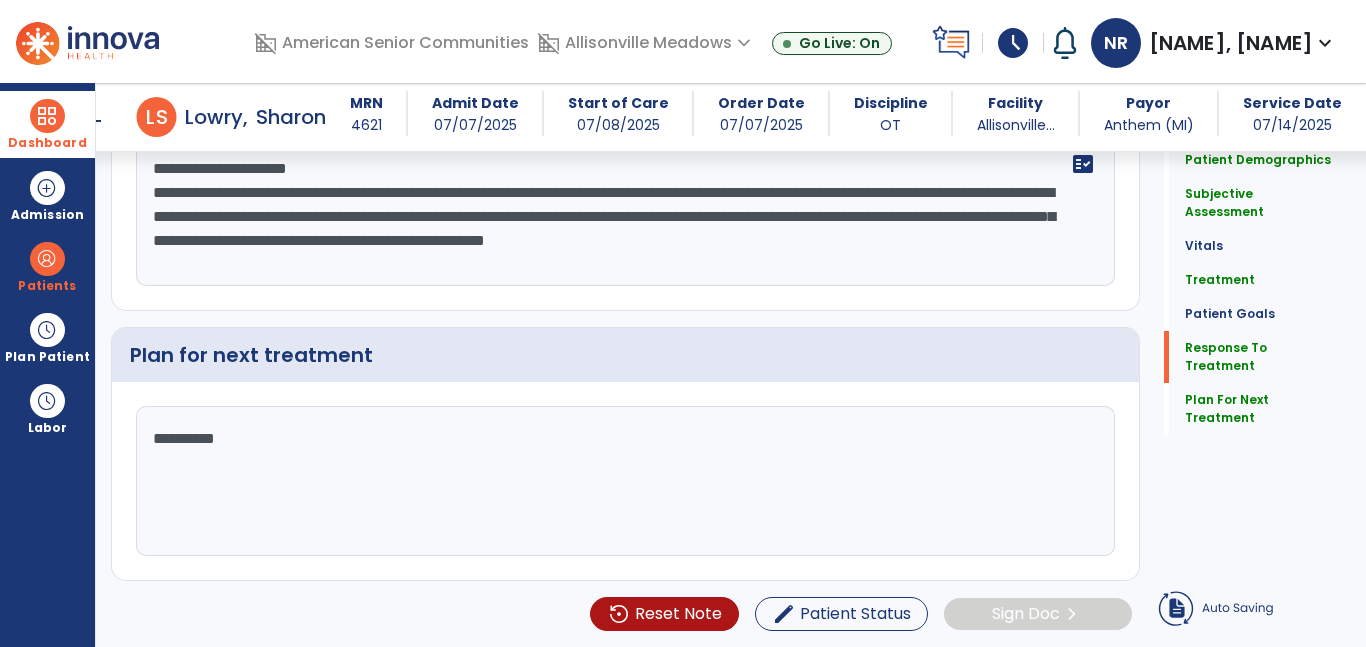 click on "**********" 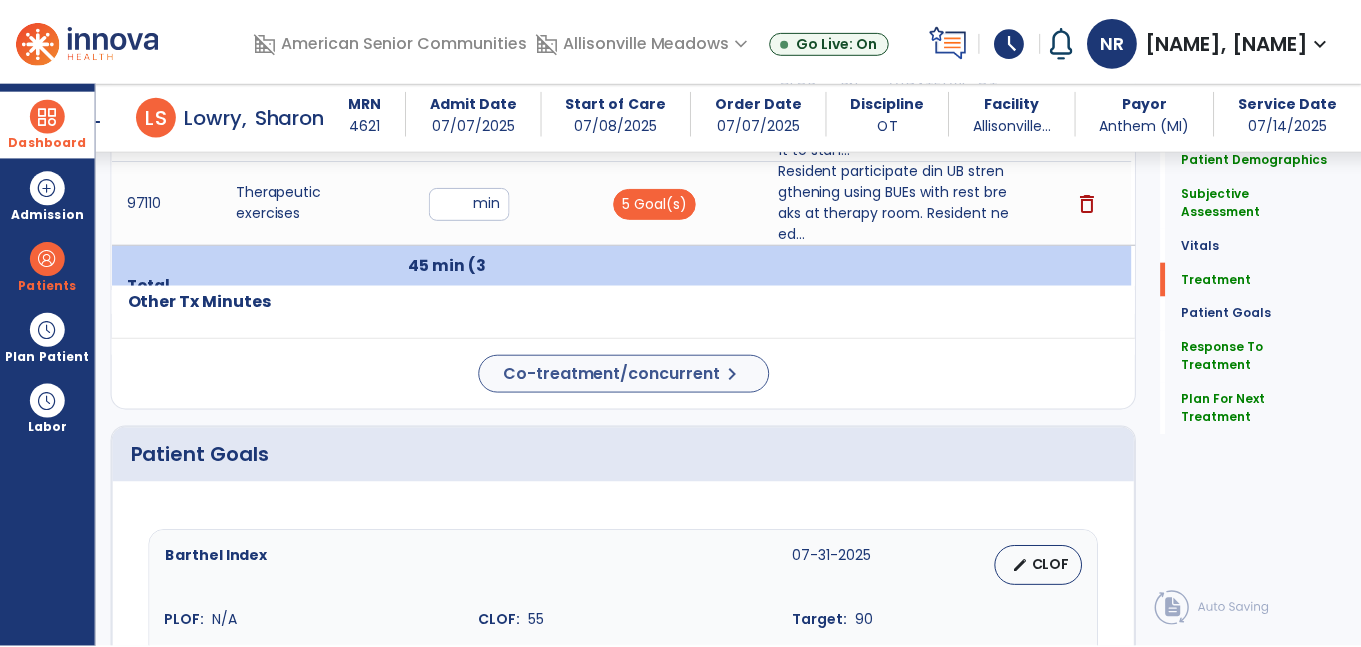 scroll, scrollTop: 1269, scrollLeft: 0, axis: vertical 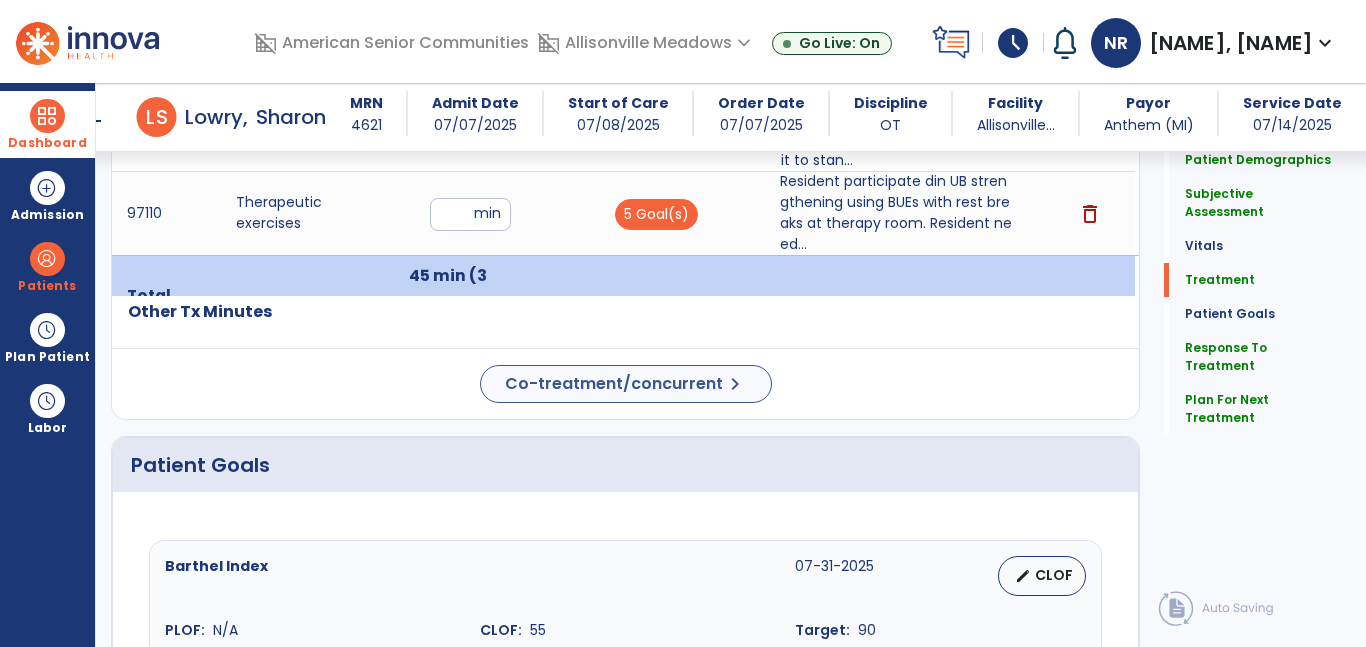type on "**********" 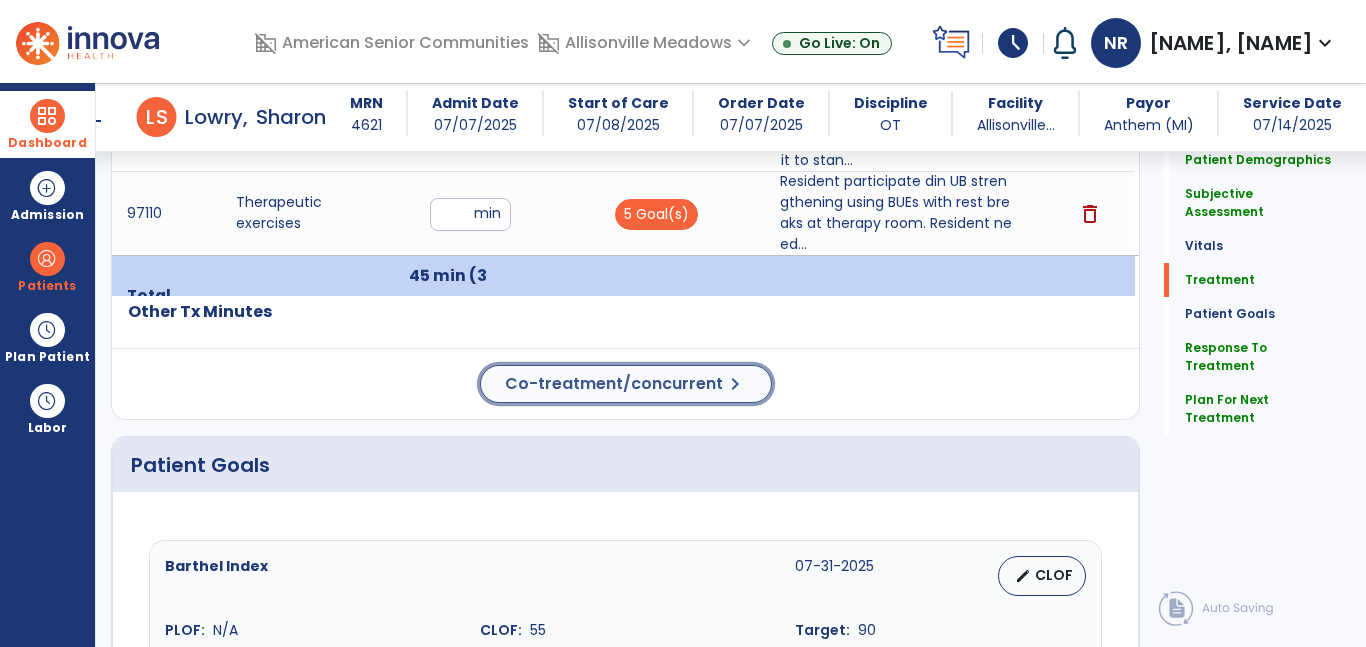 click on "Co-treatment/concurrent" 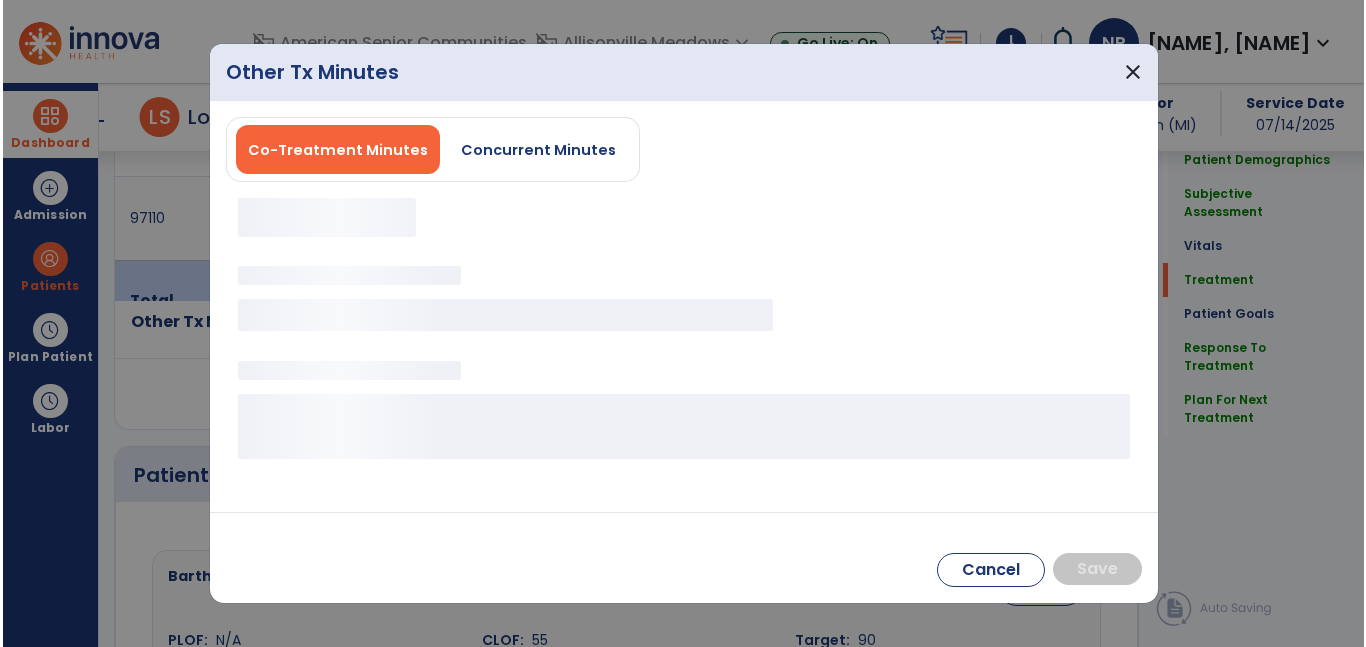 scroll, scrollTop: 1269, scrollLeft: 0, axis: vertical 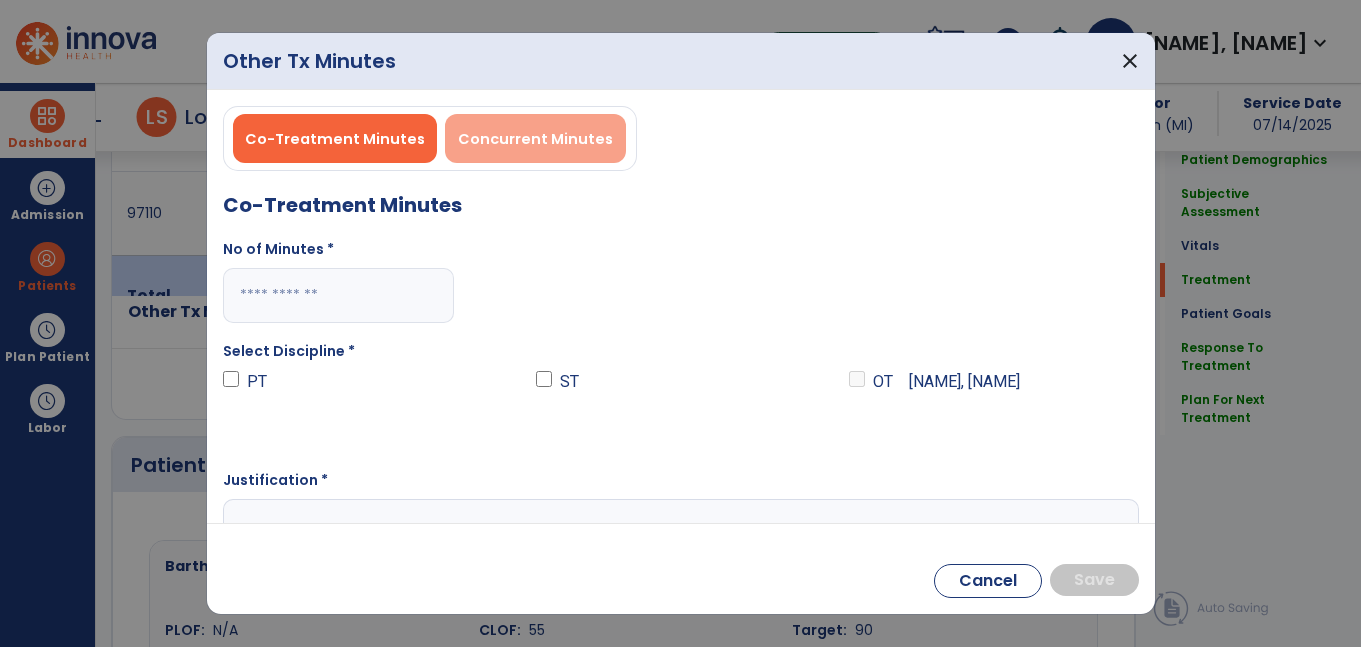 click on "Concurrent Minutes" at bounding box center [535, 138] 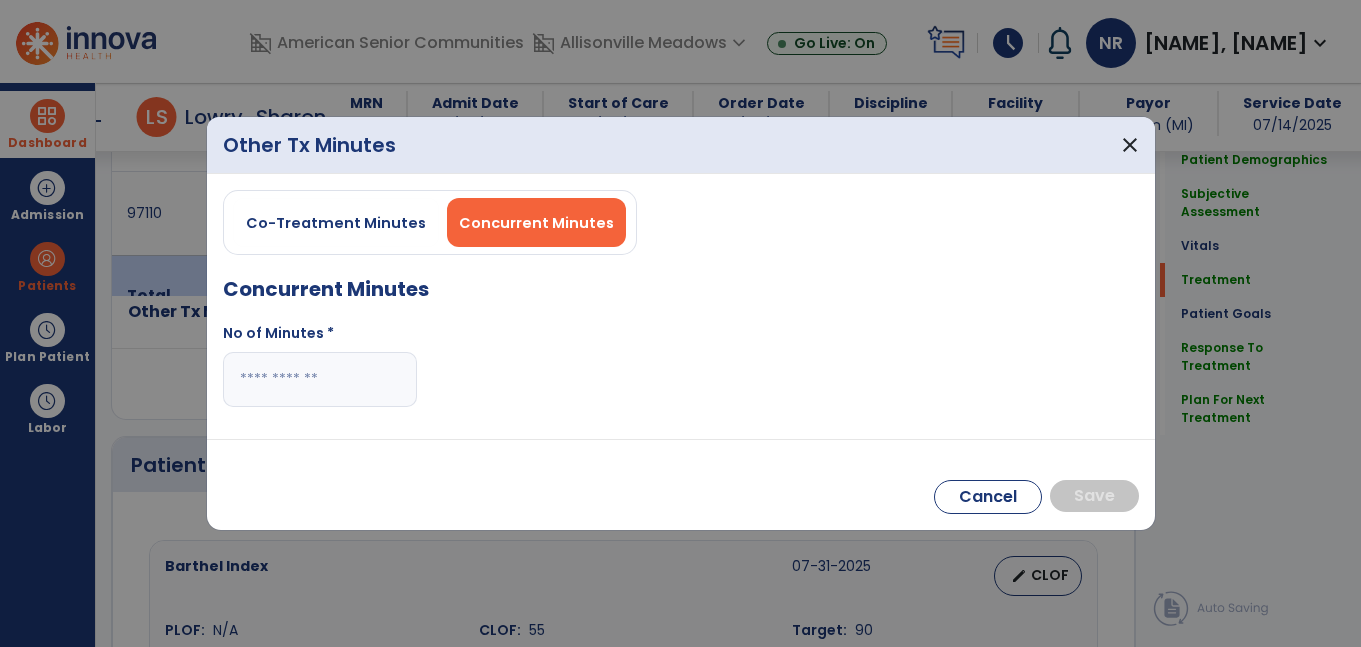 click at bounding box center [320, 379] 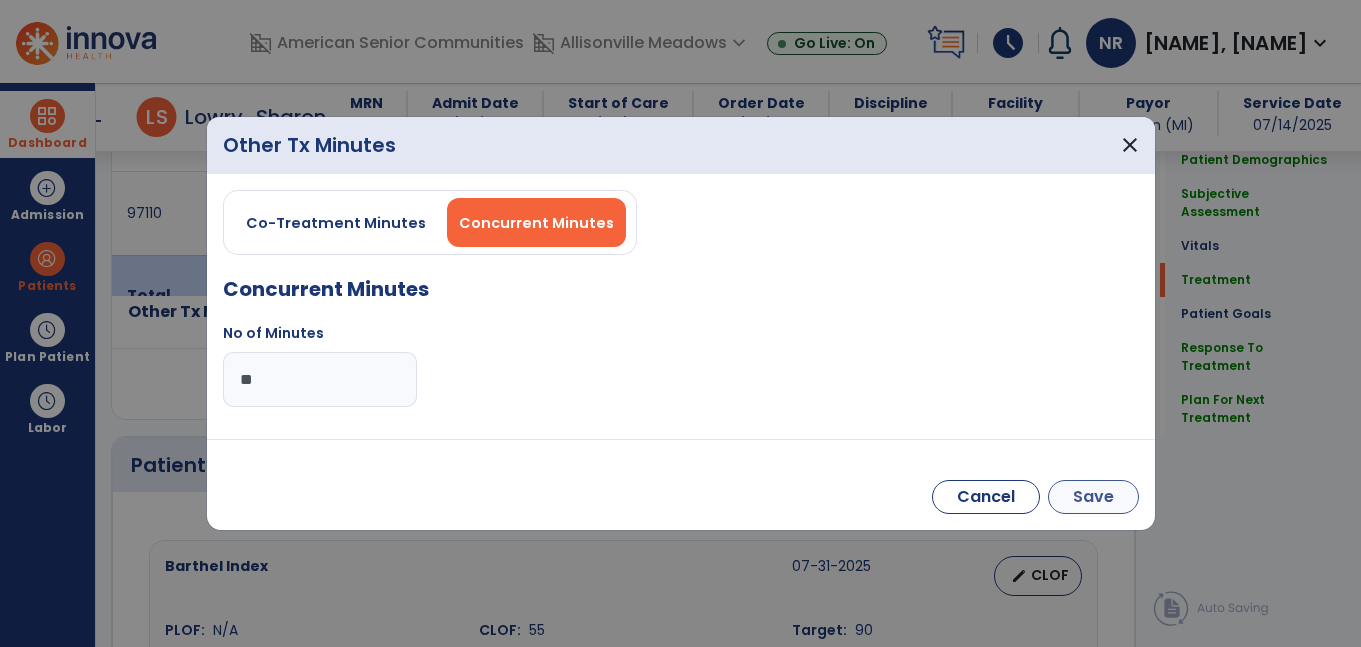 type on "**" 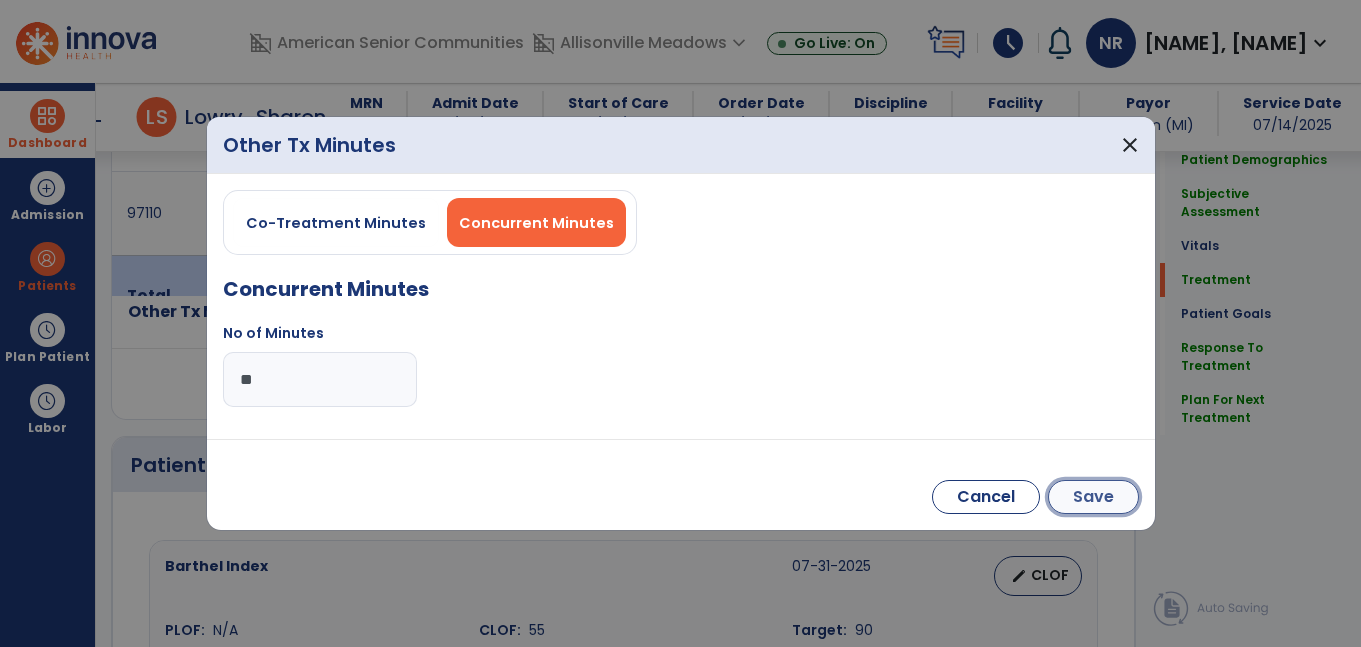 click on "Save" at bounding box center [1093, 497] 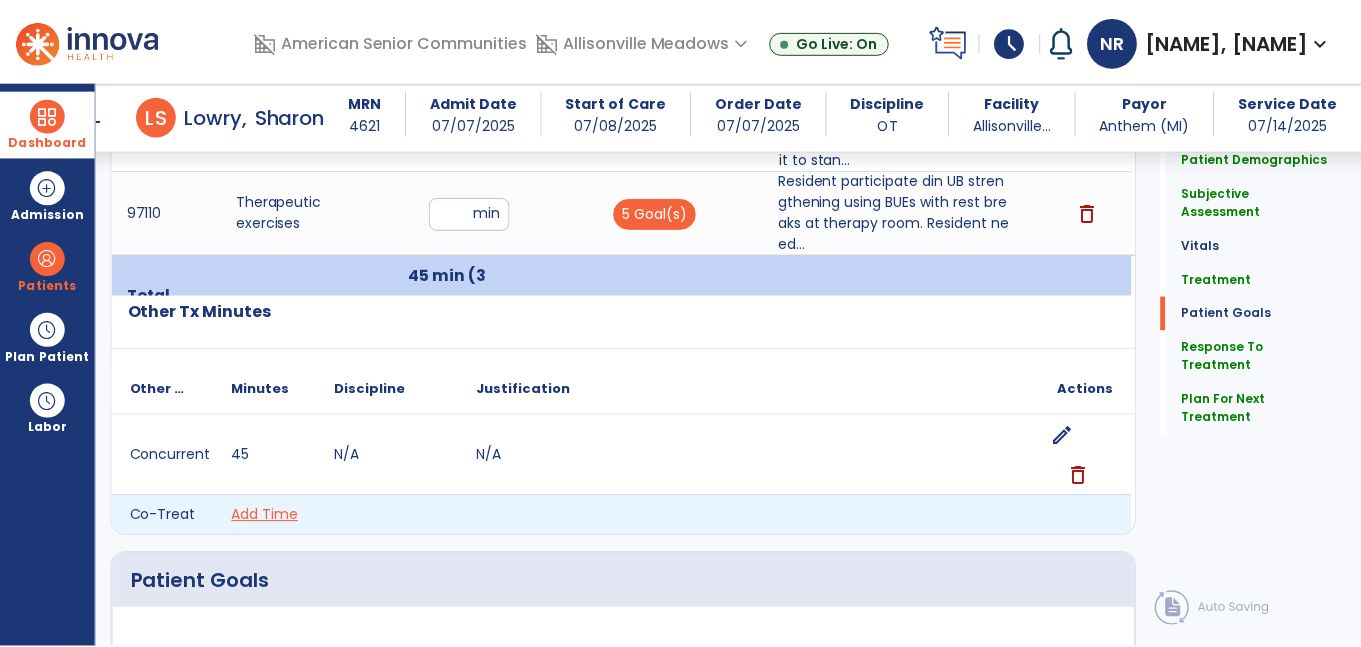 scroll, scrollTop: 2578, scrollLeft: 0, axis: vertical 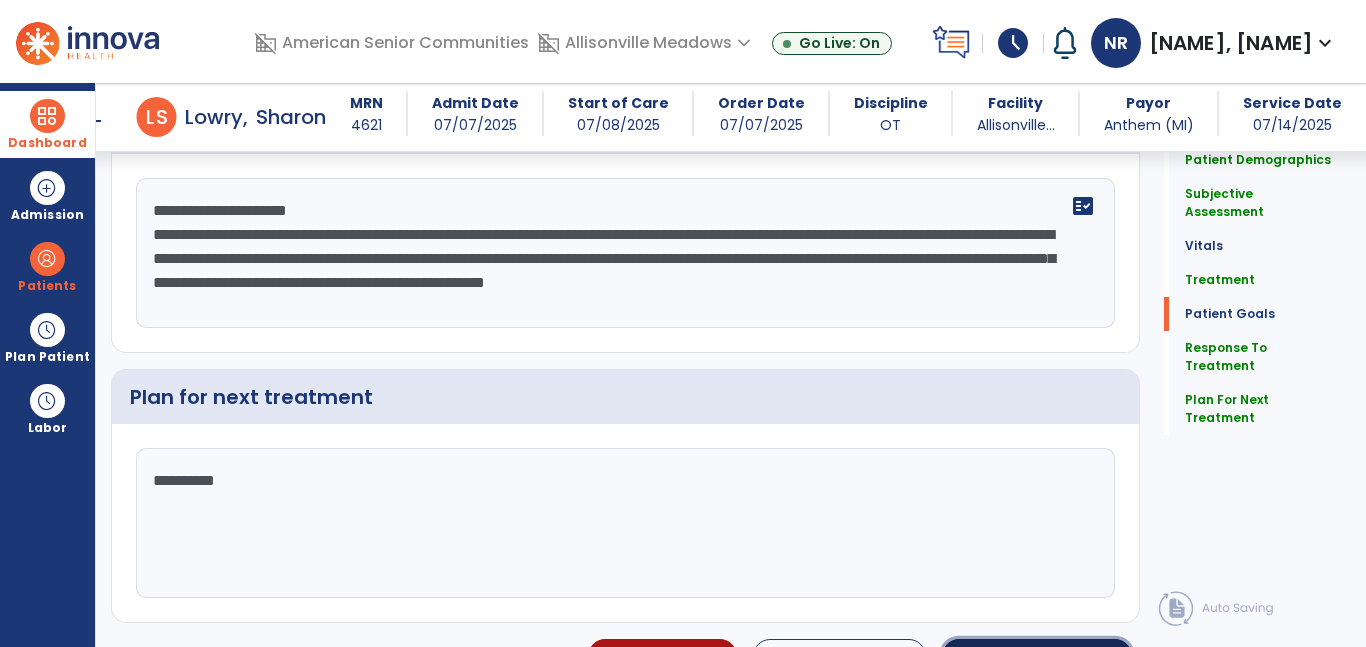 click on "chevron_right" 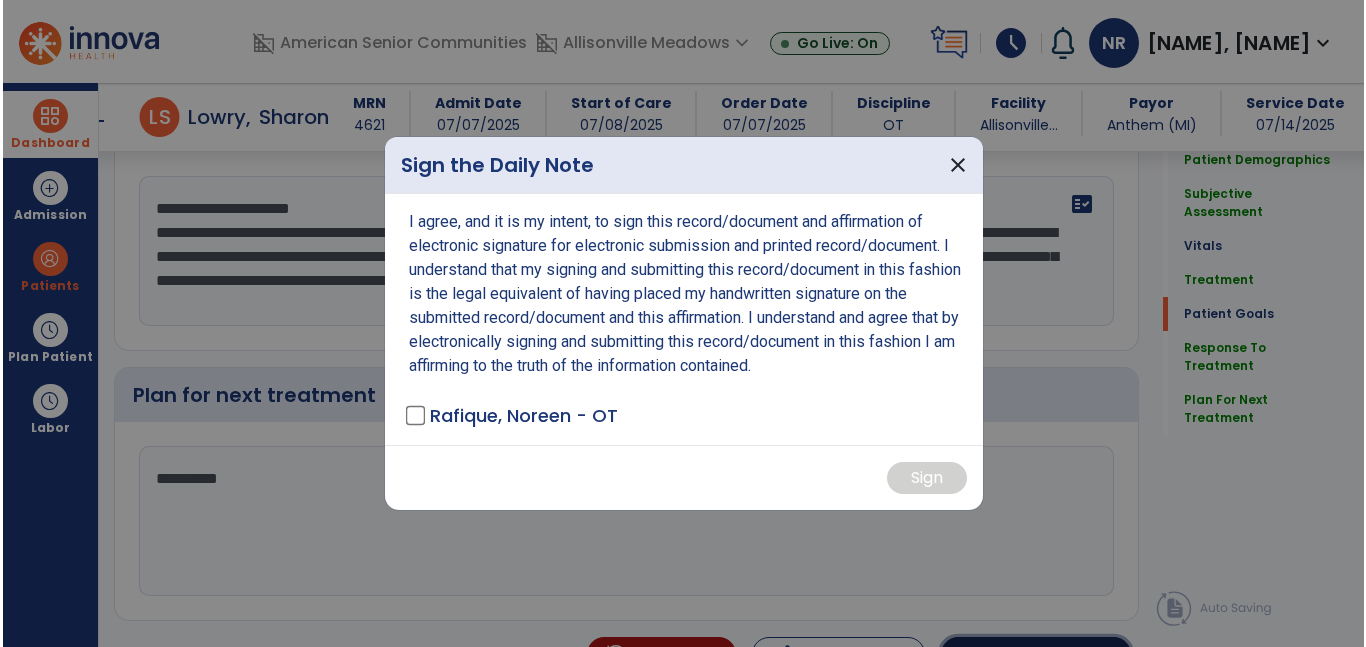 scroll, scrollTop: 2660, scrollLeft: 0, axis: vertical 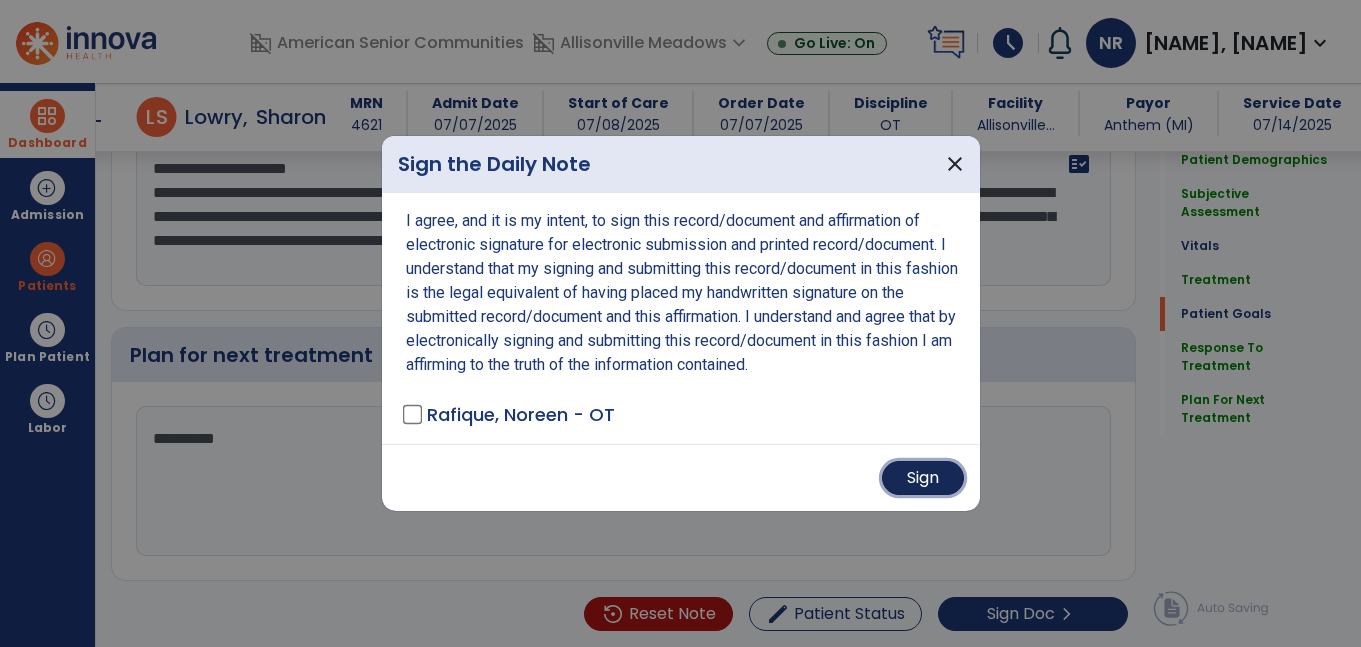 click on "Sign" at bounding box center (923, 478) 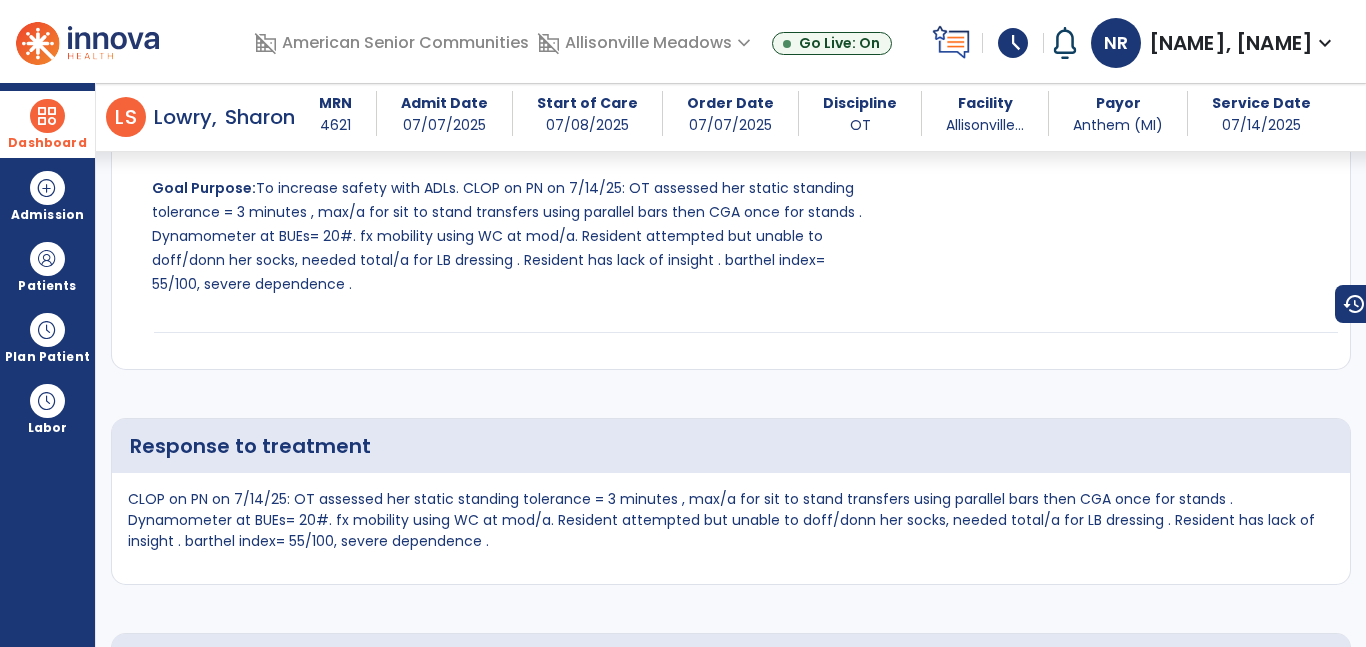 scroll, scrollTop: 2693, scrollLeft: 0, axis: vertical 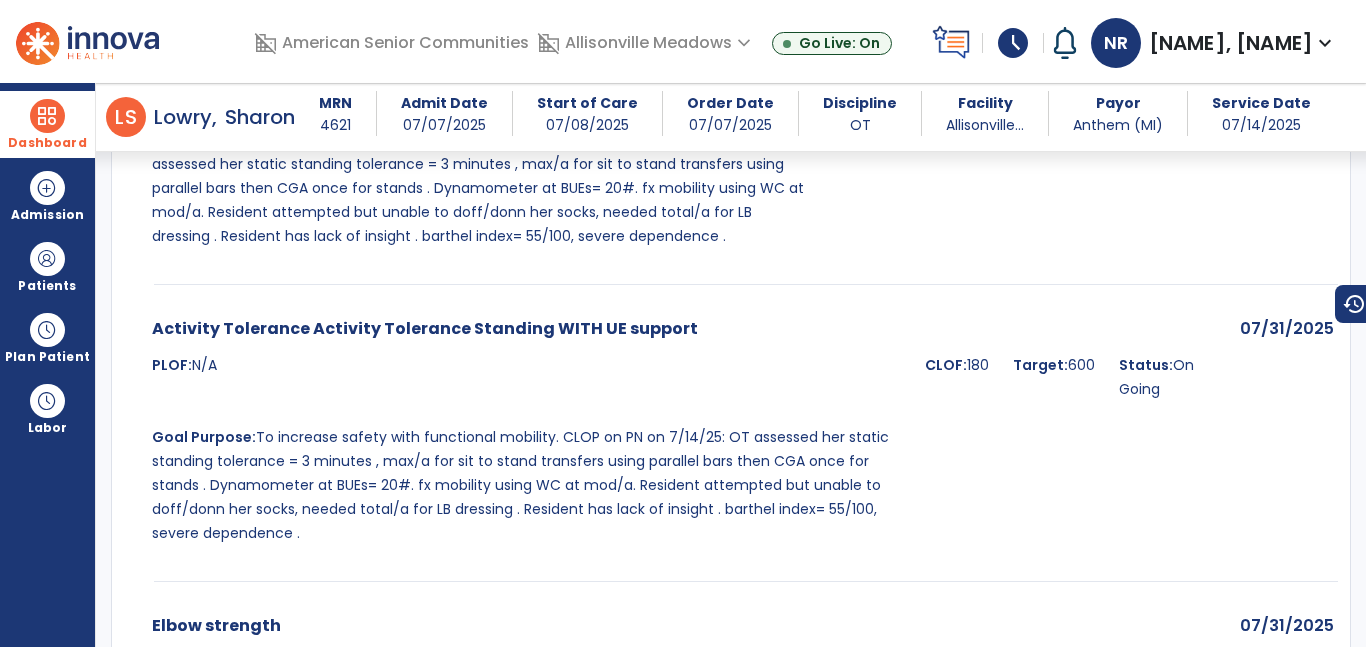 click at bounding box center [47, 116] 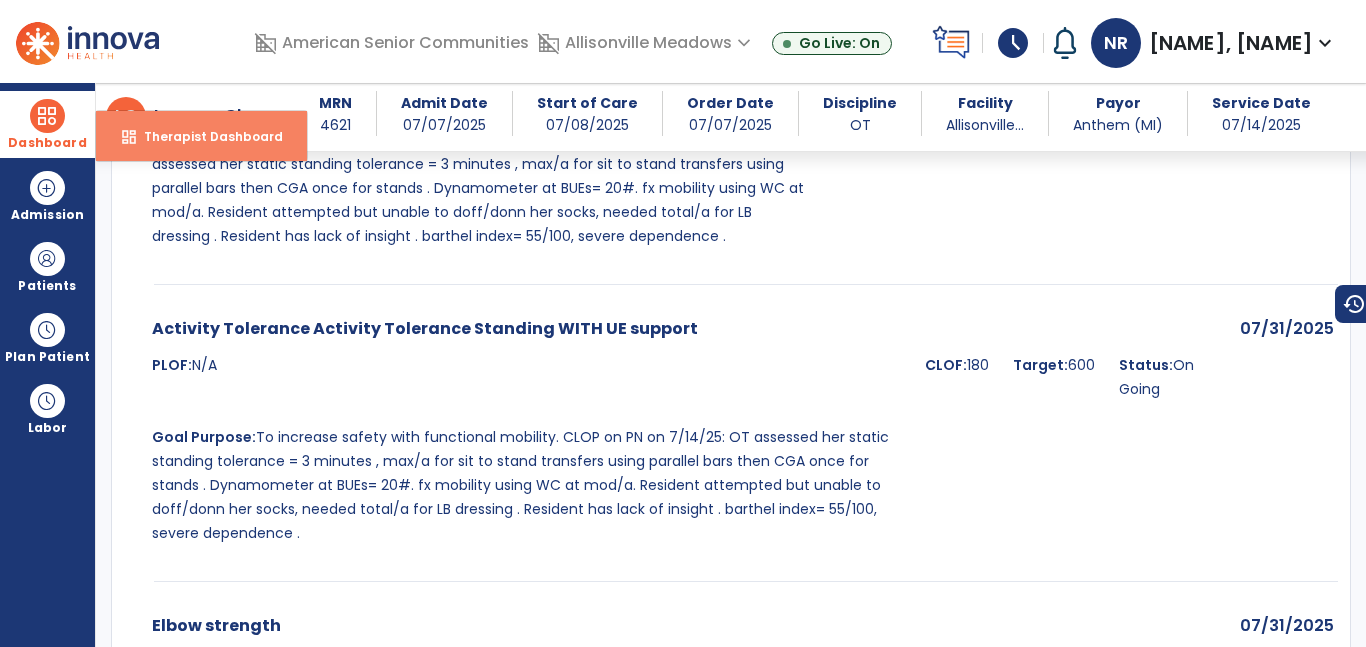 click on "Therapist Dashboard" at bounding box center (205, 136) 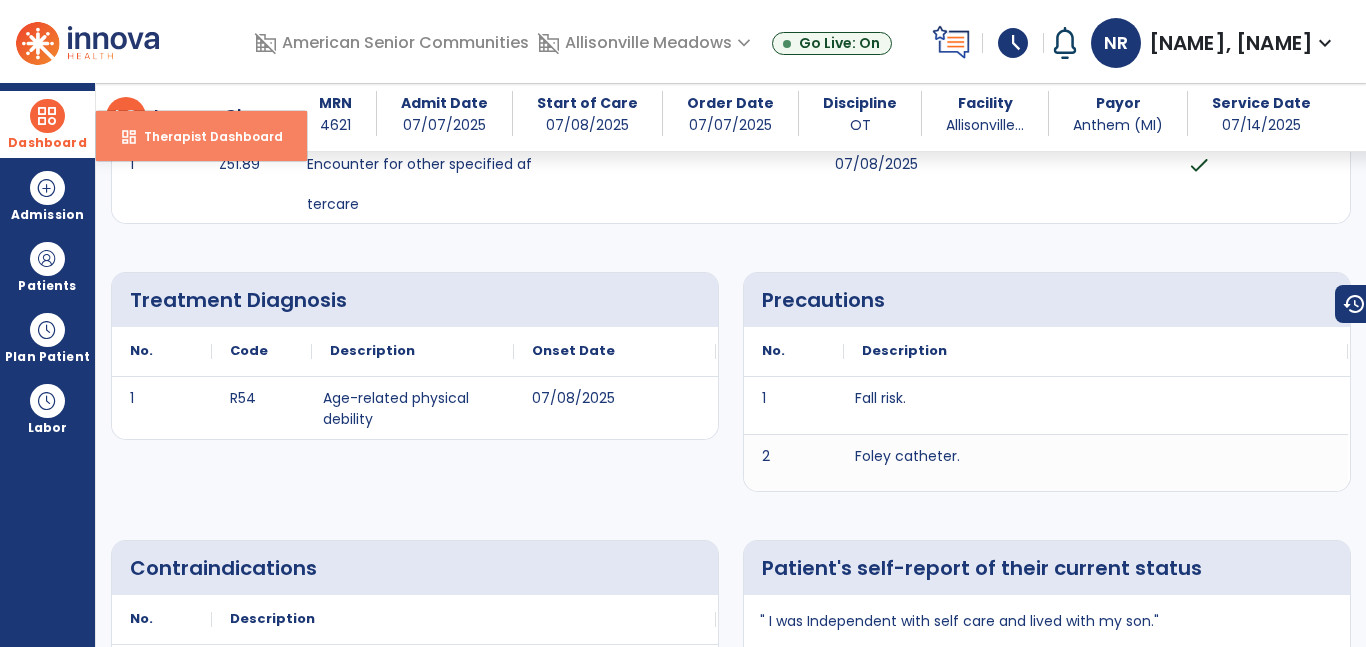 select on "****" 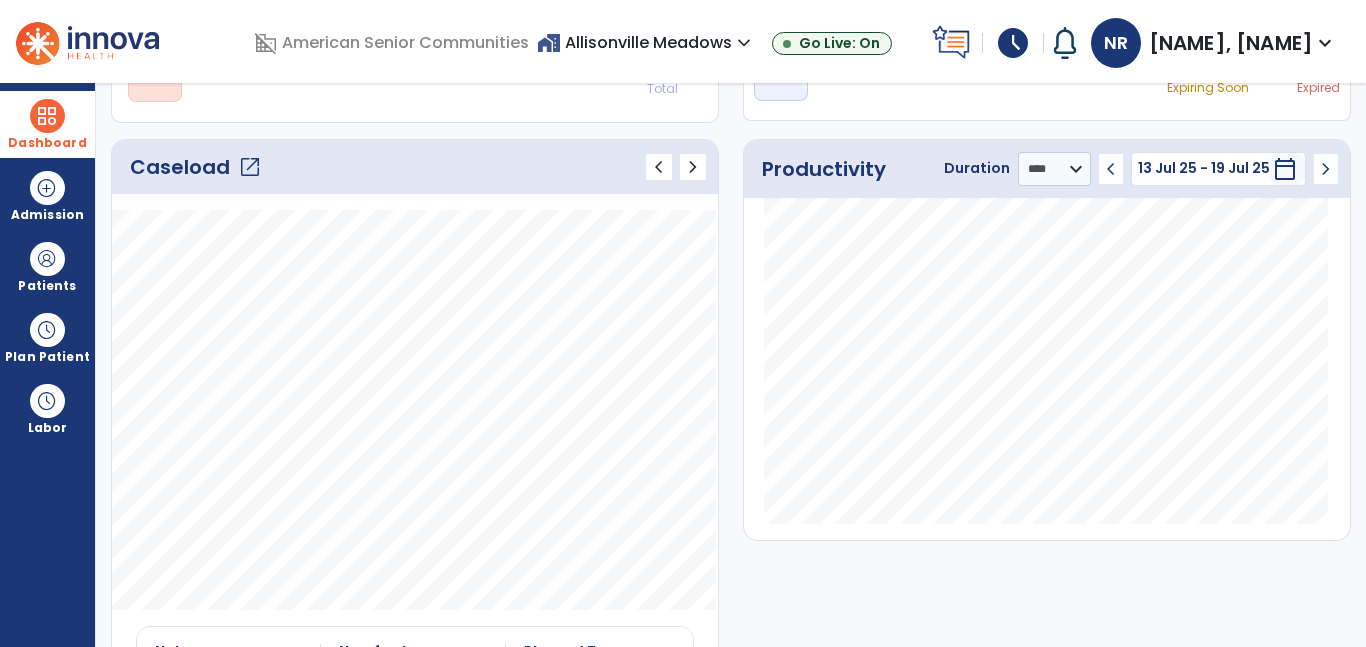 click on "open_in_new" 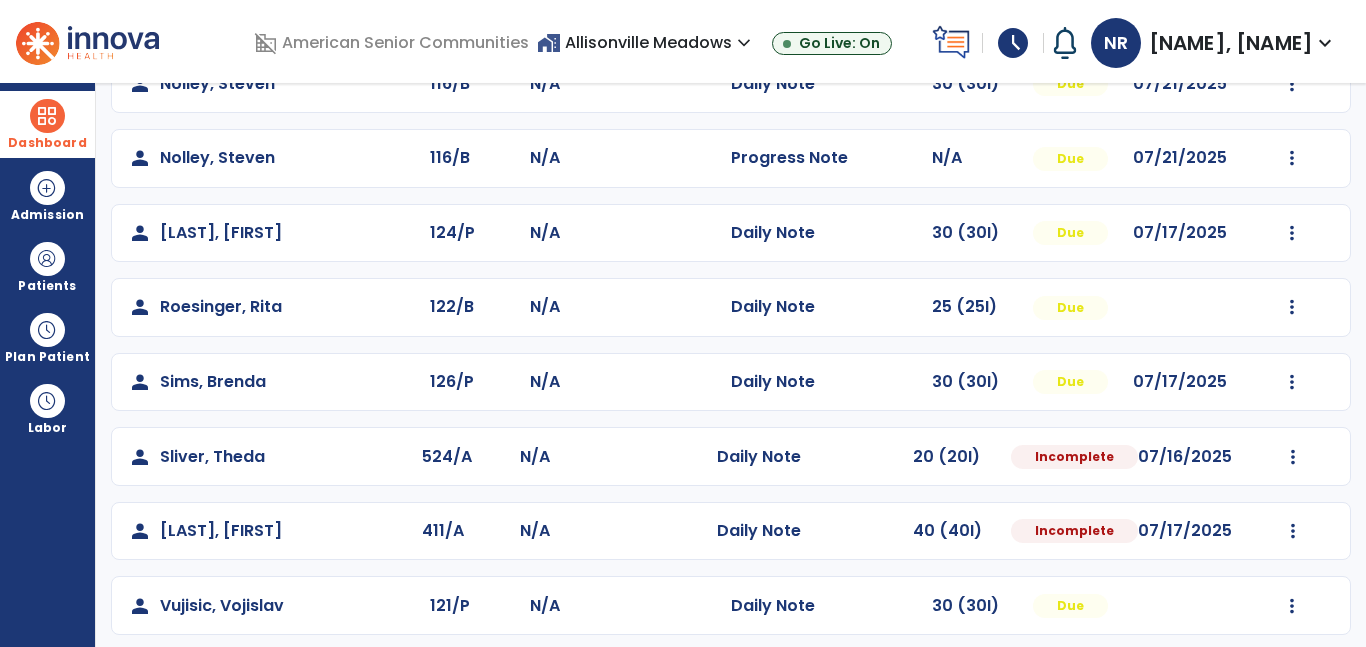 scroll, scrollTop: 1121, scrollLeft: 0, axis: vertical 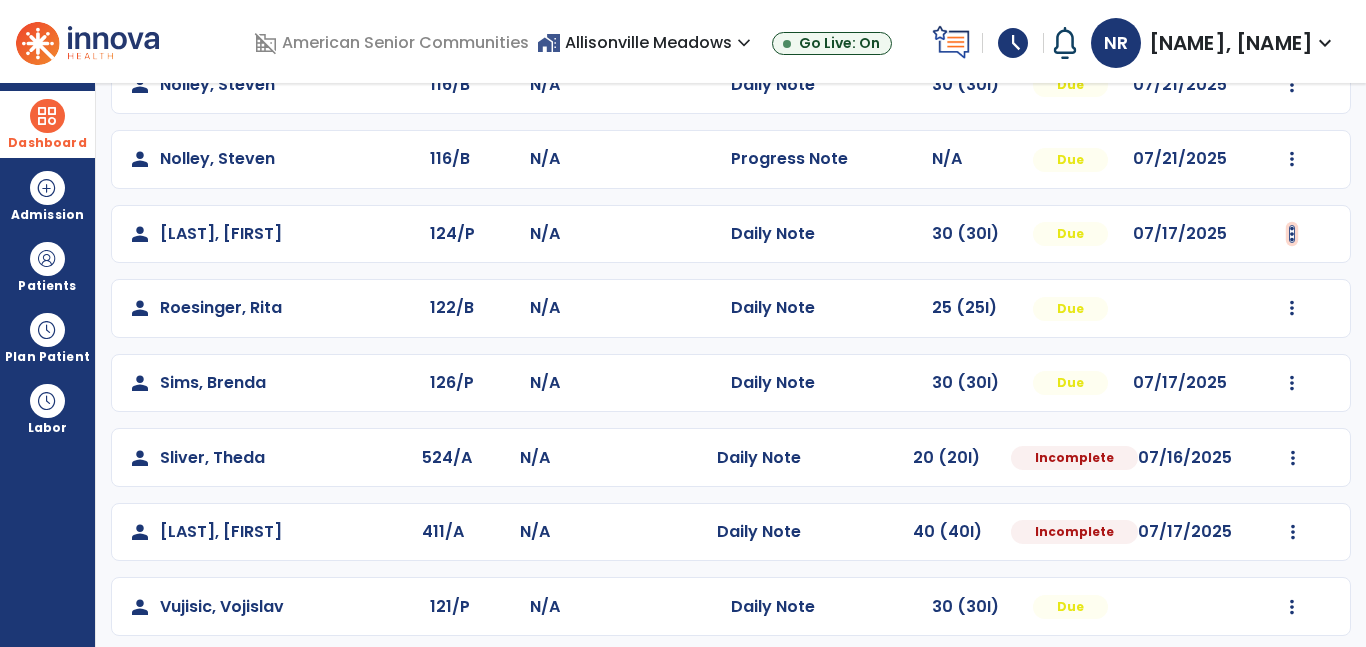 click at bounding box center (1293, -759) 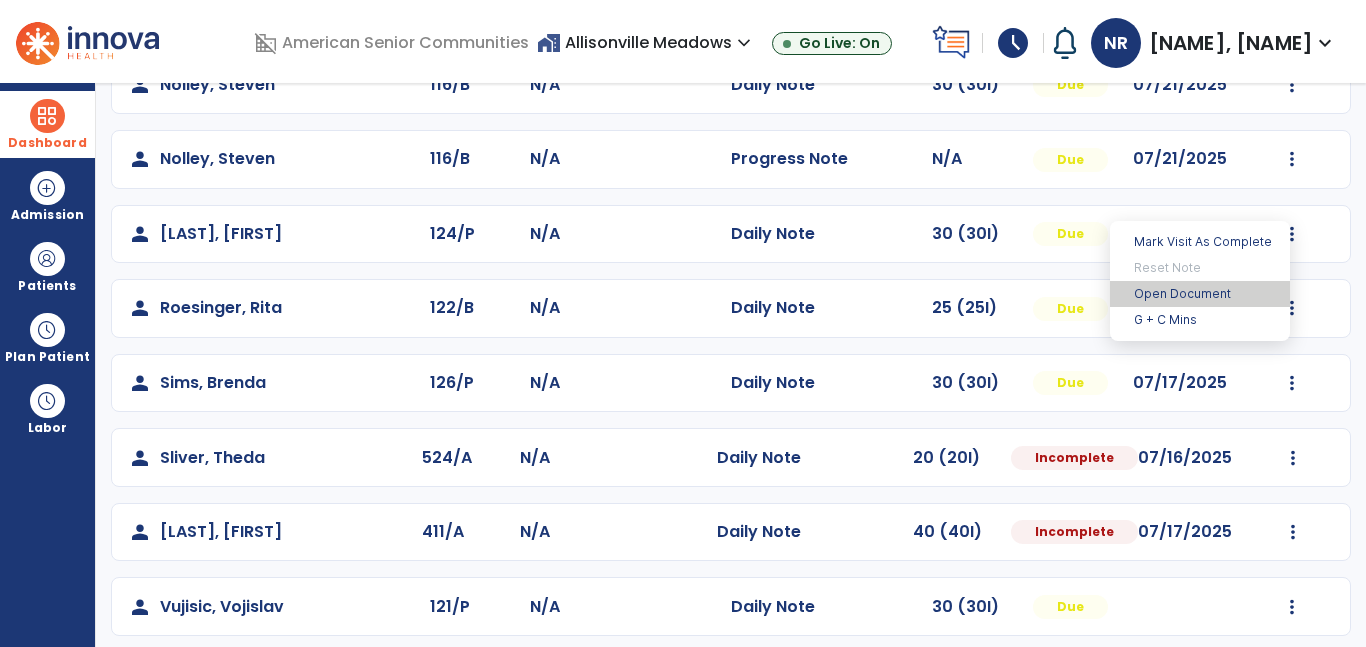click on "Open Document" at bounding box center [1200, 294] 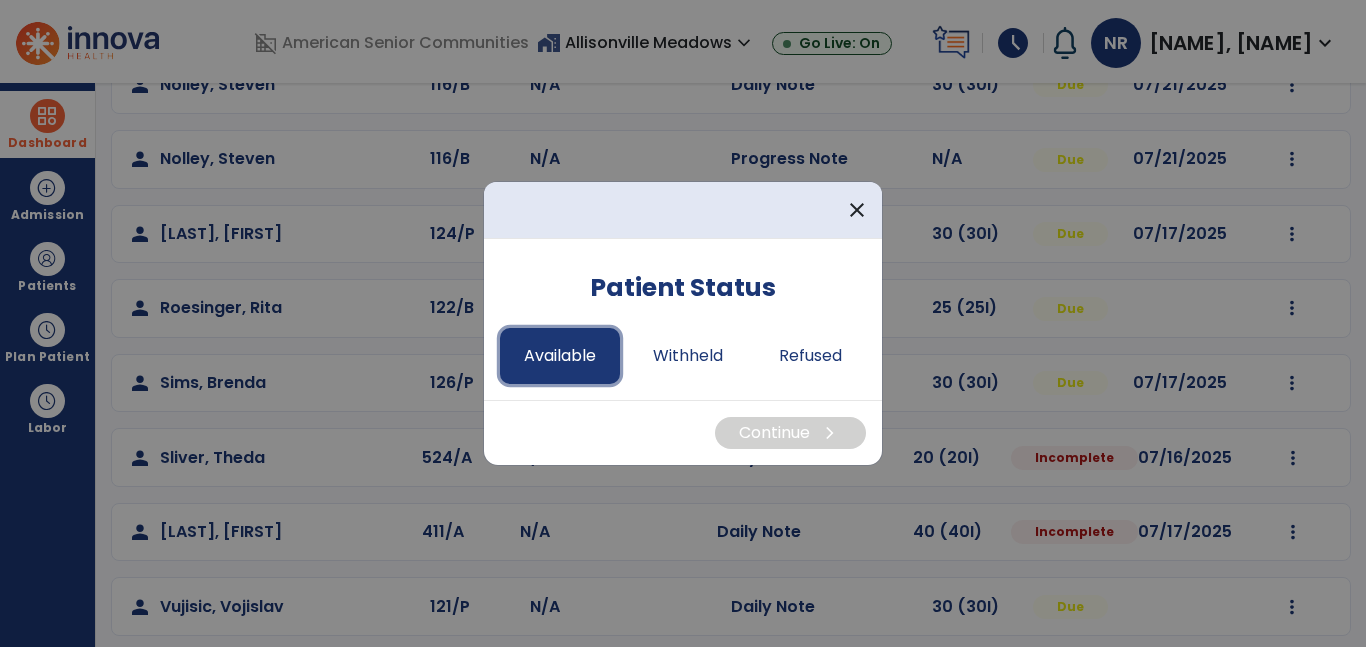 click on "Available" at bounding box center (560, 356) 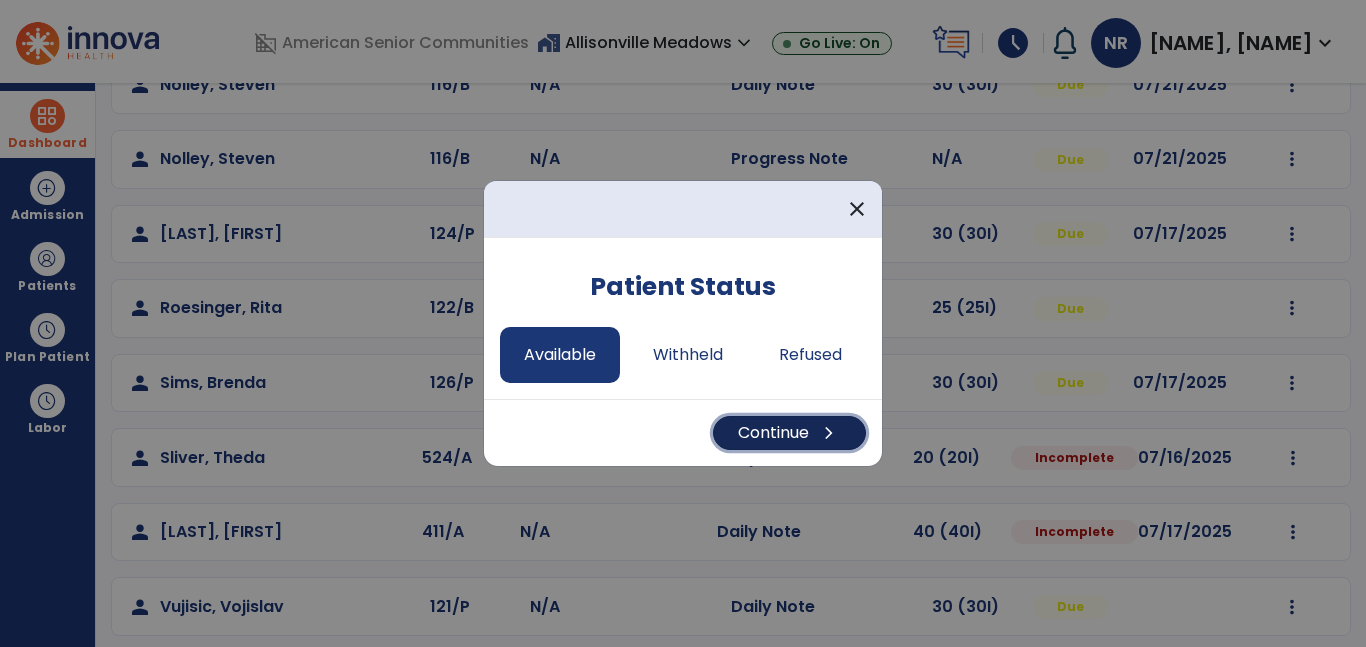 click on "Continue   chevron_right" at bounding box center [789, 433] 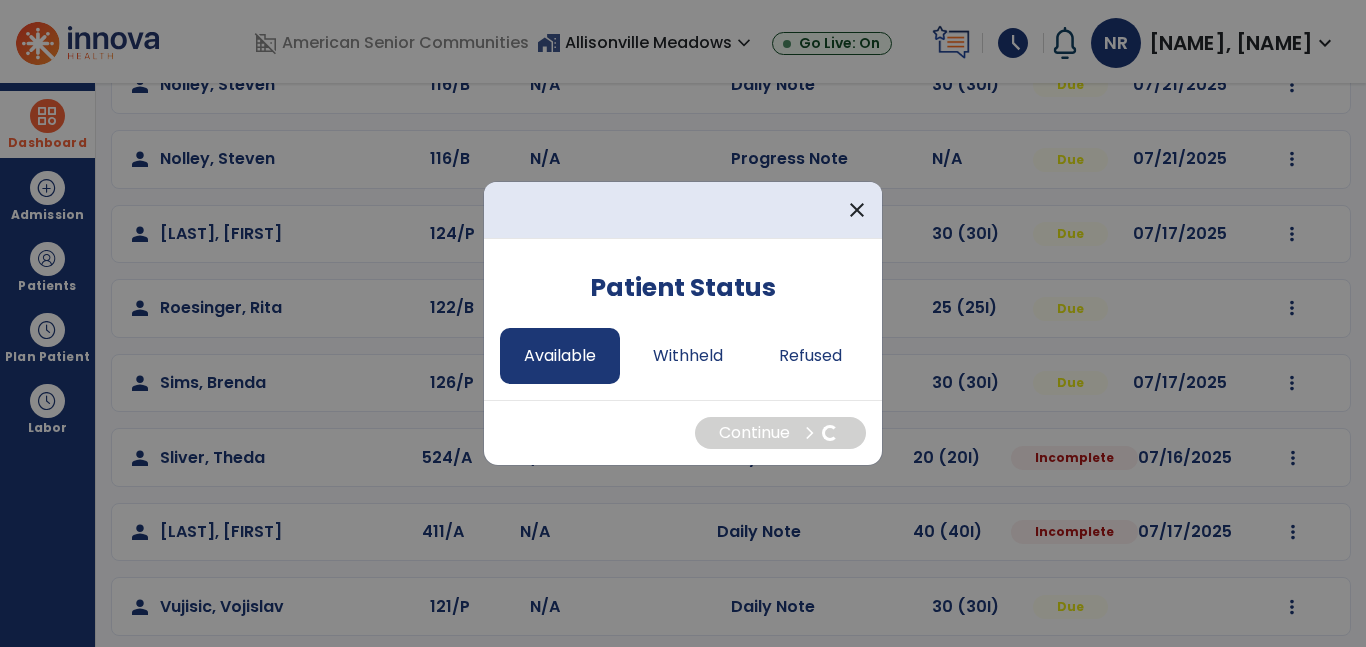 select on "*" 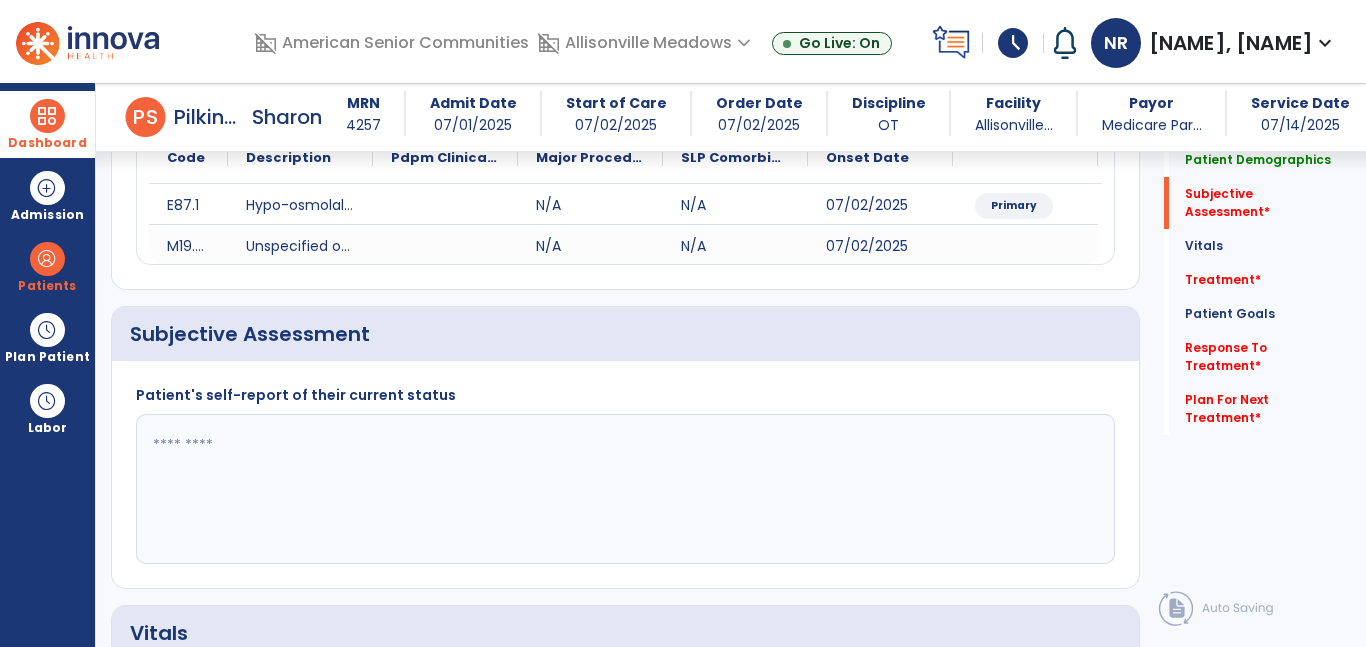 scroll, scrollTop: 267, scrollLeft: 0, axis: vertical 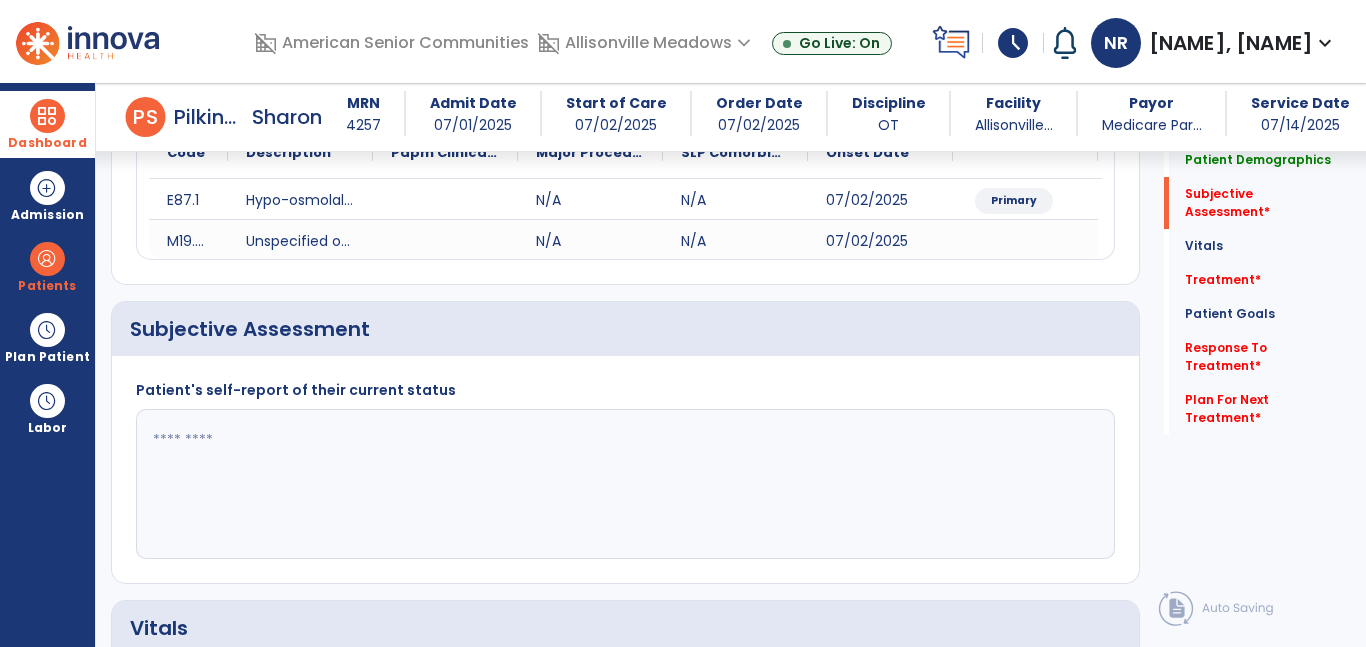 click 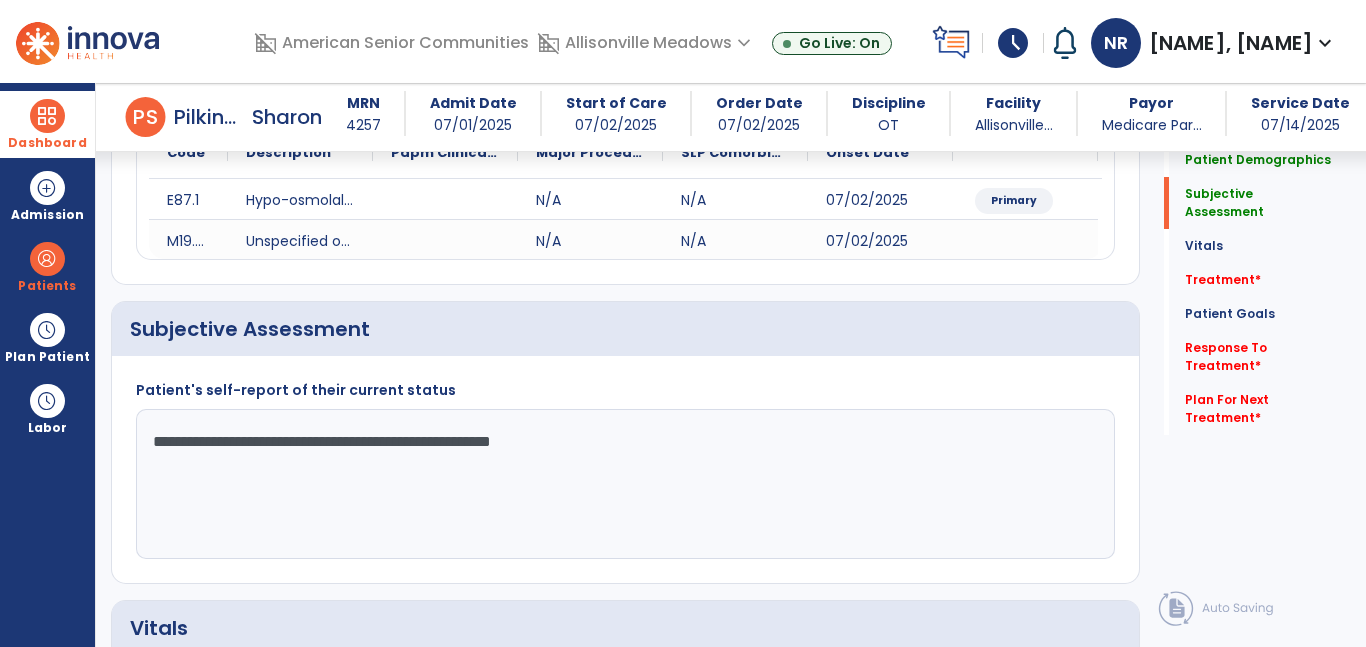 drag, startPoint x: 693, startPoint y: 447, endPoint x: 111, endPoint y: 450, distance: 582.00775 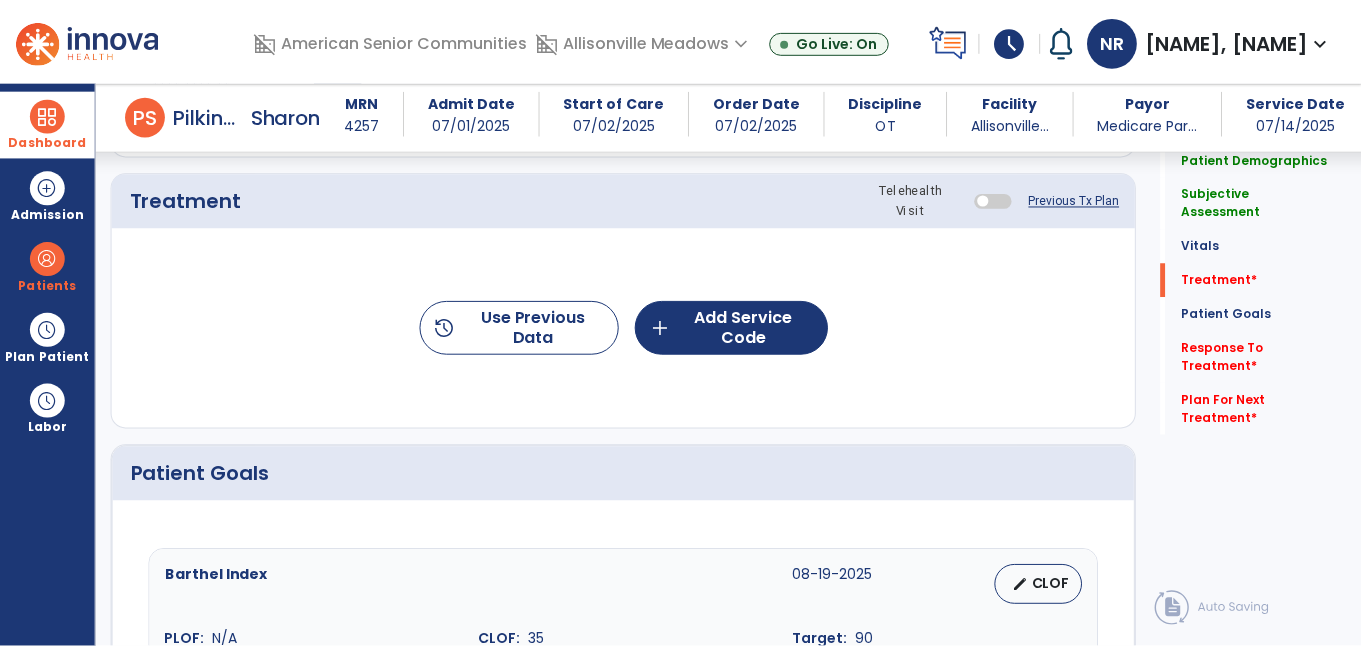 scroll, scrollTop: 1113, scrollLeft: 0, axis: vertical 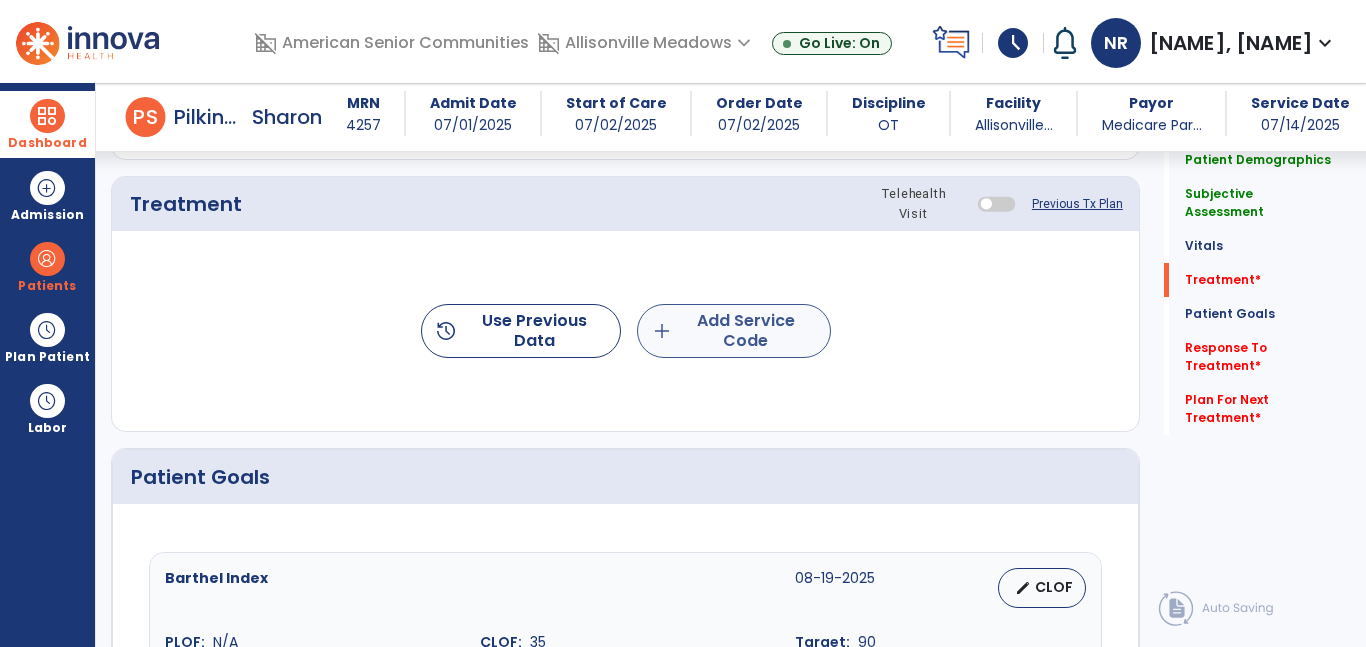 type on "**********" 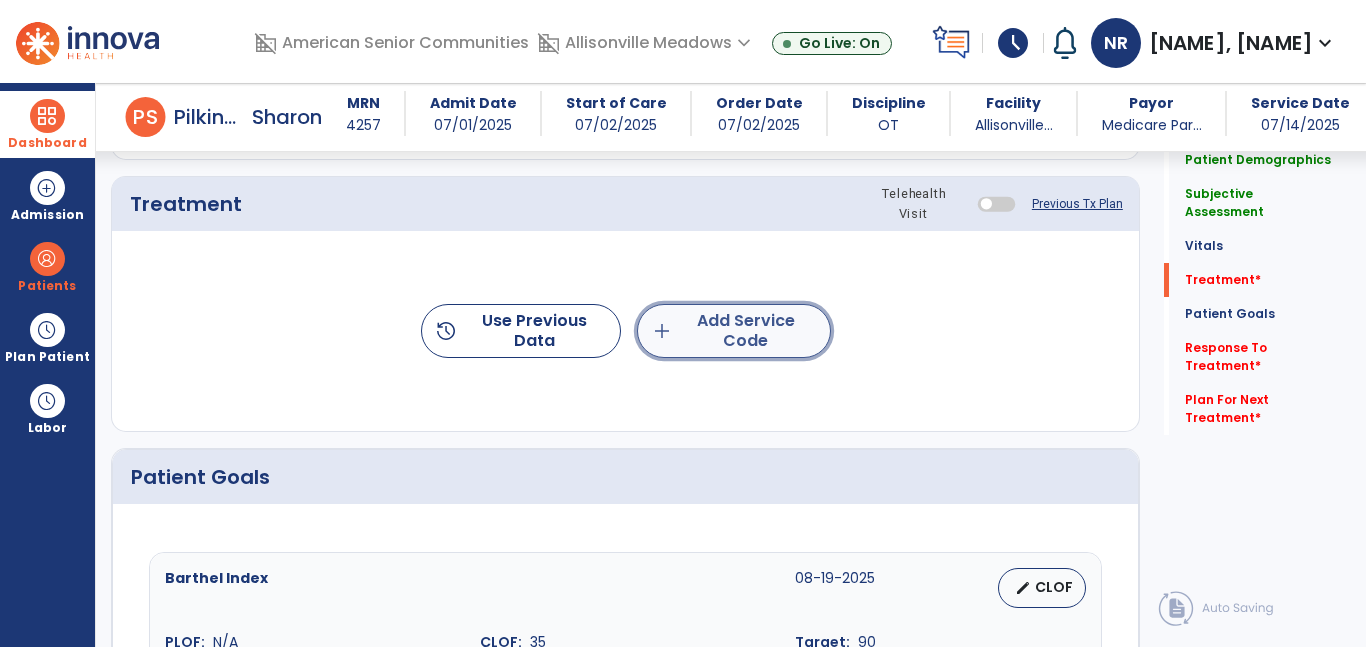 click on "add" 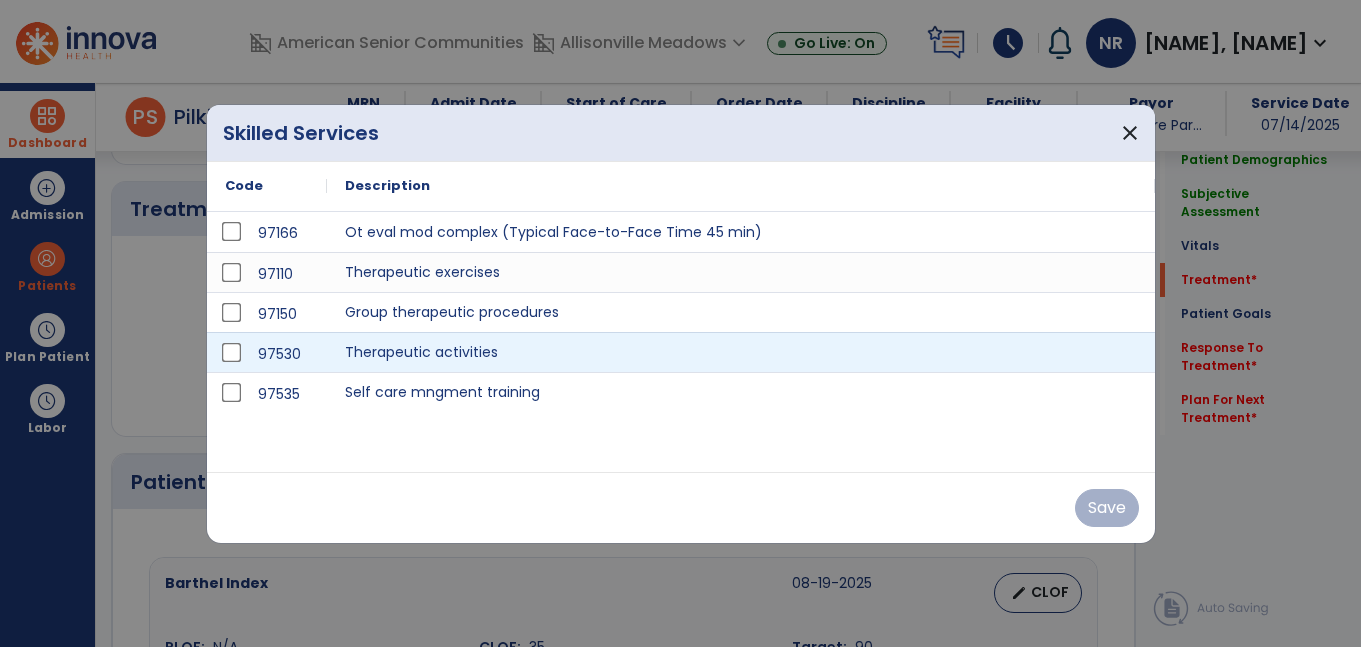 scroll, scrollTop: 1113, scrollLeft: 0, axis: vertical 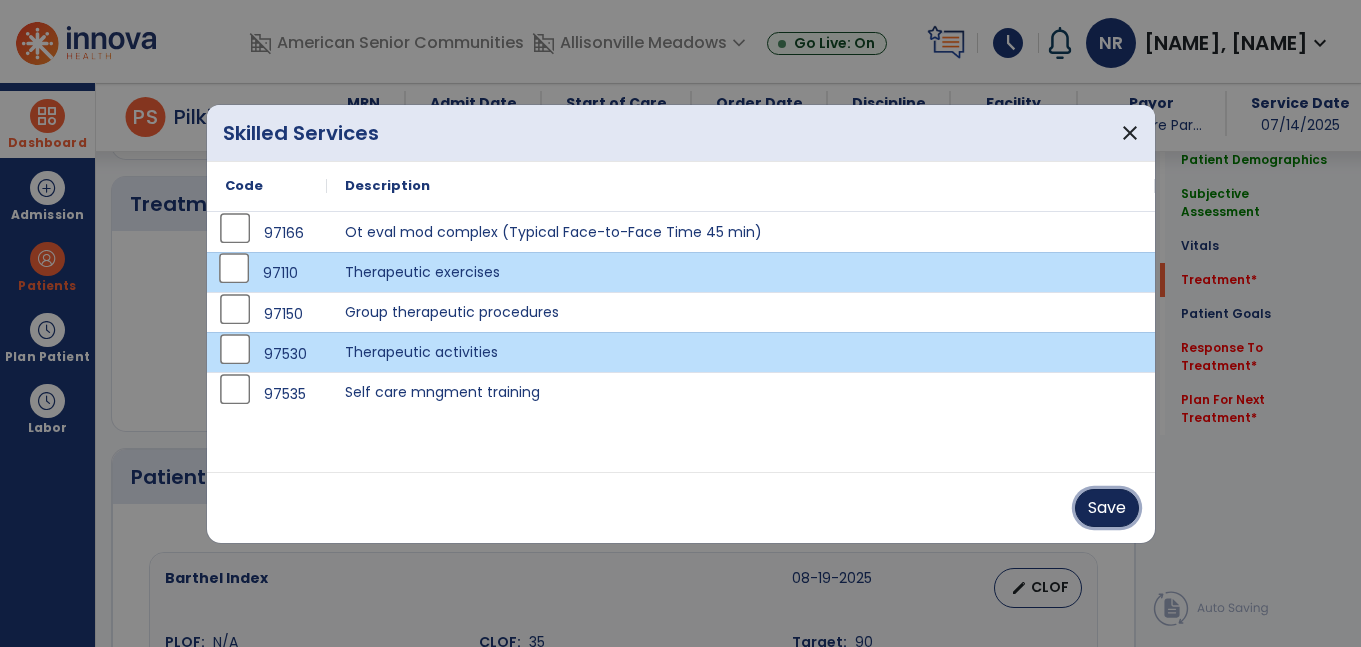 click on "Save" at bounding box center (1107, 508) 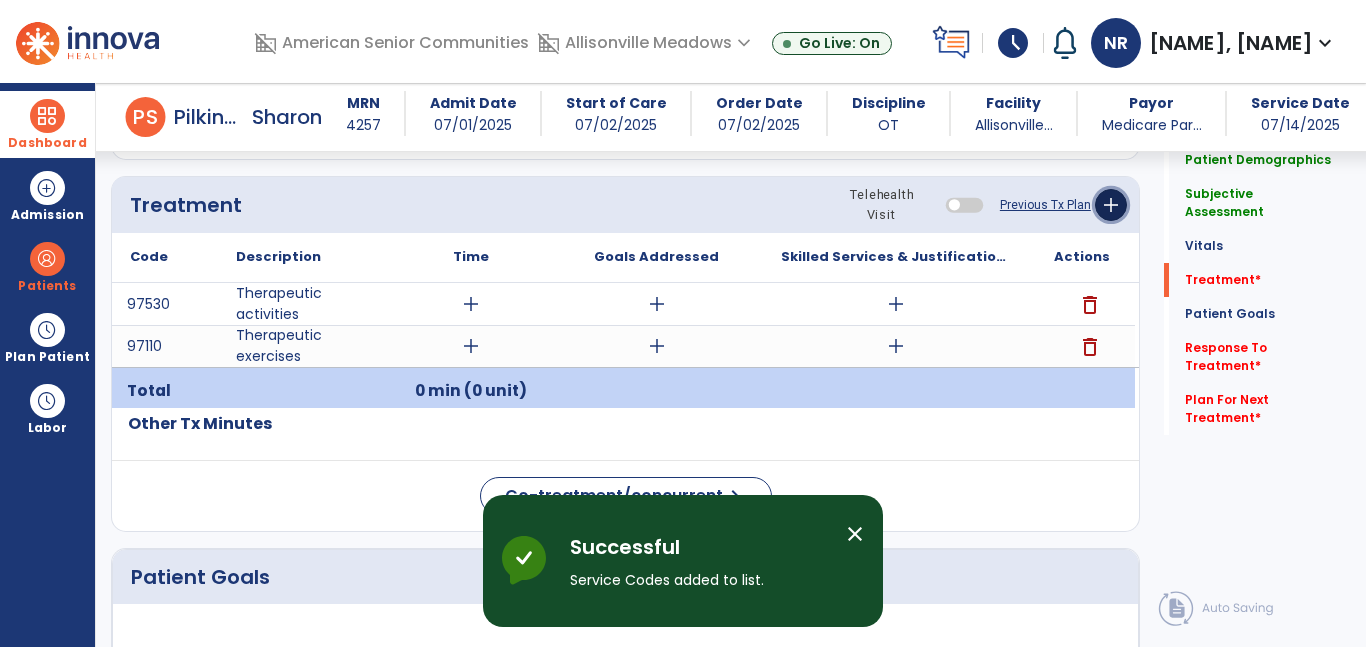 click on "add" 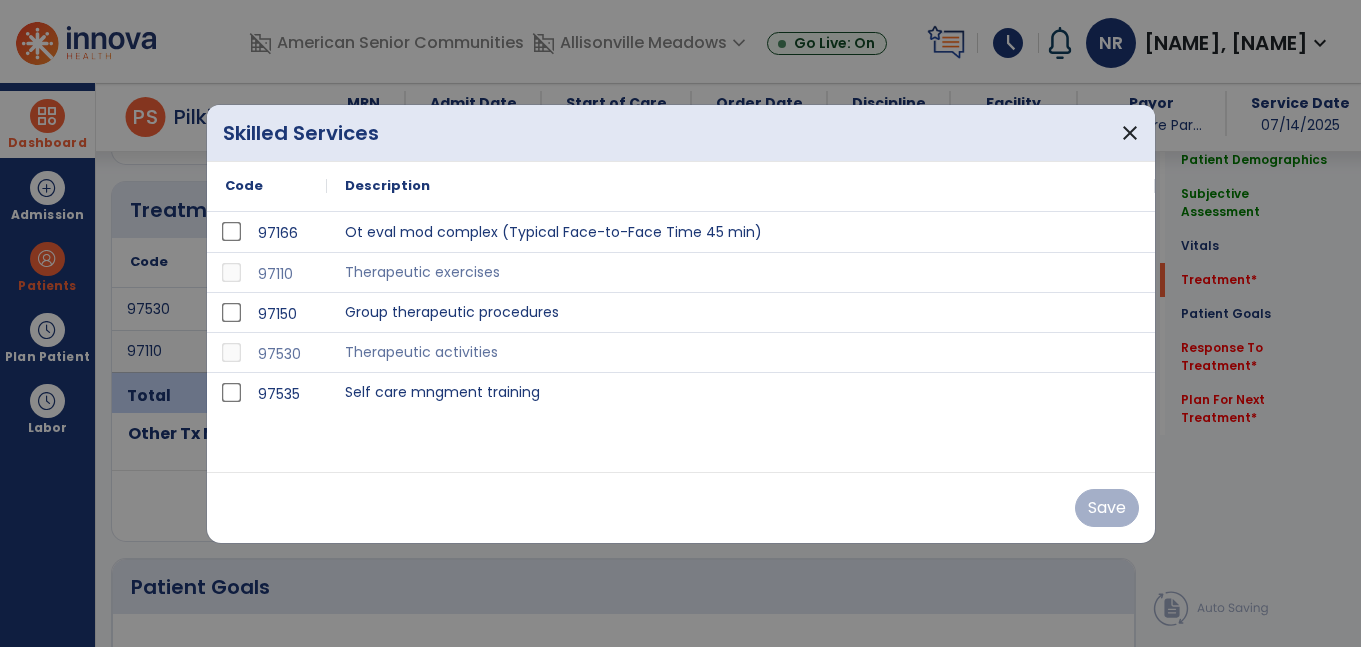 scroll, scrollTop: 1113, scrollLeft: 0, axis: vertical 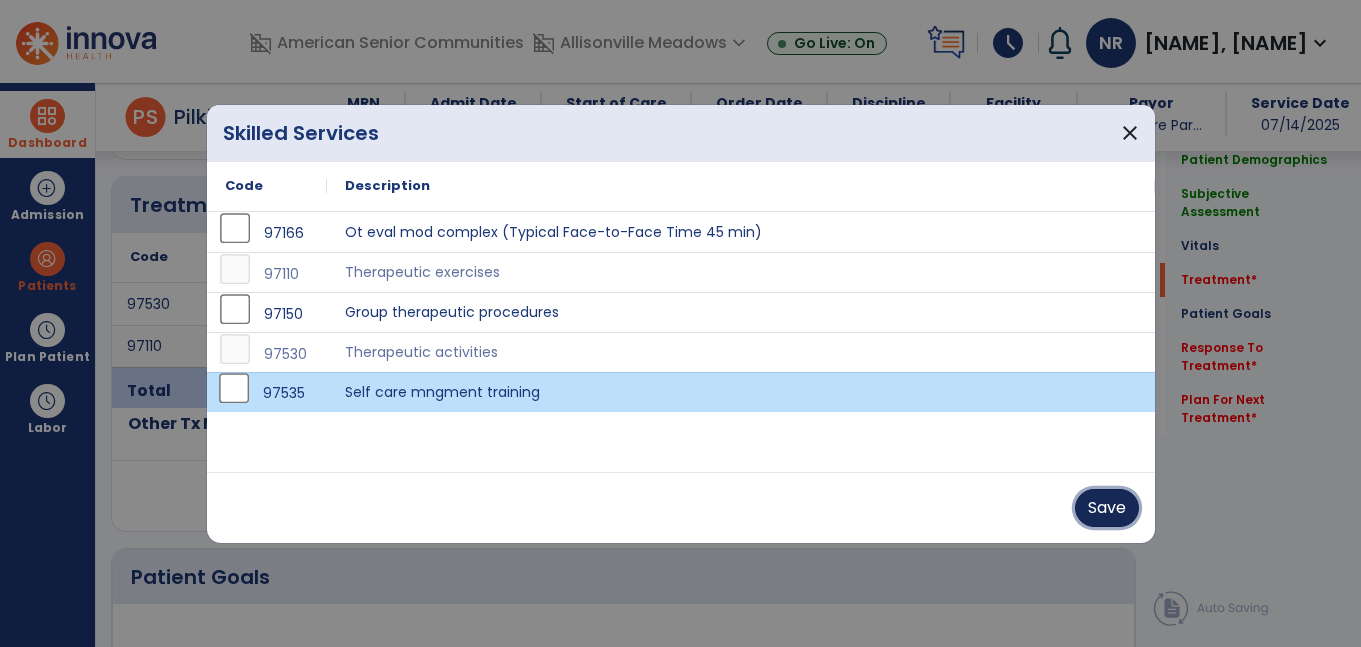 click on "Save" at bounding box center [1107, 508] 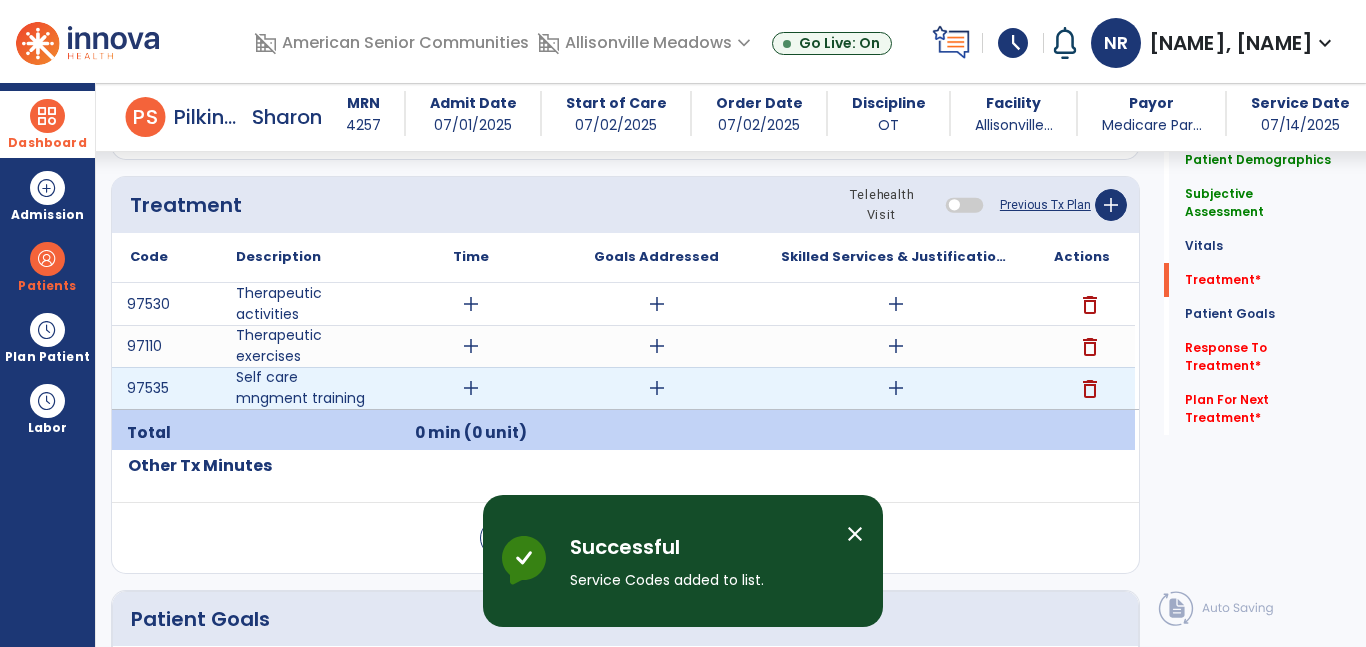 click on "add" at bounding box center (471, 388) 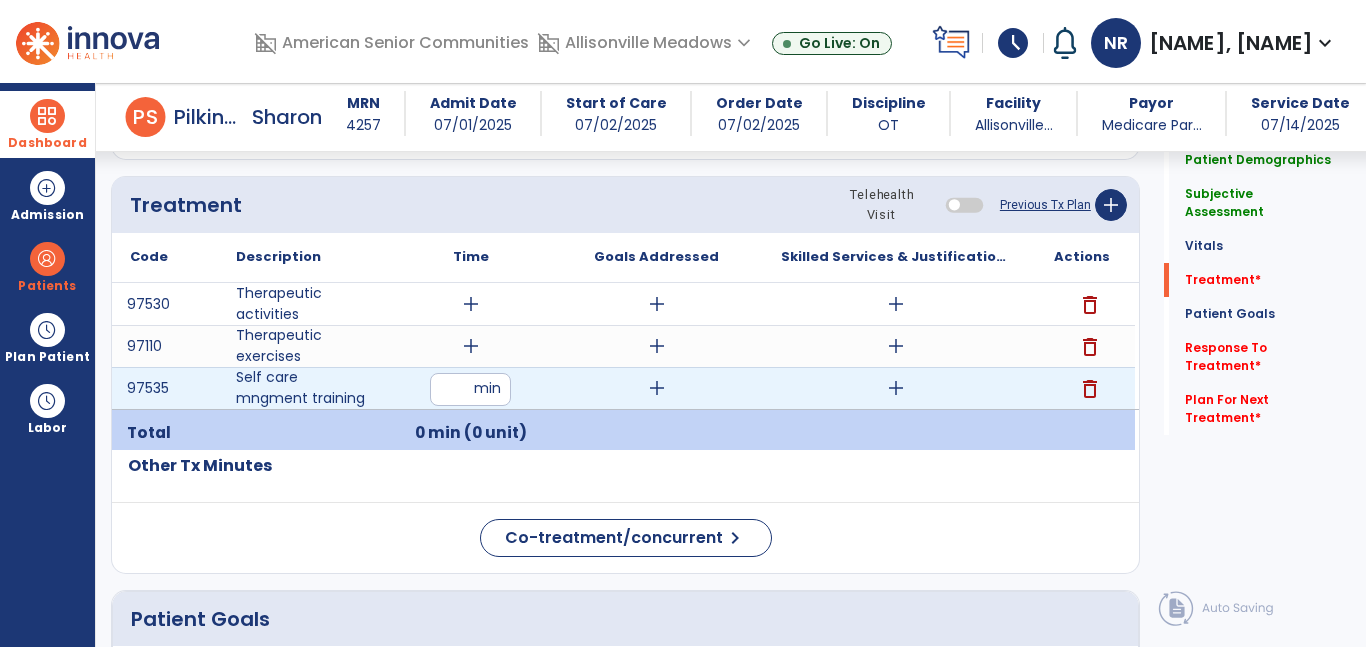type on "**" 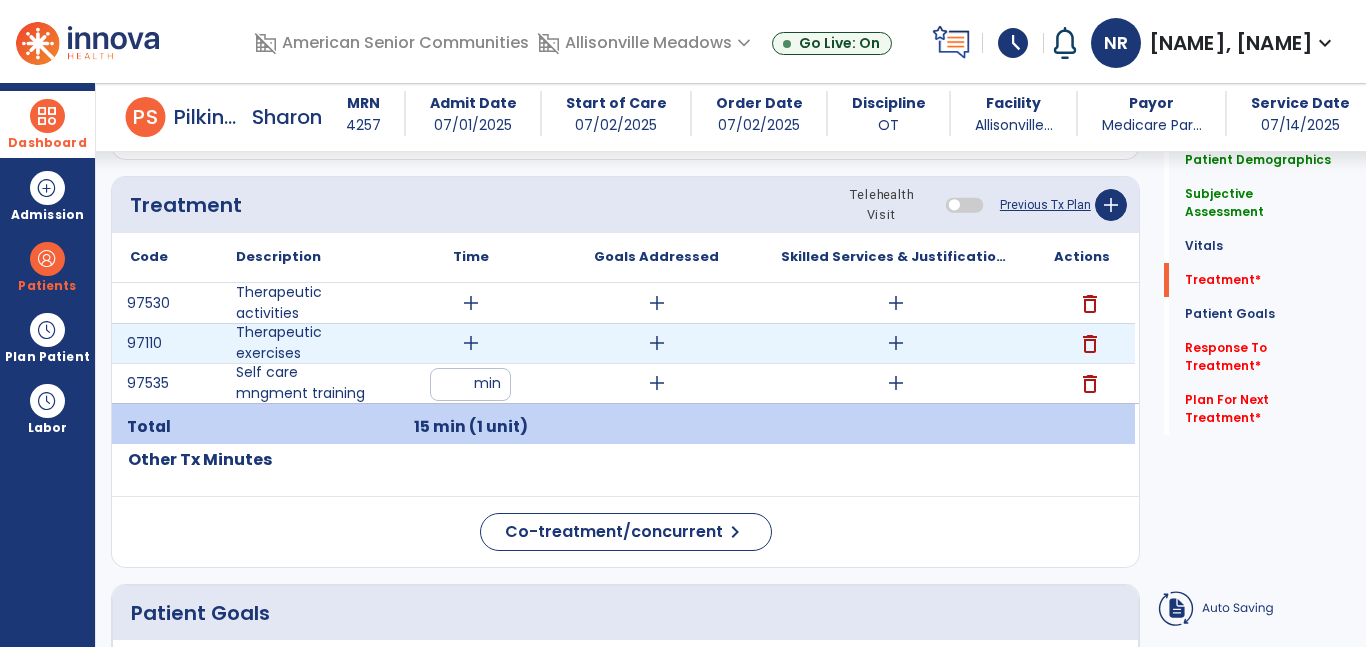 click on "add" at bounding box center (471, 343) 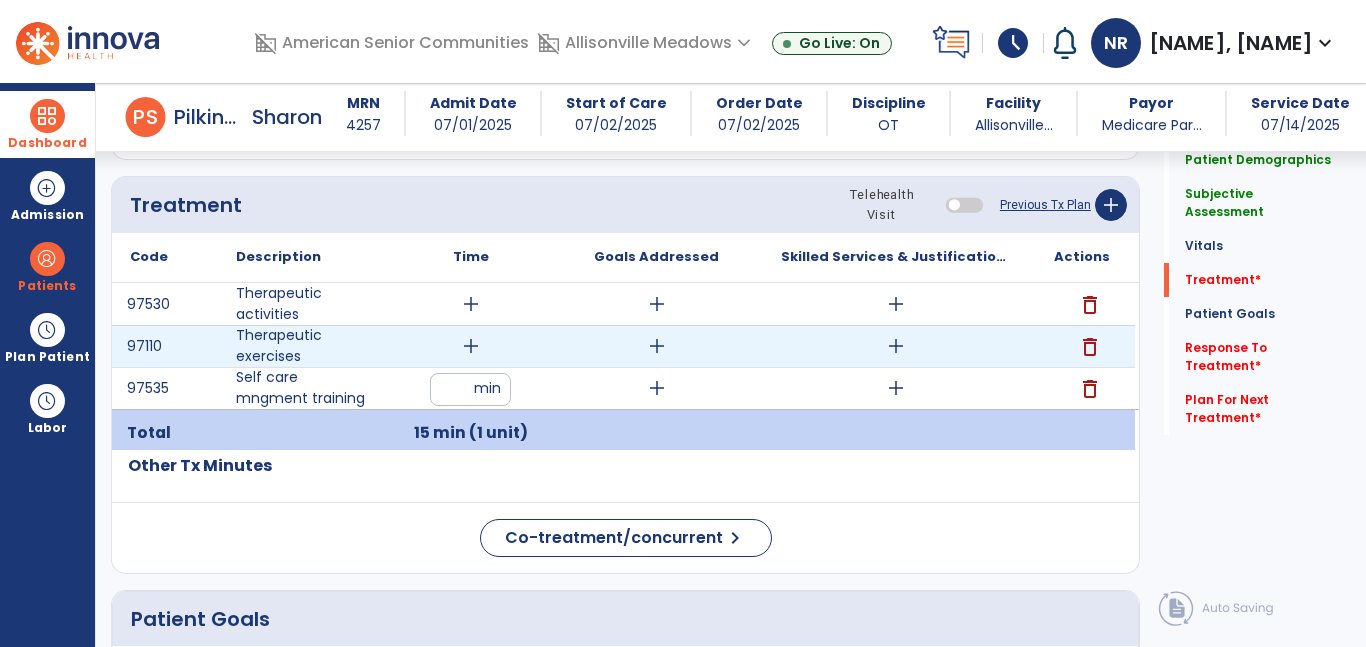 click on "add" at bounding box center (471, 346) 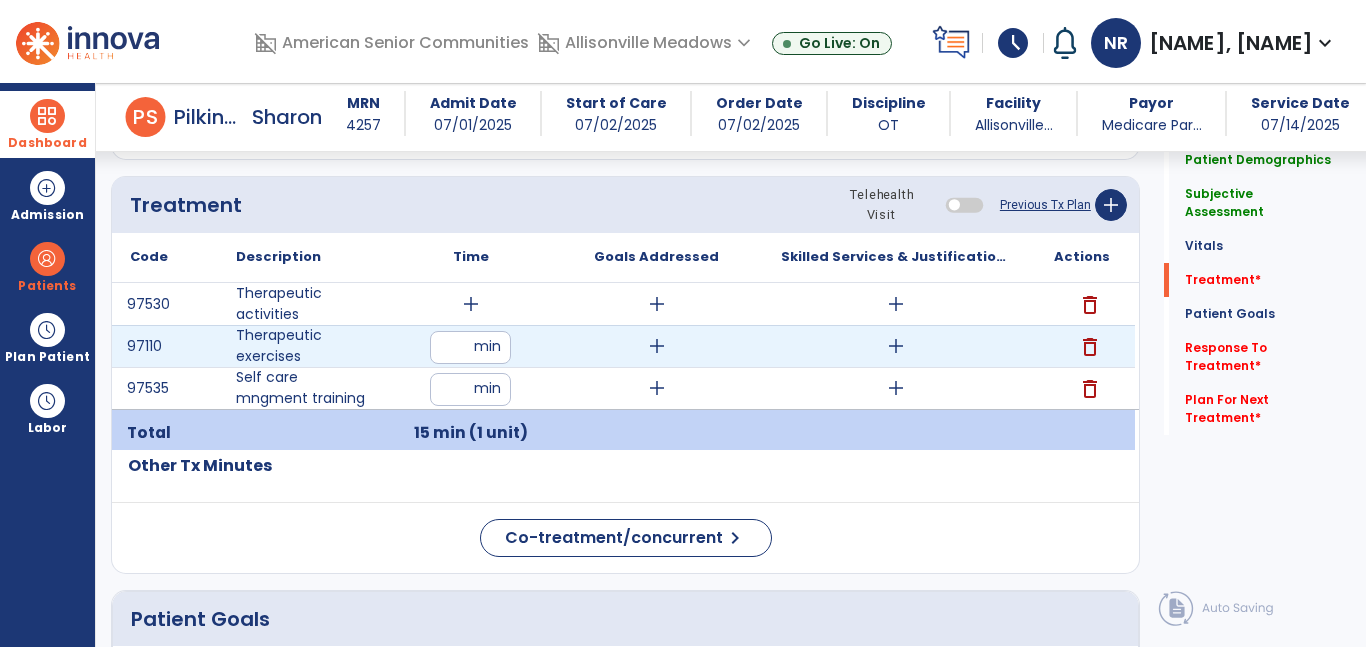 type on "**" 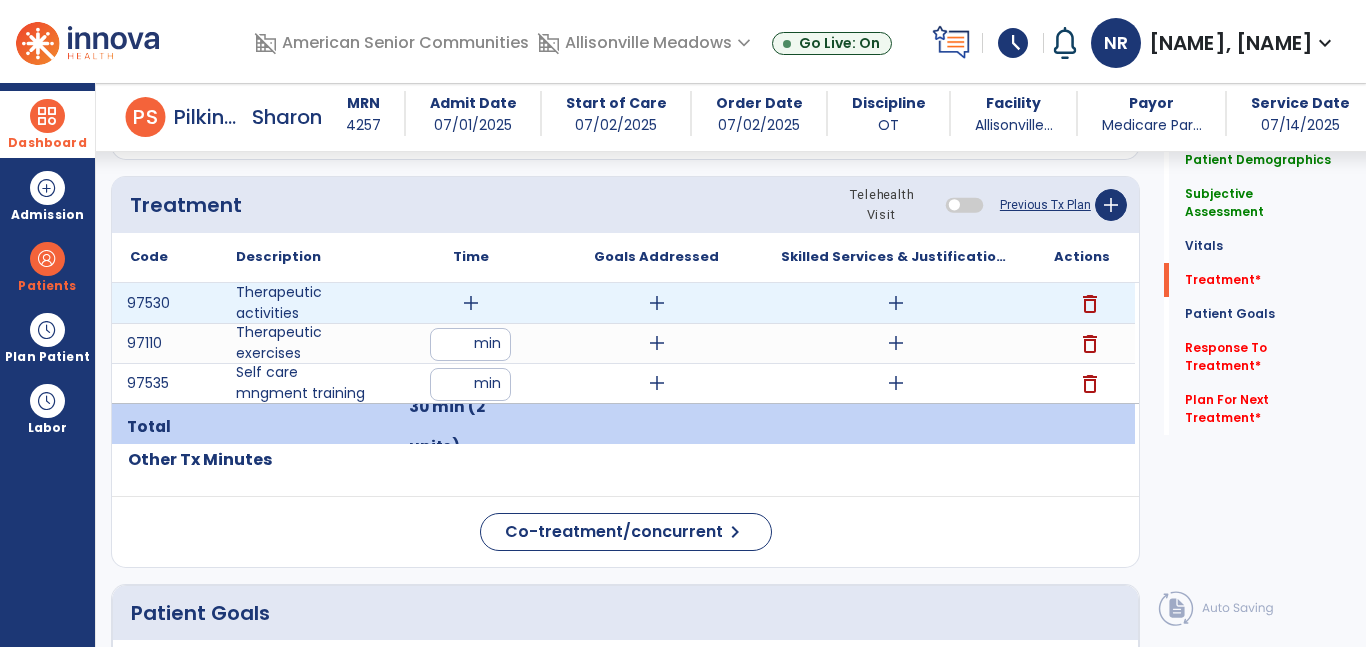 click on "add" at bounding box center (471, 303) 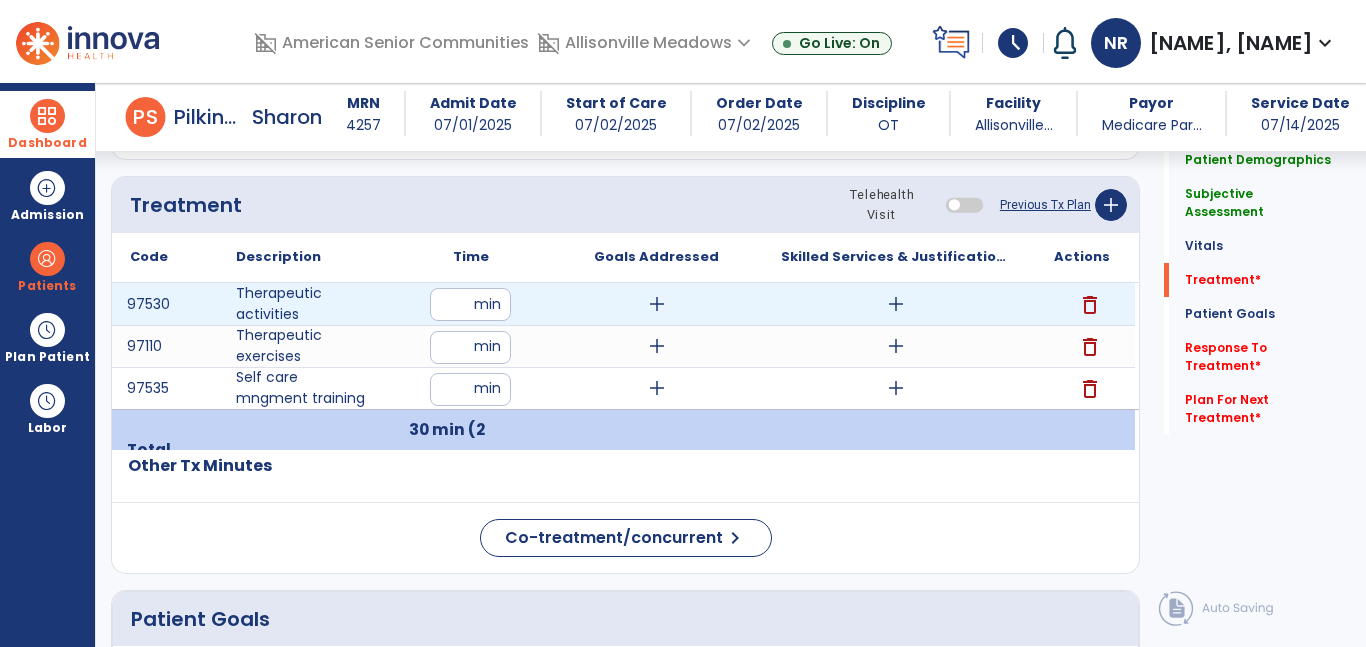 type on "**" 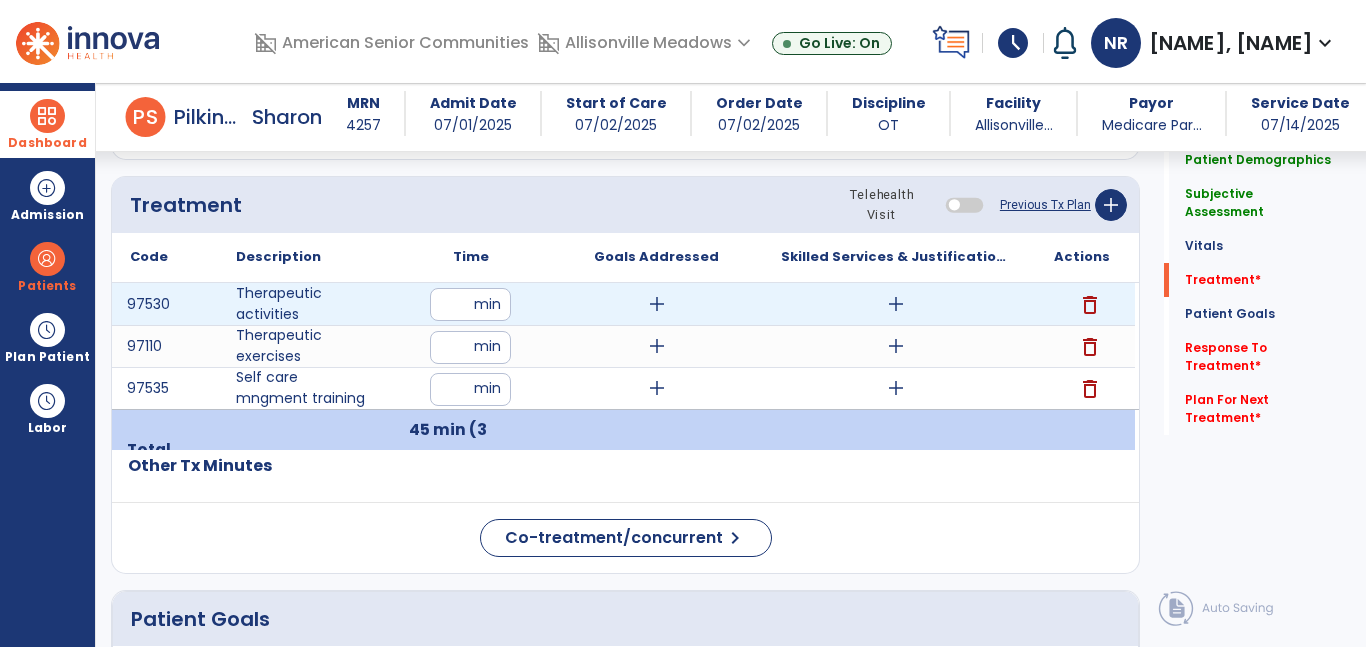 click on "add" at bounding box center (657, 304) 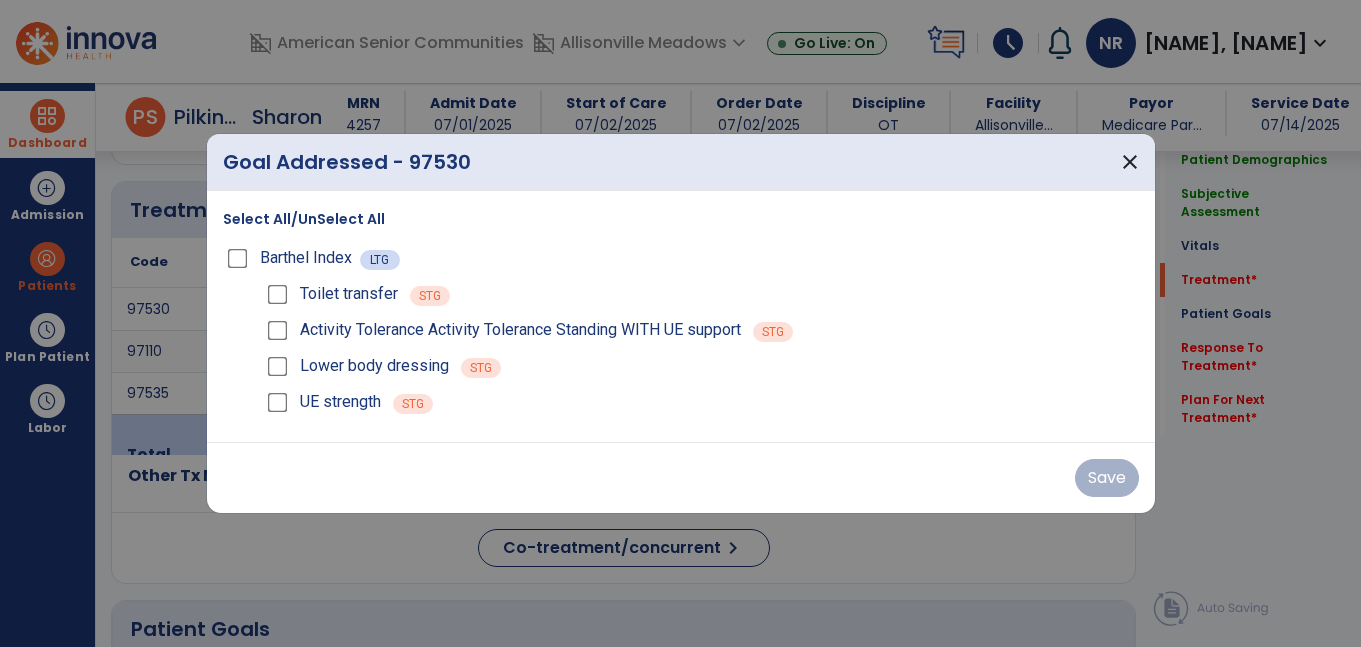 scroll, scrollTop: 1113, scrollLeft: 0, axis: vertical 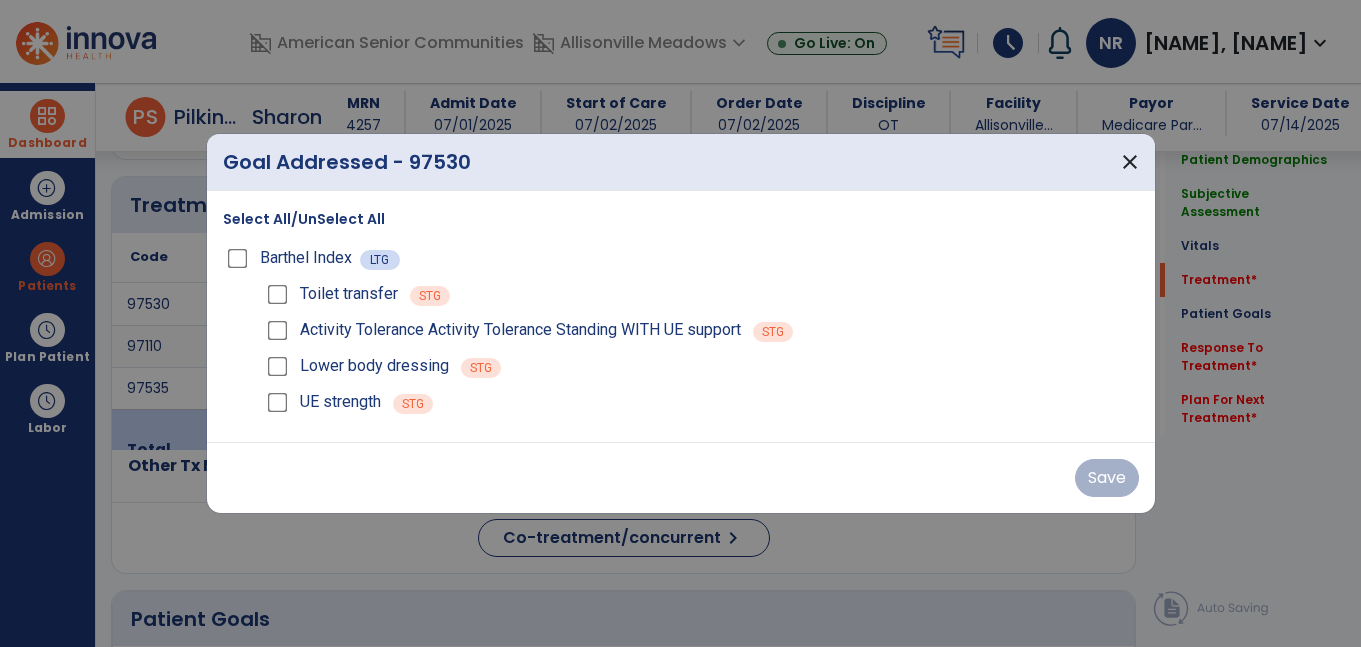 click on "Select All/UnSelect All" at bounding box center [304, 219] 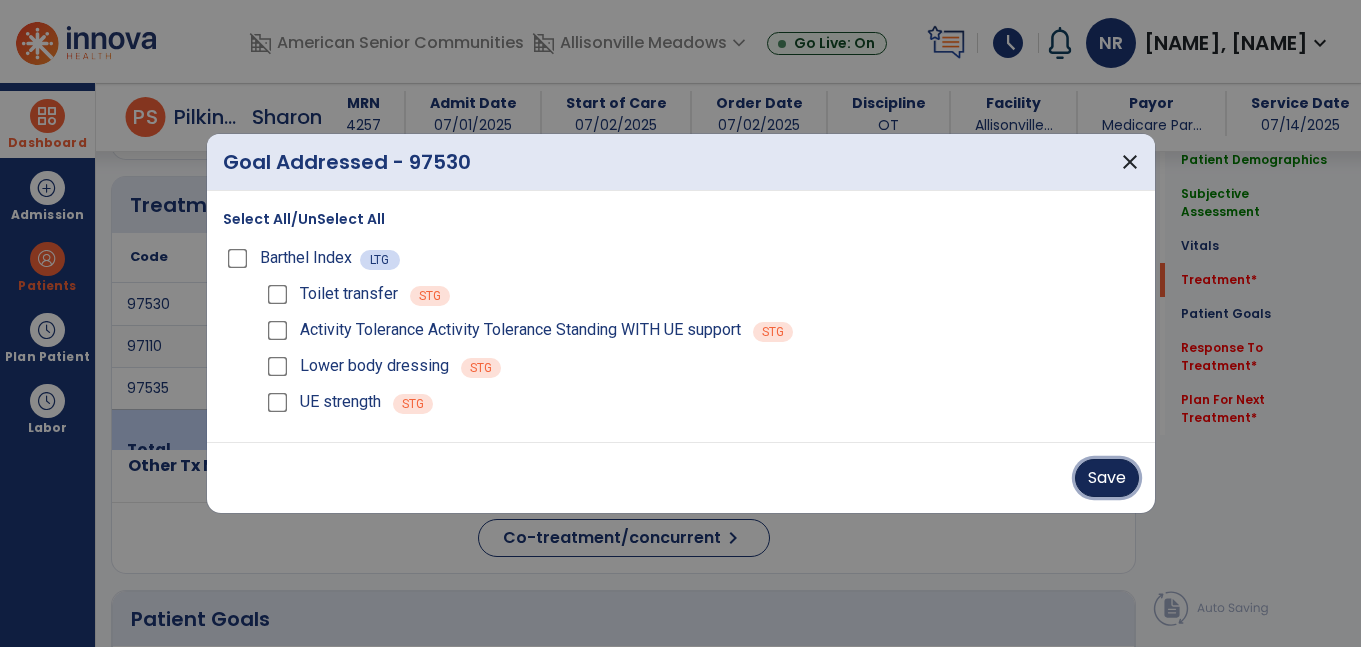 click on "Save" at bounding box center [1107, 478] 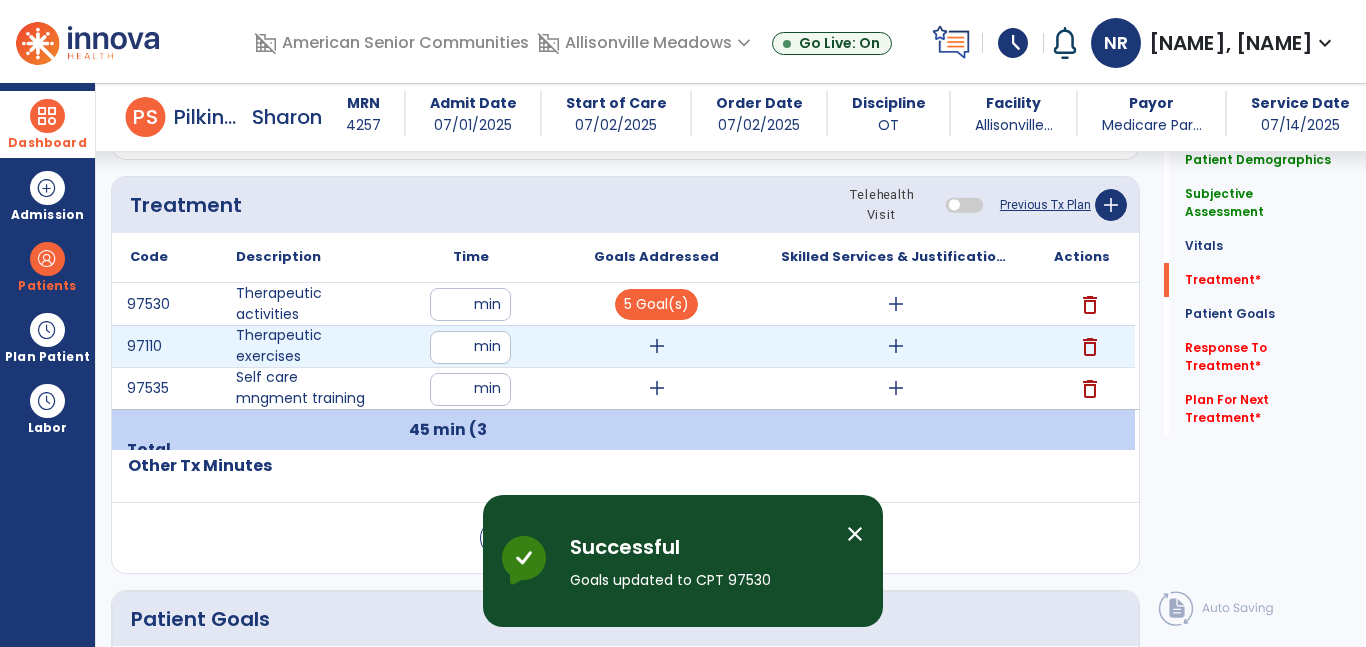 click on "add" at bounding box center [657, 346] 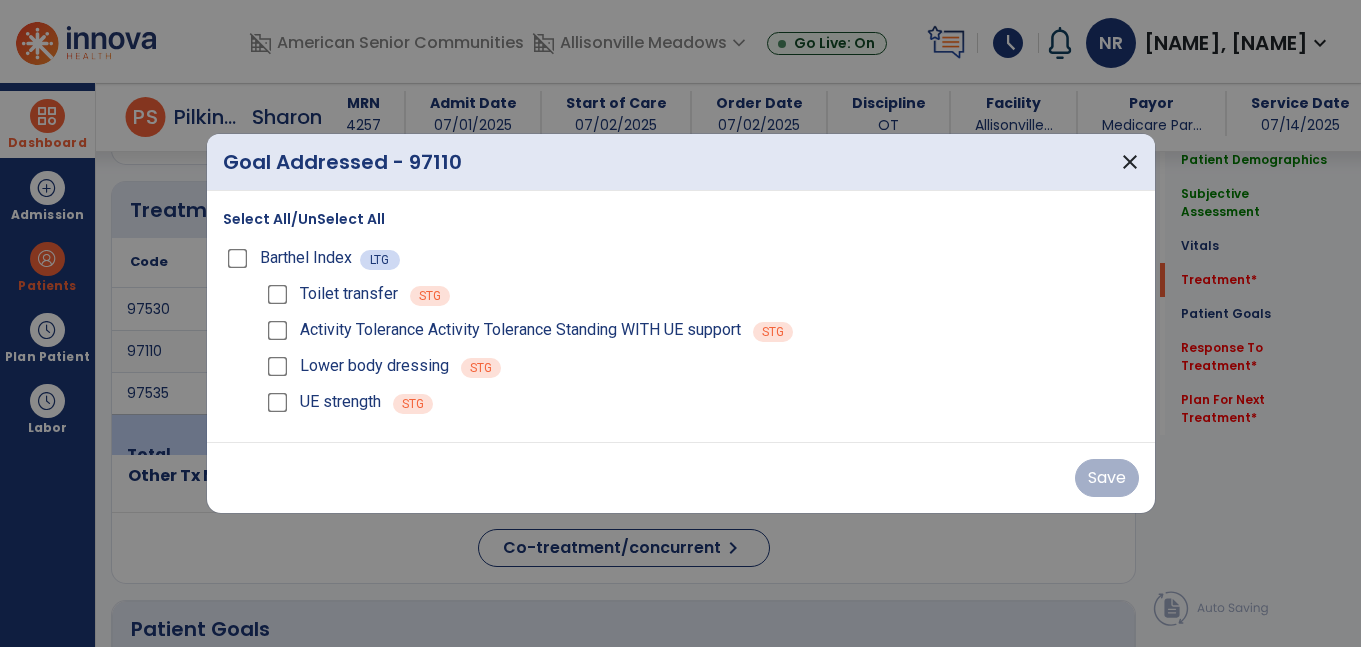 scroll, scrollTop: 1113, scrollLeft: 0, axis: vertical 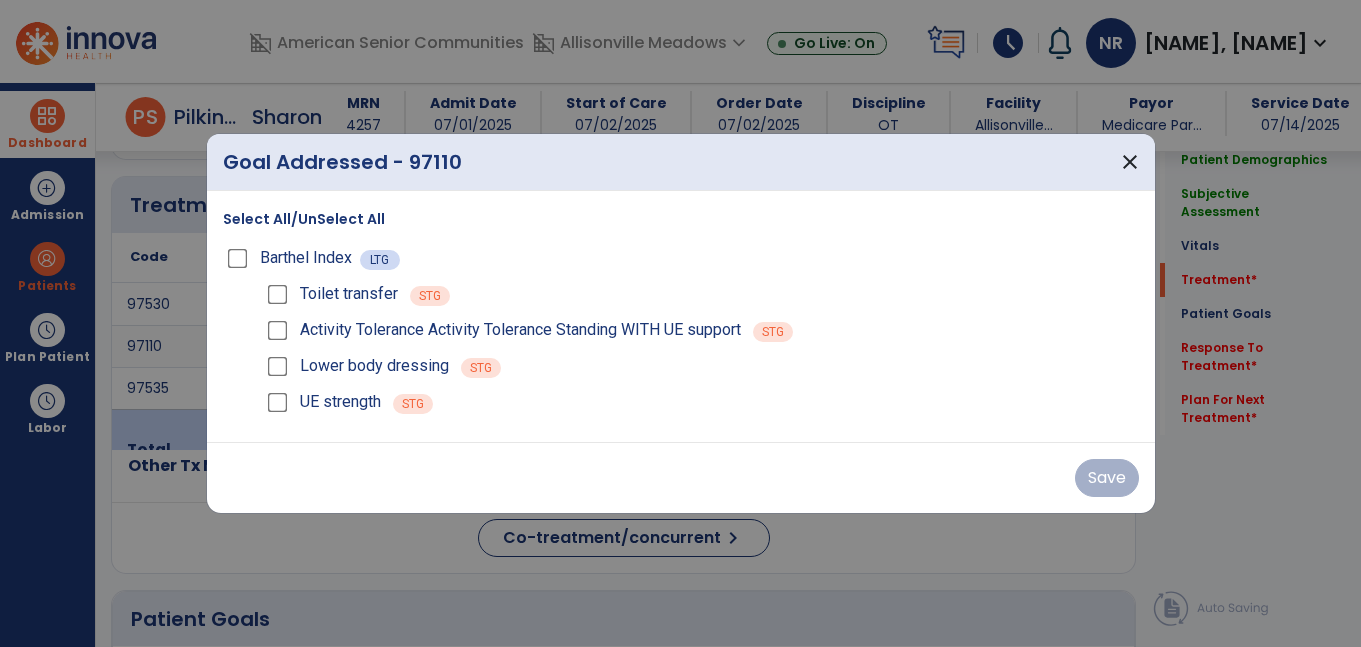 click on "Select All/UnSelect All" at bounding box center (304, 219) 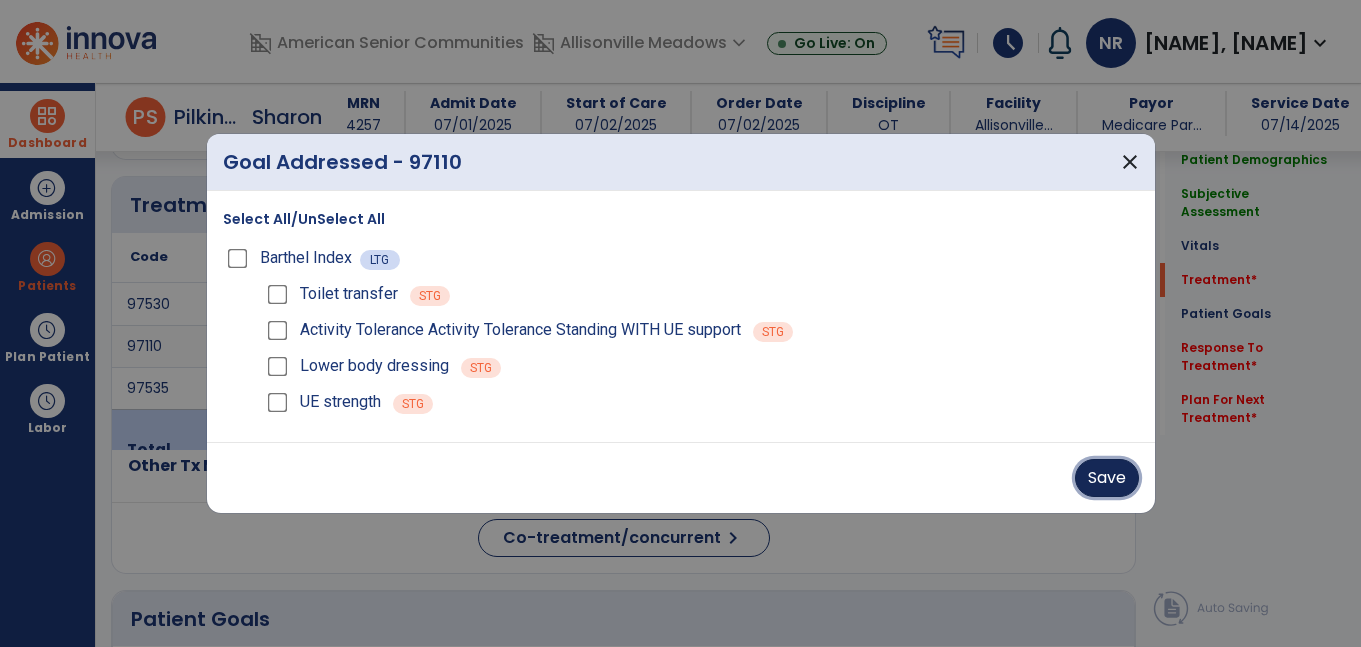 click on "Save" at bounding box center [1107, 478] 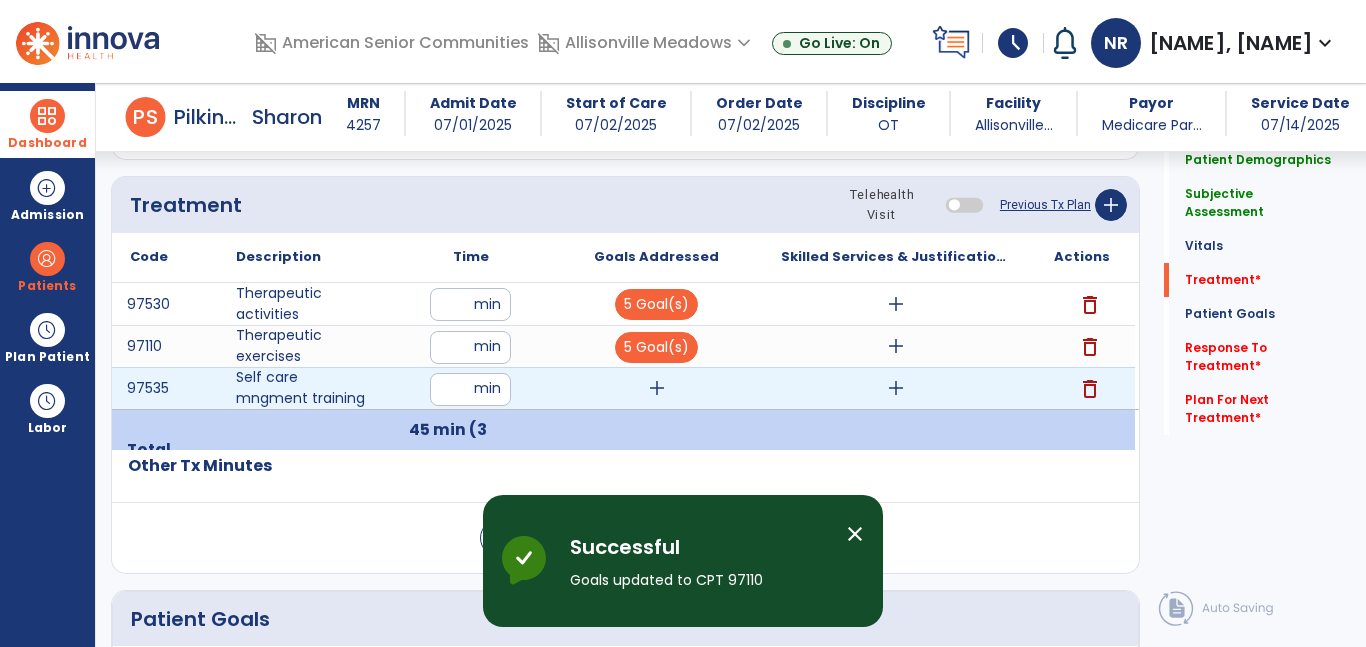 click on "add" at bounding box center (657, 388) 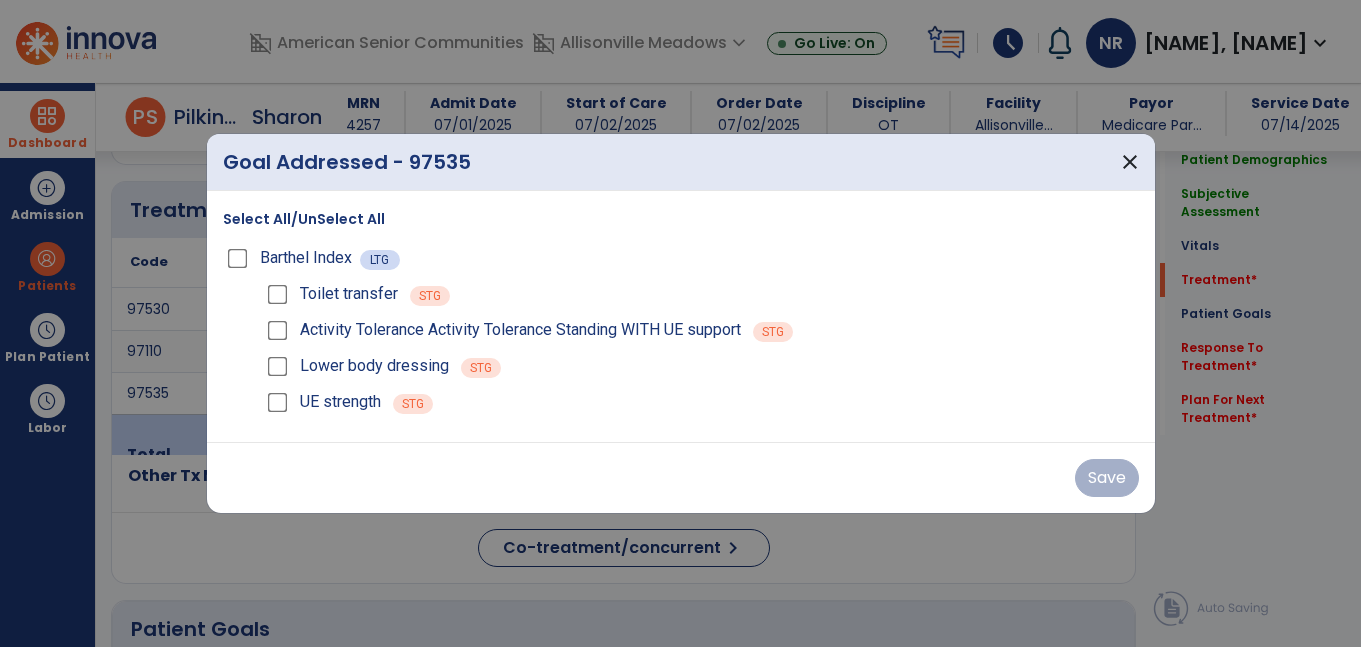 scroll, scrollTop: 1113, scrollLeft: 0, axis: vertical 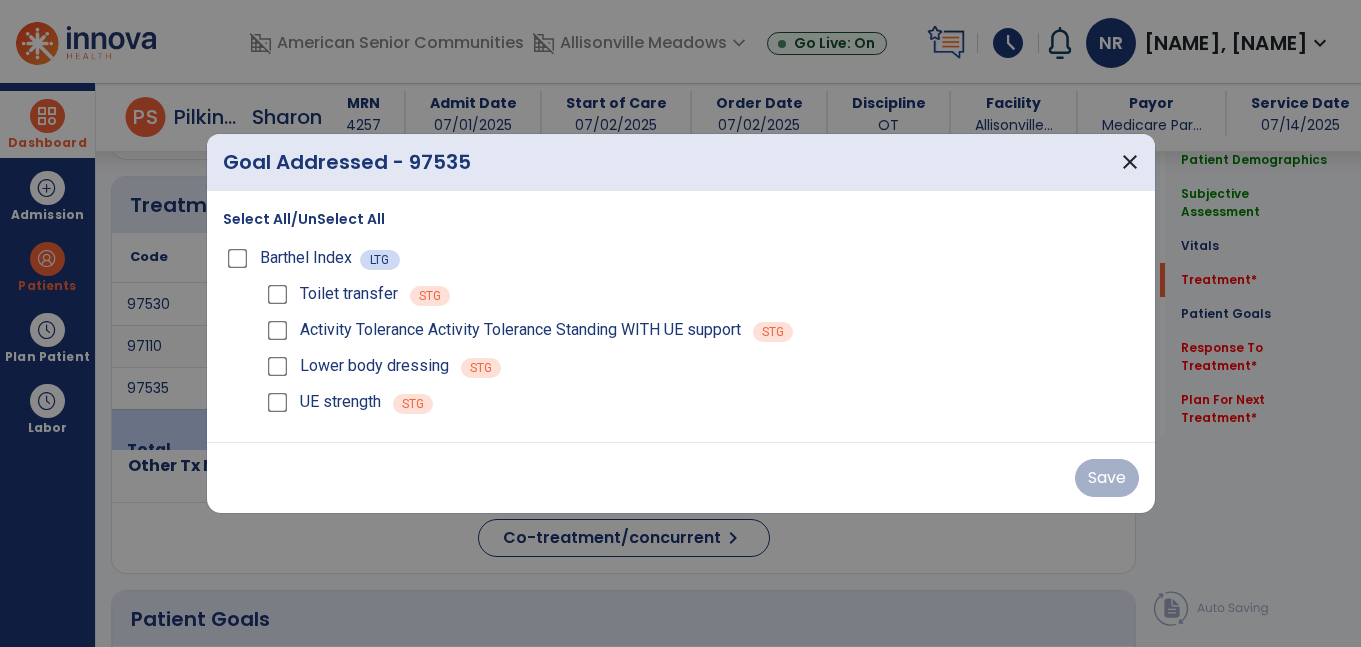 click on "Select All/UnSelect All" at bounding box center (304, 219) 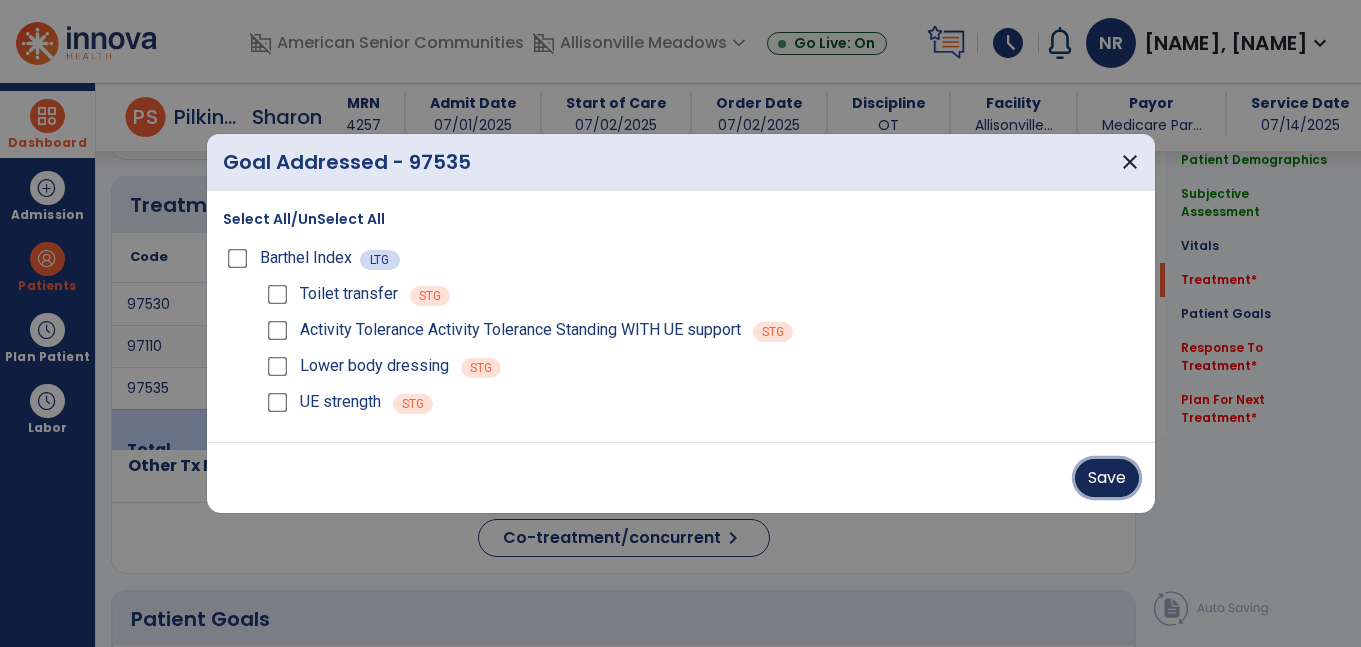 click on "Save" at bounding box center (1107, 478) 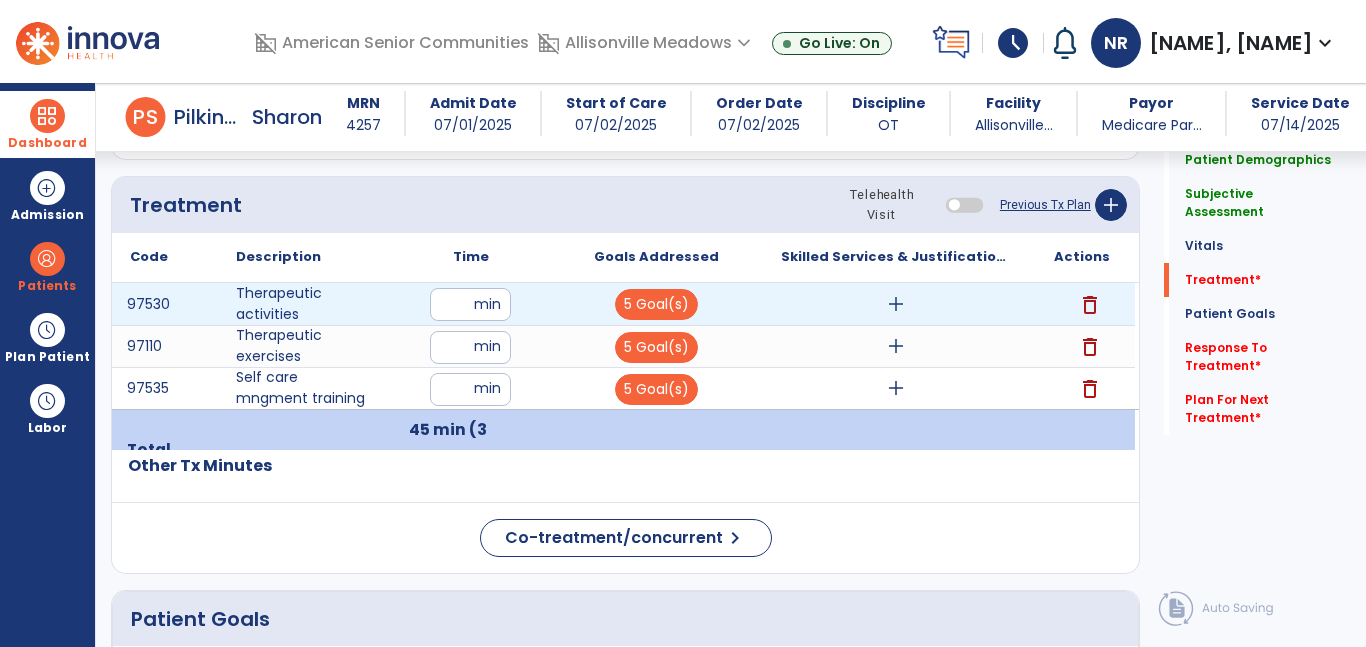 click on "delete" at bounding box center [1090, 305] 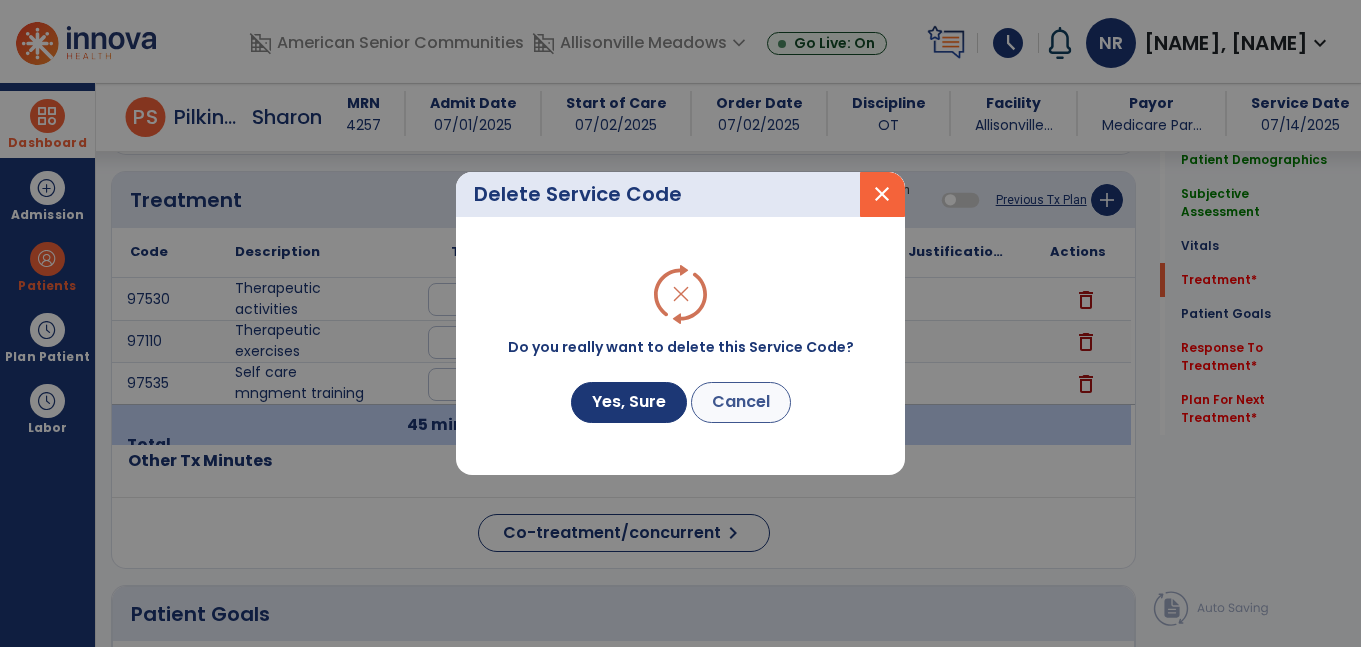 scroll, scrollTop: 1113, scrollLeft: 0, axis: vertical 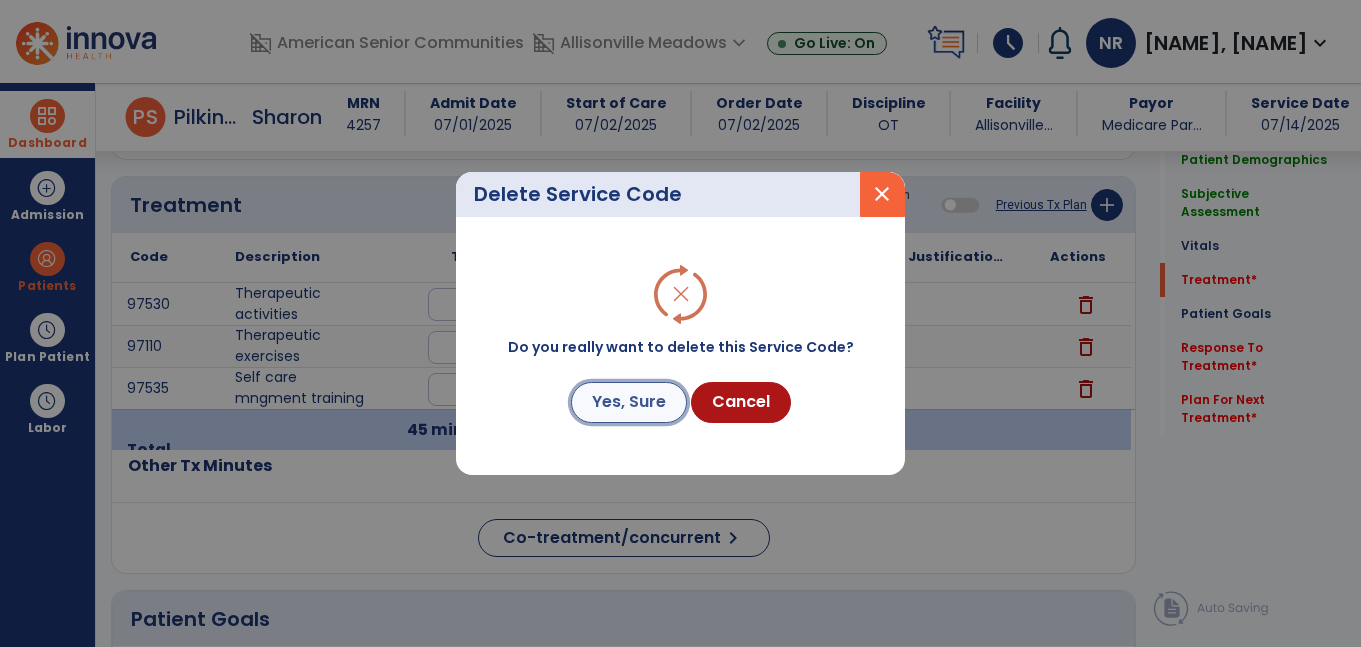click on "Yes, Sure" at bounding box center (629, 402) 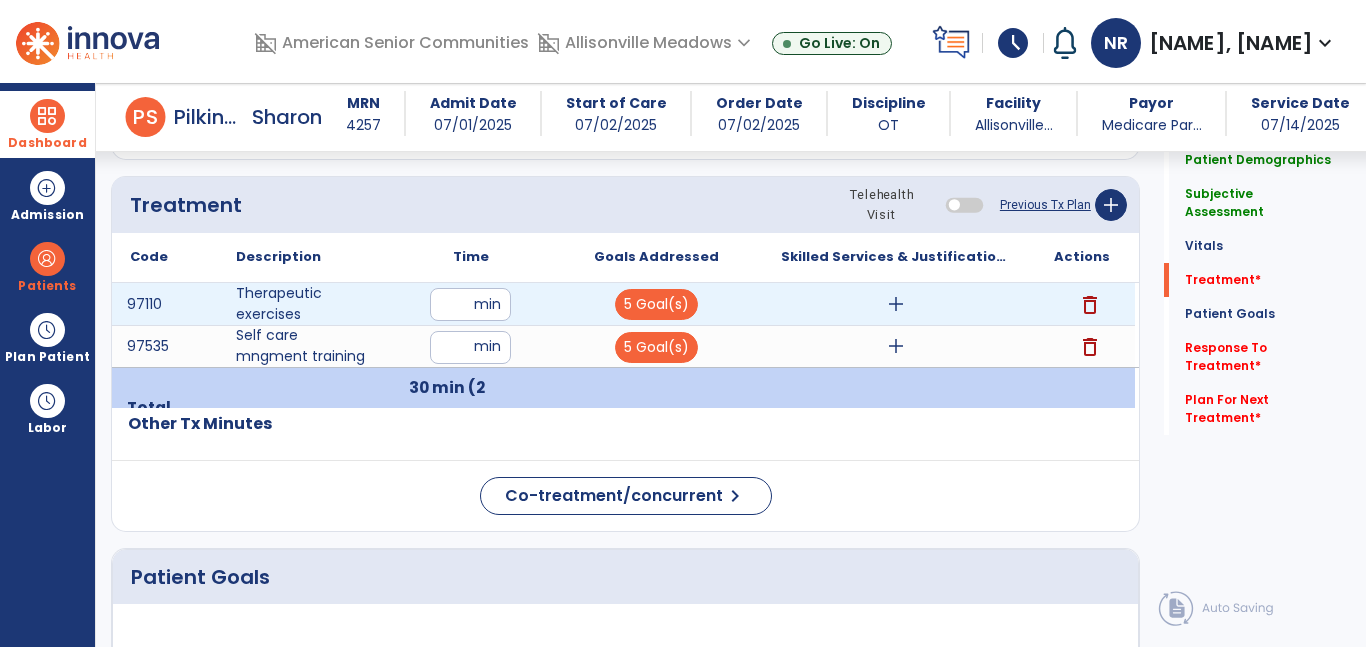 click on "**" at bounding box center [470, 304] 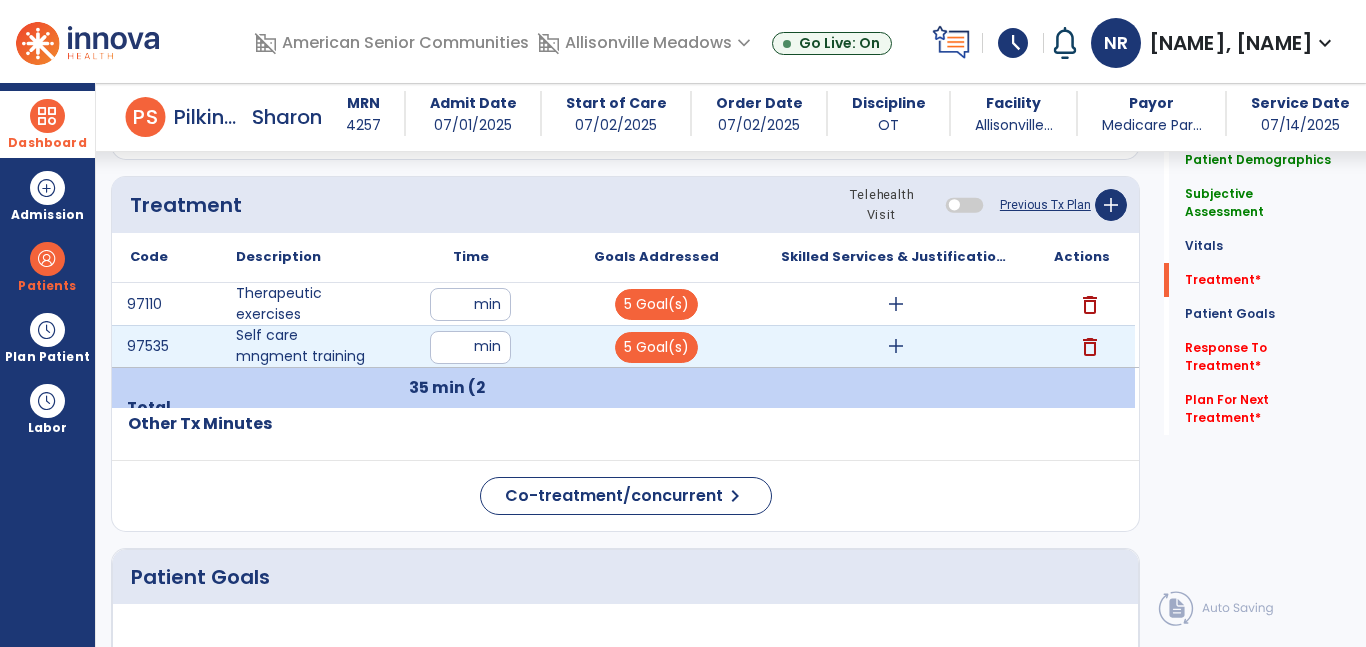 click on "**" at bounding box center (470, 347) 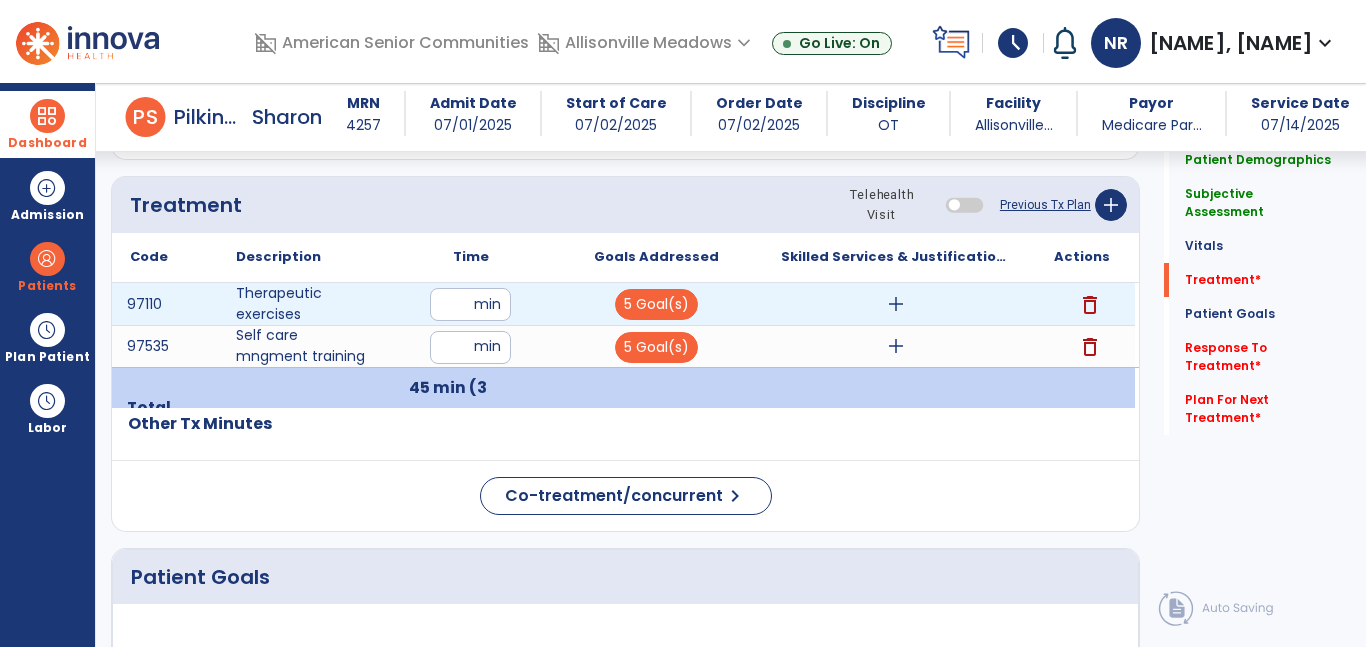 click on "add" at bounding box center [896, 304] 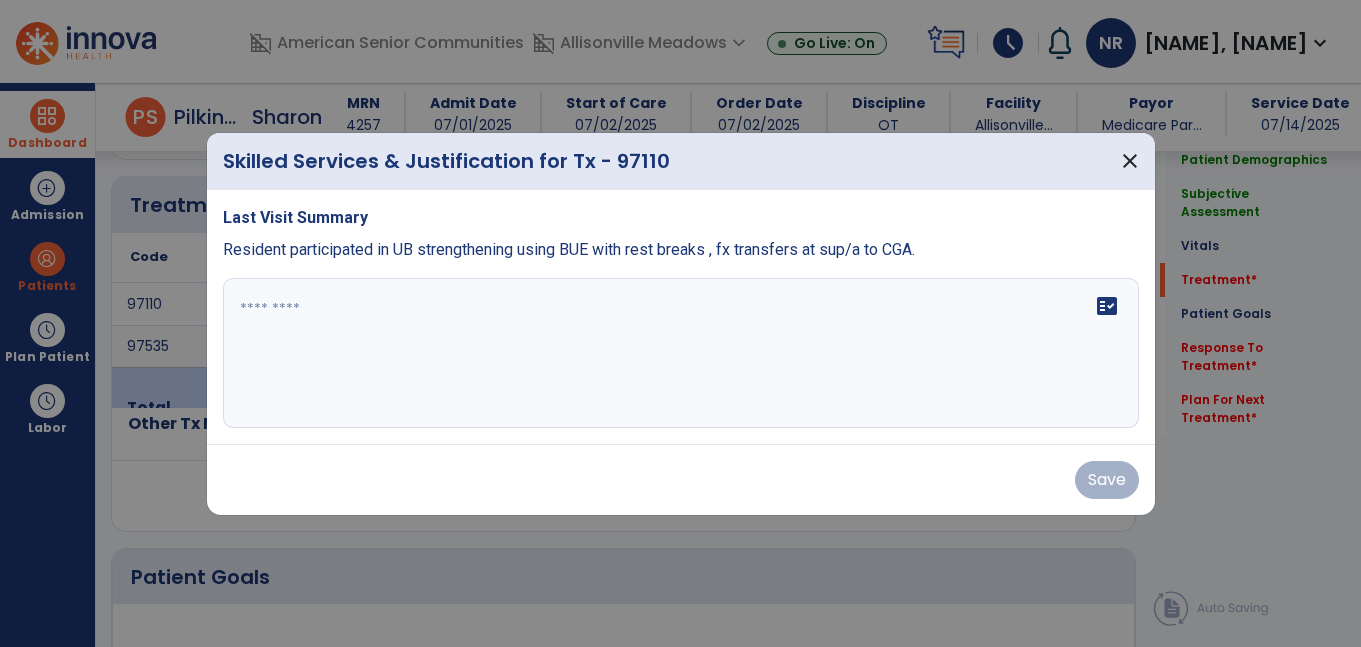 scroll, scrollTop: 1113, scrollLeft: 0, axis: vertical 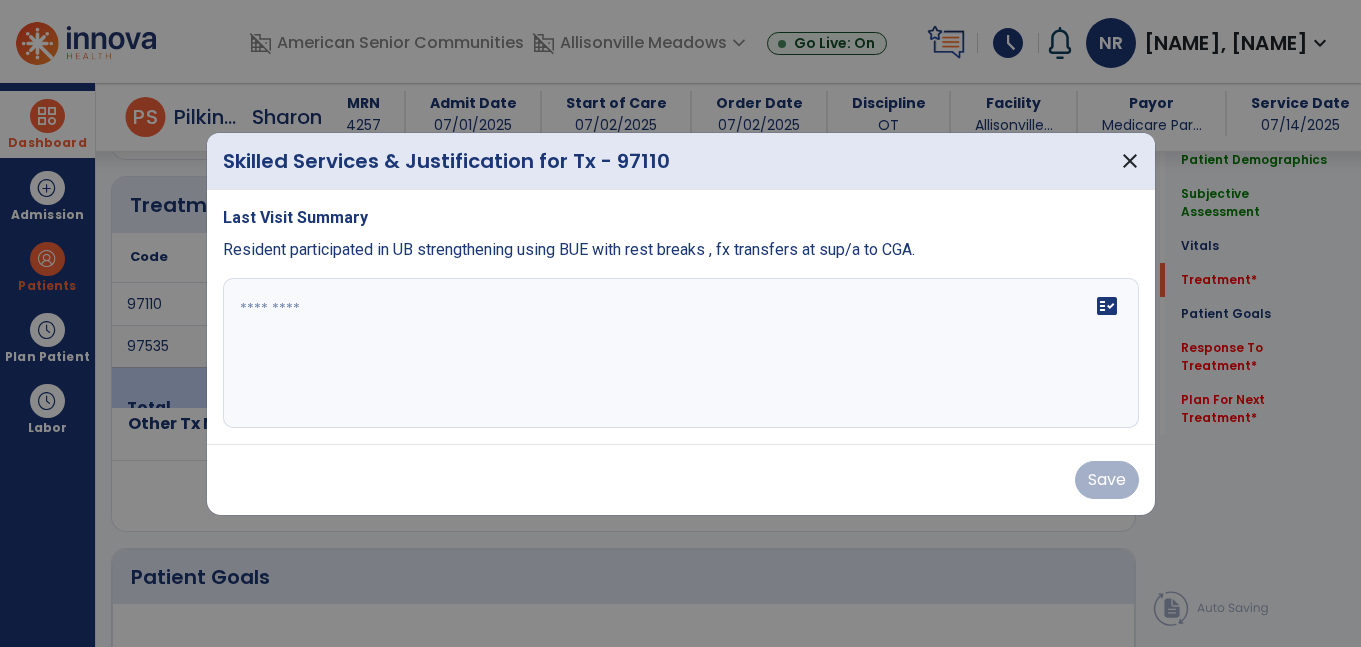 click on "fact_check" at bounding box center [681, 353] 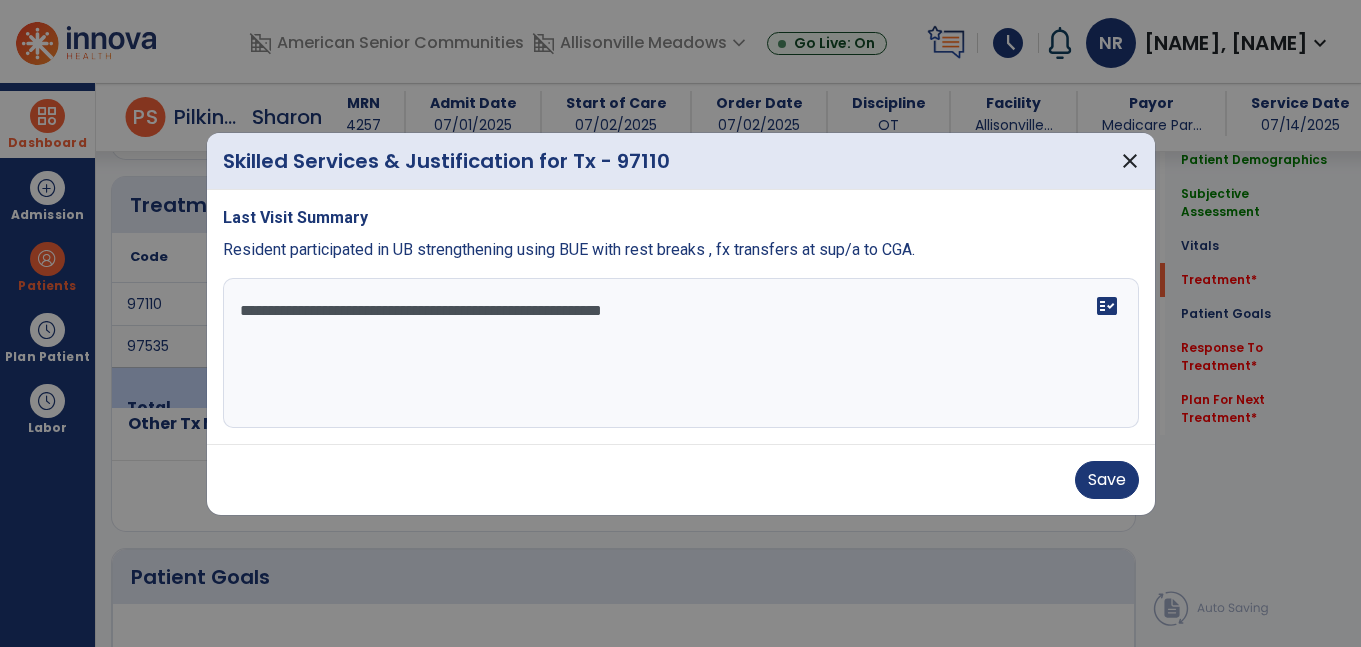 type on "**********" 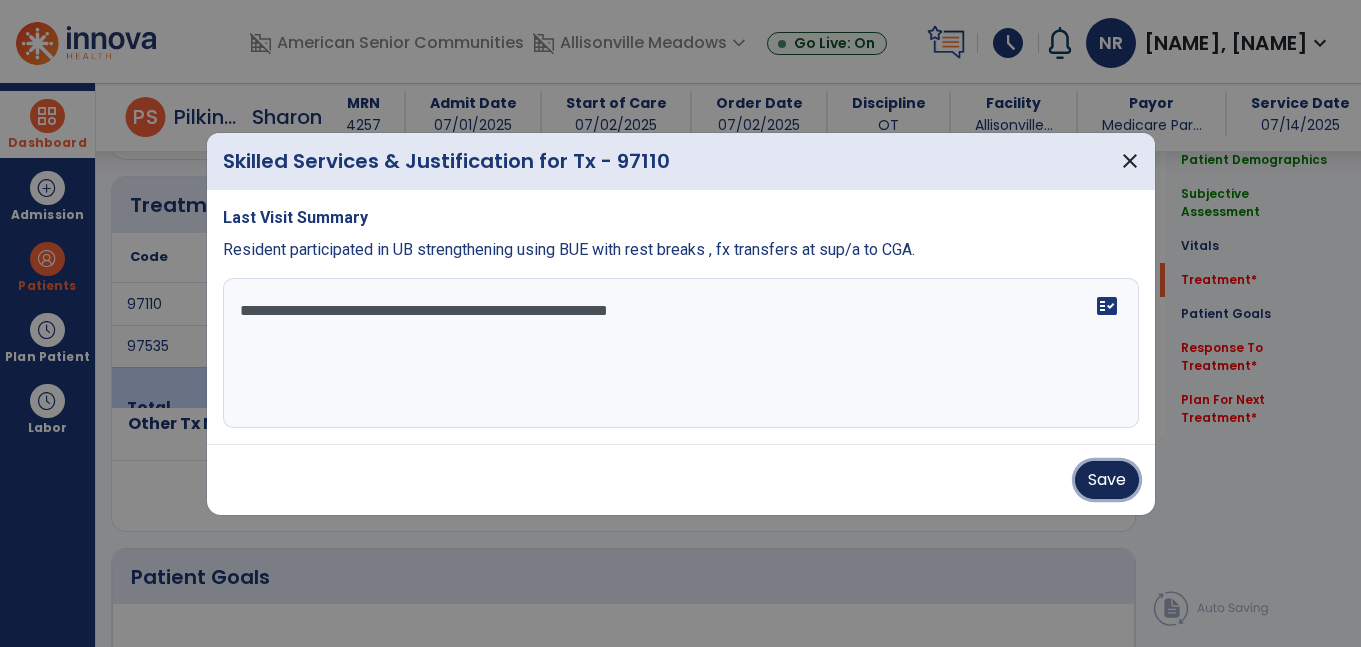 click on "Save" at bounding box center [1107, 480] 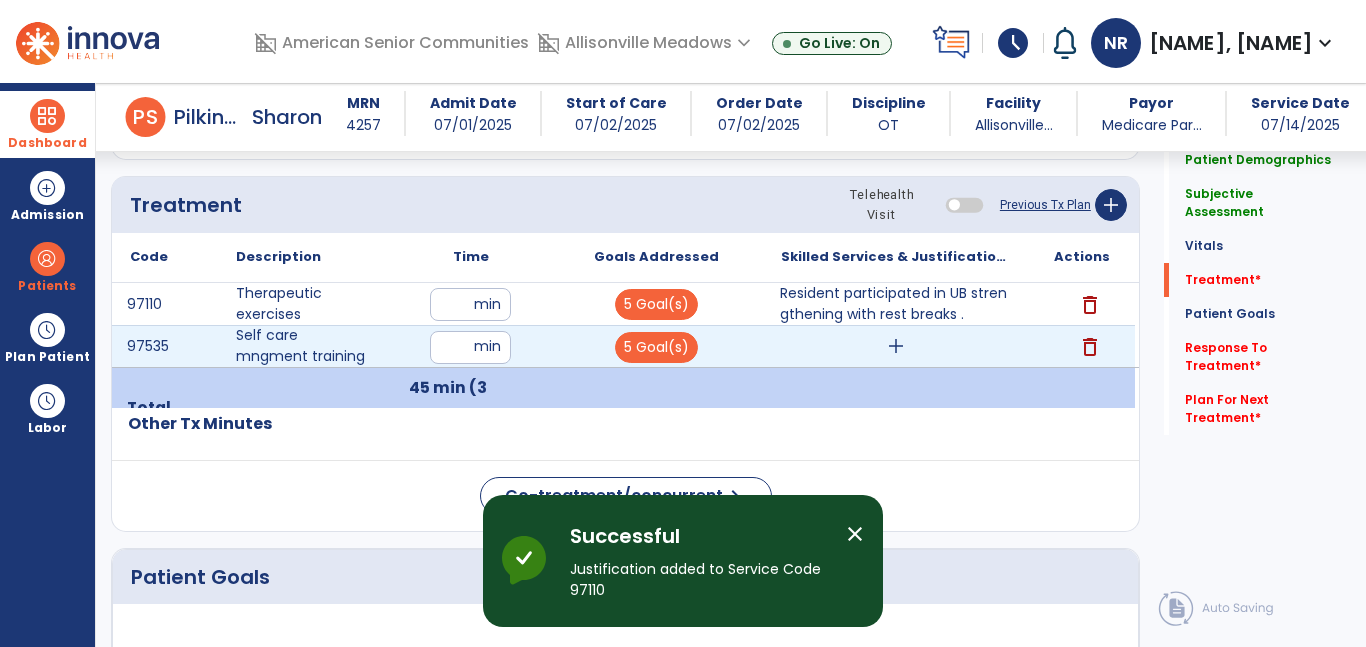 click on "add" at bounding box center [896, 346] 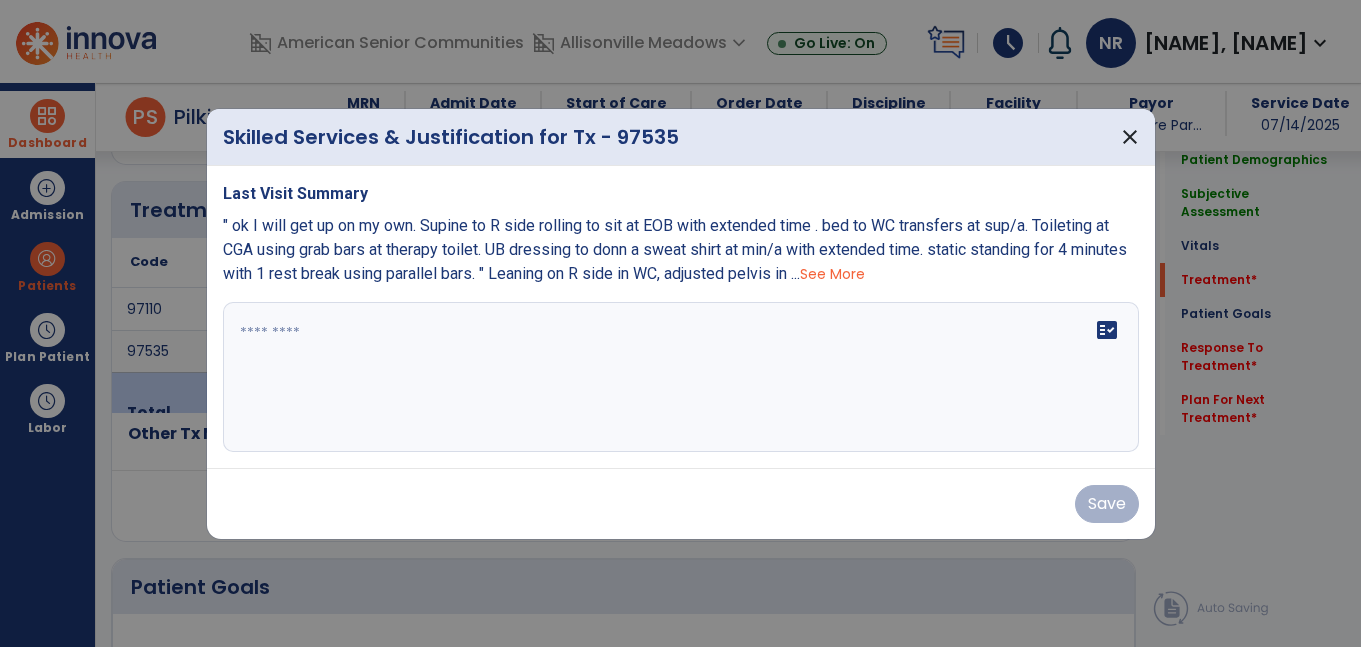 scroll, scrollTop: 1113, scrollLeft: 0, axis: vertical 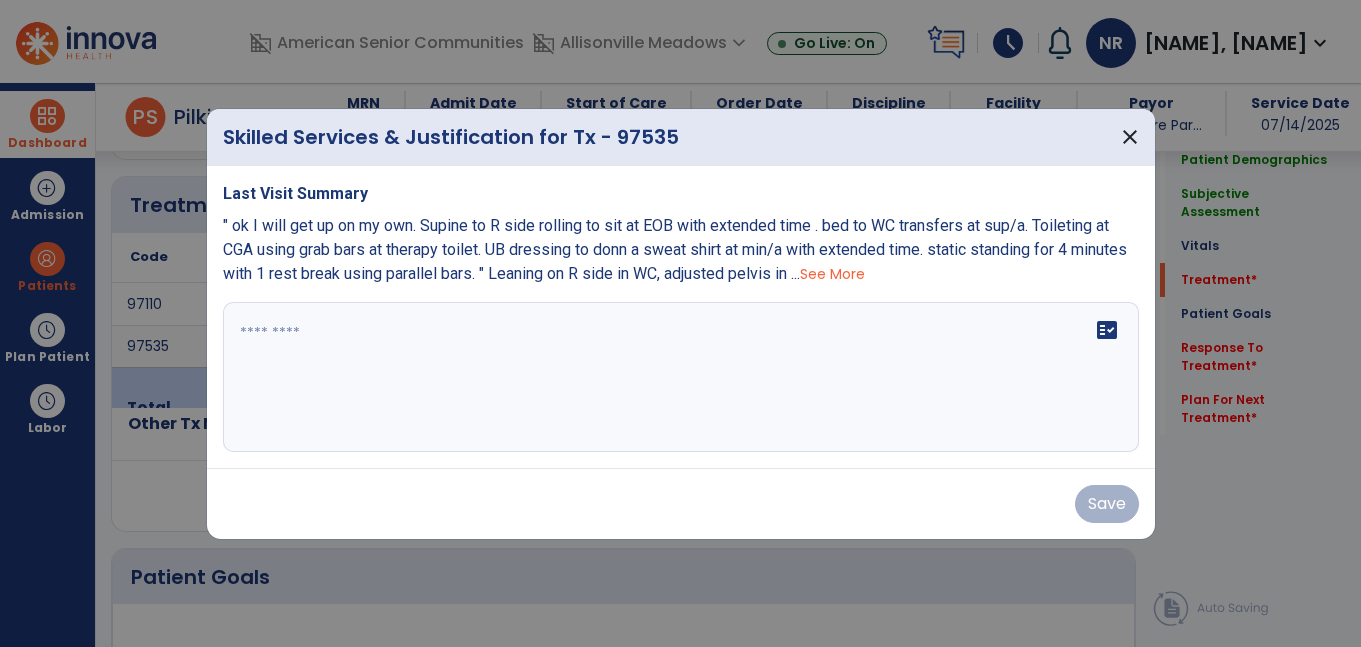 click on "fact_check" at bounding box center [681, 377] 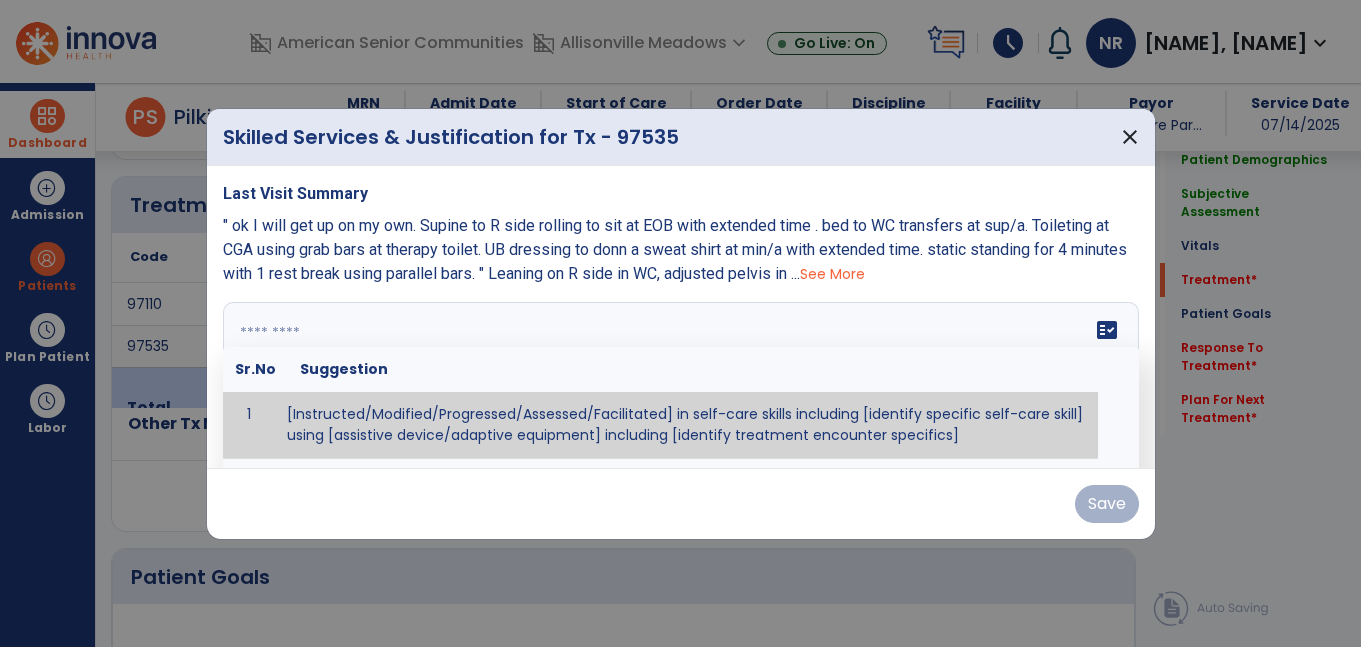 paste on "**********" 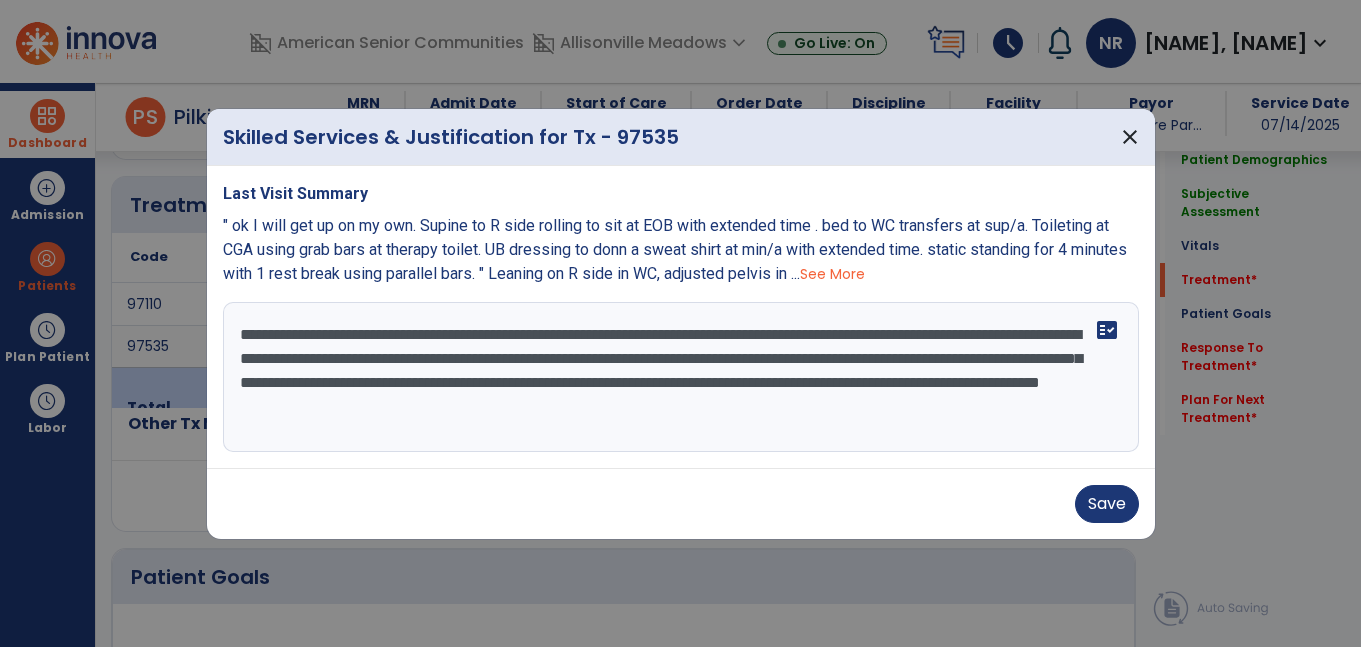 click on "**********" at bounding box center [681, 377] 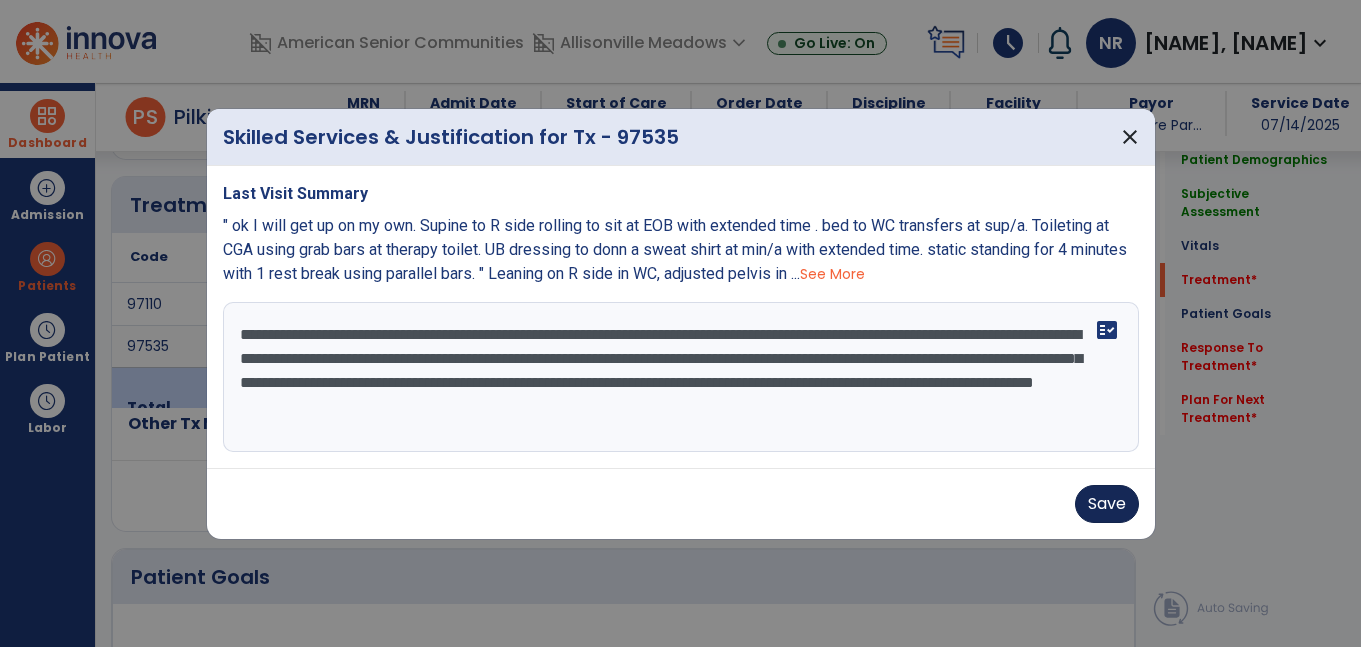 type on "**********" 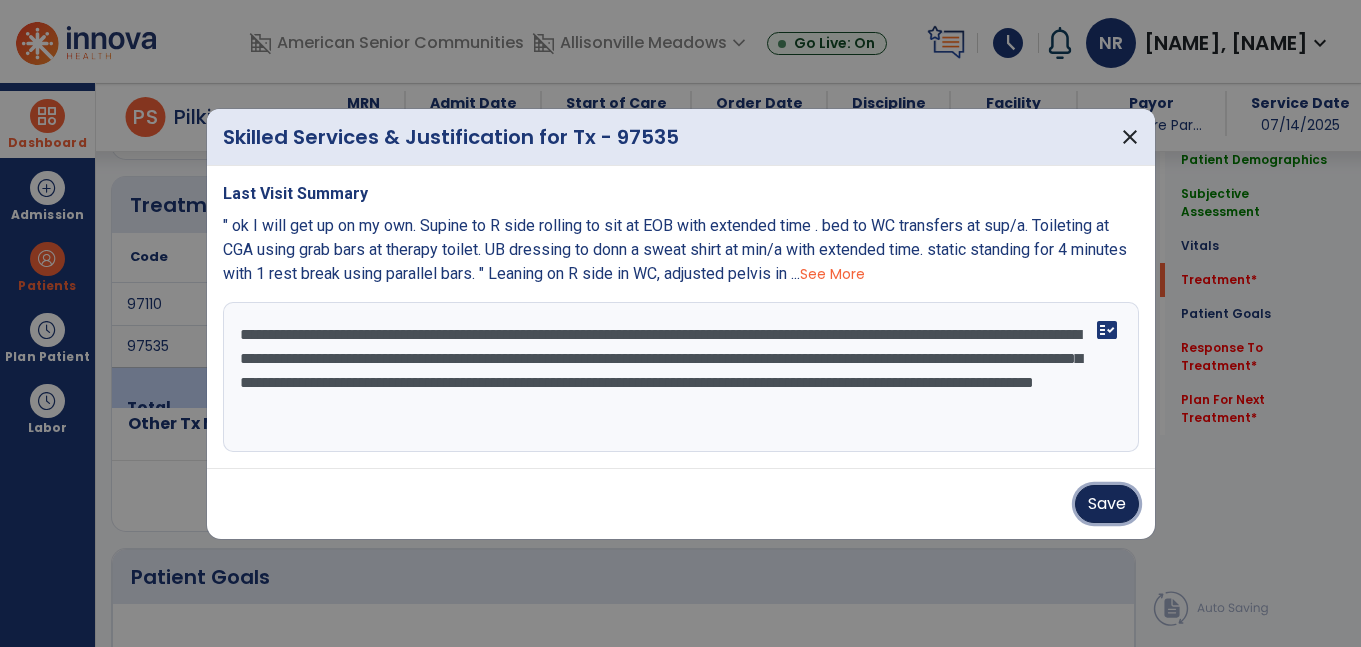 click on "Save" at bounding box center [1107, 504] 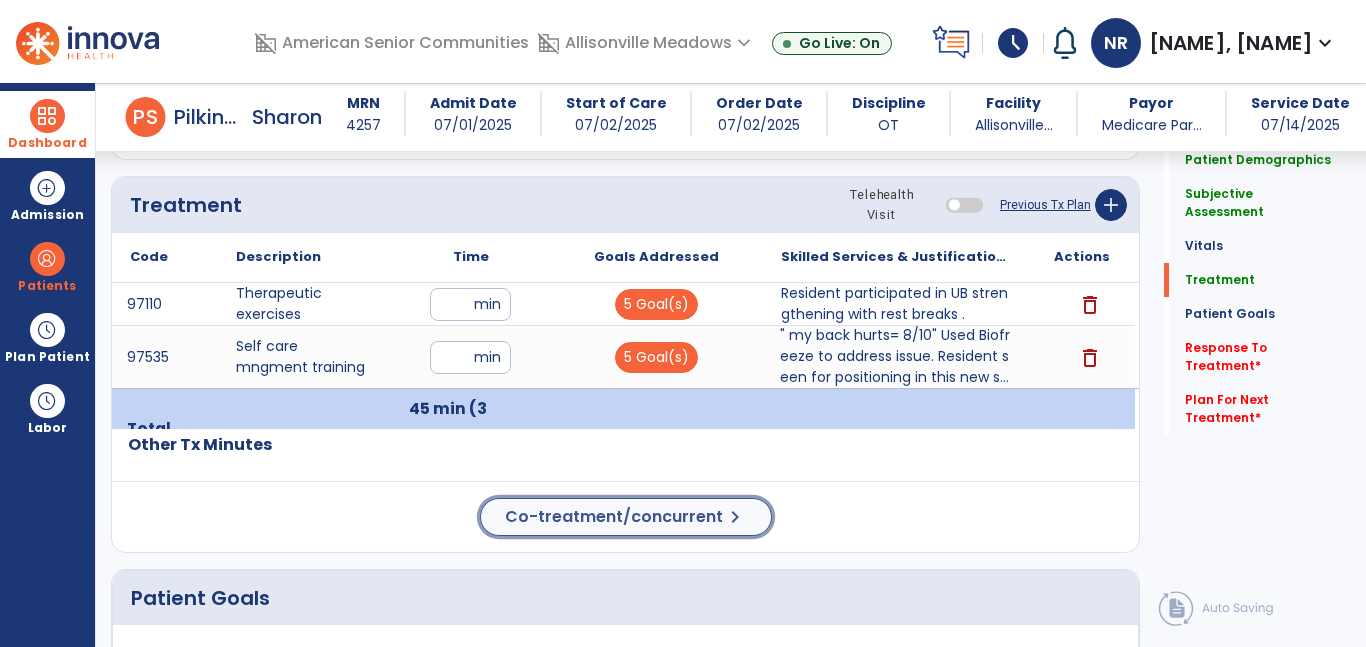 click on "Co-treatment/concurrent" 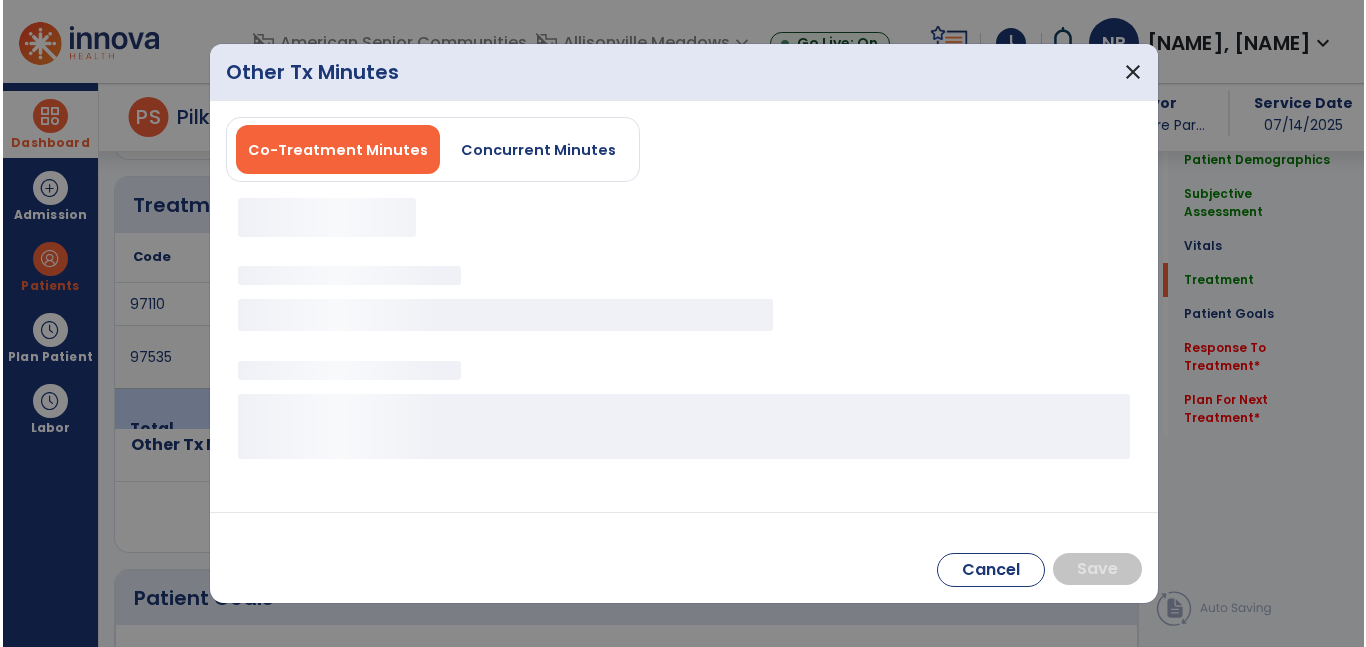 scroll, scrollTop: 1113, scrollLeft: 0, axis: vertical 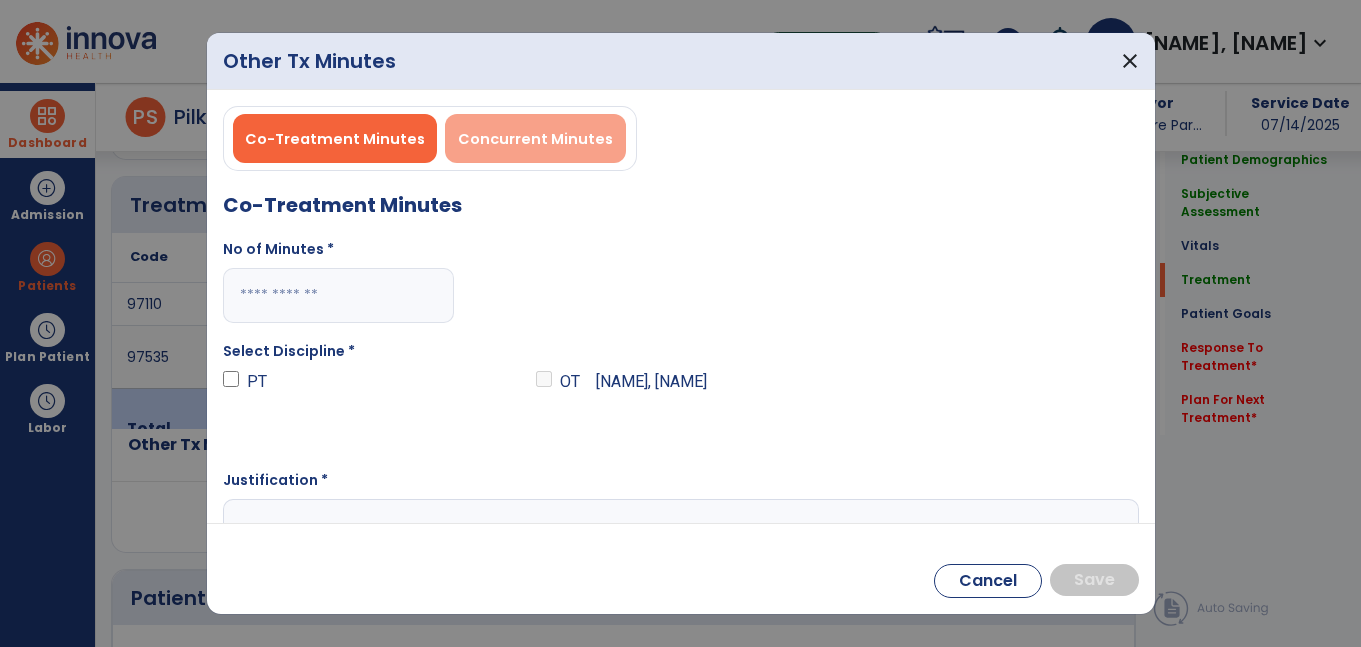 click on "Concurrent Minutes" at bounding box center [535, 138] 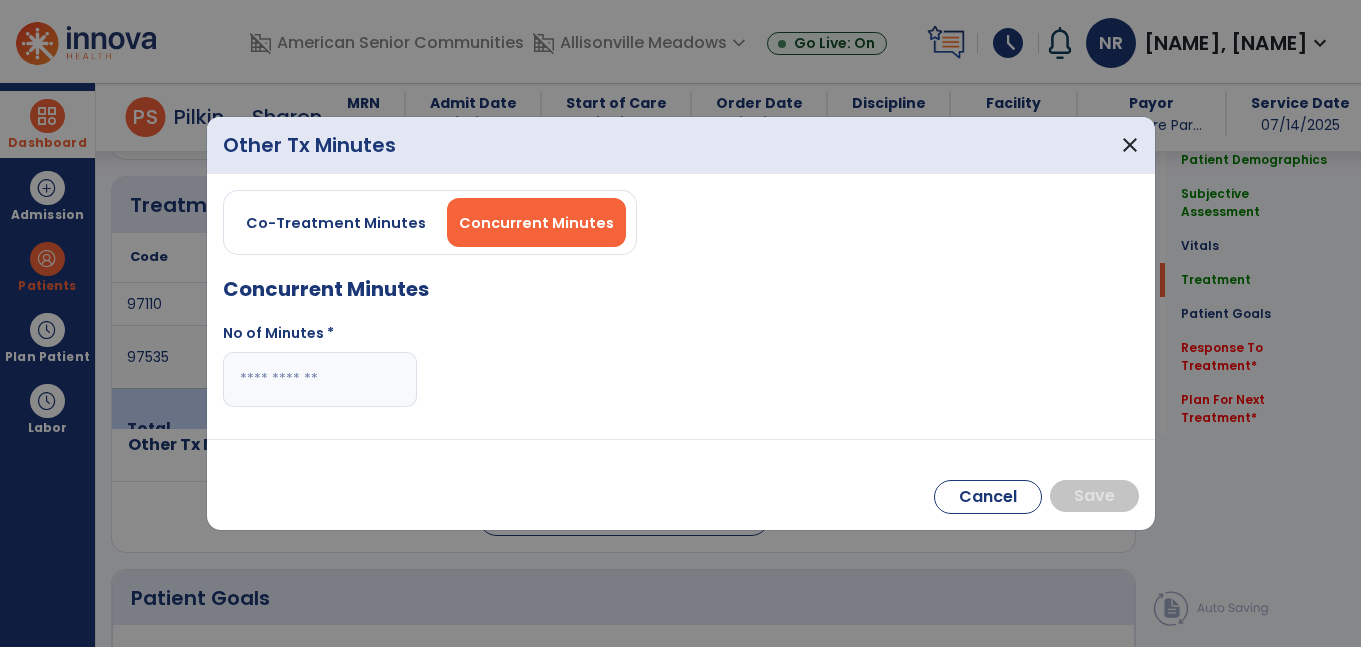 click at bounding box center (320, 379) 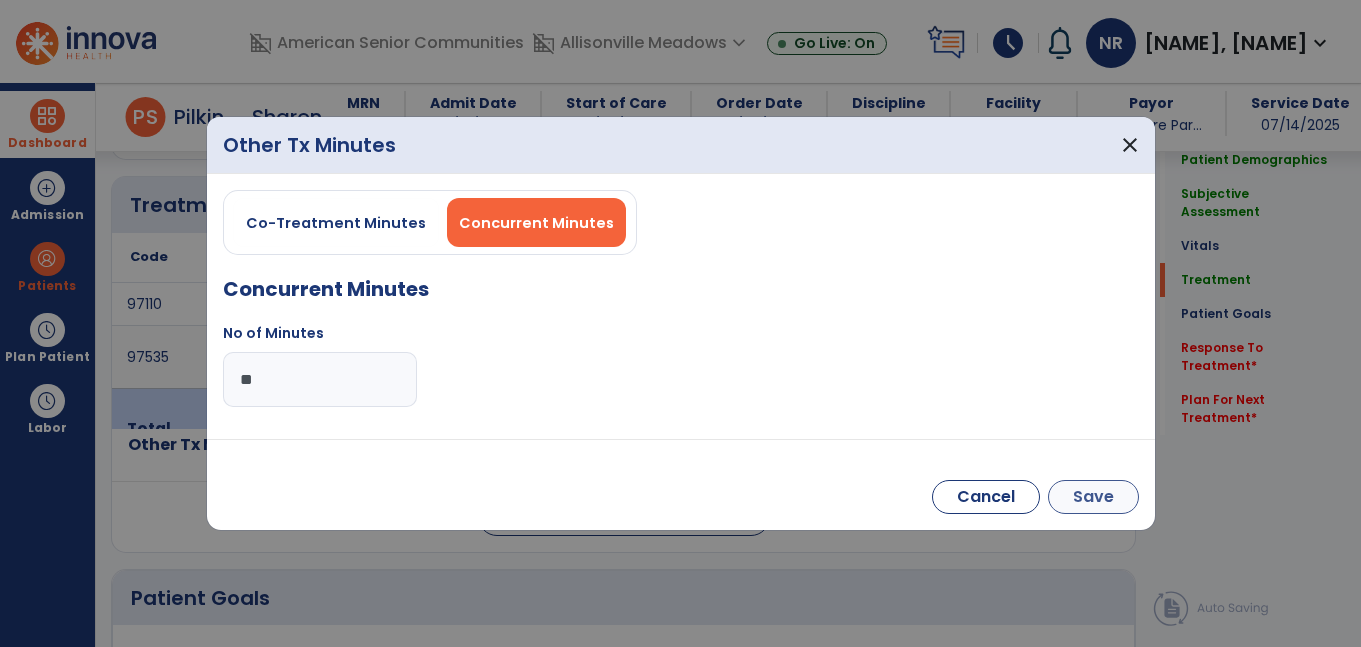 type on "**" 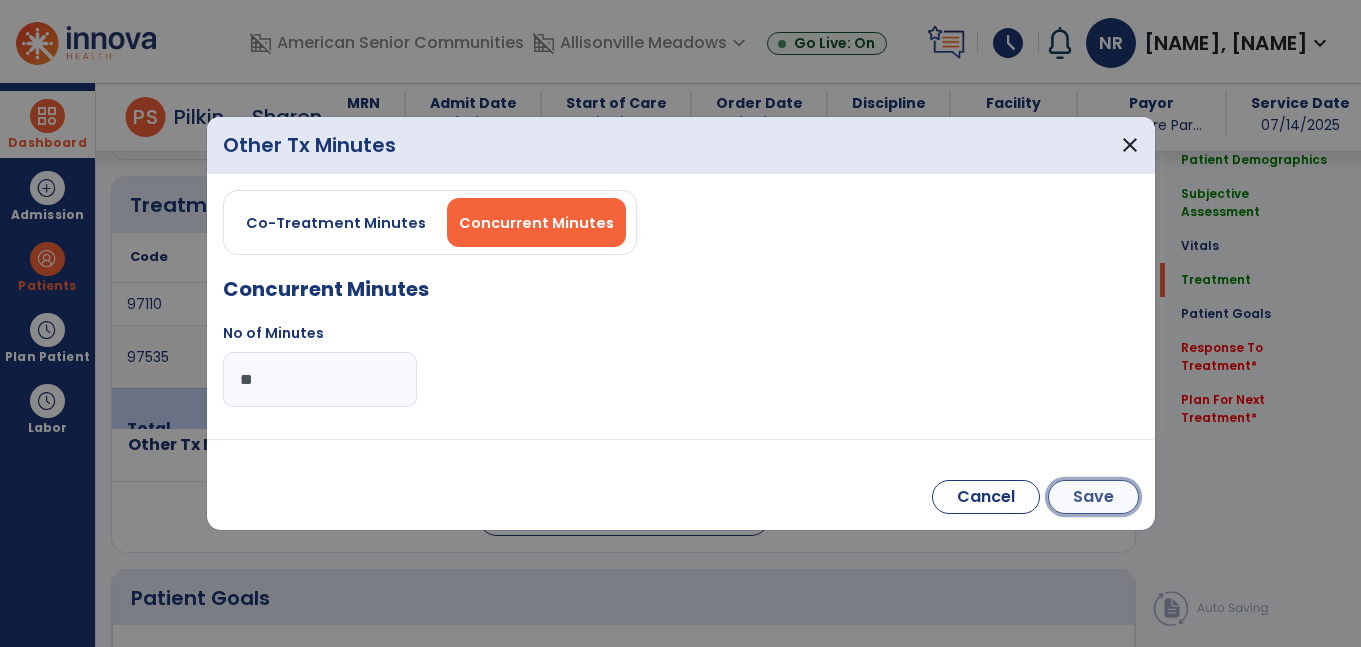 click on "Save" at bounding box center (1093, 497) 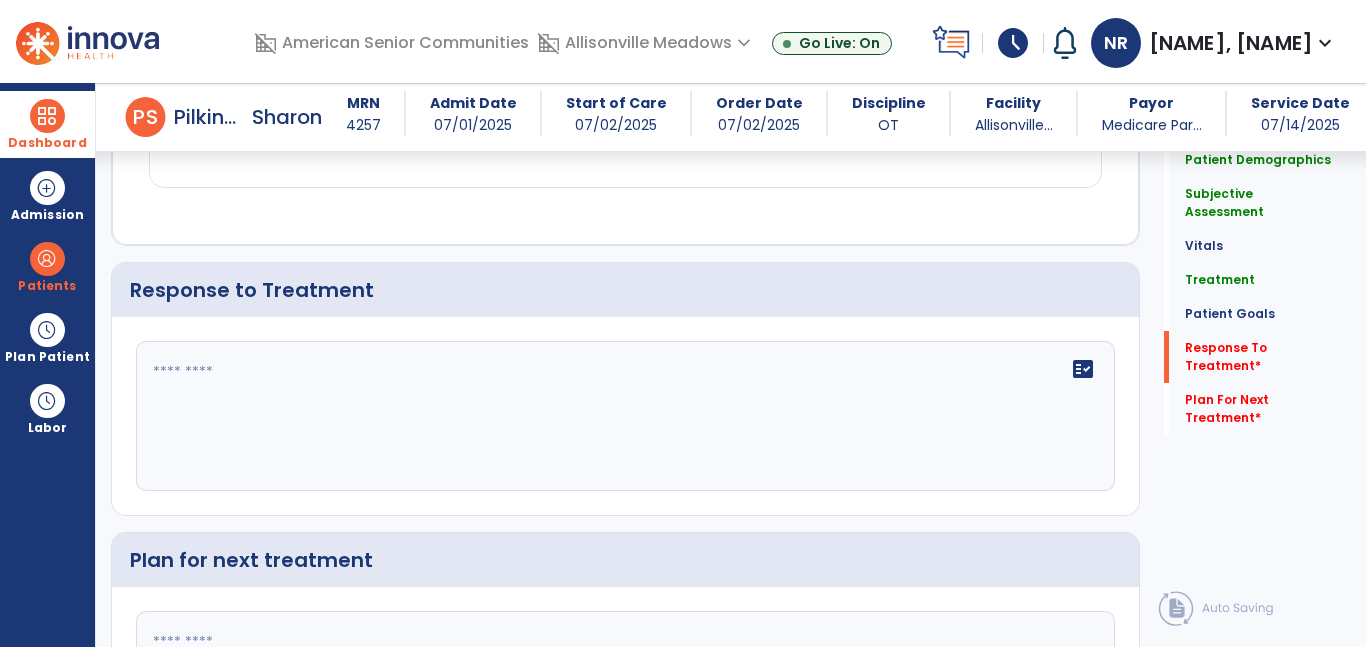 scroll, scrollTop: 2351, scrollLeft: 0, axis: vertical 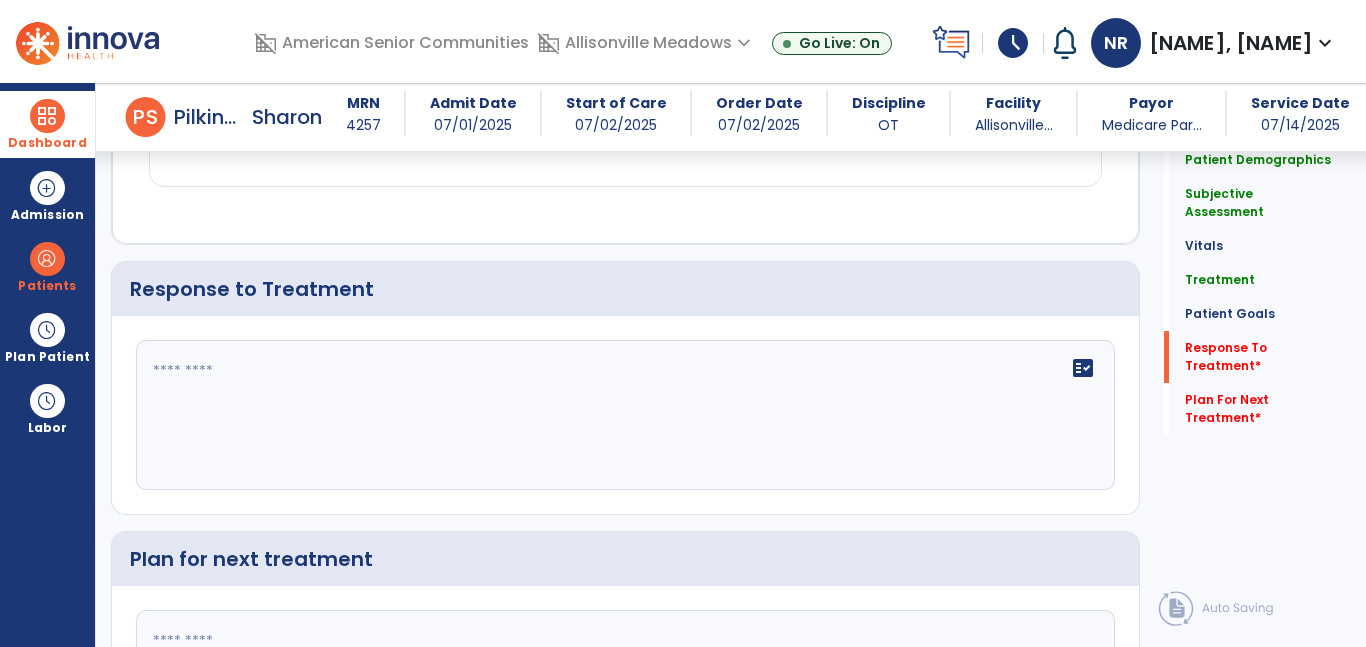 click on "fact_check" 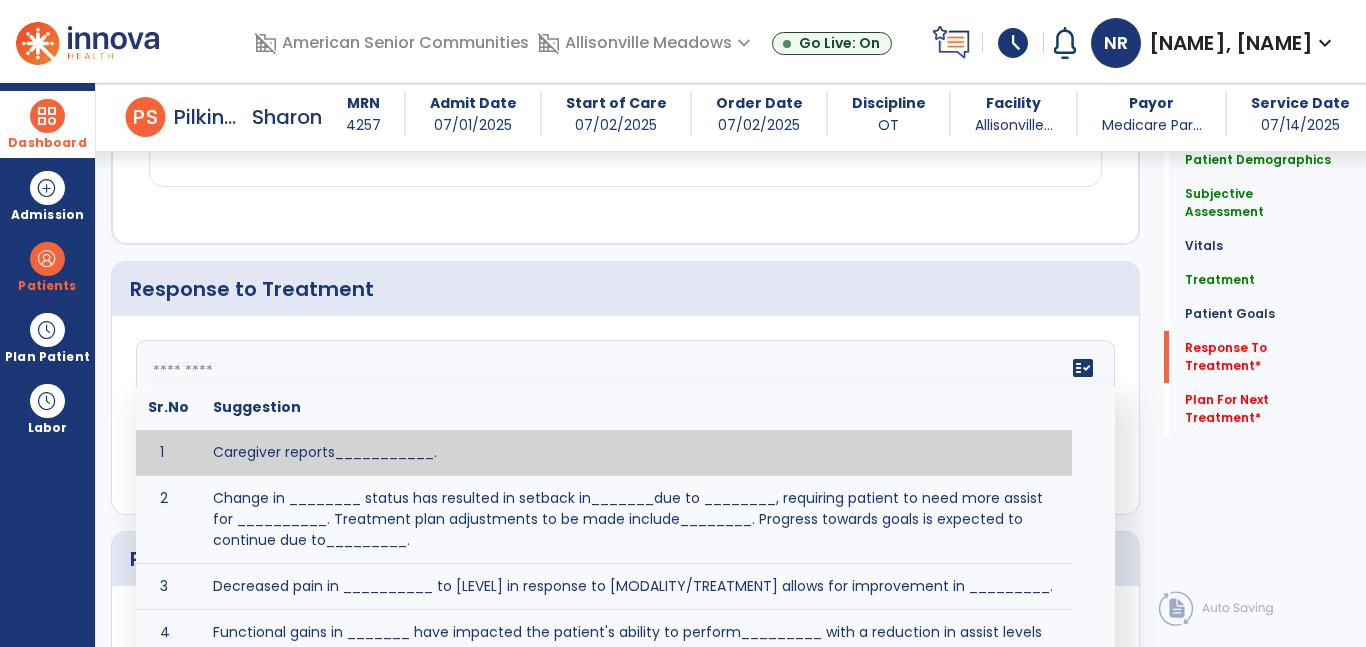 paste on "**********" 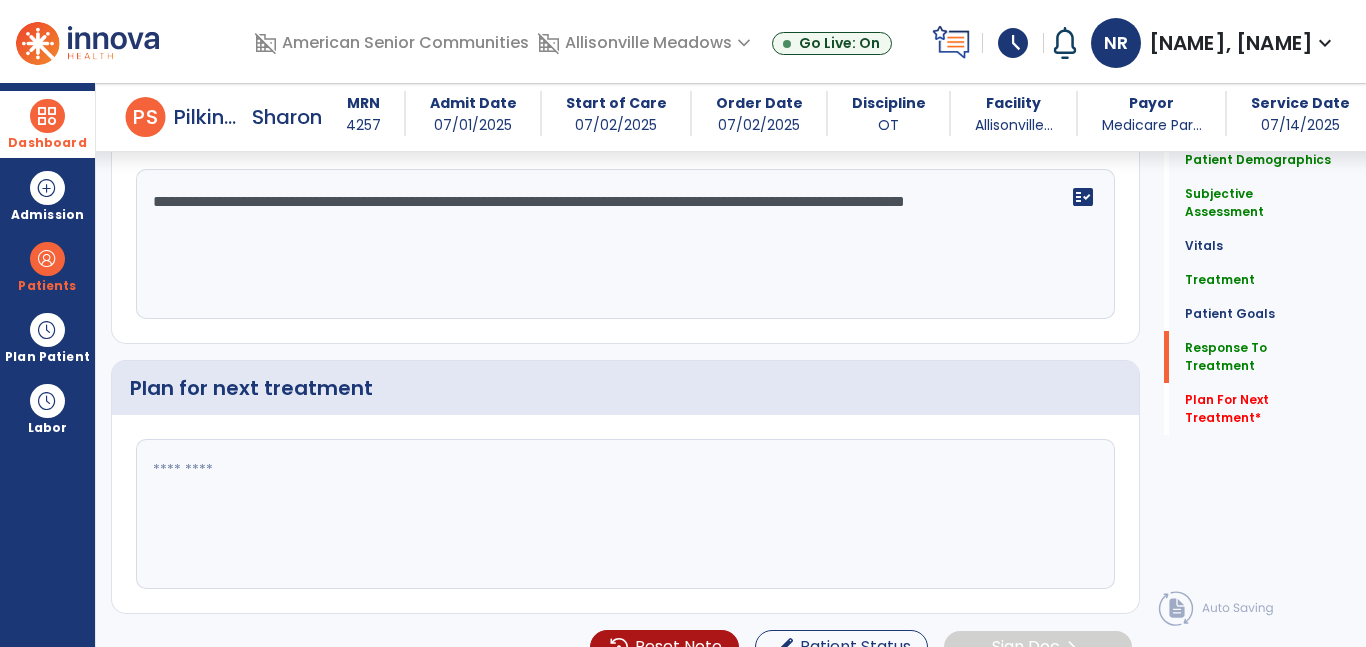 scroll, scrollTop: 2554, scrollLeft: 0, axis: vertical 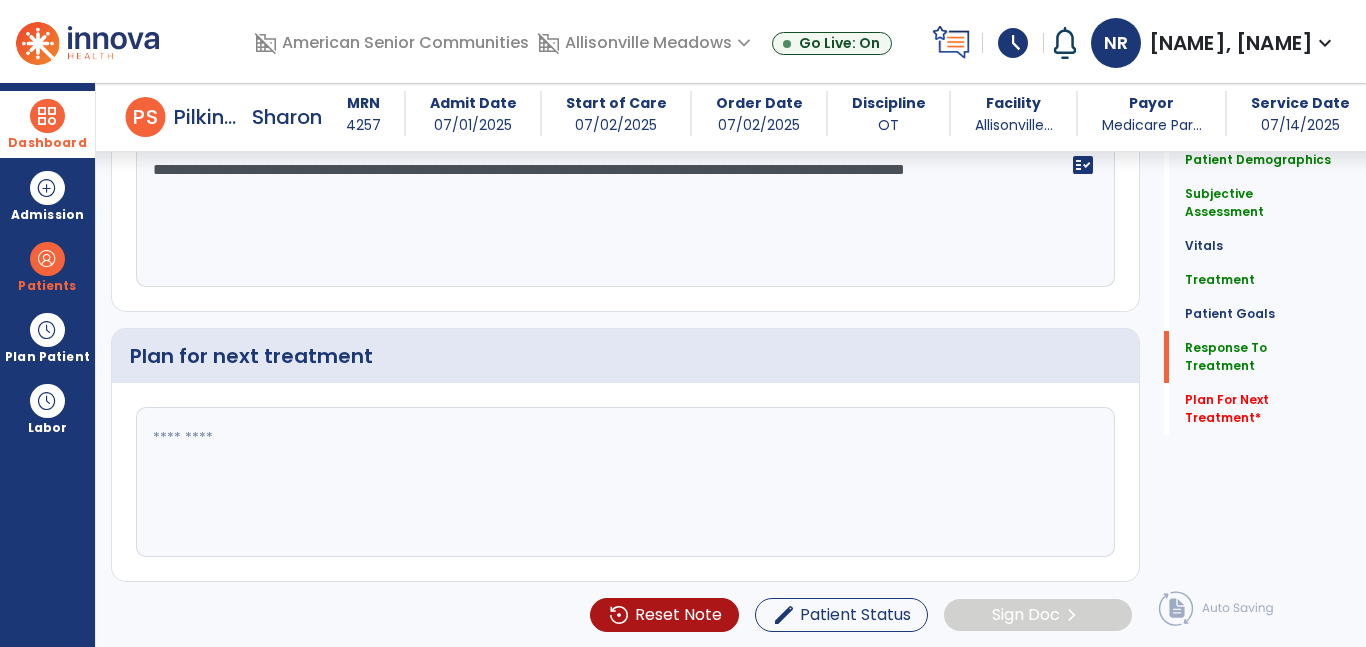 type on "**********" 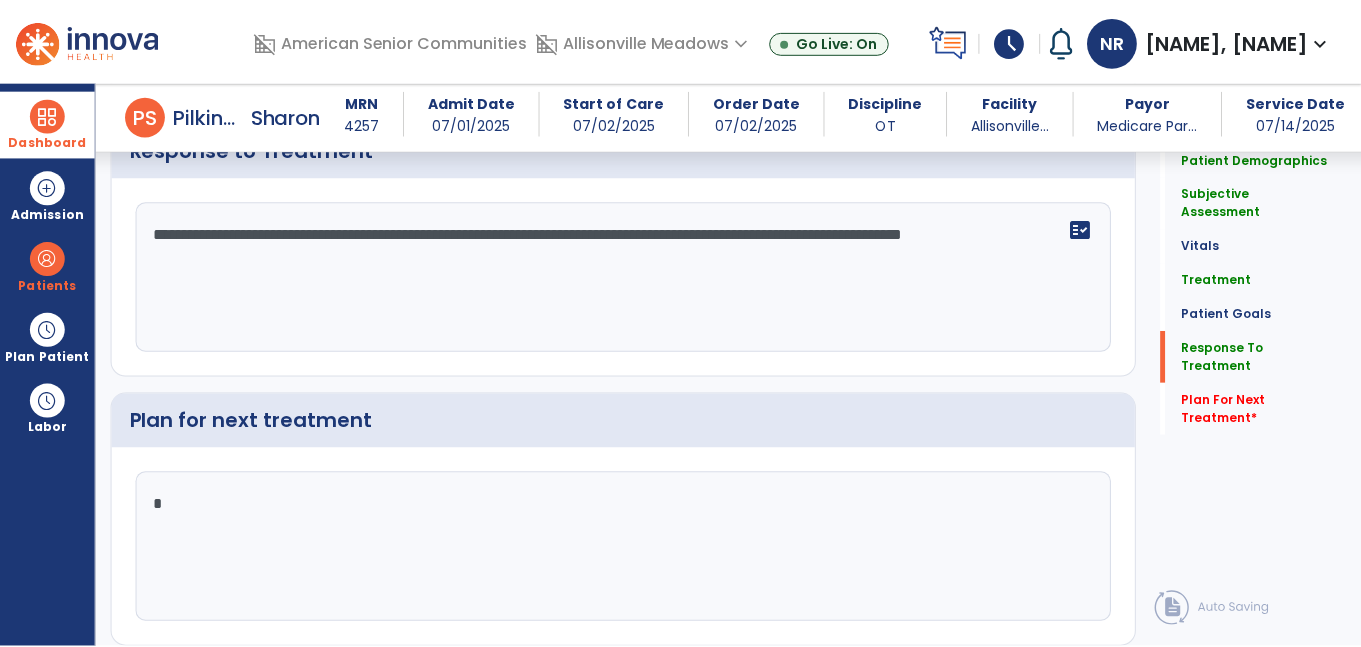 scroll, scrollTop: 2554, scrollLeft: 0, axis: vertical 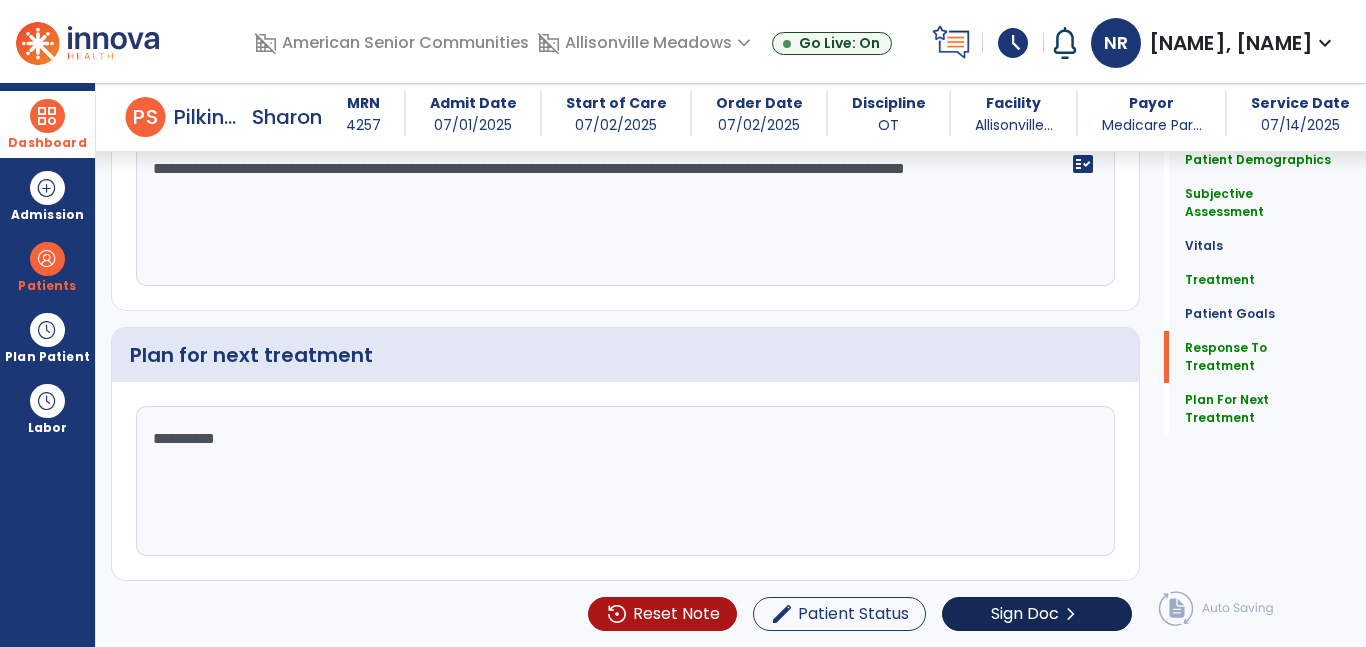 type on "*********" 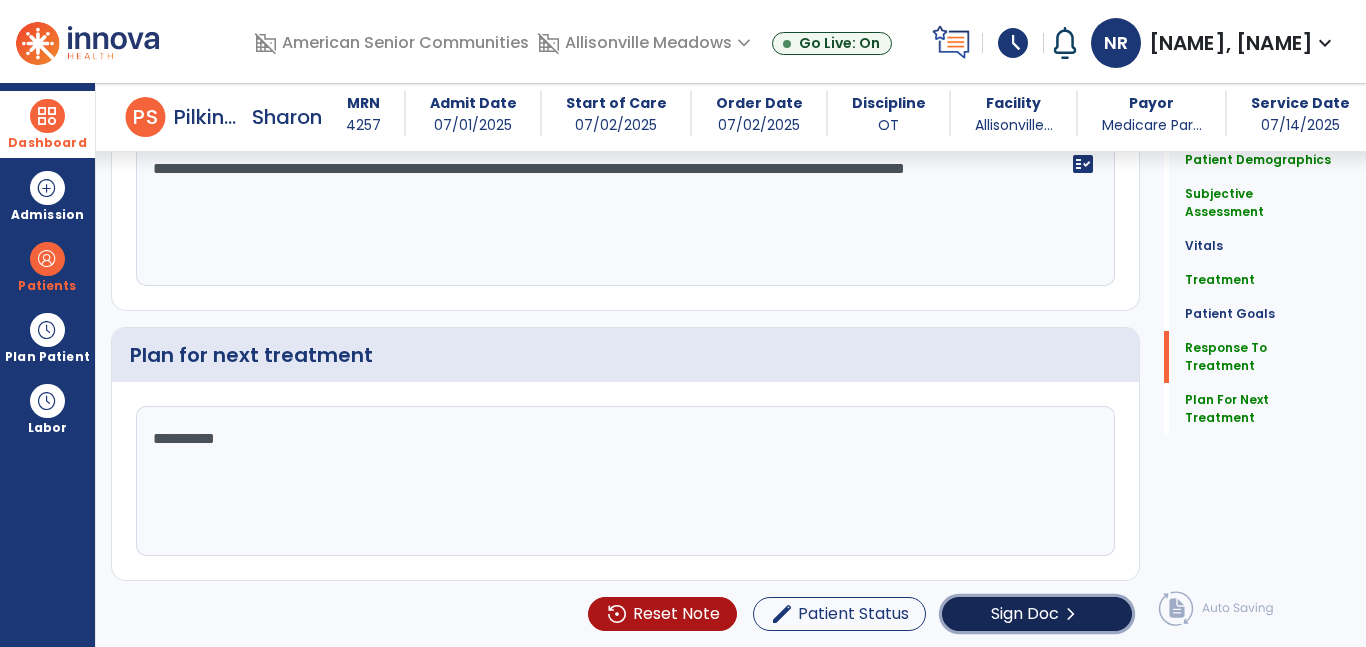 click on "Sign Doc" 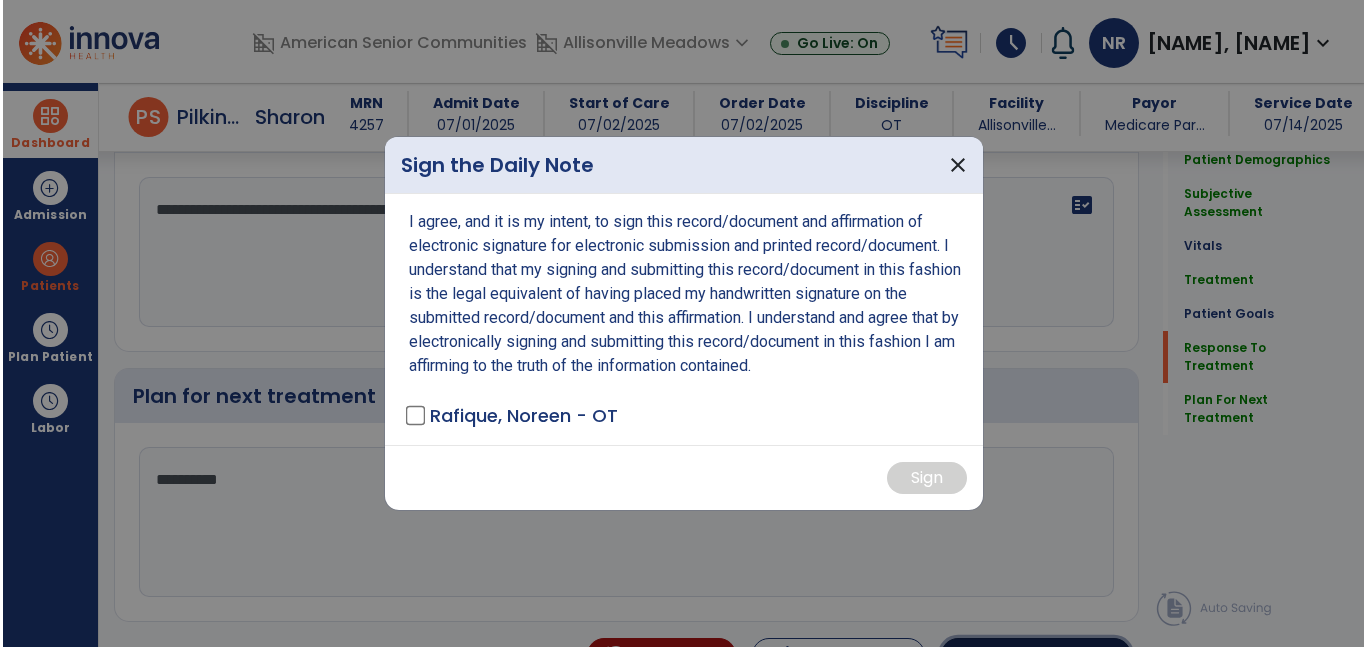 scroll, scrollTop: 2594, scrollLeft: 0, axis: vertical 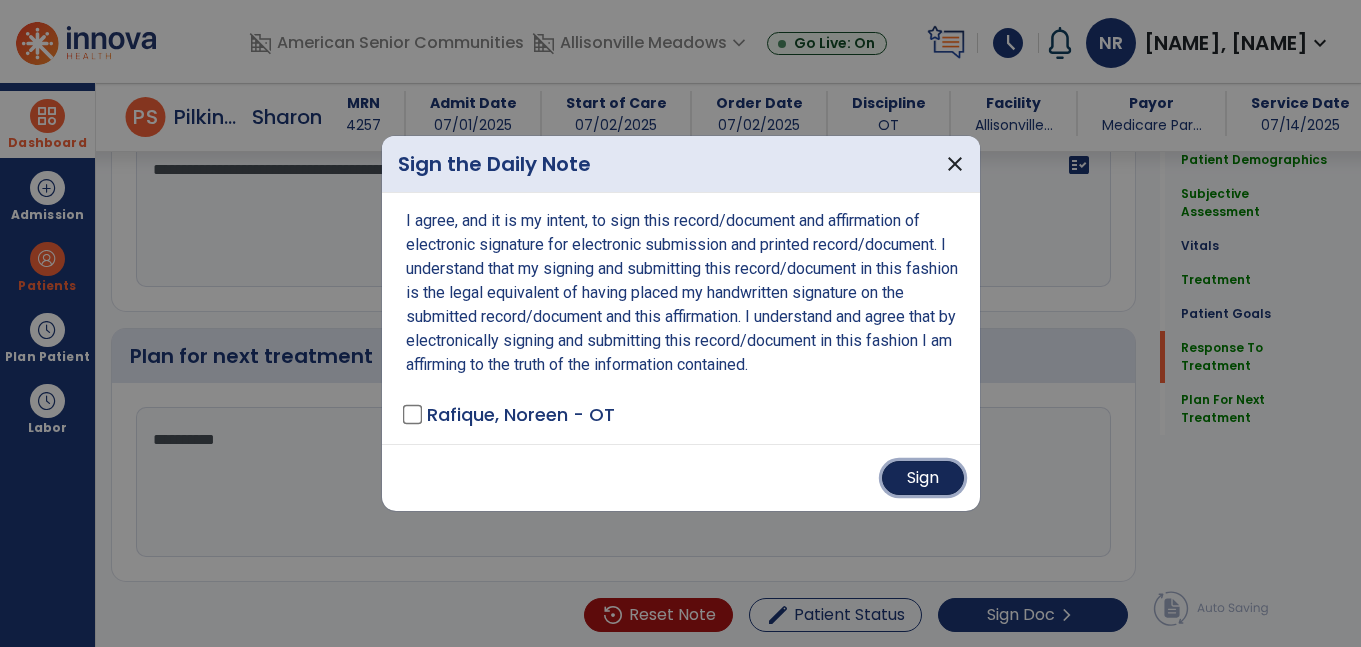 click on "Sign" at bounding box center [923, 478] 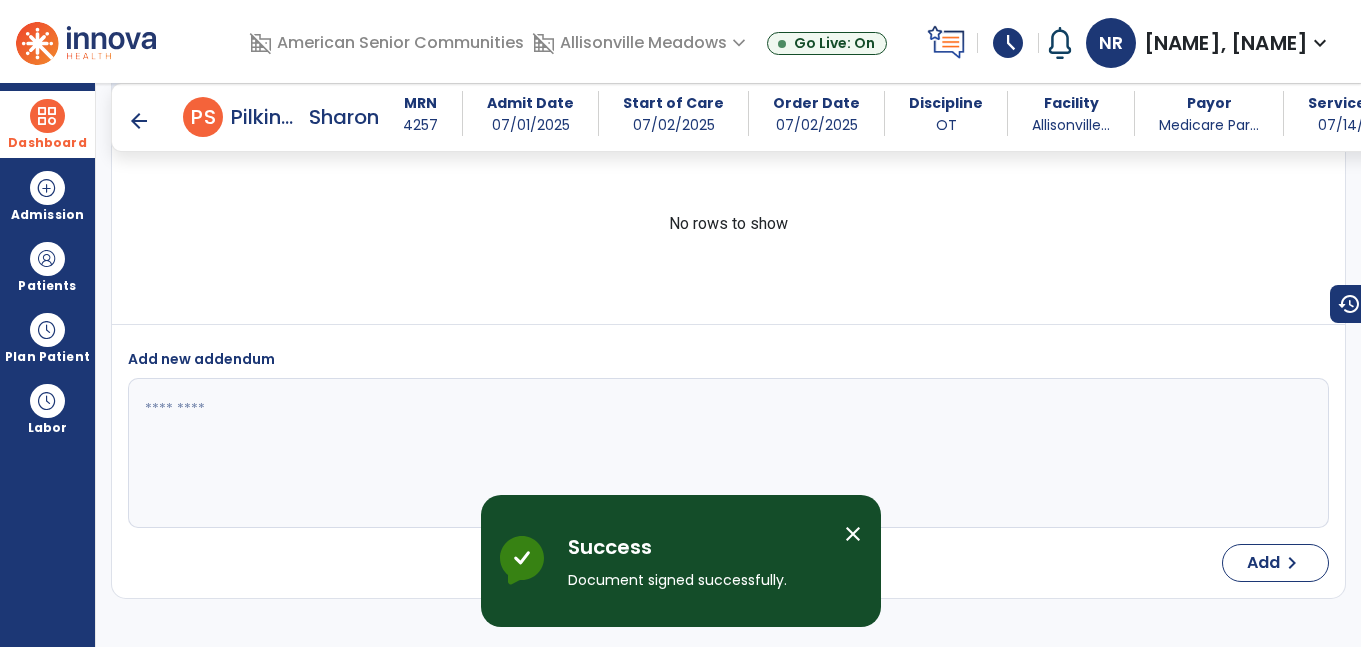 click on "Dashboard" at bounding box center [47, 143] 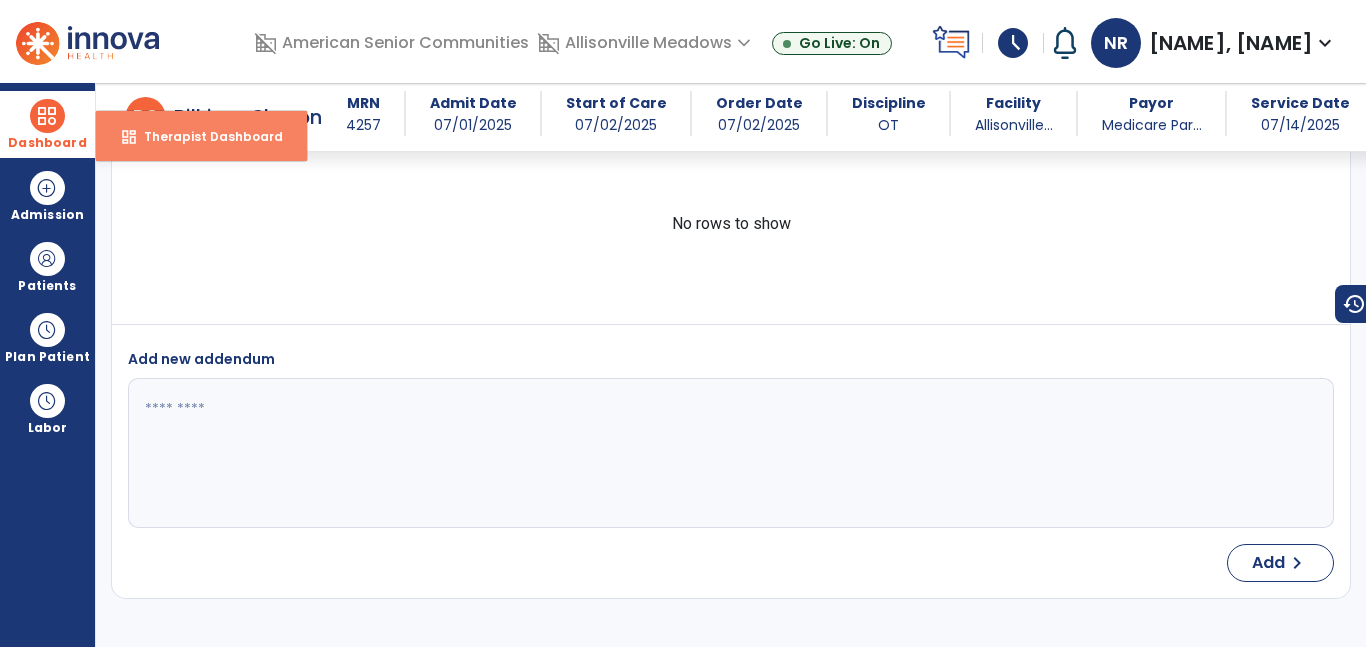 click on "dashboard  Therapist Dashboard" at bounding box center (201, 136) 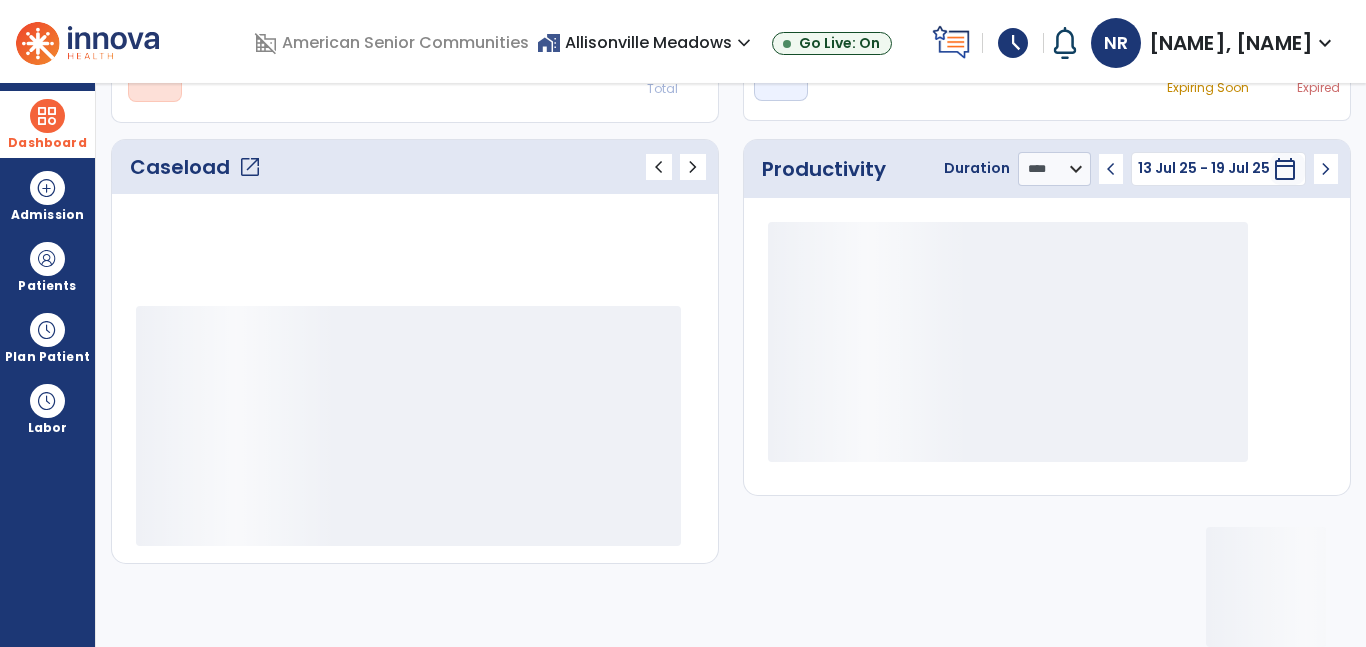 scroll, scrollTop: 230, scrollLeft: 0, axis: vertical 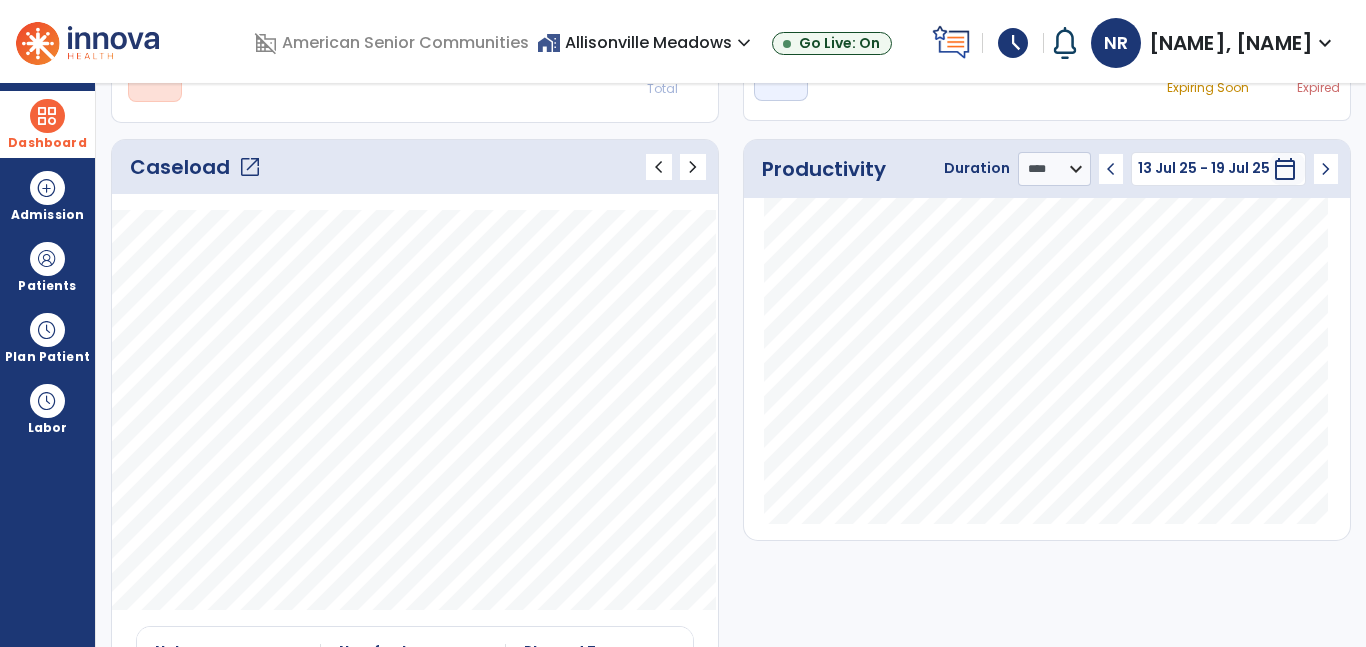 click on "open_in_new" 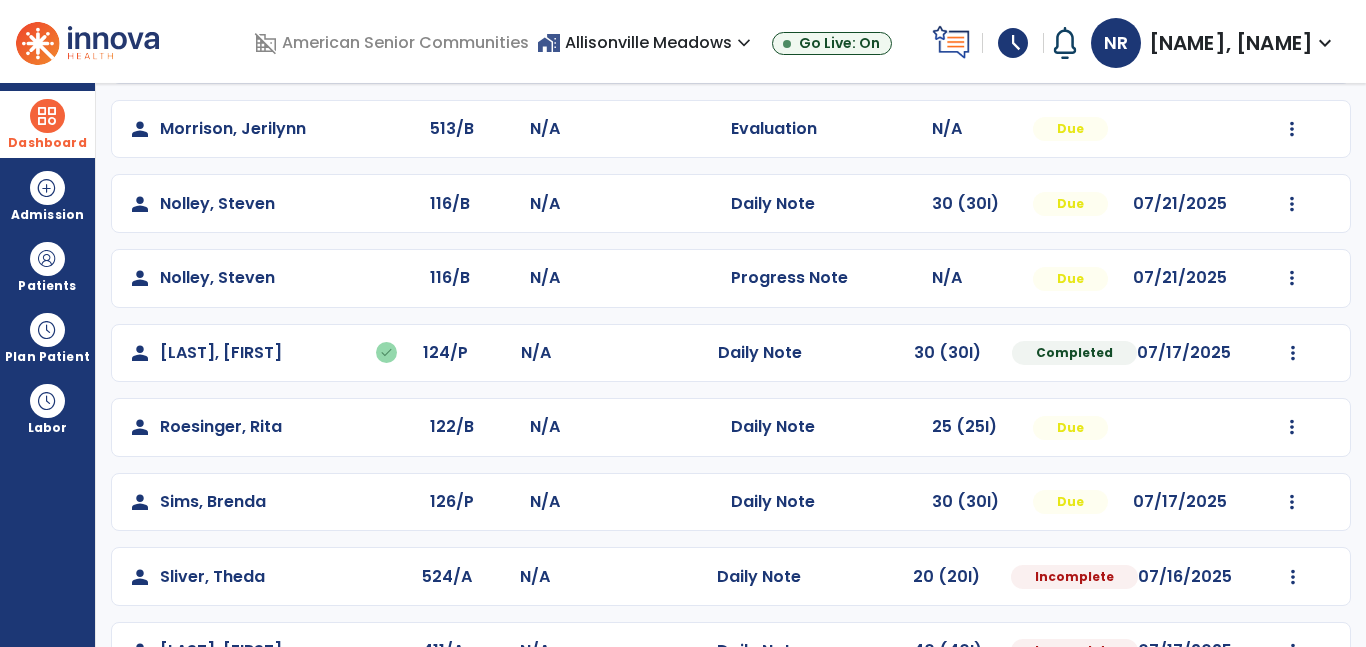 scroll, scrollTop: 996, scrollLeft: 0, axis: vertical 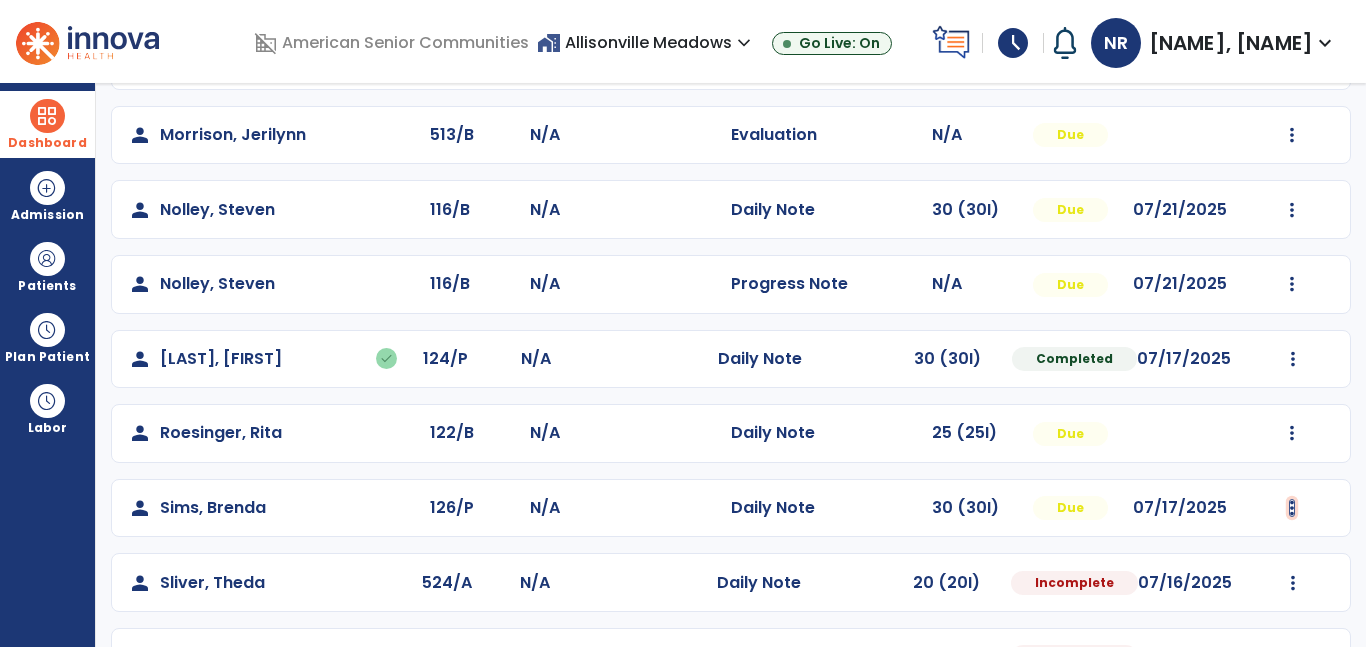 click at bounding box center [1293, -634] 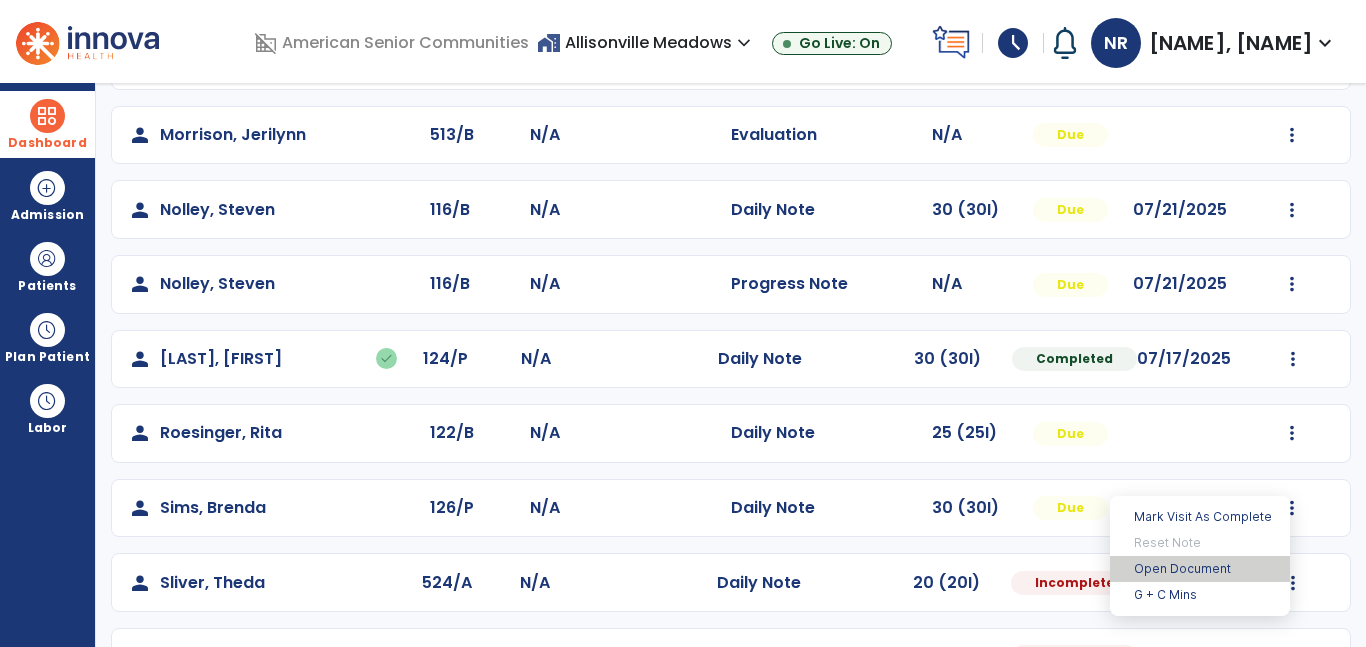click on "Open Document" at bounding box center [1200, 569] 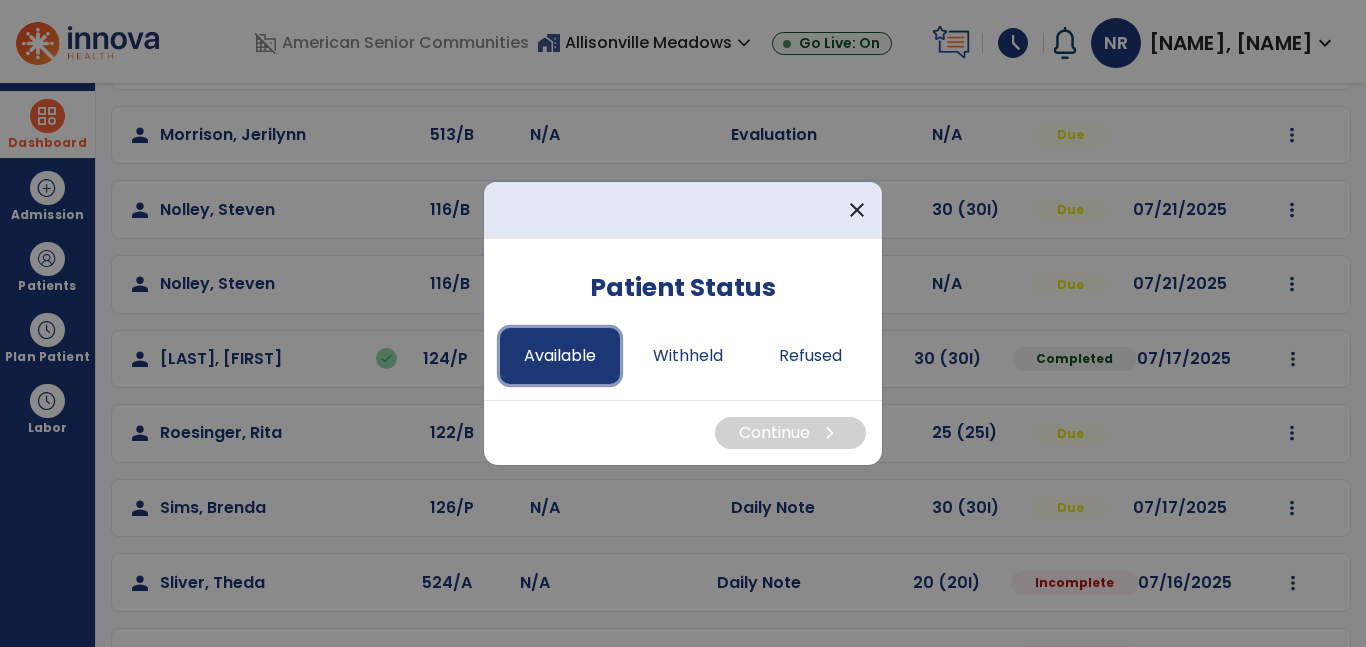 click on "Available" at bounding box center [560, 356] 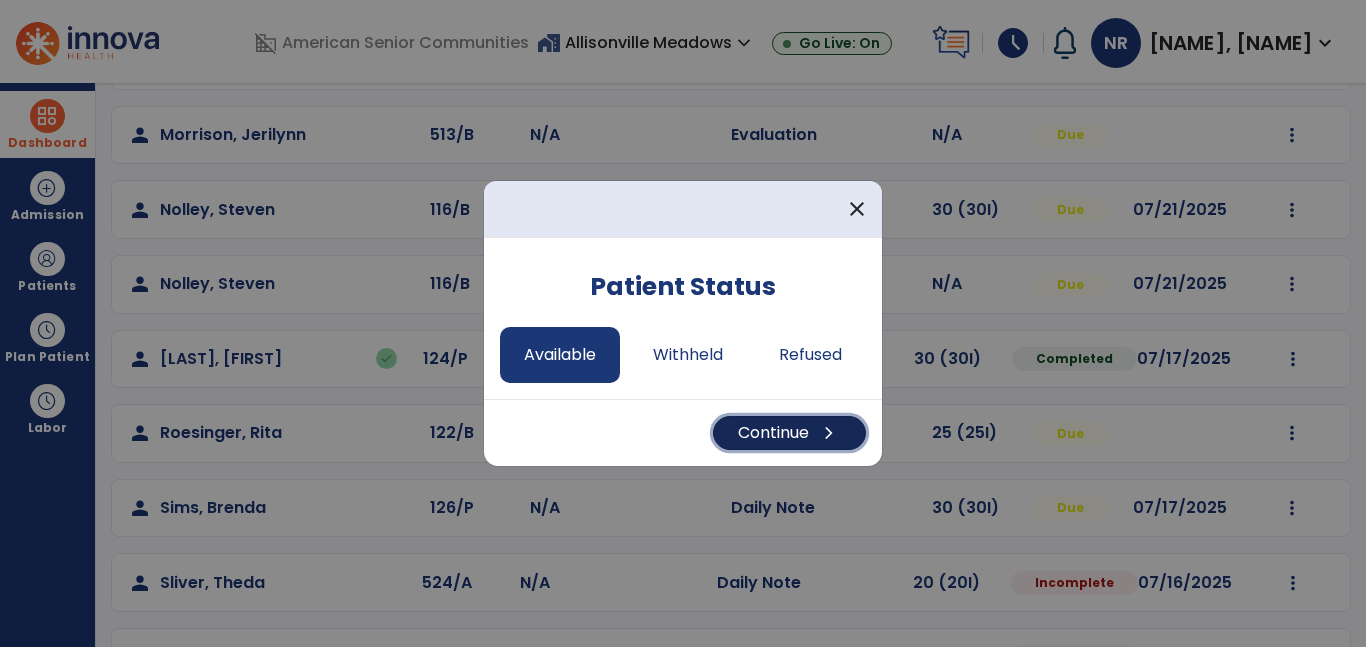 click on "Continue   chevron_right" at bounding box center [789, 433] 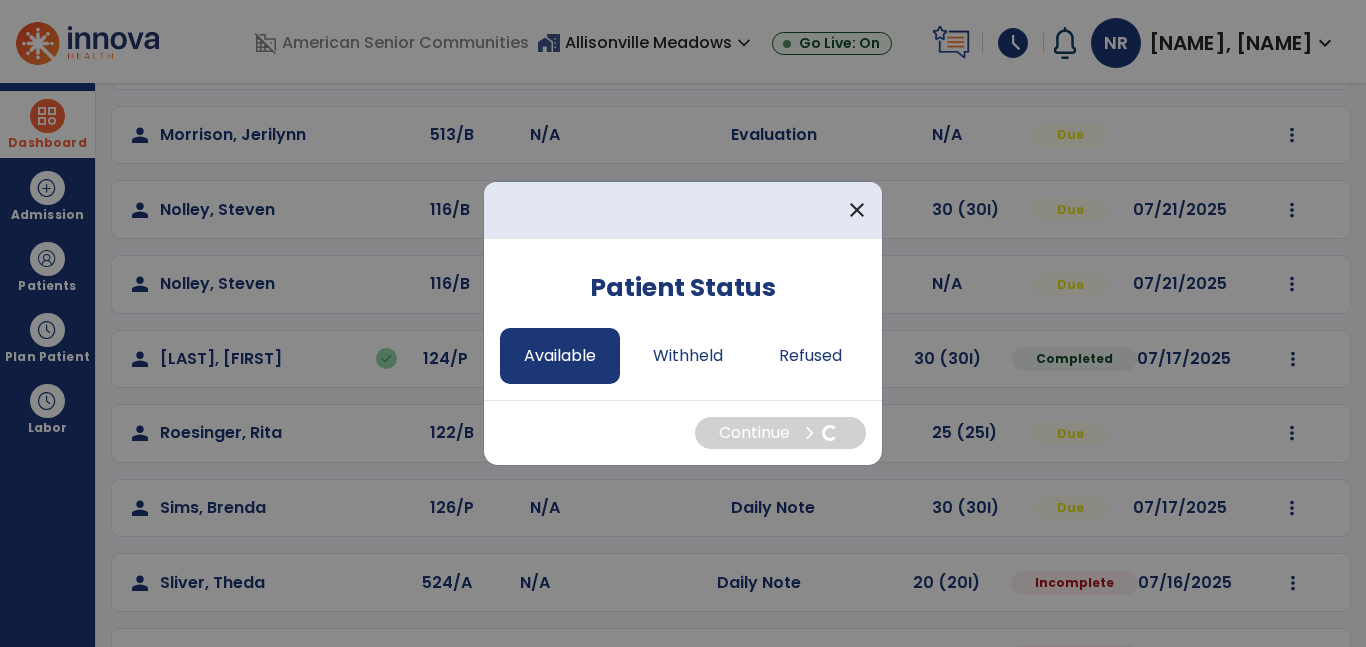 select on "*" 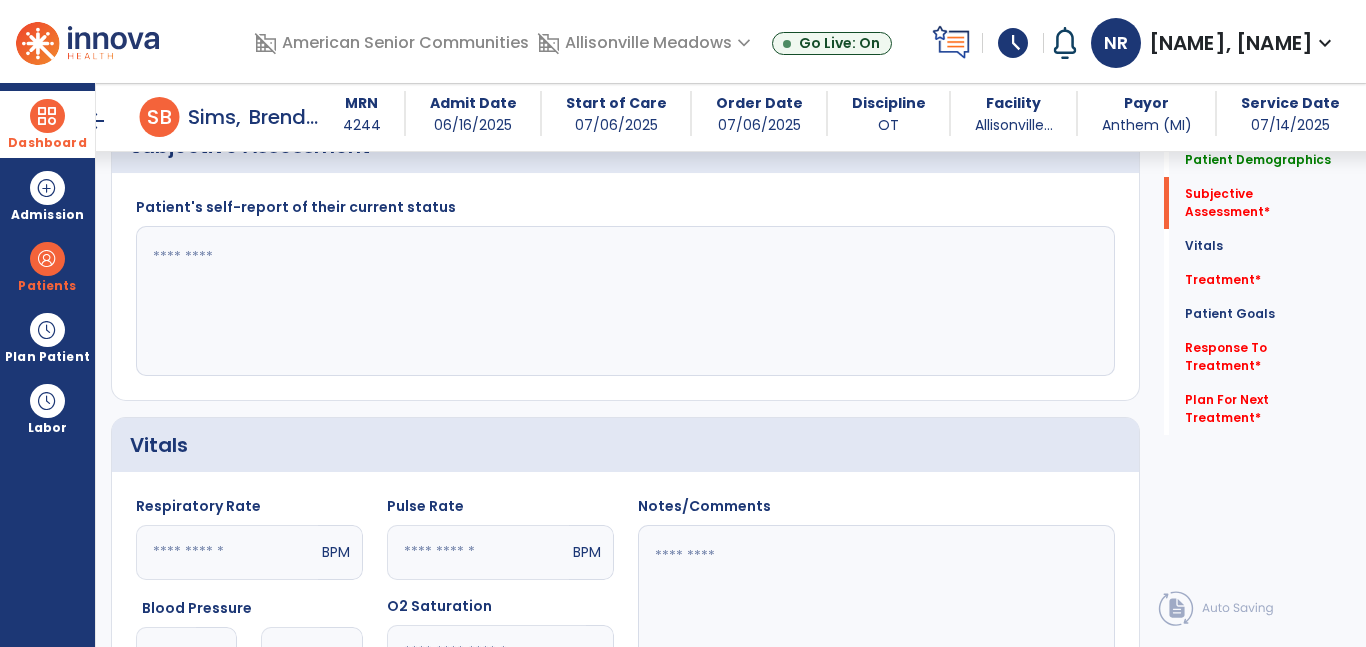 scroll, scrollTop: 338, scrollLeft: 0, axis: vertical 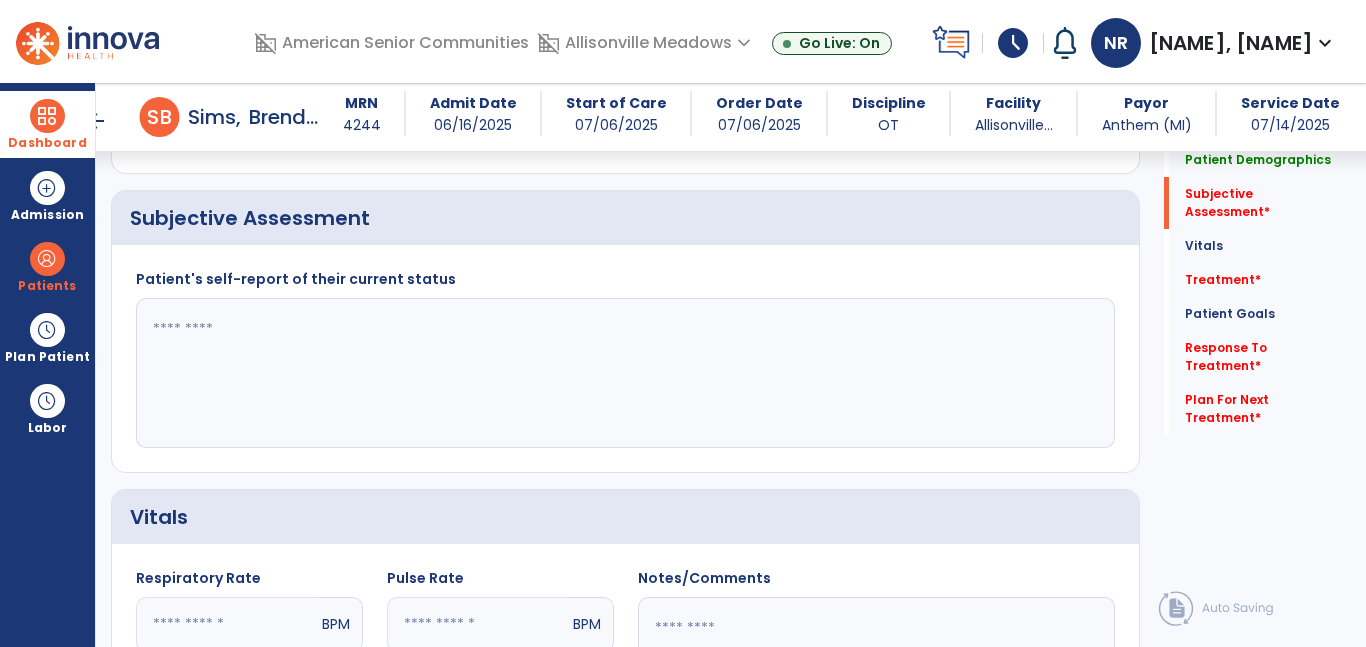 click 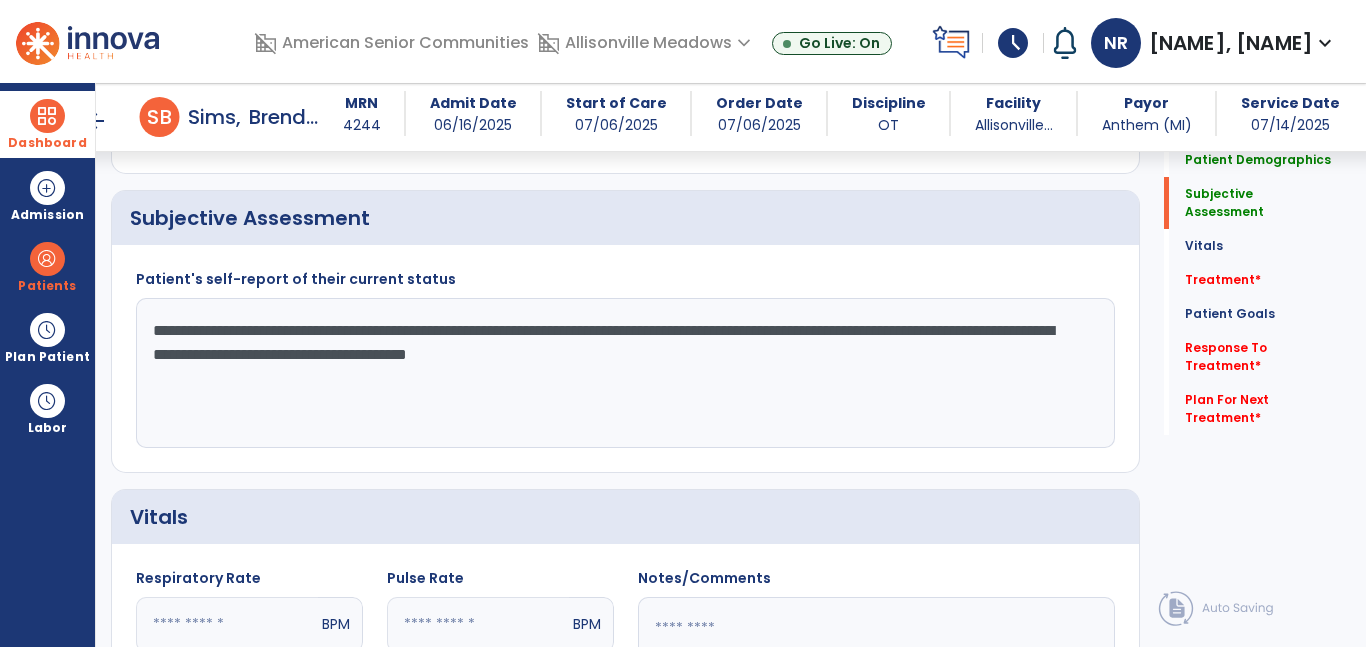 drag, startPoint x: 728, startPoint y: 368, endPoint x: 135, endPoint y: 313, distance: 595.5451 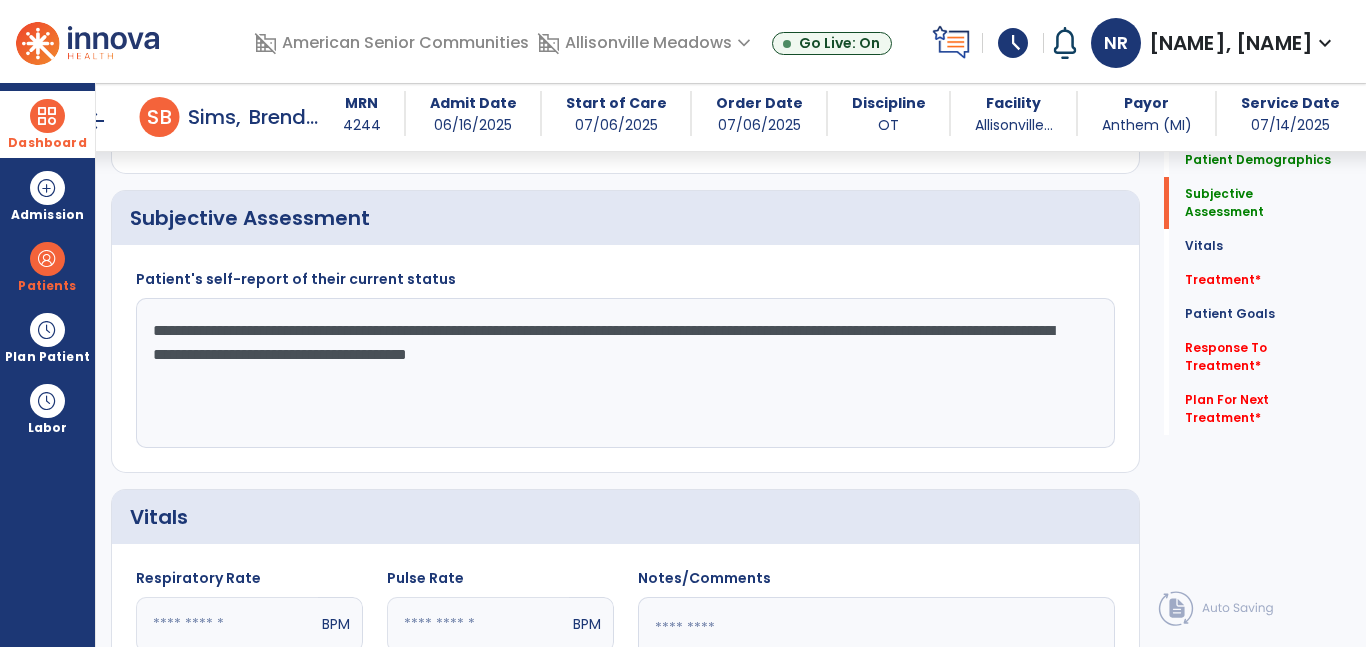click on "**********" 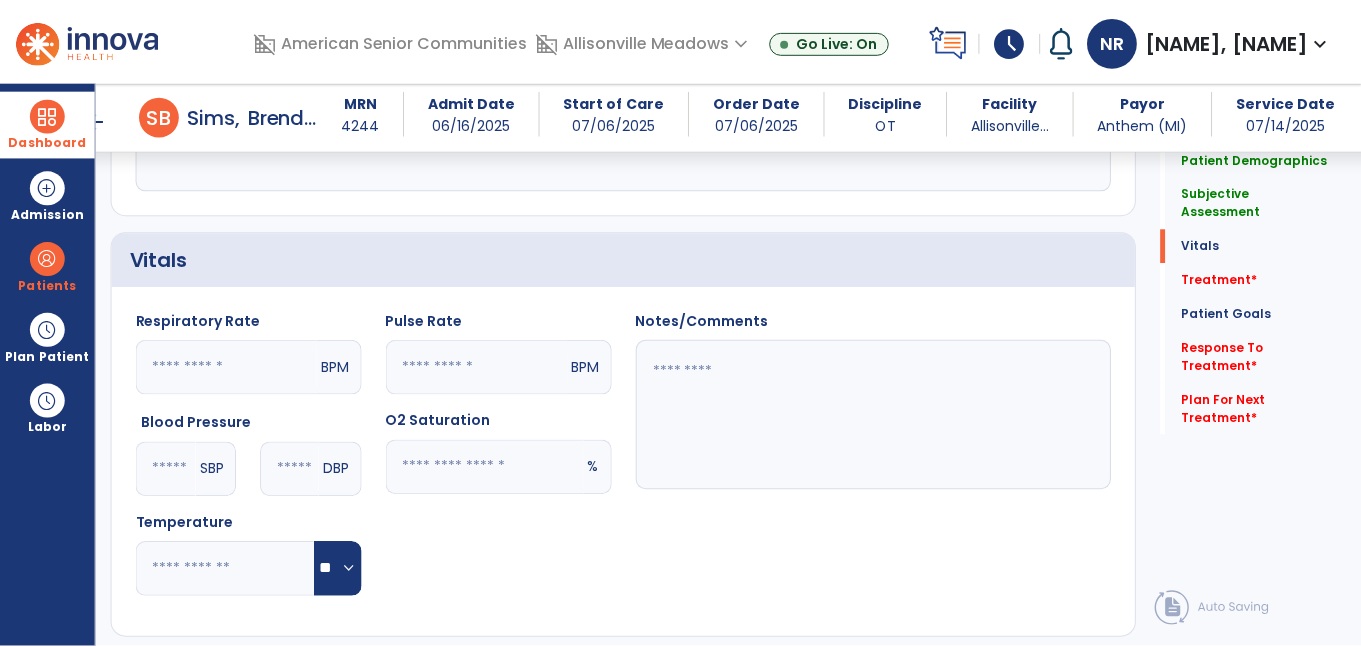 scroll, scrollTop: 1123, scrollLeft: 0, axis: vertical 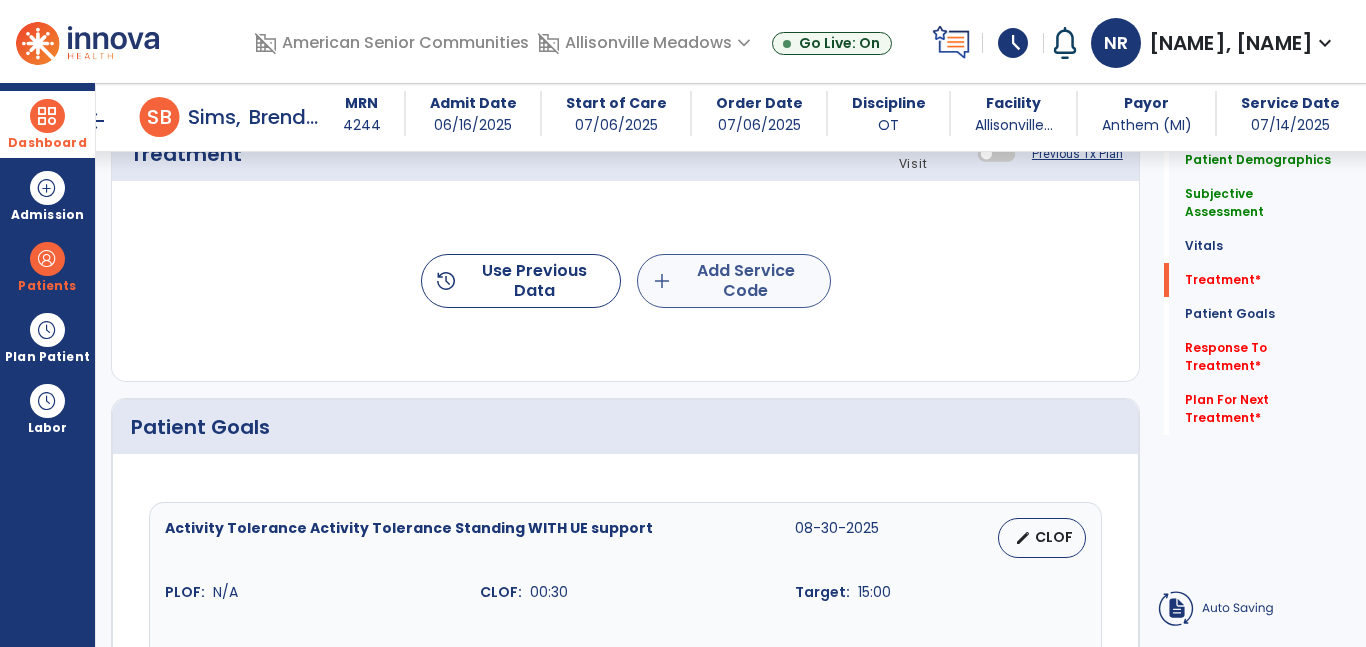 type on "**********" 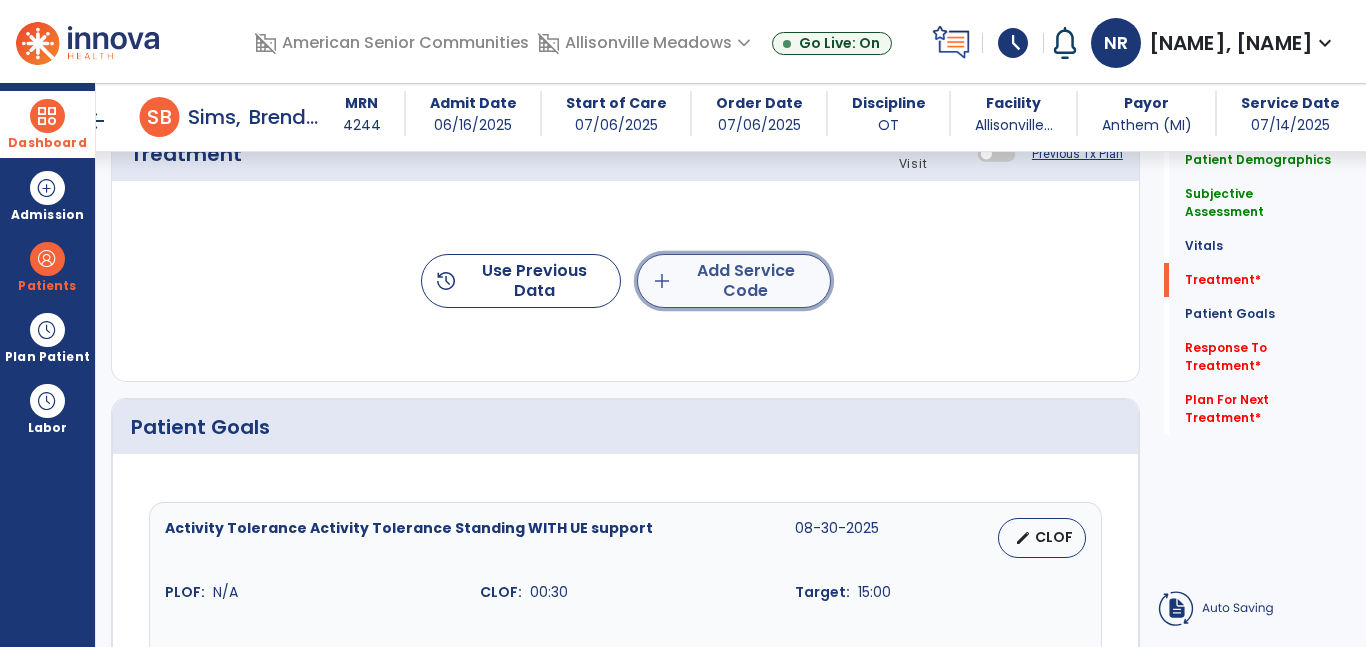 click on "add" 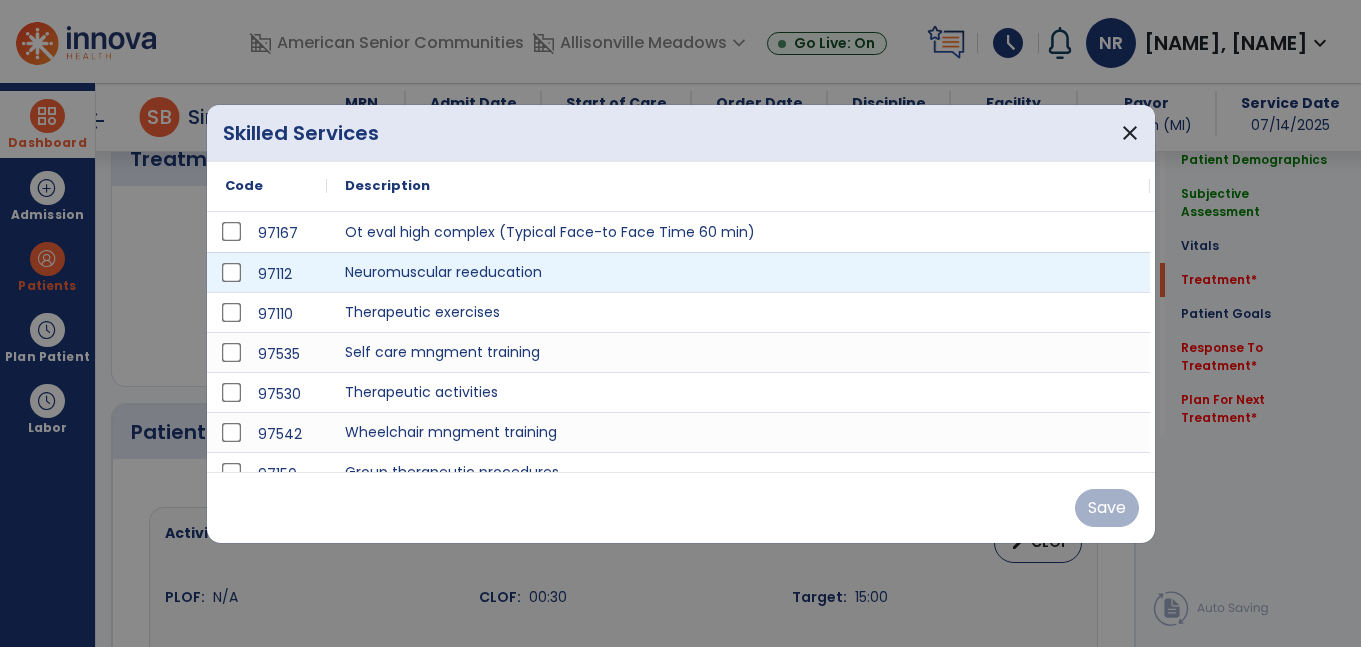 scroll, scrollTop: 1123, scrollLeft: 0, axis: vertical 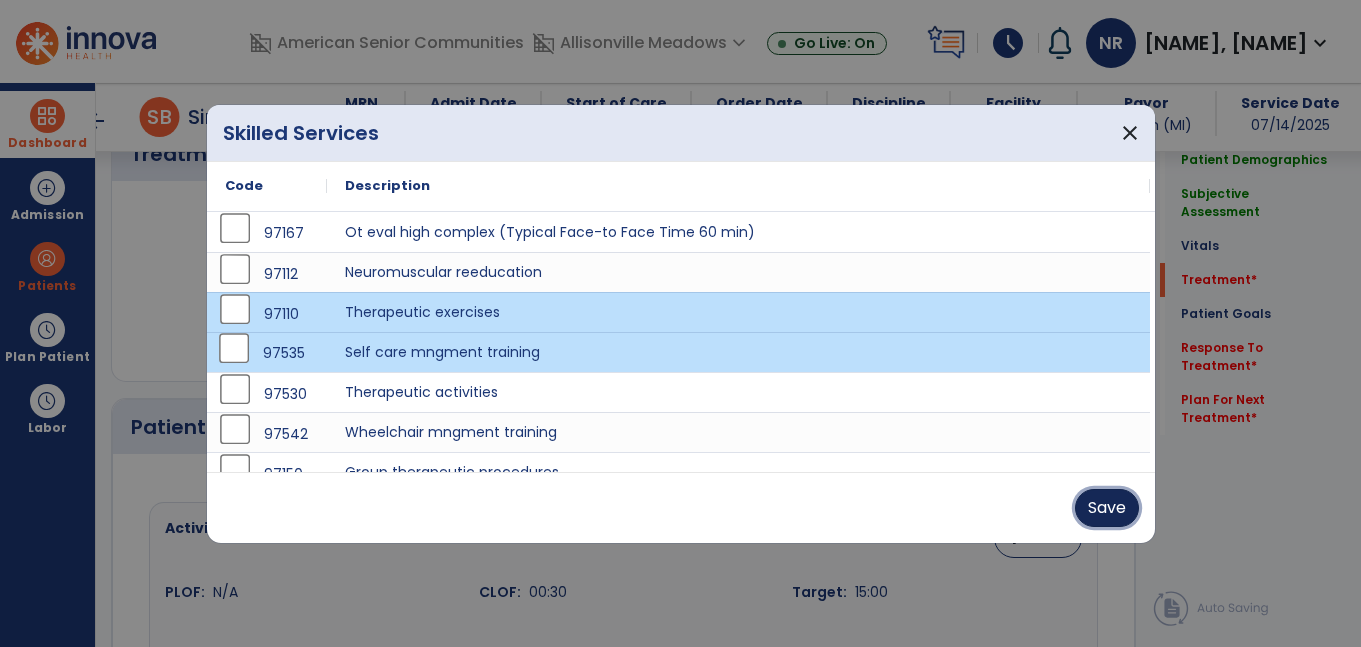 click on "Save" at bounding box center (1107, 508) 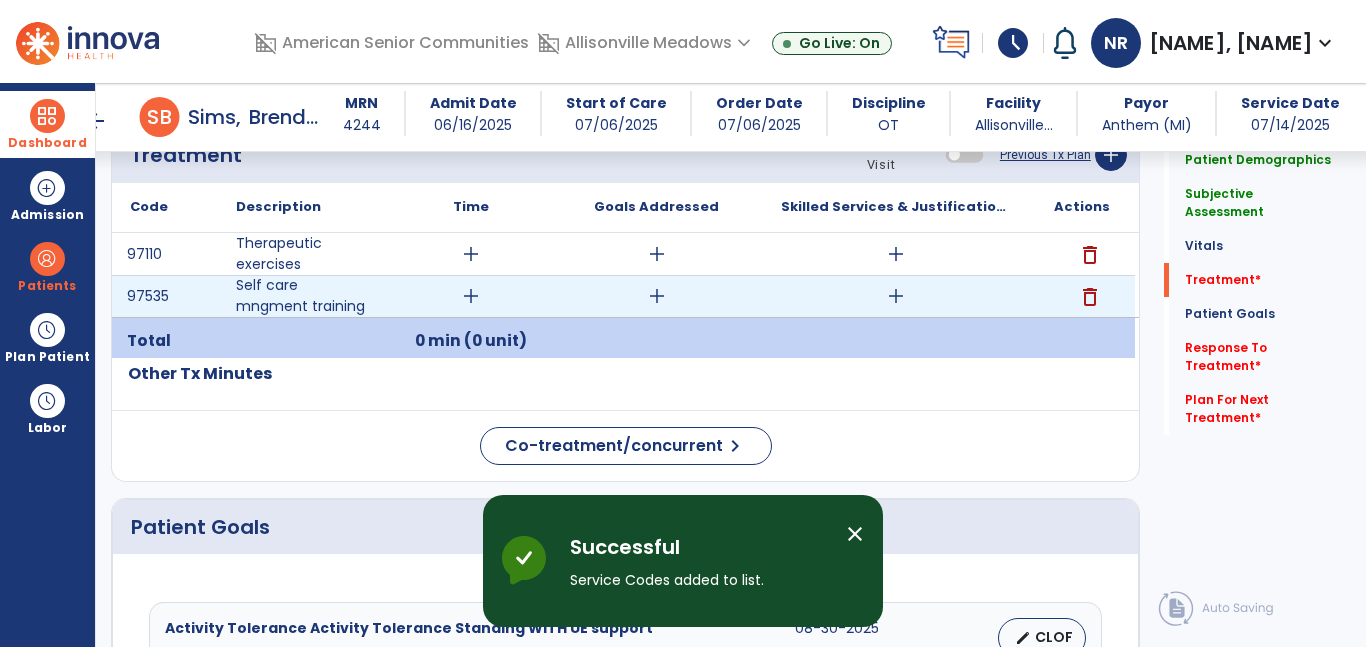 click on "add" at bounding box center [471, 296] 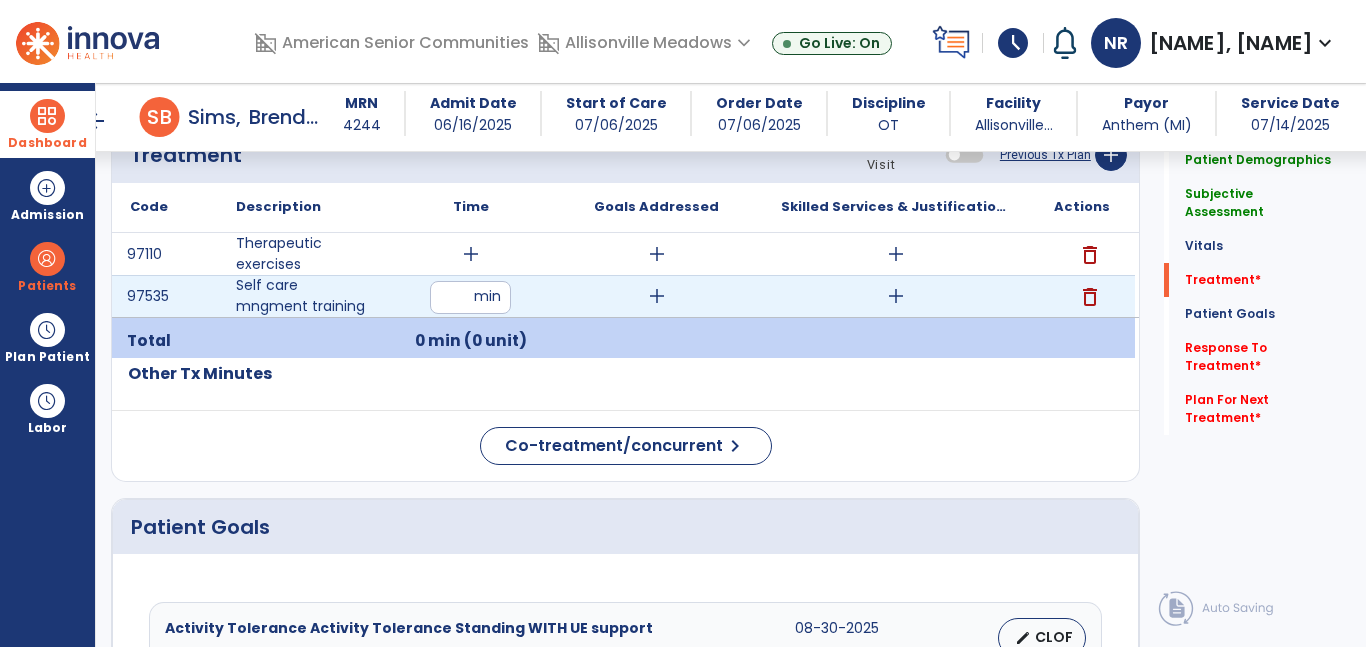 type on "**" 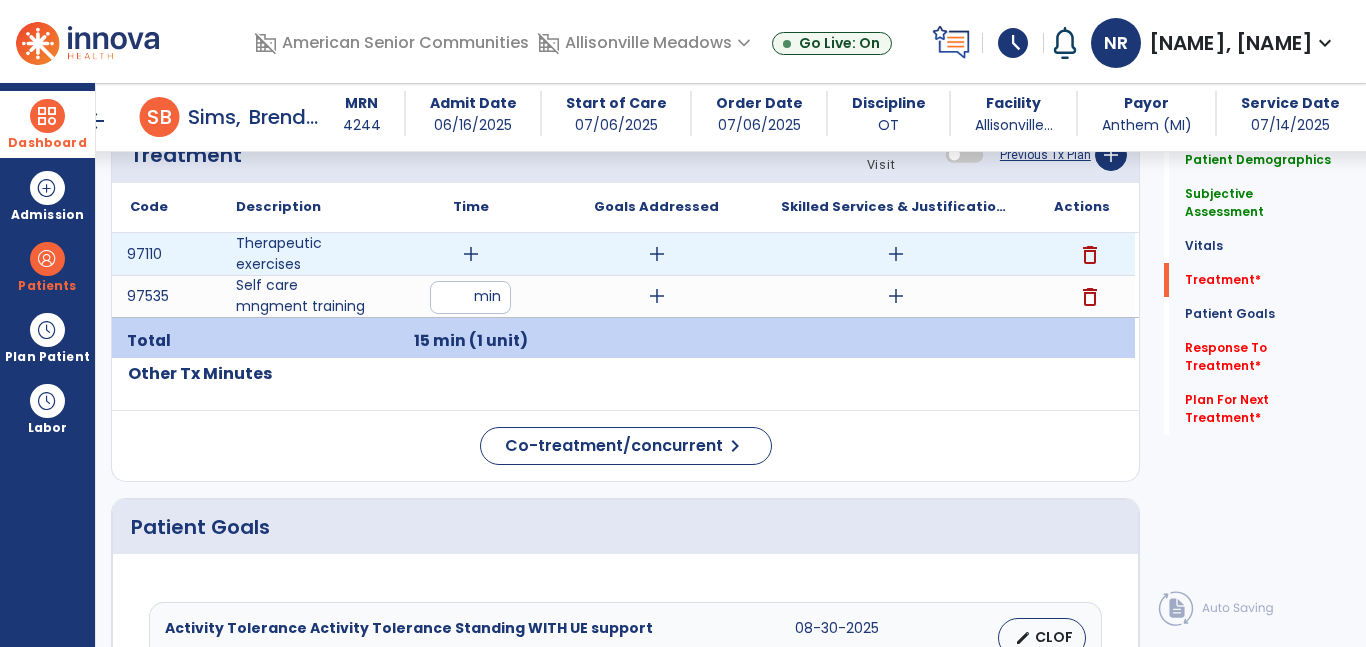 click on "add" at bounding box center [471, 254] 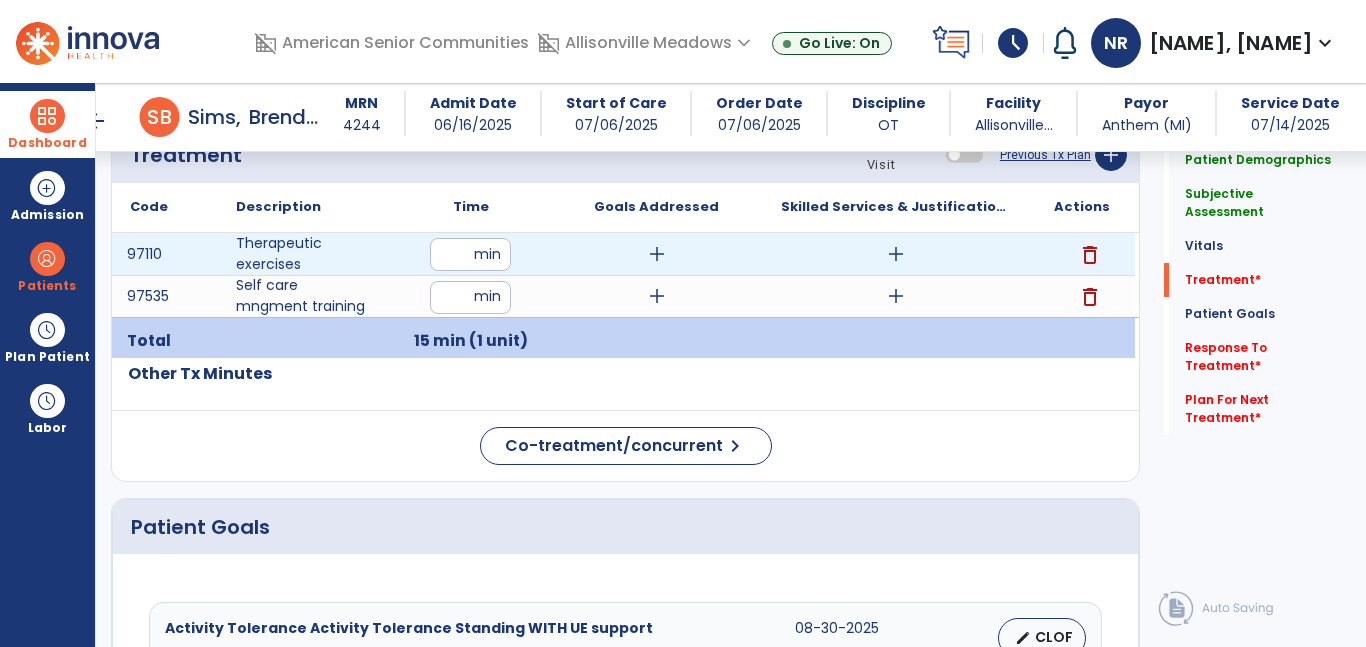 type on "**" 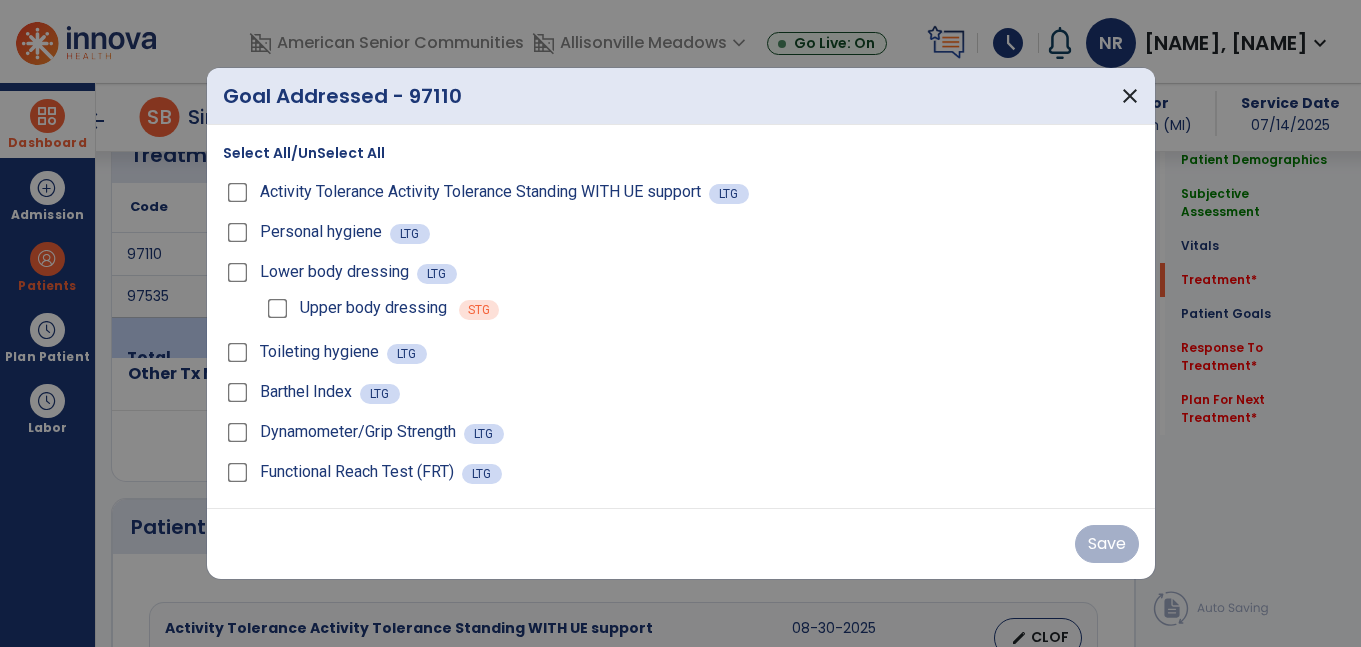 scroll, scrollTop: 1123, scrollLeft: 0, axis: vertical 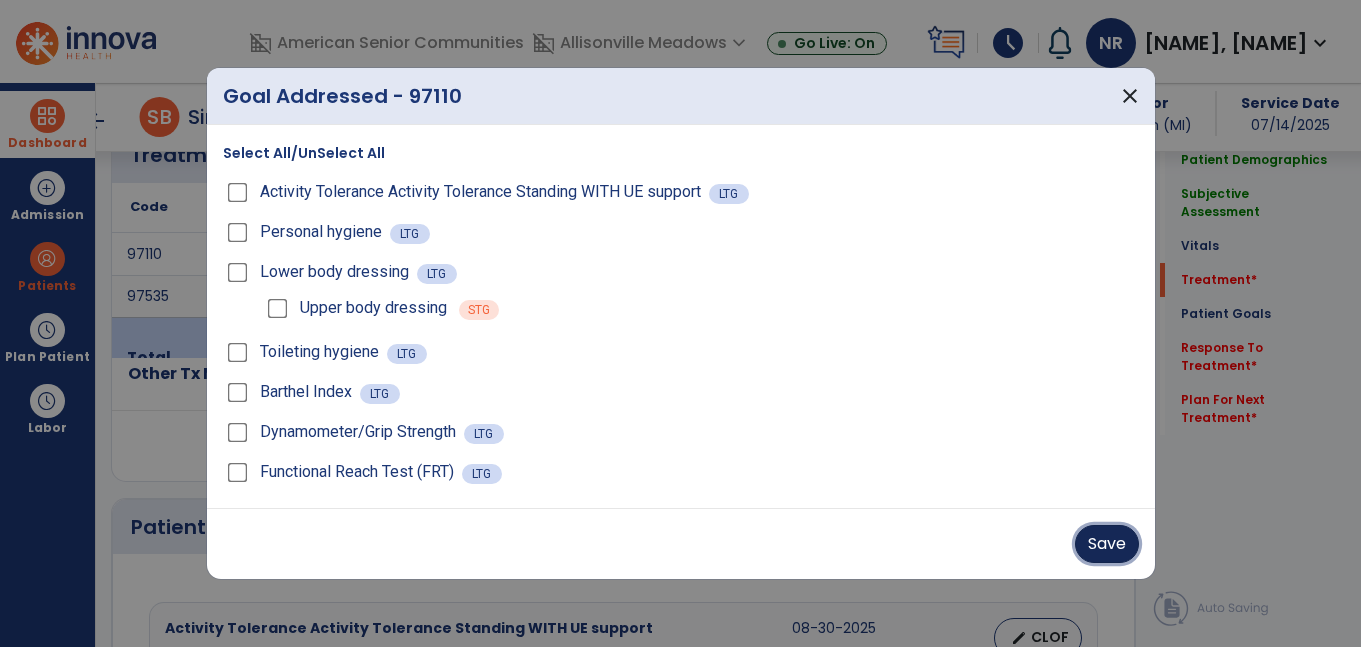 click on "Save" at bounding box center [1107, 544] 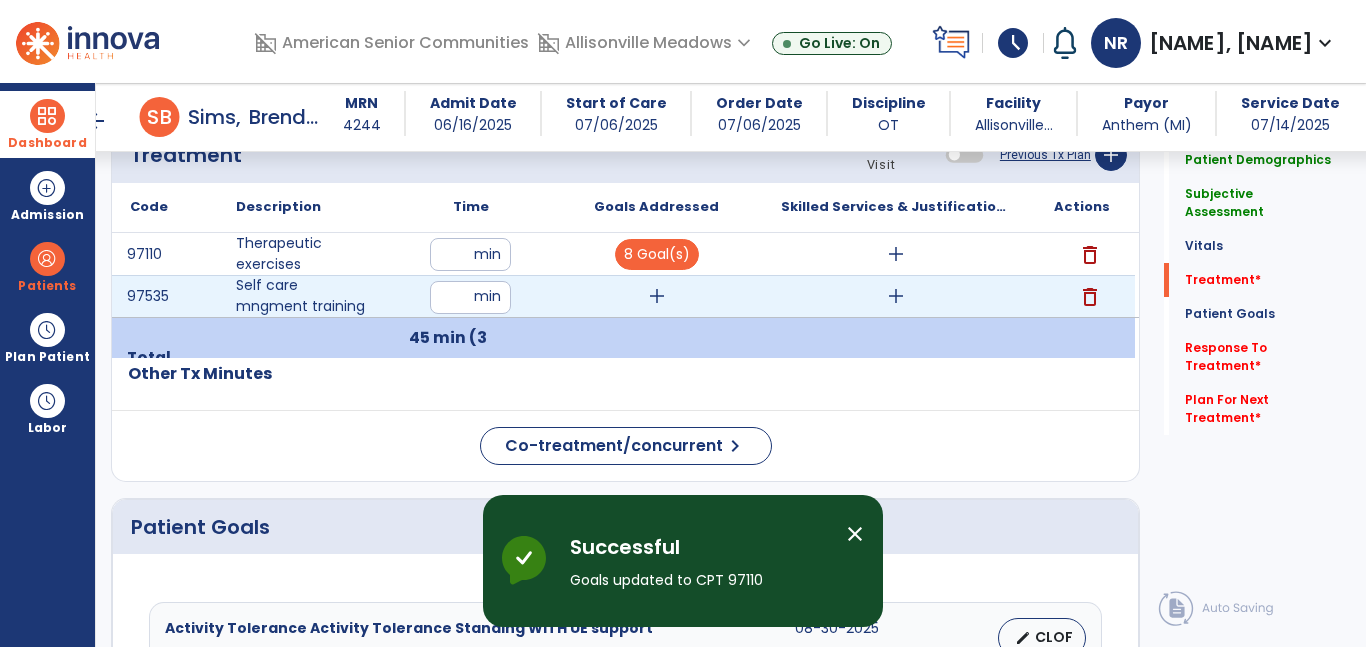 click on "add" at bounding box center (657, 296) 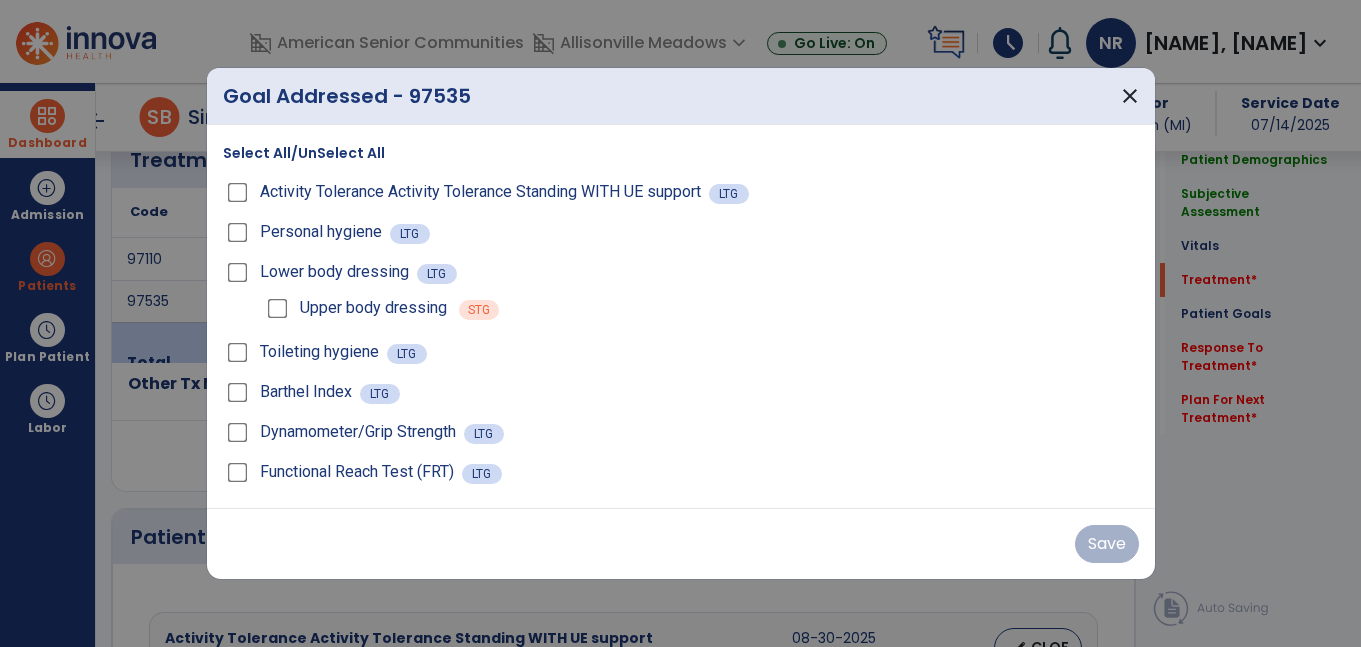 scroll, scrollTop: 1123, scrollLeft: 0, axis: vertical 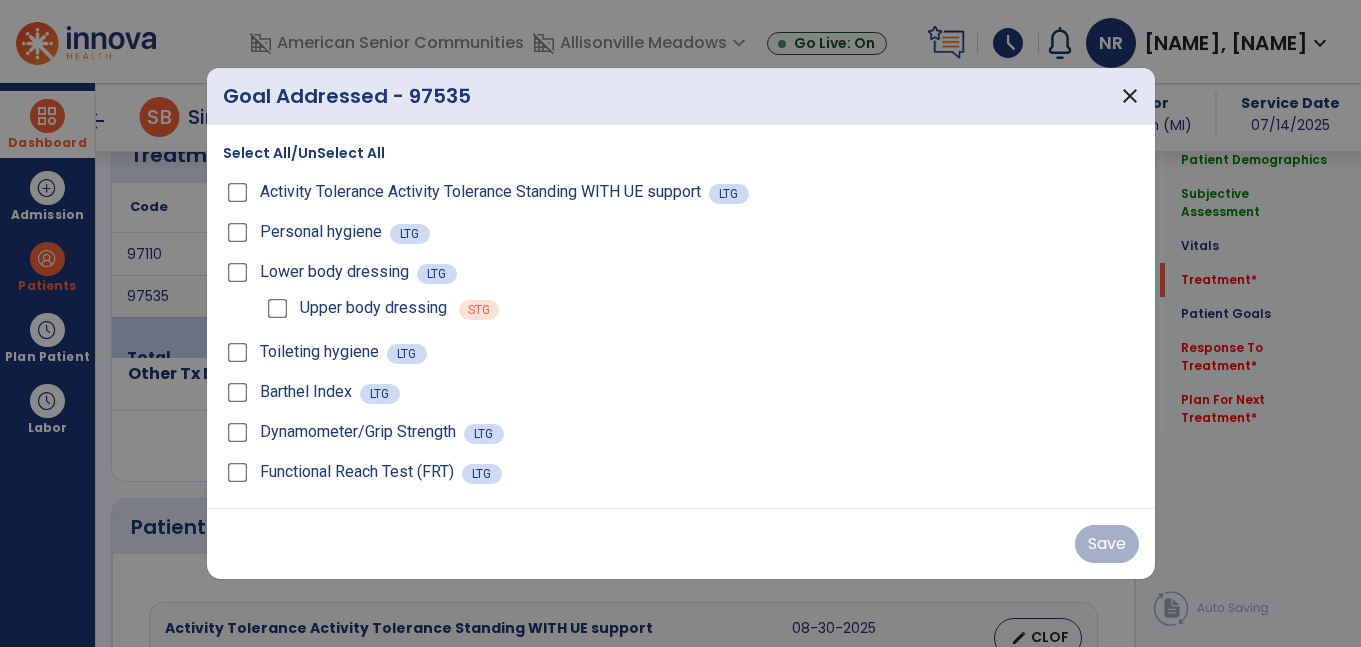 click on "Select All/UnSelect All" at bounding box center (304, 153) 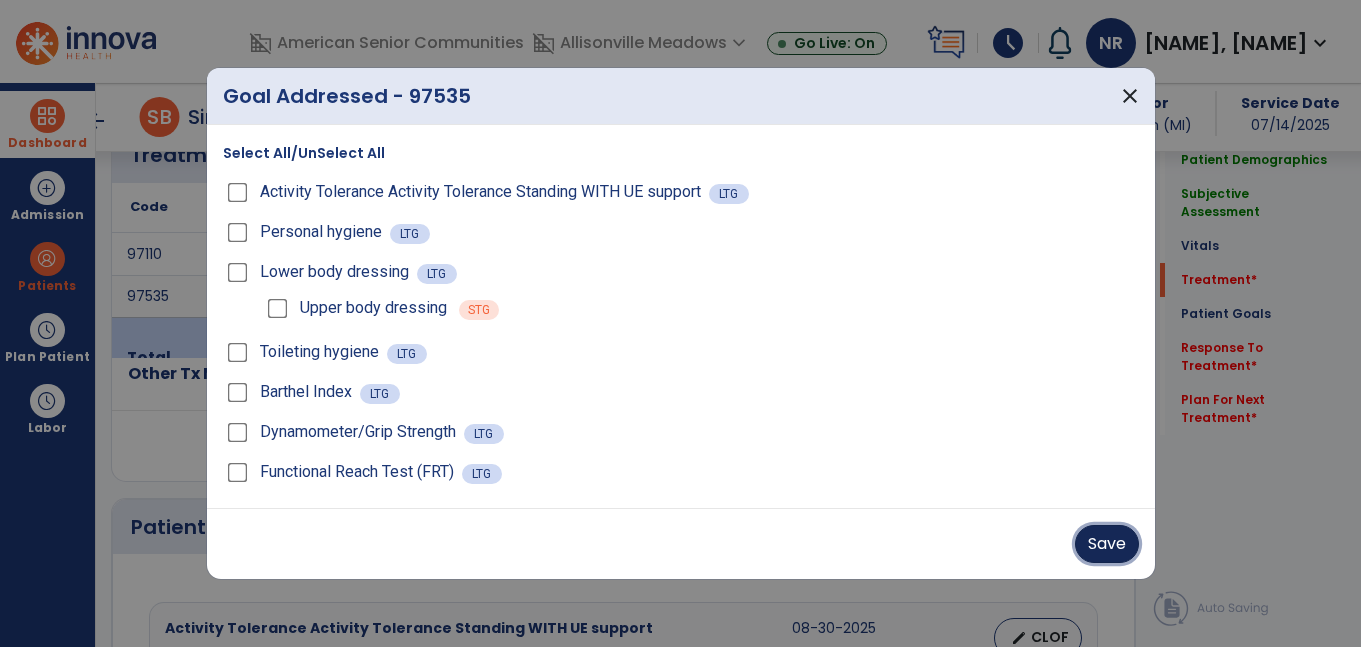 click on "Save" at bounding box center [1107, 544] 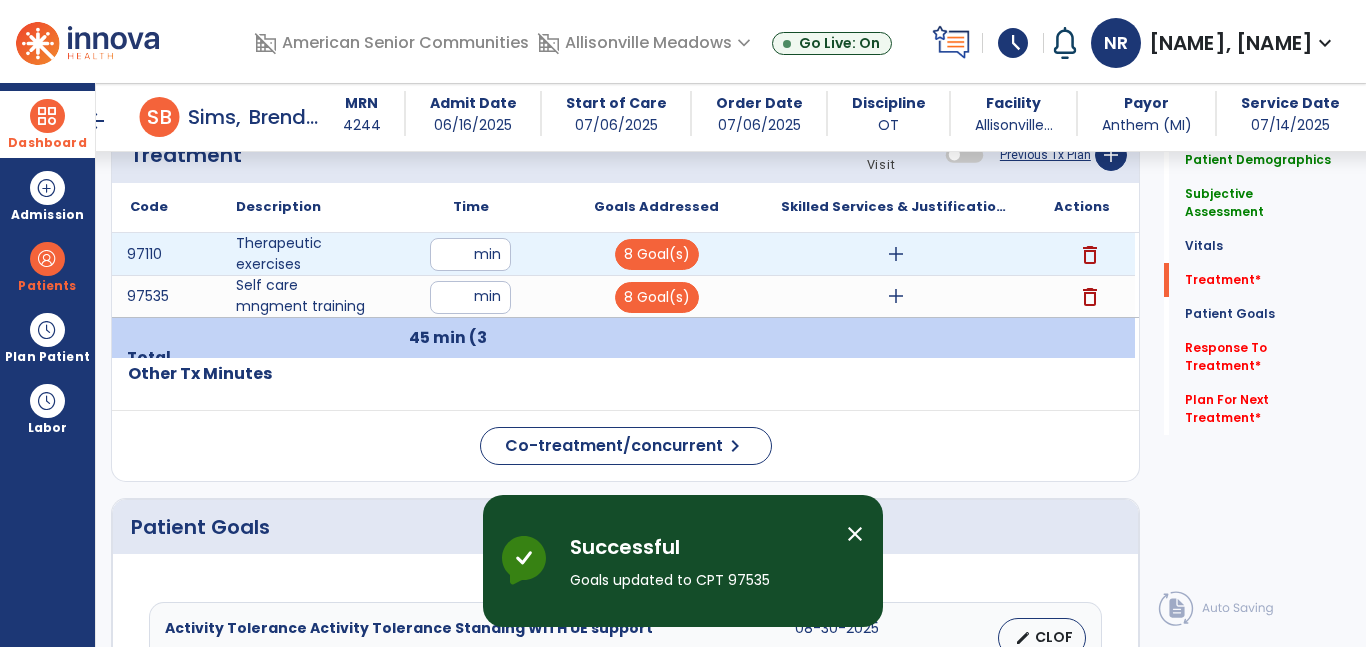 click on "add" at bounding box center [896, 254] 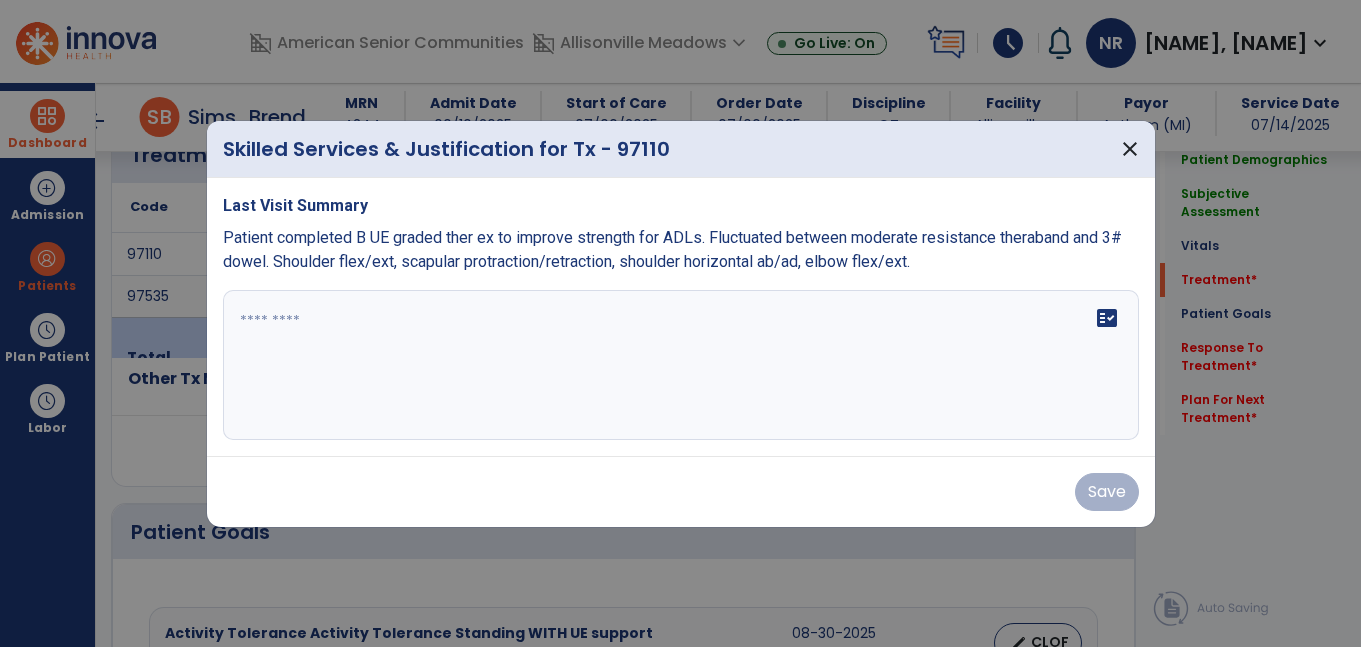 scroll, scrollTop: 1123, scrollLeft: 0, axis: vertical 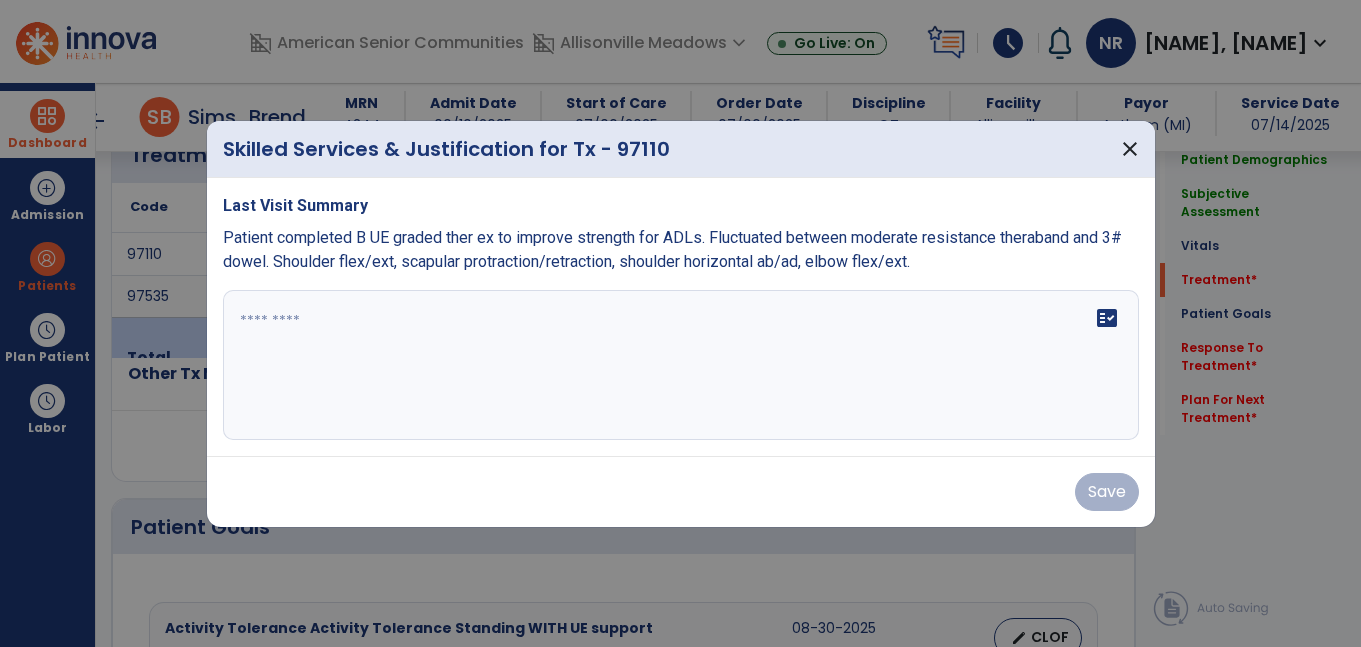click at bounding box center [681, 365] 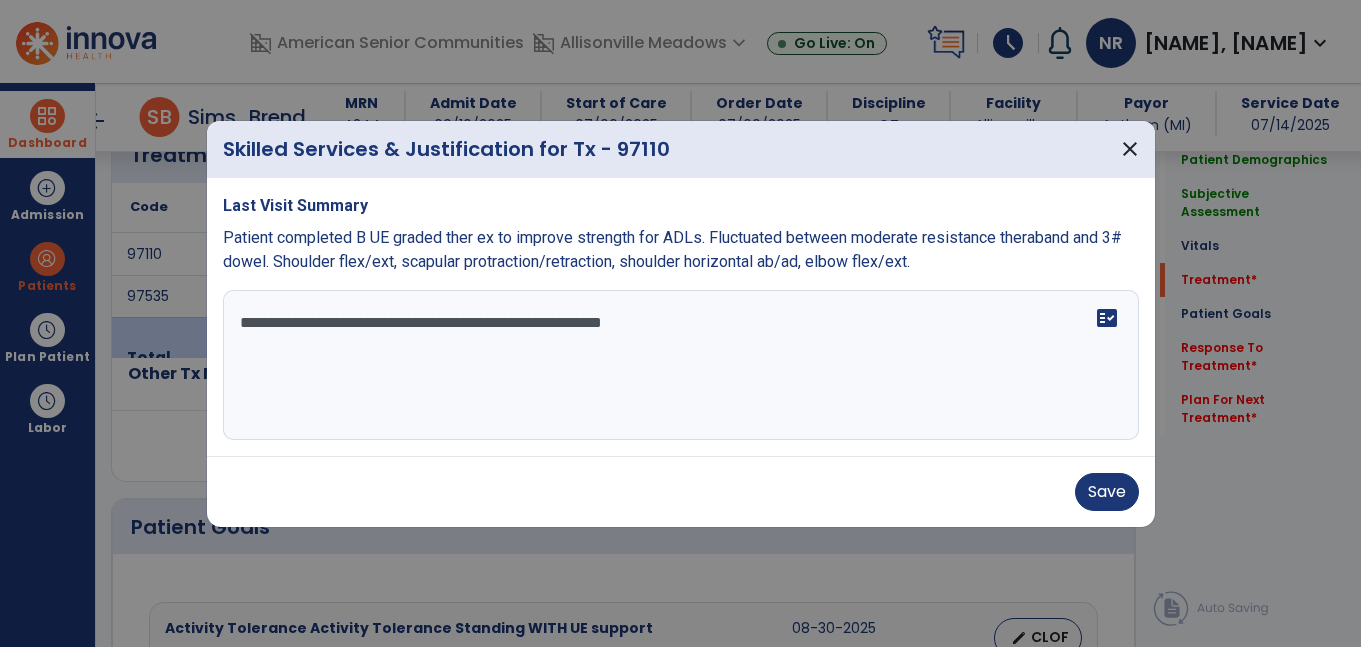 click on "**********" at bounding box center (681, 365) 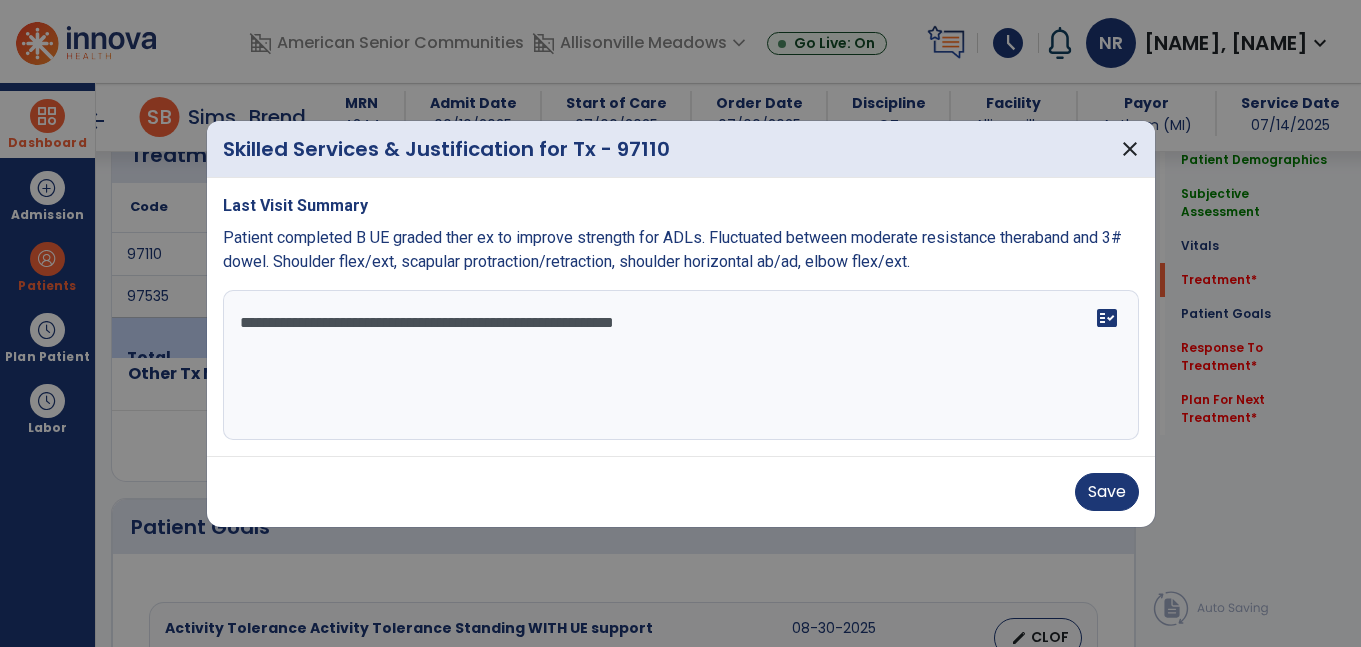 click on "**********" at bounding box center (681, 365) 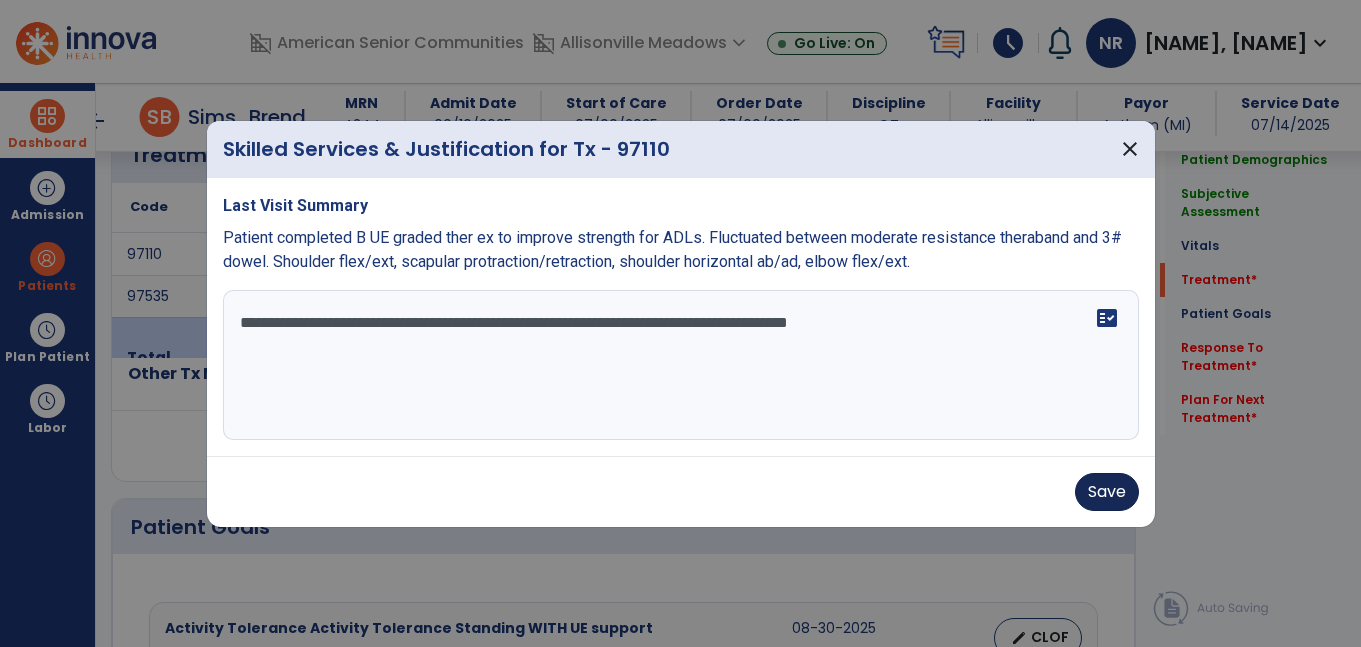 type on "**********" 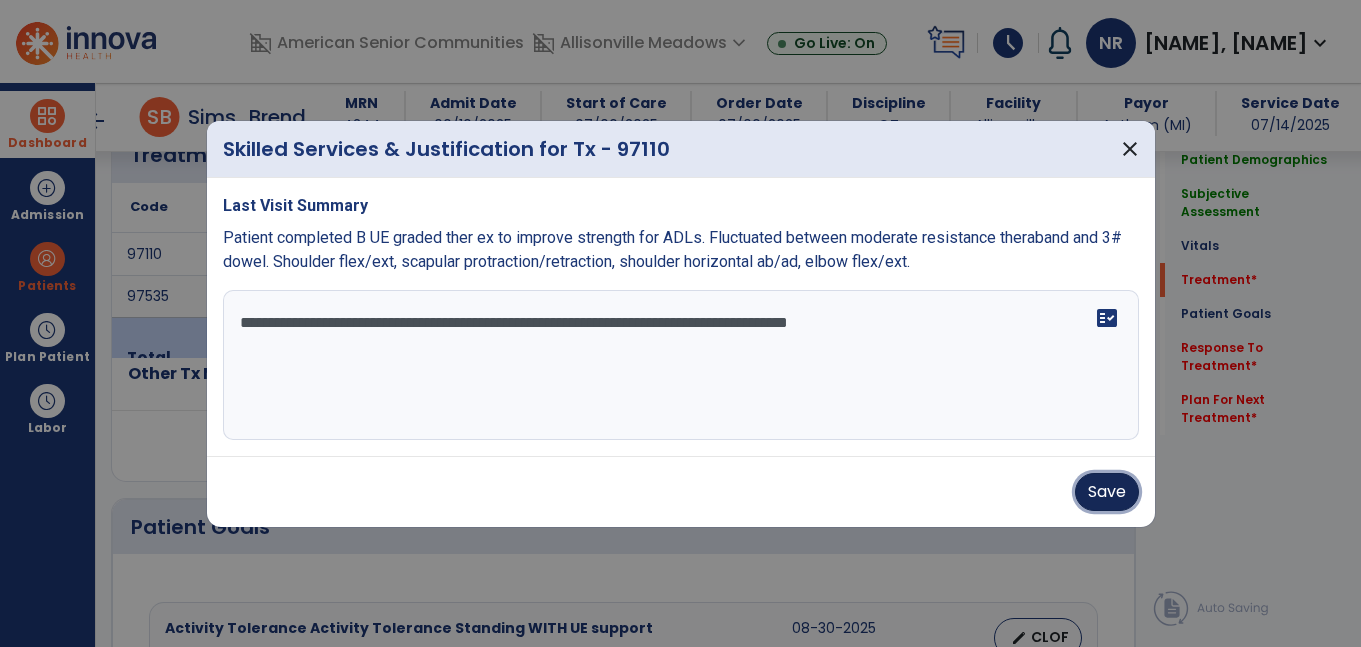 click on "Save" at bounding box center [1107, 492] 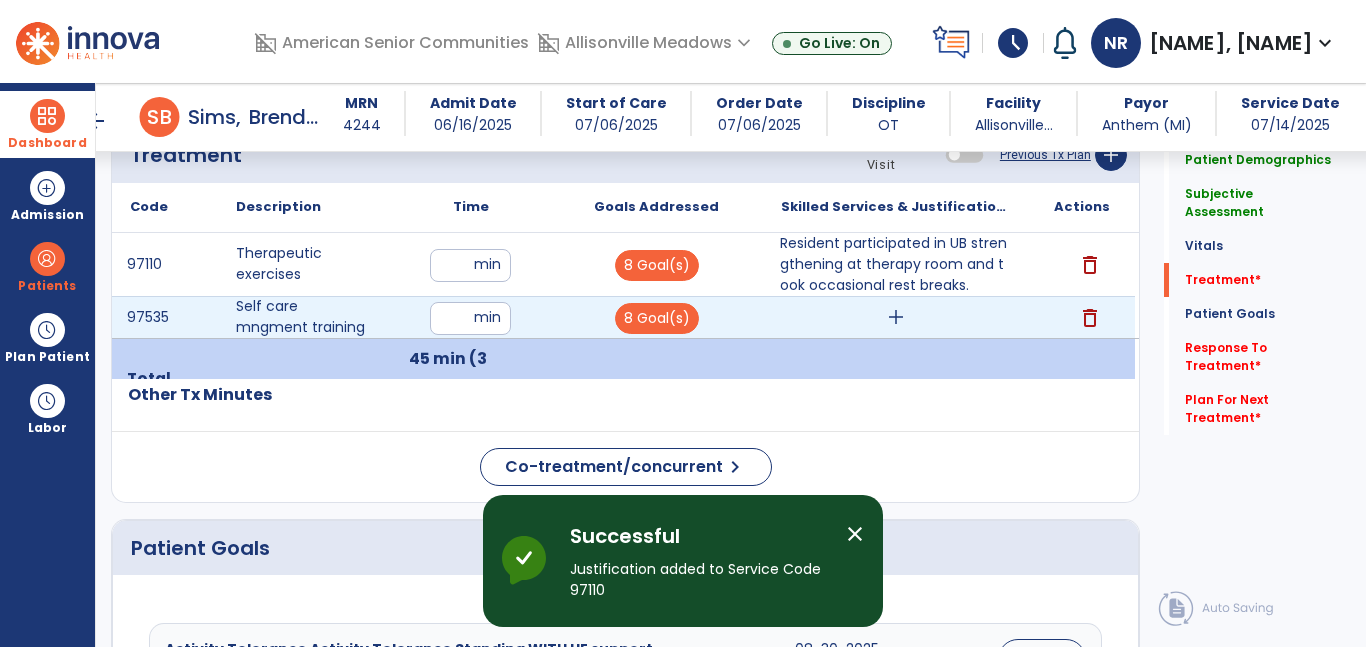 click on "add" at bounding box center (896, 317) 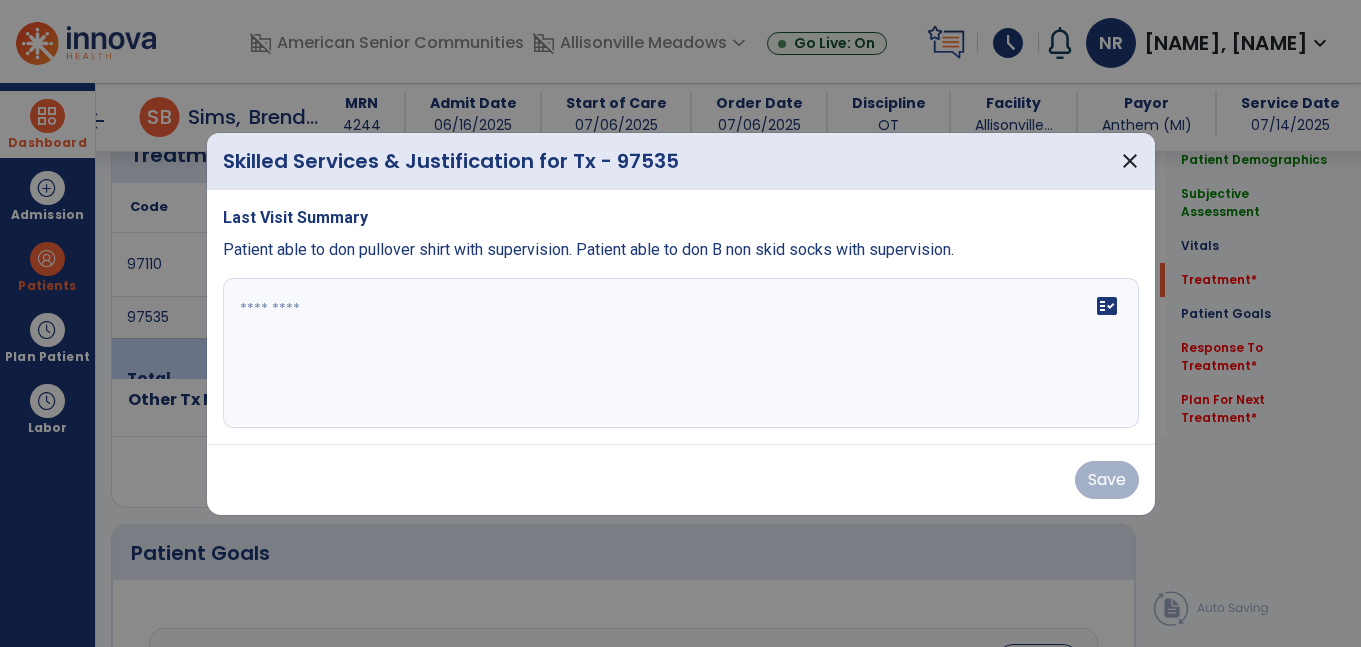 scroll, scrollTop: 1123, scrollLeft: 0, axis: vertical 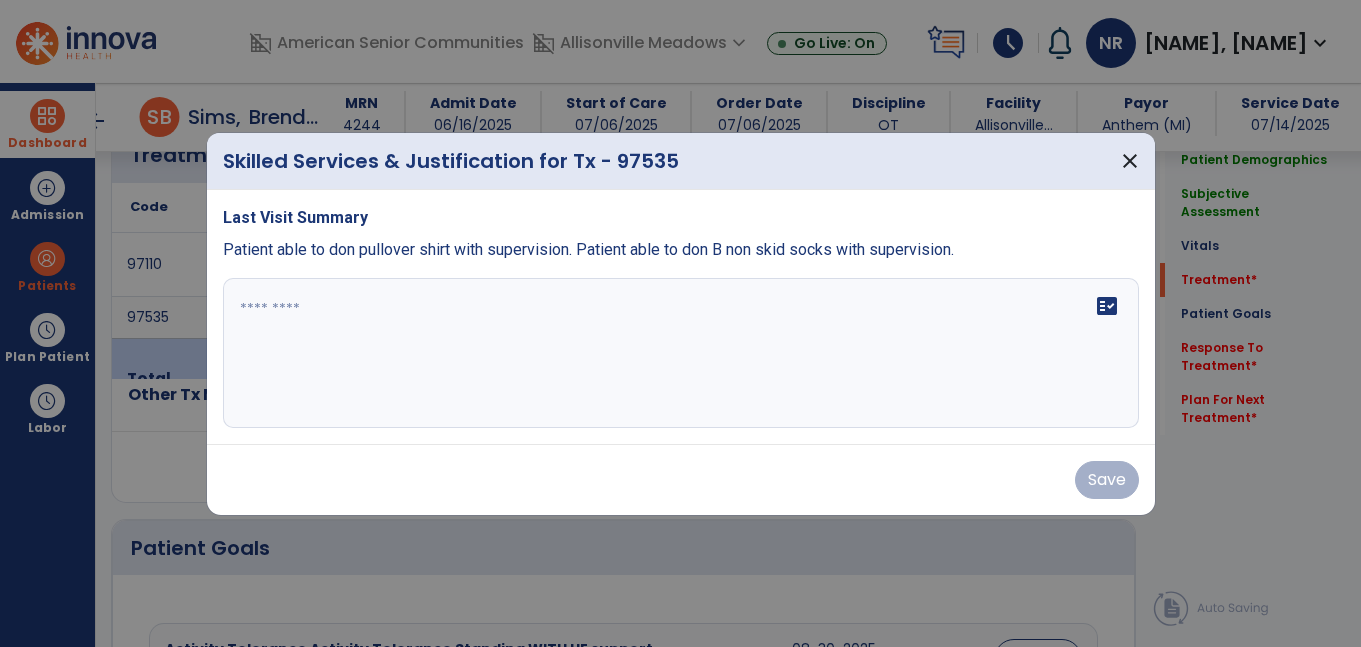 click on "fact_check" at bounding box center [681, 353] 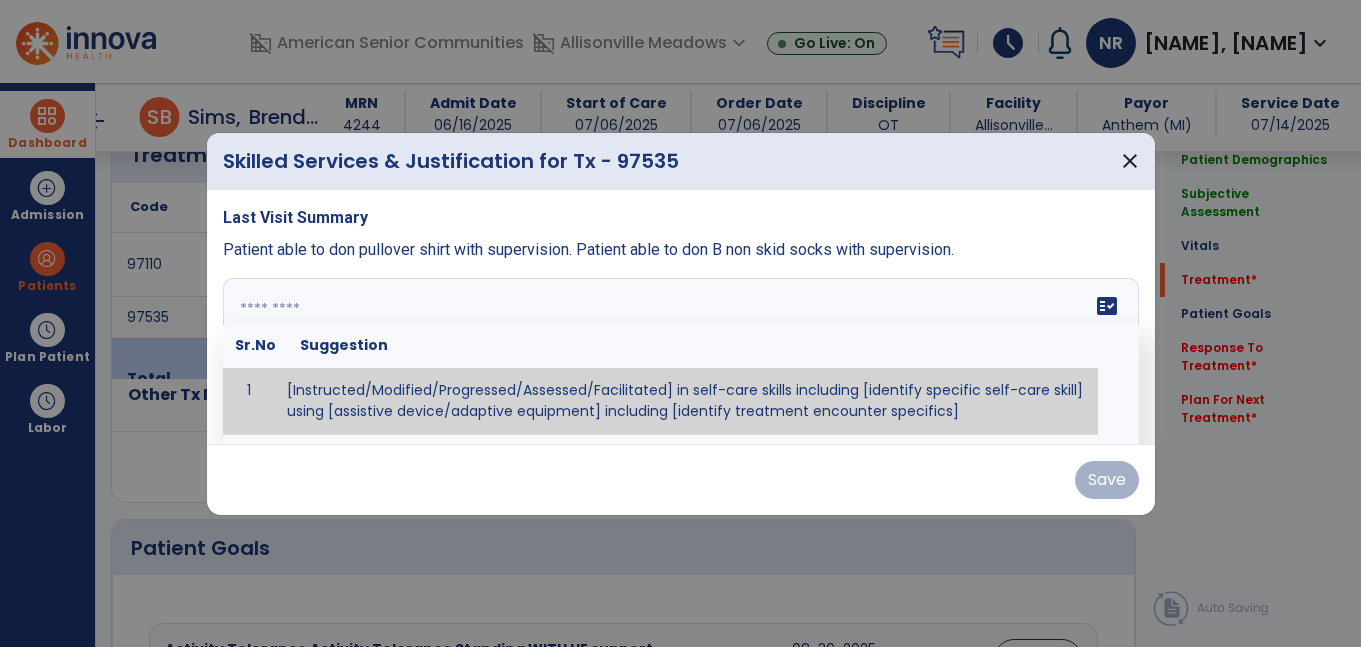 paste on "**********" 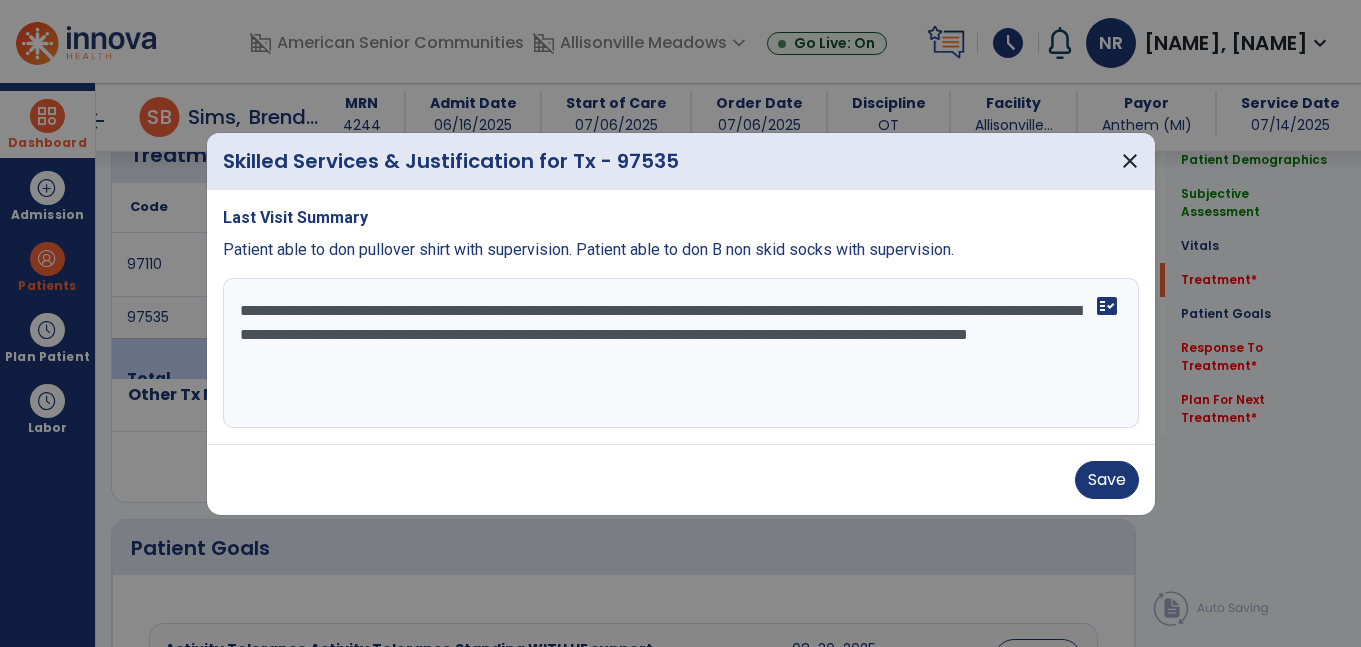 type on "**********" 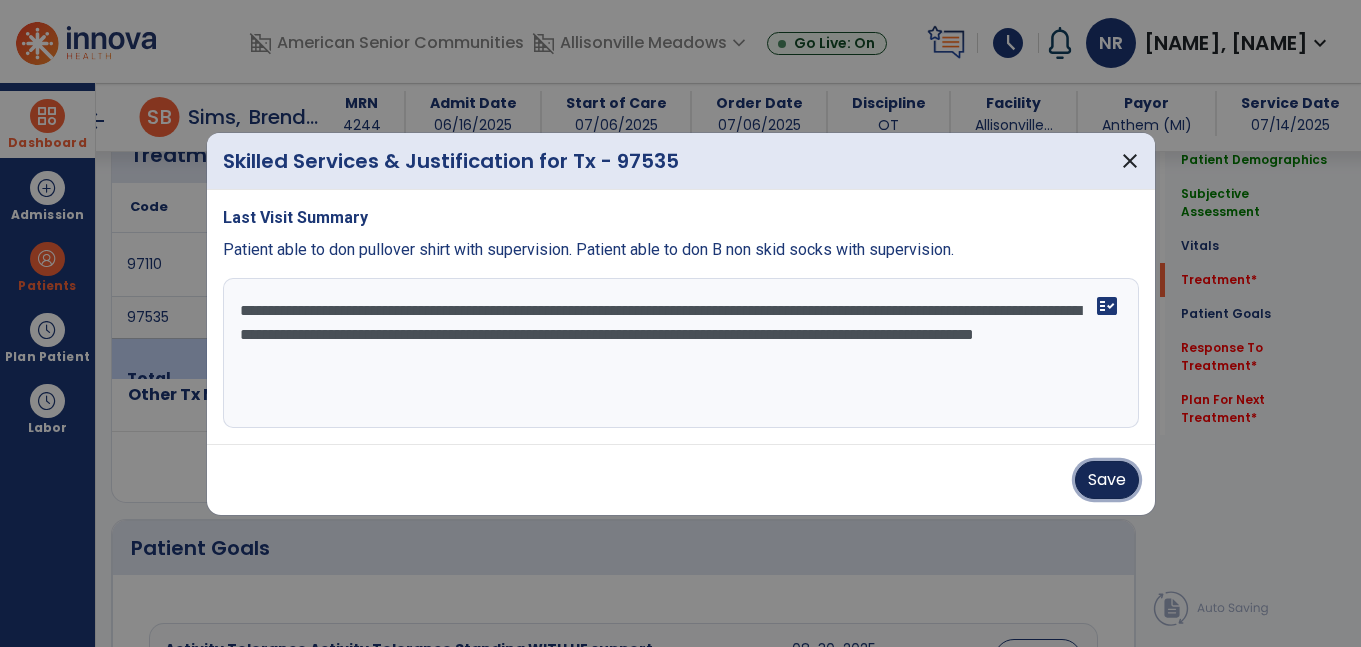 click on "Save" at bounding box center [1107, 480] 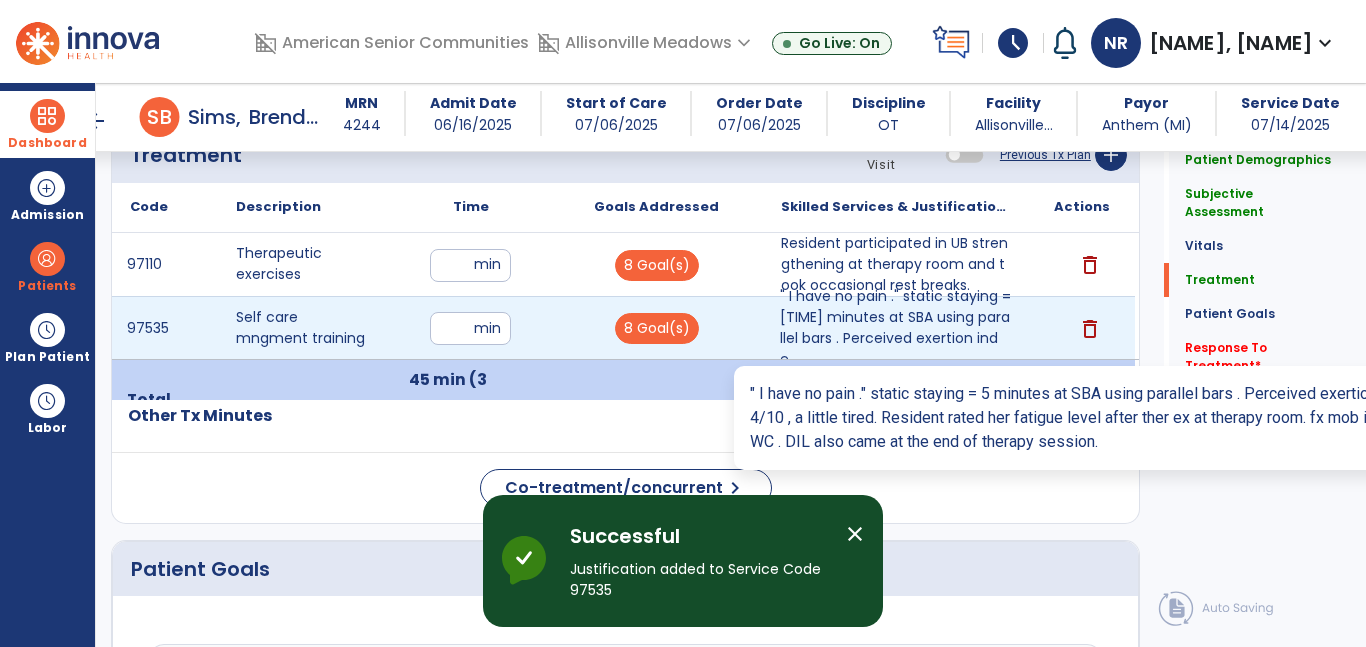 click on "" I have no pain ." static staying = [TIME] minutes at SBA using parallel bars .  Perceived exertion inde..." at bounding box center (896, 328) 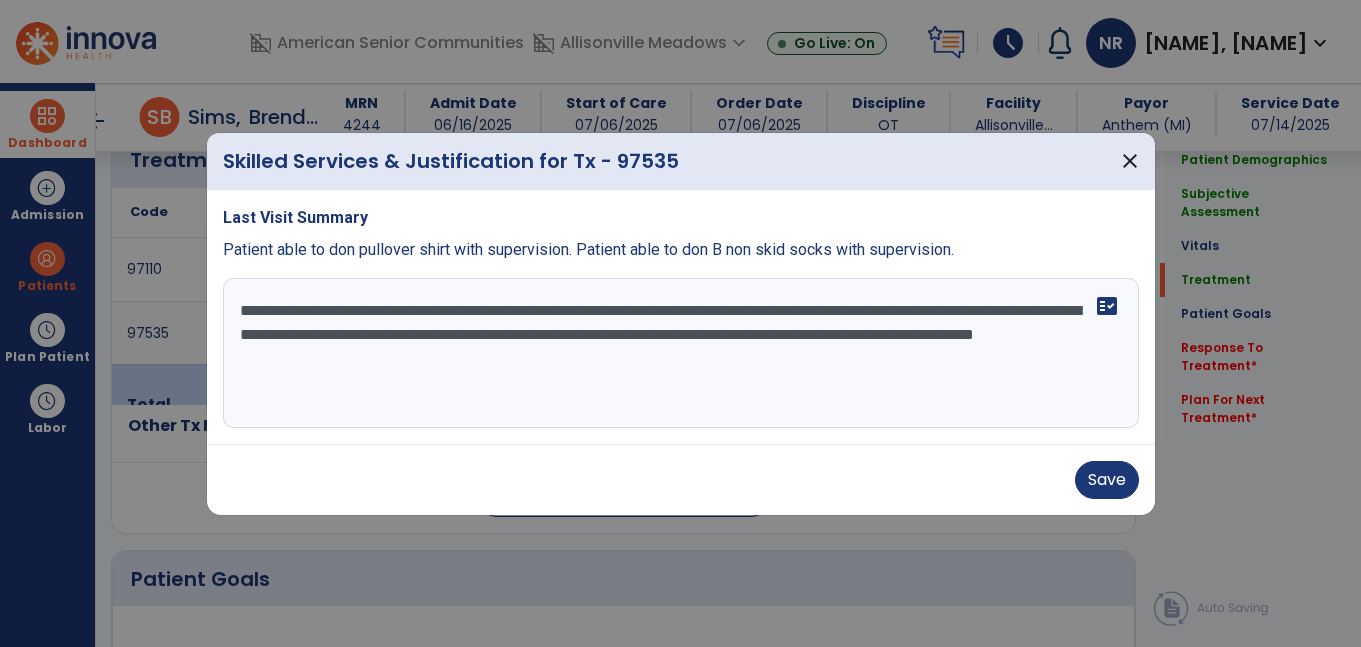 scroll, scrollTop: 1123, scrollLeft: 0, axis: vertical 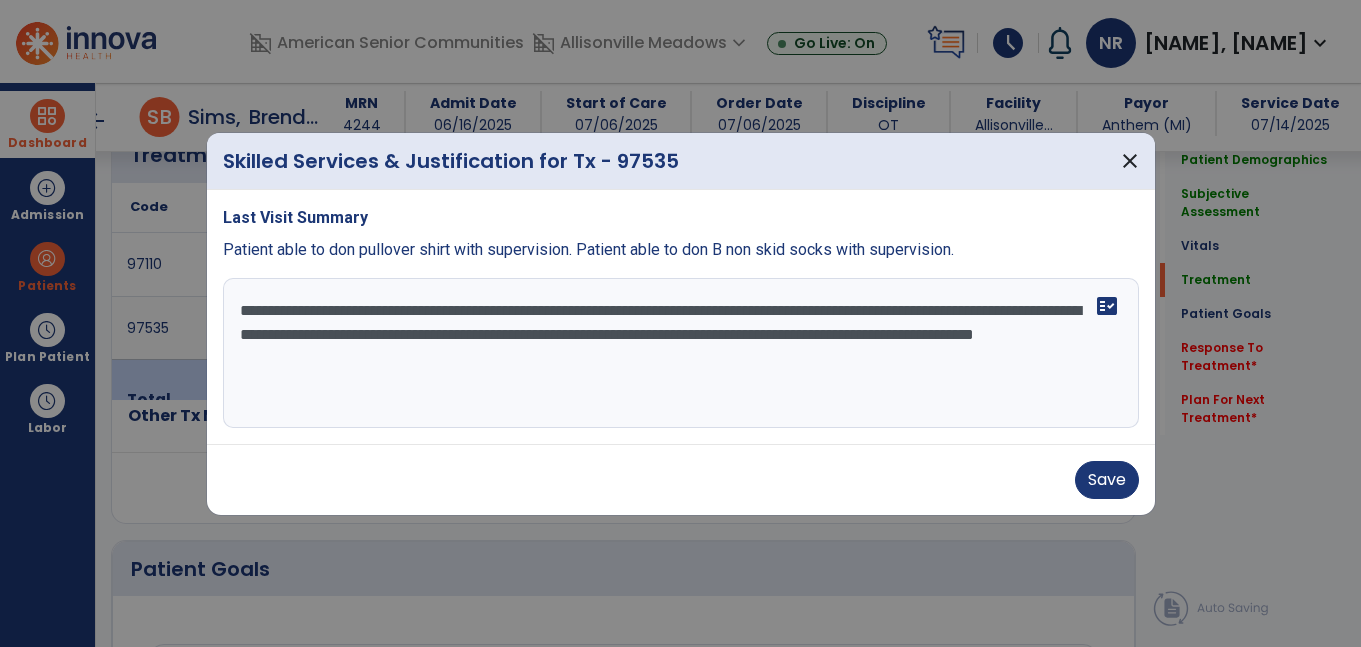 click on "**********" at bounding box center [681, 353] 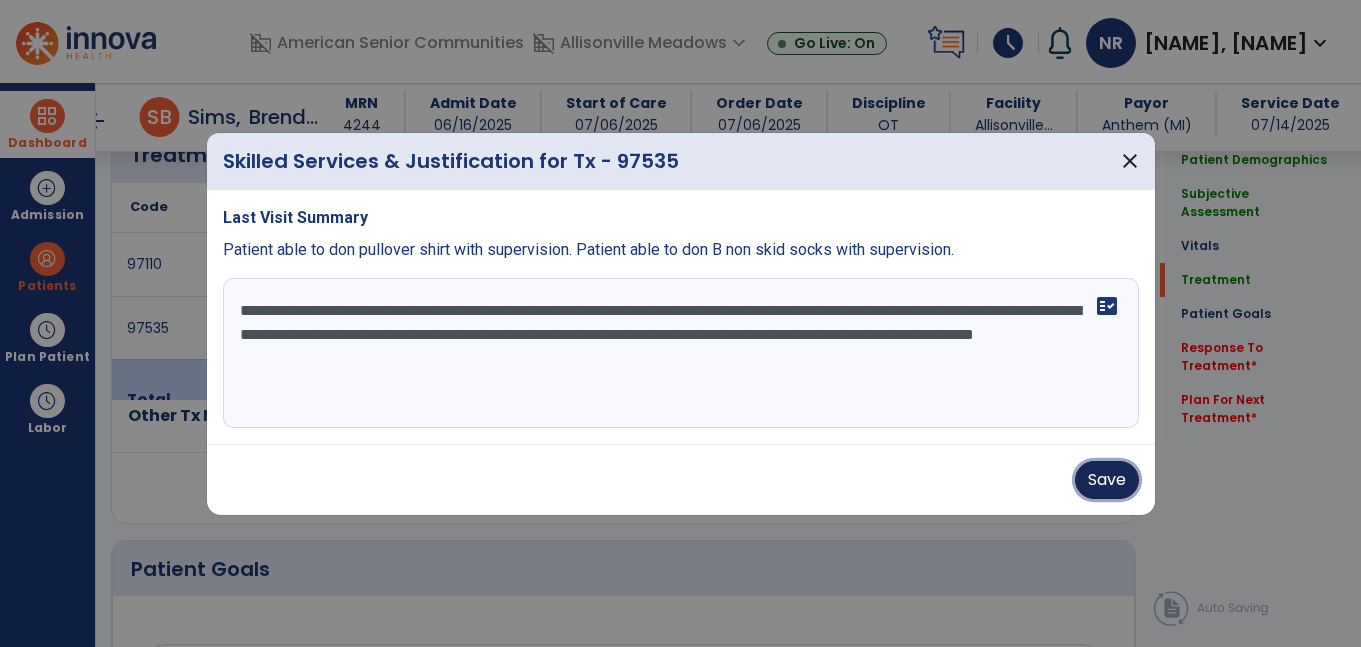 click on "Save" at bounding box center [1107, 480] 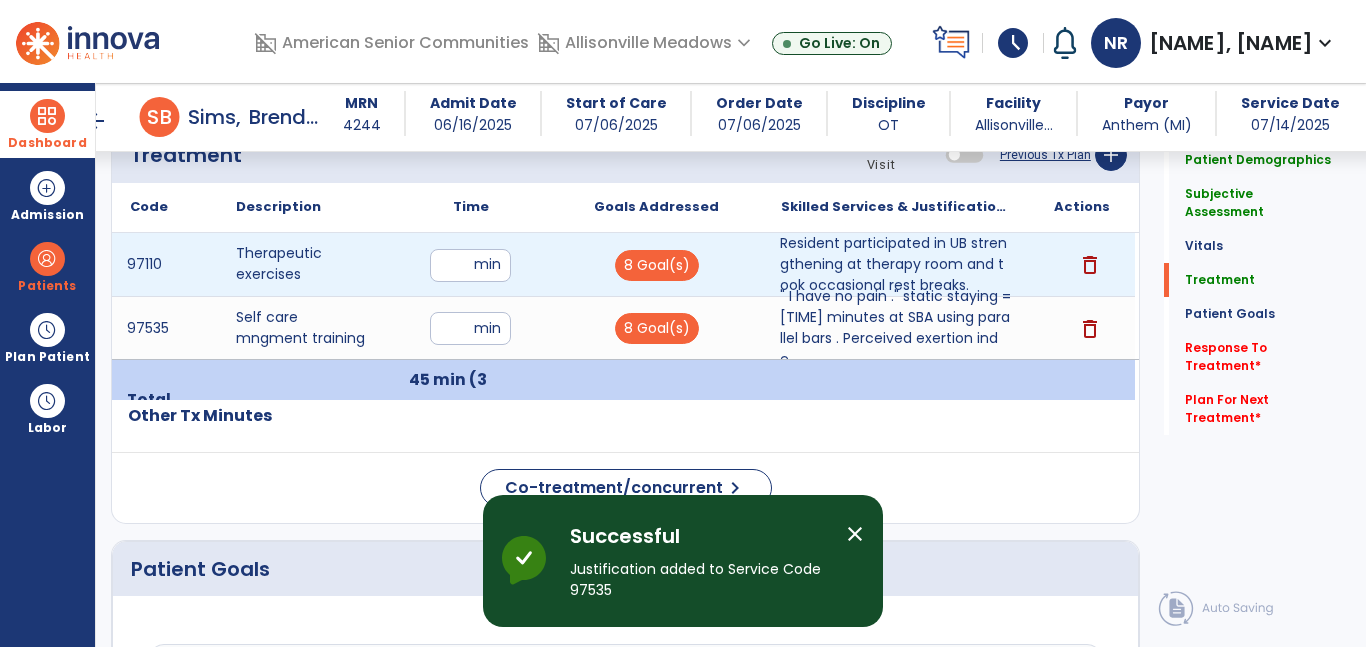 click on "Resident participated in UB strengthening at therapy room and took occasional rest breaks." at bounding box center [896, 264] 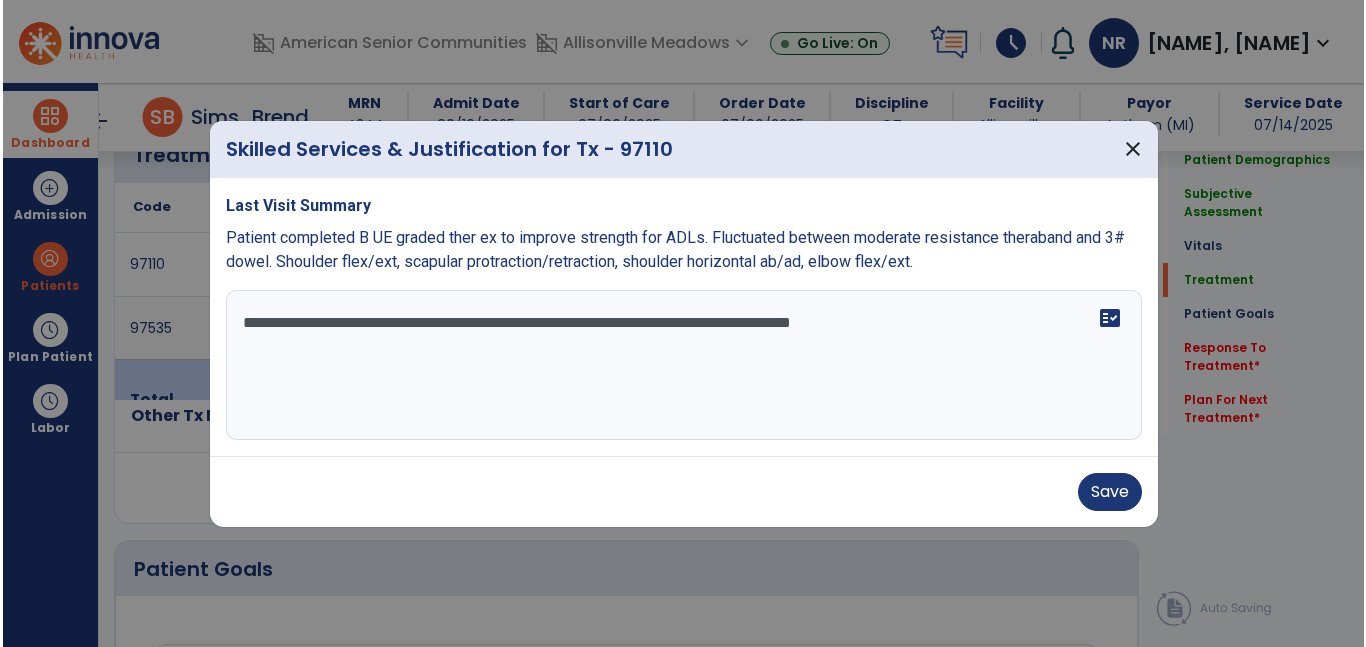 scroll, scrollTop: 1123, scrollLeft: 0, axis: vertical 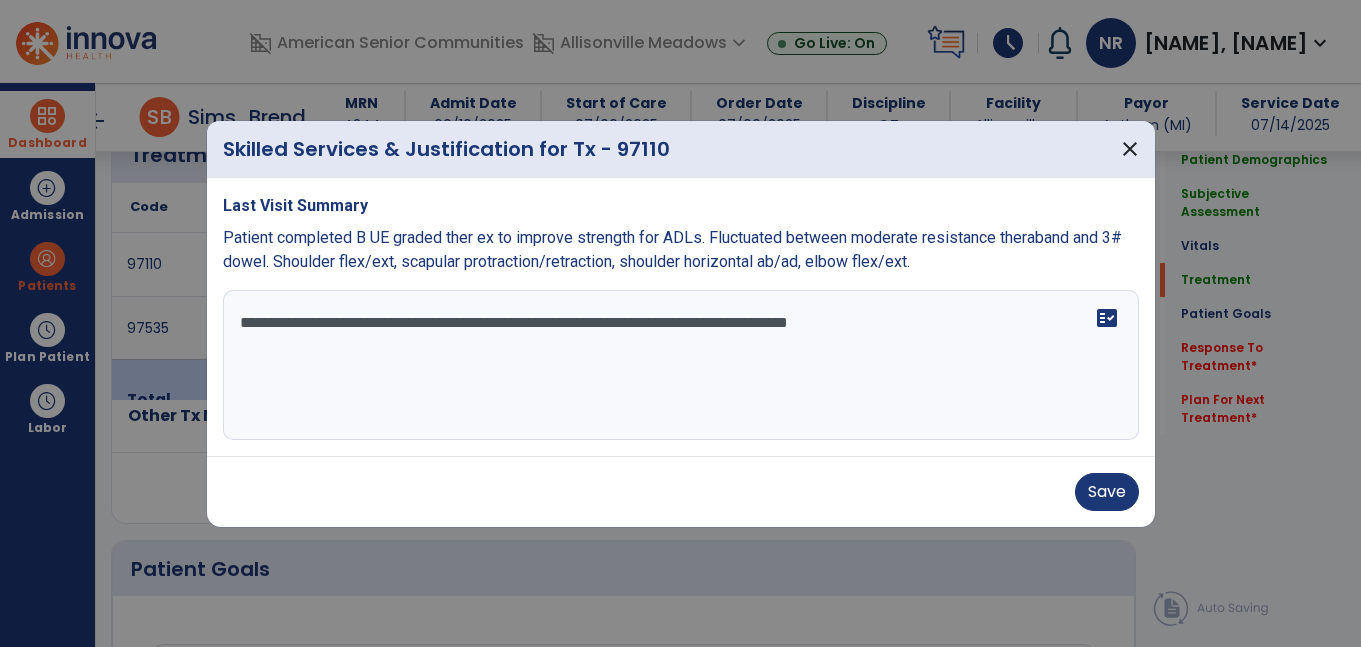 click on "**********" at bounding box center [681, 365] 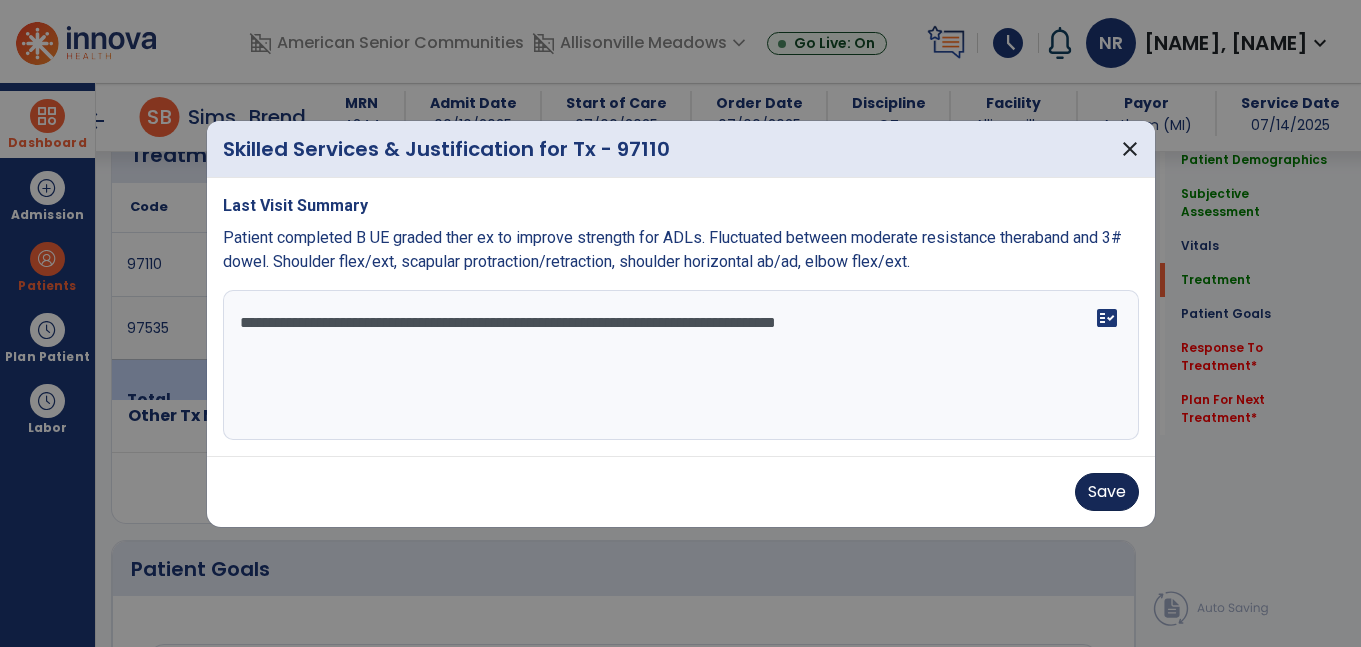type on "**********" 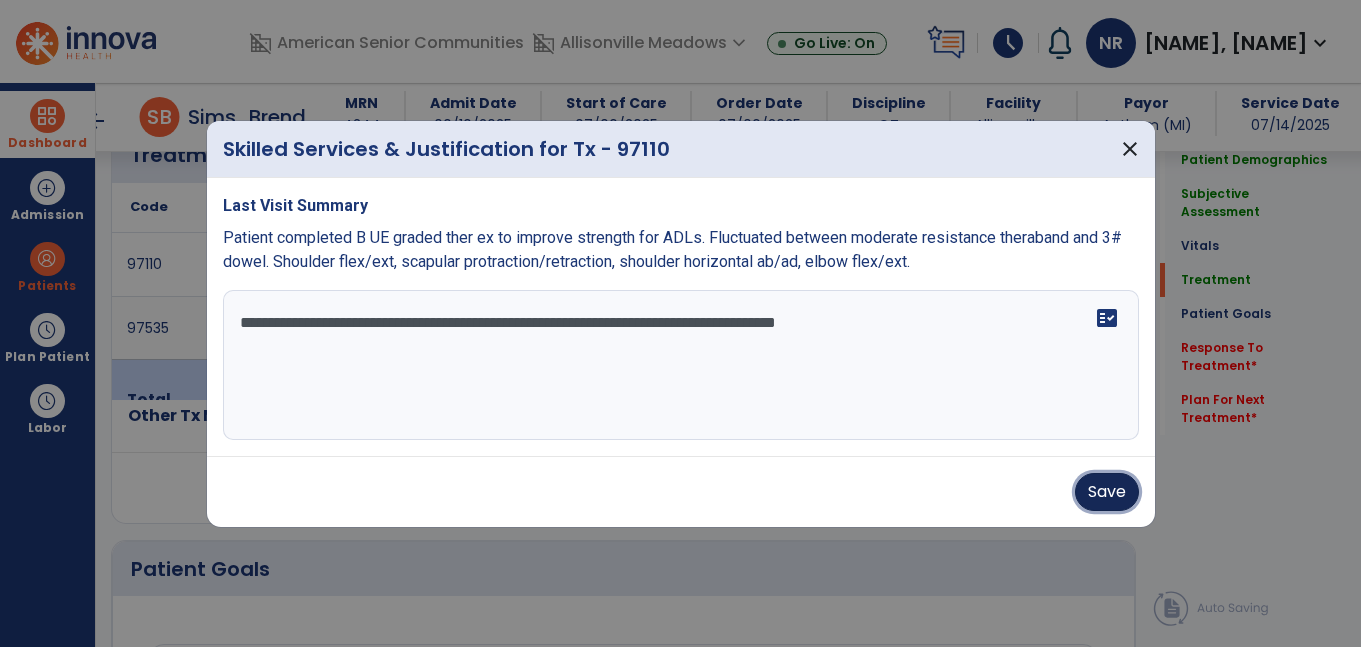 click on "Save" at bounding box center (1107, 492) 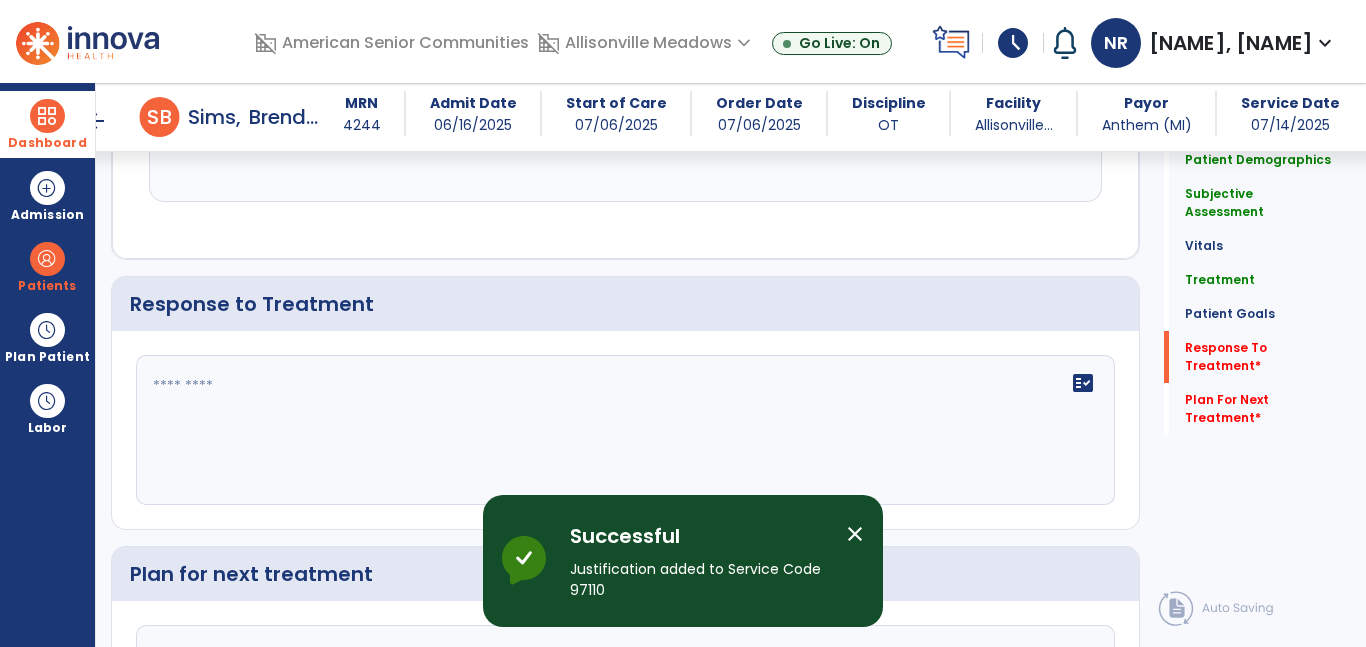 scroll, scrollTop: 2988, scrollLeft: 0, axis: vertical 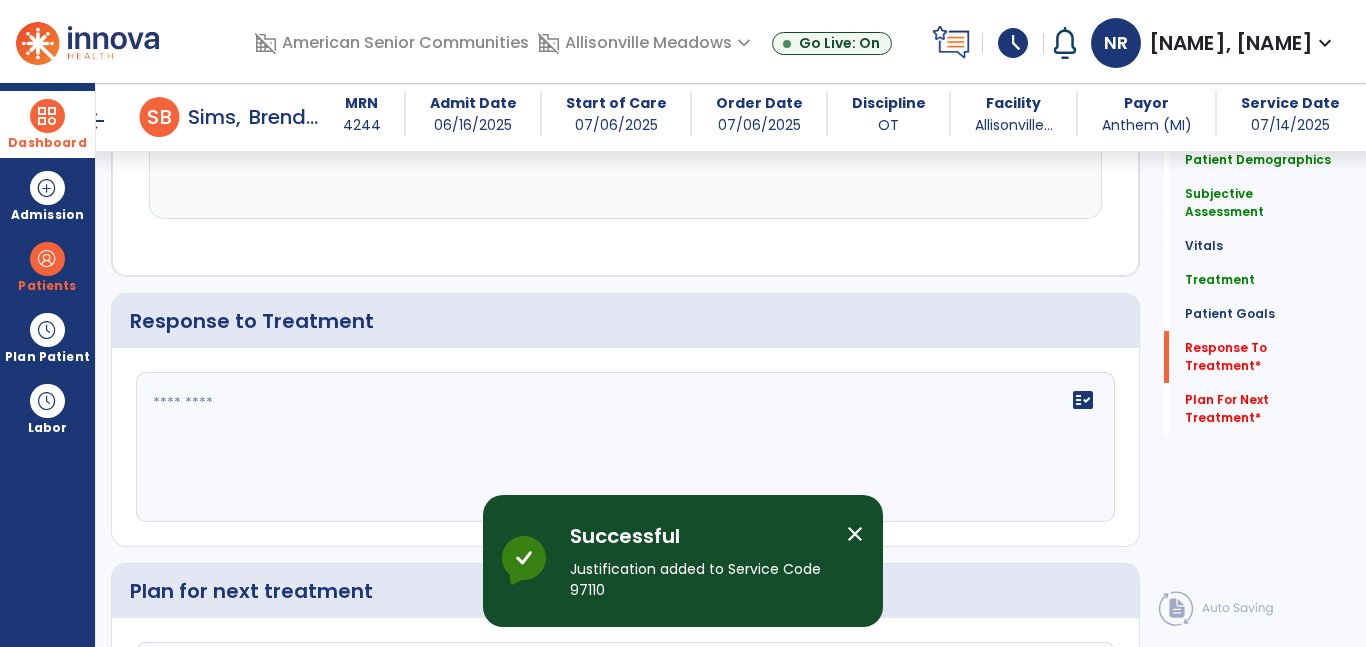 click on "fact_check" 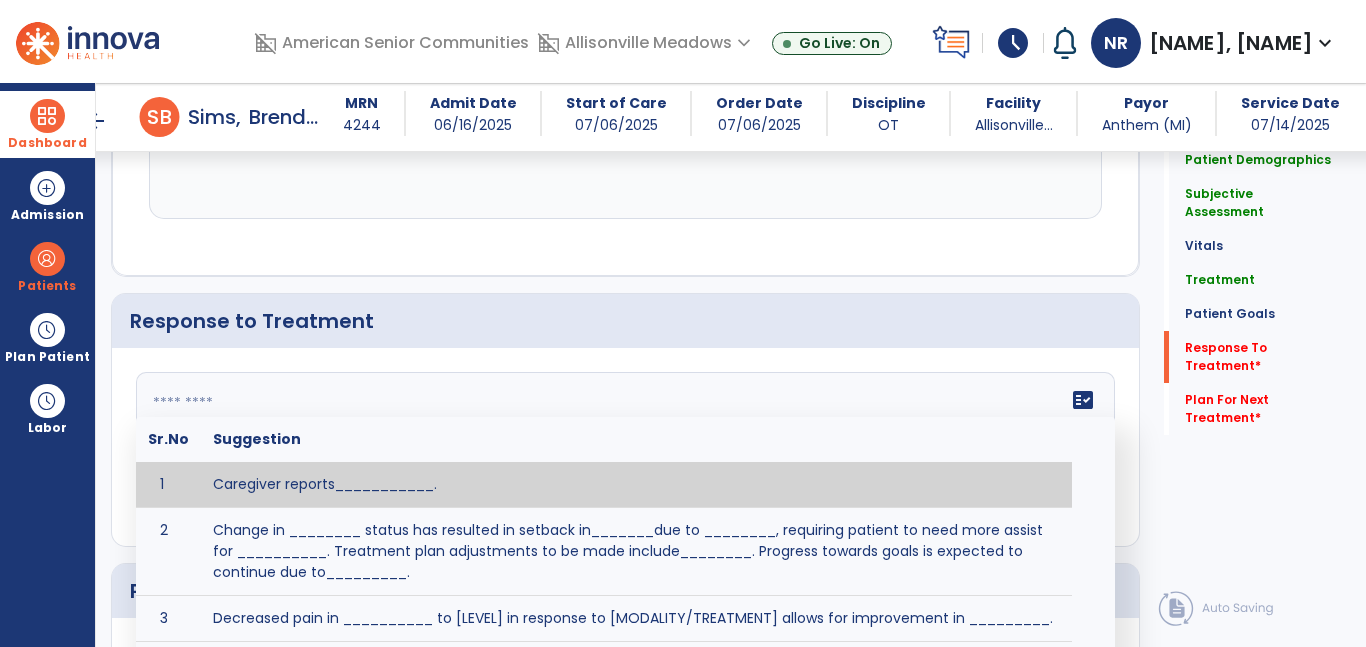 paste on "**********" 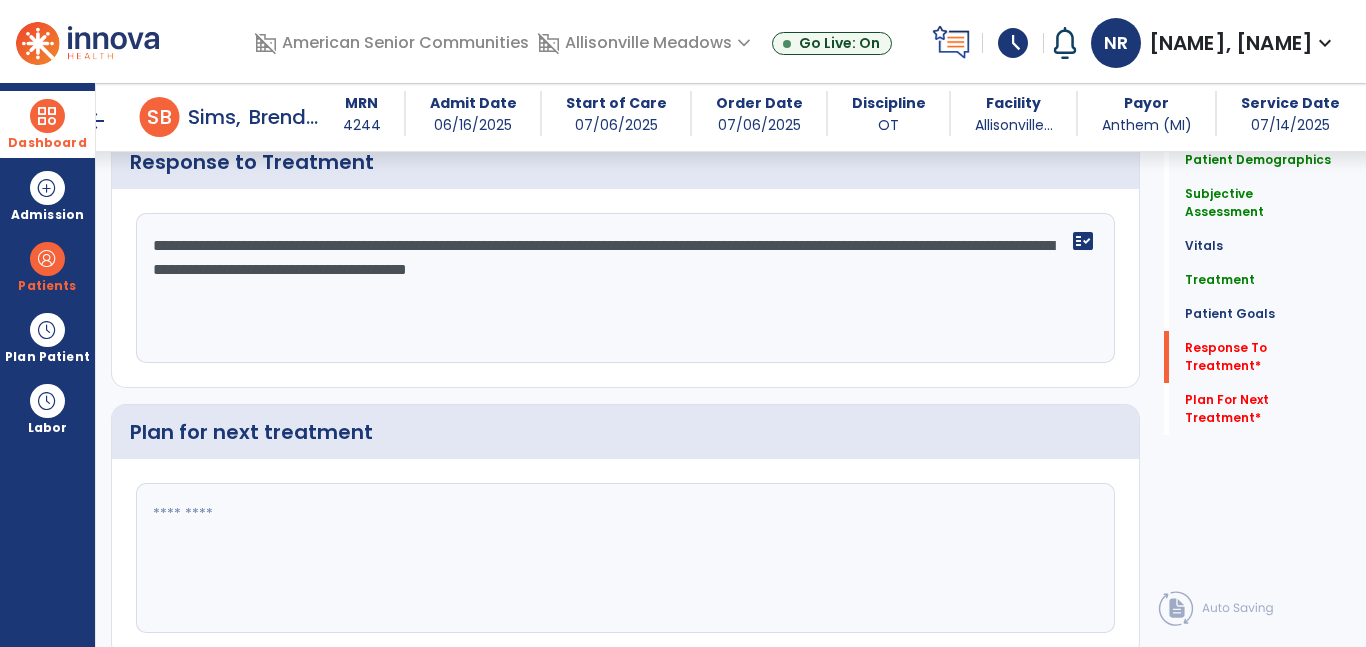 scroll, scrollTop: 3203, scrollLeft: 0, axis: vertical 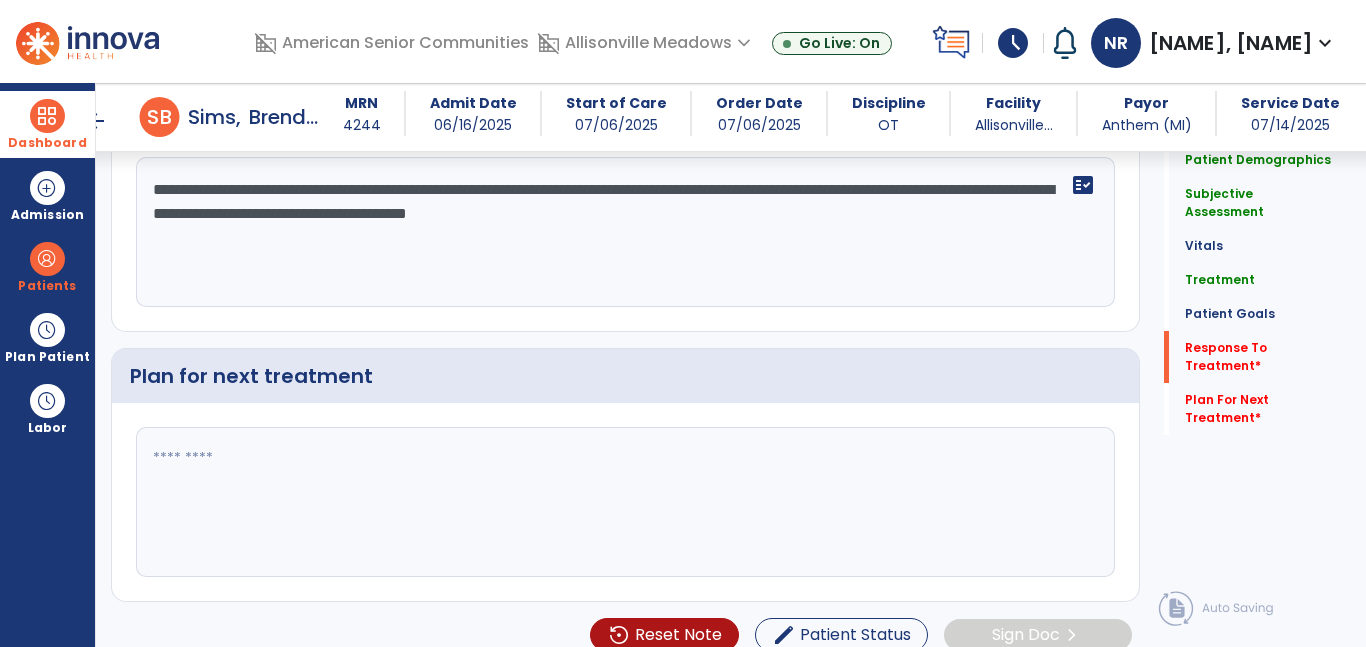 type on "**********" 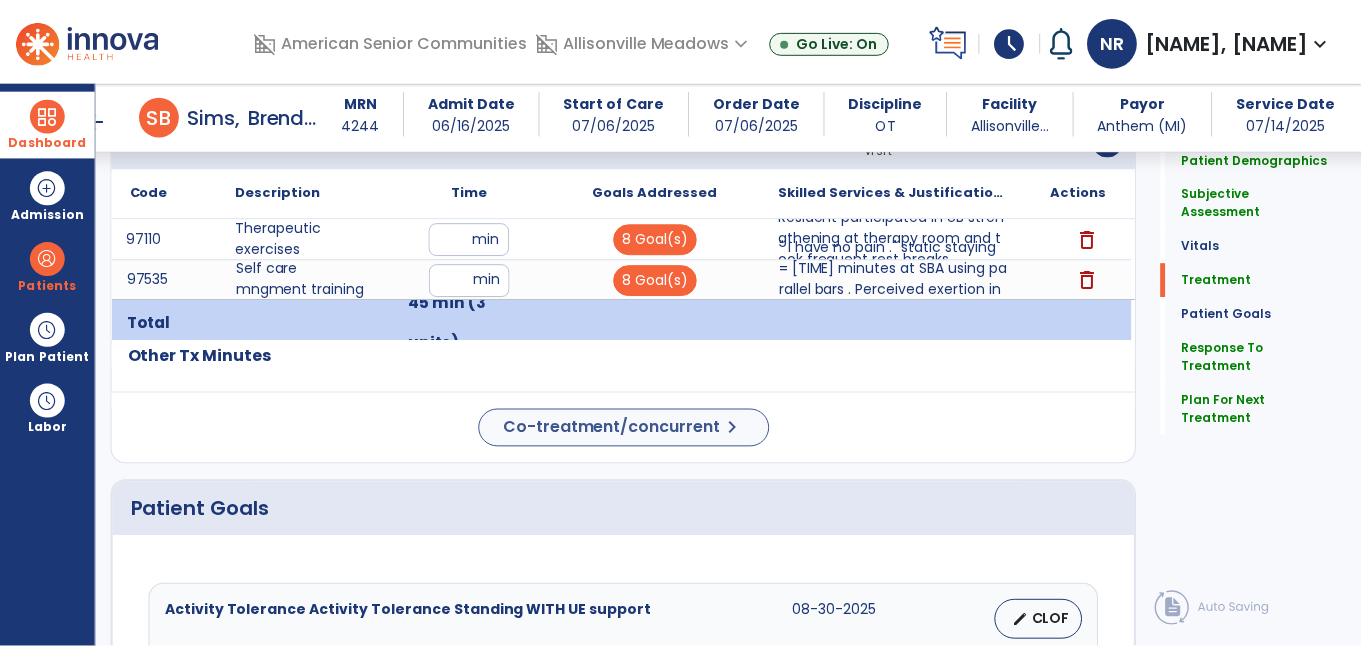 scroll, scrollTop: 1150, scrollLeft: 0, axis: vertical 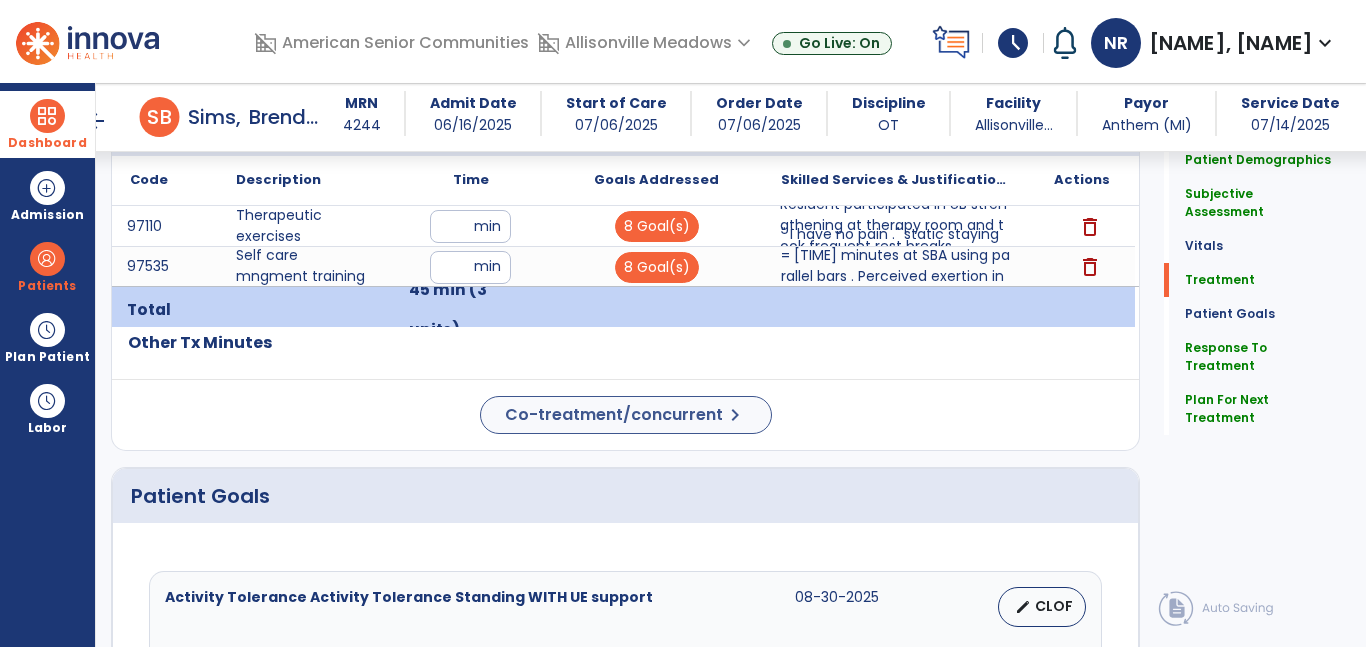 type on "*********" 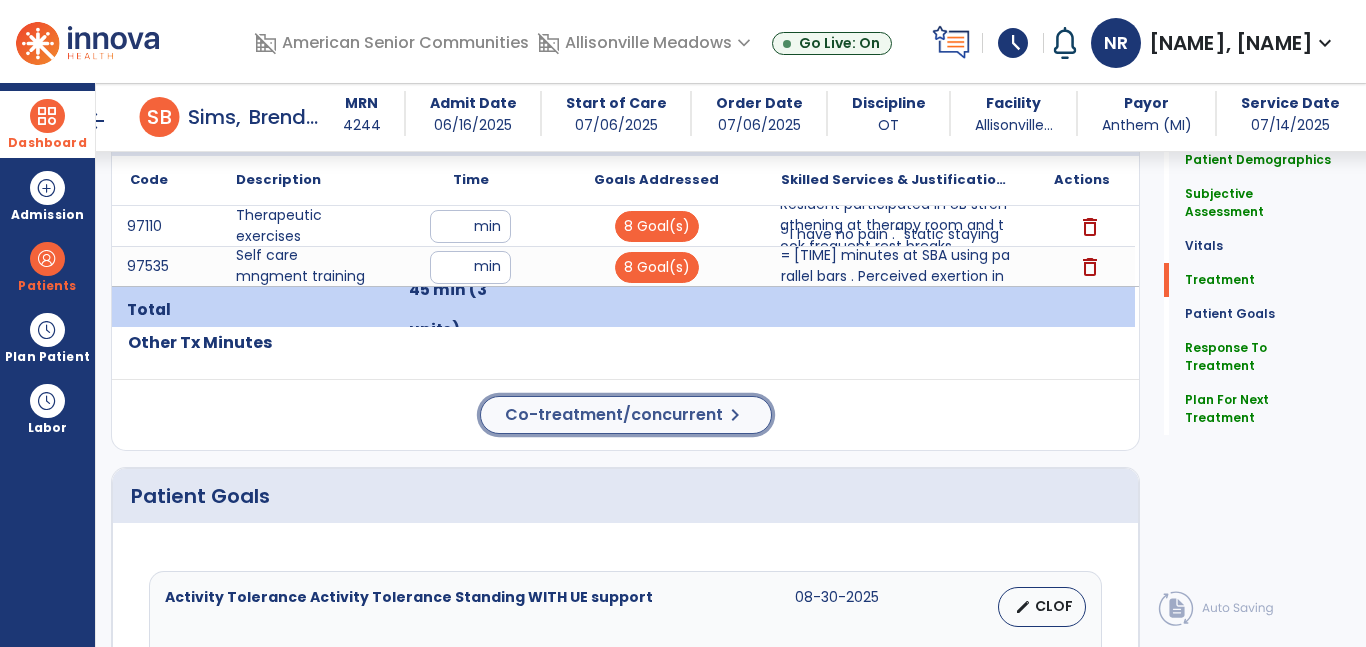 click on "Co-treatment/concurrent" 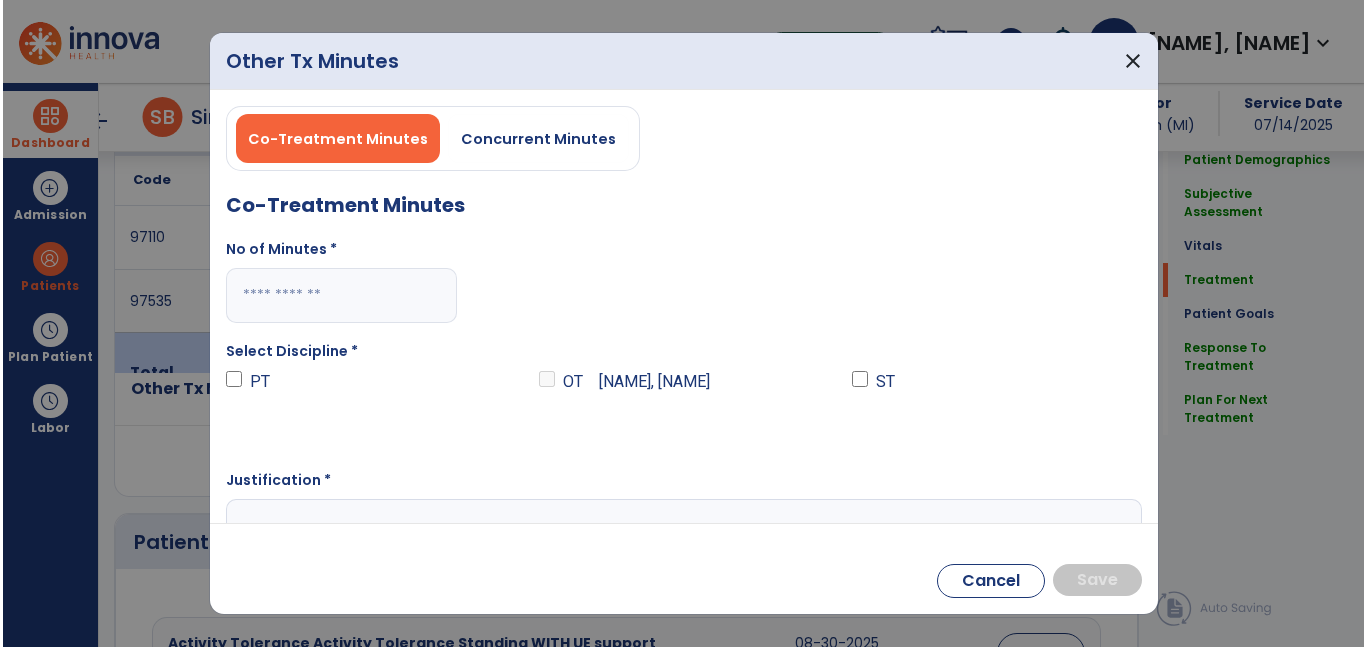 scroll, scrollTop: 1150, scrollLeft: 0, axis: vertical 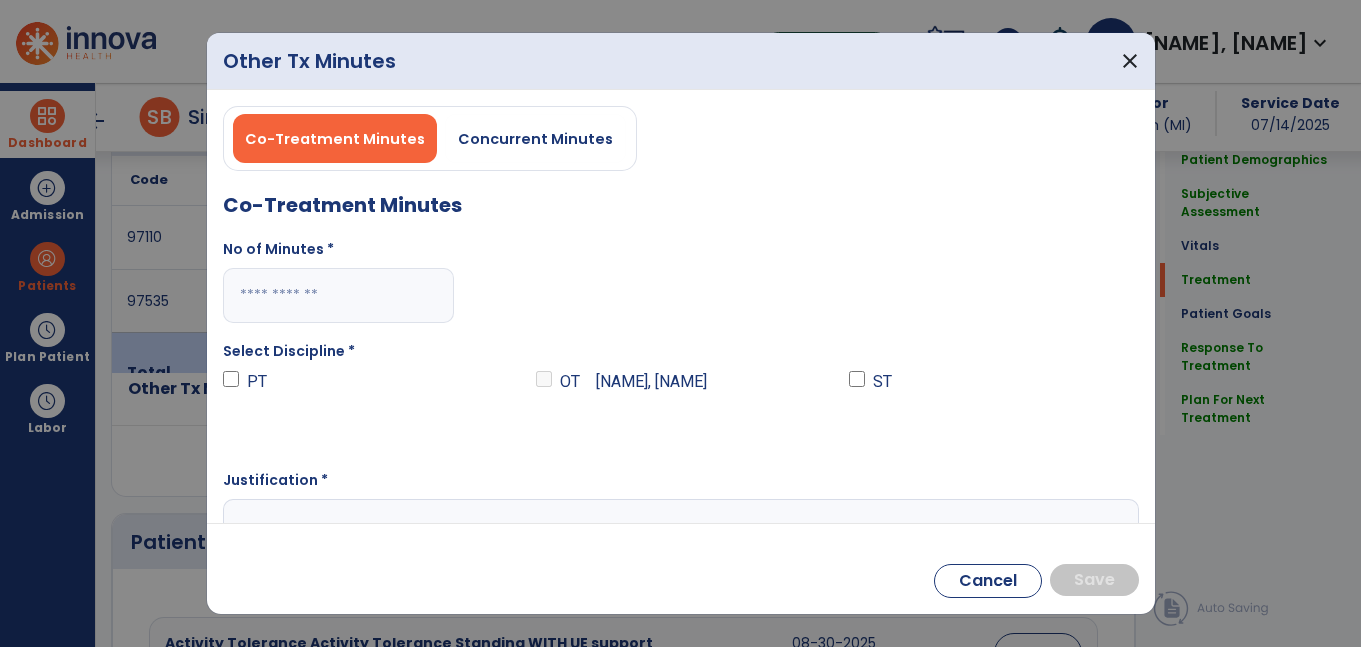 click on "Co-Treatment Minutes   Concurrent Minutes" at bounding box center [430, 138] 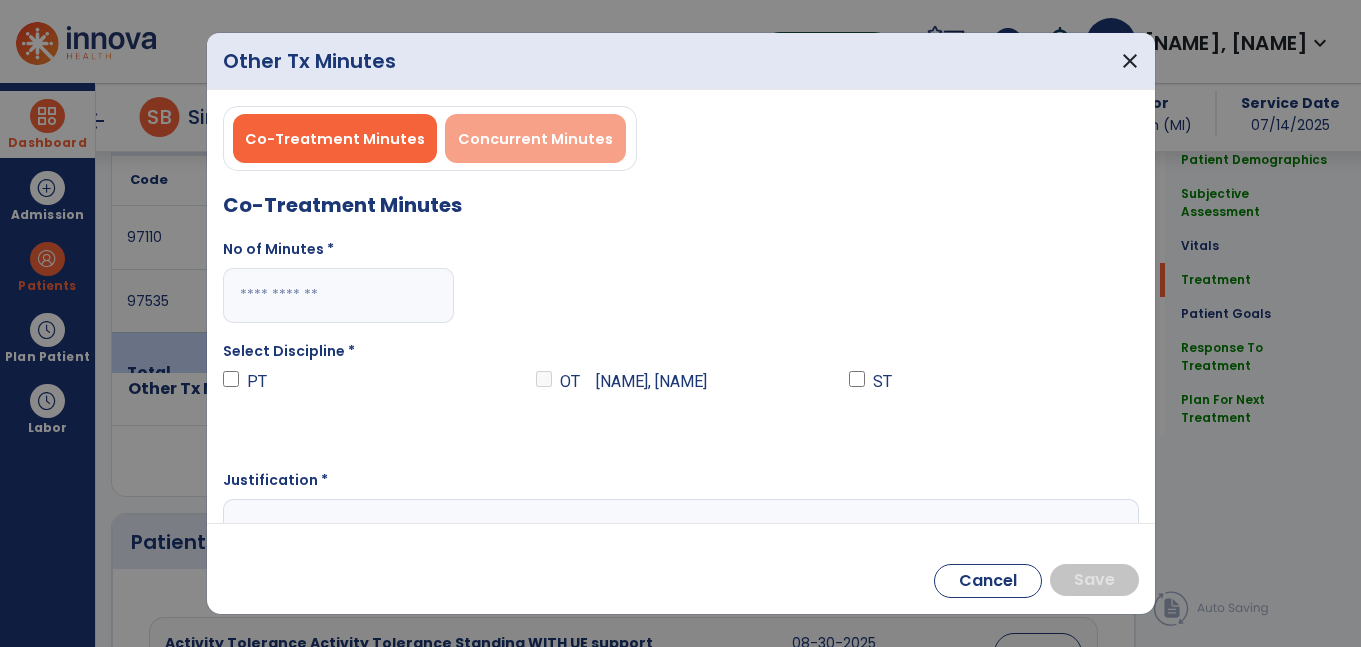 click on "Concurrent Minutes" at bounding box center [535, 139] 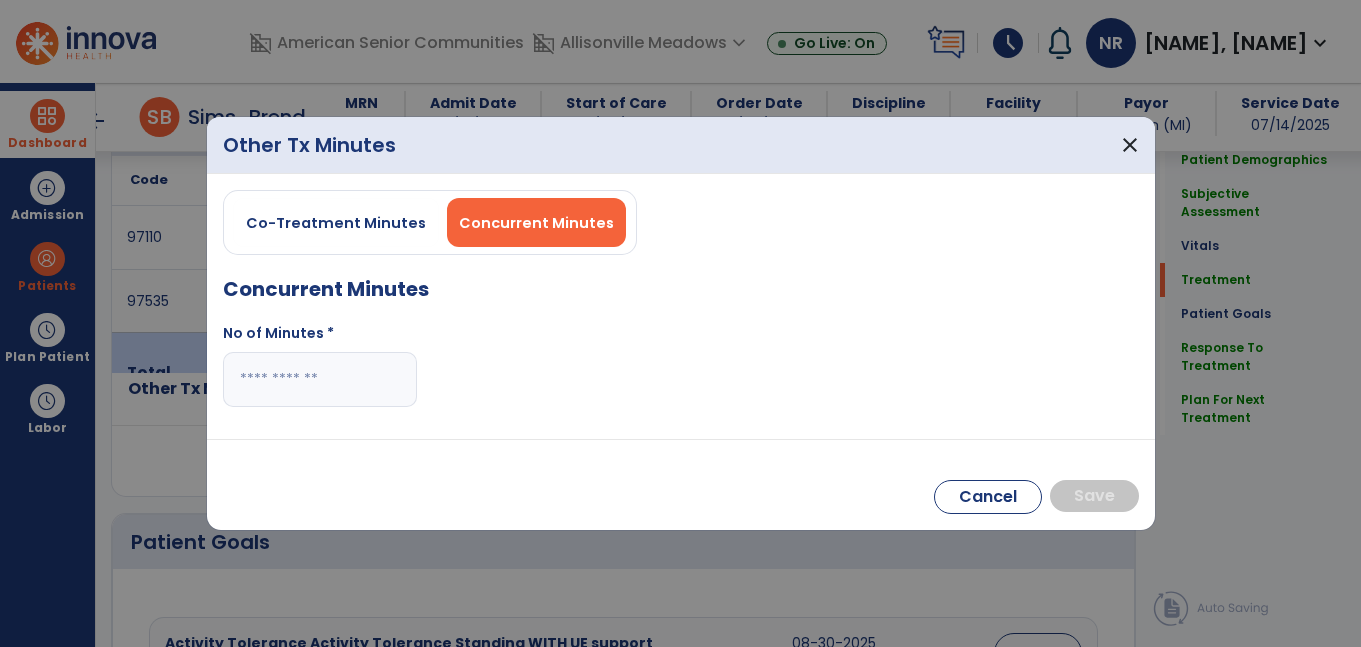 click at bounding box center (320, 379) 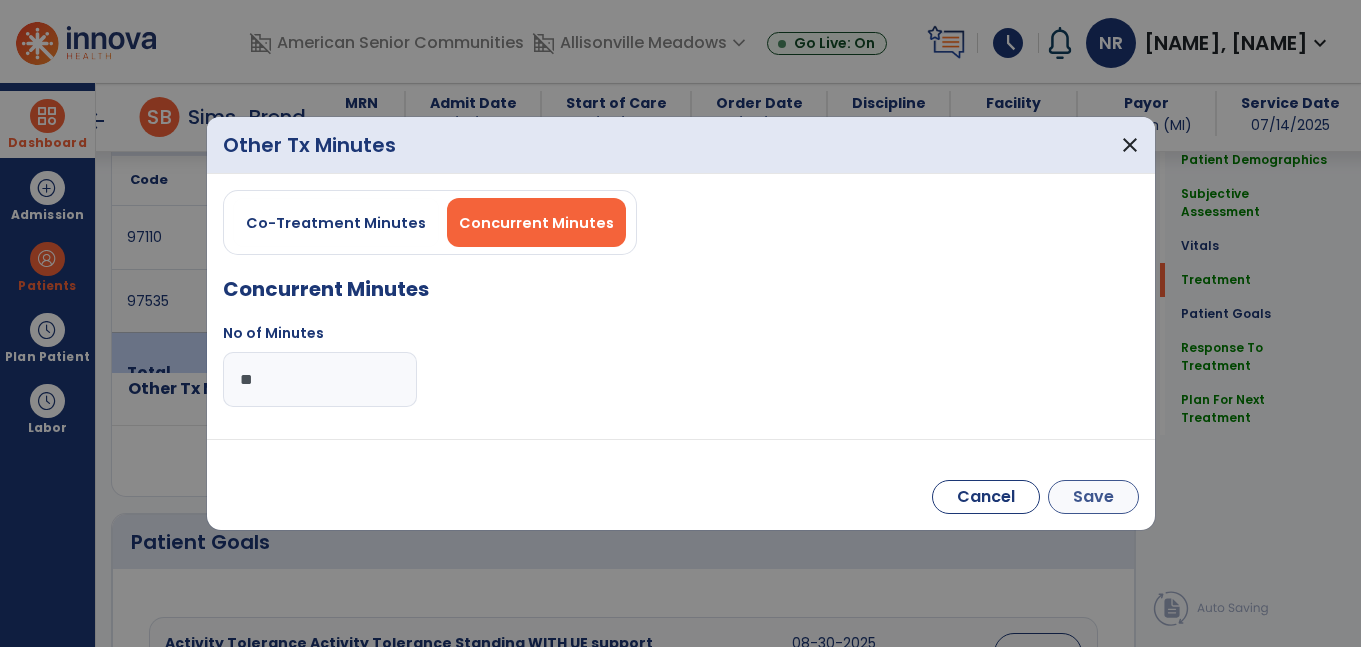type on "**" 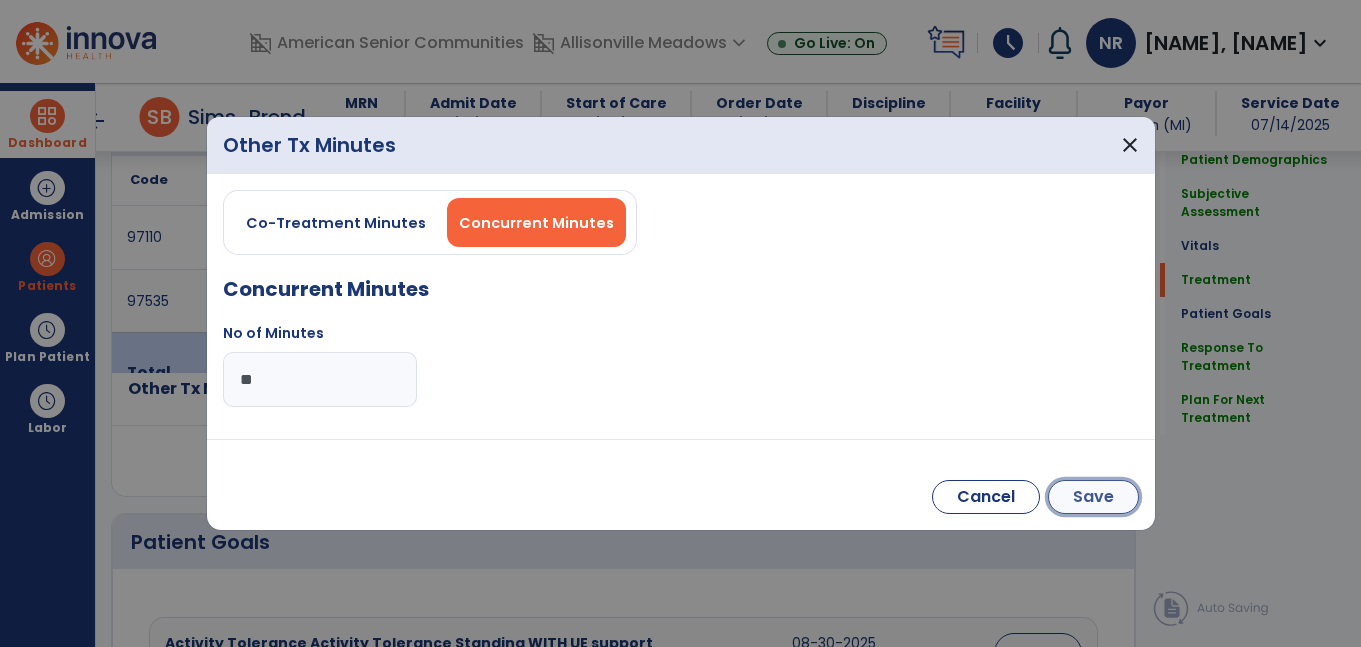 click on "Save" at bounding box center [1093, 497] 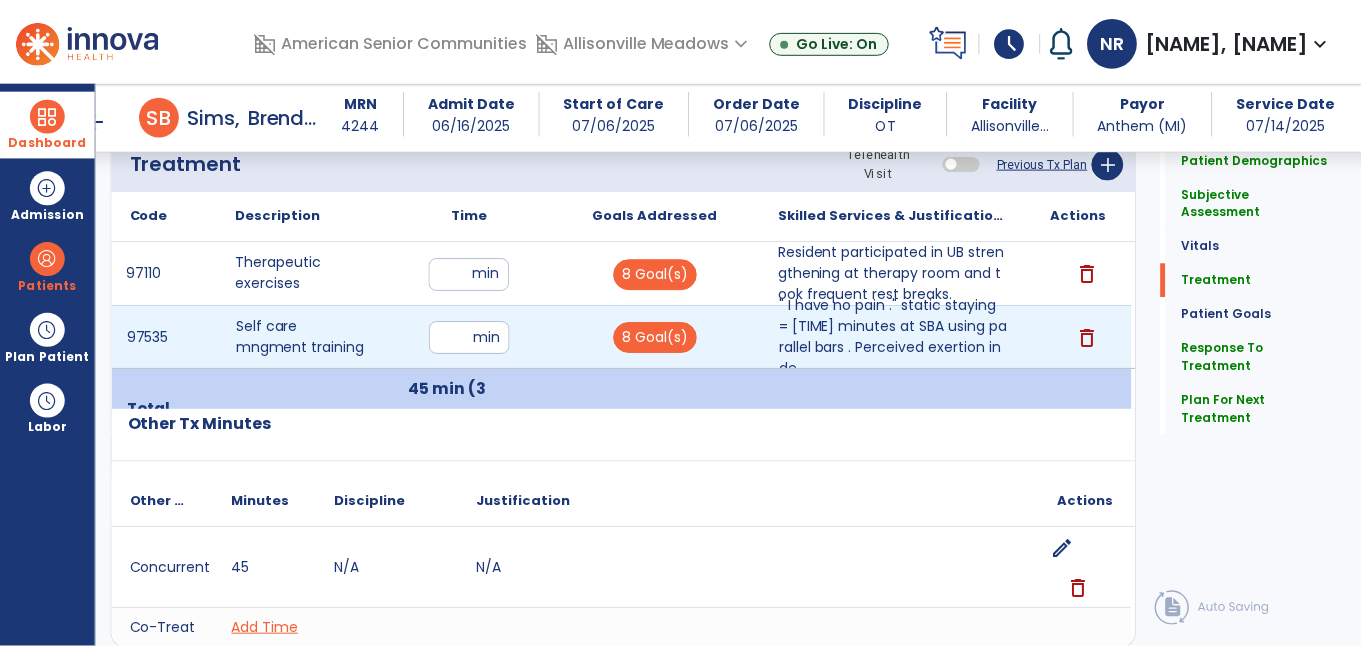 scroll, scrollTop: 1108, scrollLeft: 0, axis: vertical 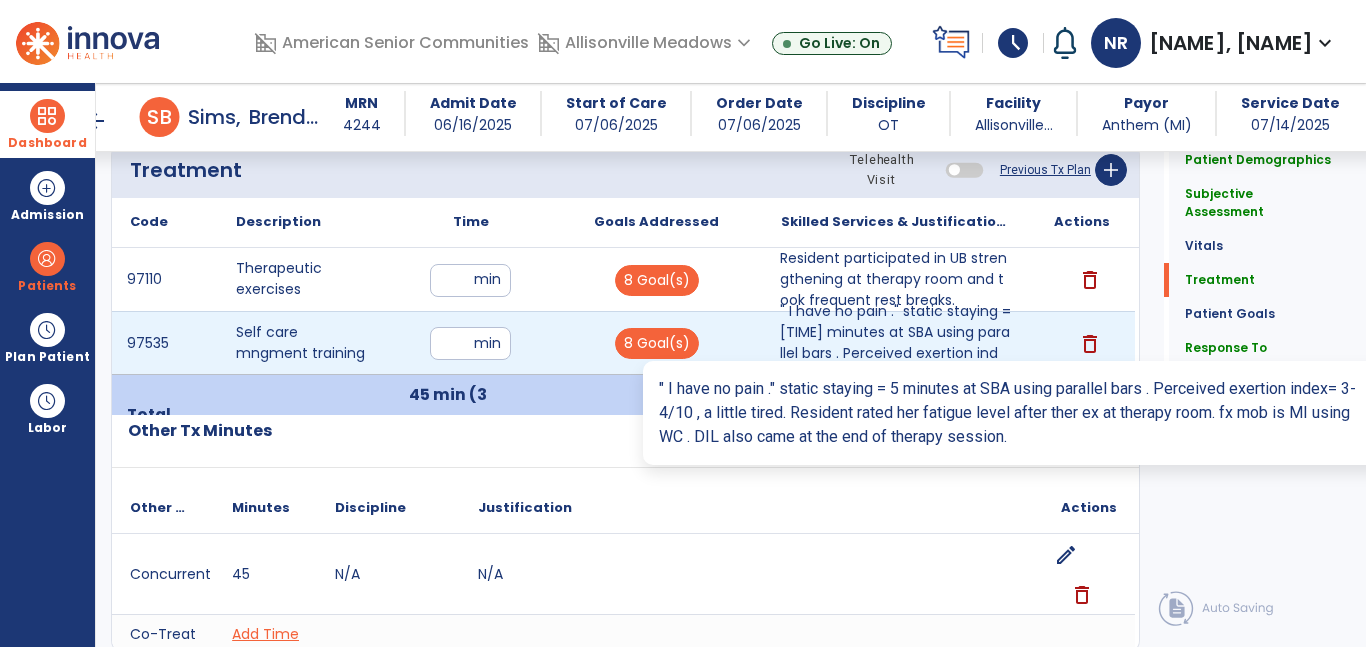 click on "" I have no pain ." static staying = [TIME] minutes at SBA using parallel bars .  Perceived exertion inde..." at bounding box center (896, 343) 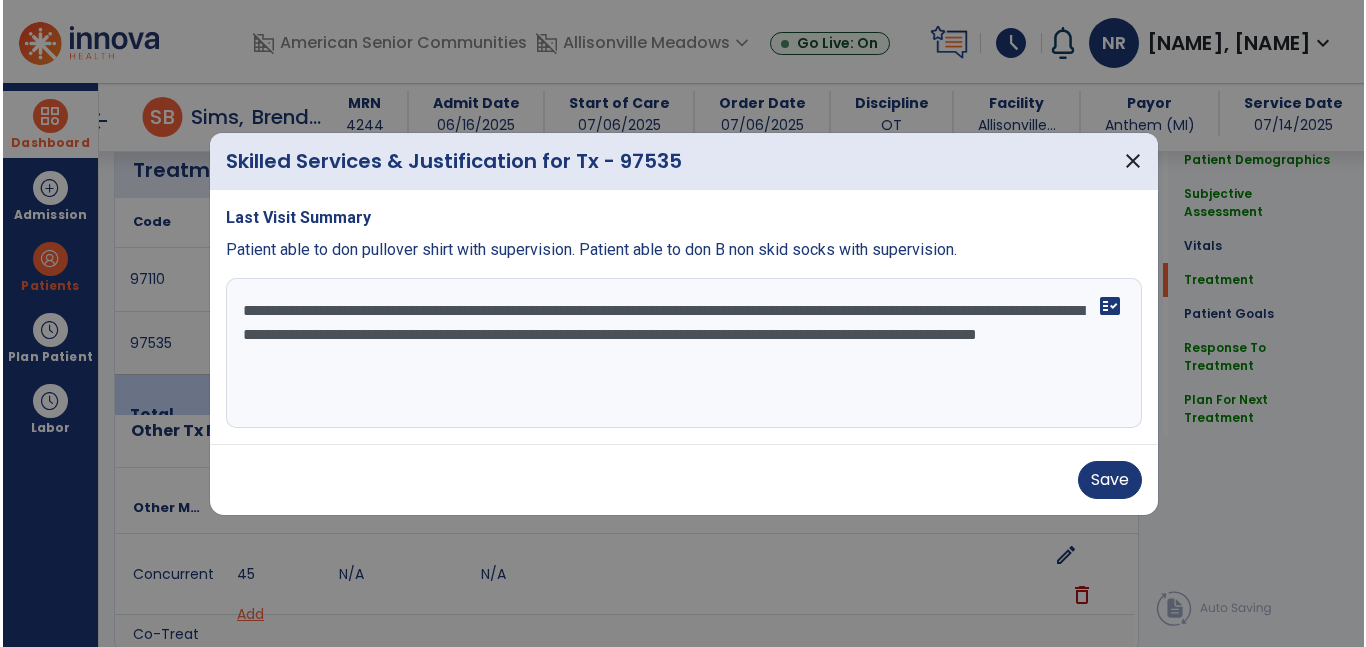 scroll, scrollTop: 1108, scrollLeft: 0, axis: vertical 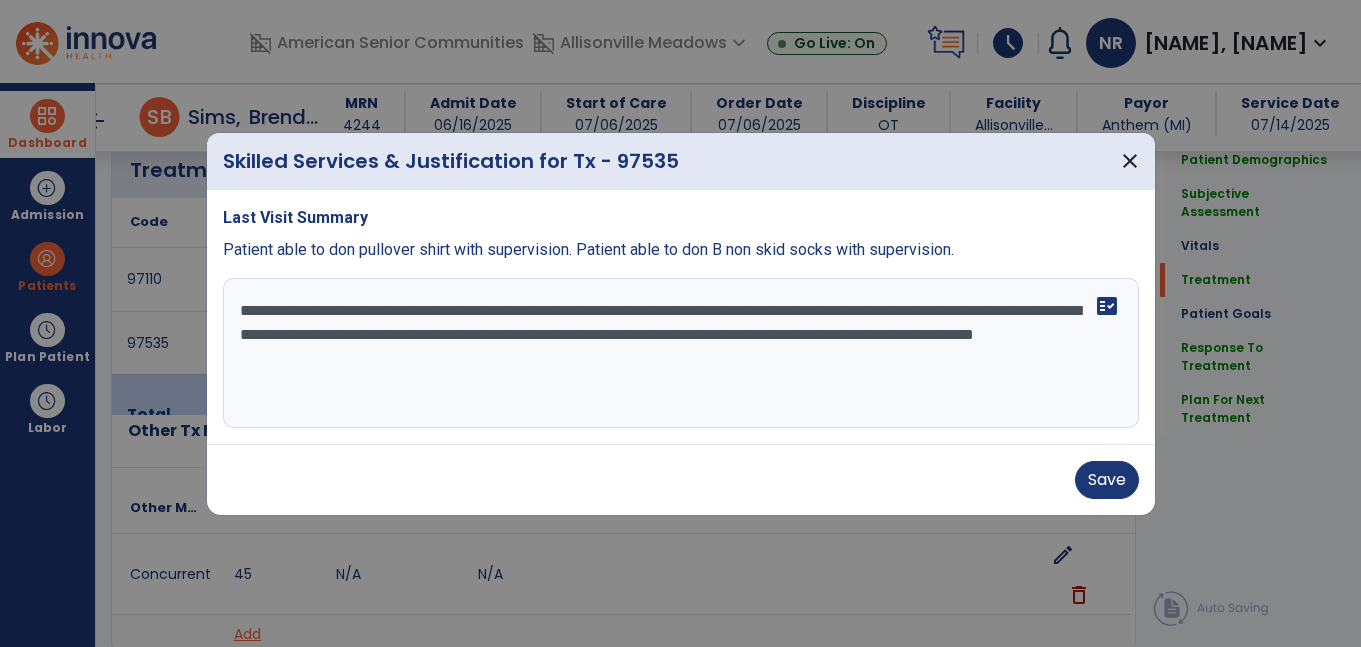 click on "**********" at bounding box center (681, 353) 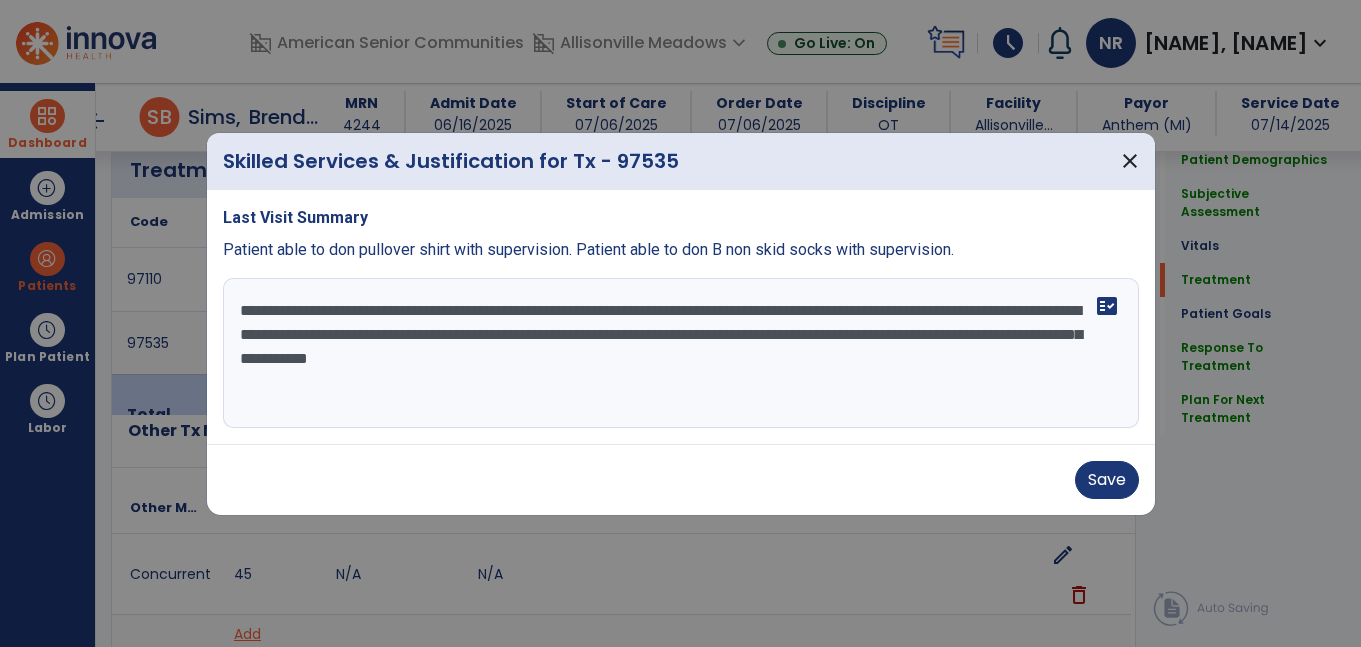 type on "**********" 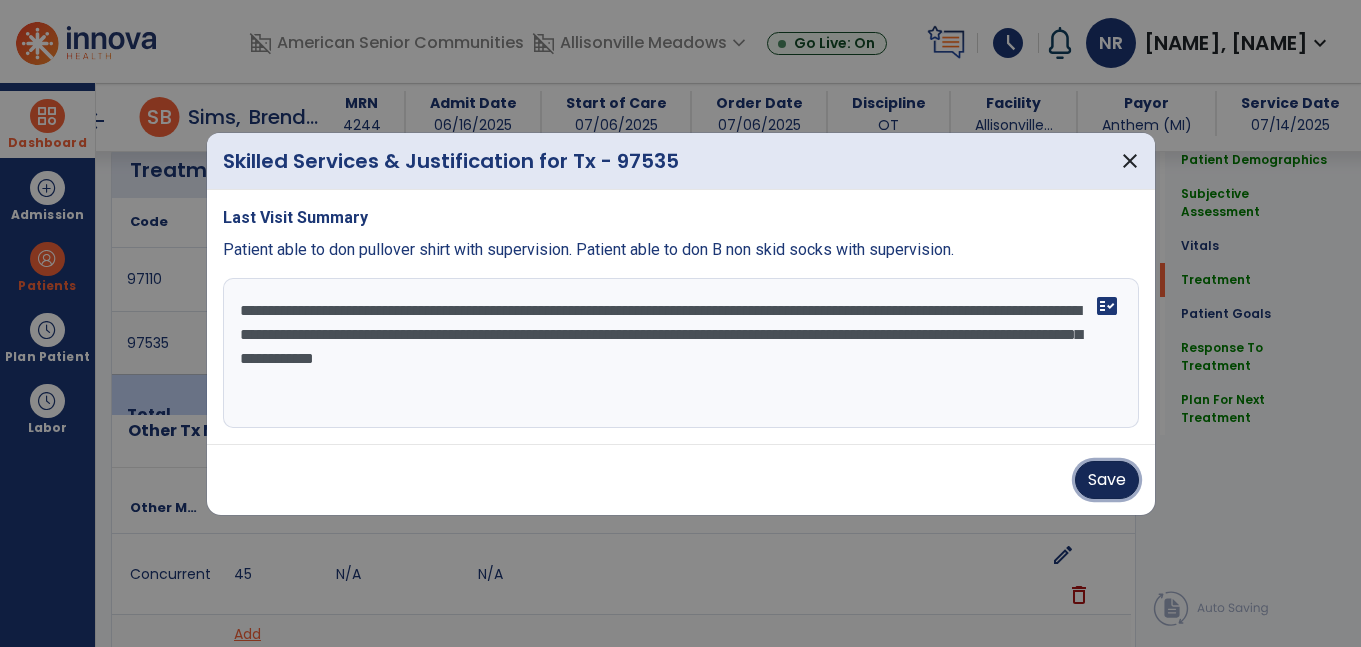 click on "Save" at bounding box center (1107, 480) 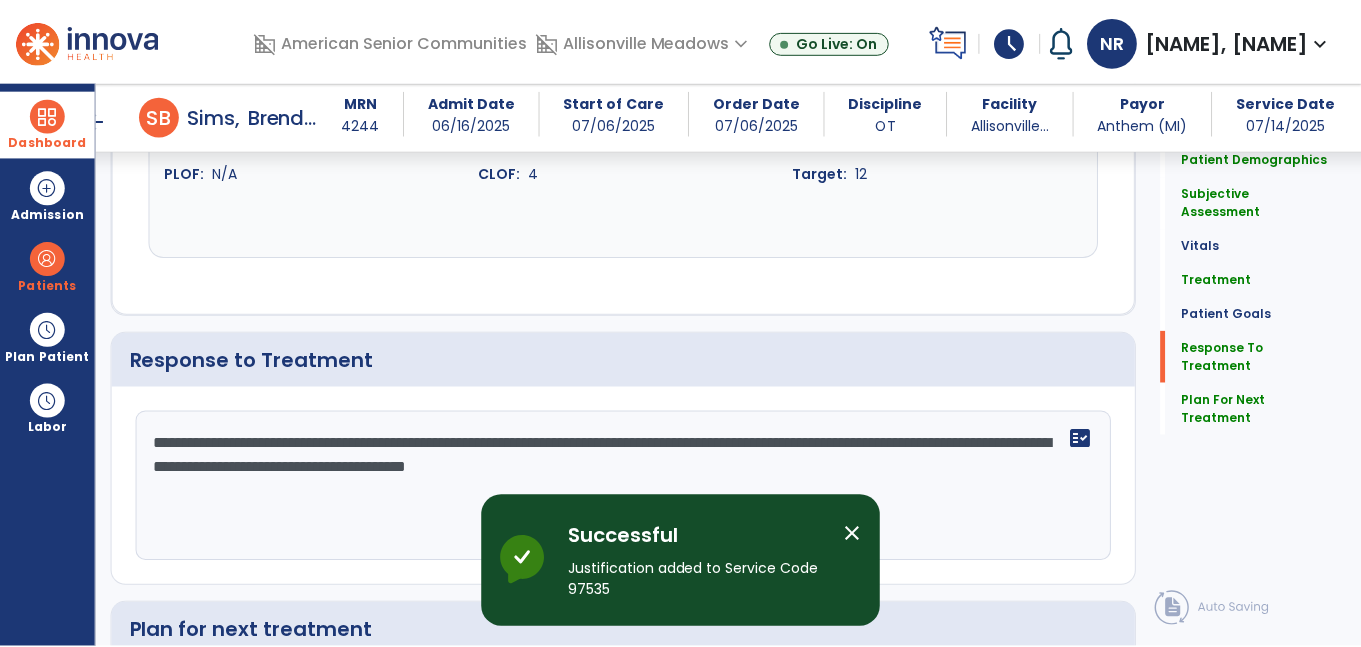 scroll, scrollTop: 3319, scrollLeft: 0, axis: vertical 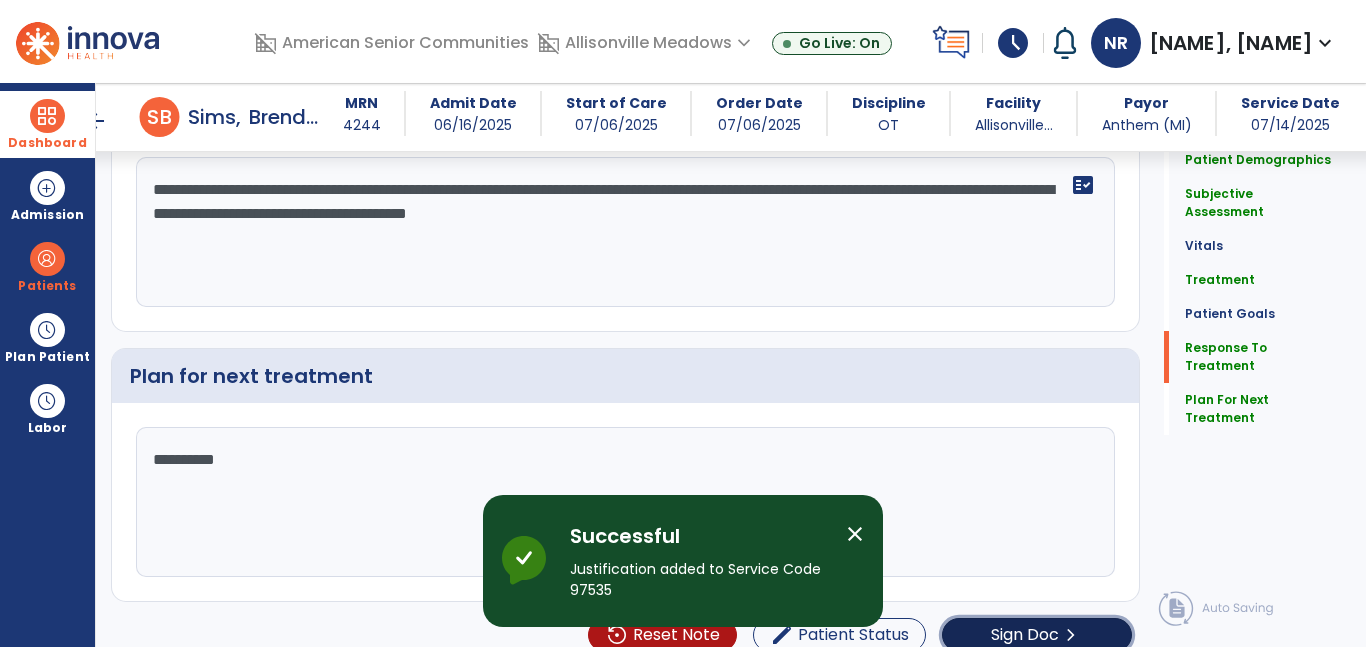 click on "Sign Doc" 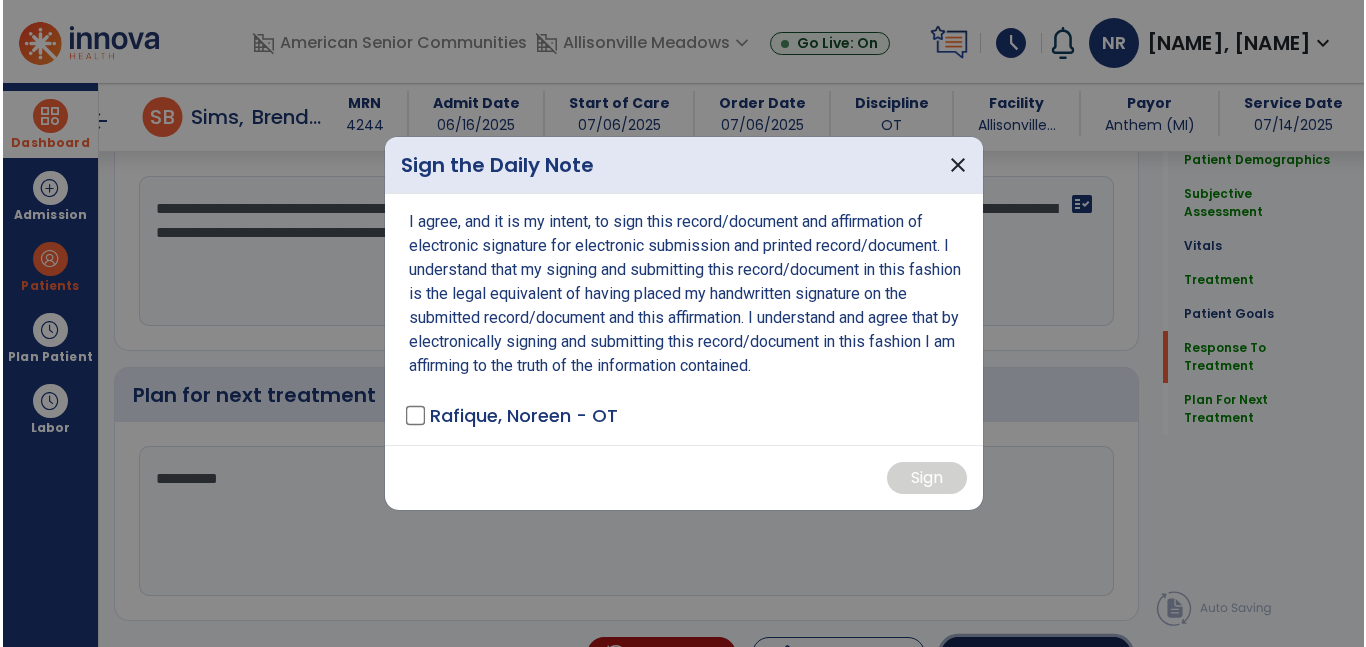 scroll, scrollTop: 3380, scrollLeft: 0, axis: vertical 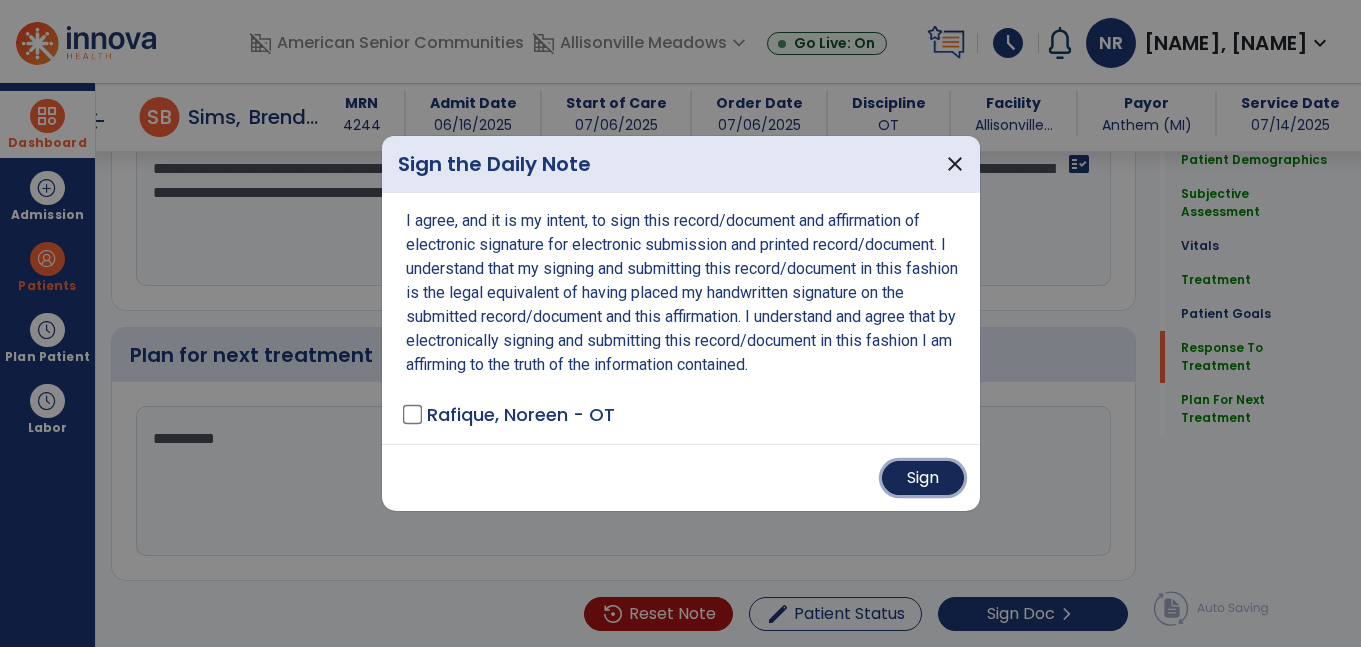 click on "Sign" at bounding box center (923, 478) 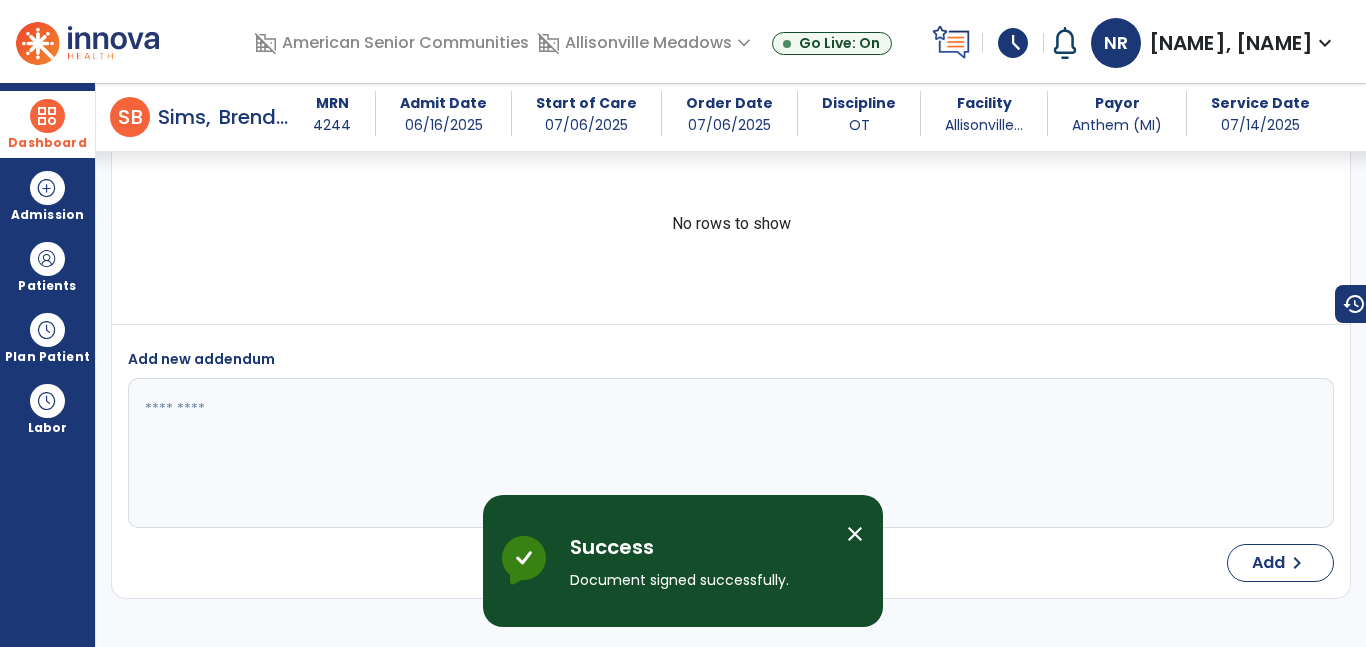 scroll, scrollTop: 4961, scrollLeft: 0, axis: vertical 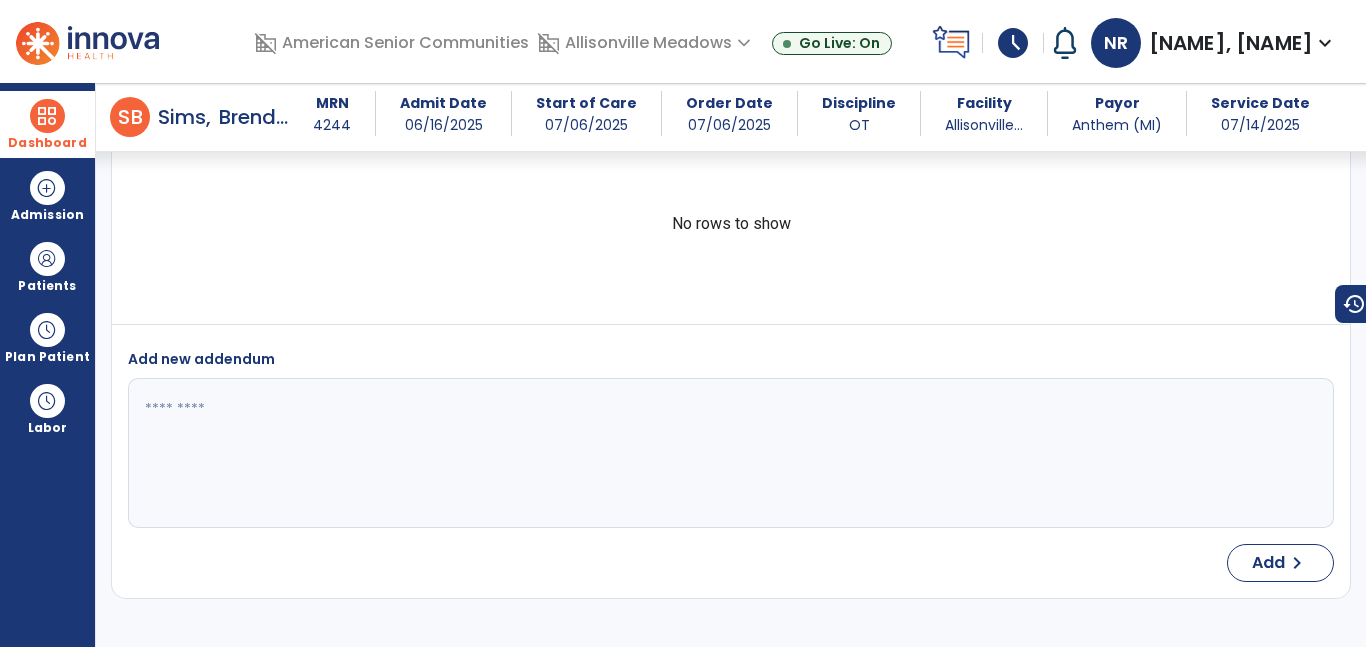 click at bounding box center [47, 116] 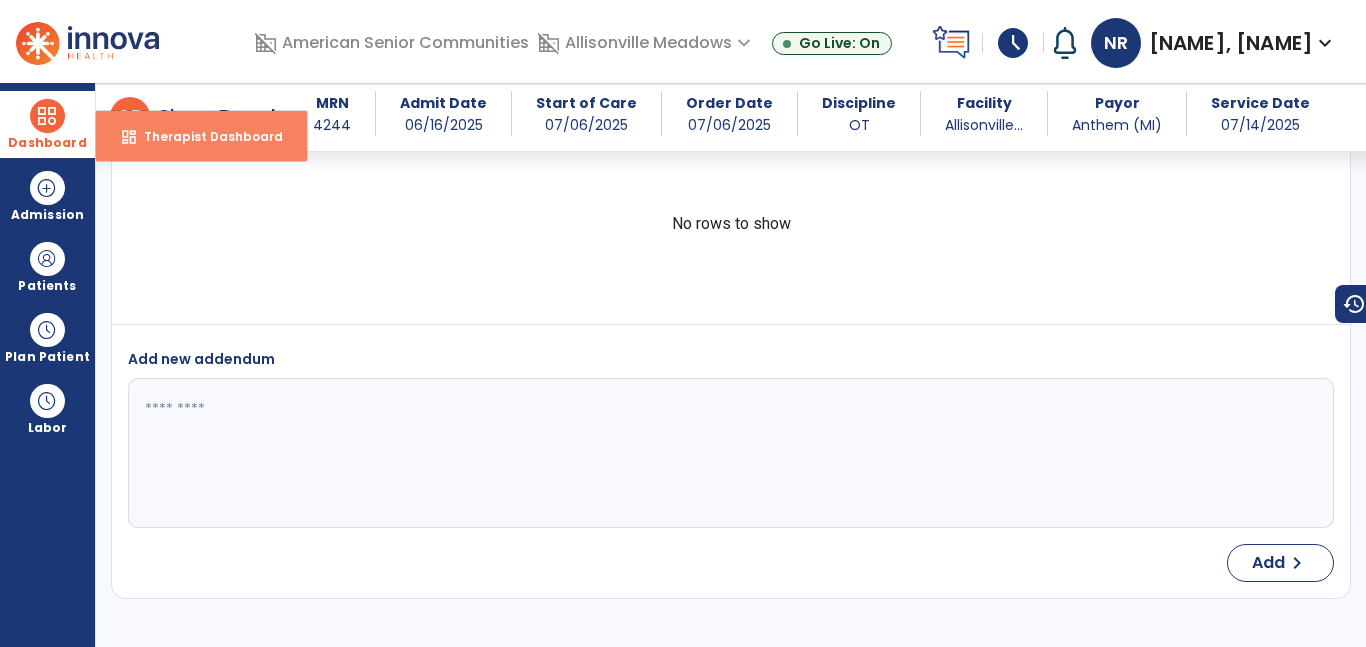 click on "dashboard  Therapist Dashboard" at bounding box center (201, 136) 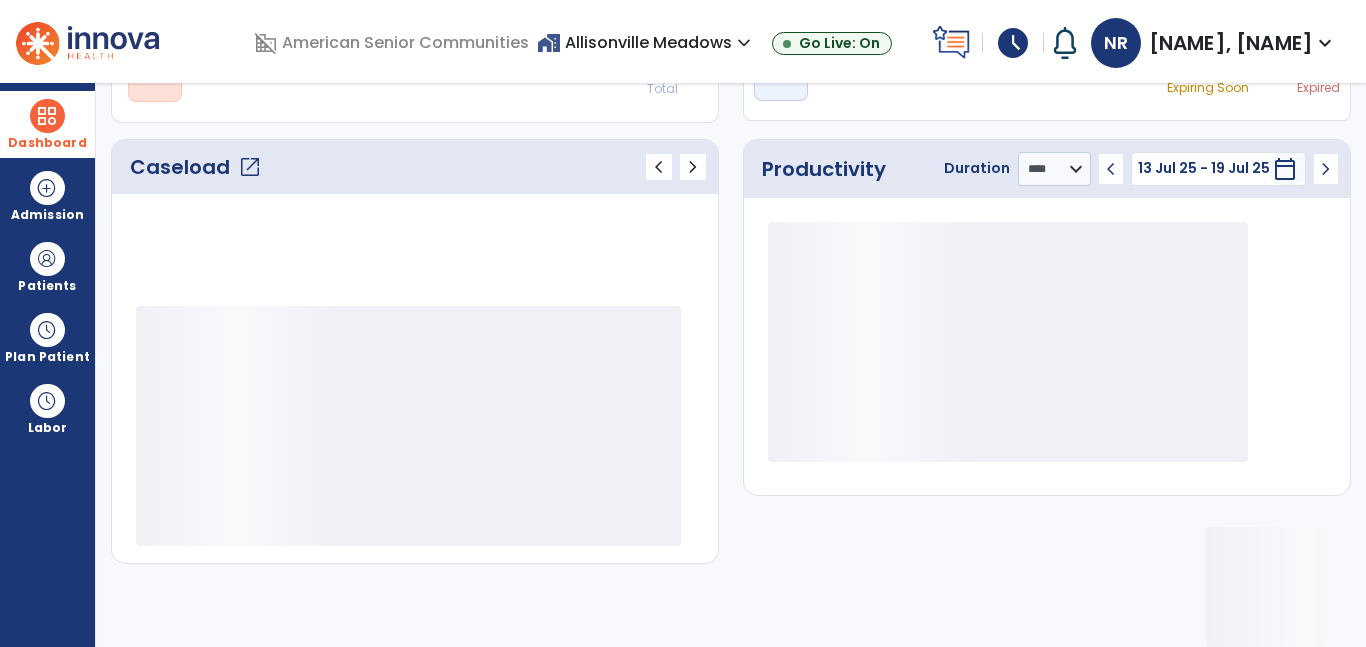 scroll, scrollTop: 230, scrollLeft: 0, axis: vertical 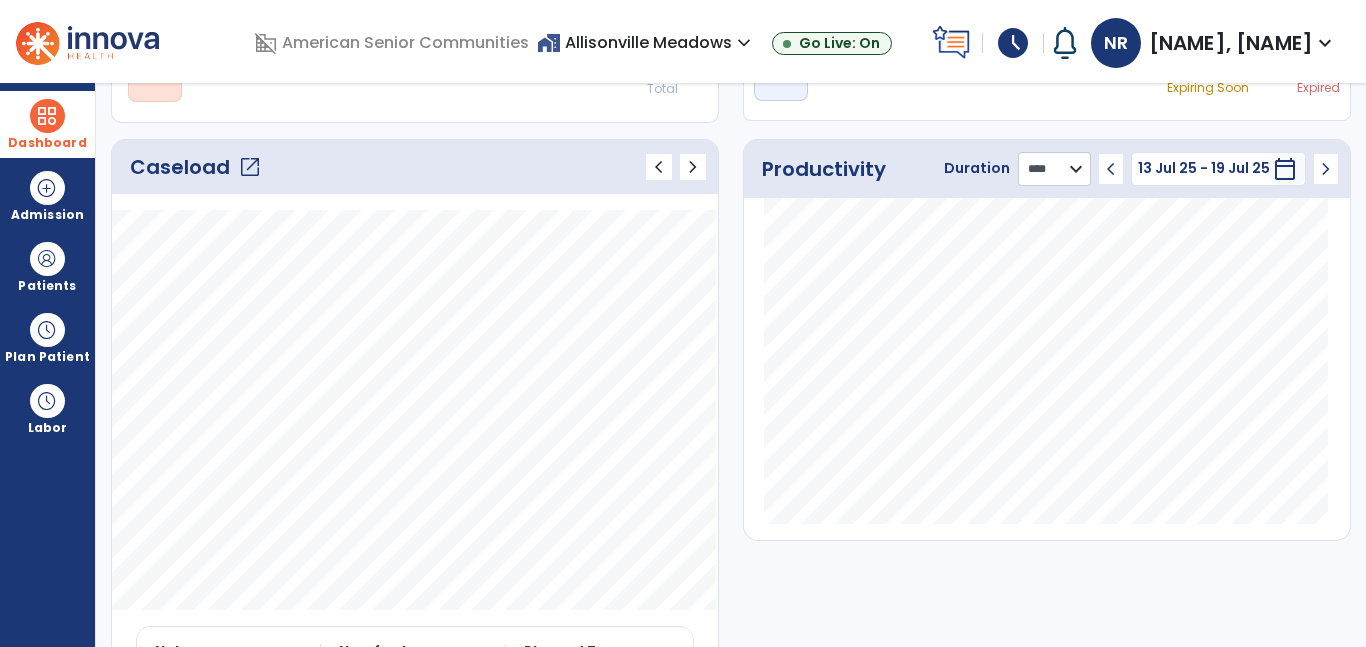 click on "******** **** ***" 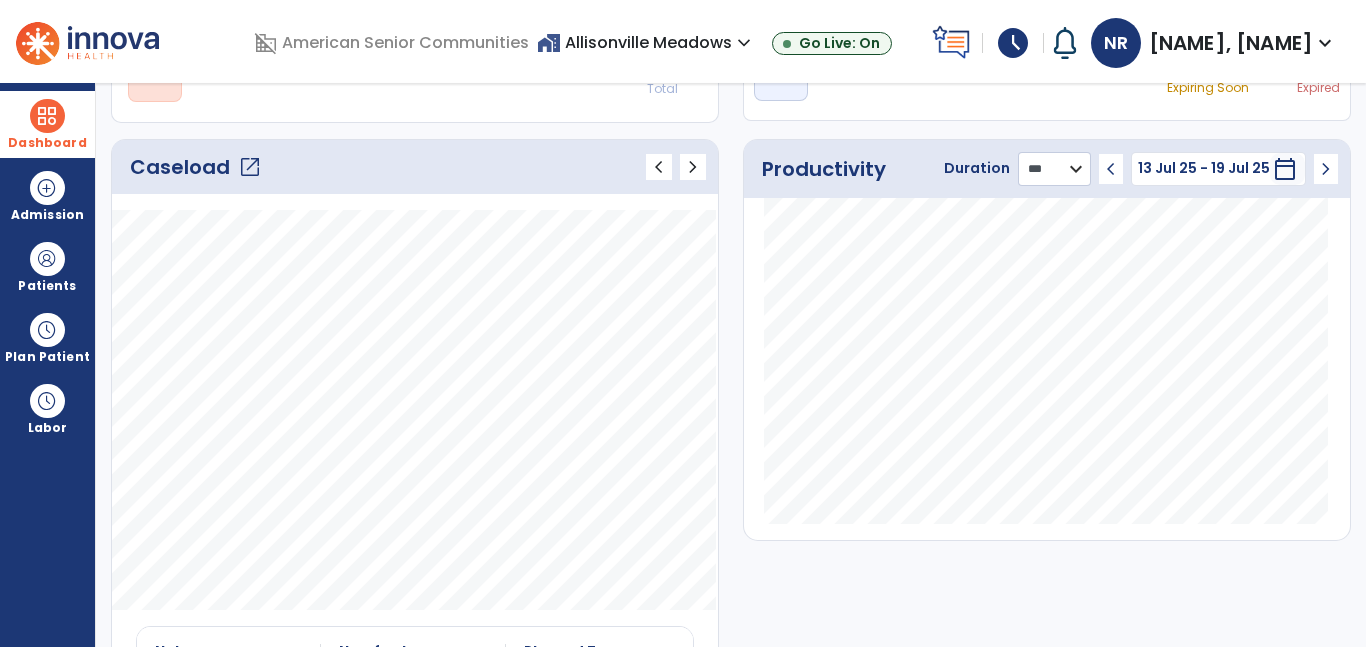 click on "******** **** ***" 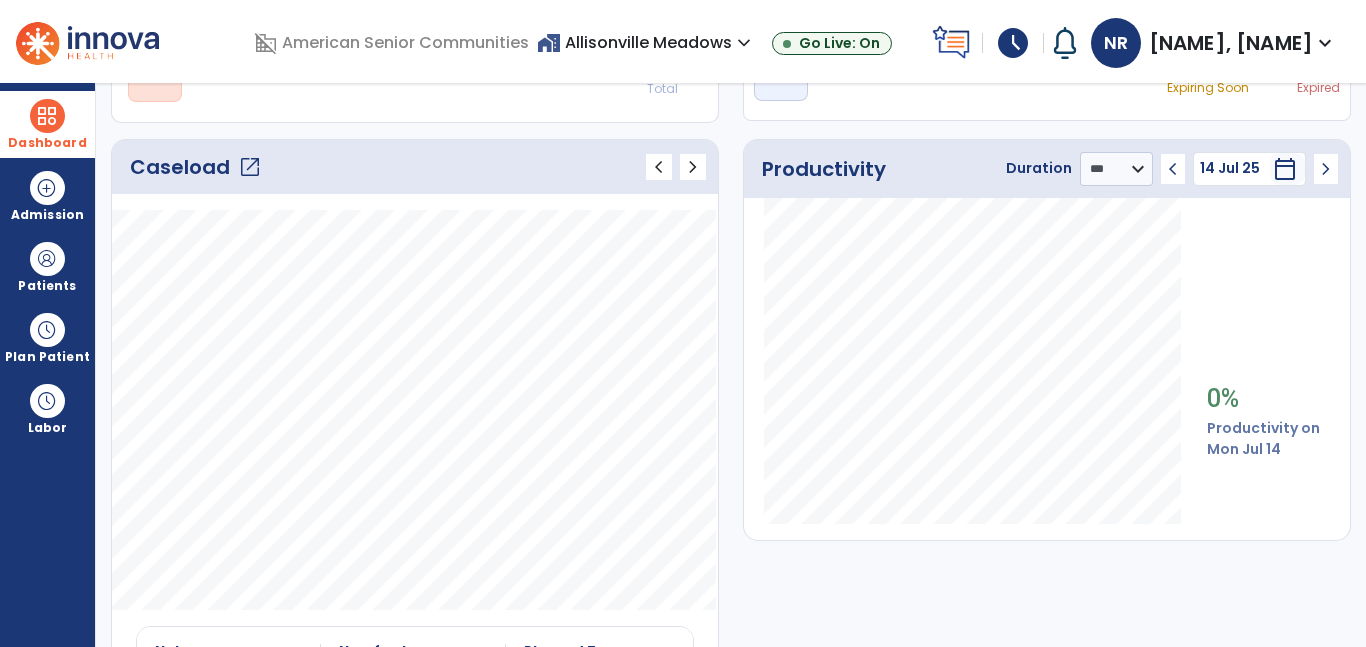click on "open_in_new" 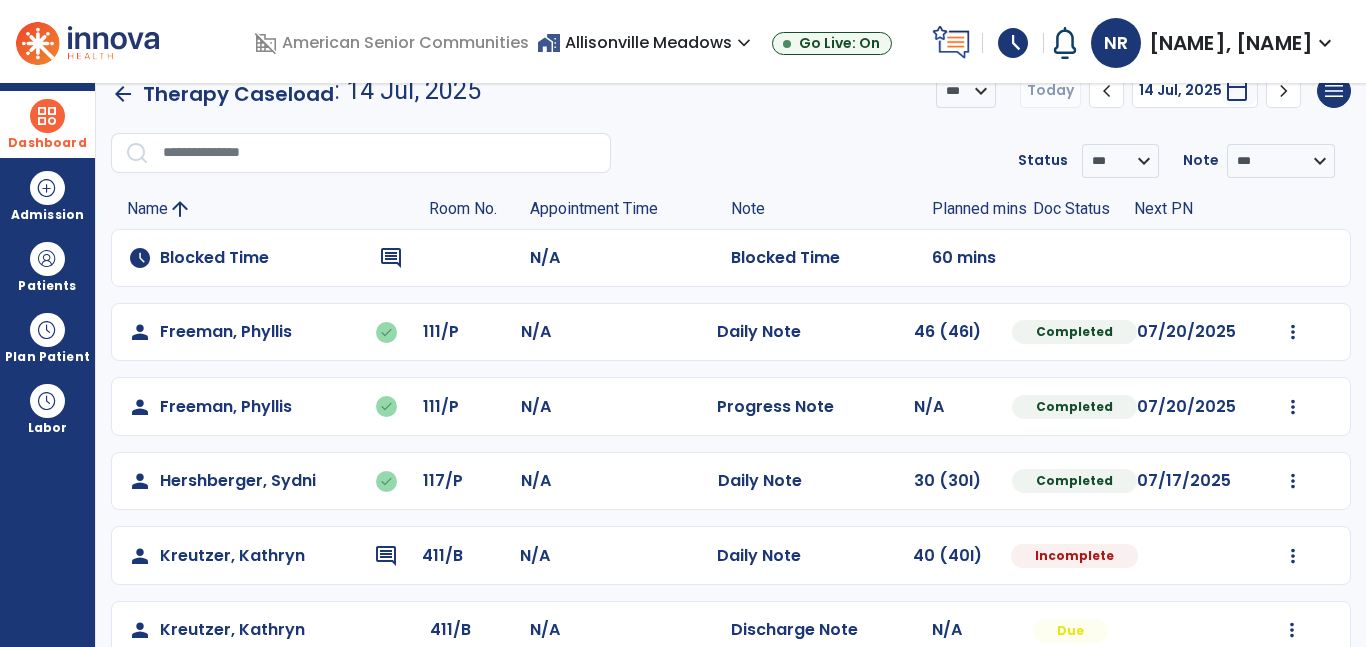 scroll, scrollTop: 1185, scrollLeft: 0, axis: vertical 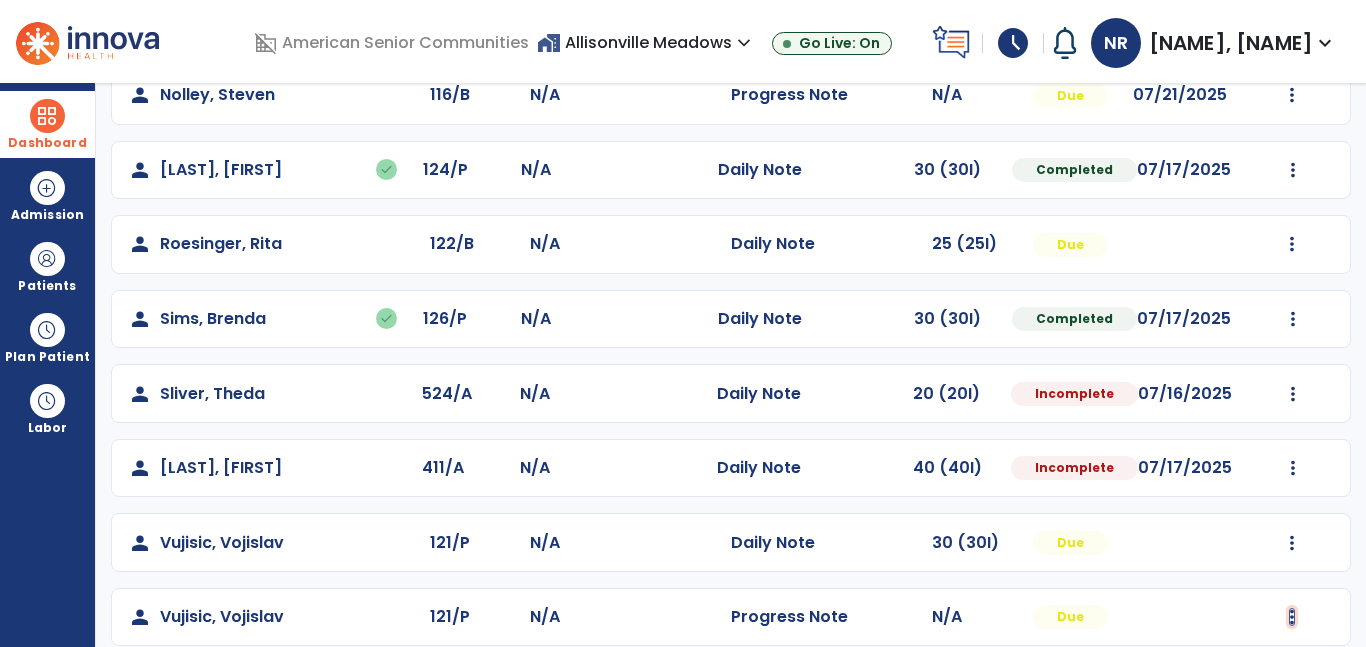 click at bounding box center [1293, -823] 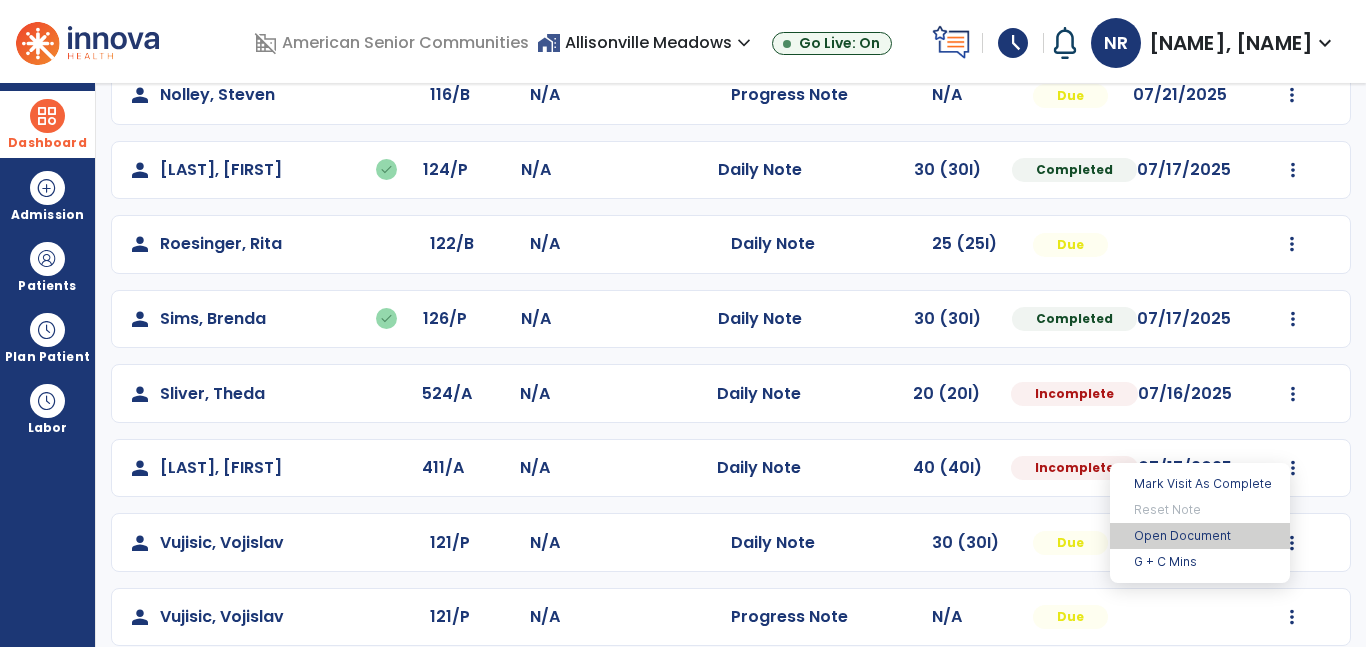 click on "Open Document" at bounding box center [1200, 536] 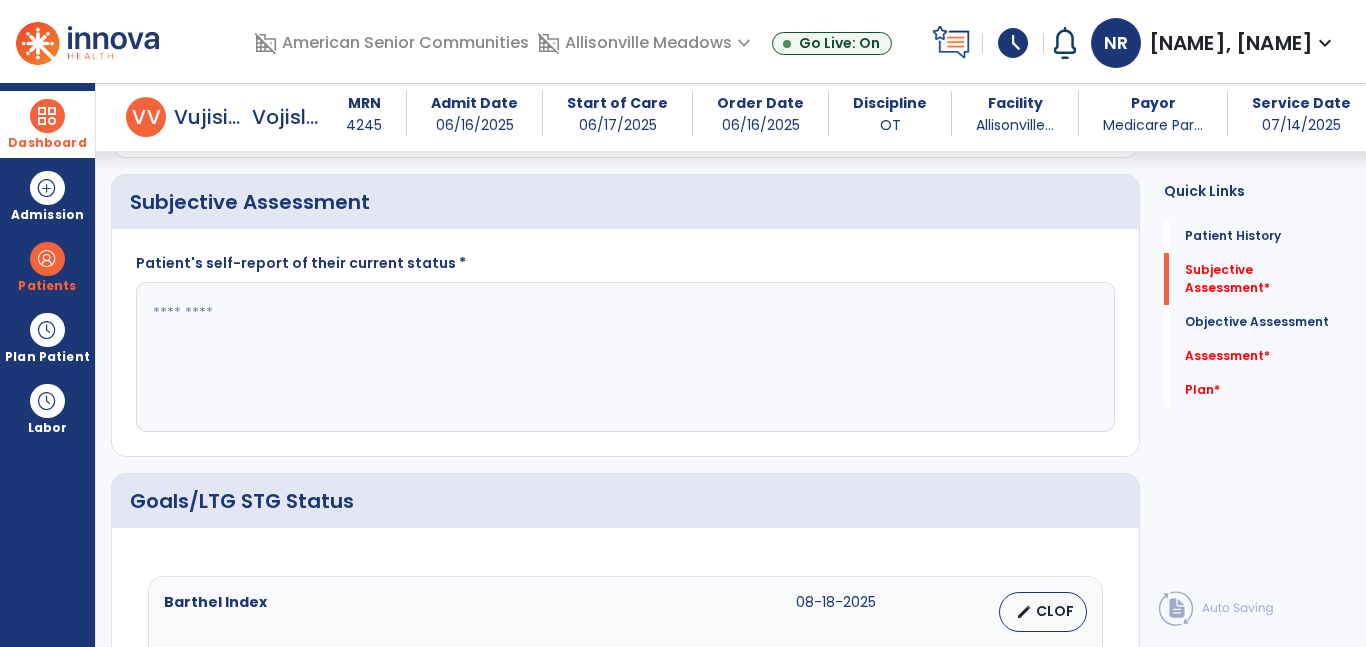 scroll, scrollTop: 388, scrollLeft: 0, axis: vertical 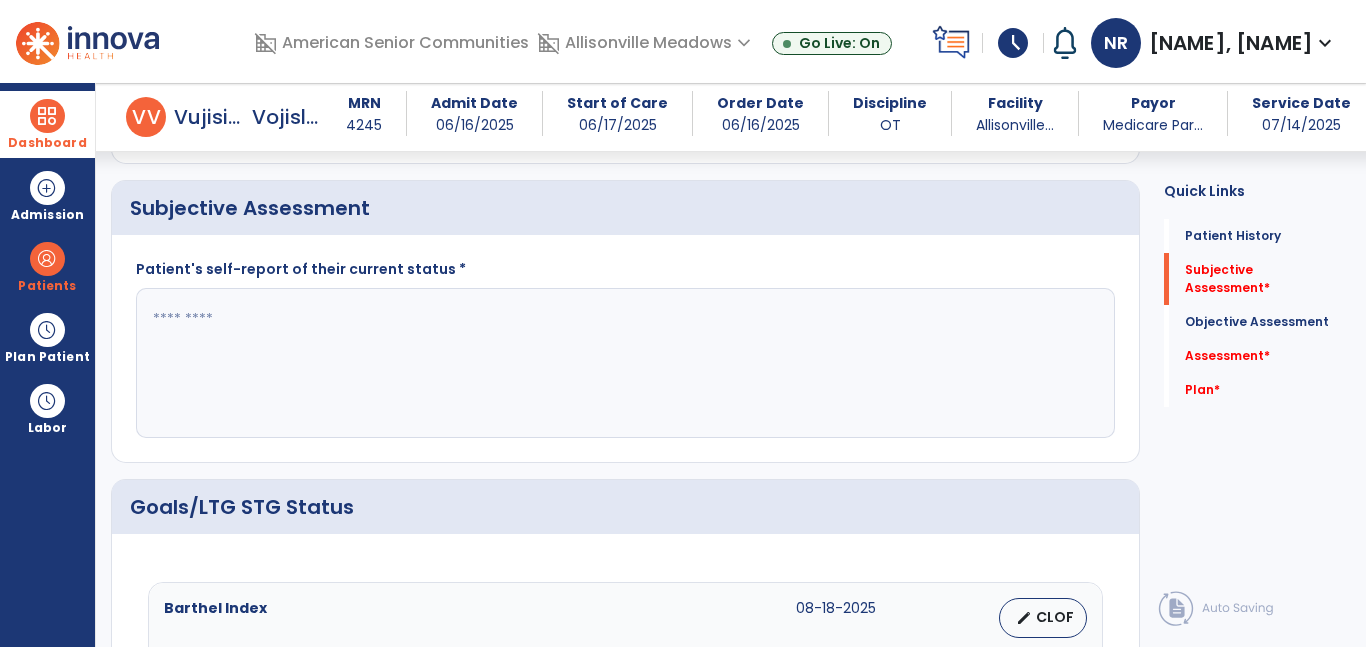 click 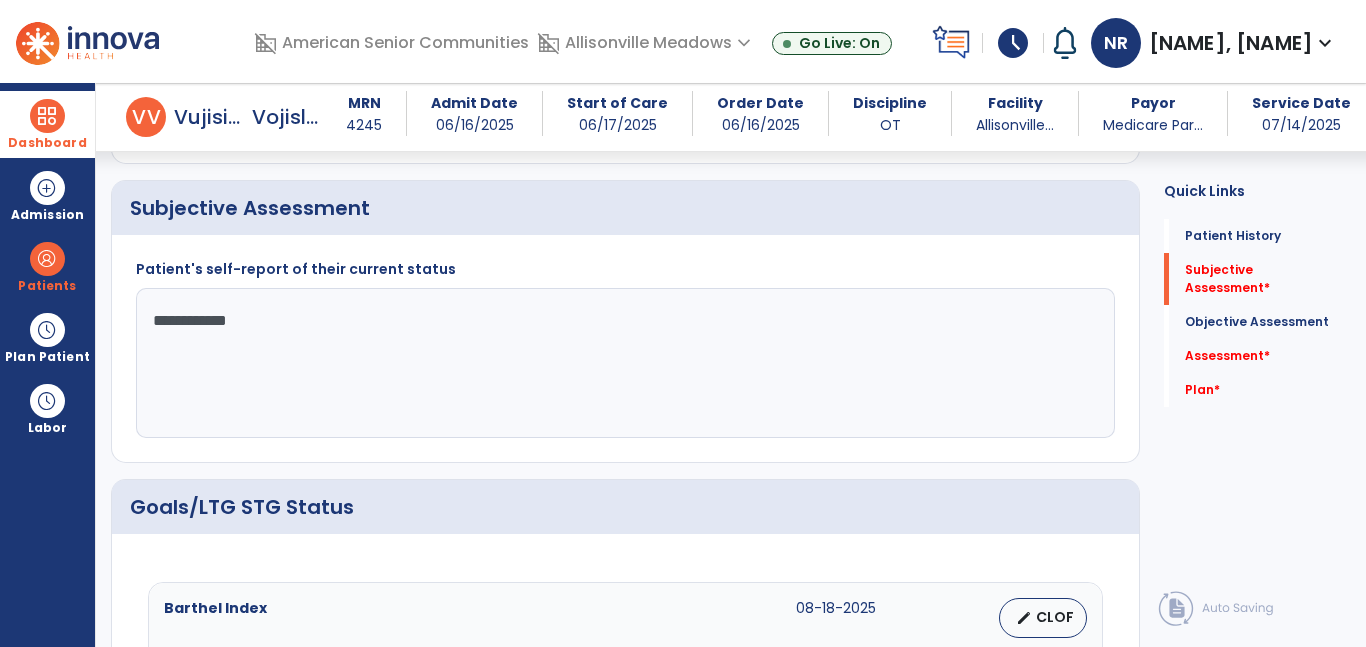 type on "**********" 